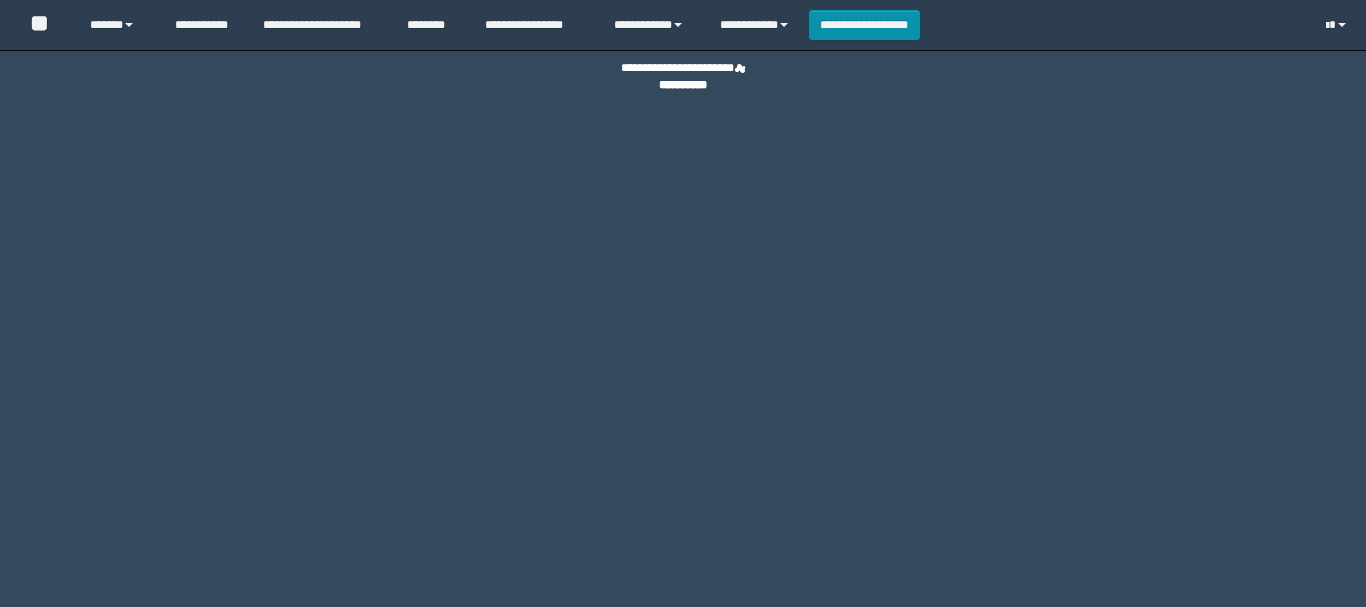 scroll, scrollTop: 0, scrollLeft: 0, axis: both 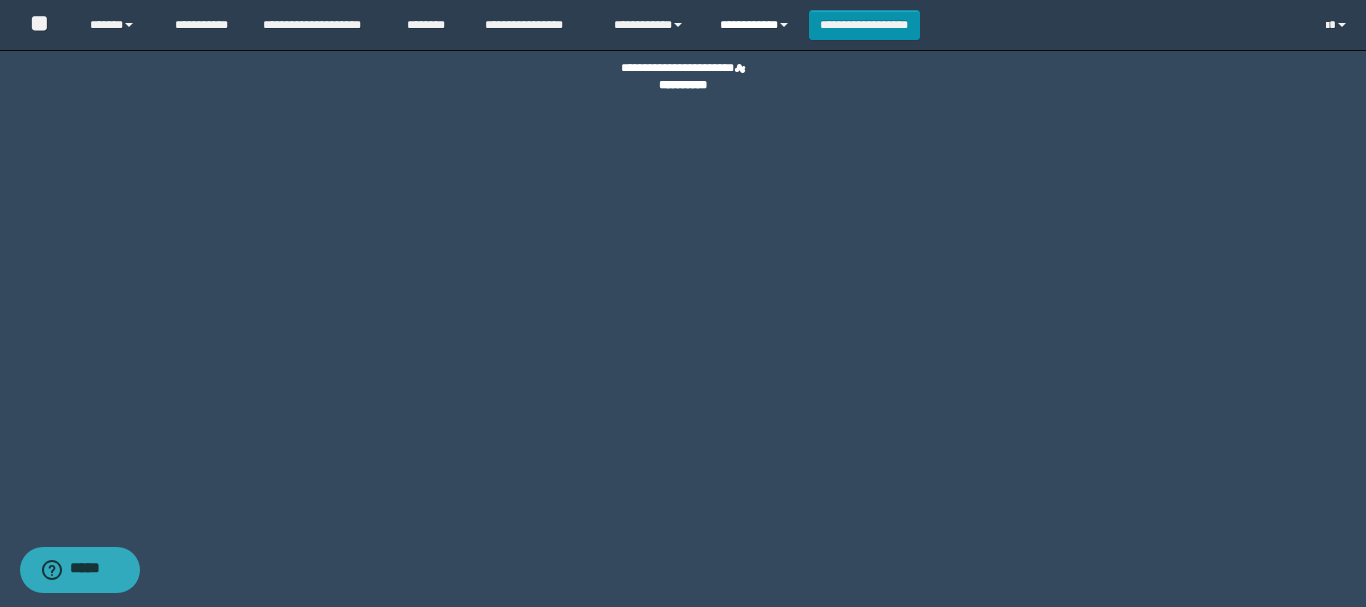 click on "**********" at bounding box center [757, 25] 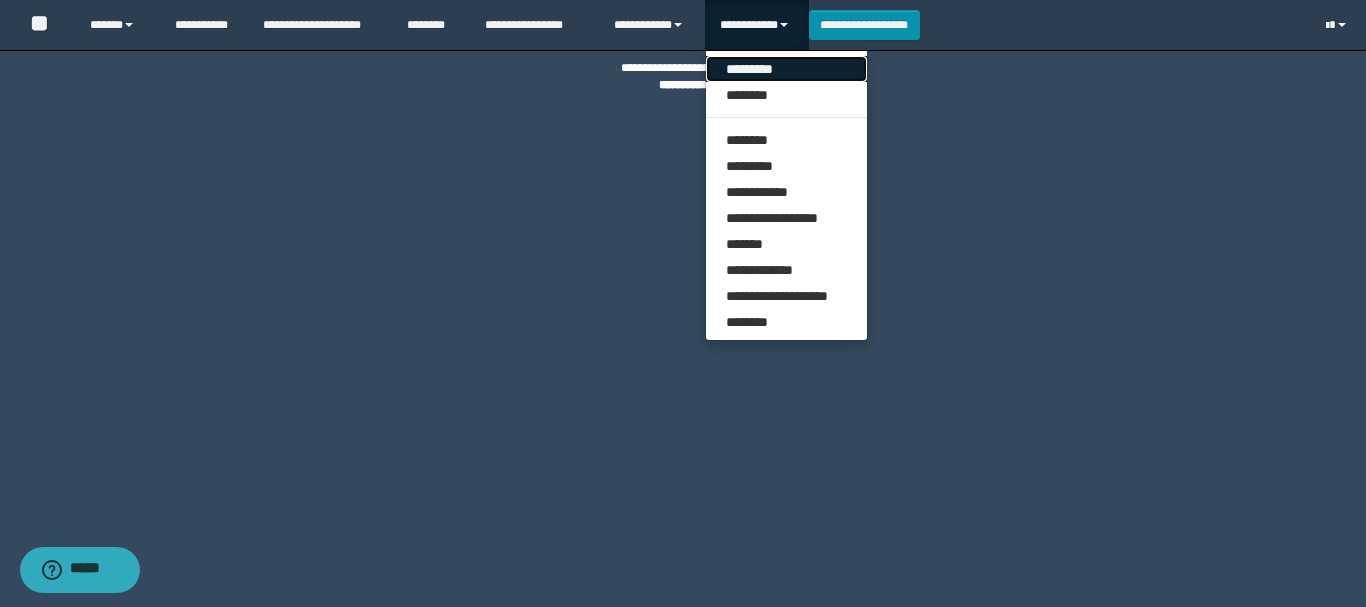 click on "*********" at bounding box center (786, 69) 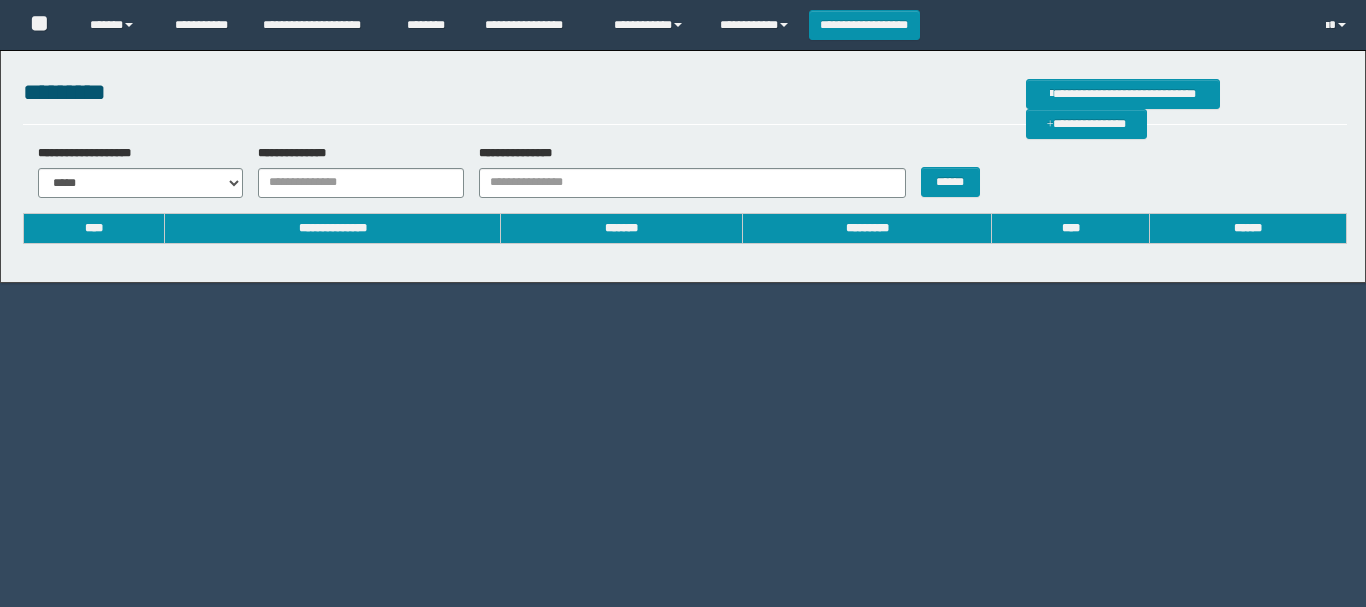 scroll, scrollTop: 0, scrollLeft: 0, axis: both 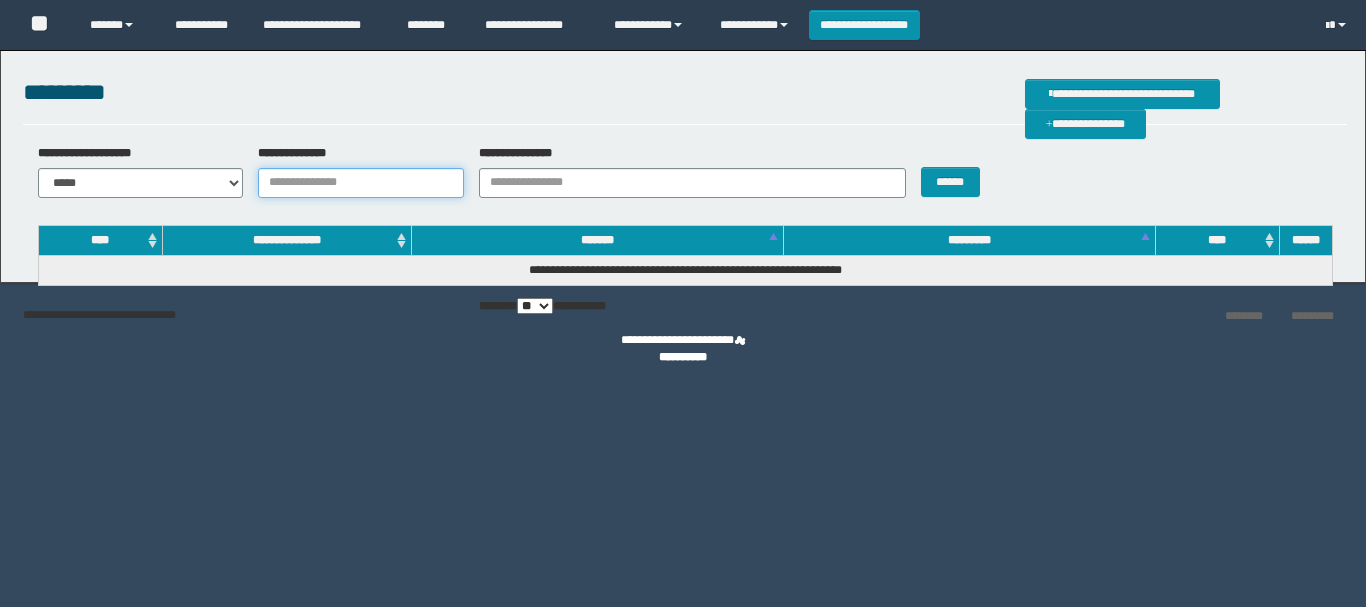 click on "**********" at bounding box center [361, 183] 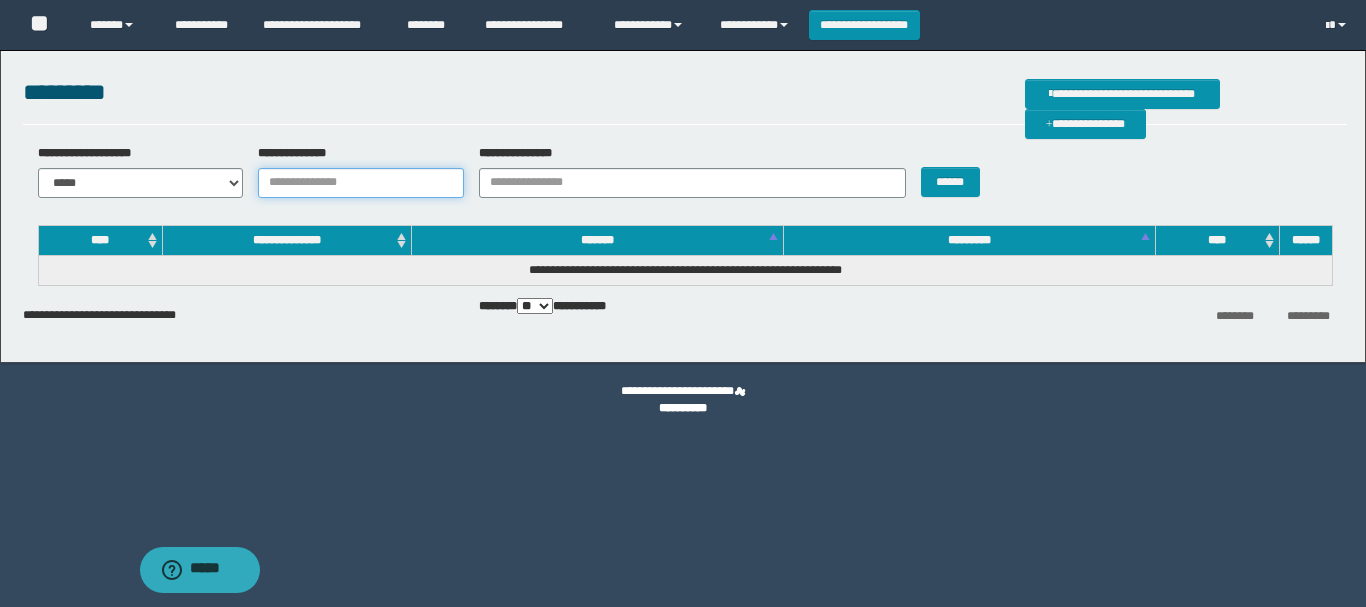 scroll, scrollTop: 0, scrollLeft: 0, axis: both 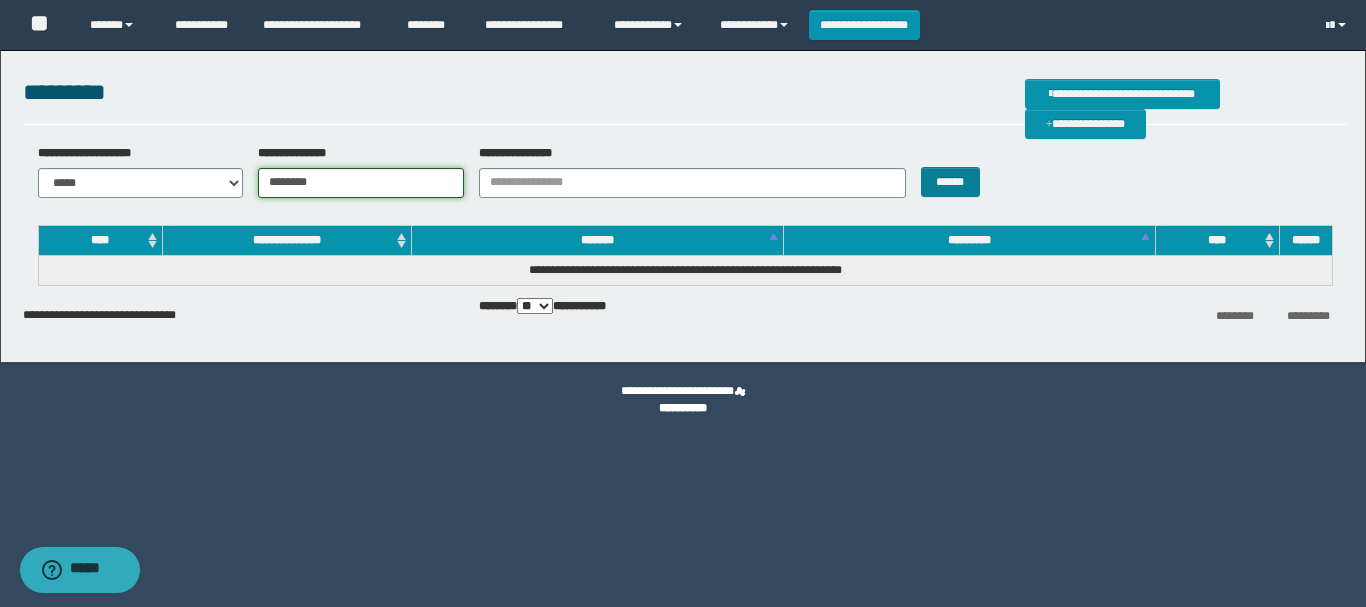 type on "********" 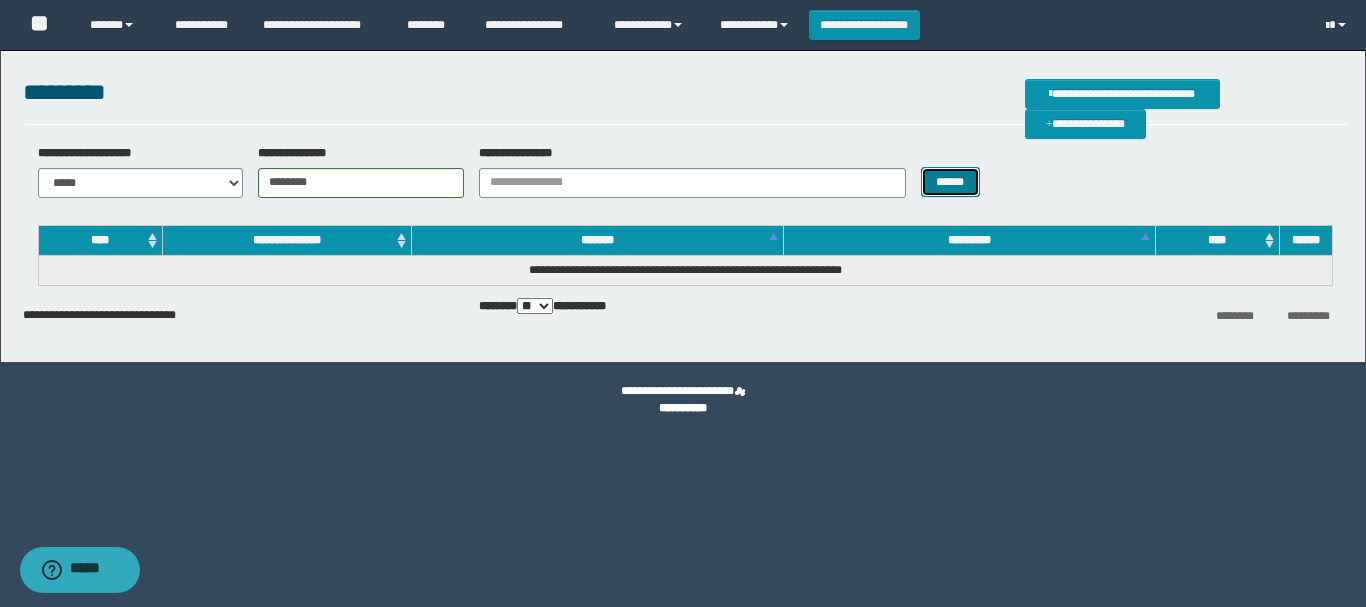 click on "******" at bounding box center [950, 182] 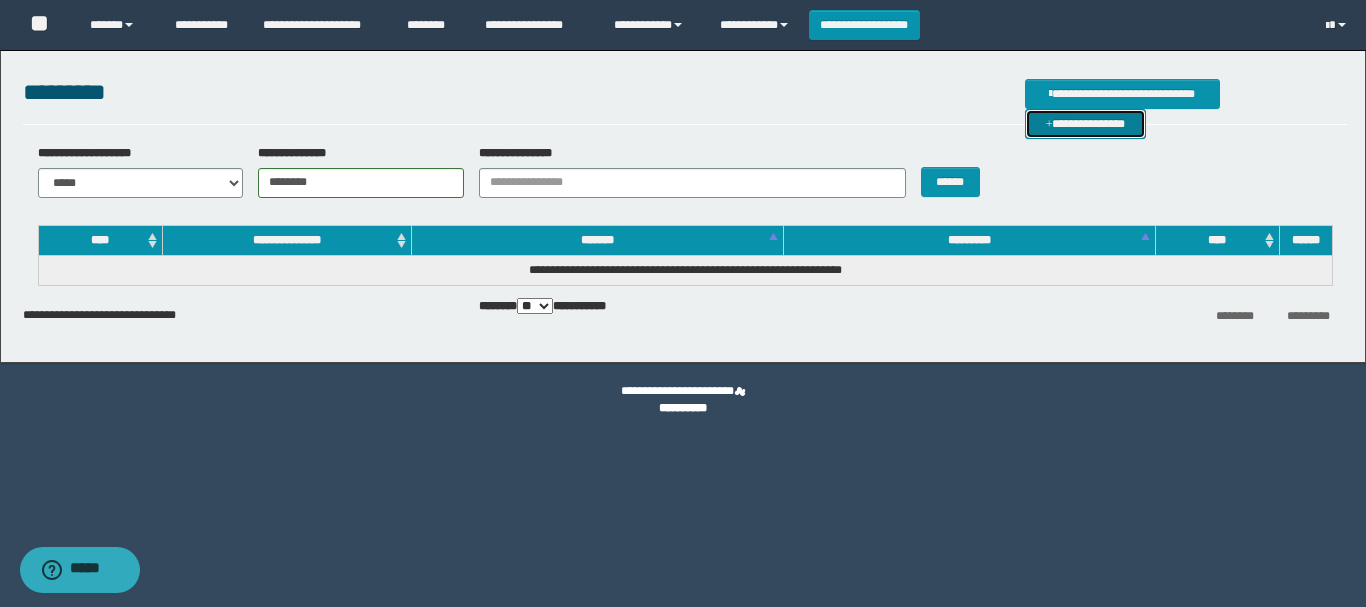 click on "**********" at bounding box center (1085, 124) 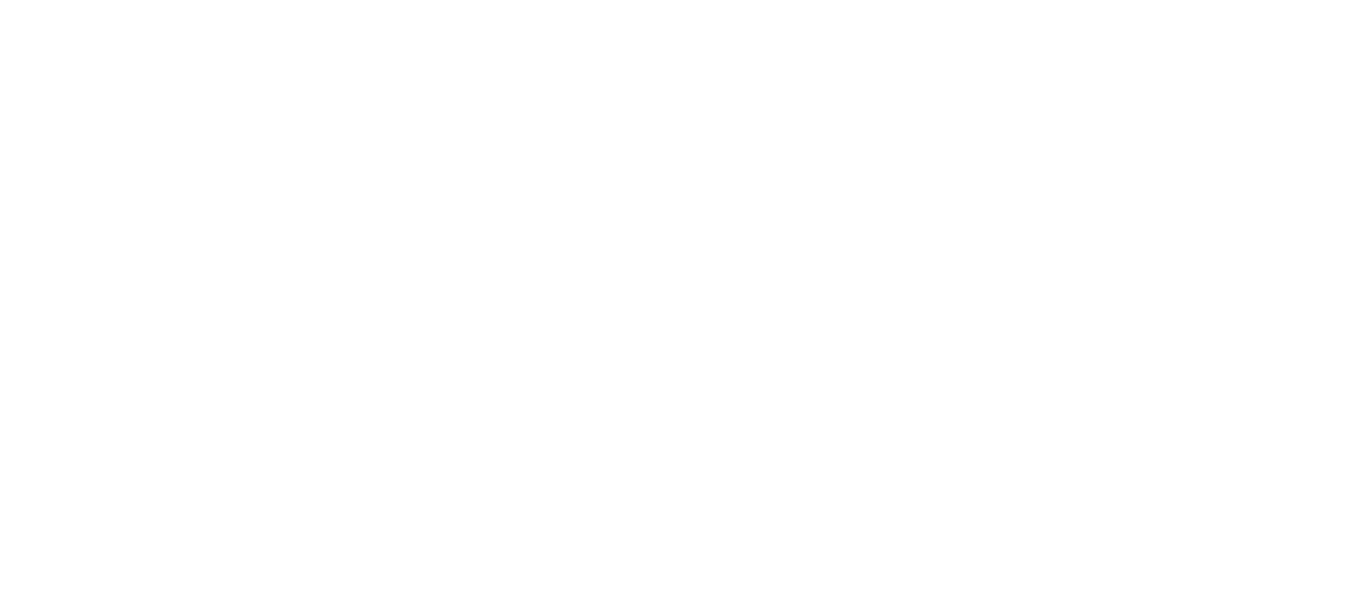 scroll, scrollTop: 0, scrollLeft: 0, axis: both 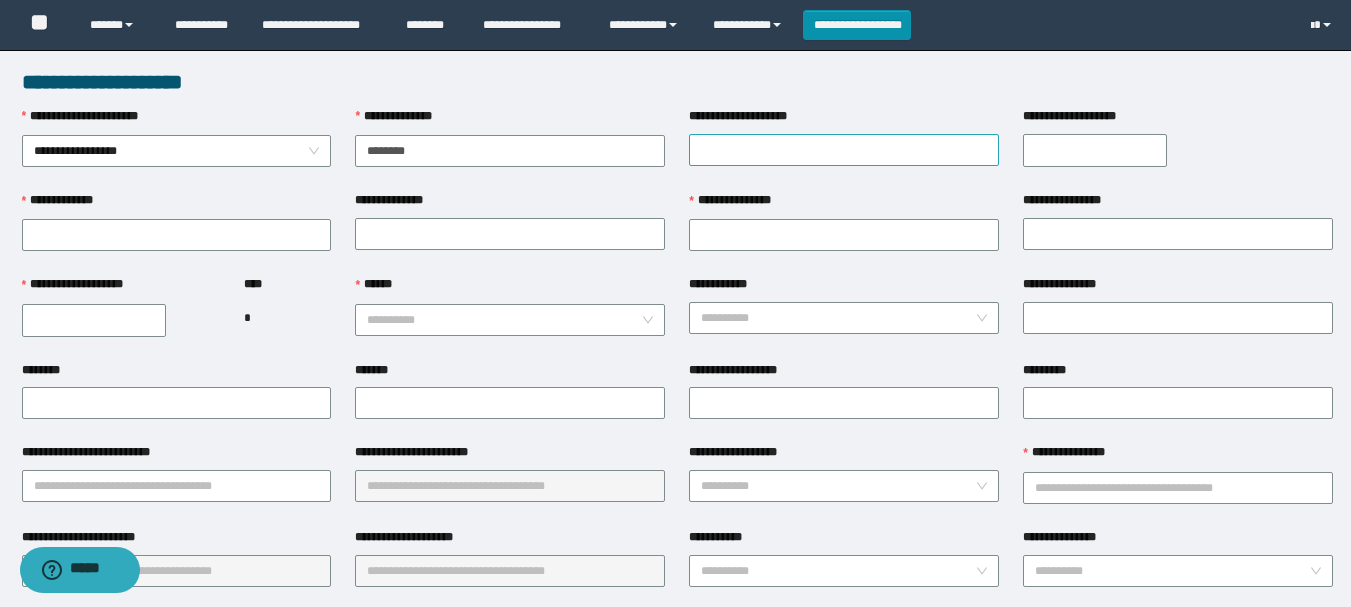 type on "********" 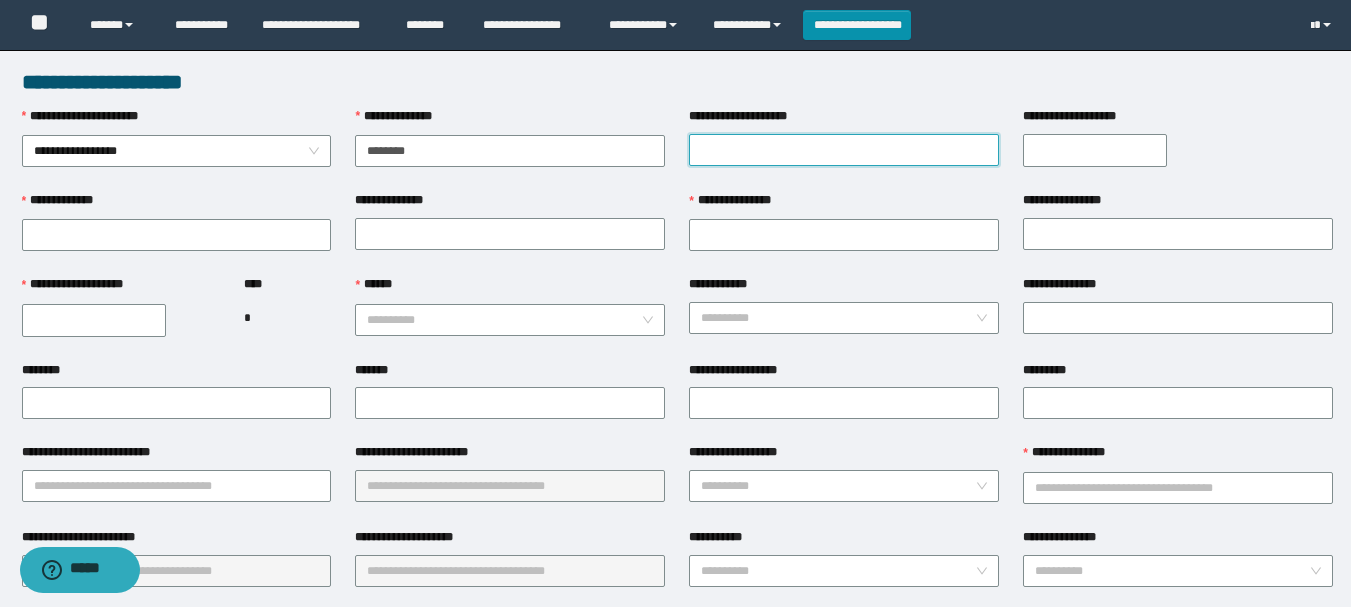 click on "**********" at bounding box center [844, 150] 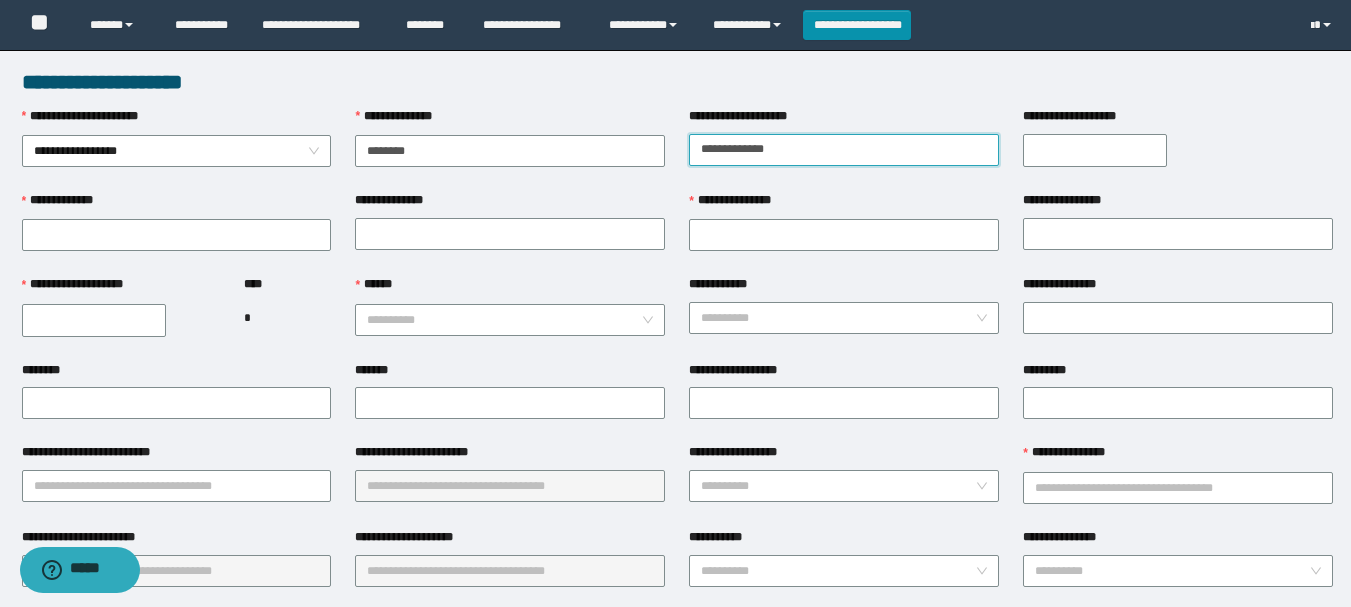 type on "**********" 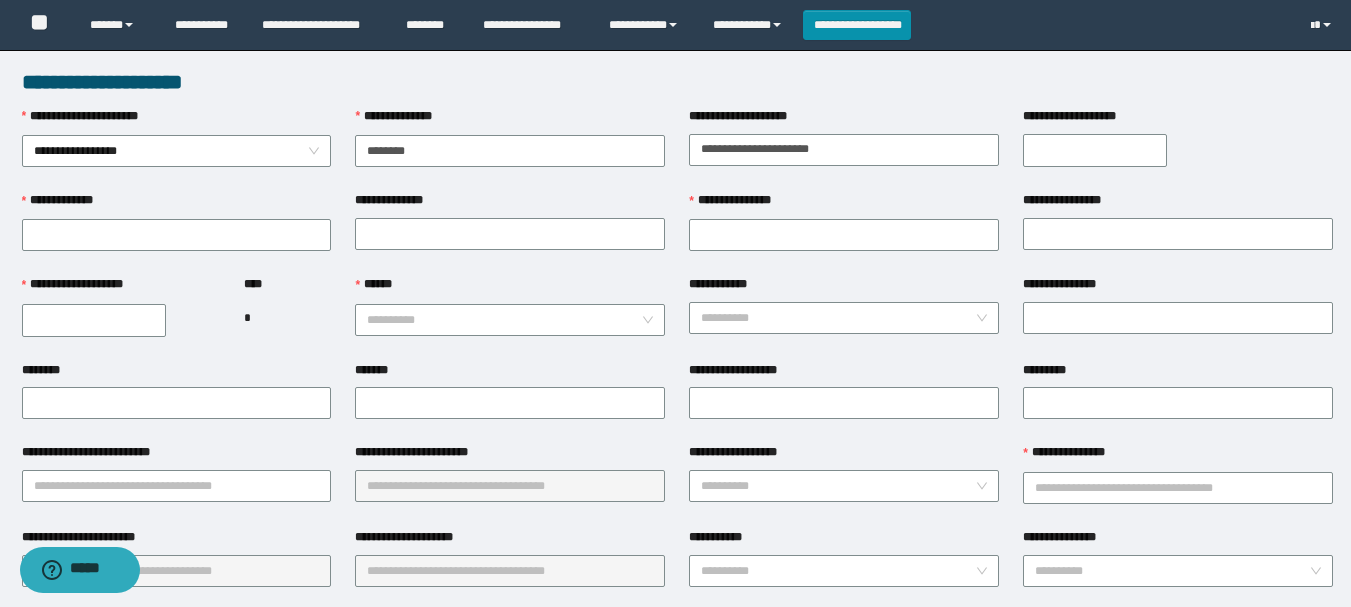 click on "**********" at bounding box center [1095, 150] 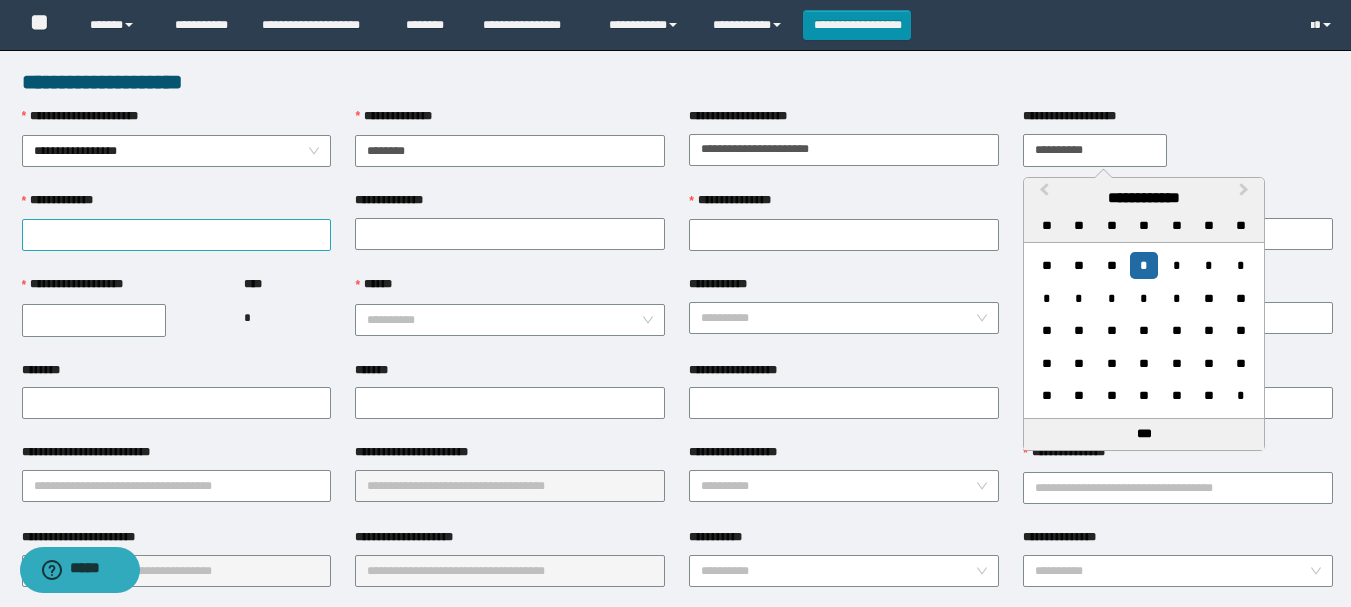 type on "**********" 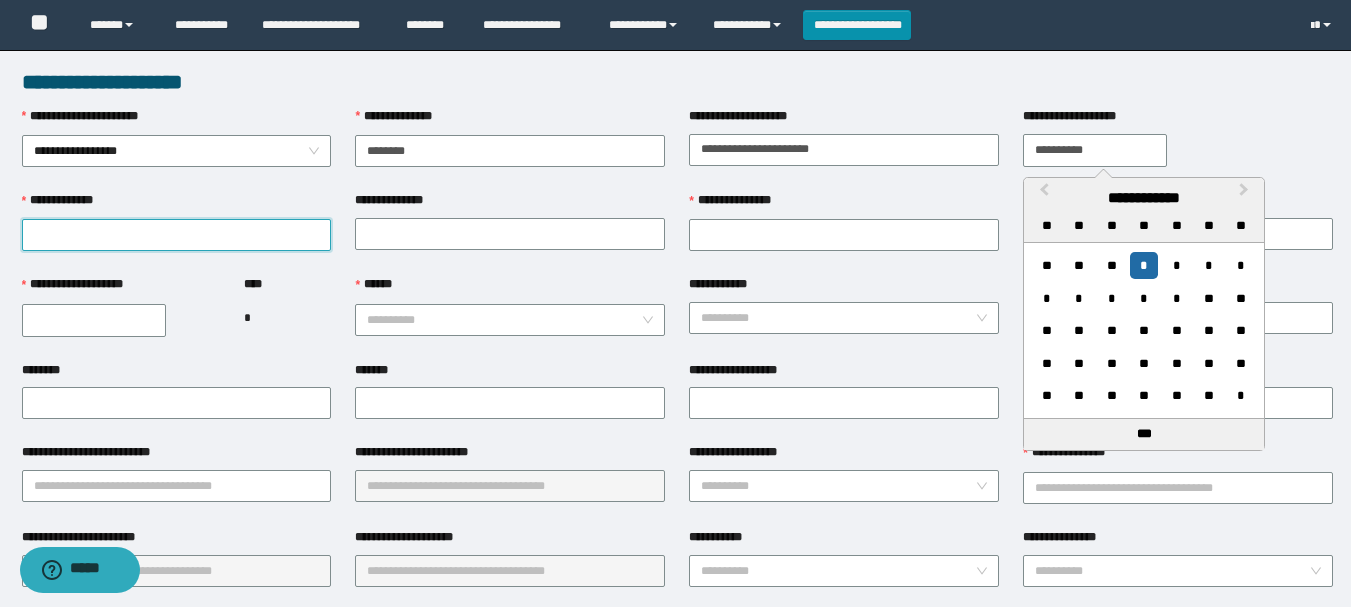 click on "**********" at bounding box center [177, 235] 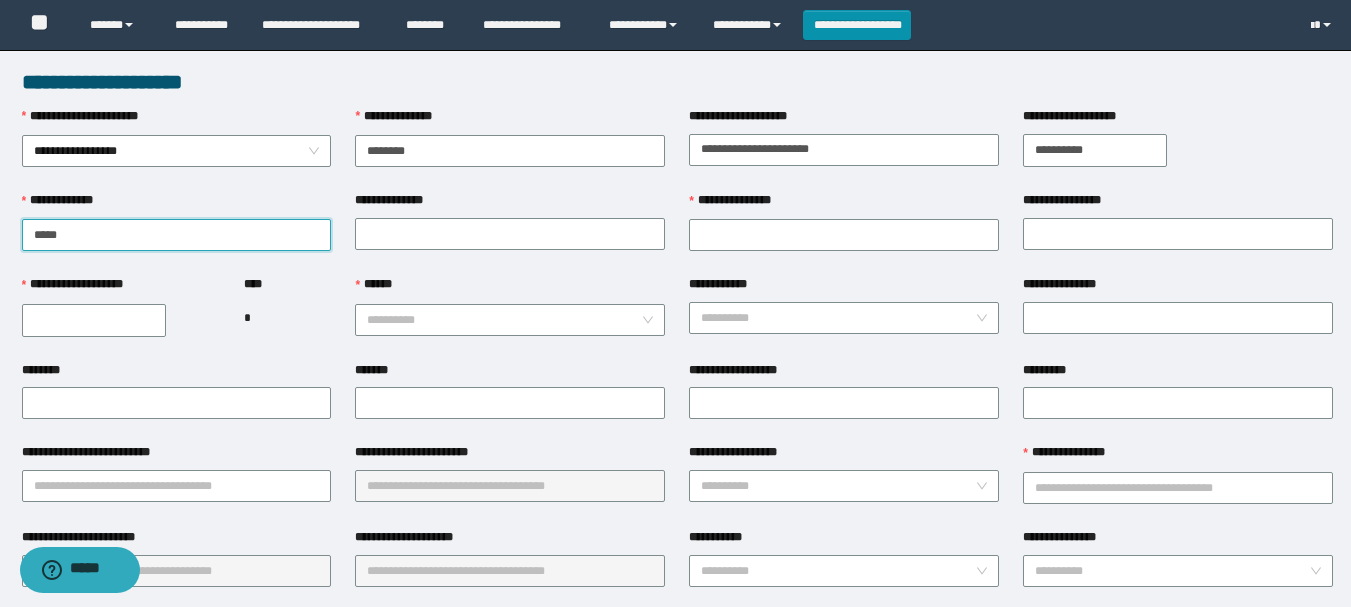 type on "*****" 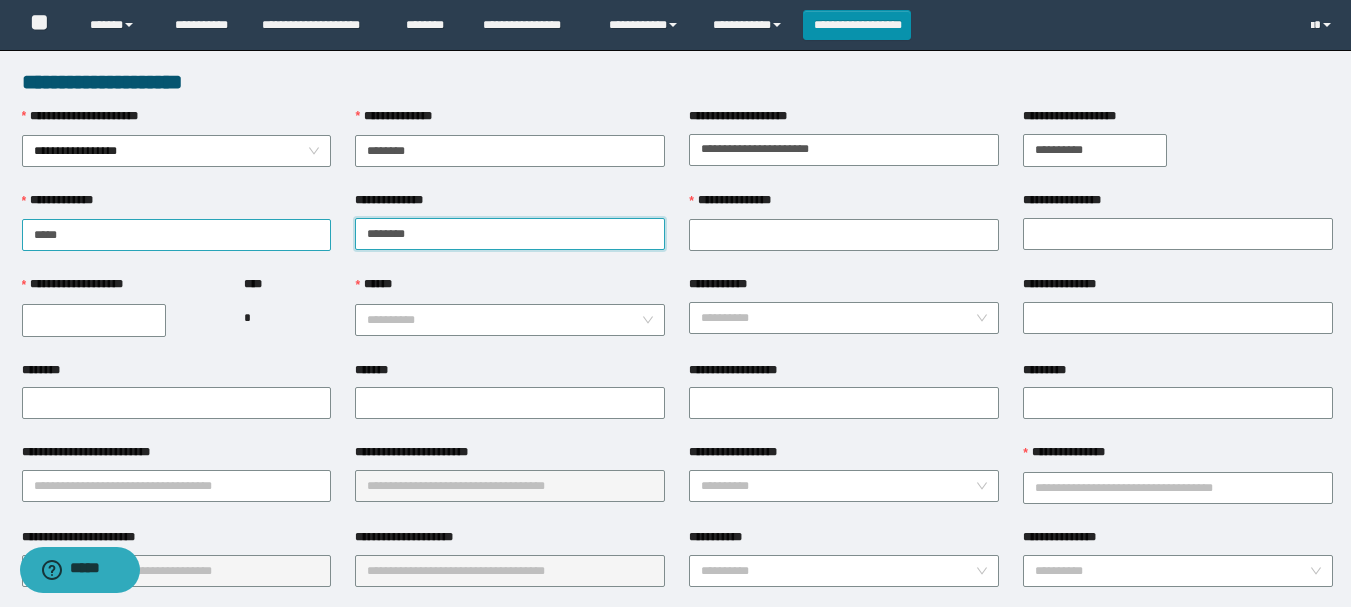 type on "********" 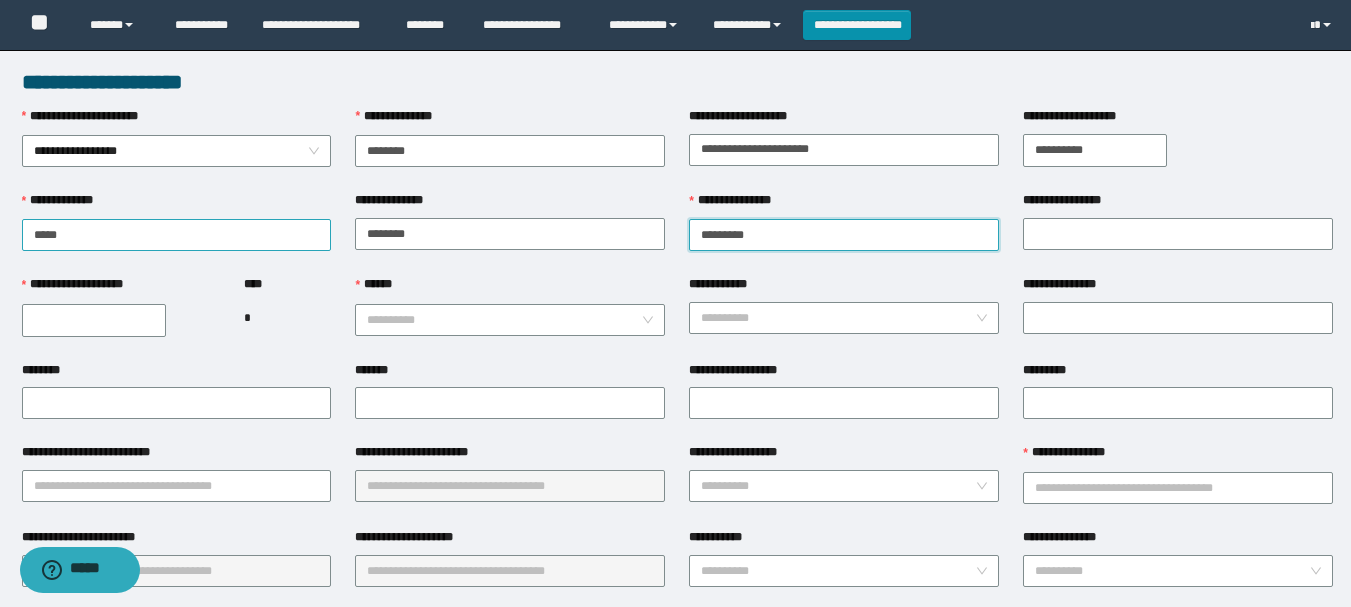 type on "*********" 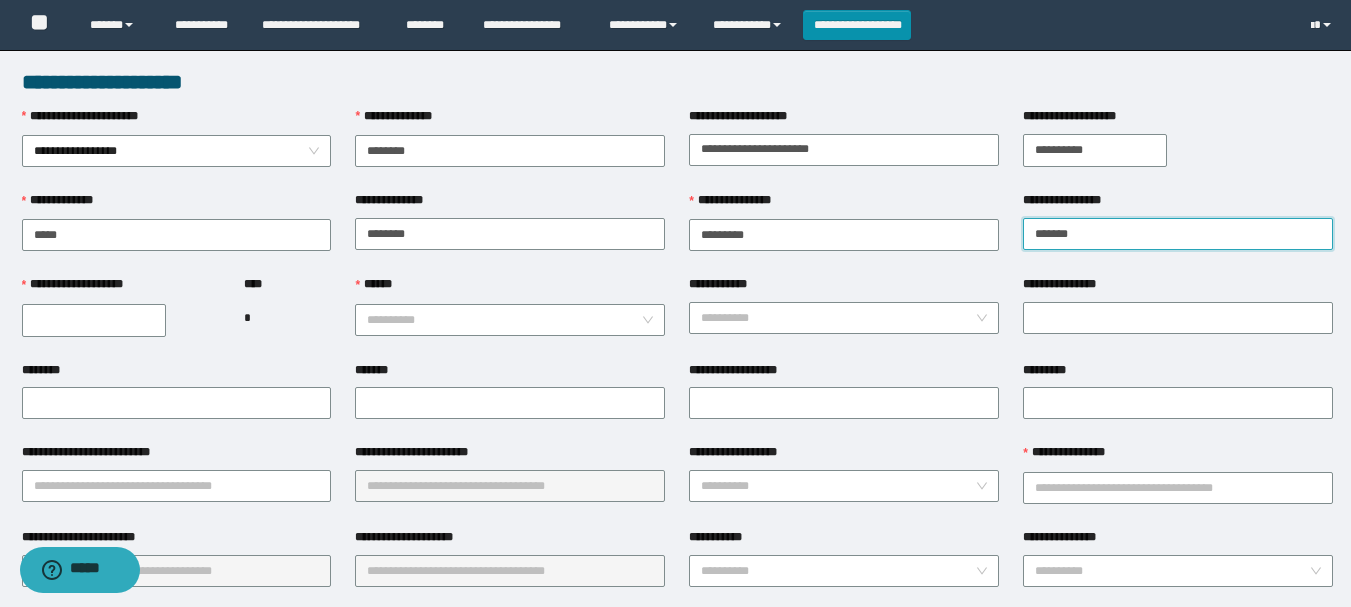 type on "*******" 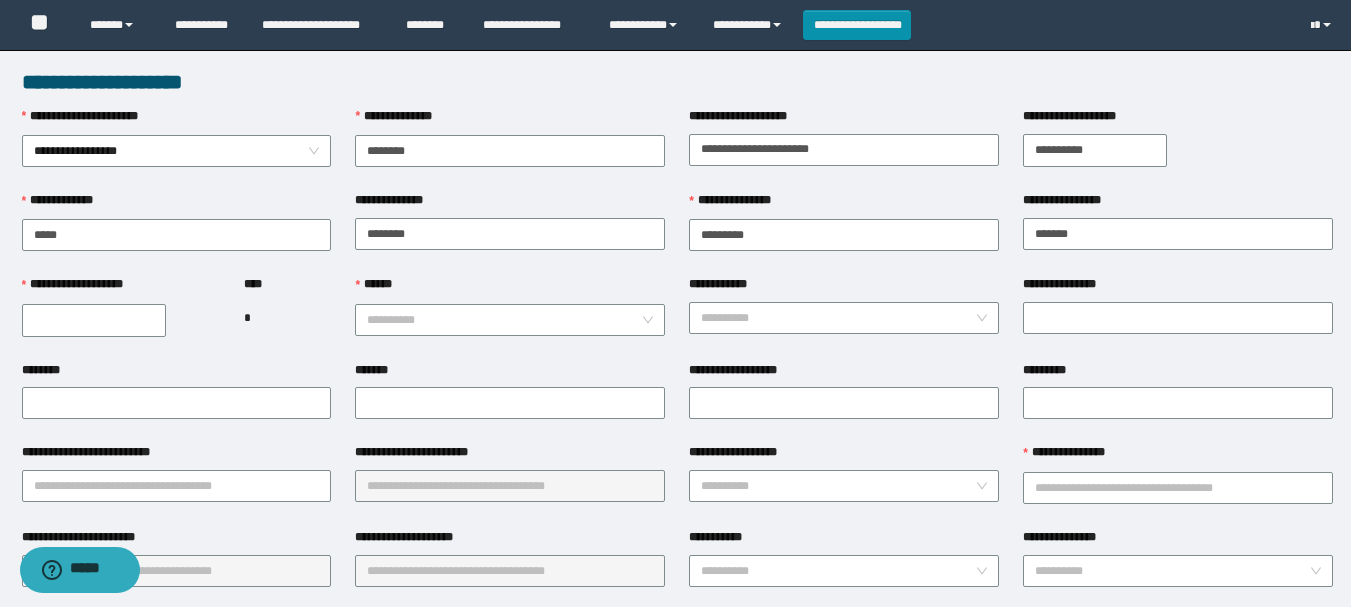 click on "**********" at bounding box center [94, 320] 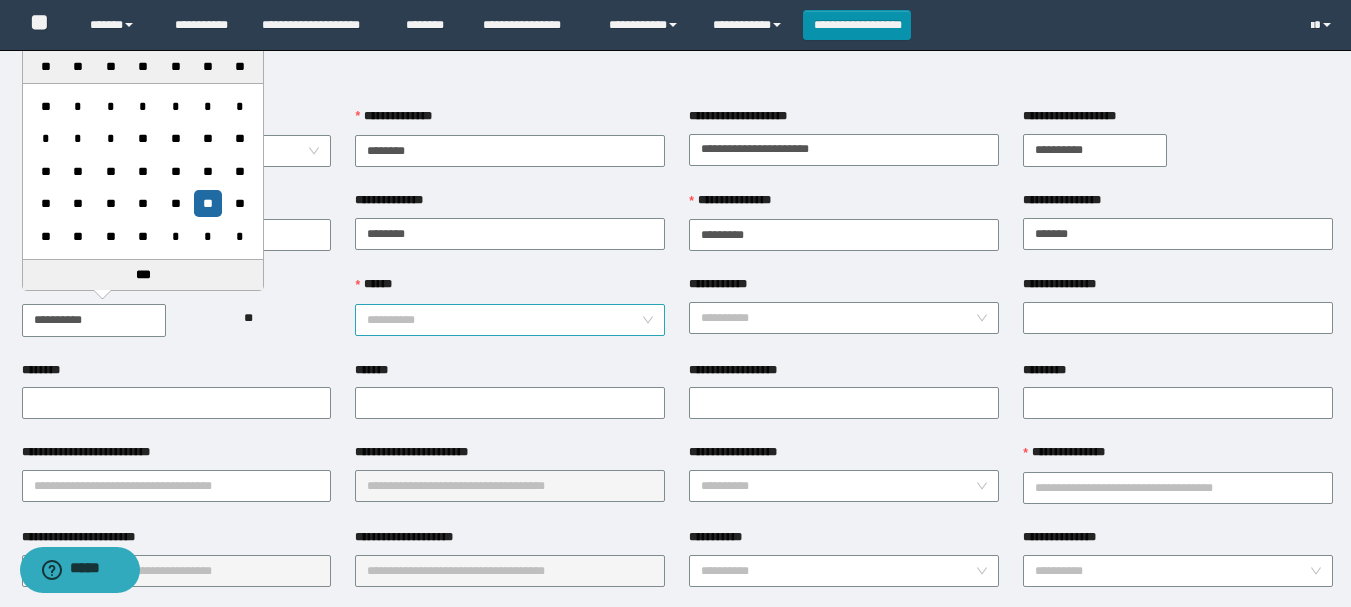 type on "**********" 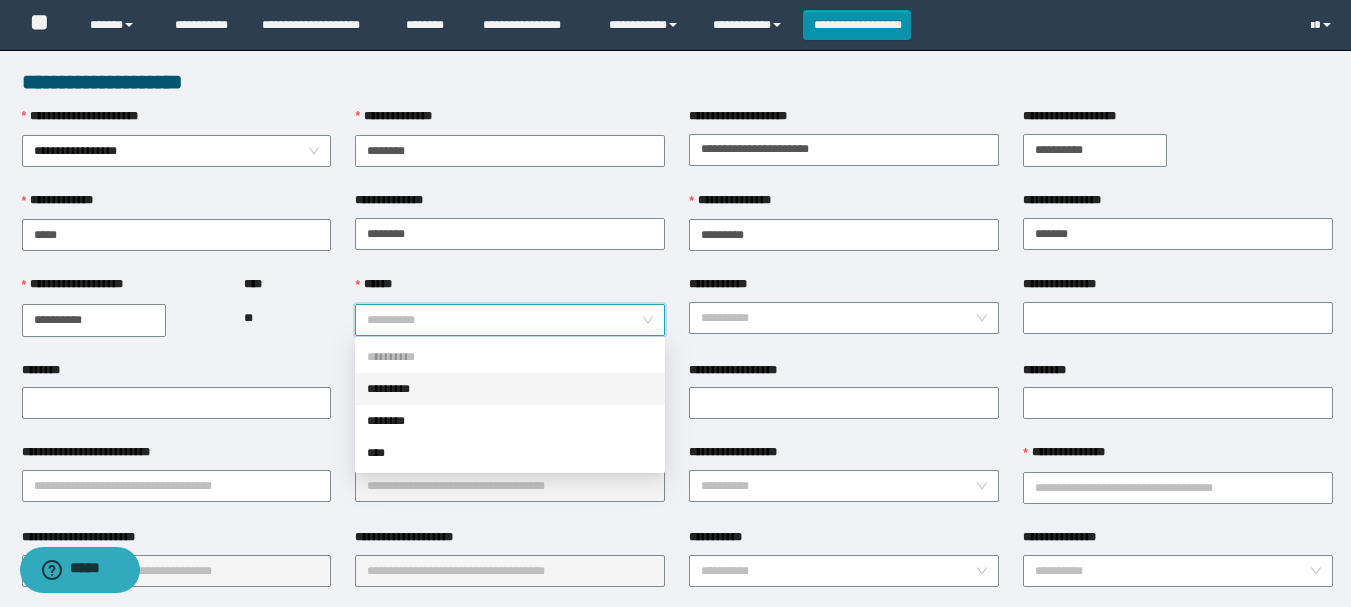 click on "*********" at bounding box center (510, 389) 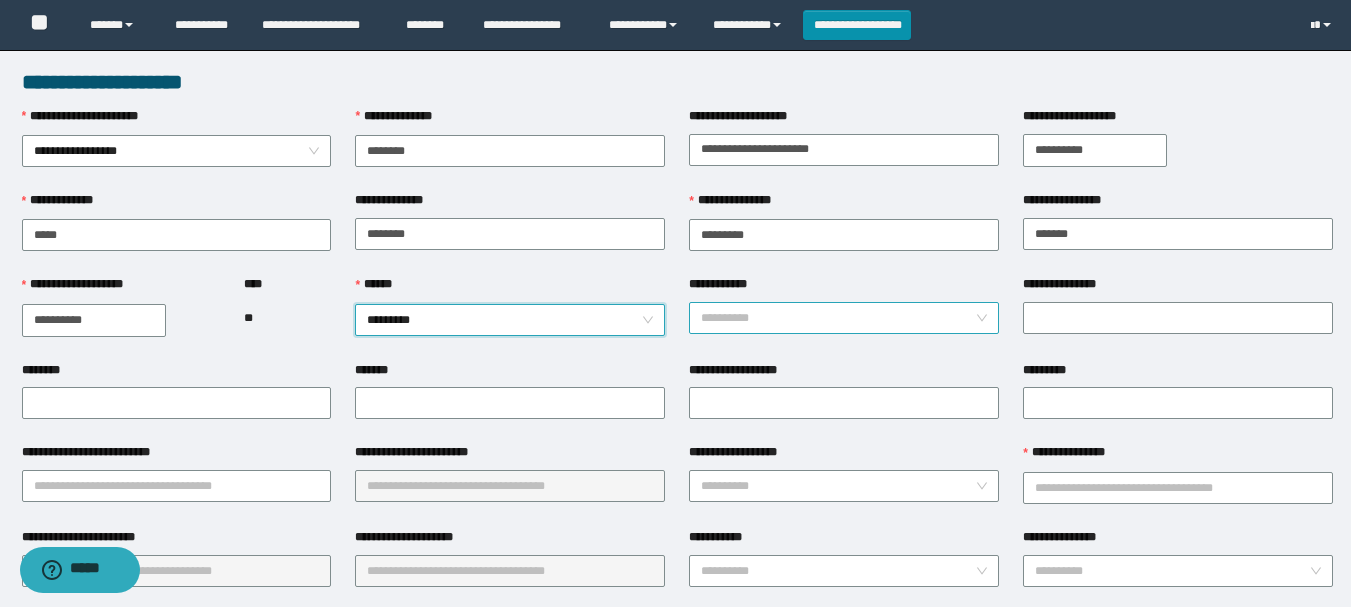 click on "**********" at bounding box center (838, 318) 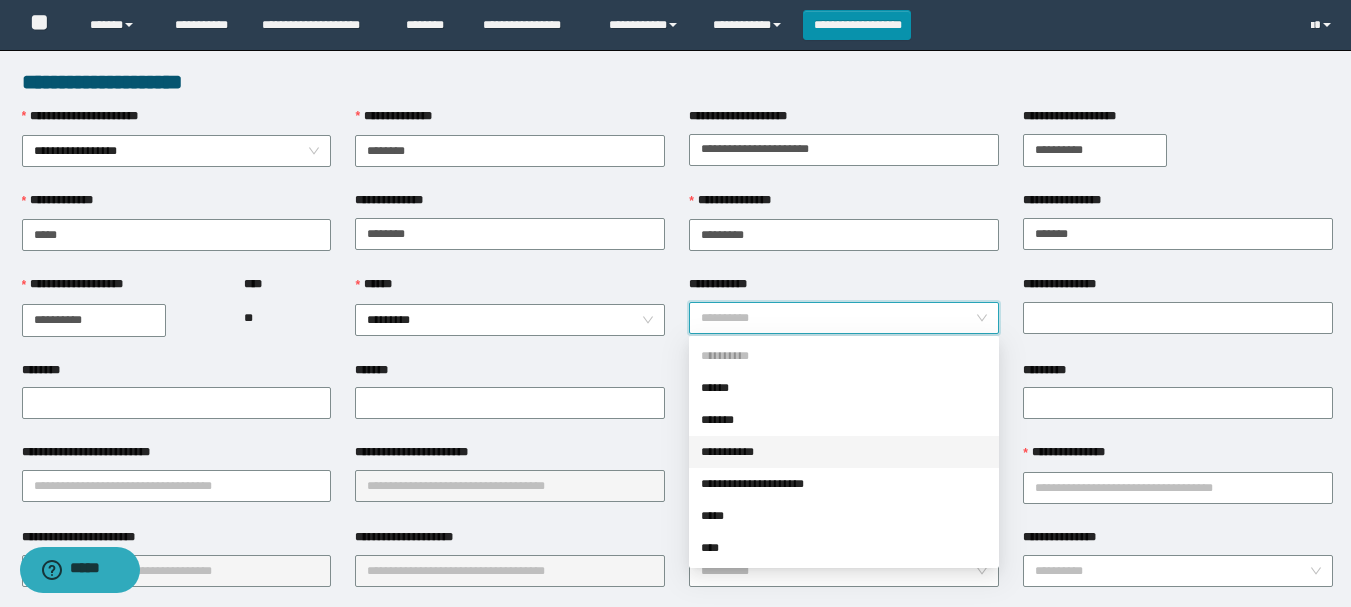 drag, startPoint x: 728, startPoint y: 443, endPoint x: 1081, endPoint y: 367, distance: 361.08862 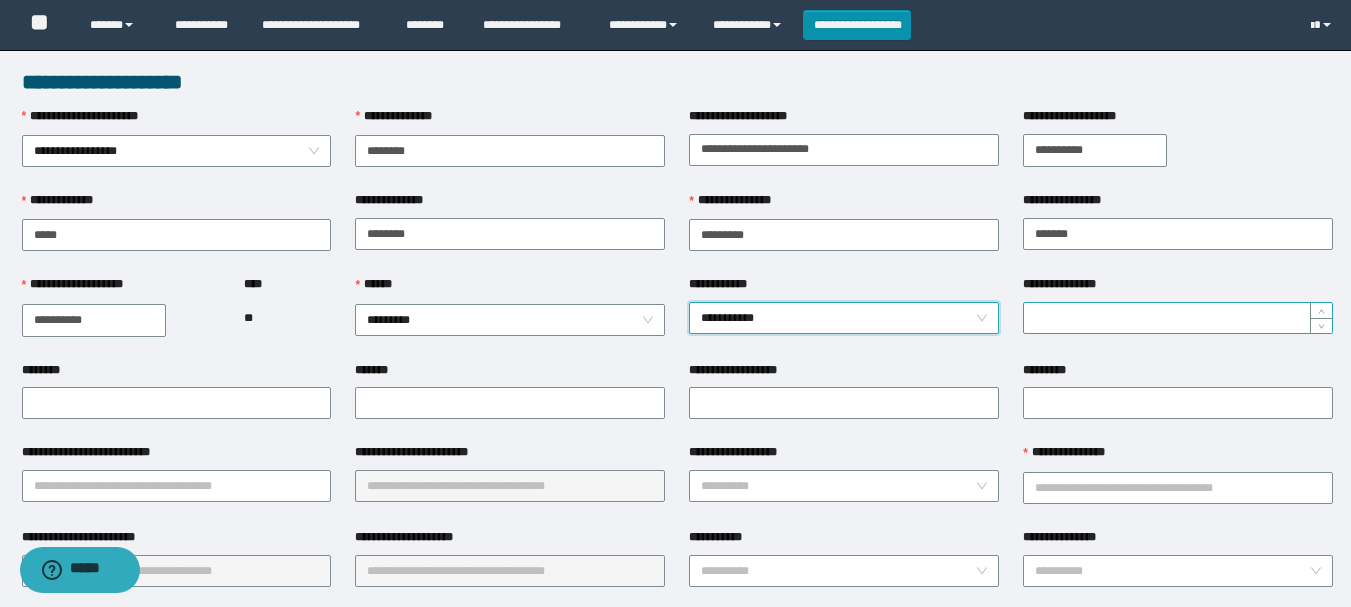 click on "**********" at bounding box center [1178, 318] 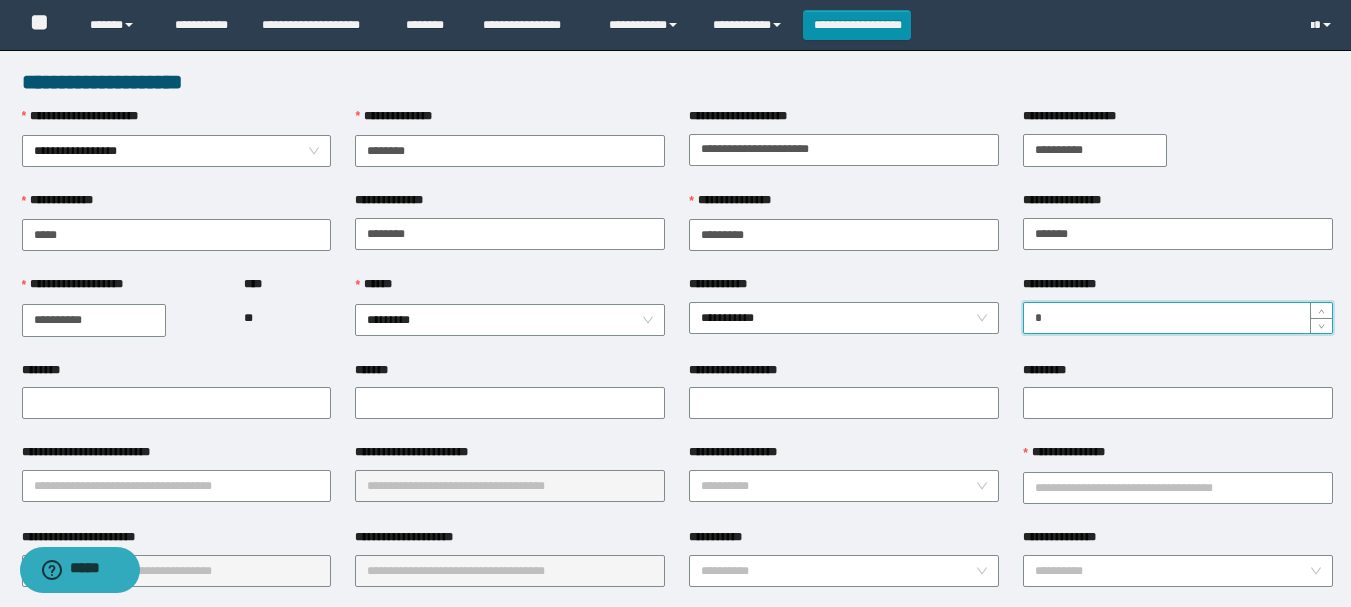 type on "*" 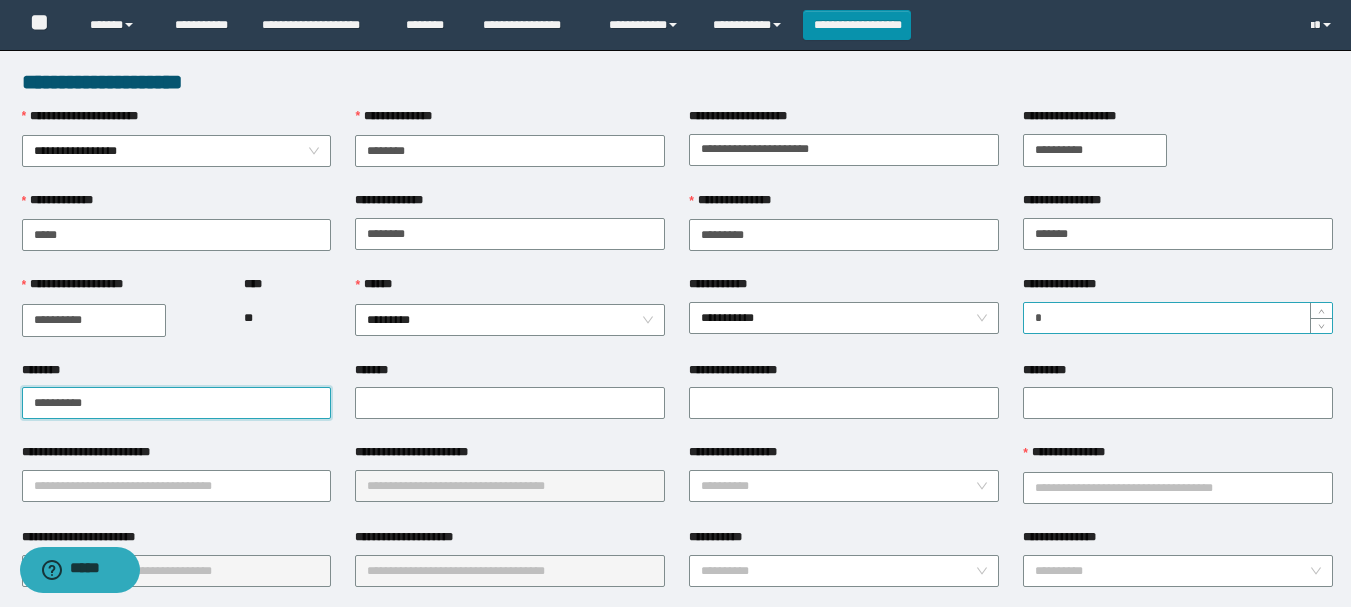 type on "**********" 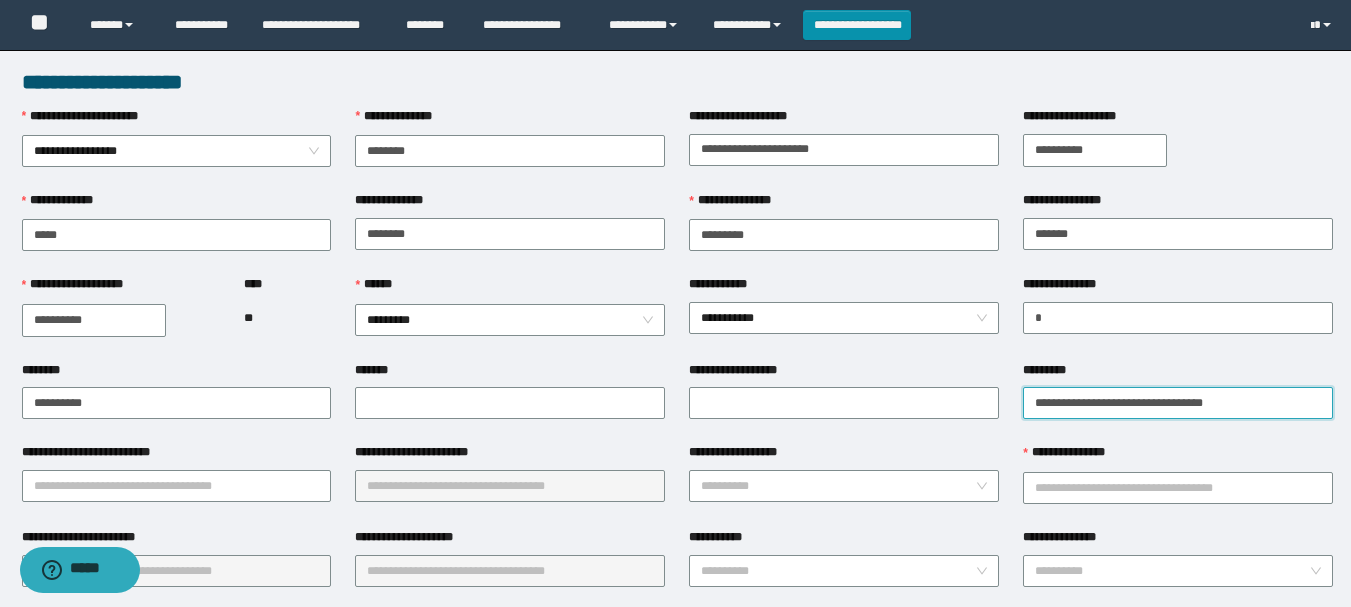 scroll, scrollTop: 200, scrollLeft: 0, axis: vertical 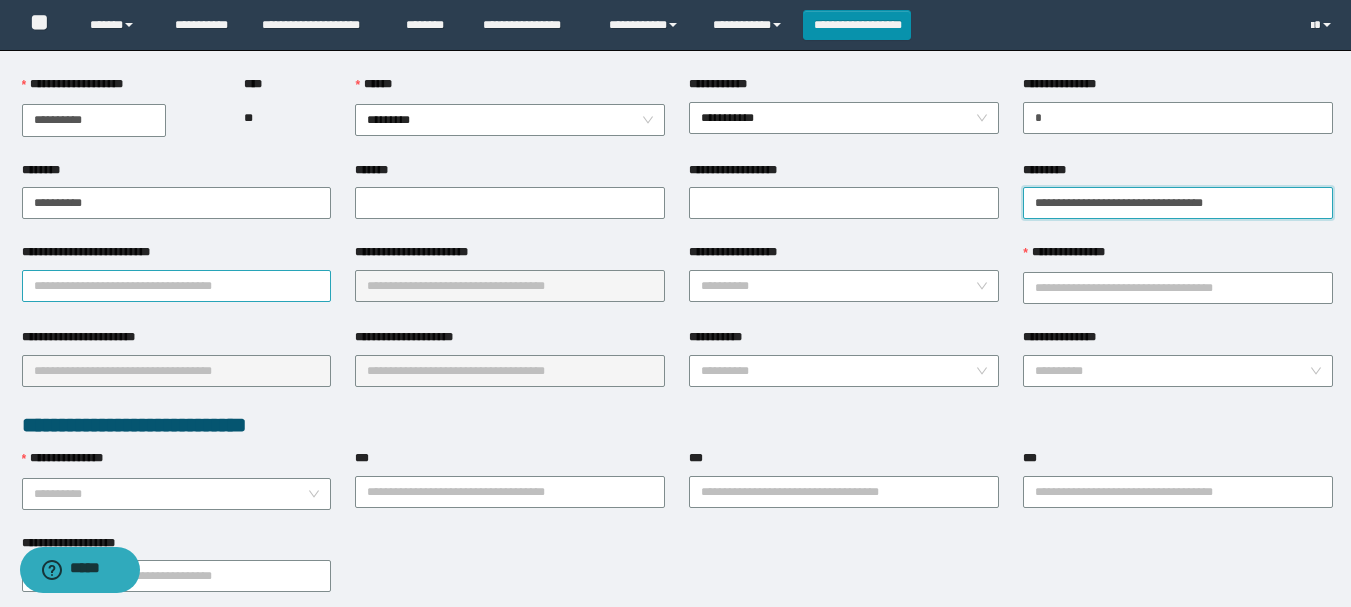 type on "**********" 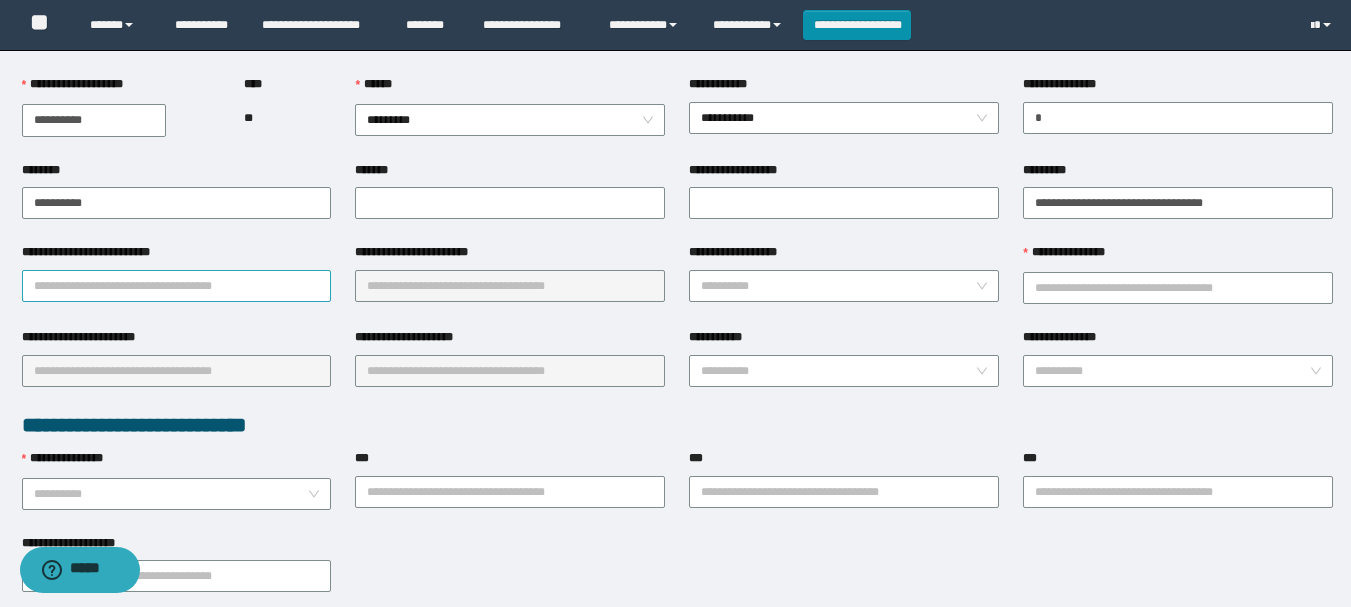 click on "**********" at bounding box center [177, 286] 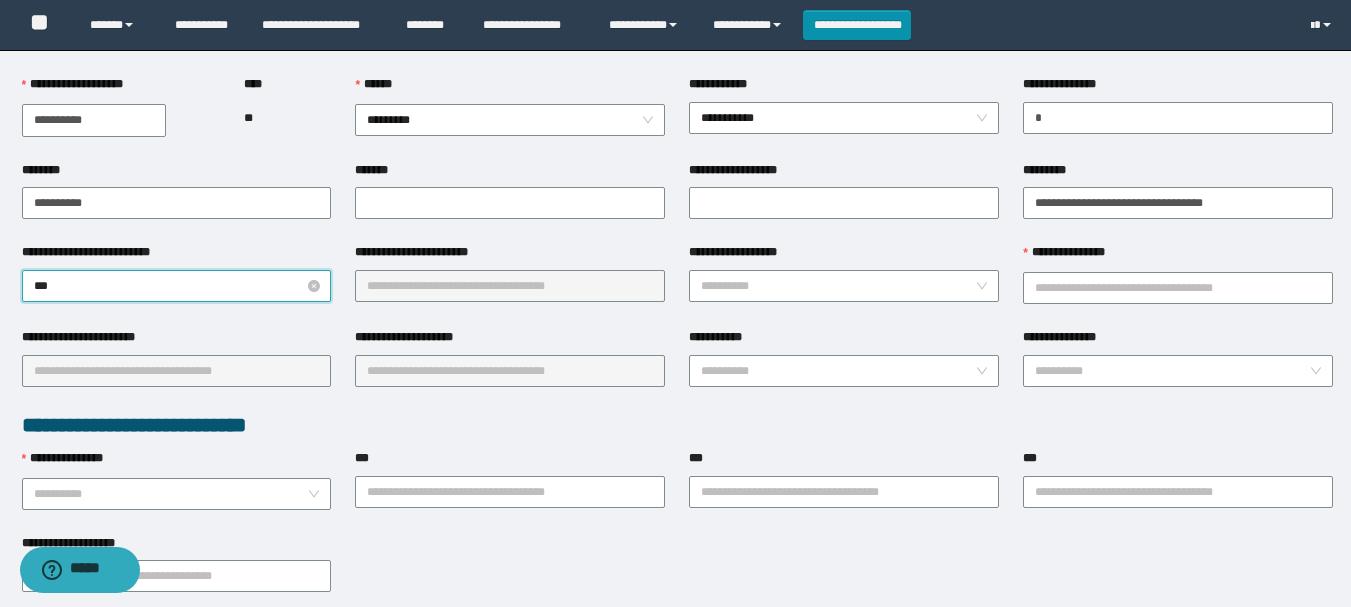 type on "****" 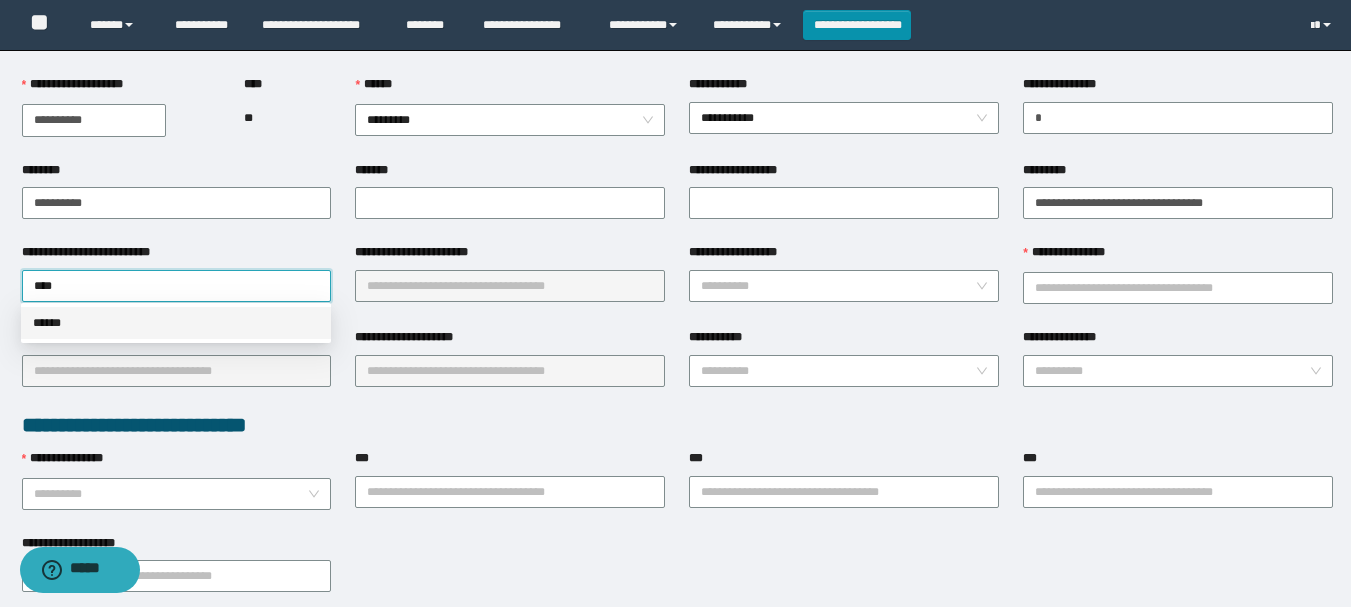 drag, startPoint x: 48, startPoint y: 322, endPoint x: 442, endPoint y: 286, distance: 395.64127 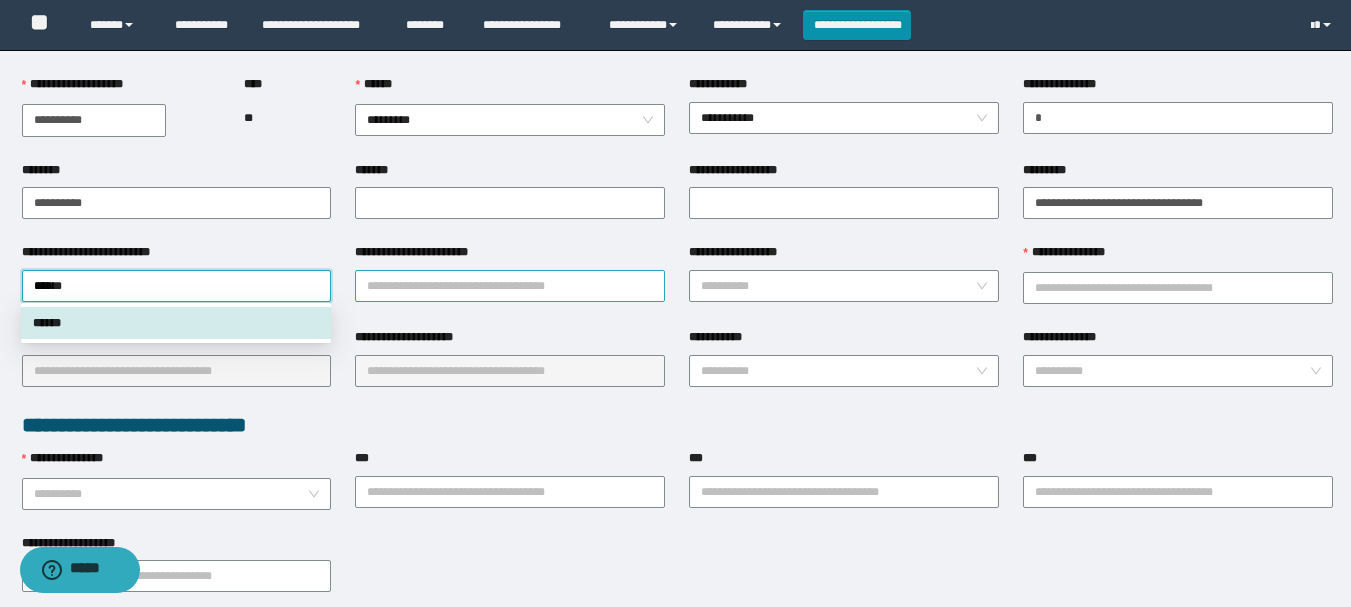type 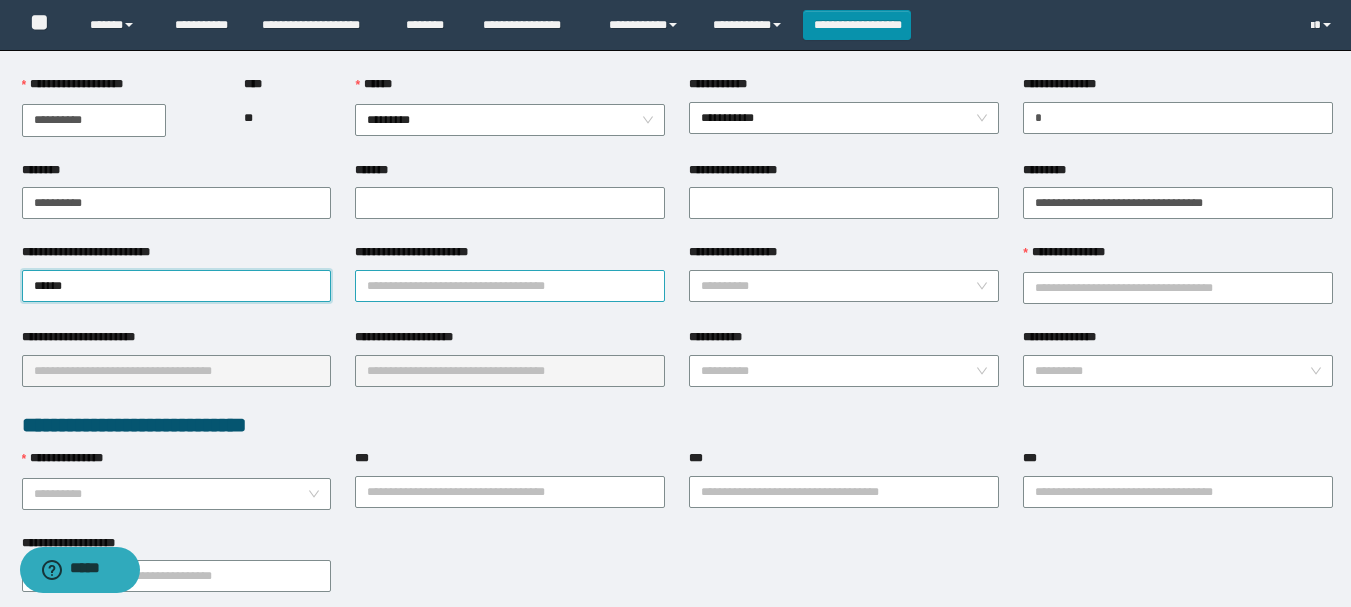 click on "**********" at bounding box center [510, 286] 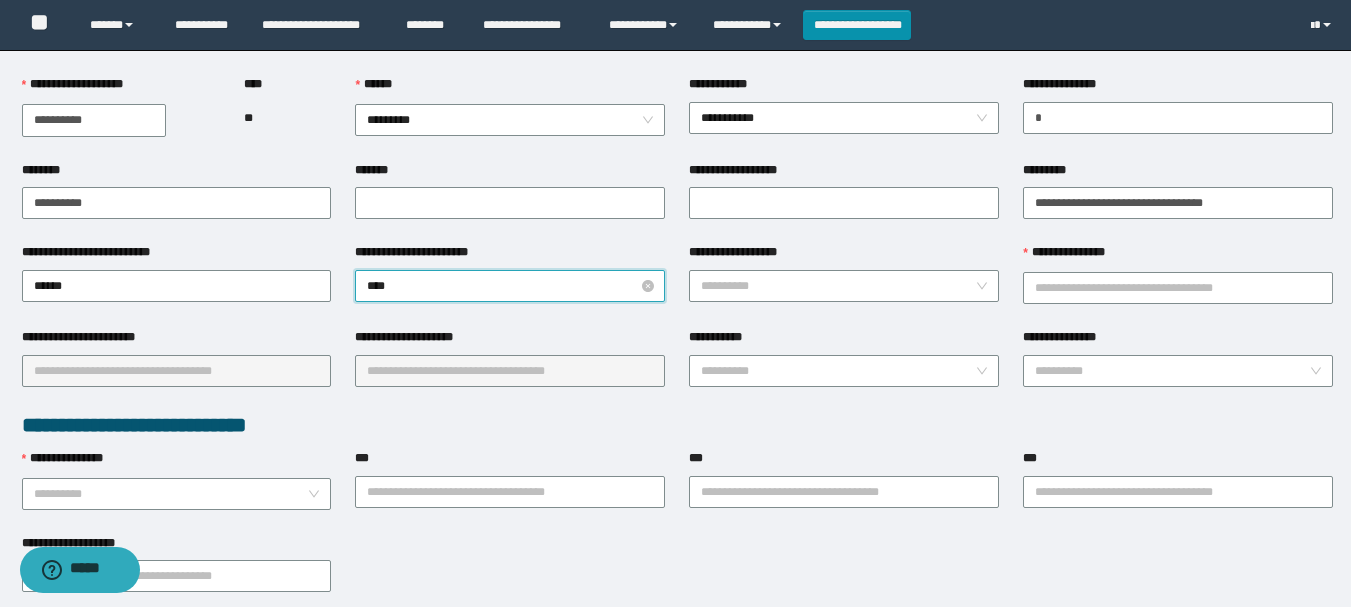 type on "*****" 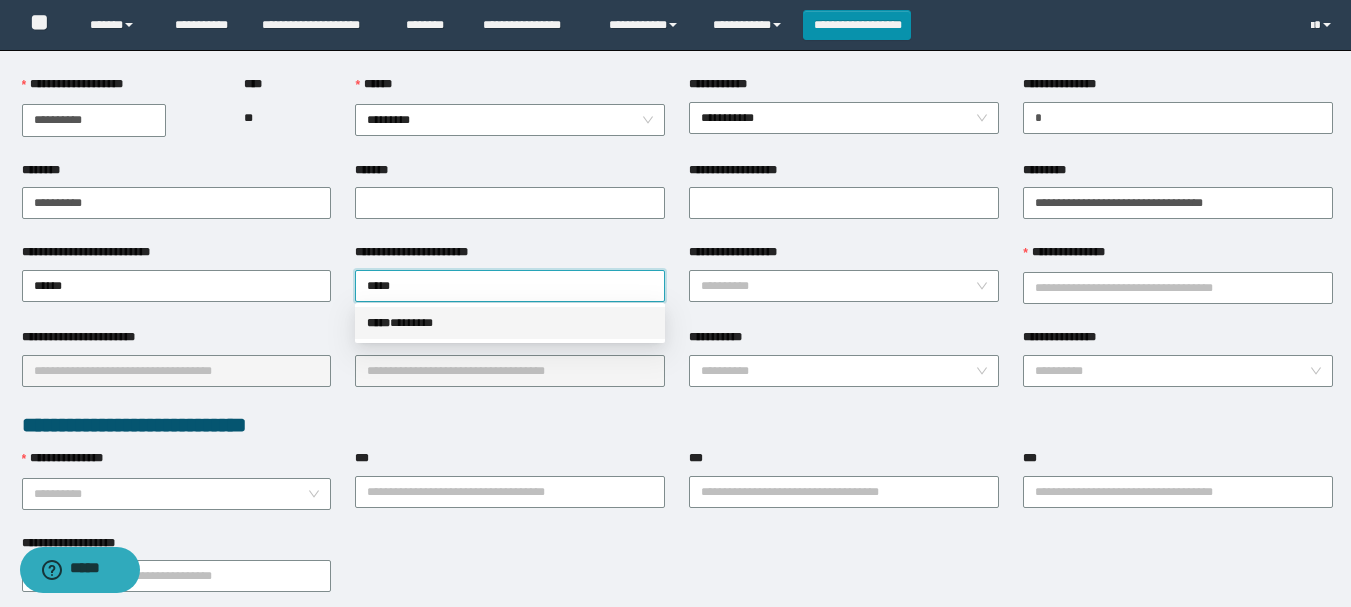 drag, startPoint x: 423, startPoint y: 330, endPoint x: 874, endPoint y: 332, distance: 451.00443 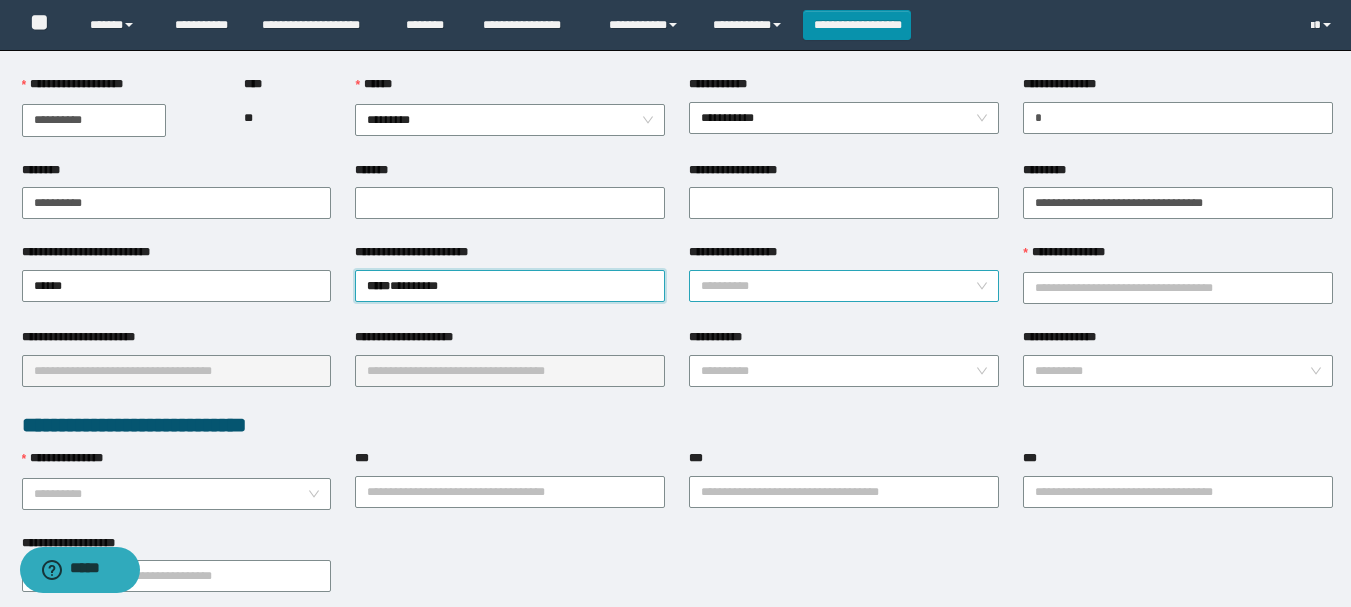 click on "**********" at bounding box center (838, 286) 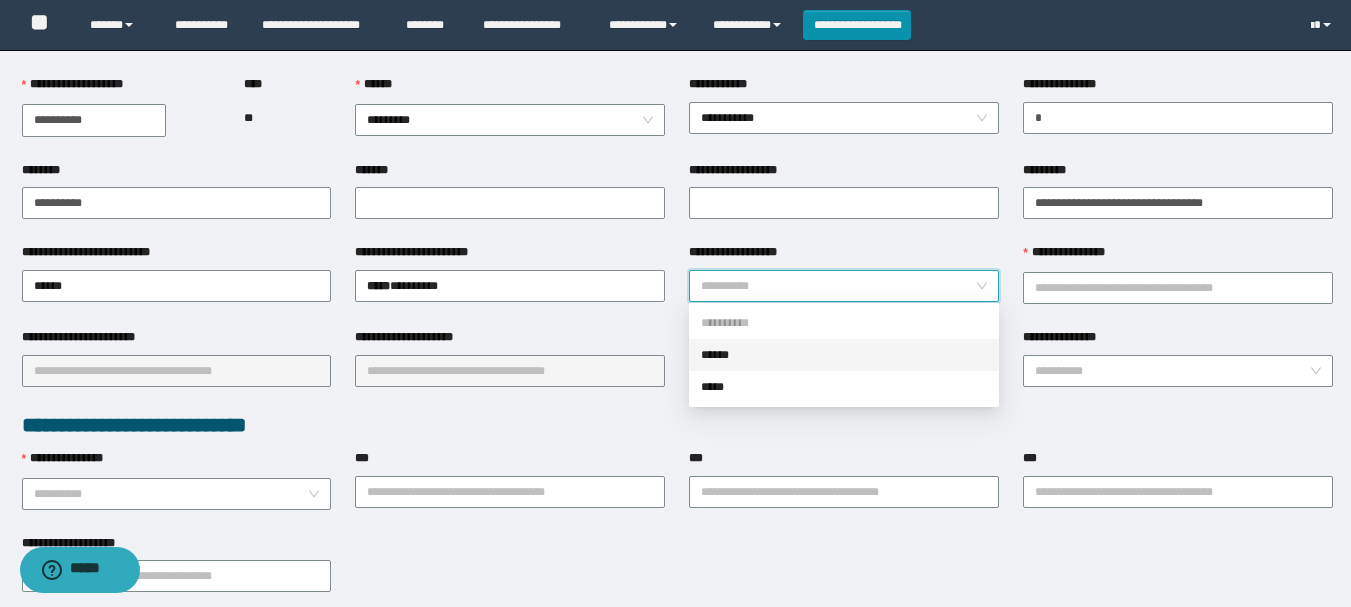 click on "******" at bounding box center [844, 355] 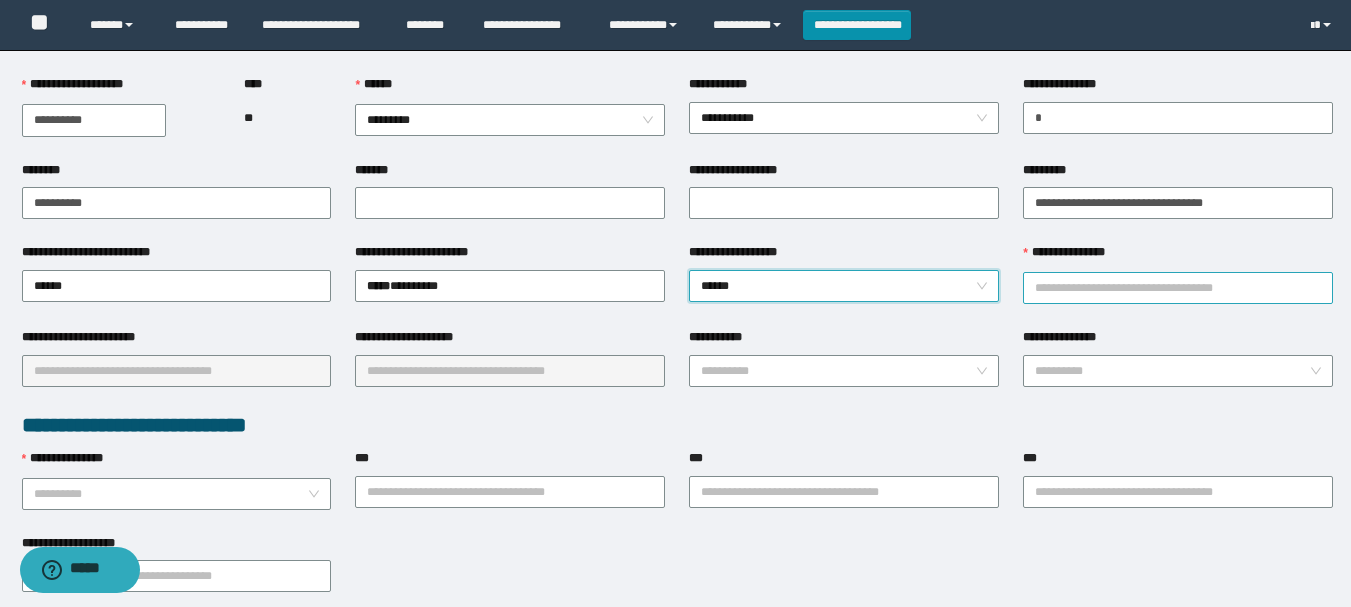click on "**********" at bounding box center [1178, 288] 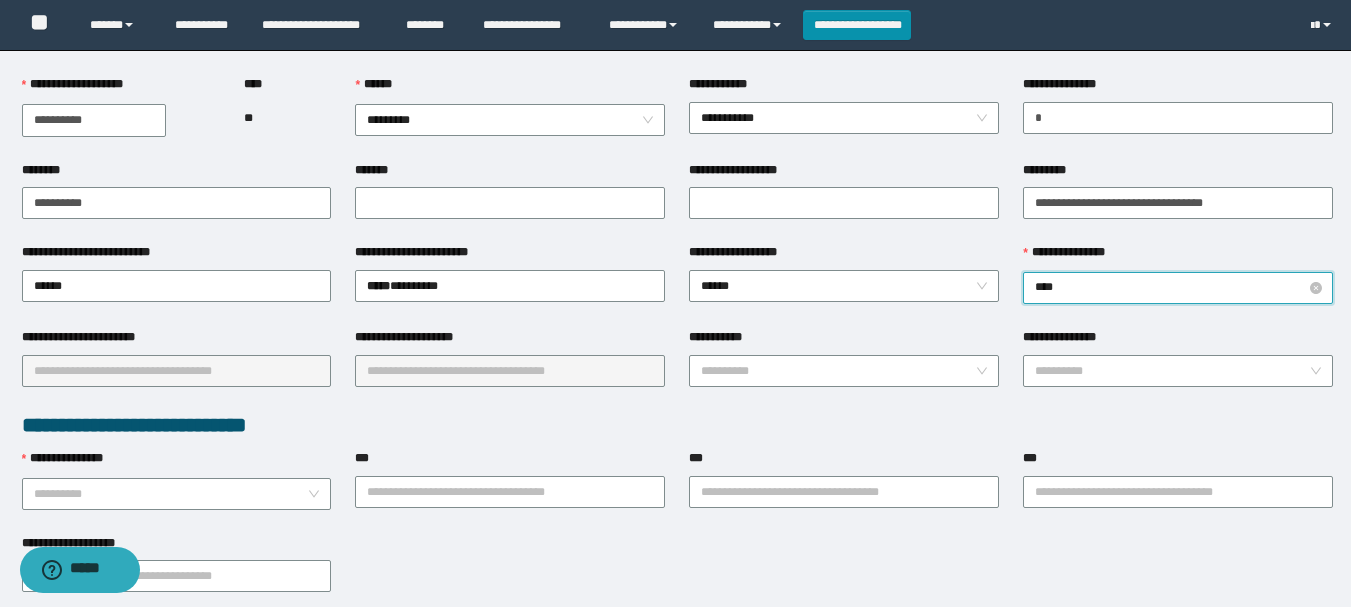 type on "*****" 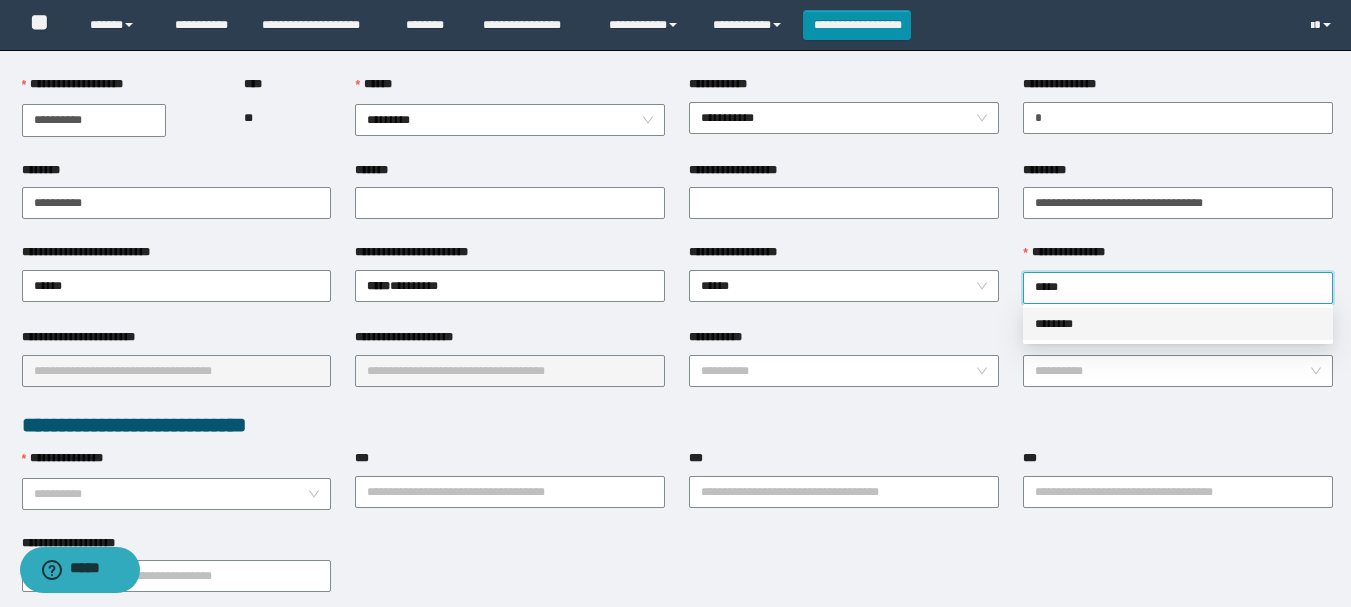 click on "********" at bounding box center [1178, 324] 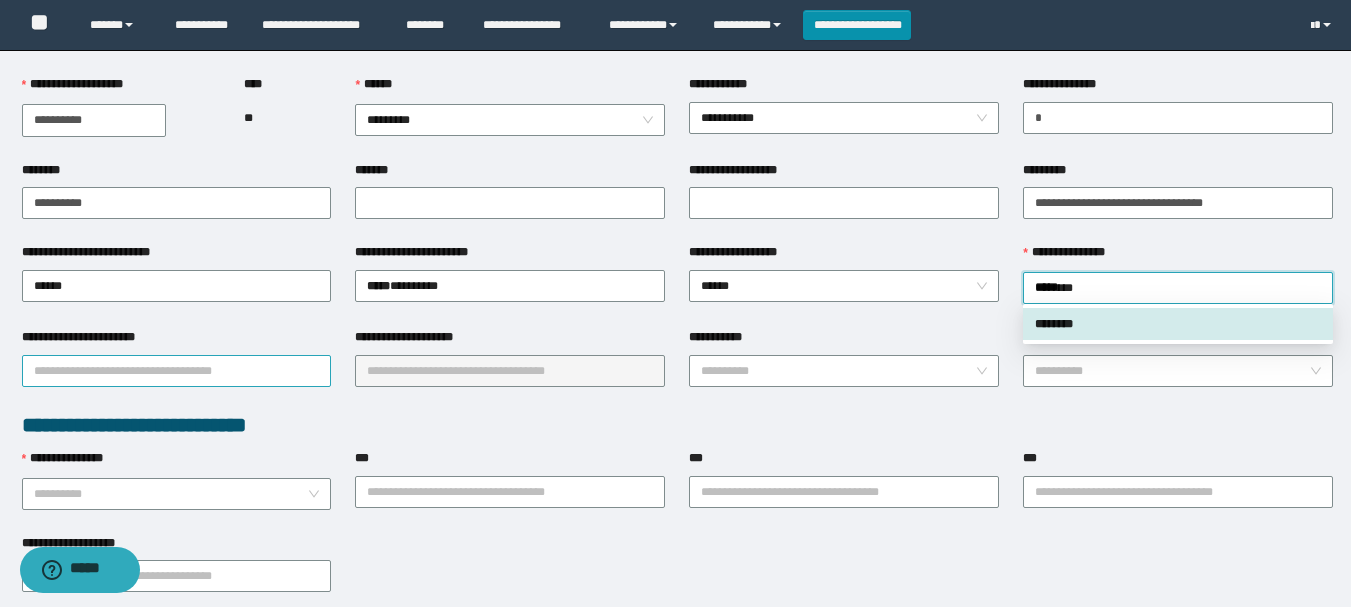 type 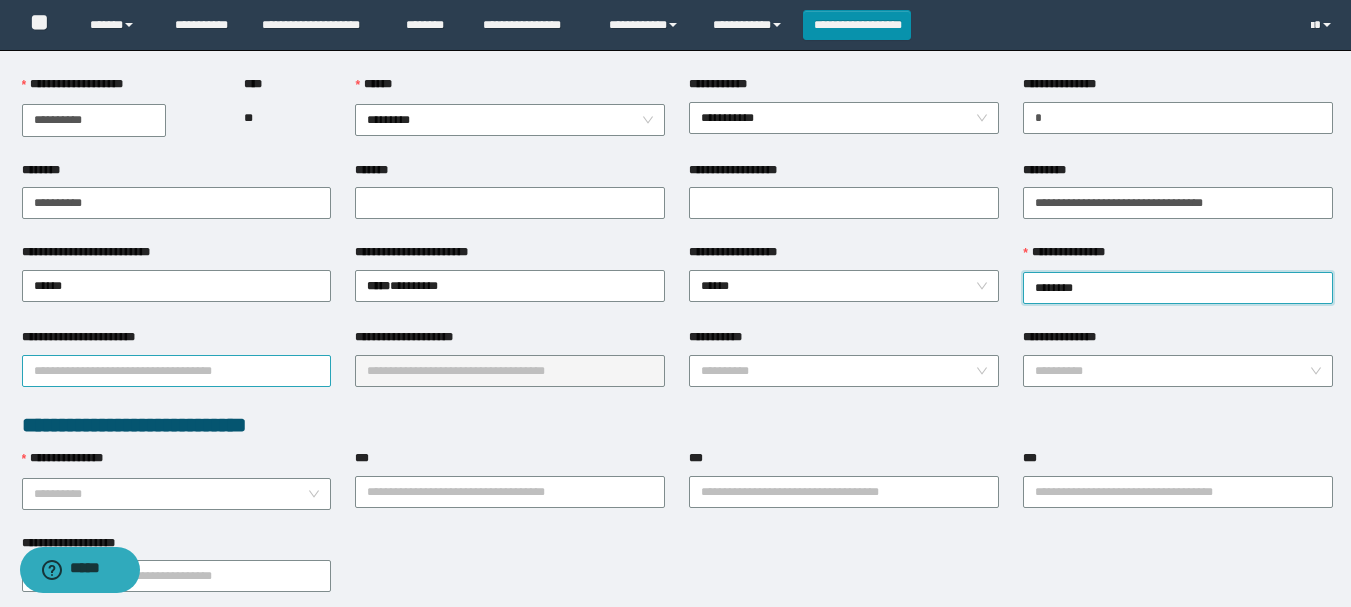 click on "**********" at bounding box center (177, 371) 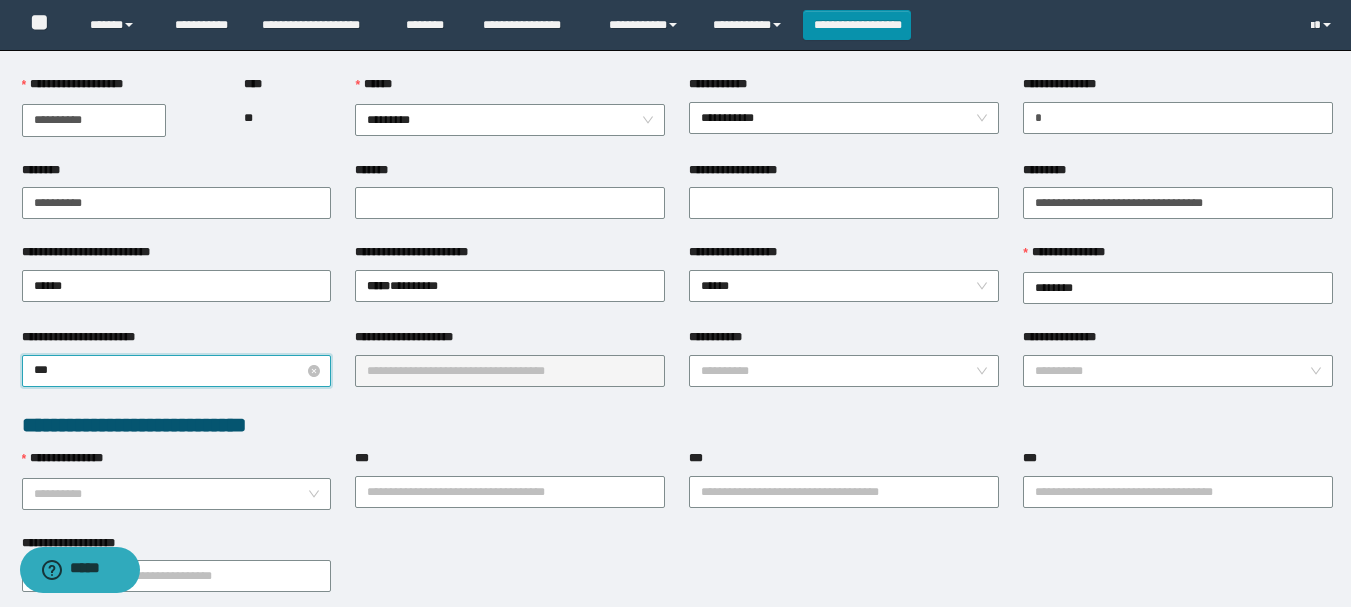 type on "****" 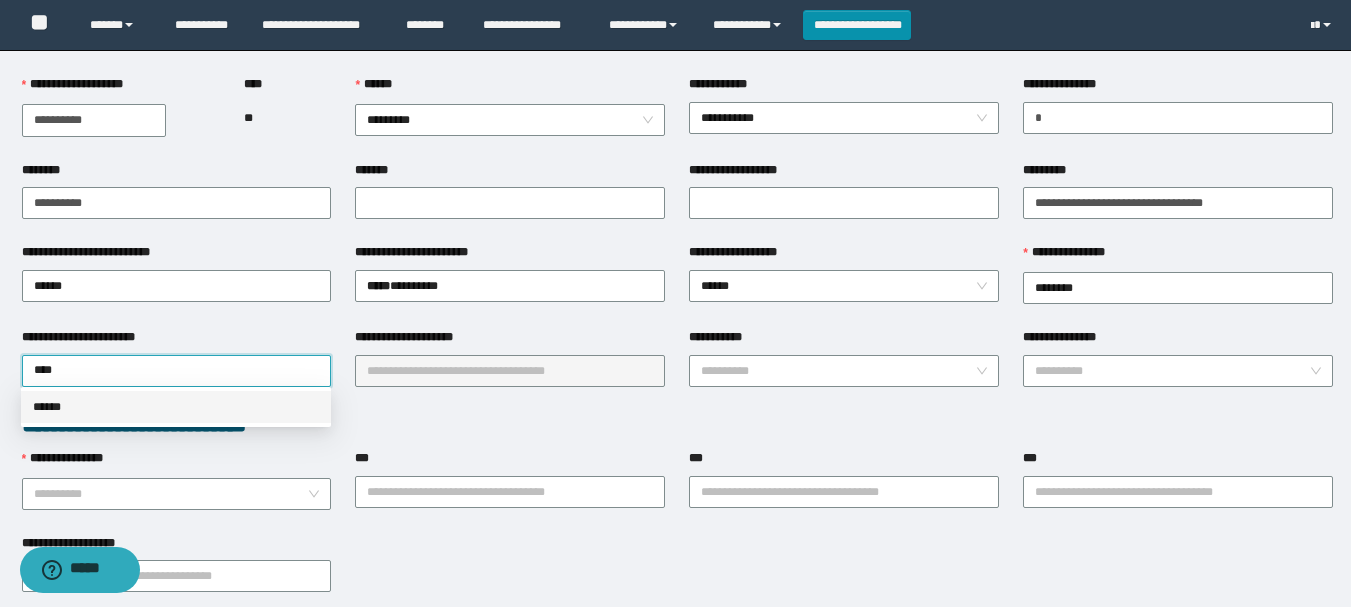 click on "******" at bounding box center [176, 407] 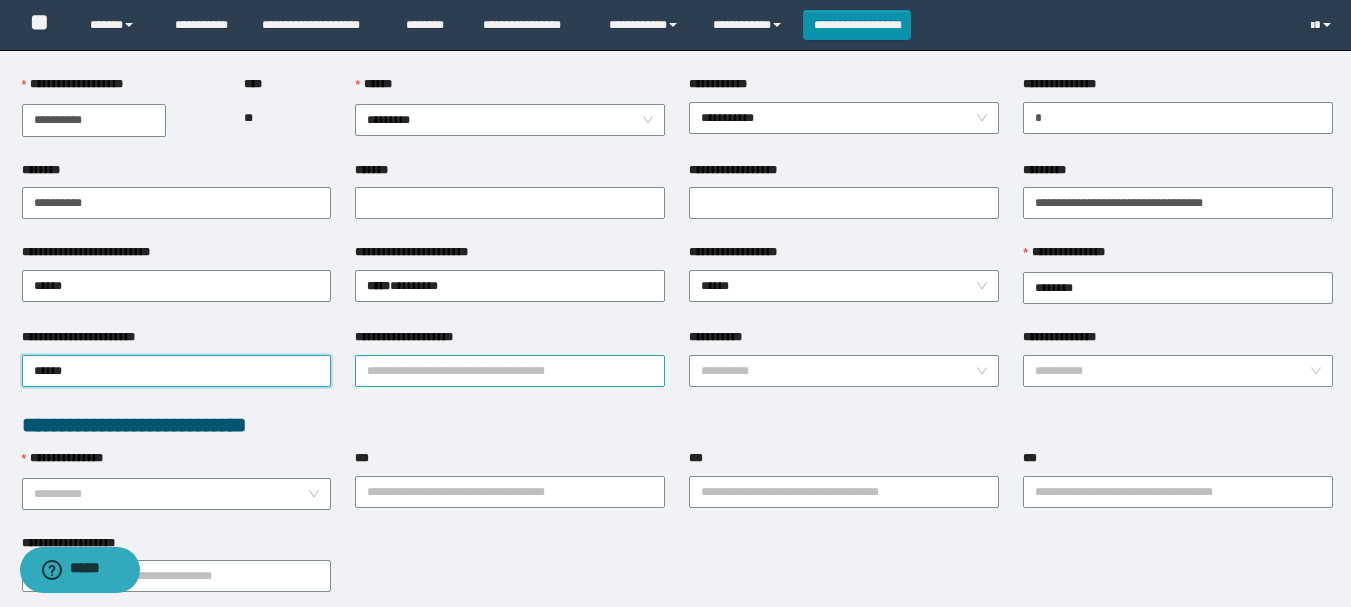 click on "**********" at bounding box center (510, 371) 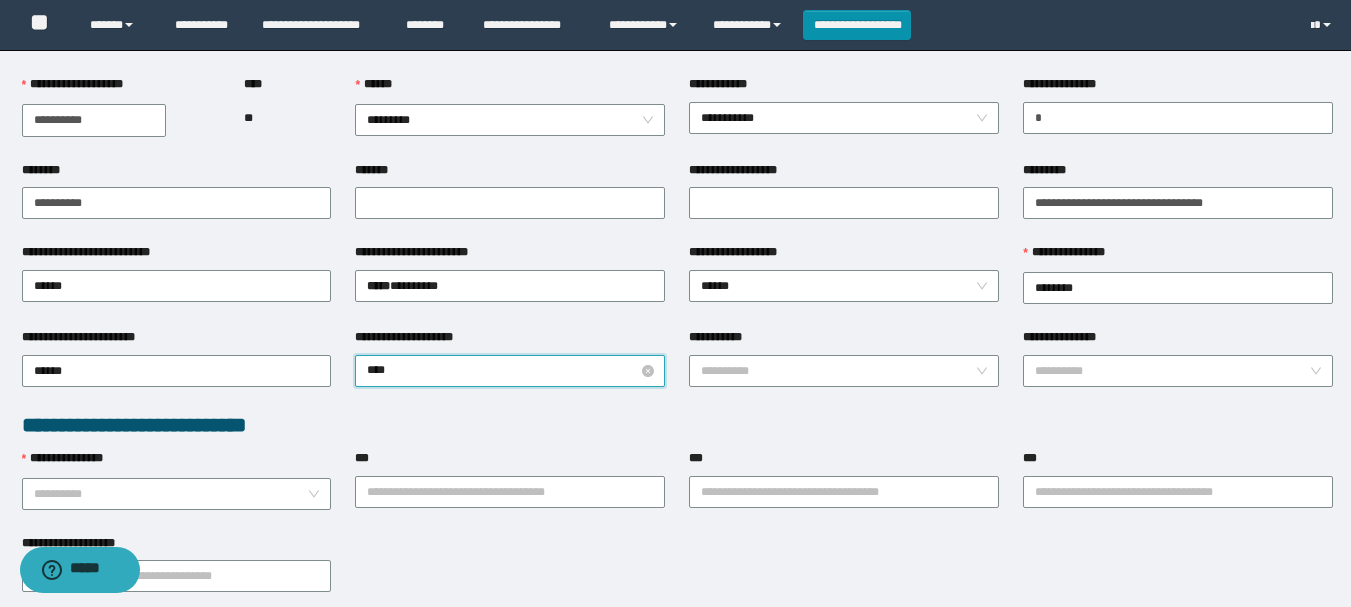 type on "*****" 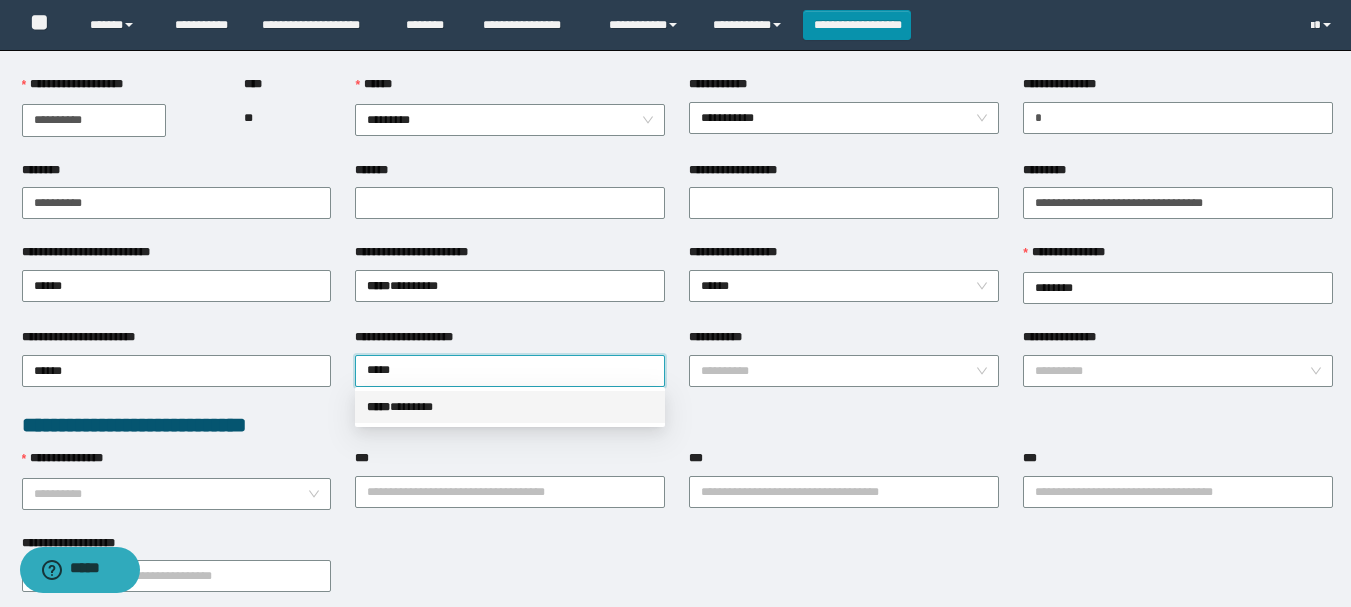 click on "***** * ******" at bounding box center (510, 407) 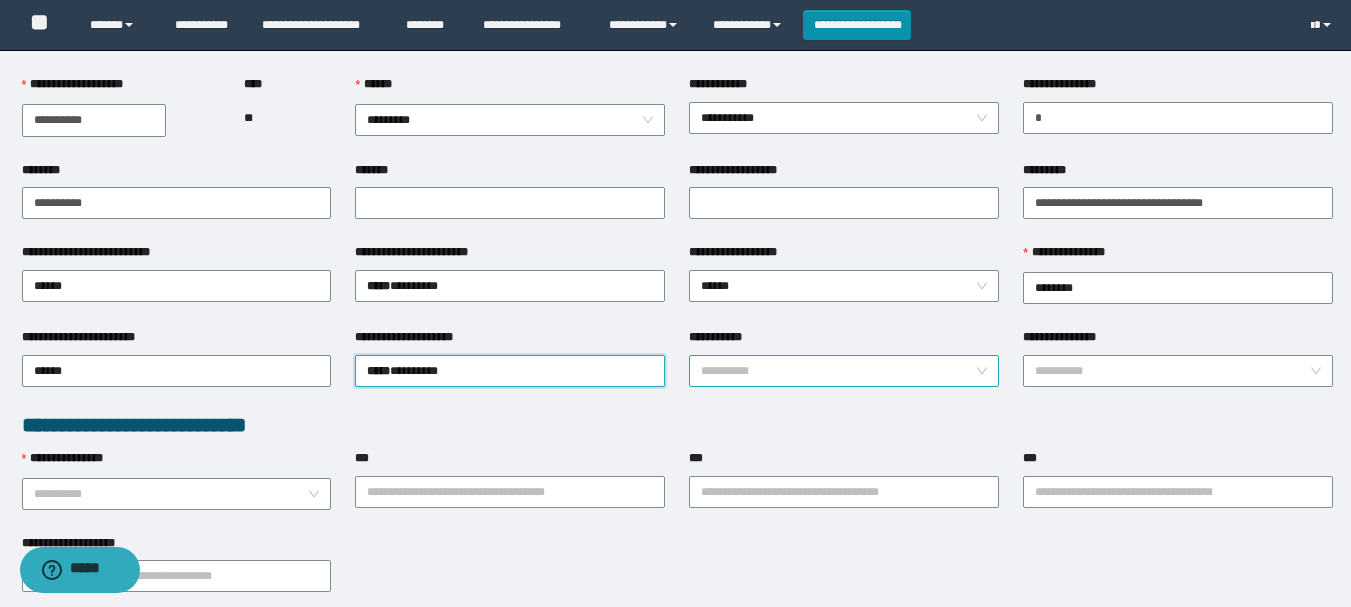 click on "**********" at bounding box center [838, 371] 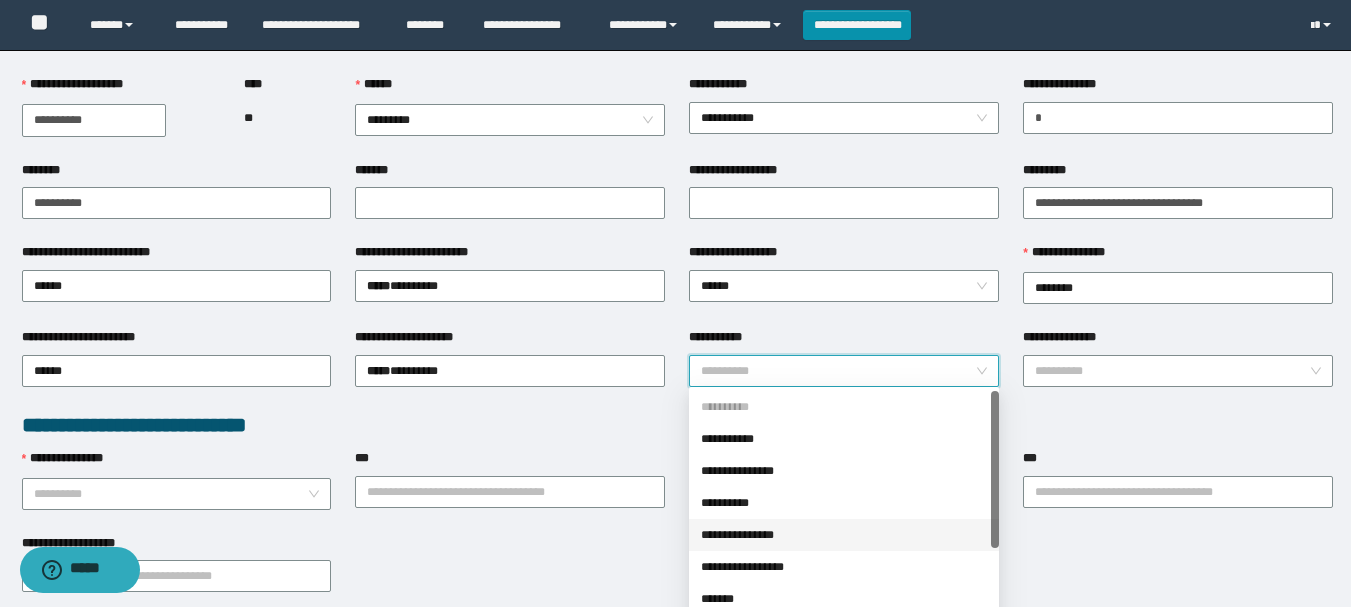 drag, startPoint x: 757, startPoint y: 533, endPoint x: 1048, endPoint y: 441, distance: 305.19666 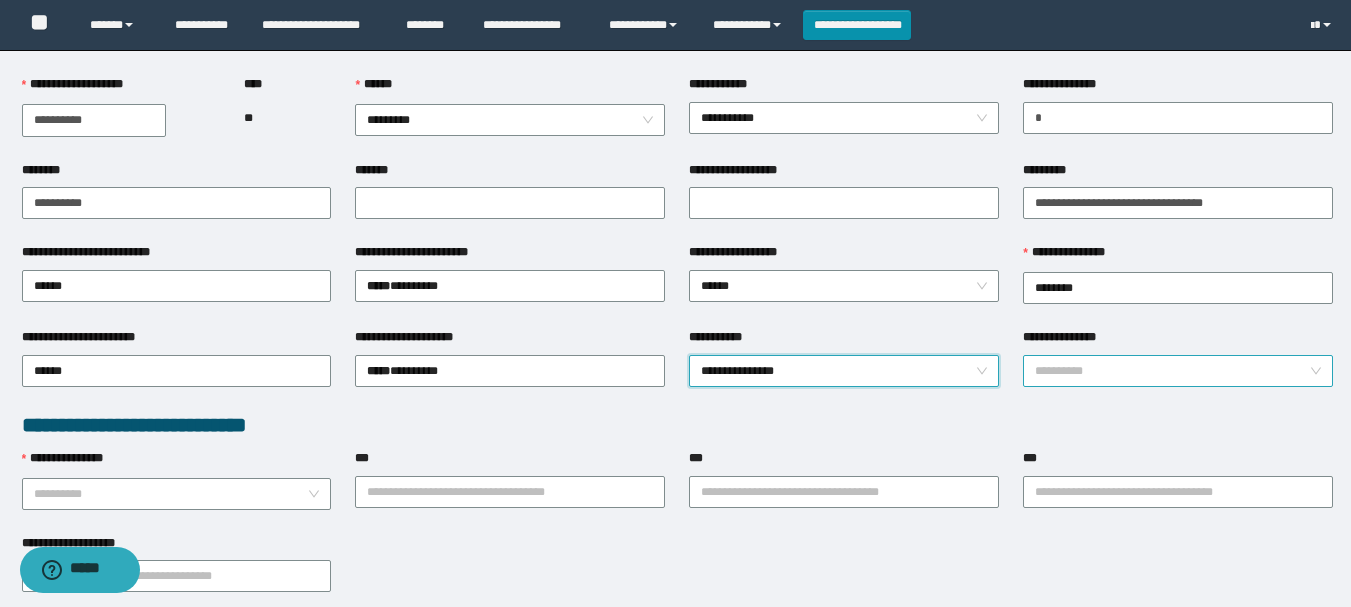 click on "**********" at bounding box center (1172, 371) 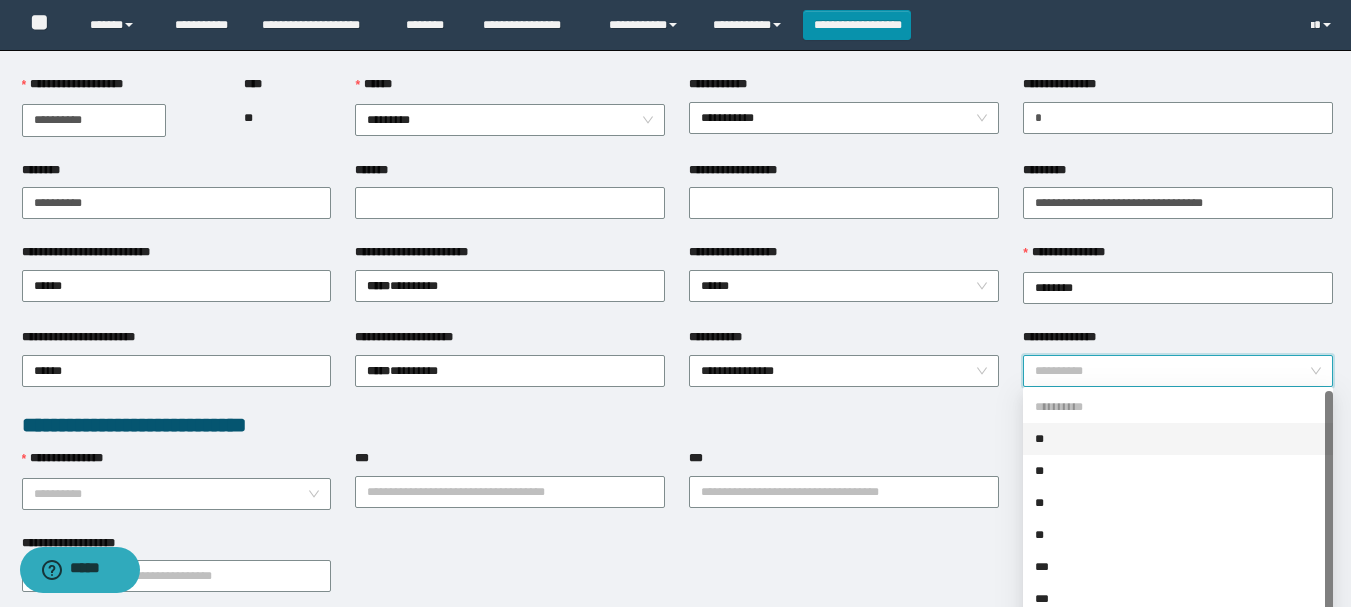 click on "**" at bounding box center (1178, 439) 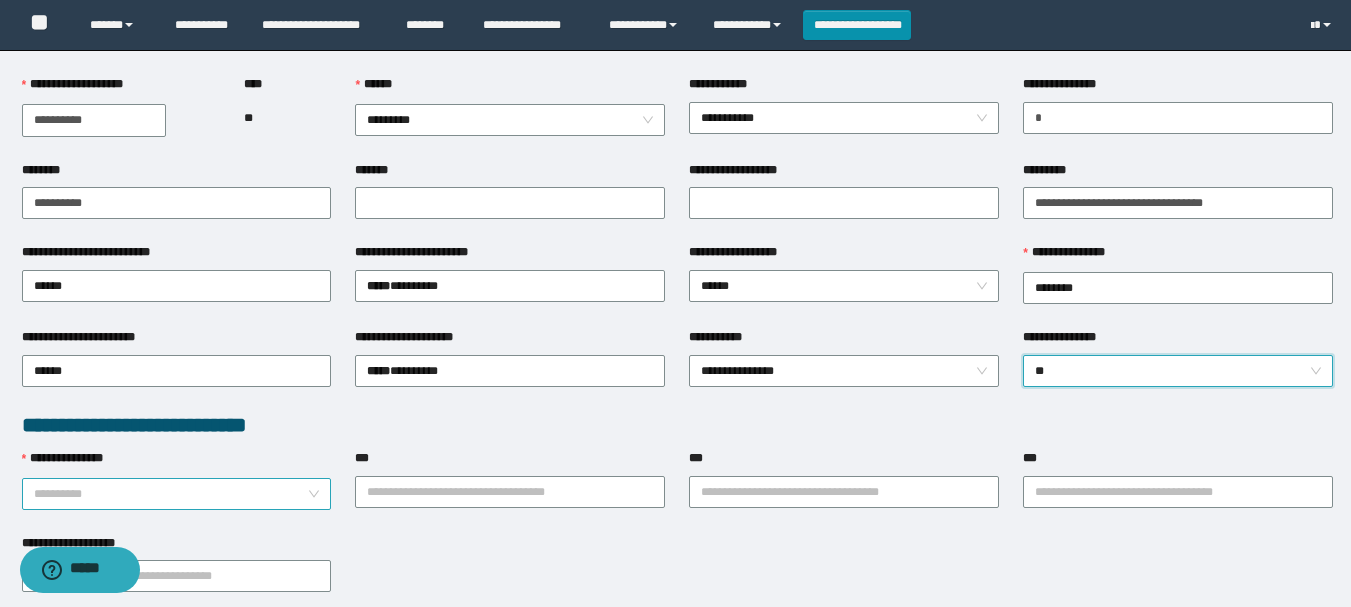 click on "**********" at bounding box center (171, 494) 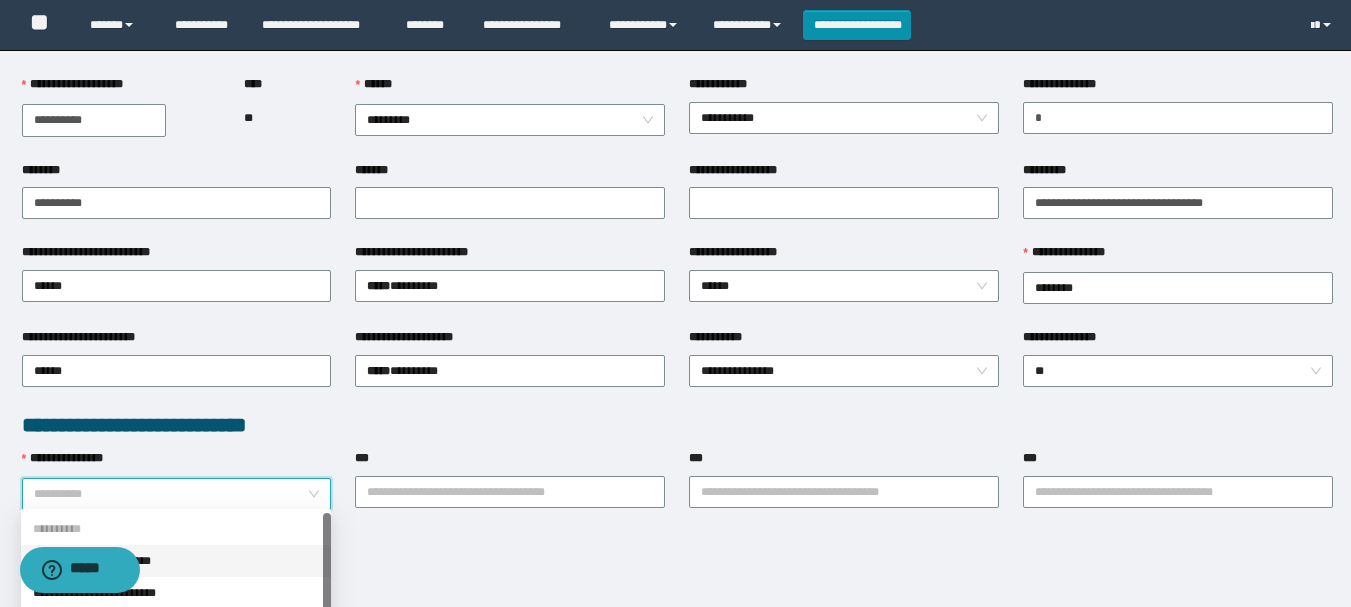 click on "**********" at bounding box center (176, 561) 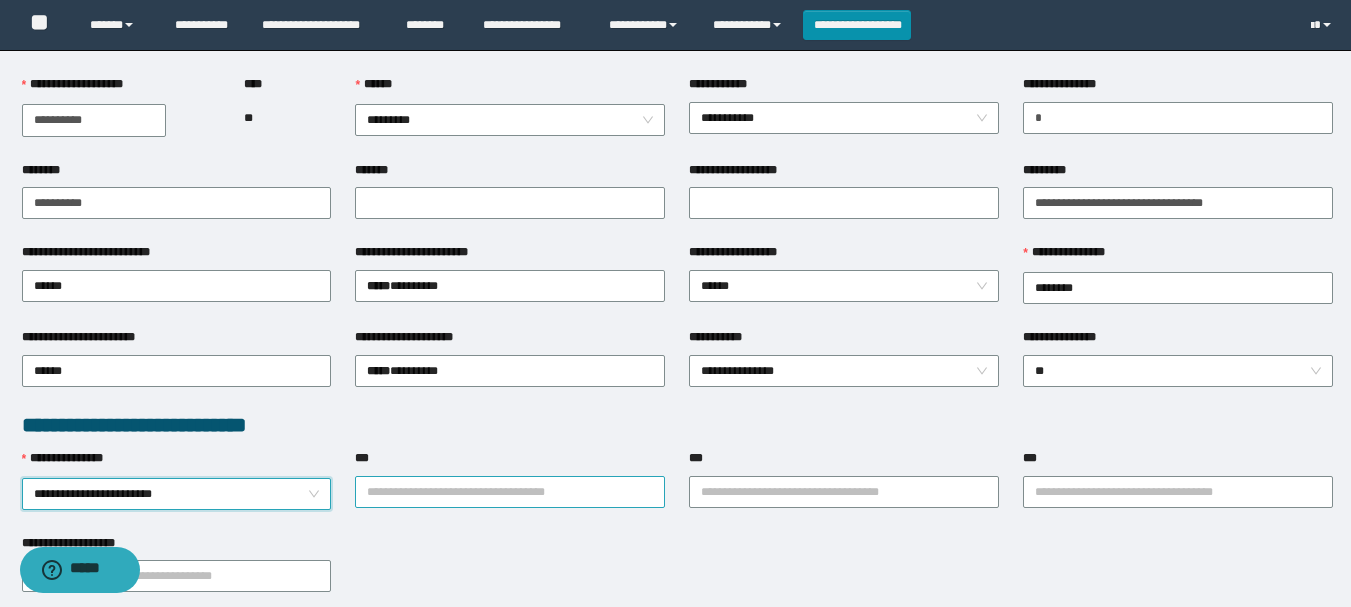 click on "***" at bounding box center [510, 492] 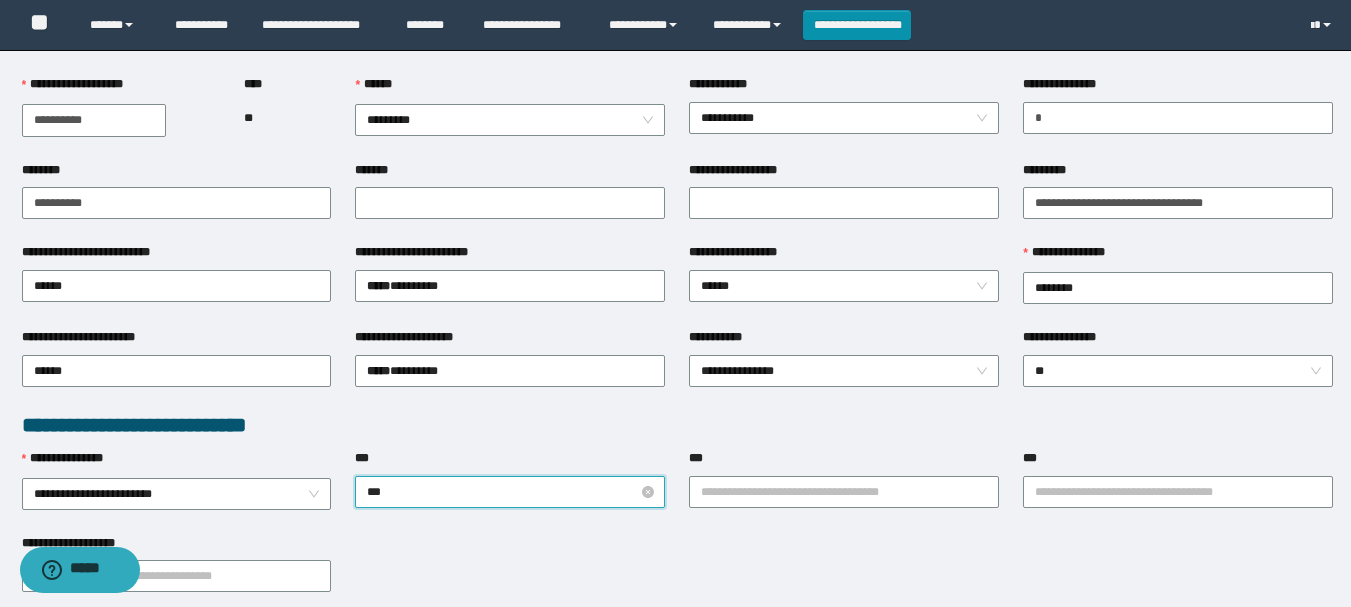 type on "****" 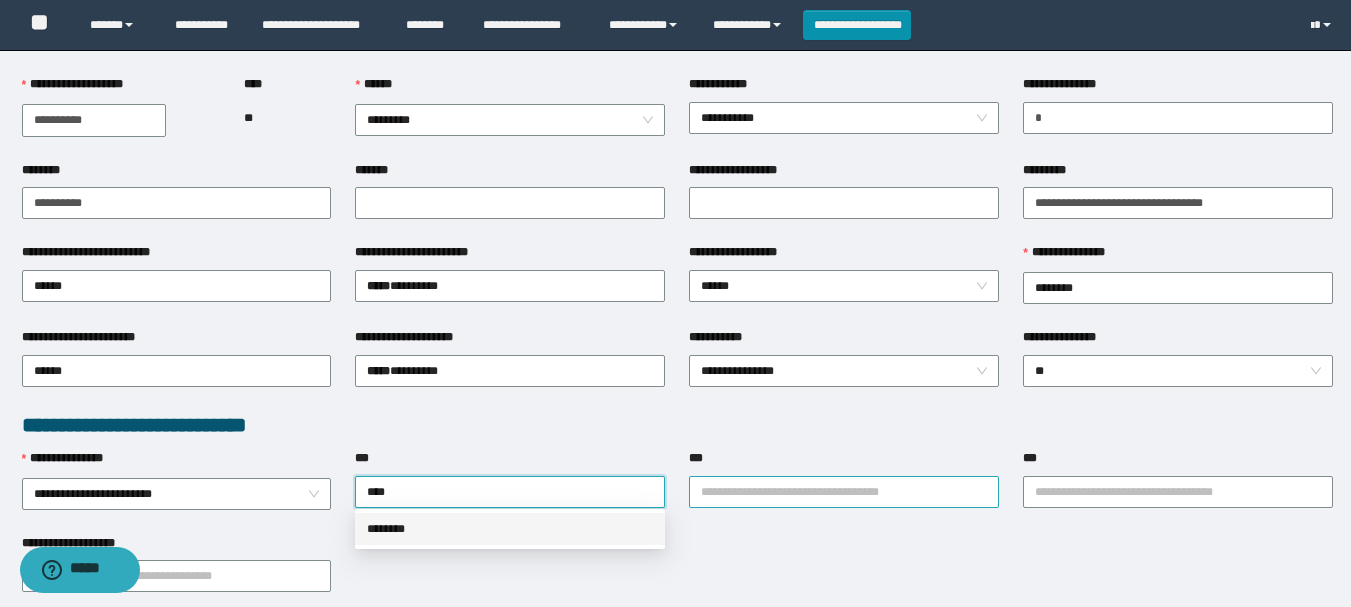drag, startPoint x: 434, startPoint y: 529, endPoint x: 693, endPoint y: 502, distance: 260.40353 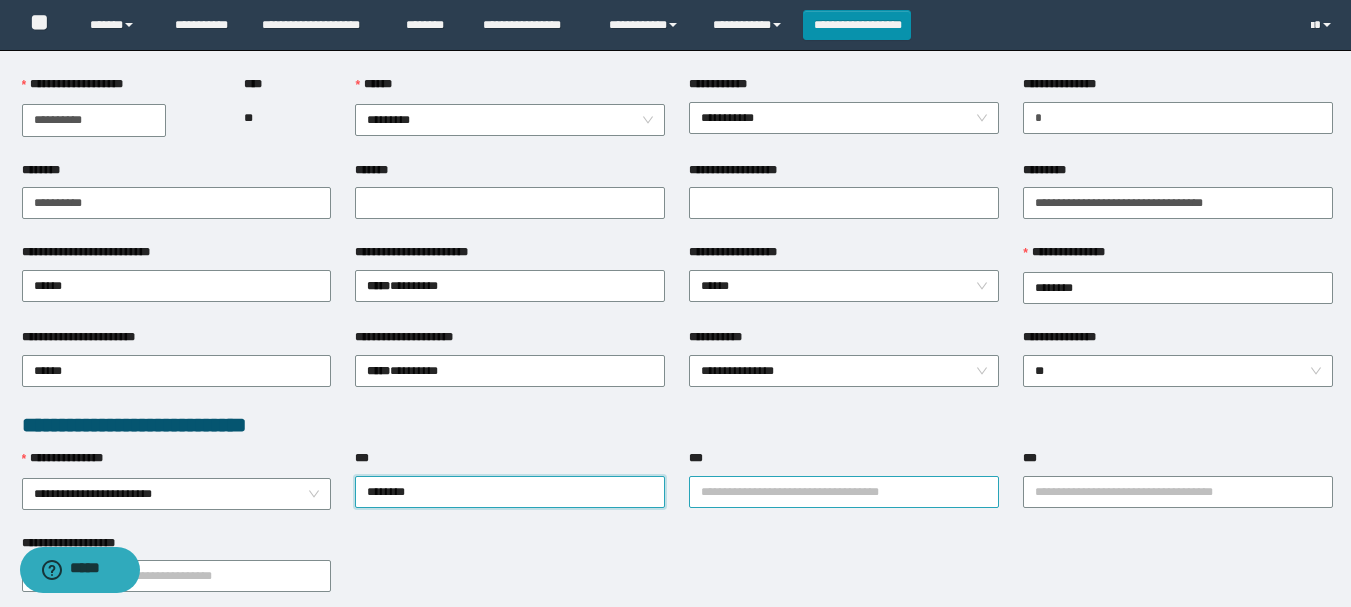 click on "***" at bounding box center [844, 492] 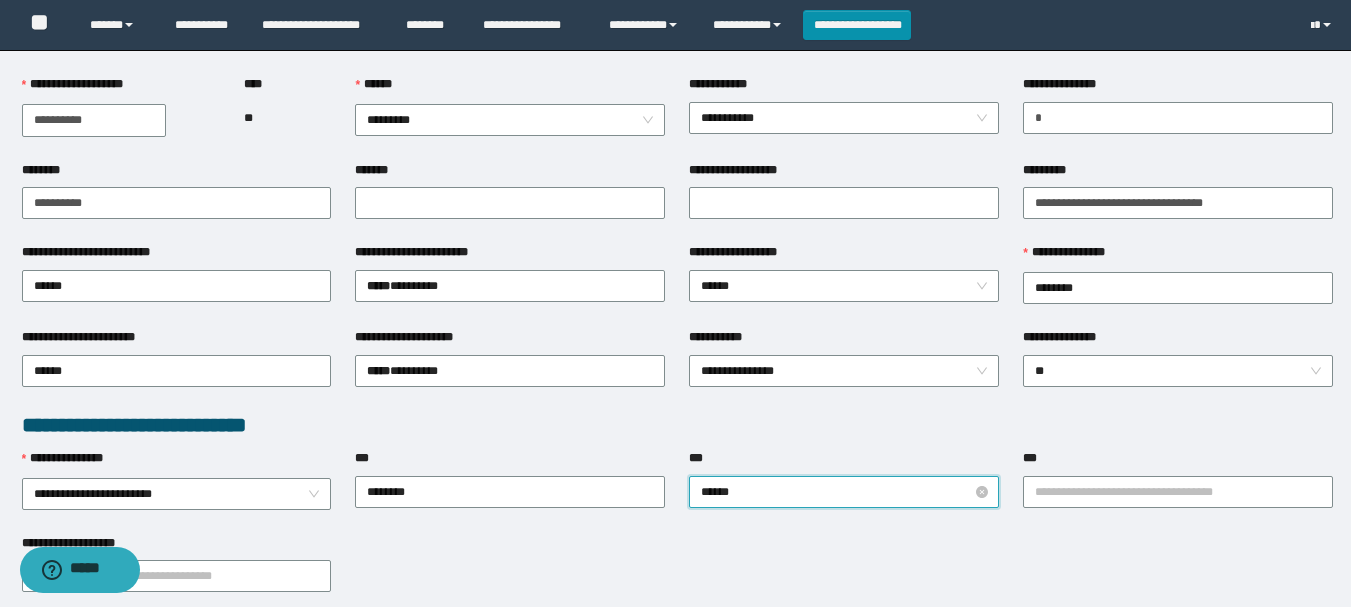 type on "*******" 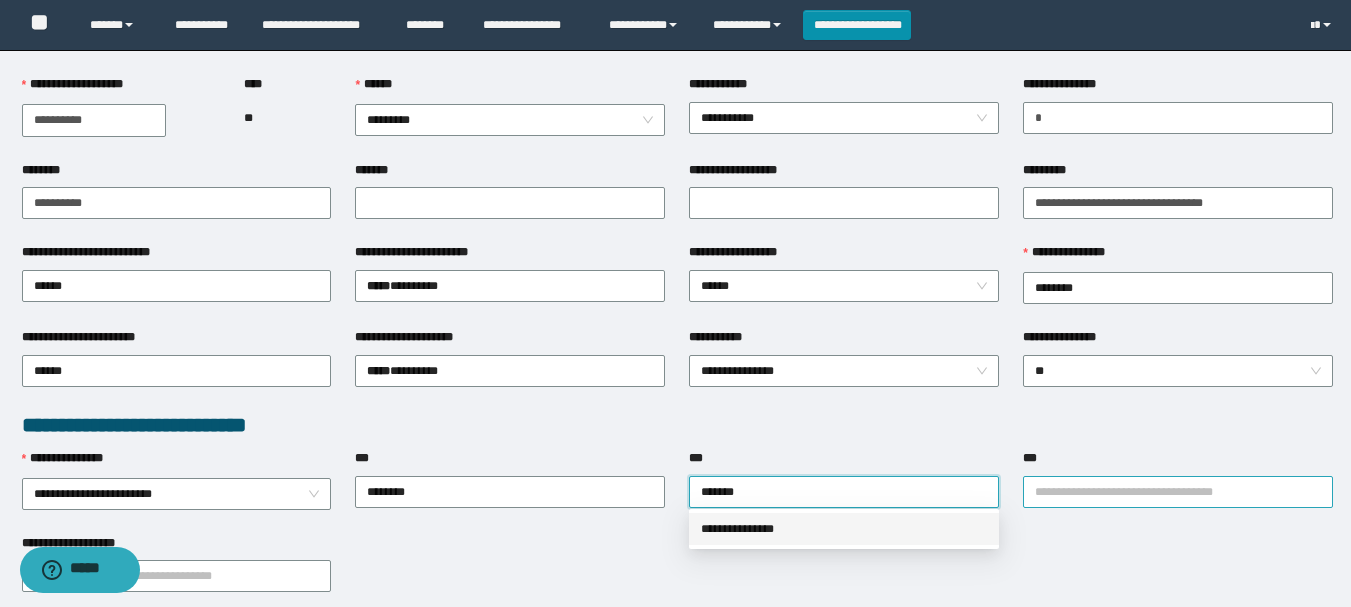 drag, startPoint x: 773, startPoint y: 533, endPoint x: 1048, endPoint y: 500, distance: 276.97293 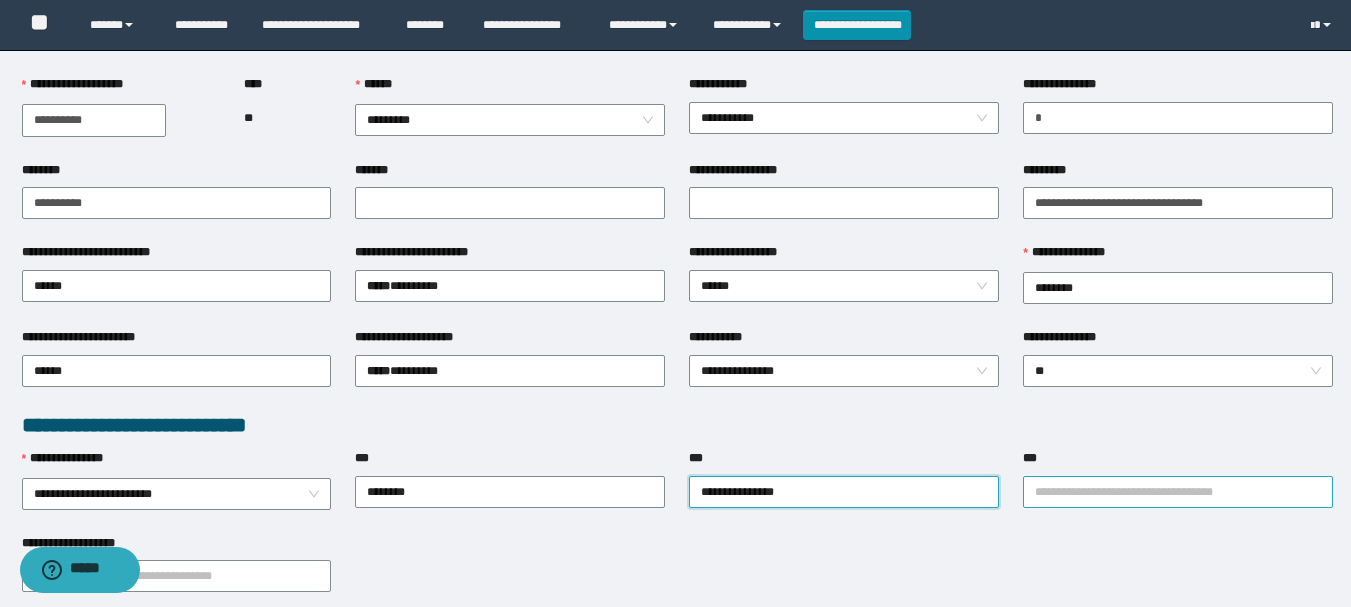 click on "***" at bounding box center (1178, 492) 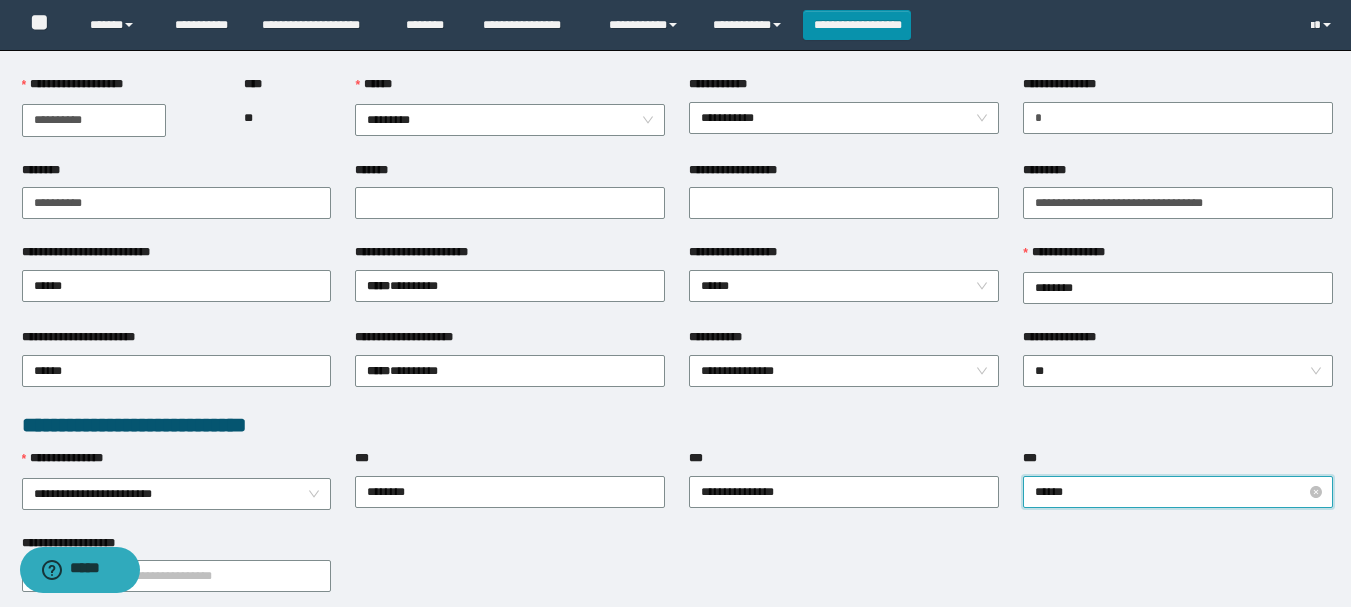 type on "*******" 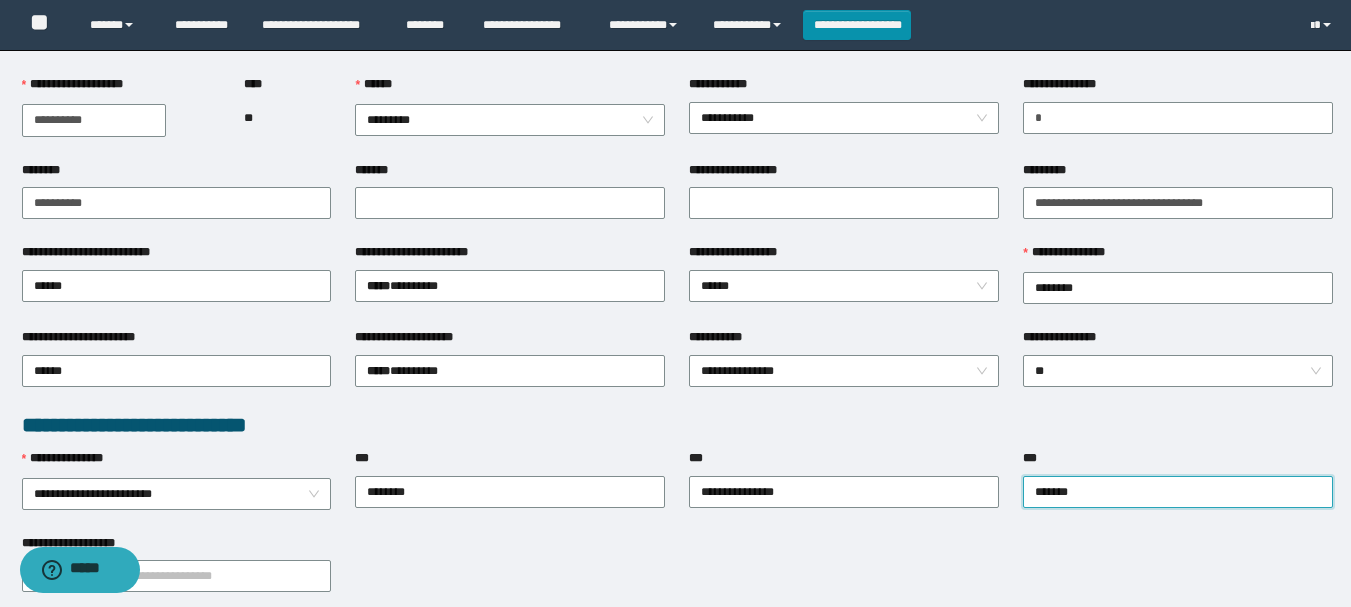 scroll, scrollTop: 500, scrollLeft: 0, axis: vertical 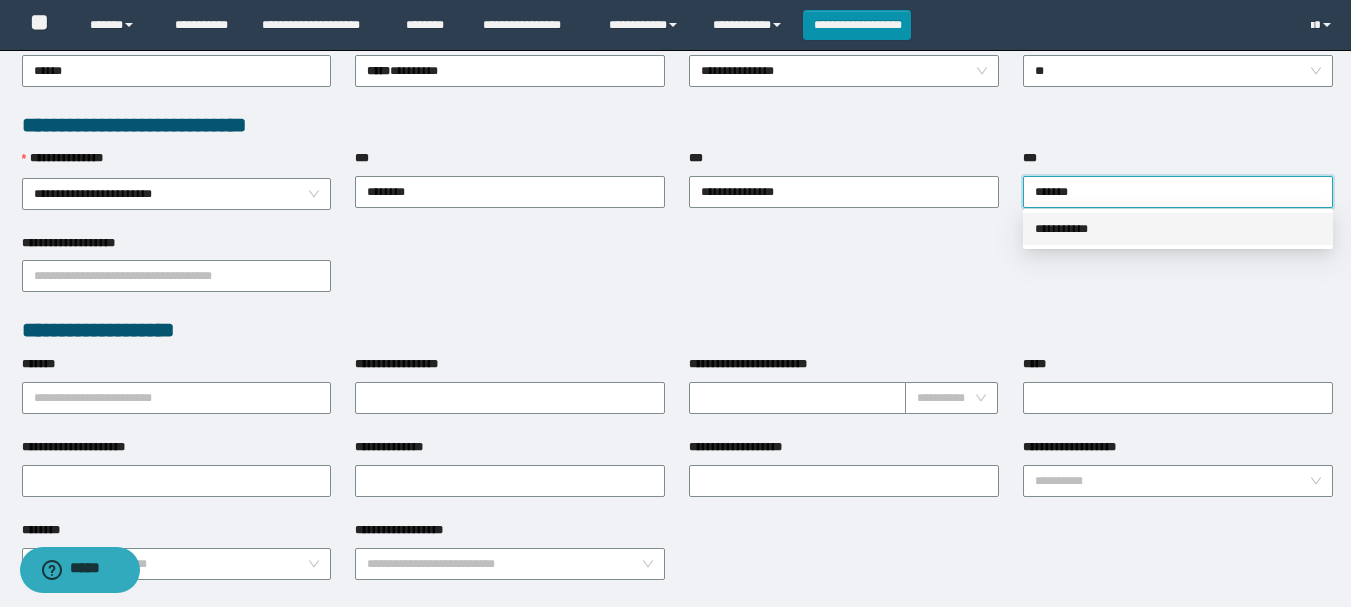 click on "**********" at bounding box center (1178, 229) 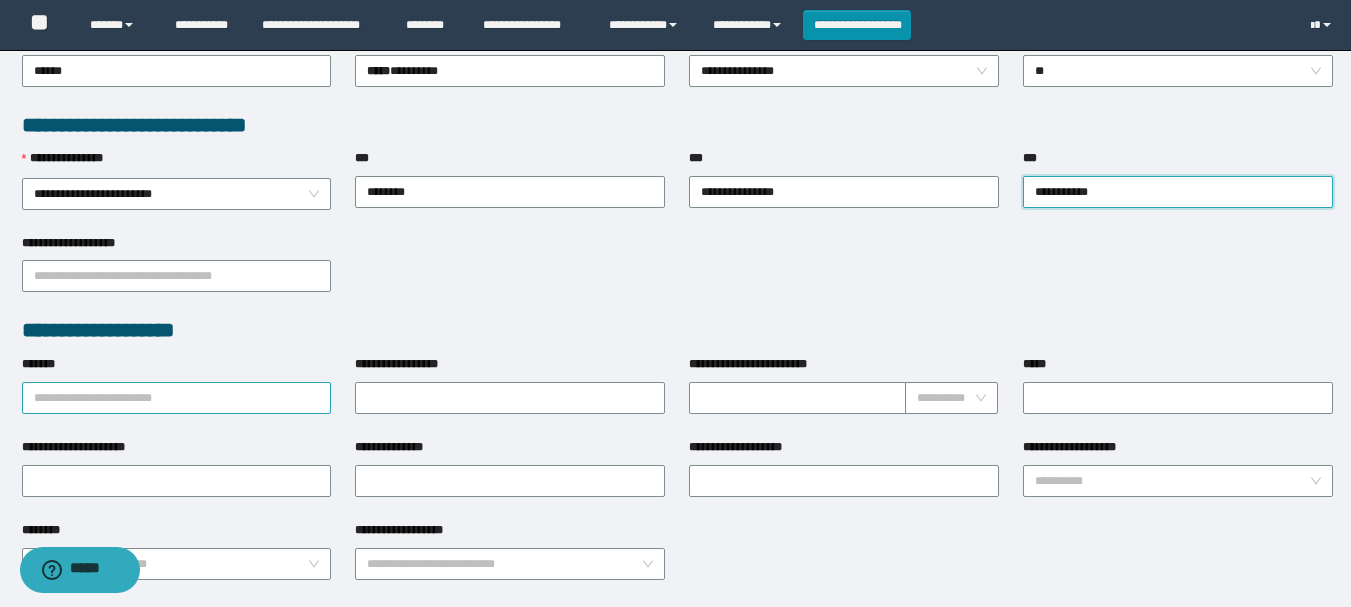 click on "*******" at bounding box center (177, 398) 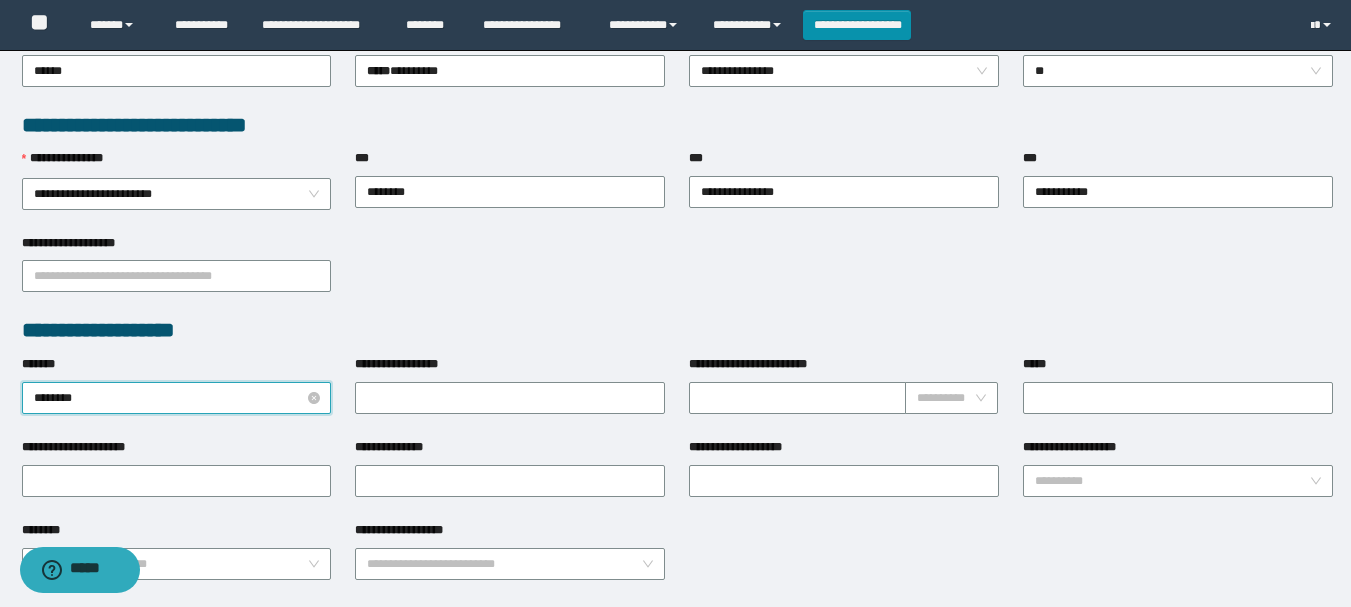 type on "*********" 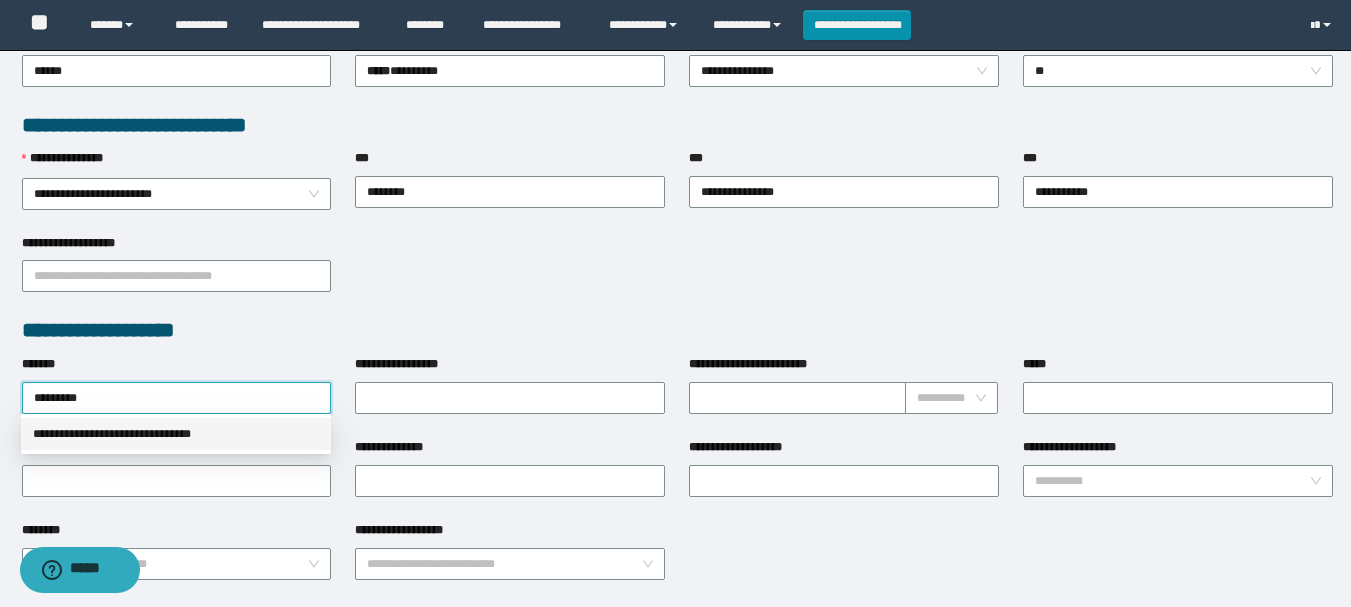 drag, startPoint x: 136, startPoint y: 432, endPoint x: 1043, endPoint y: 438, distance: 907.01984 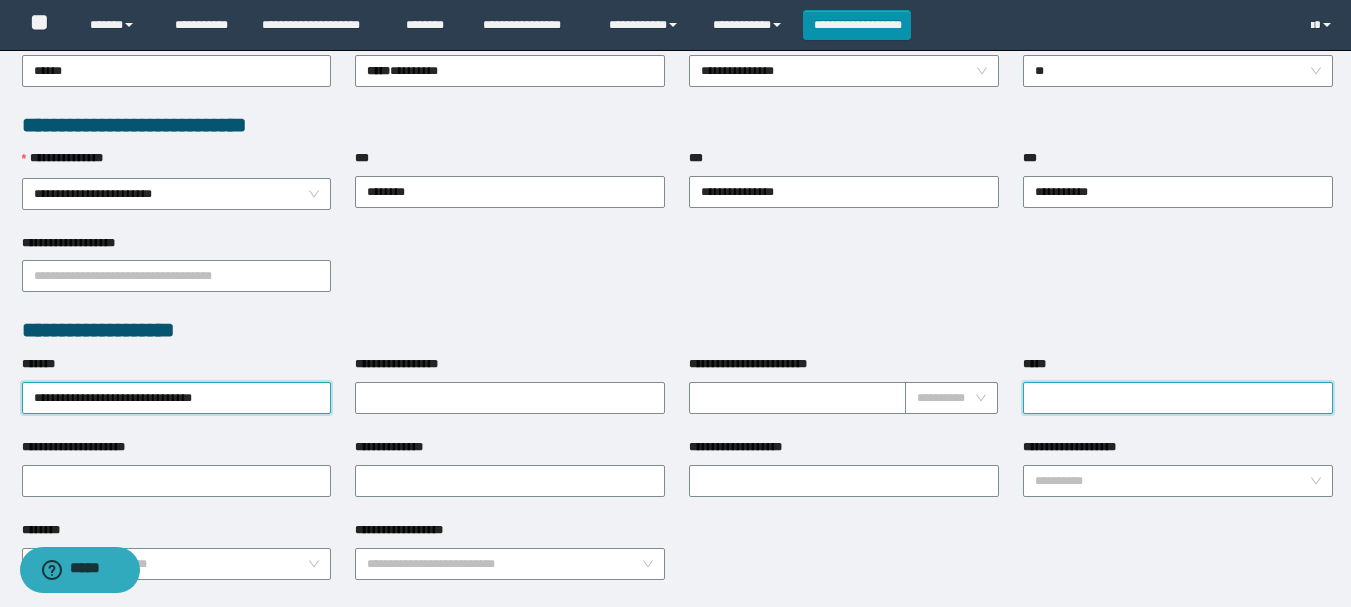 click on "*****" at bounding box center (1178, 398) 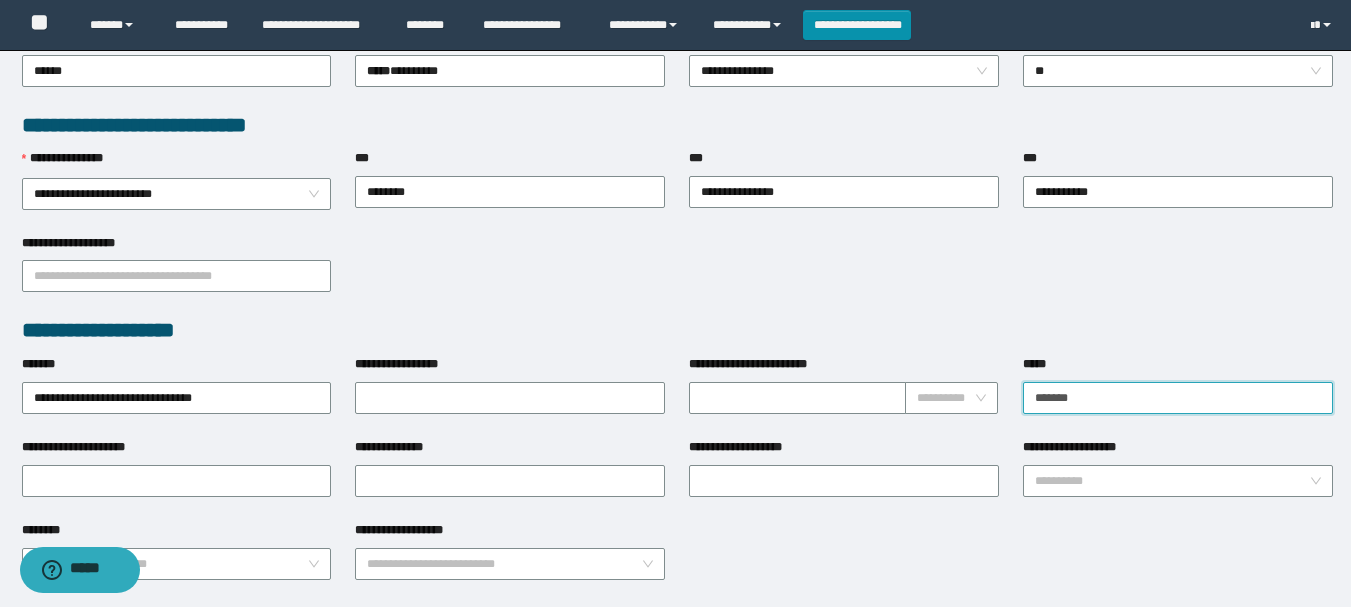 type on "*******" 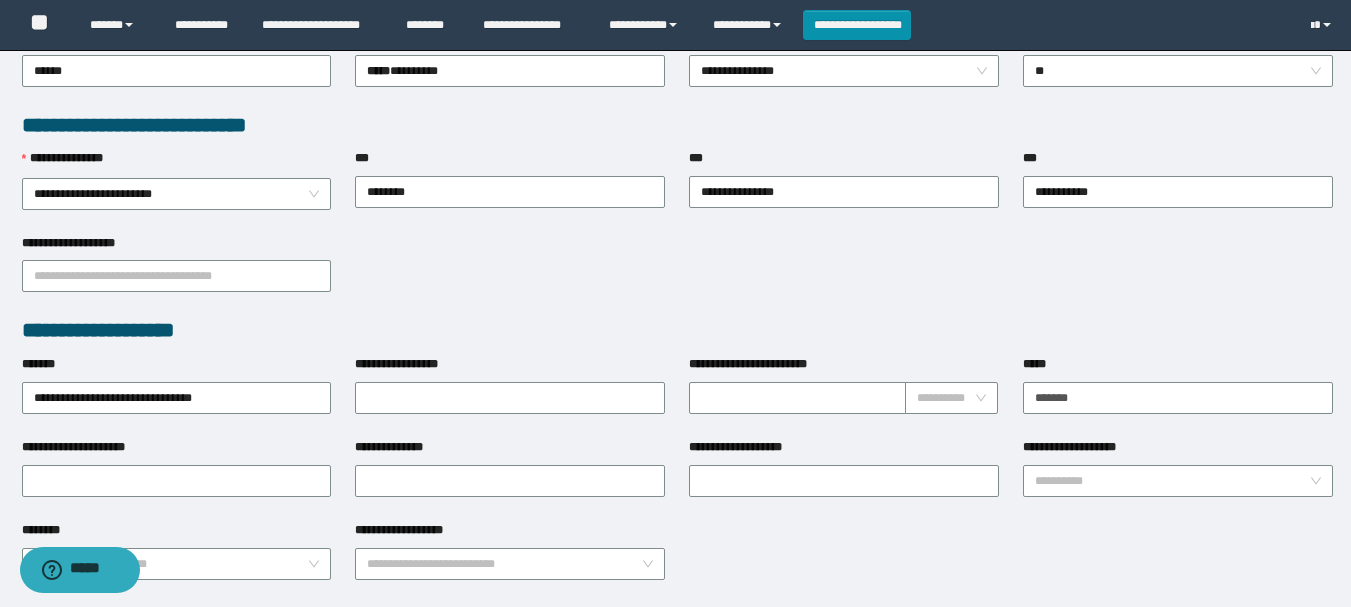 click on "**********" at bounding box center (1172, 481) 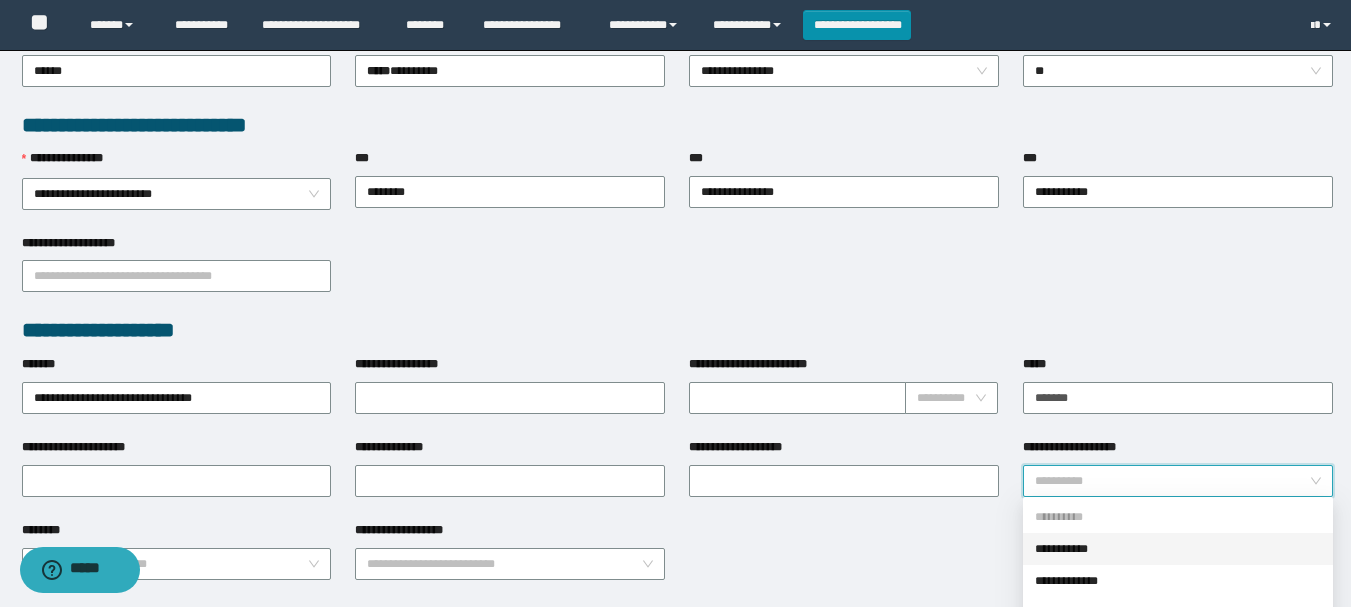 click on "**********" at bounding box center [1178, 549] 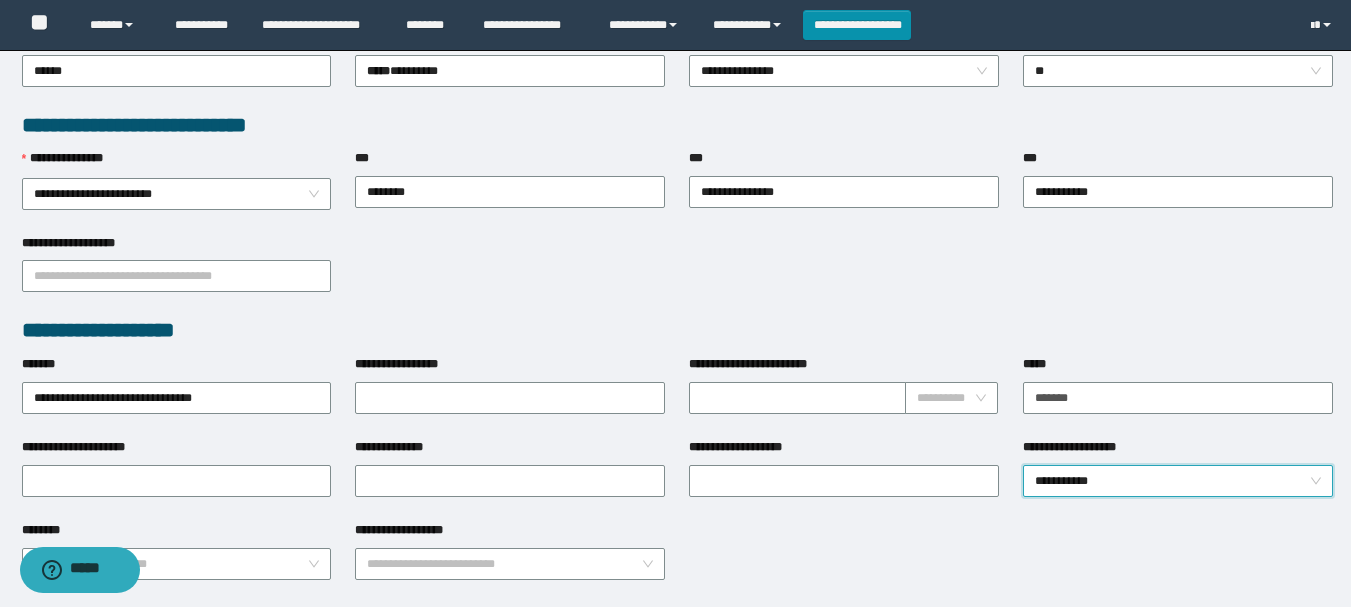 scroll, scrollTop: 1098, scrollLeft: 0, axis: vertical 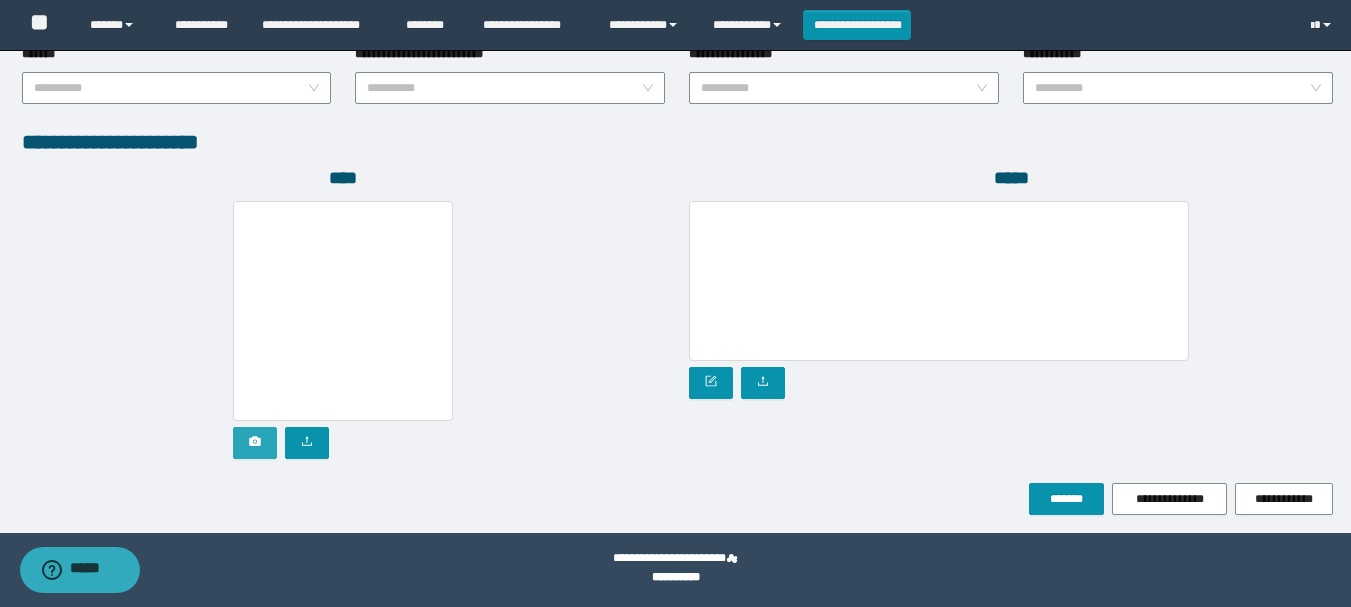 click at bounding box center (255, 443) 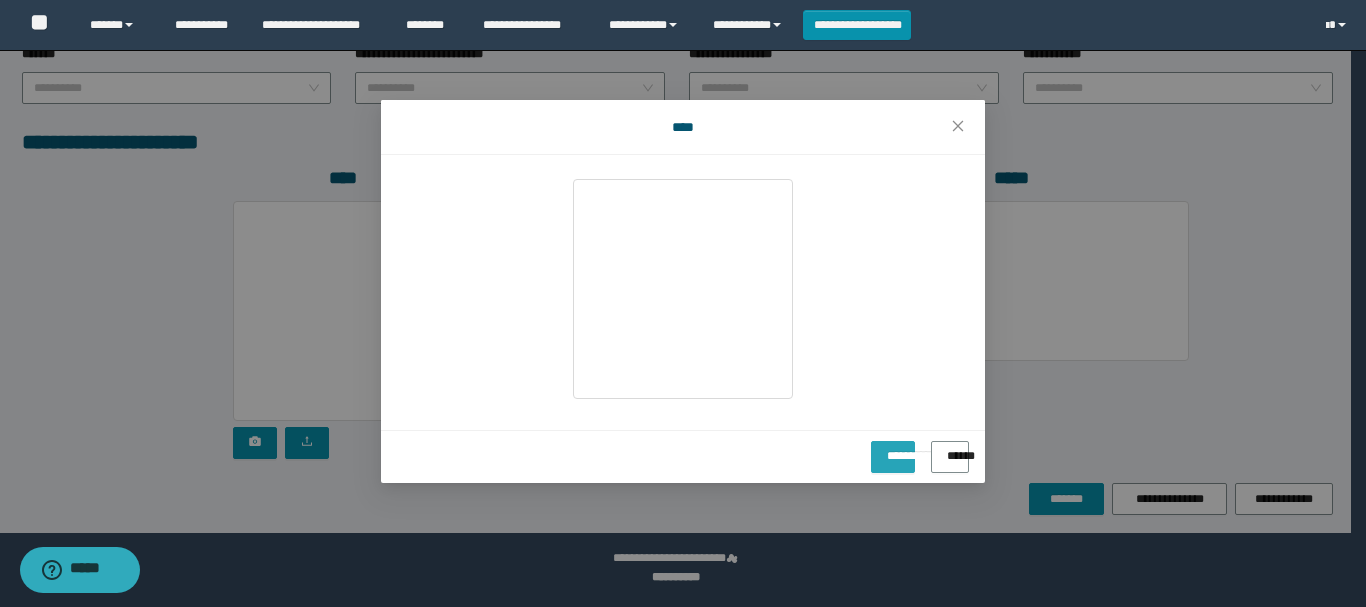 click on "**********" at bounding box center (893, 449) 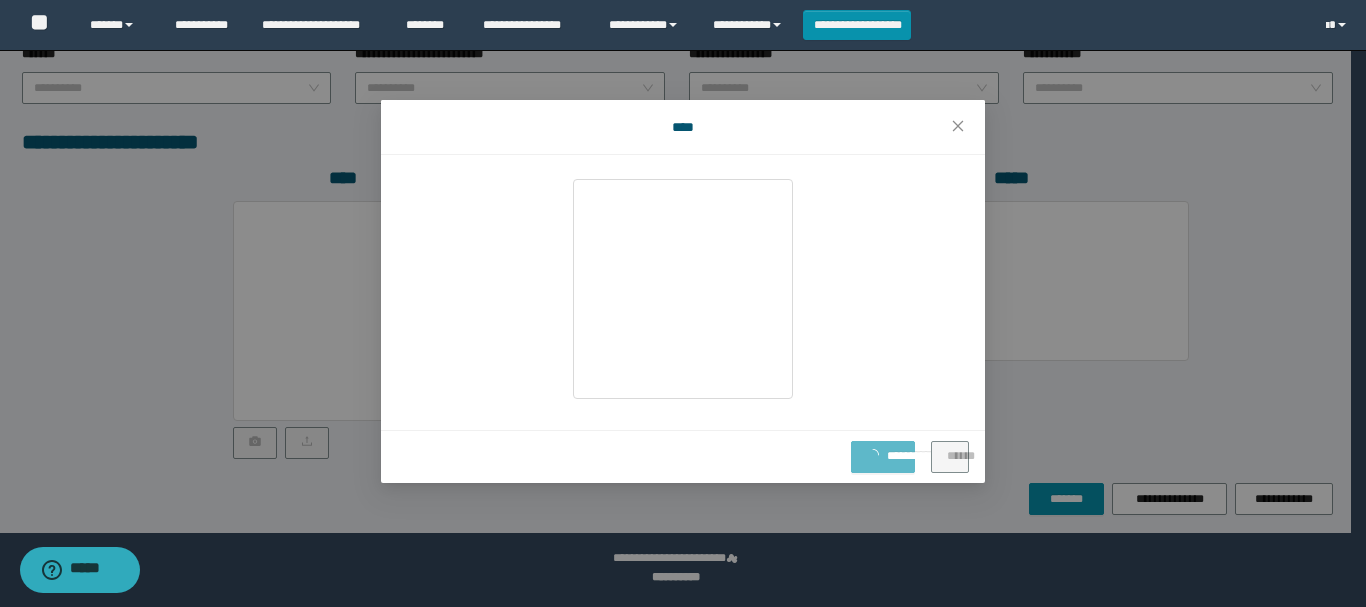 click on "**********" at bounding box center (683, 303) 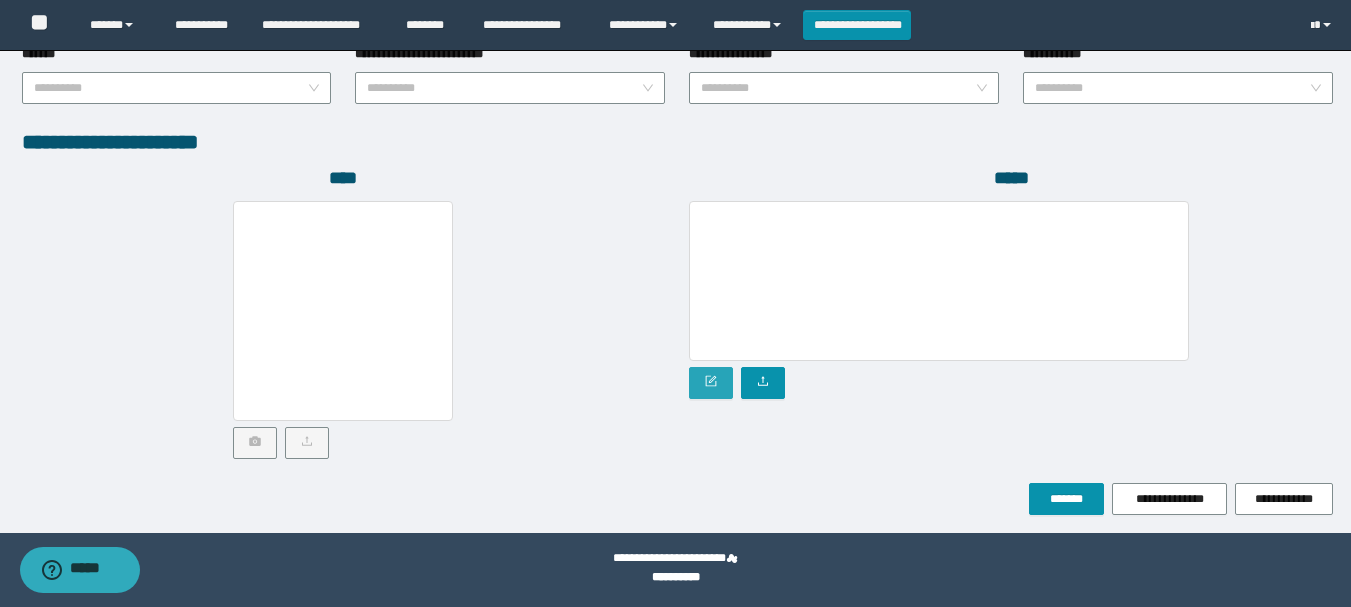 click at bounding box center (711, 383) 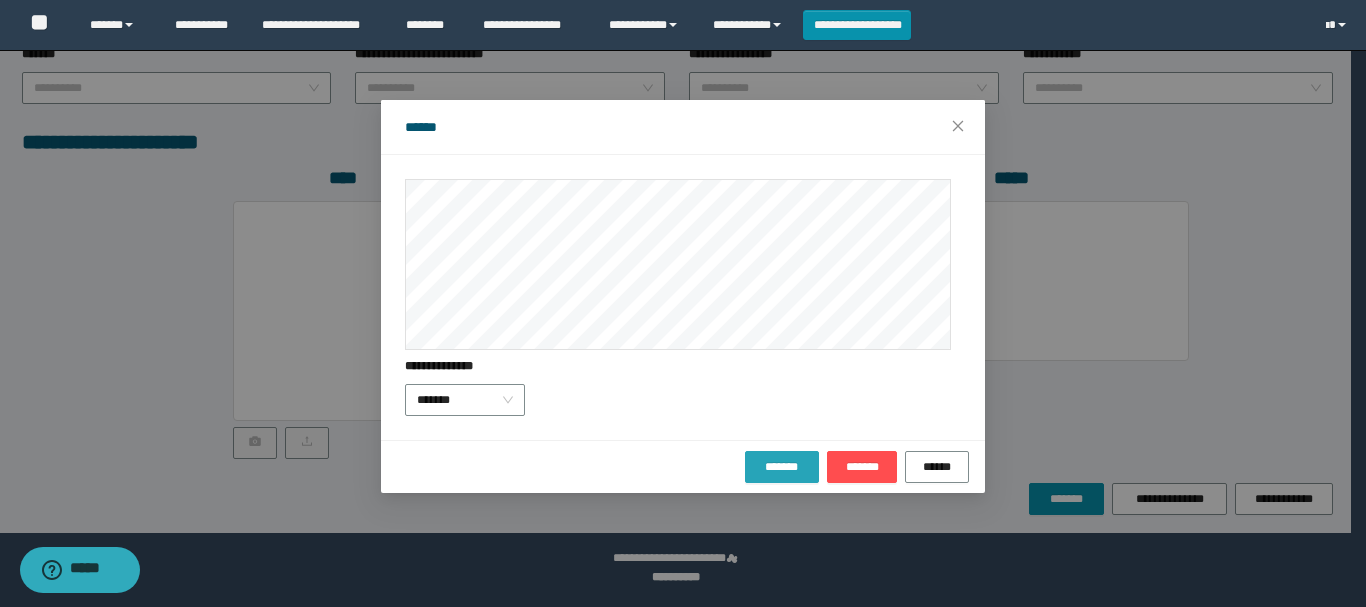 click on "*******" at bounding box center [782, 467] 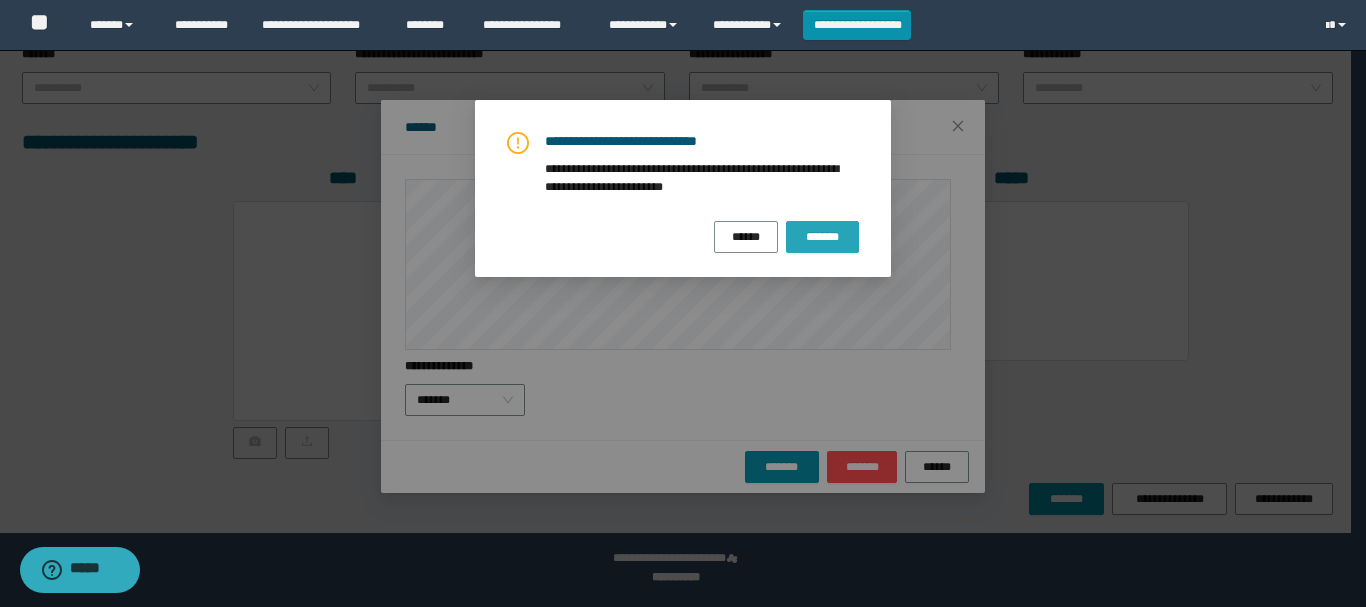click on "*******" at bounding box center [822, 237] 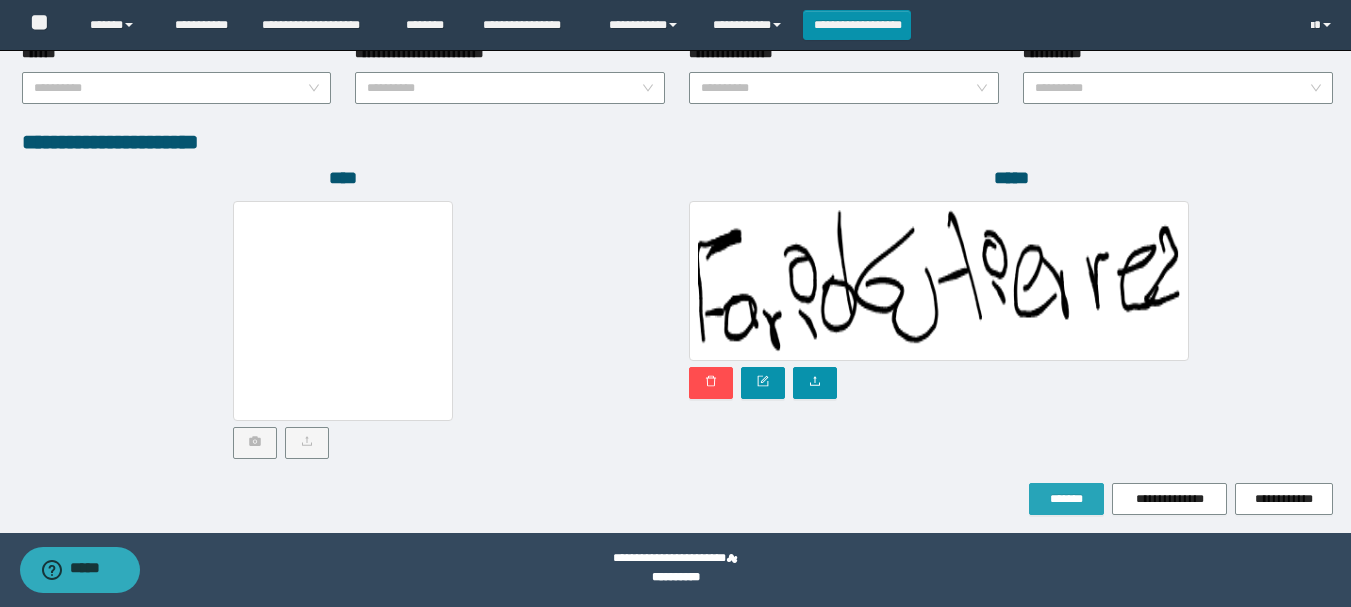 click on "*******" at bounding box center [1066, 499] 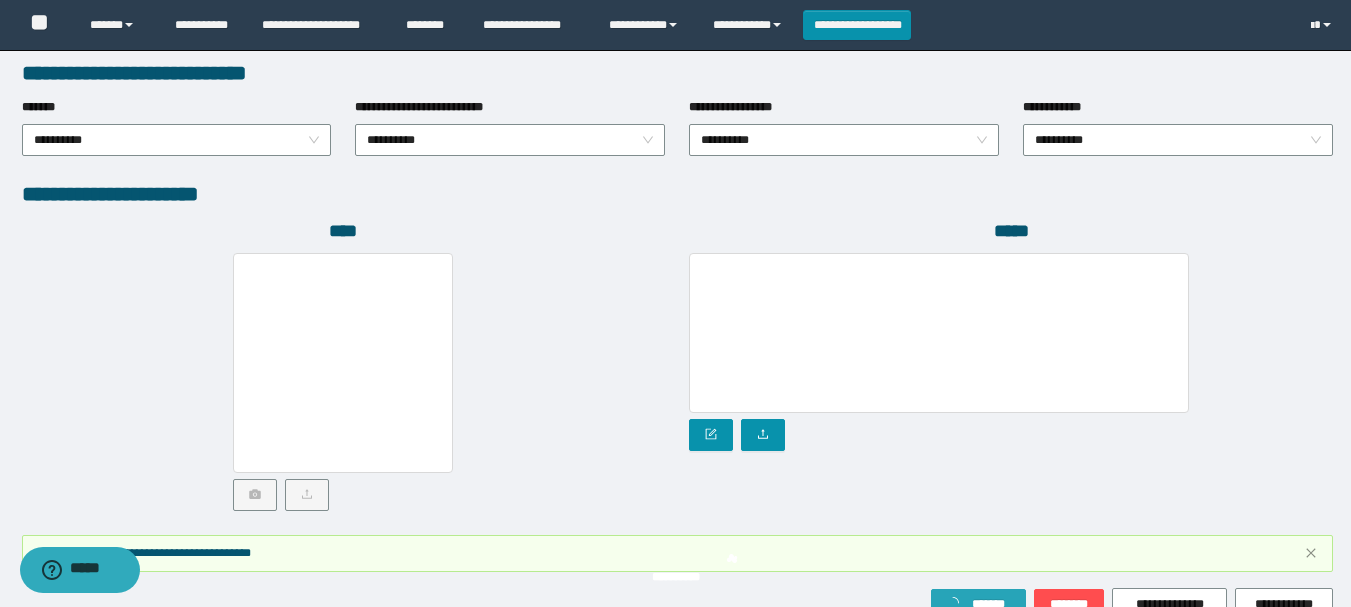 type 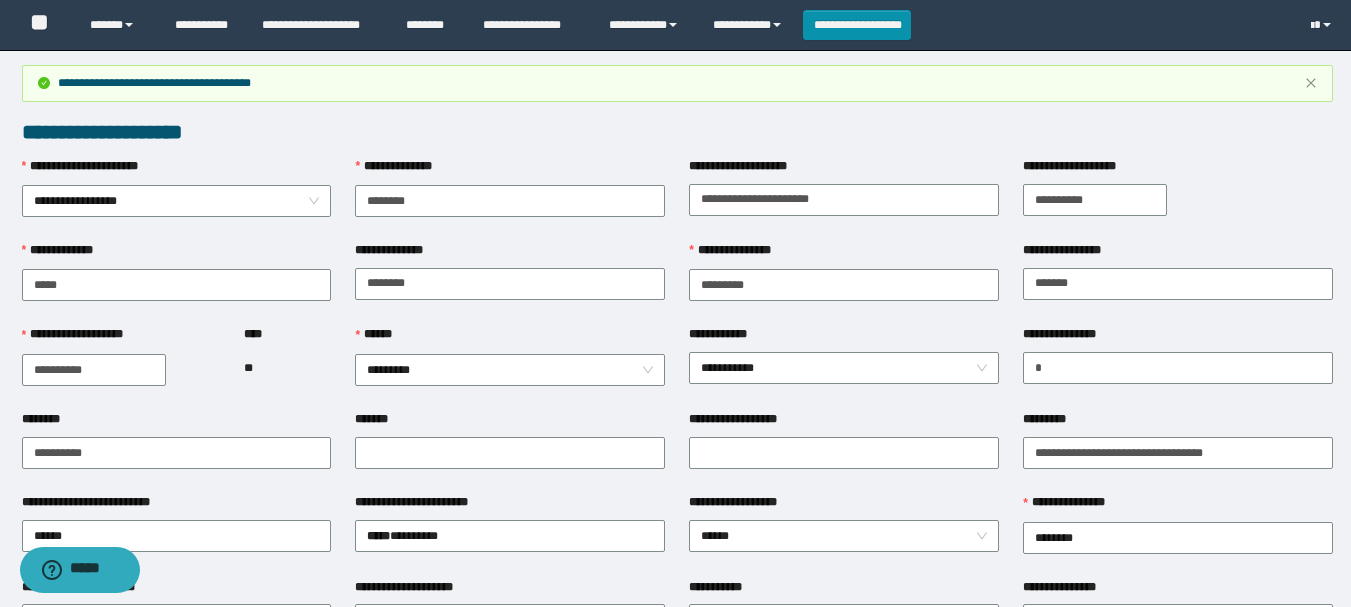scroll, scrollTop: 0, scrollLeft: 0, axis: both 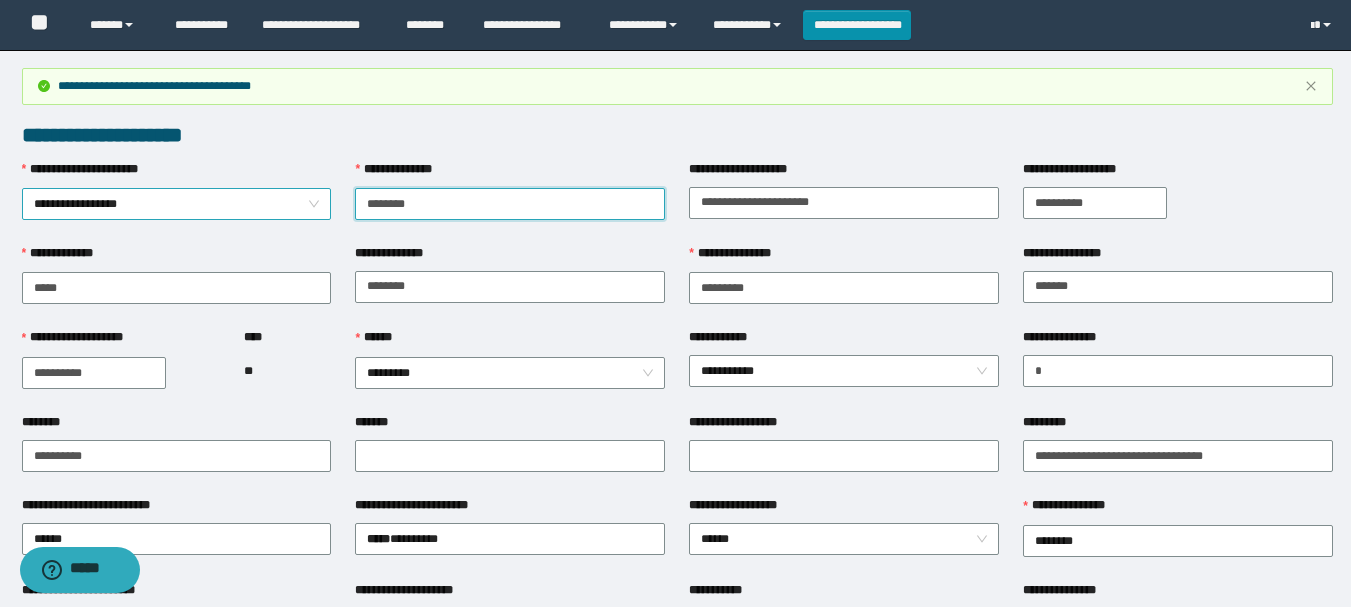 click on "**********" at bounding box center [677, 202] 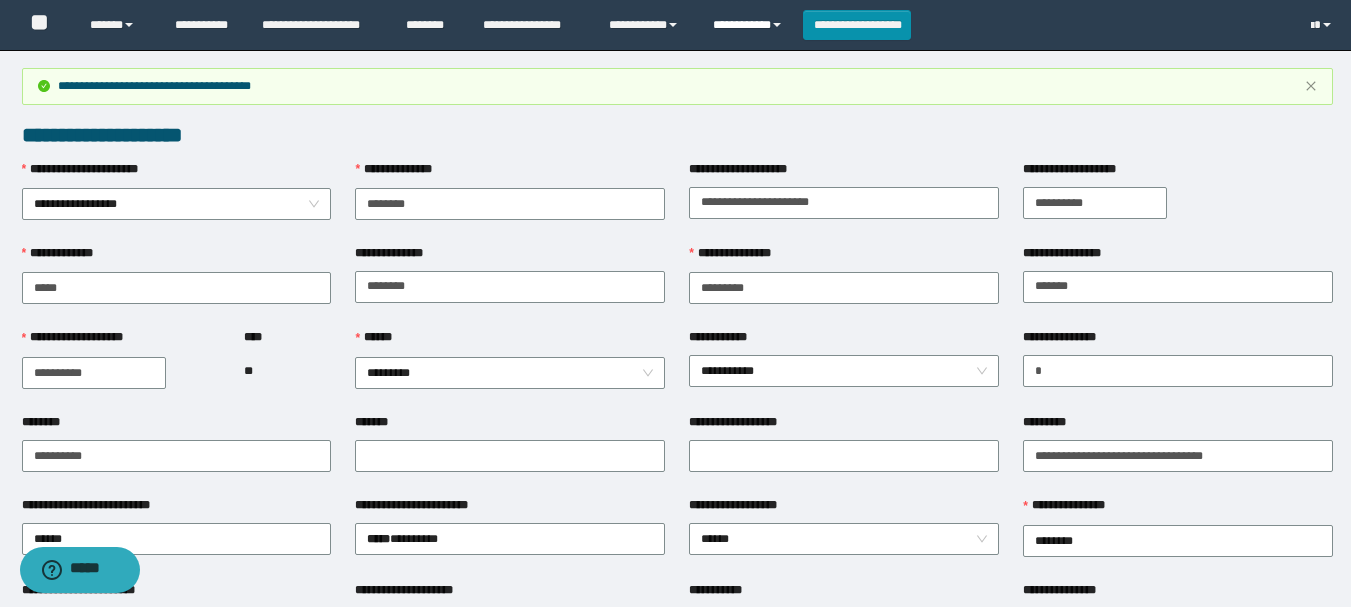 click on "**********" at bounding box center [750, 25] 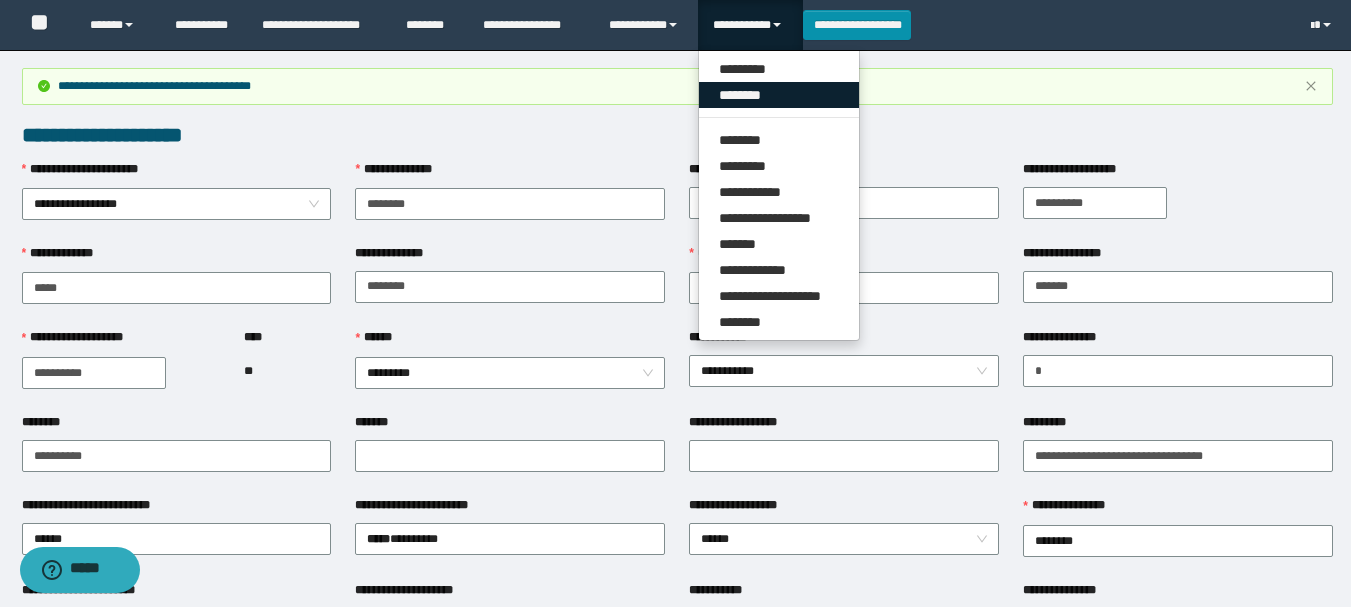click on "********" at bounding box center (779, 95) 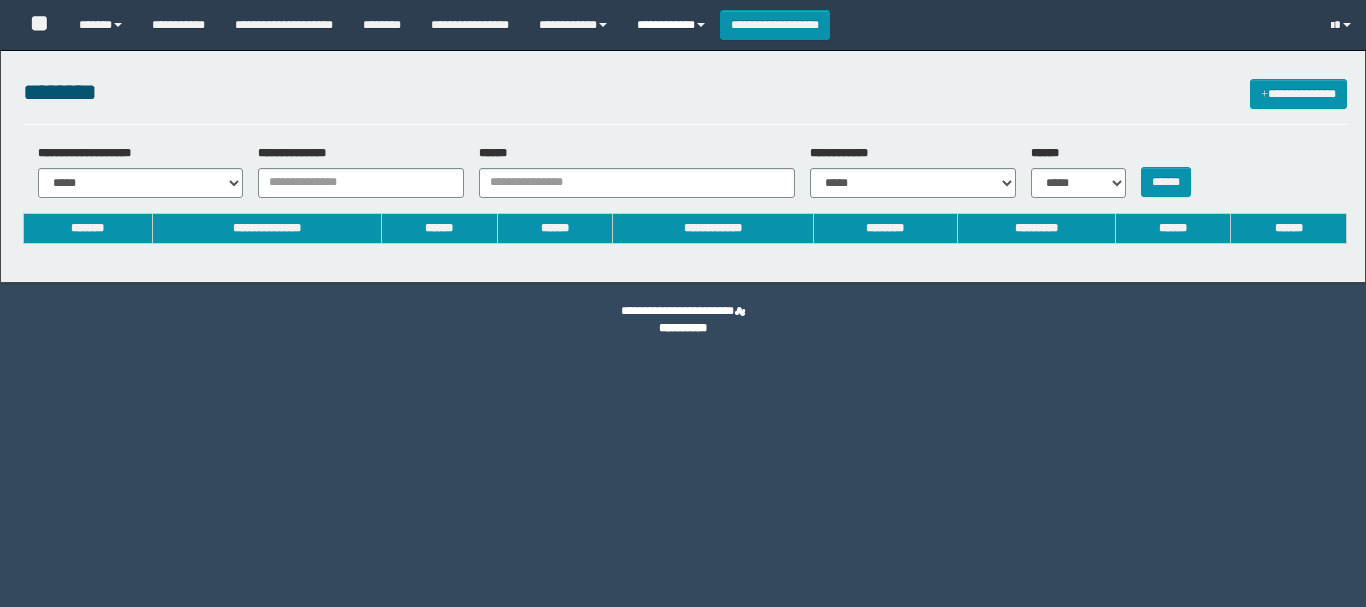 drag, startPoint x: 0, startPoint y: 0, endPoint x: 745, endPoint y: 27, distance: 745.4891 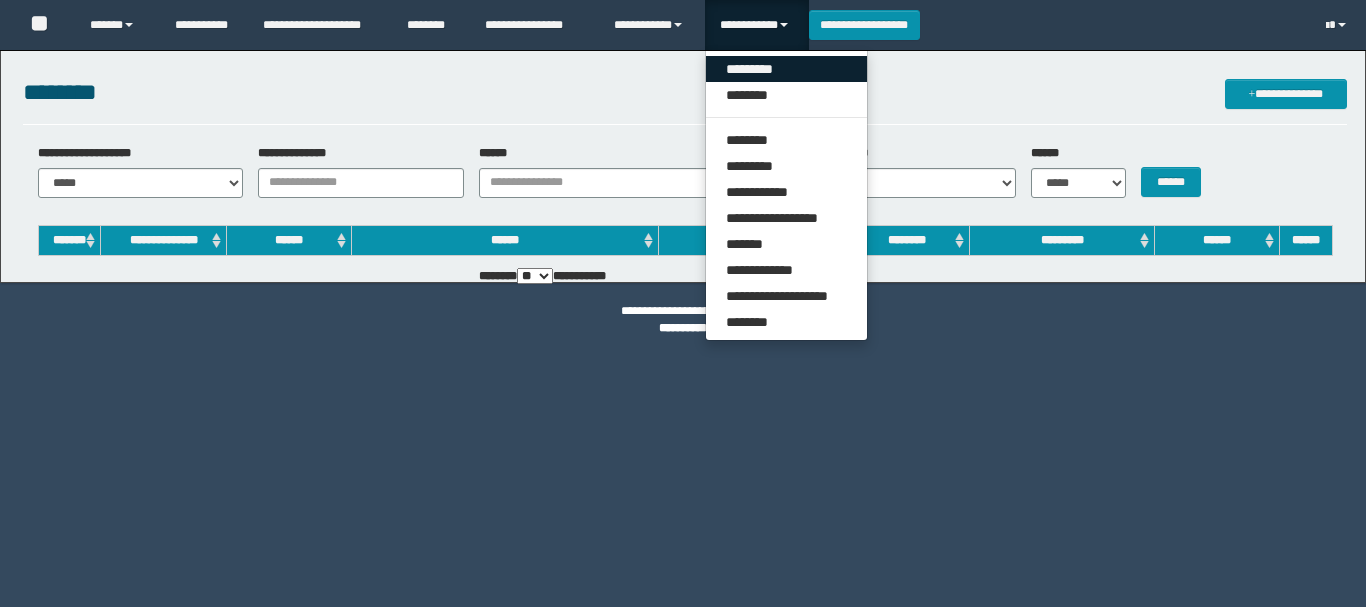 scroll, scrollTop: 0, scrollLeft: 0, axis: both 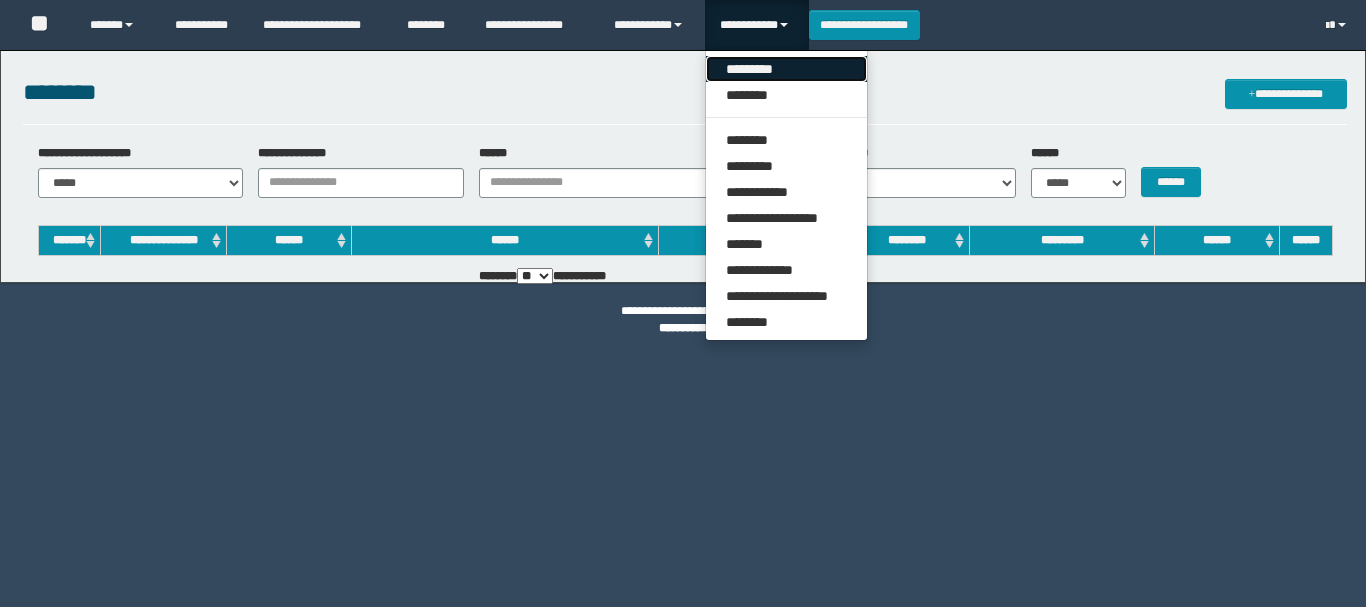 click on "*********" at bounding box center [786, 69] 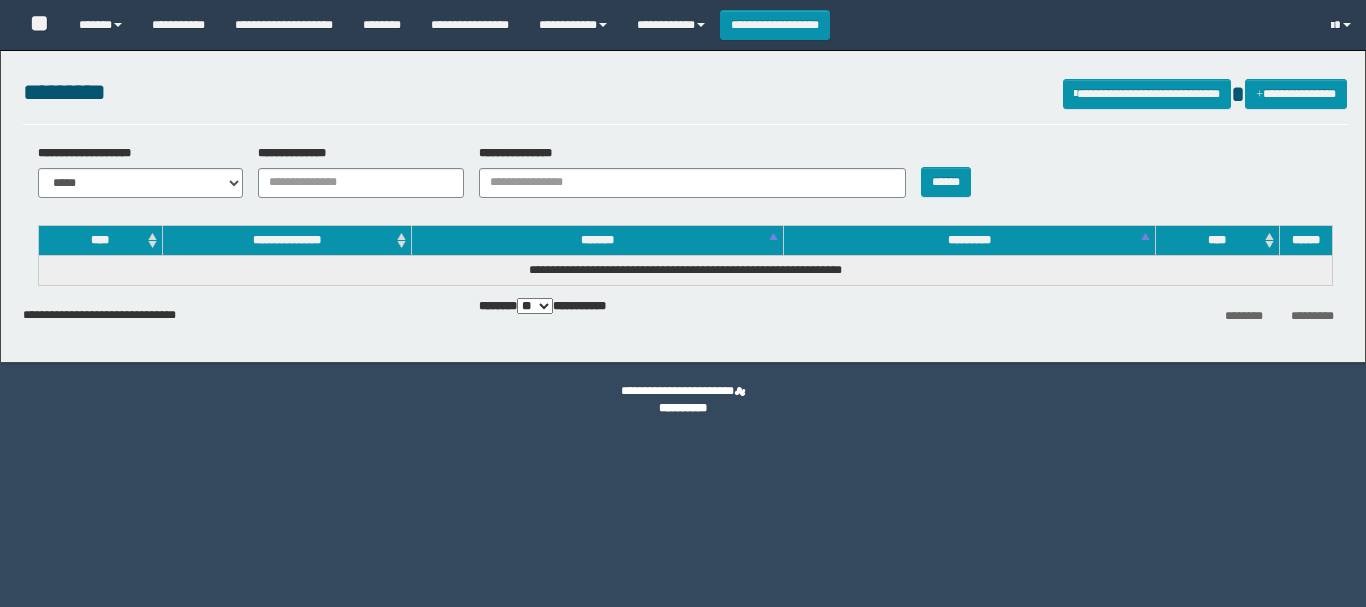scroll, scrollTop: 0, scrollLeft: 0, axis: both 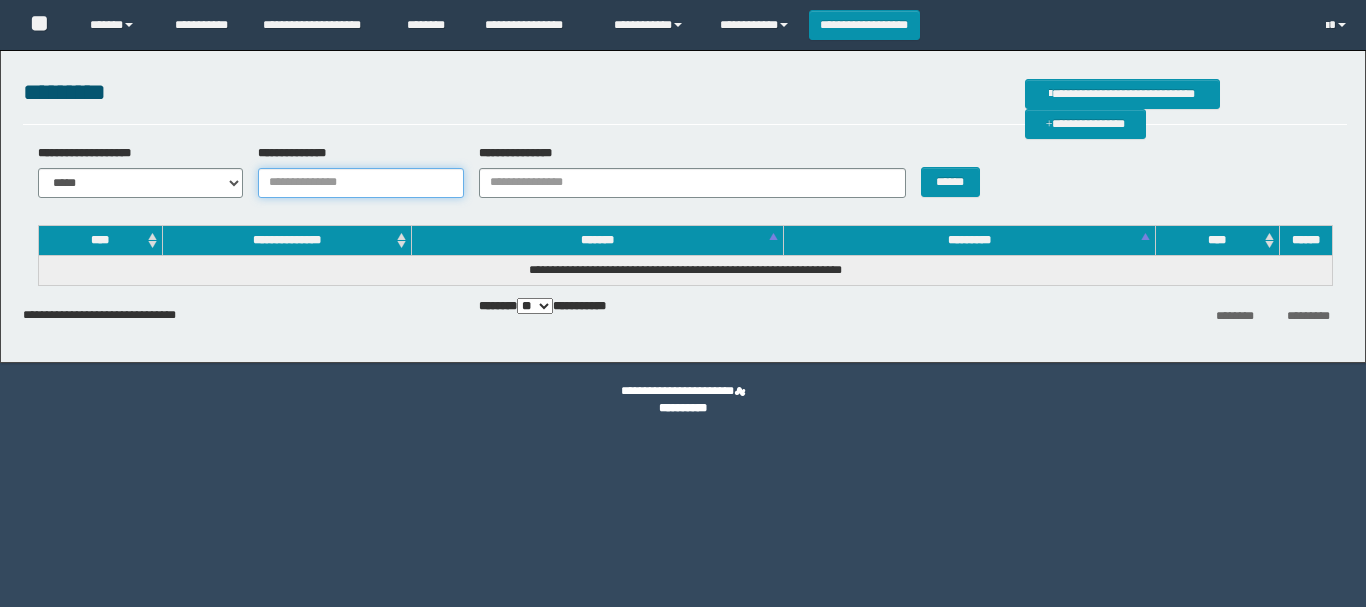click on "**********" at bounding box center (361, 183) 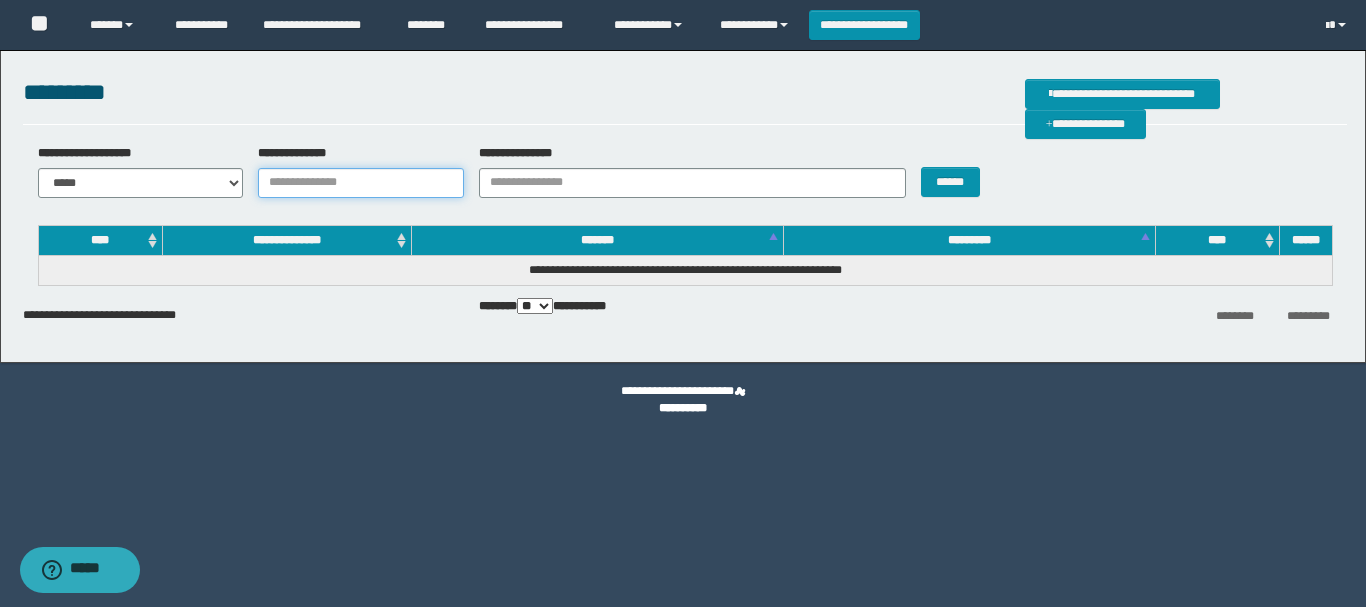 scroll, scrollTop: 0, scrollLeft: 0, axis: both 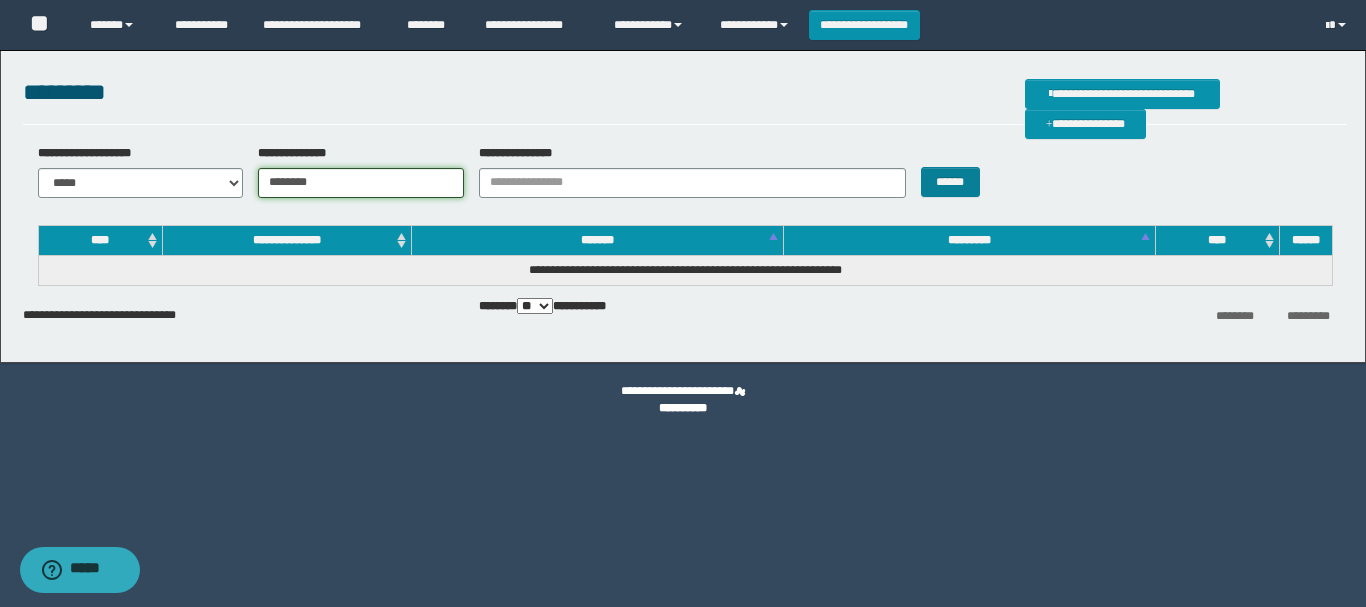 type on "********" 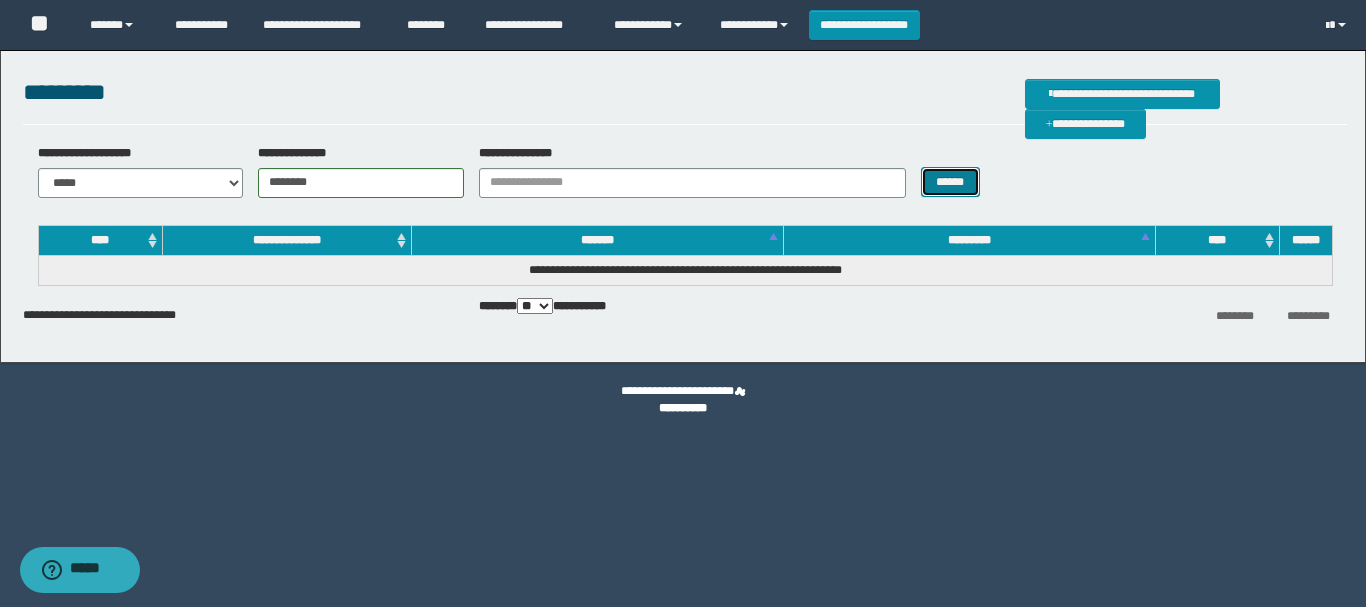 click on "******" at bounding box center [950, 182] 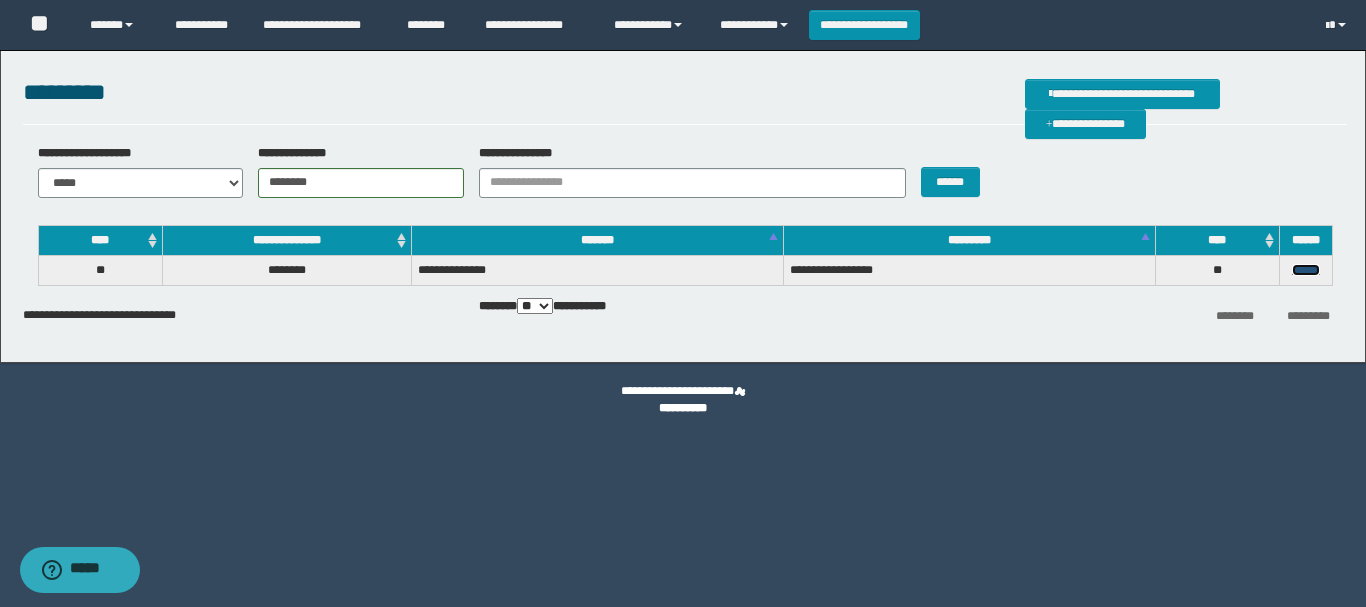 click on "******" at bounding box center (1306, 270) 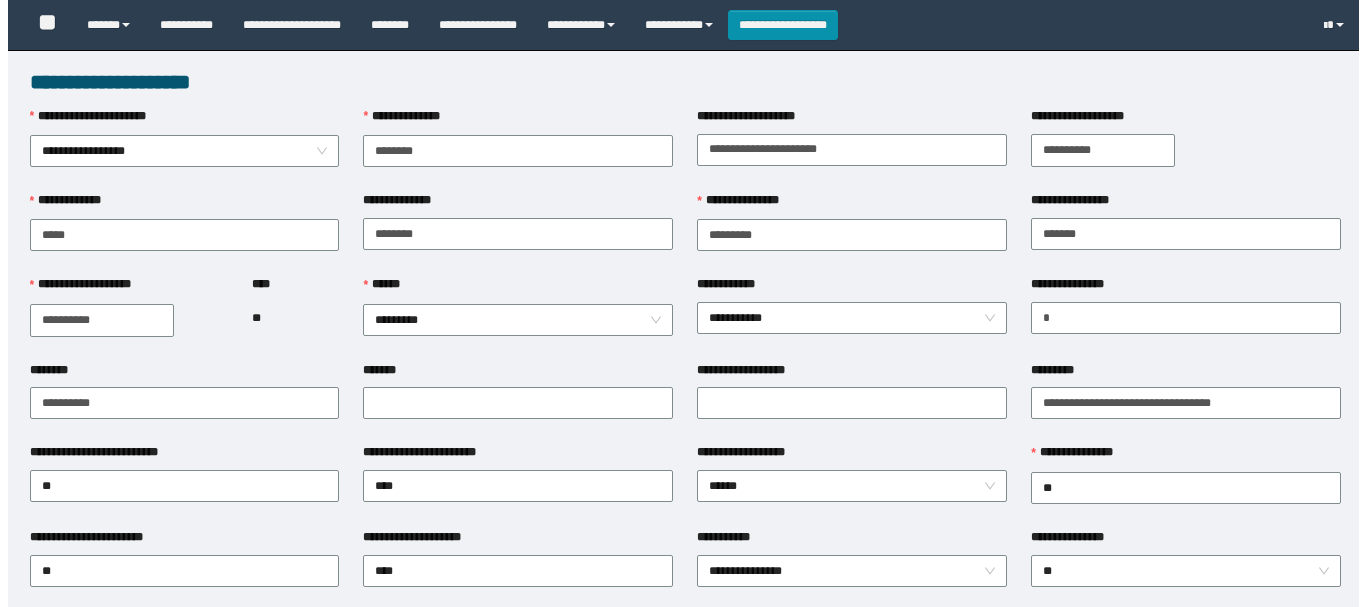 scroll, scrollTop: 1098, scrollLeft: 0, axis: vertical 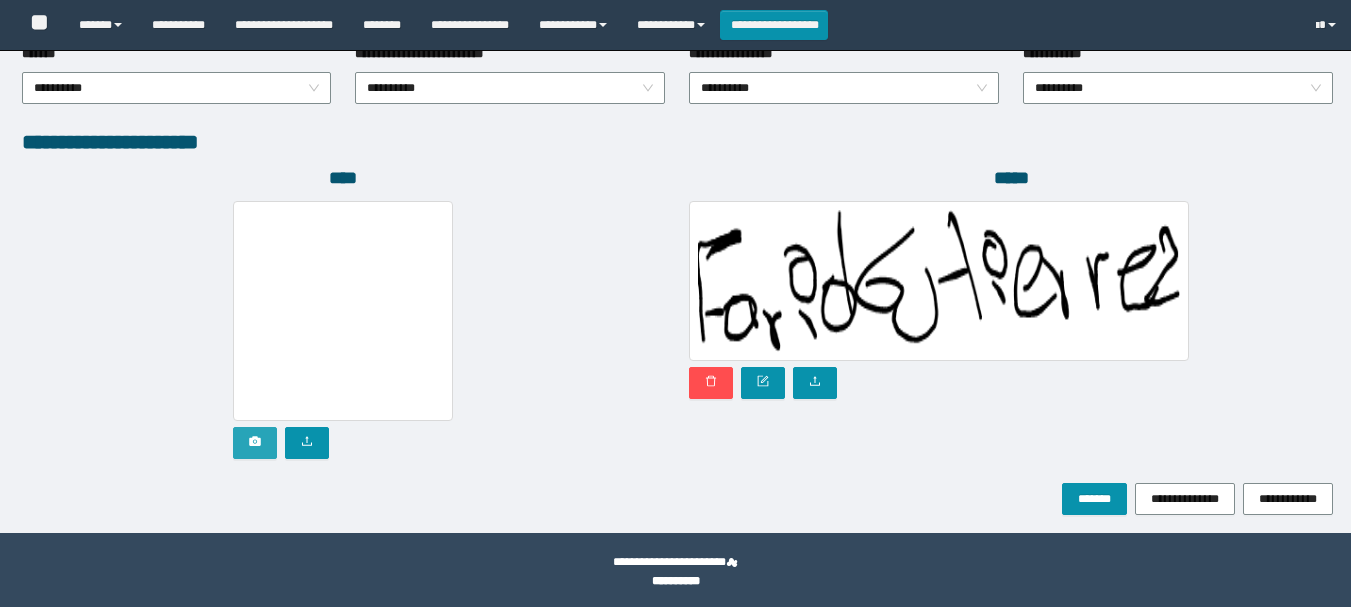 click 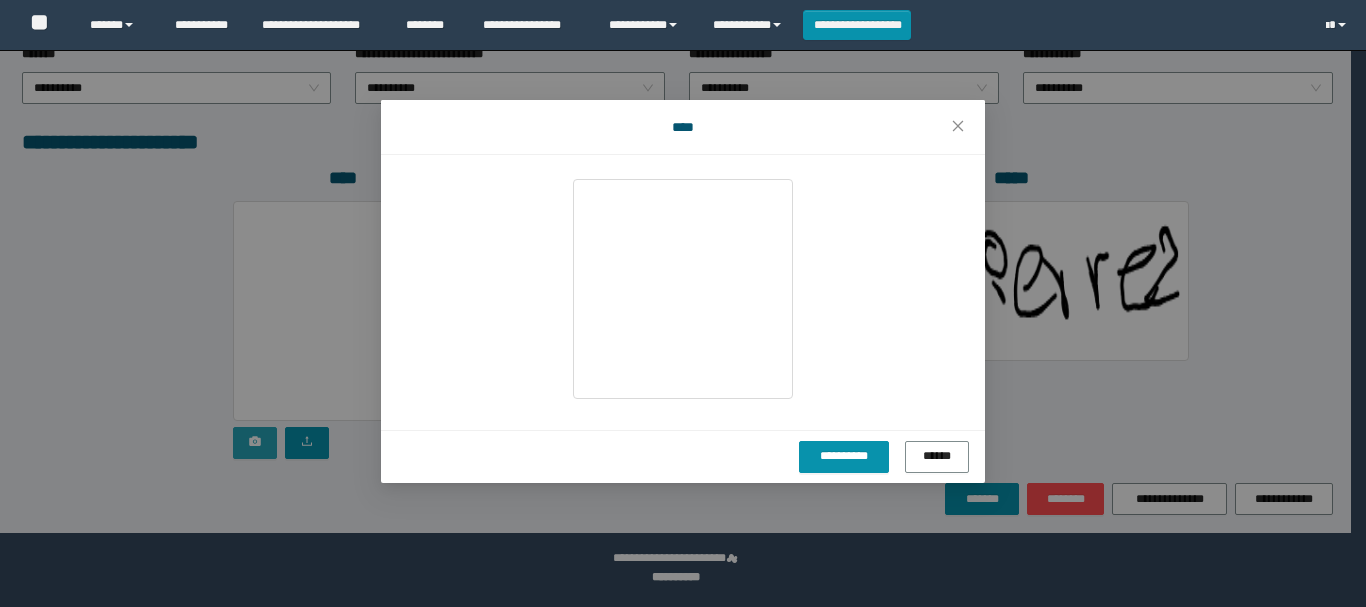 scroll, scrollTop: 1098, scrollLeft: 0, axis: vertical 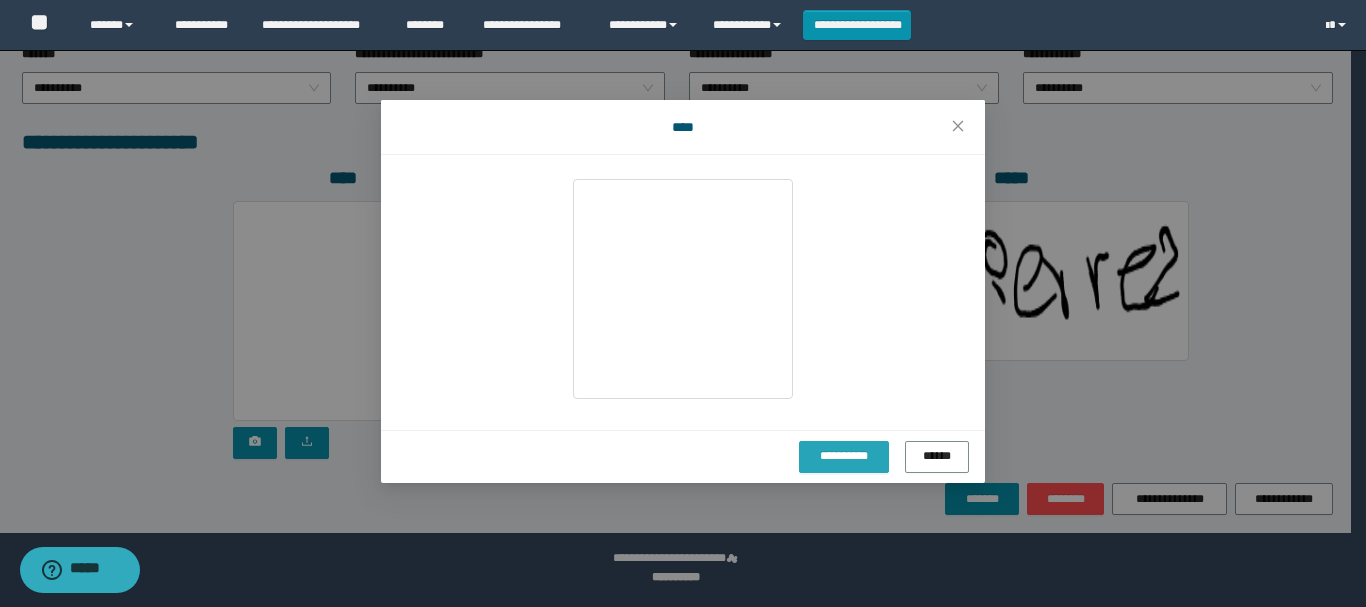 click on "**********" at bounding box center [844, 456] 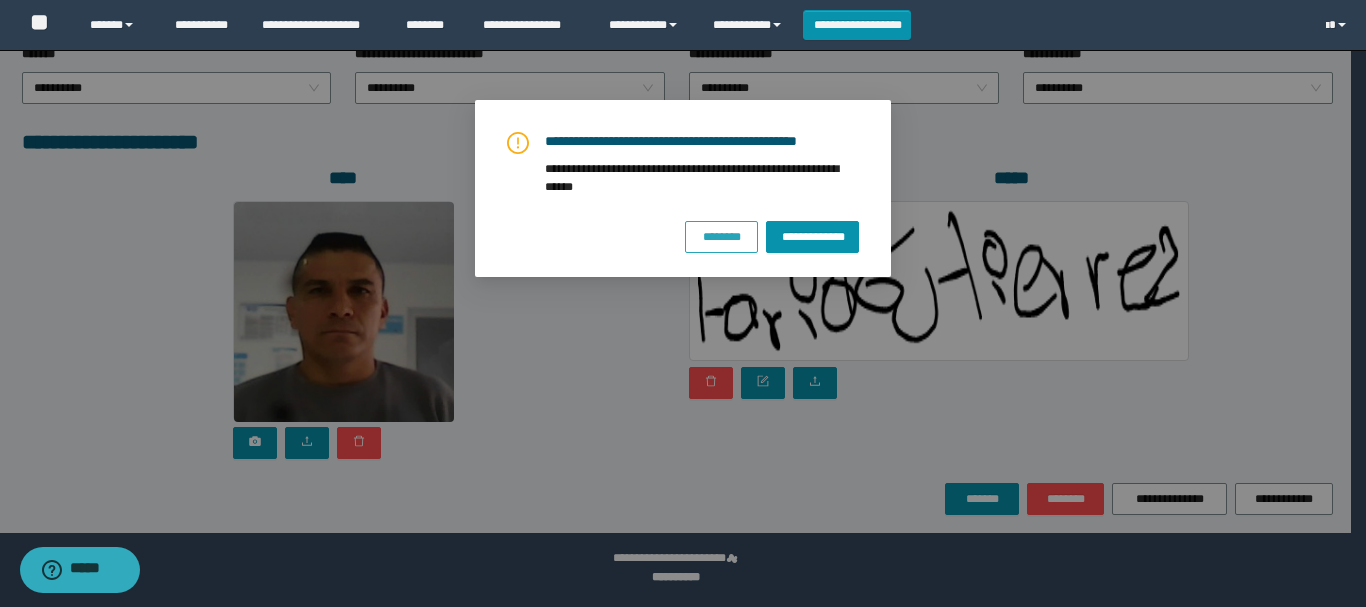 click on "********" at bounding box center (721, 236) 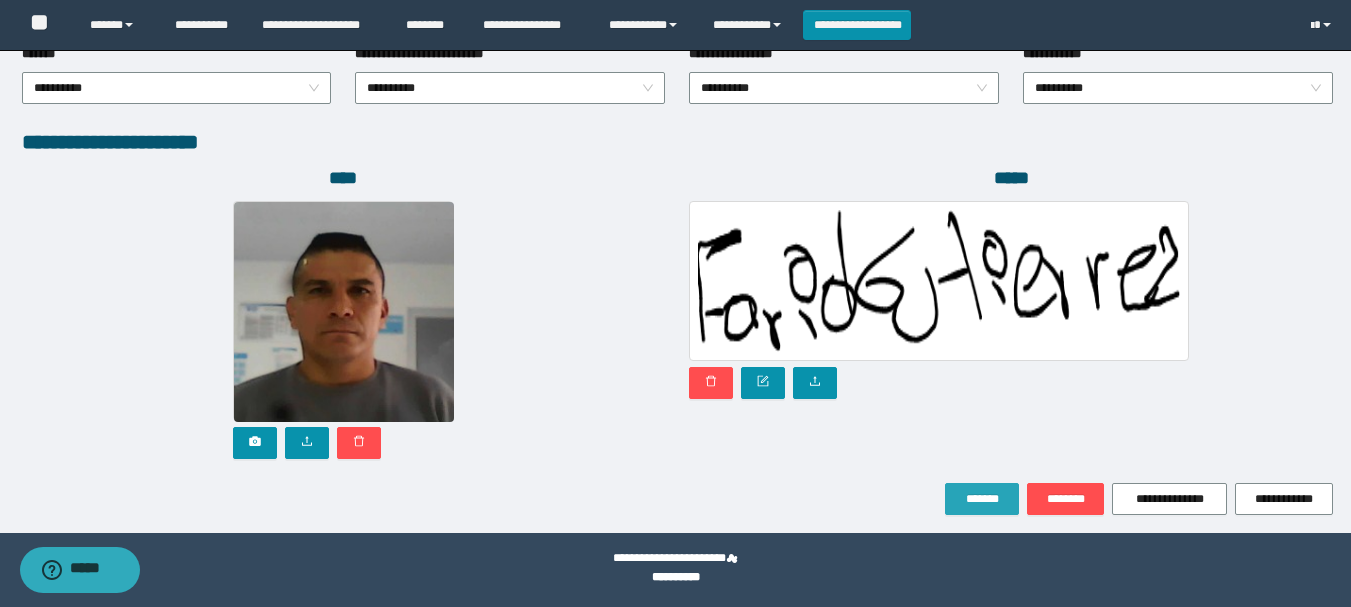 click on "*******" at bounding box center [982, 499] 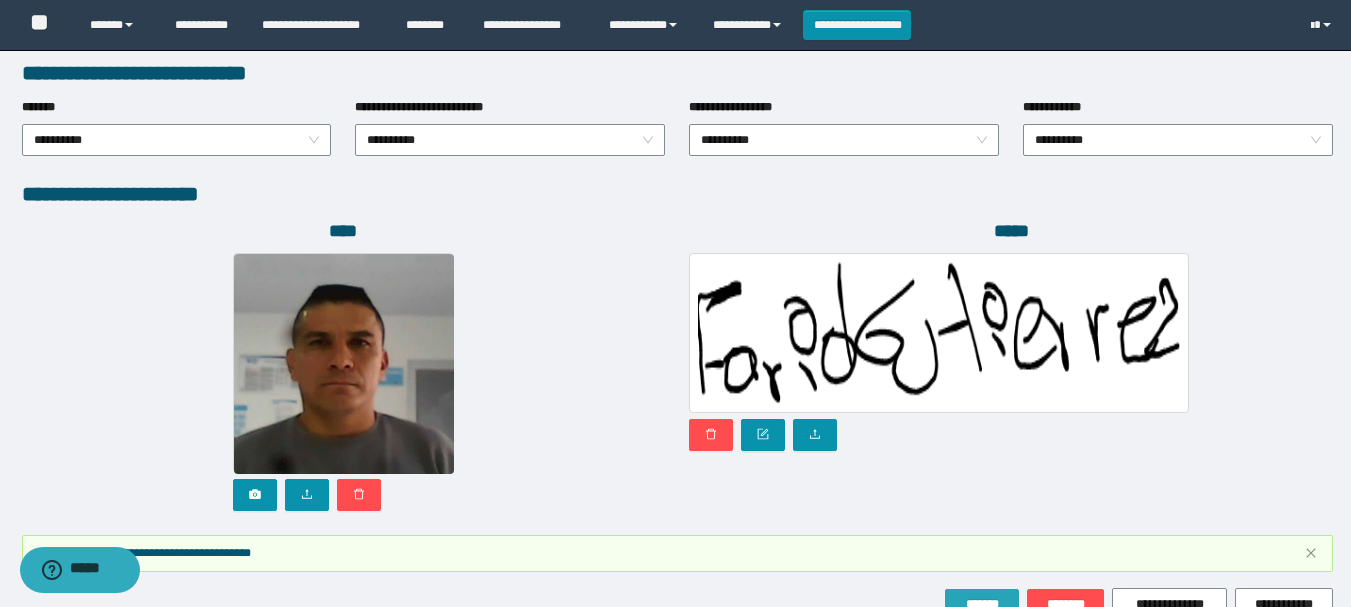 scroll, scrollTop: 1151, scrollLeft: 0, axis: vertical 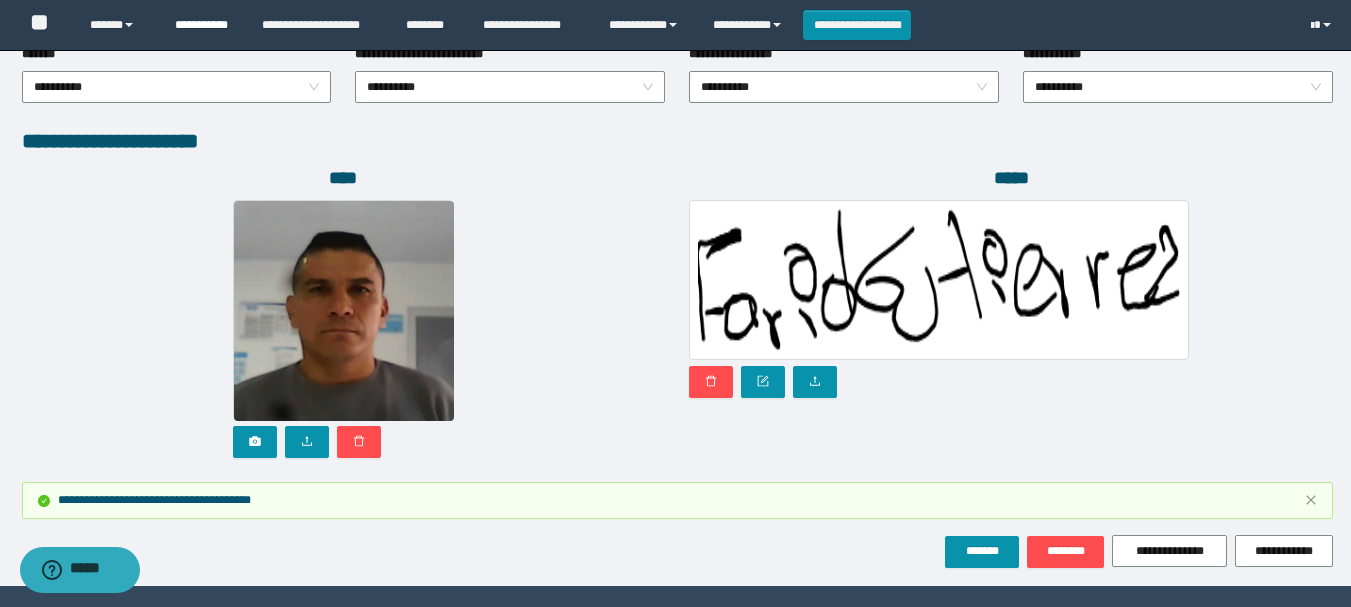click on "**********" at bounding box center [203, 25] 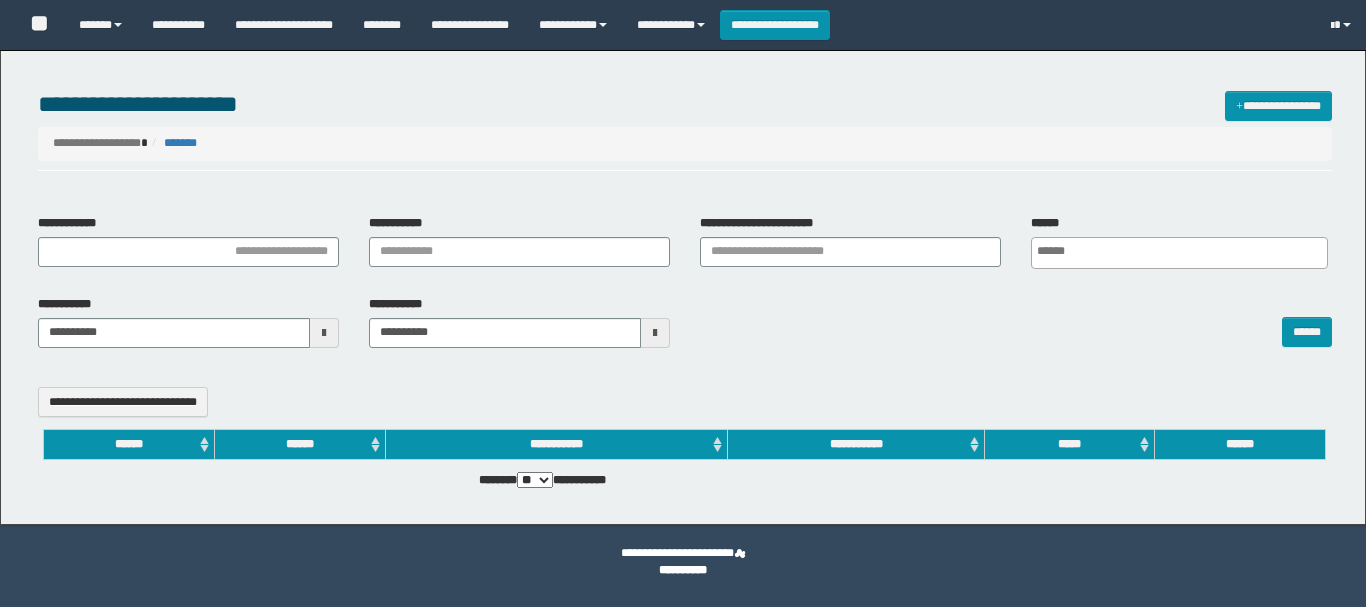 select 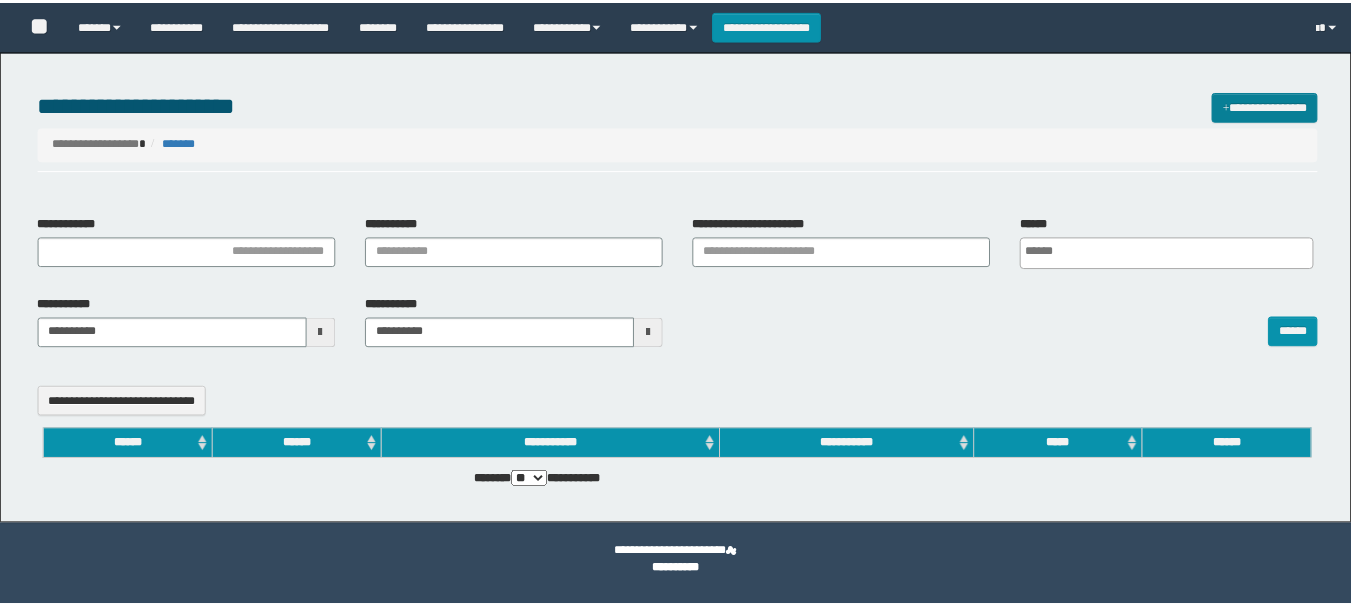 scroll, scrollTop: 0, scrollLeft: 0, axis: both 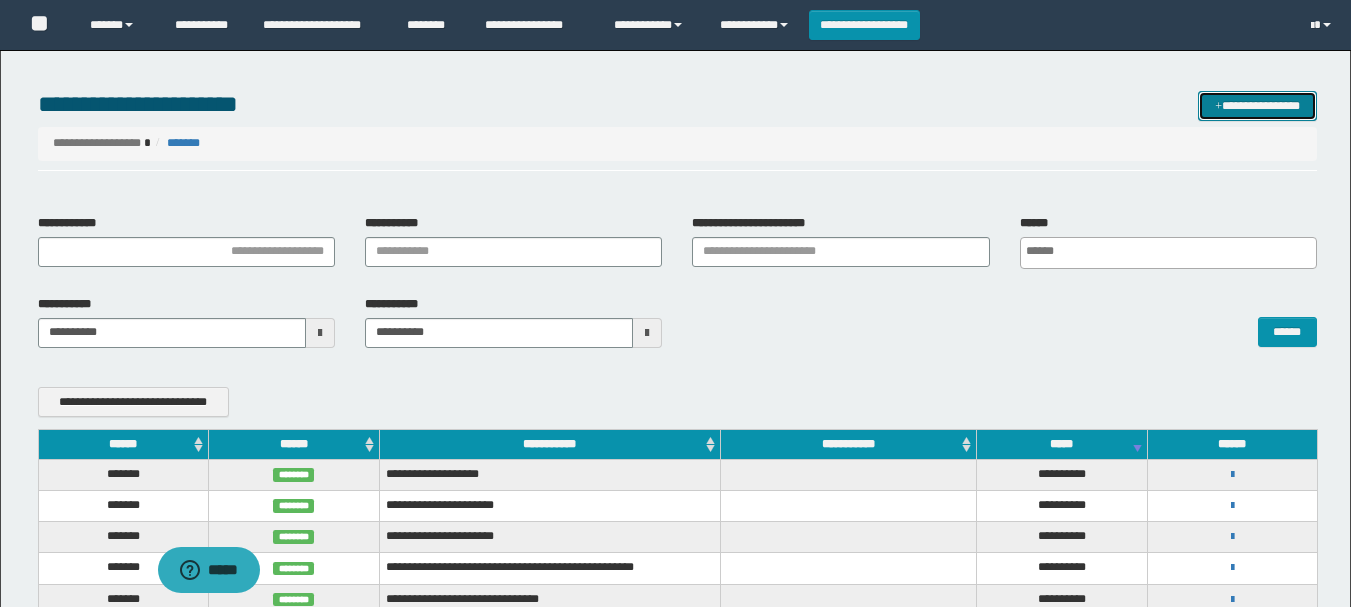 click on "**********" at bounding box center [1257, 106] 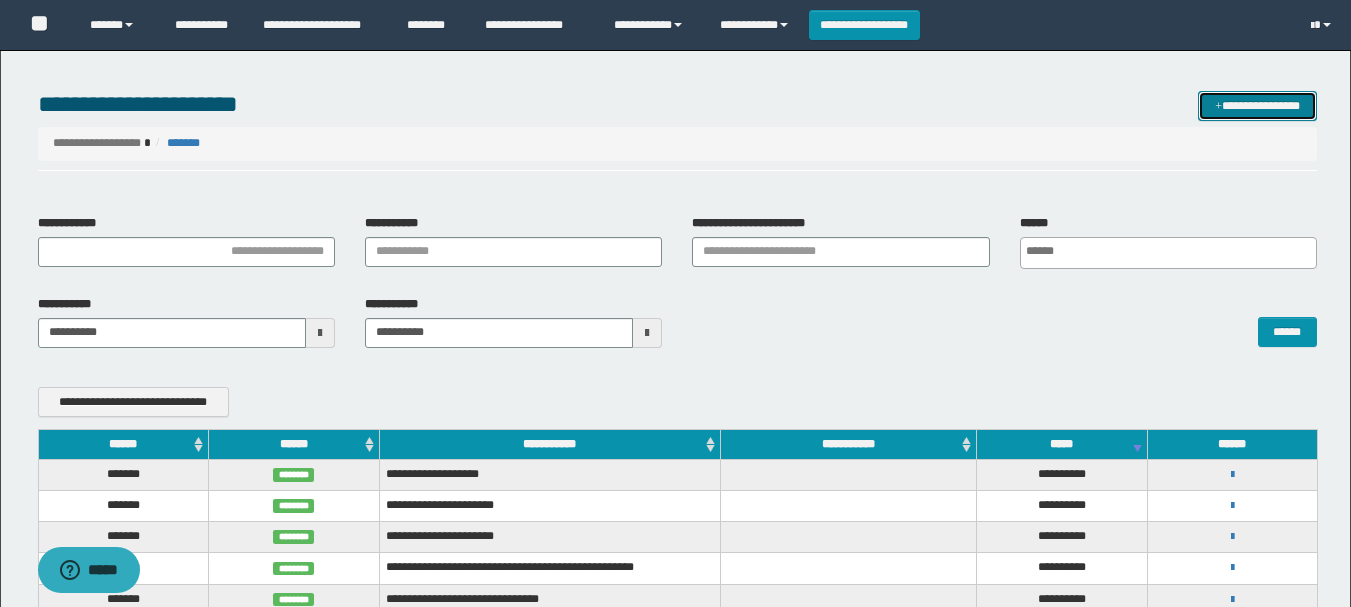 scroll, scrollTop: 0, scrollLeft: 0, axis: both 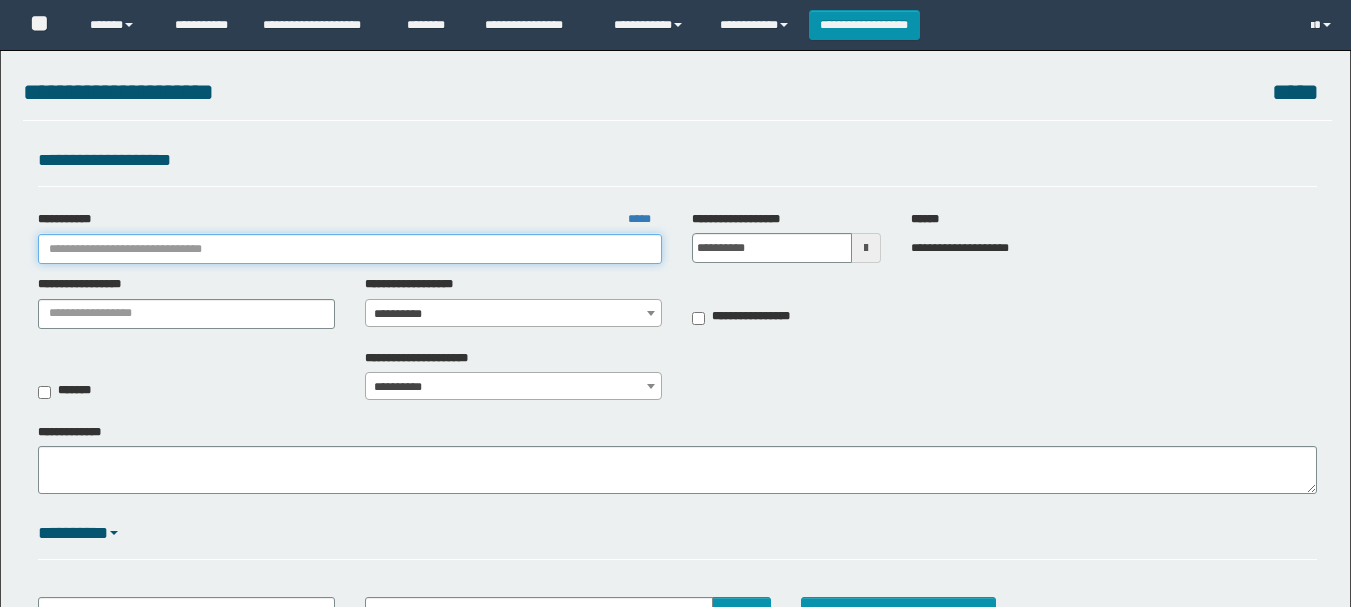 click on "**********" at bounding box center (350, 249) 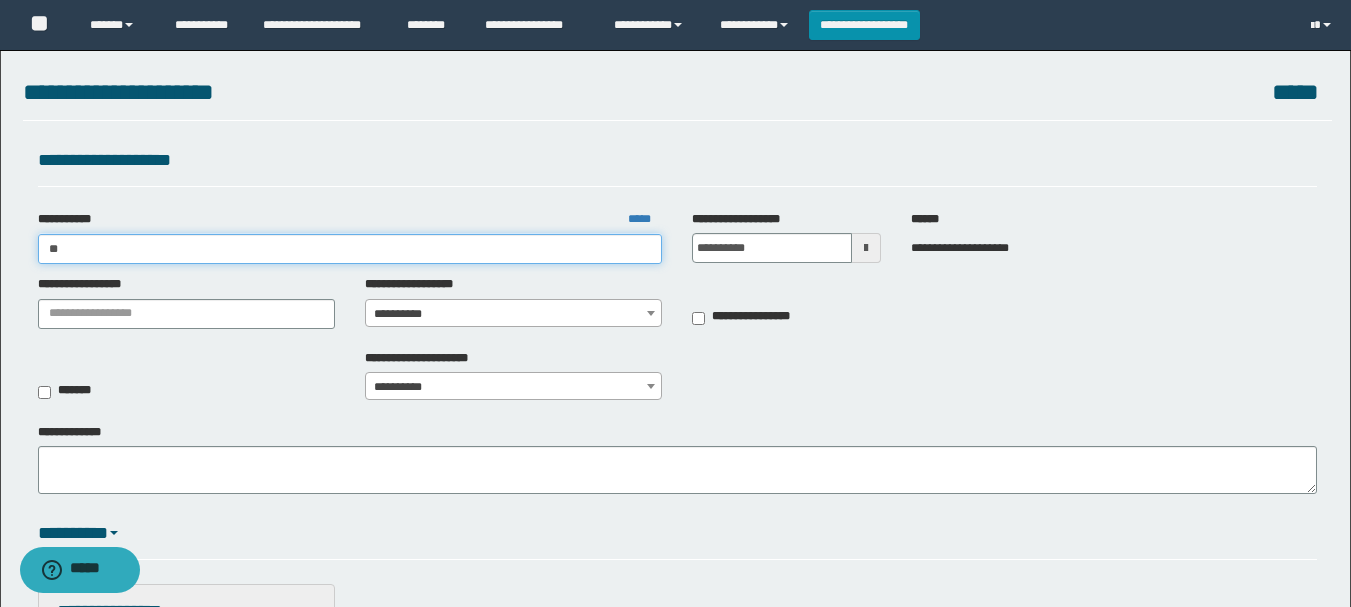 scroll, scrollTop: 0, scrollLeft: 0, axis: both 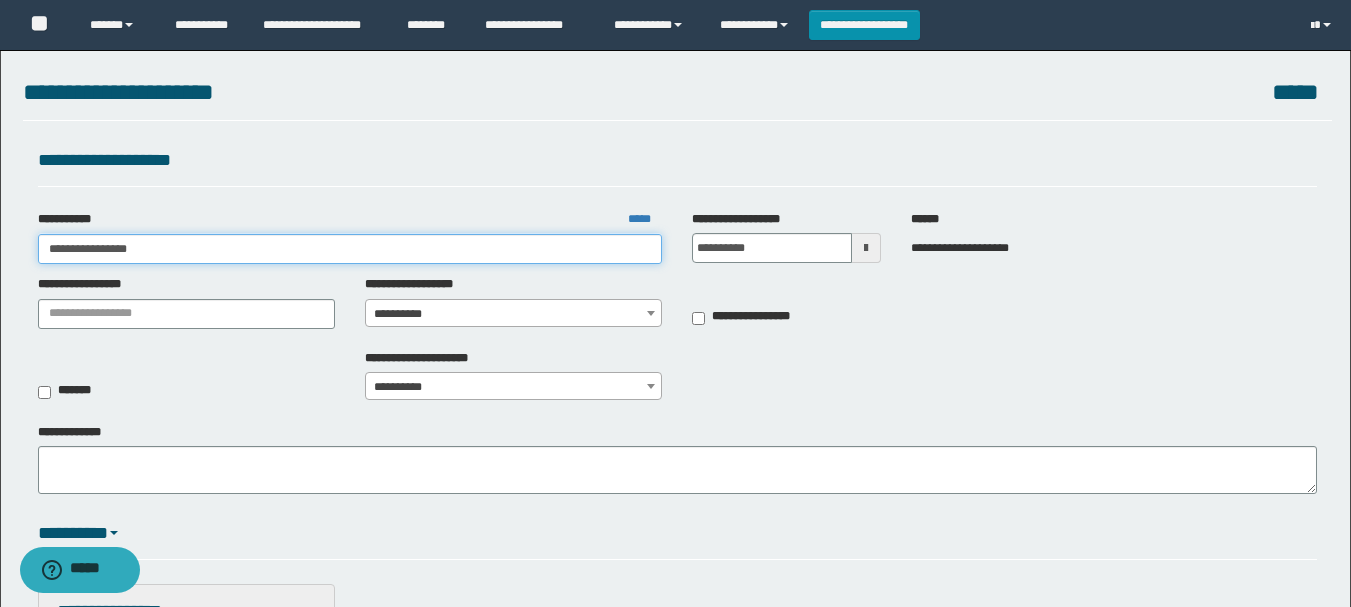 type on "**********" 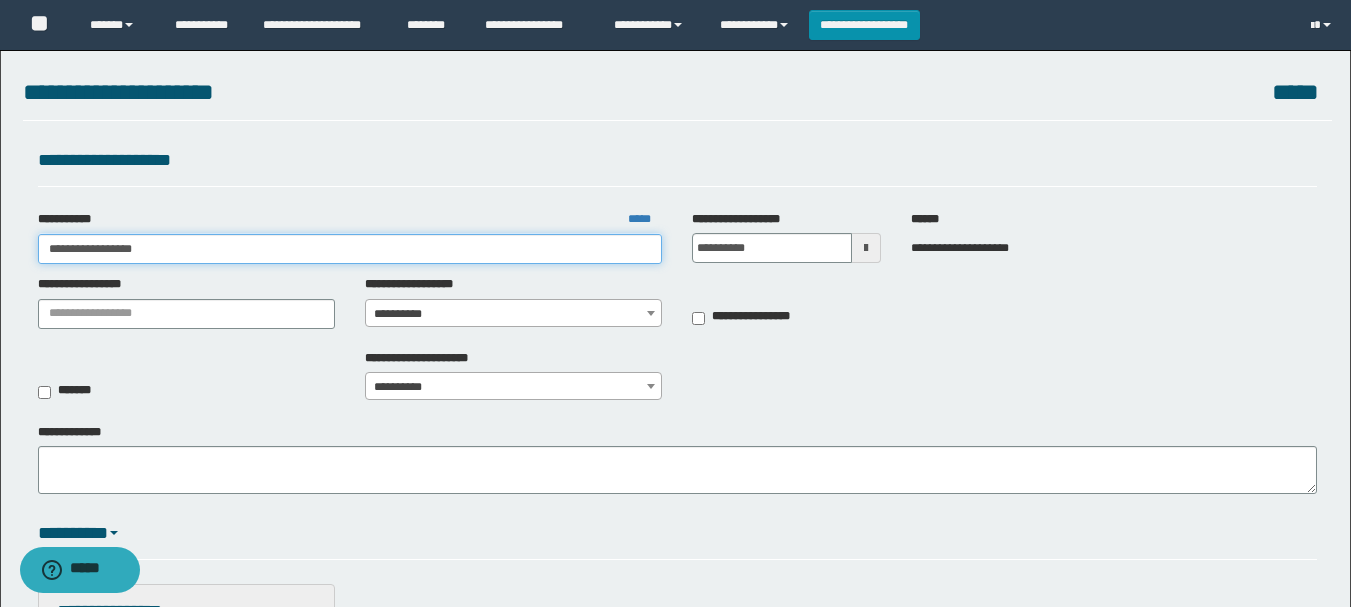 type on "**********" 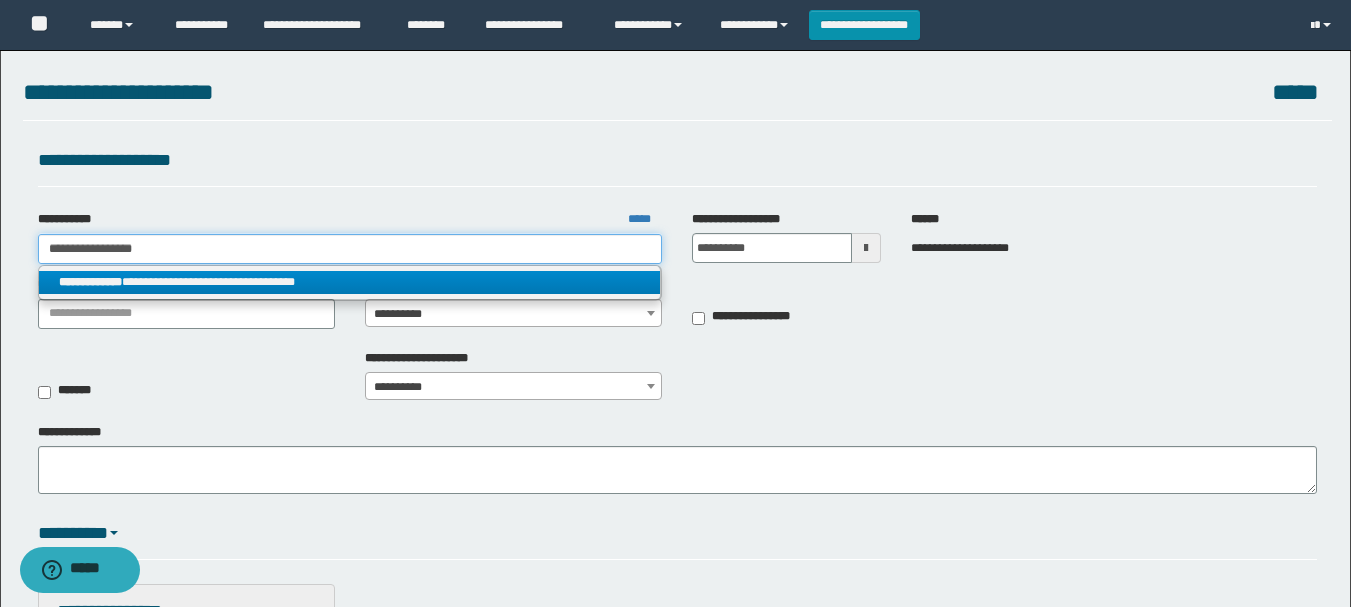 type on "**********" 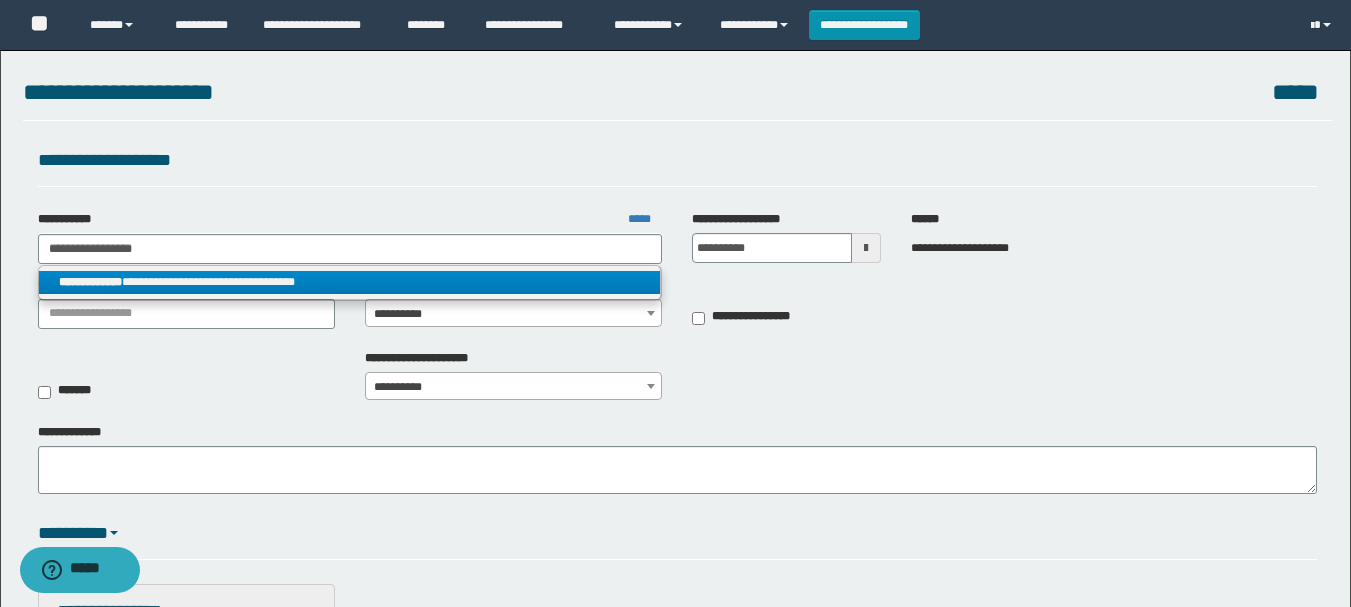 click on "**********" at bounding box center (350, 282) 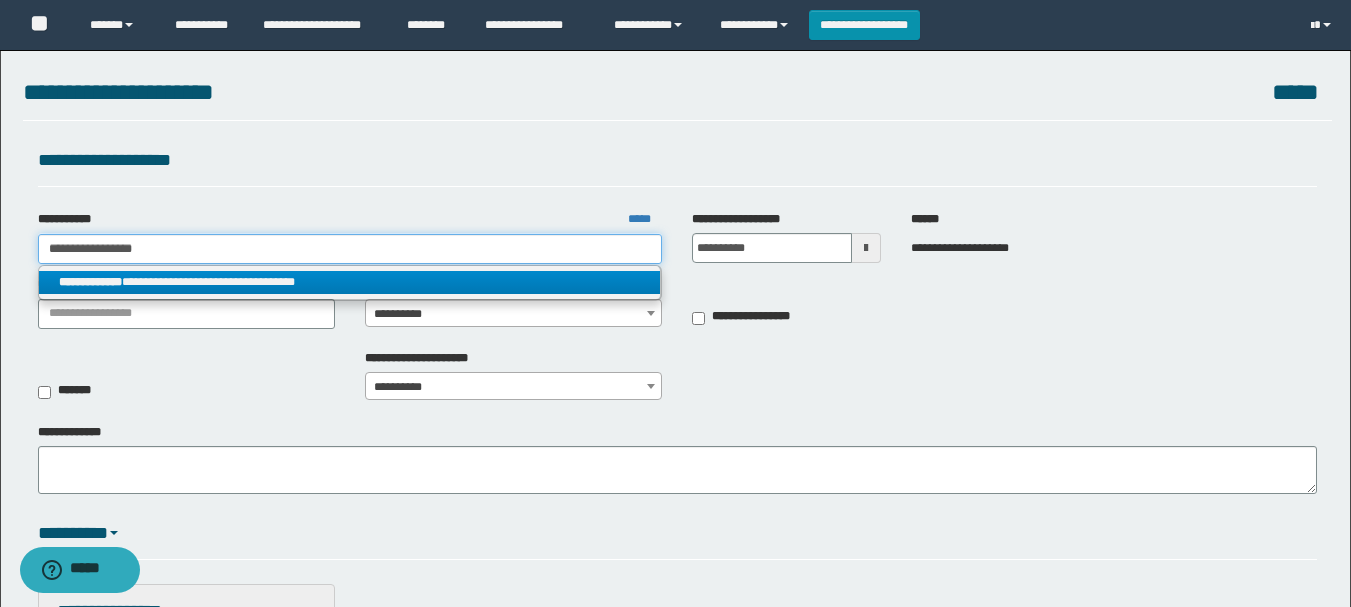 type 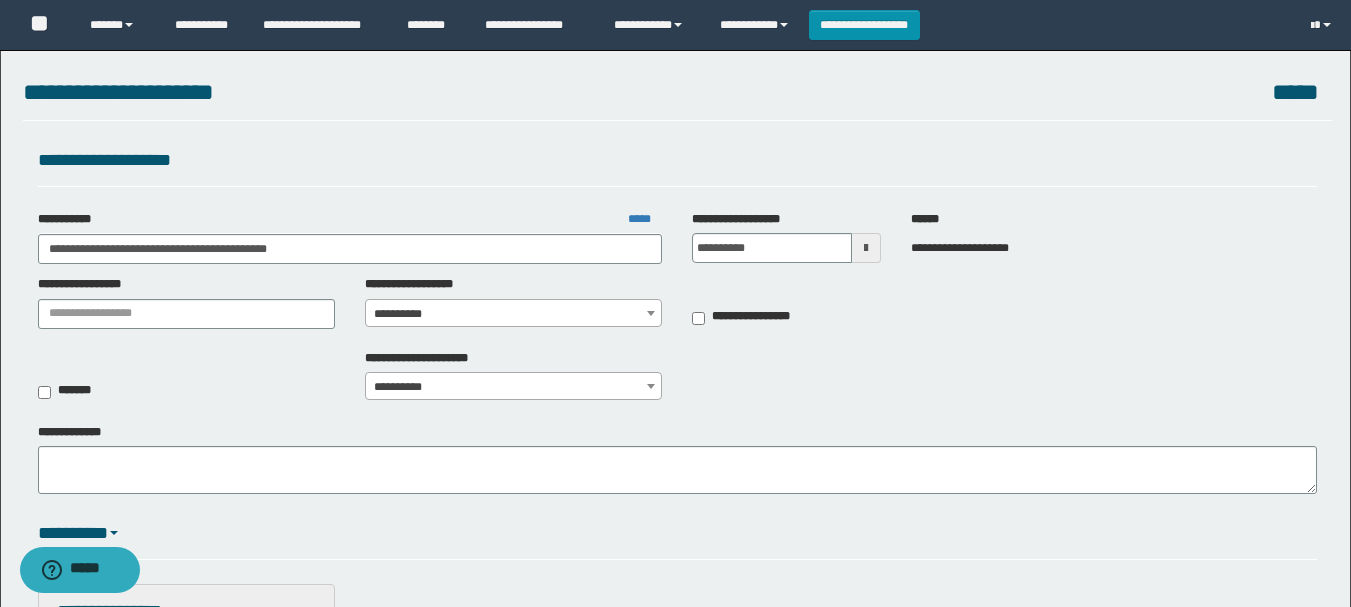 click on "**********" at bounding box center (513, 314) 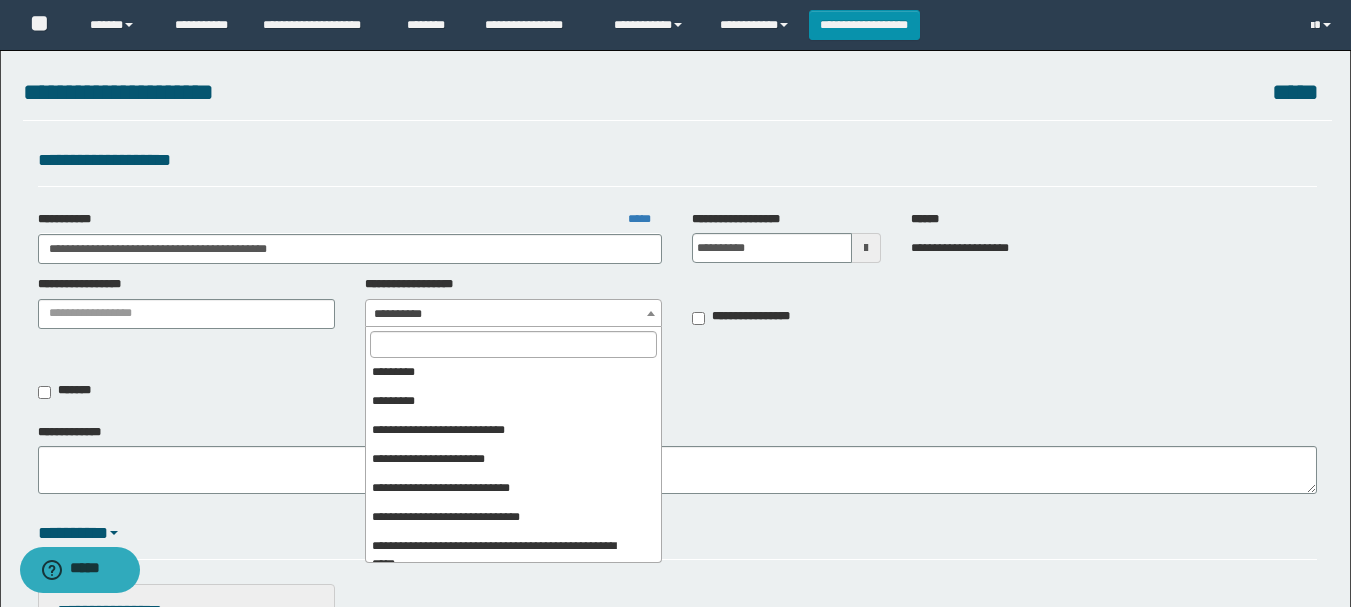 scroll, scrollTop: 400, scrollLeft: 0, axis: vertical 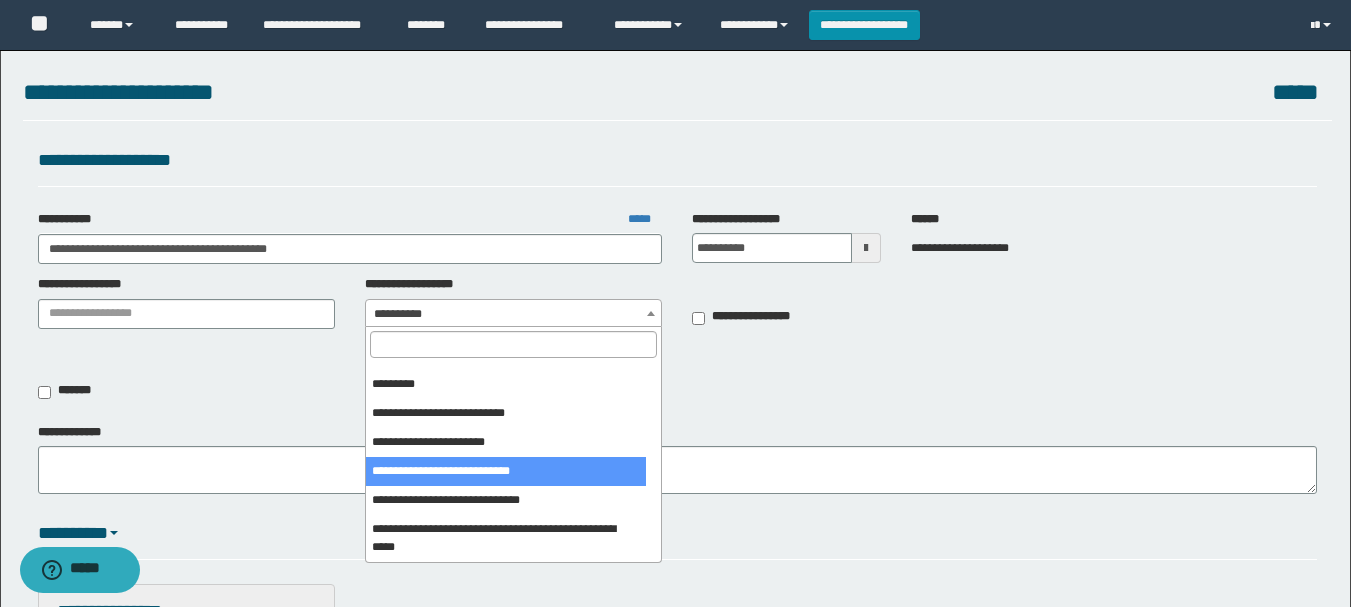 select on "***" 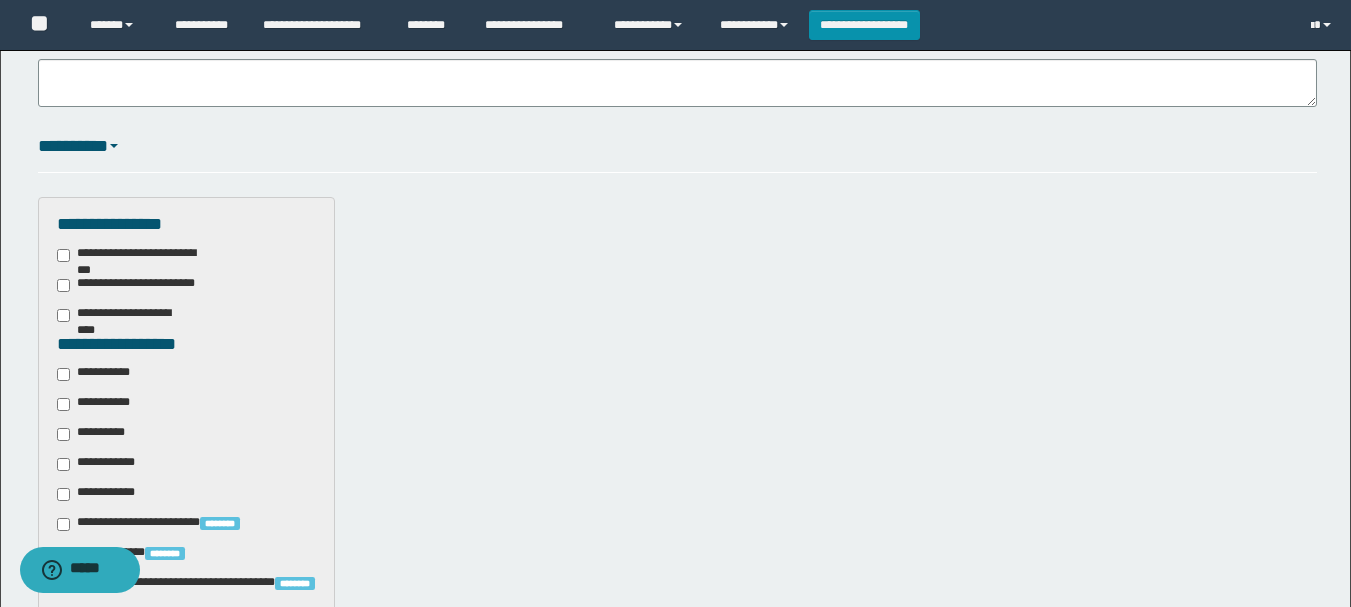scroll, scrollTop: 600, scrollLeft: 0, axis: vertical 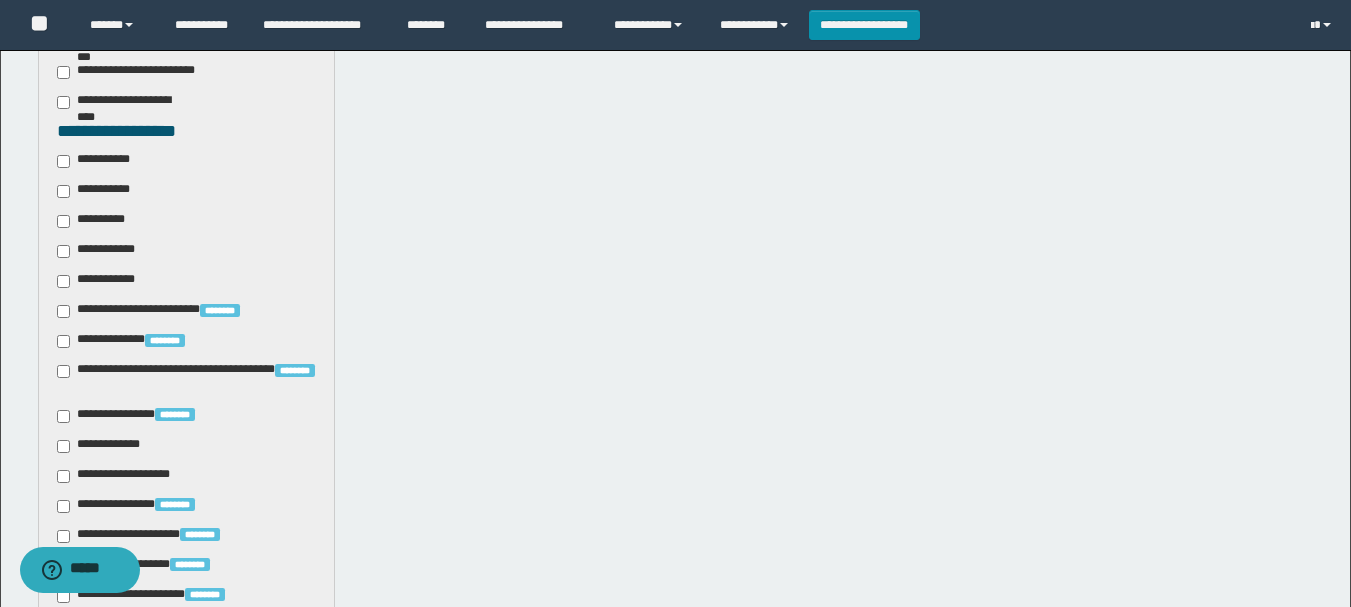 click on "**********" at bounding box center (97, 191) 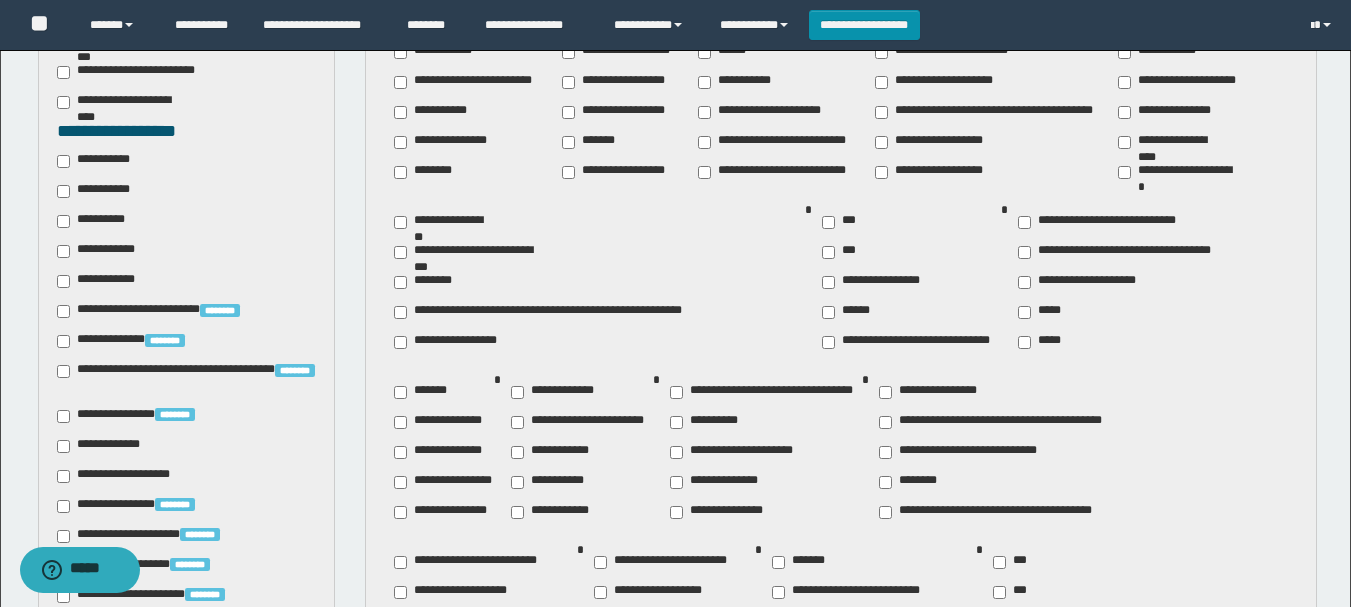 click on "**********" at bounding box center (97, 221) 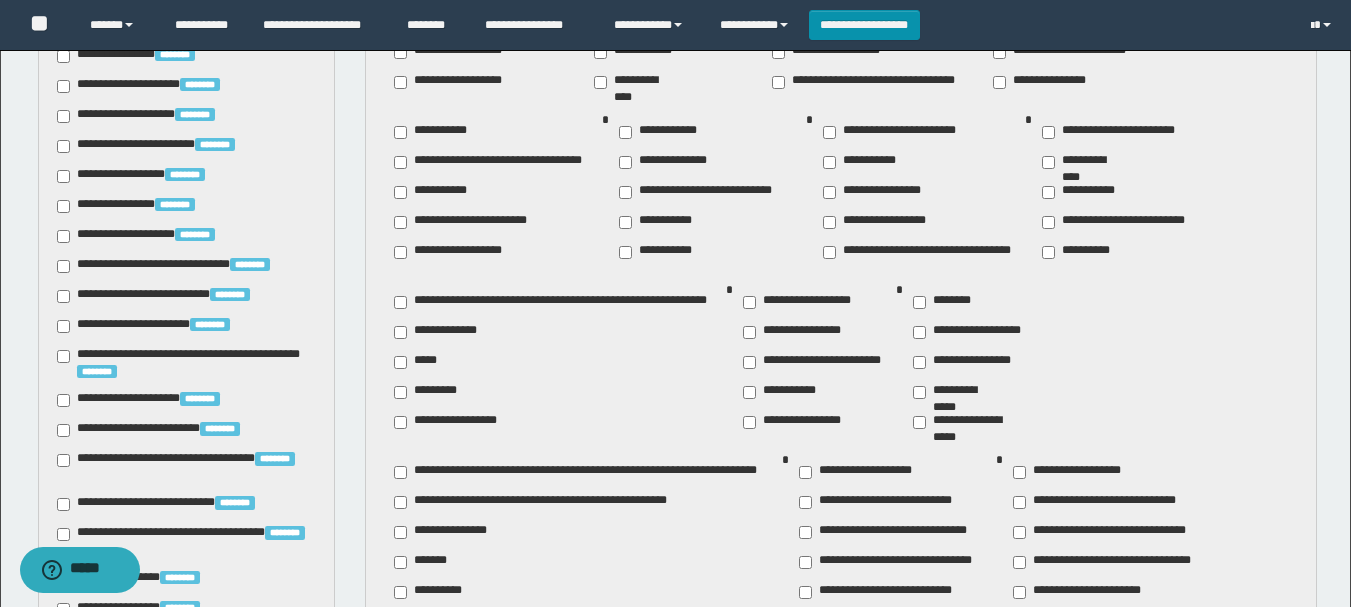 scroll, scrollTop: 1800, scrollLeft: 0, axis: vertical 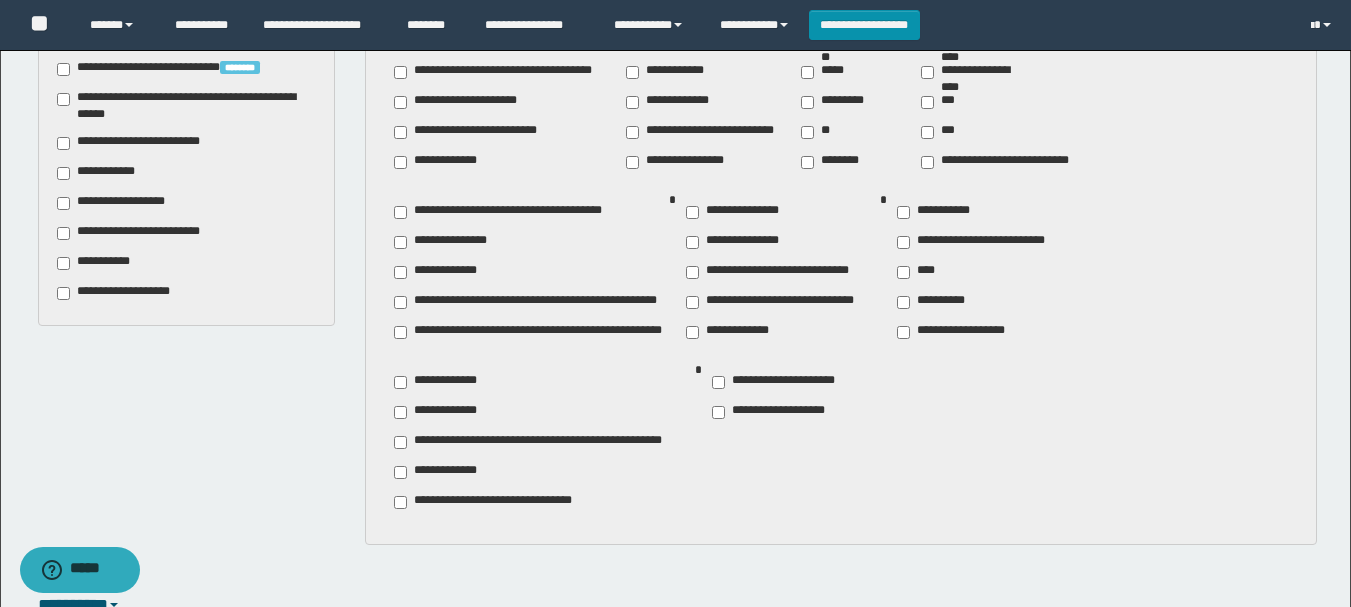 click on "**********" at bounding box center (97, 263) 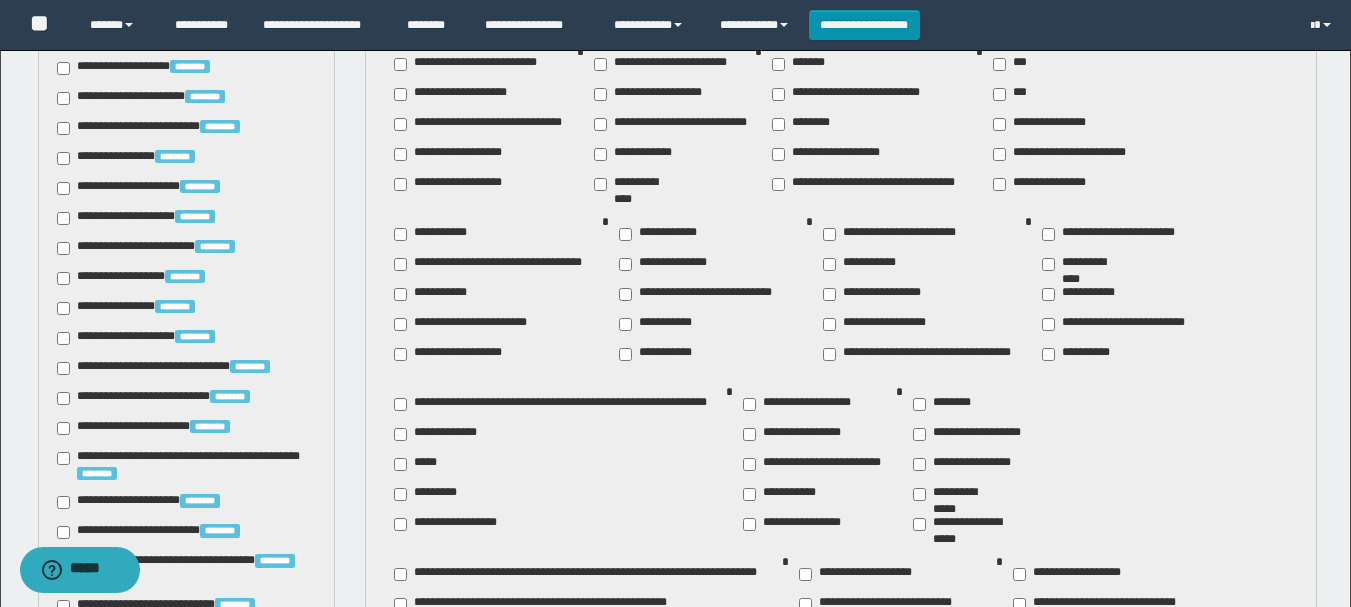 scroll, scrollTop: 900, scrollLeft: 0, axis: vertical 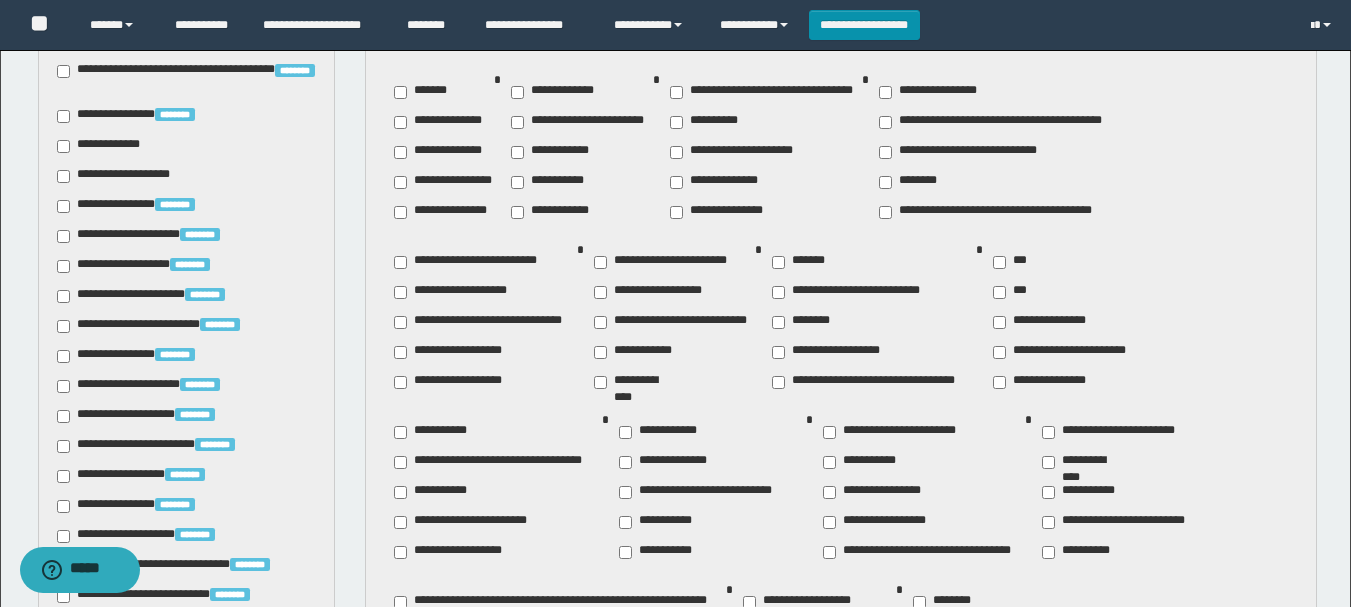 click on "**********" at bounding box center (444, 182) 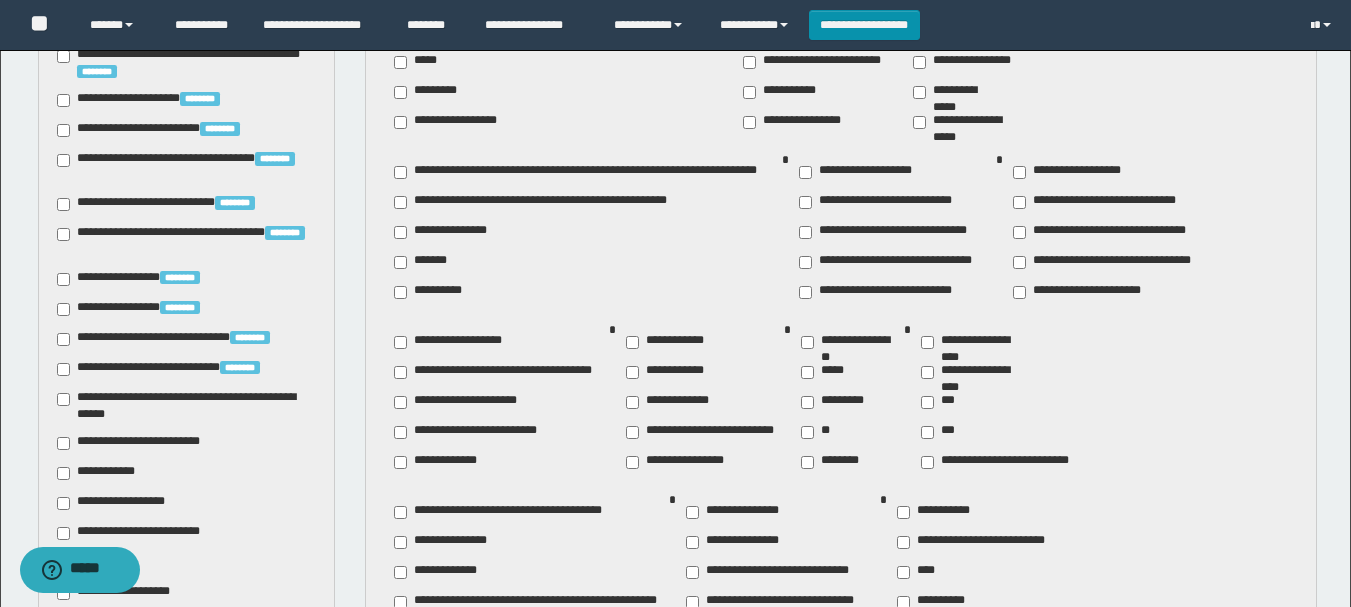 scroll, scrollTop: 2068, scrollLeft: 0, axis: vertical 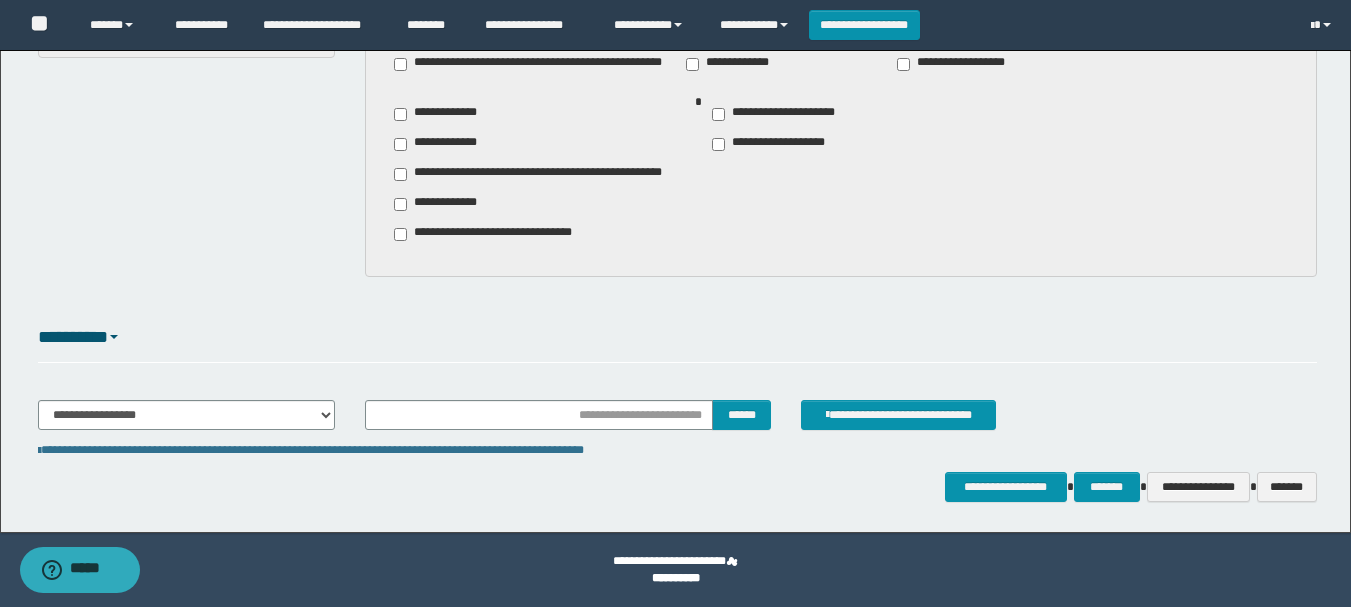 click on "**********" at bounding box center [728, 64] 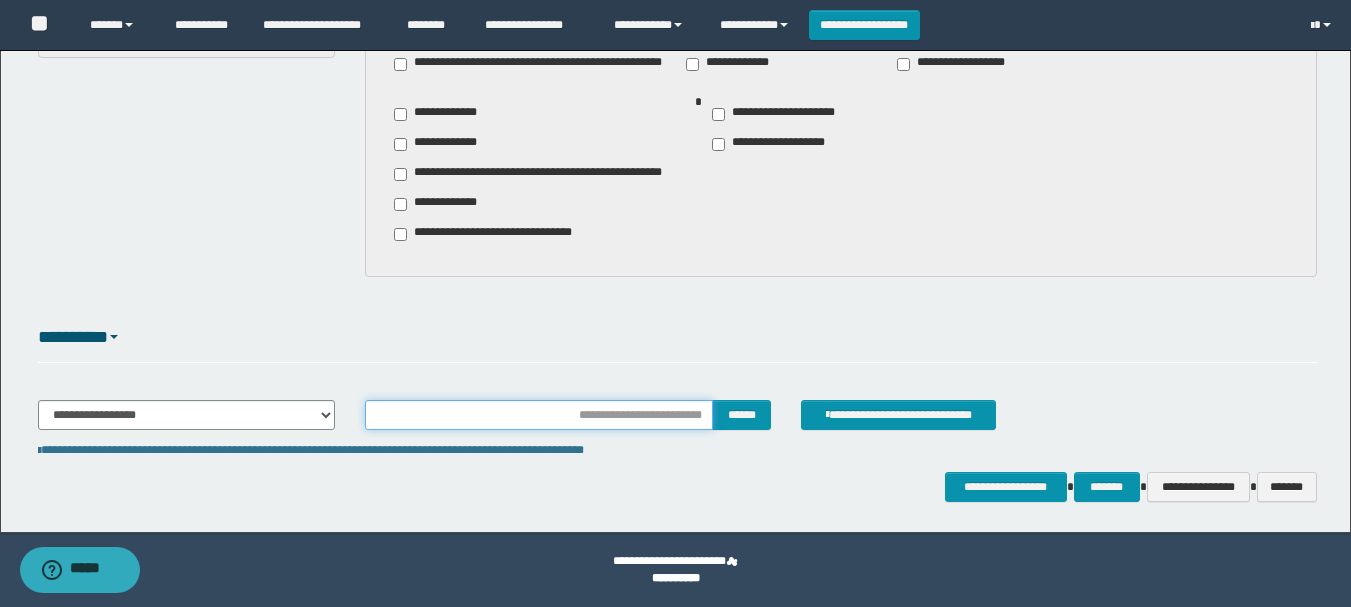 click at bounding box center [539, 415] 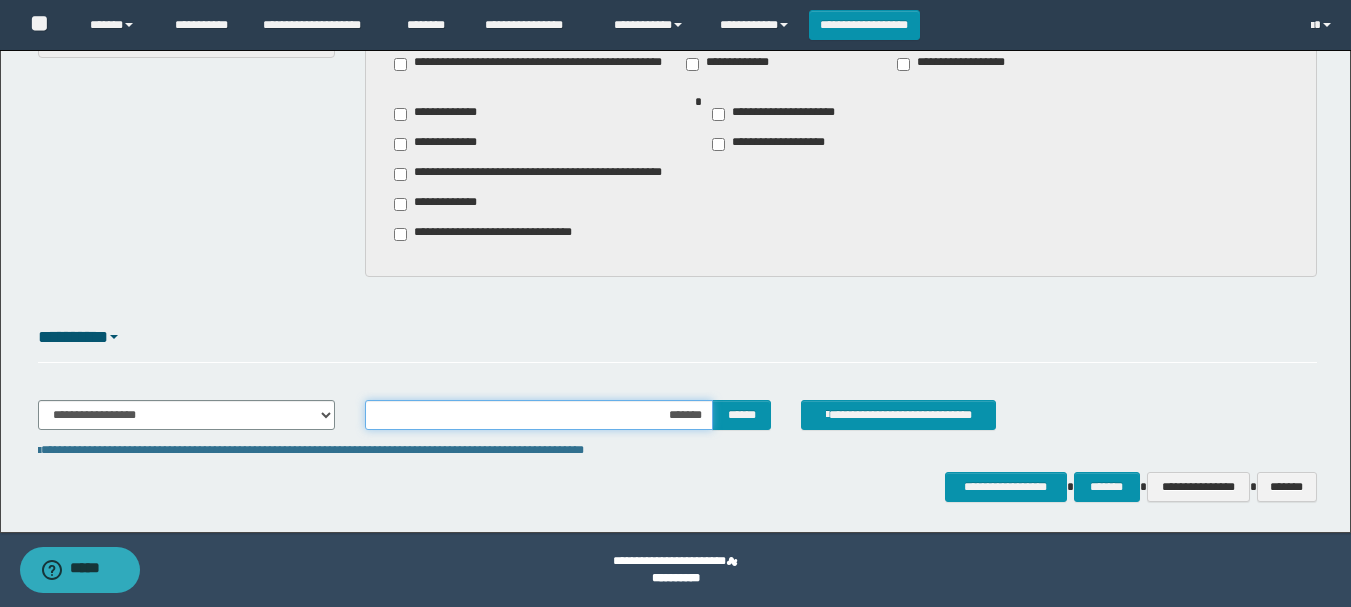 type on "********" 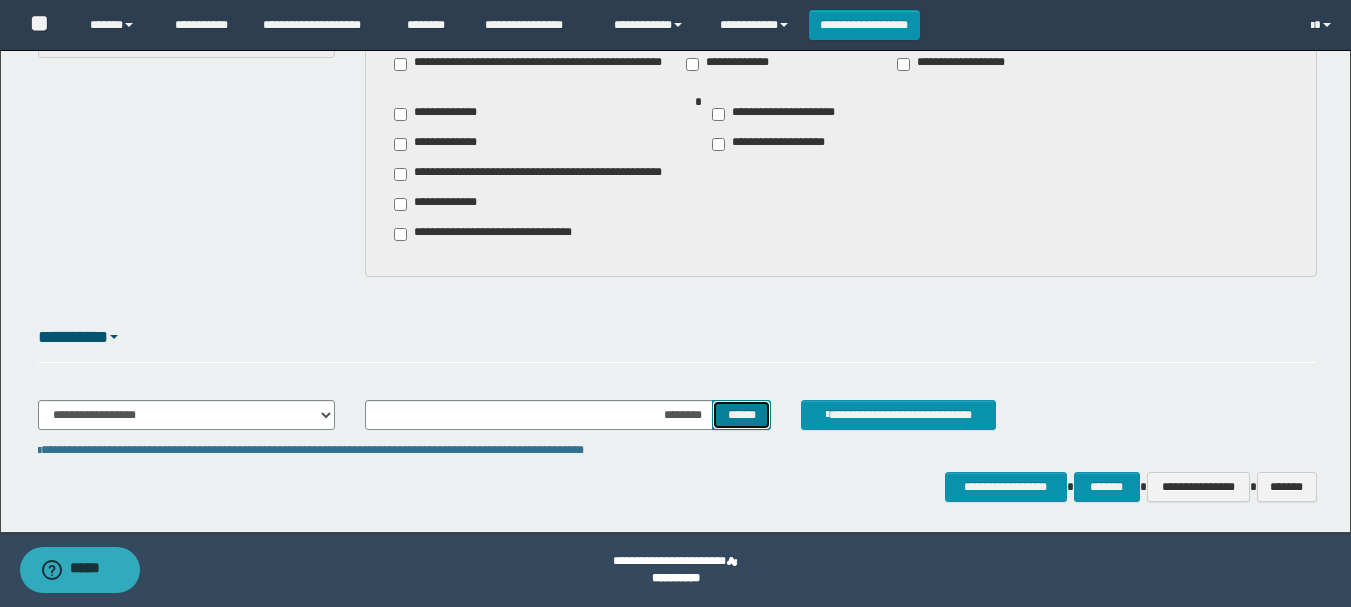 click on "******" at bounding box center (741, 415) 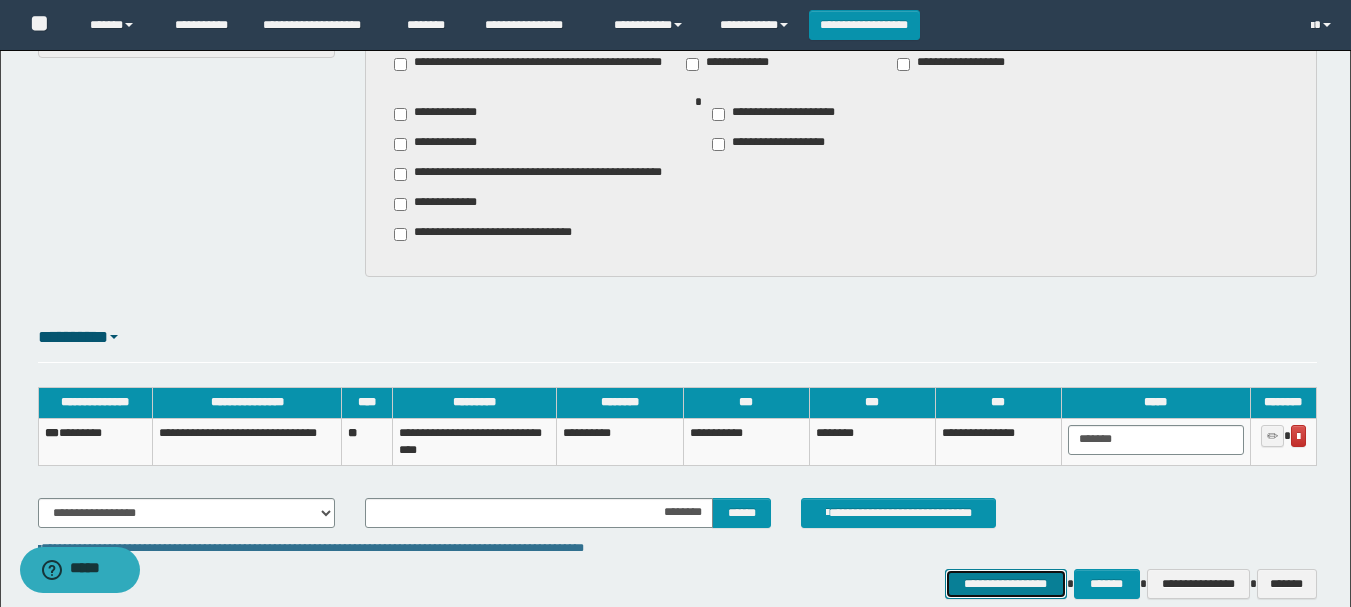 click on "**********" at bounding box center [1006, 584] 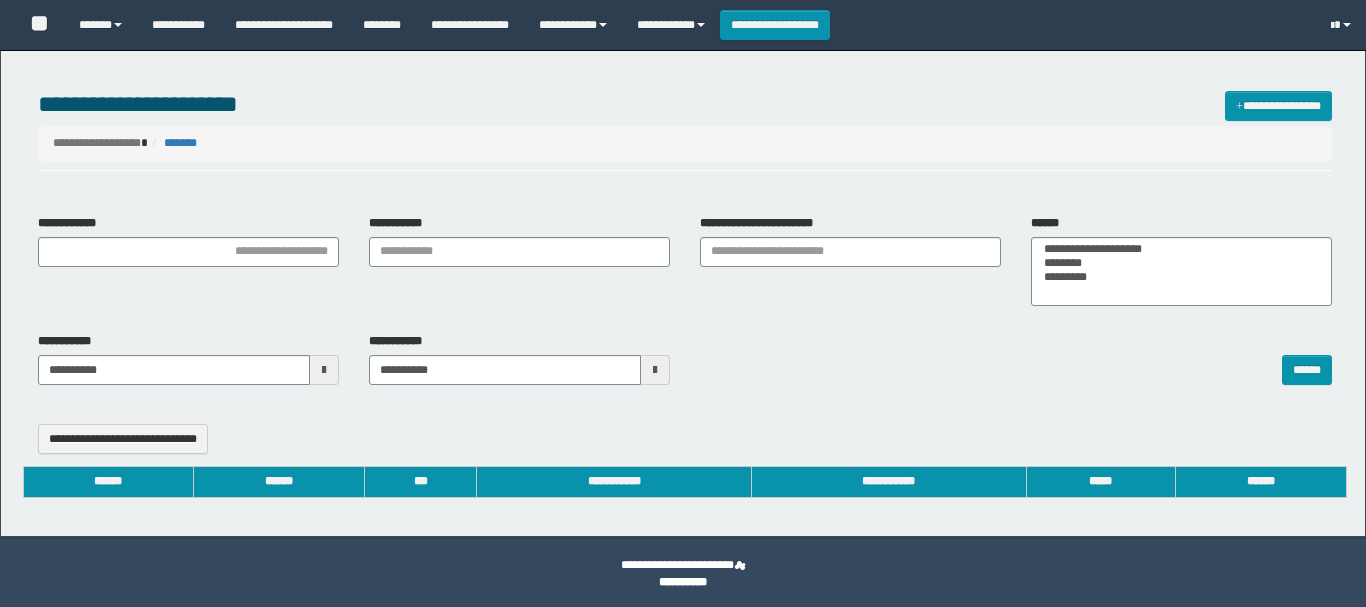 select 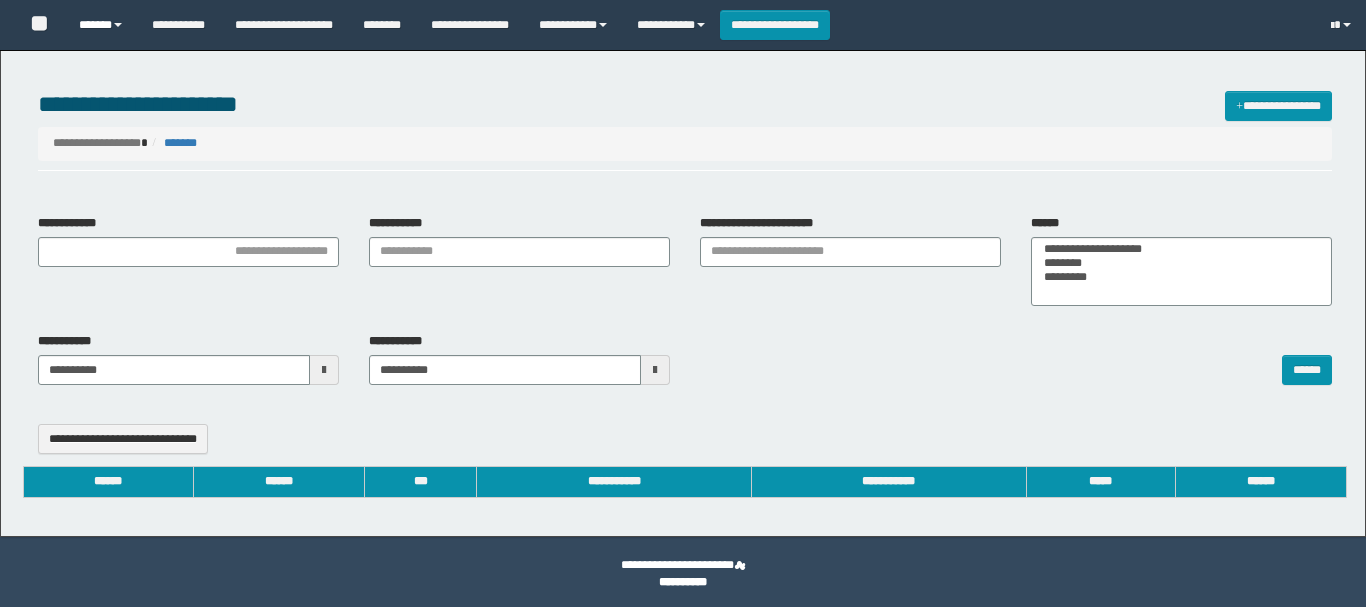 click on "******" at bounding box center (100, 25) 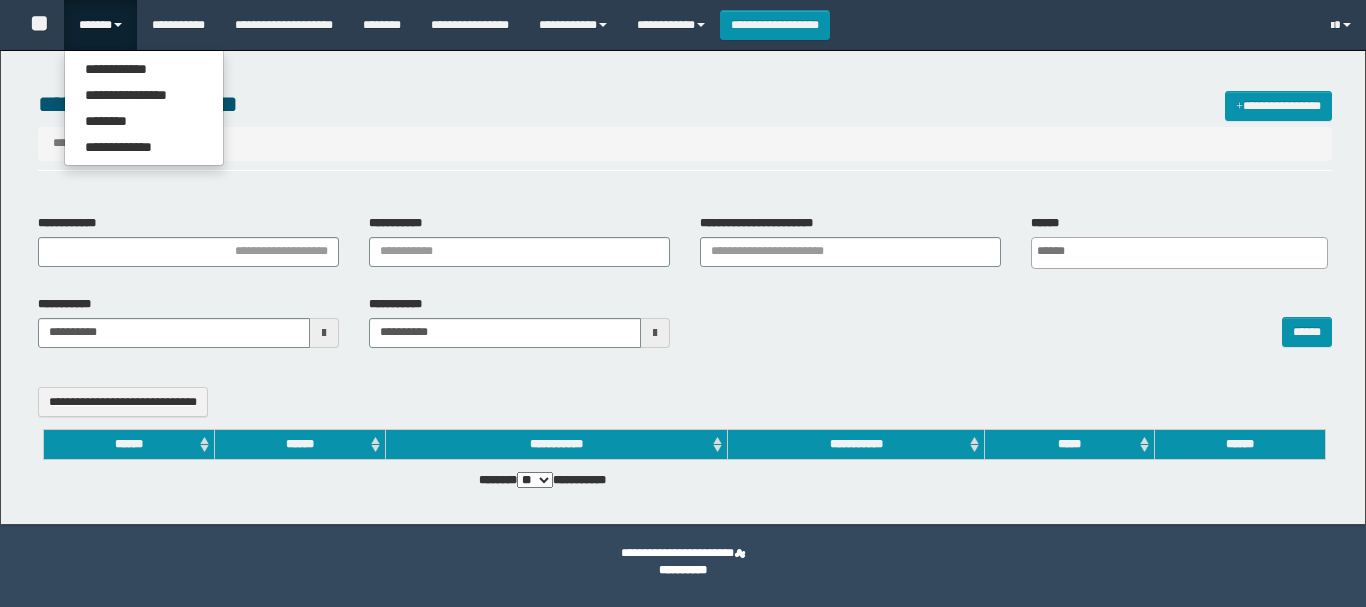 type on "**********" 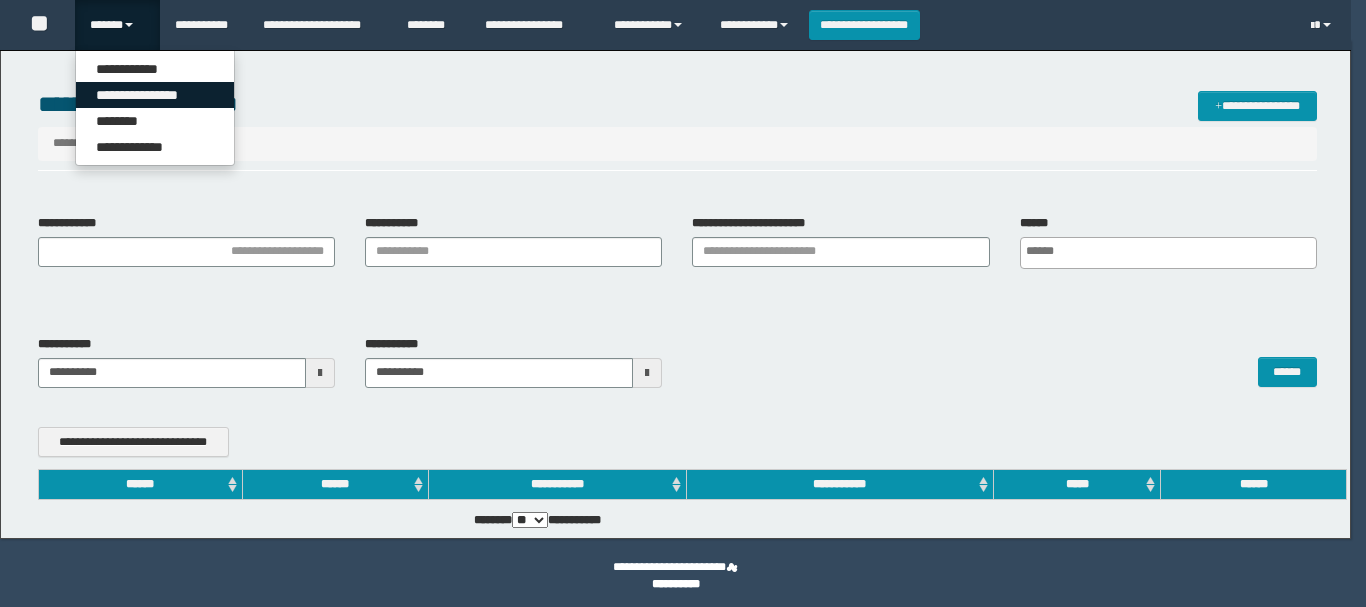 scroll, scrollTop: 0, scrollLeft: 0, axis: both 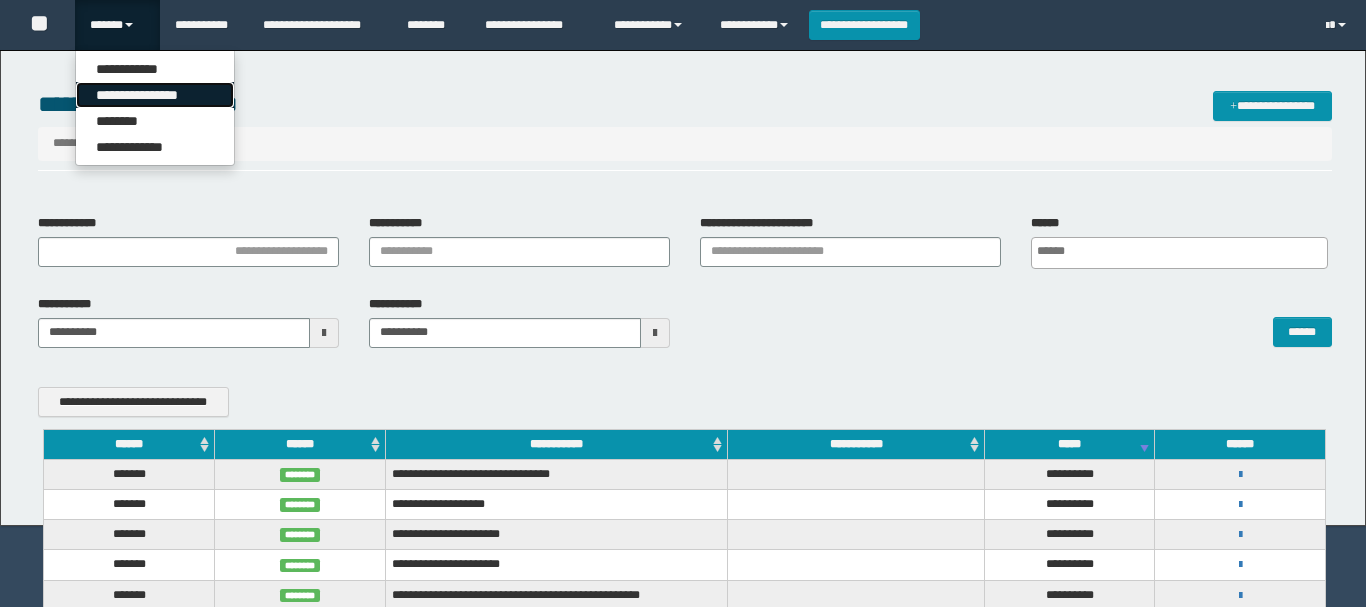 click on "**********" at bounding box center [155, 95] 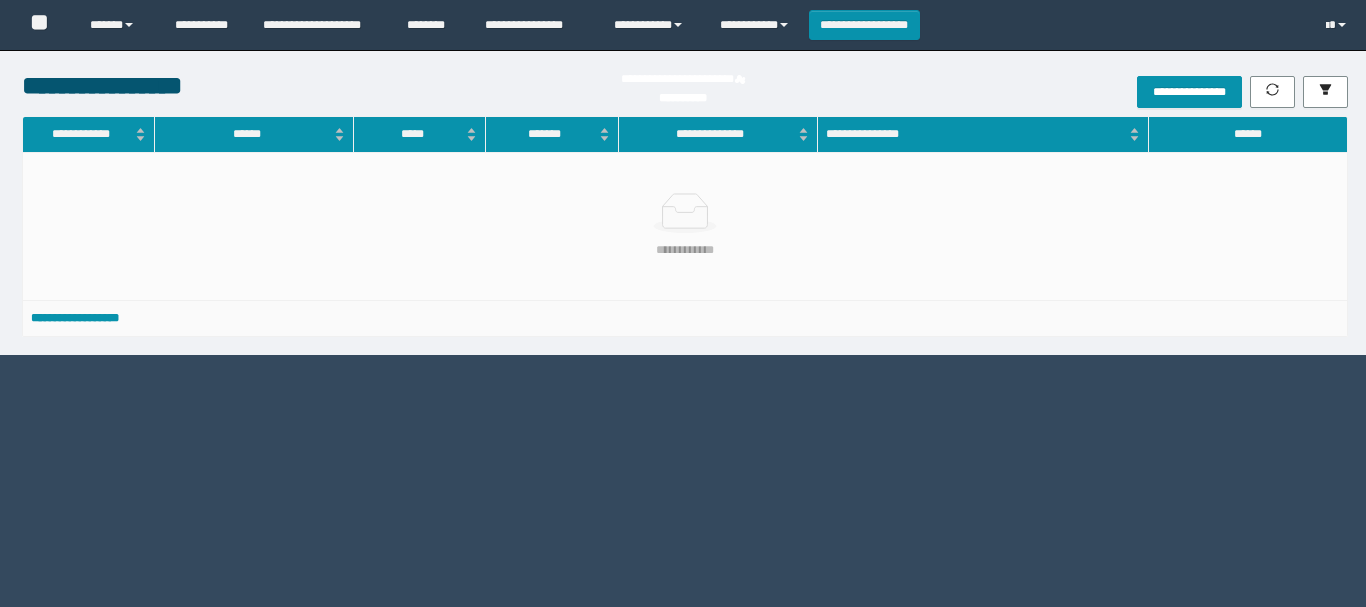 scroll, scrollTop: 0, scrollLeft: 0, axis: both 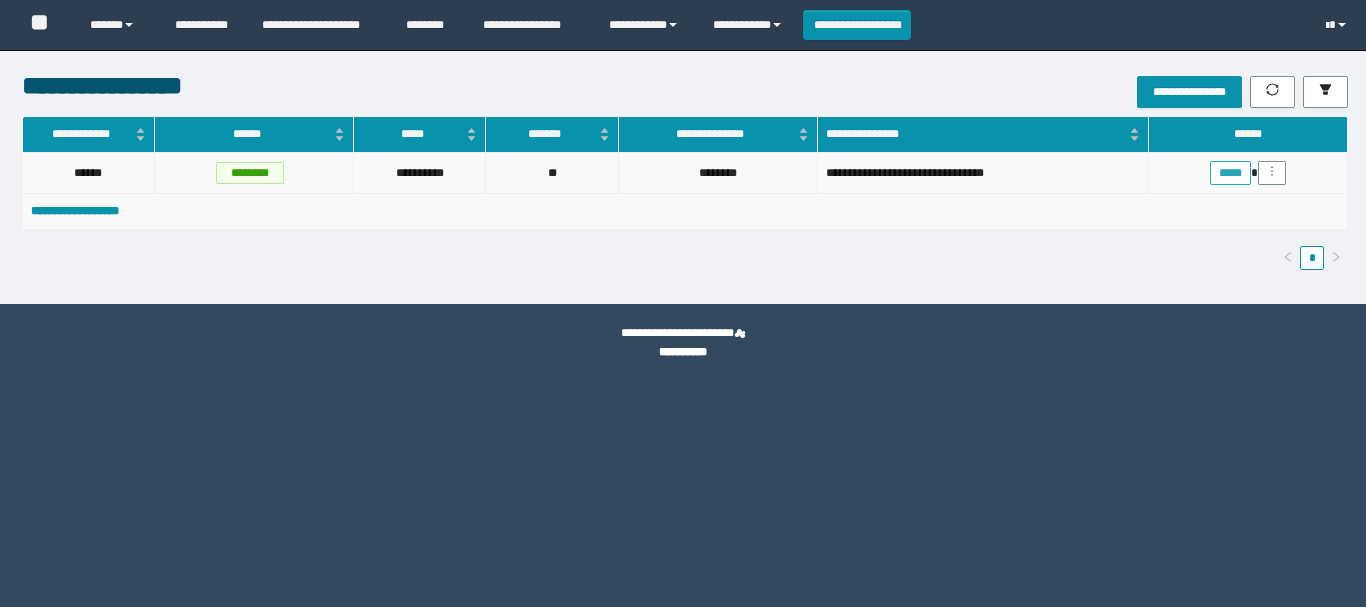 click on "*****" at bounding box center [1230, 173] 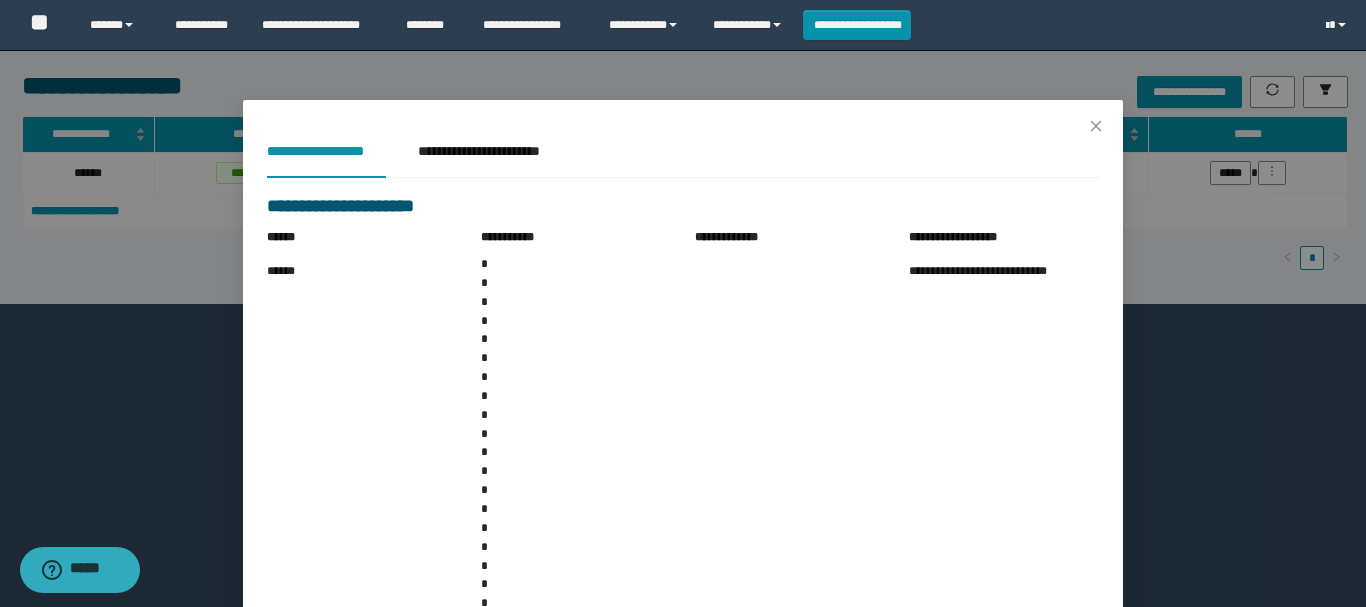 scroll, scrollTop: 0, scrollLeft: 0, axis: both 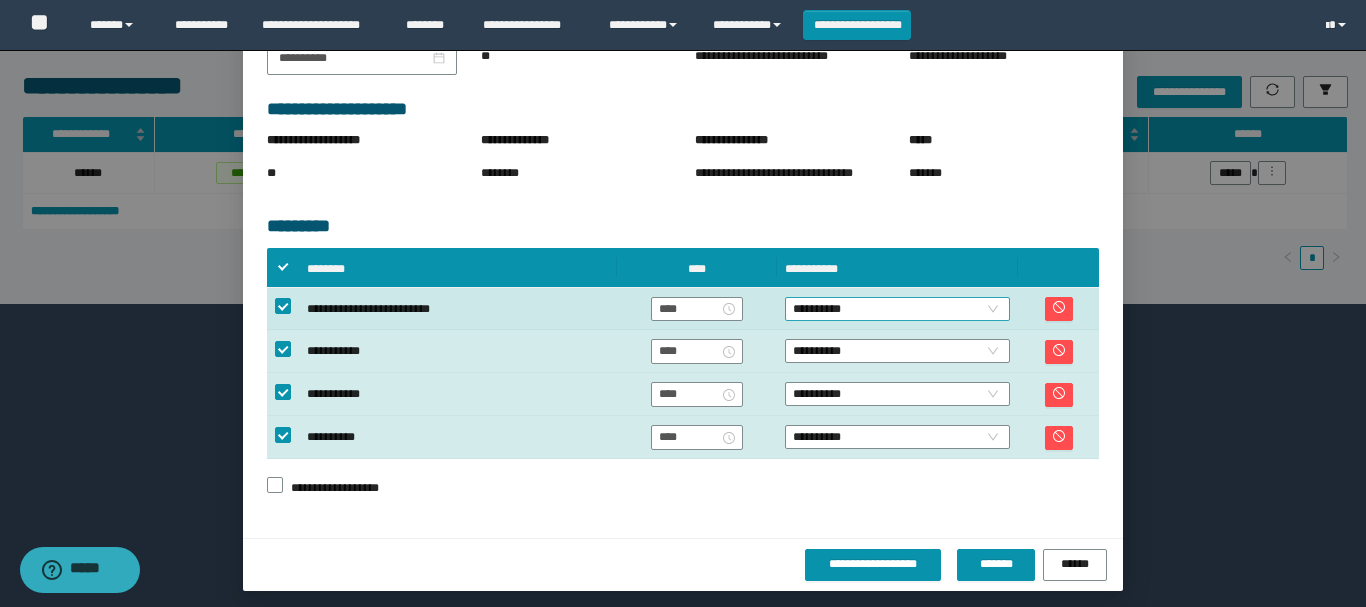 click on "**********" at bounding box center (897, 309) 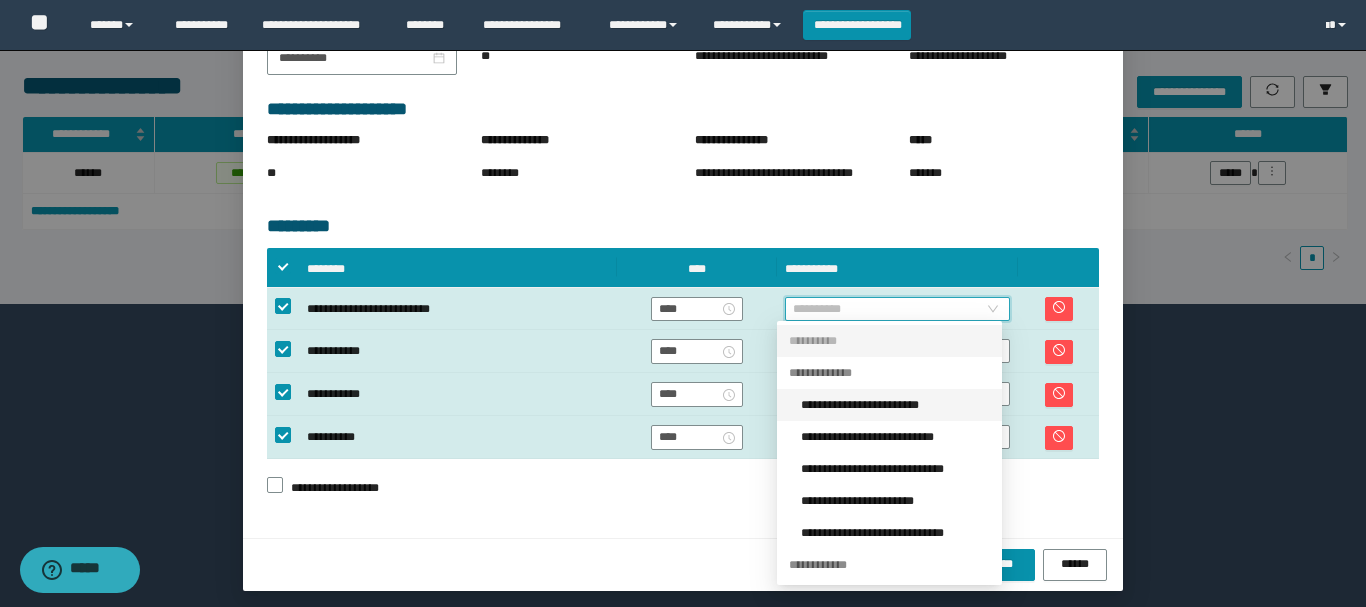 click on "**********" at bounding box center [895, 405] 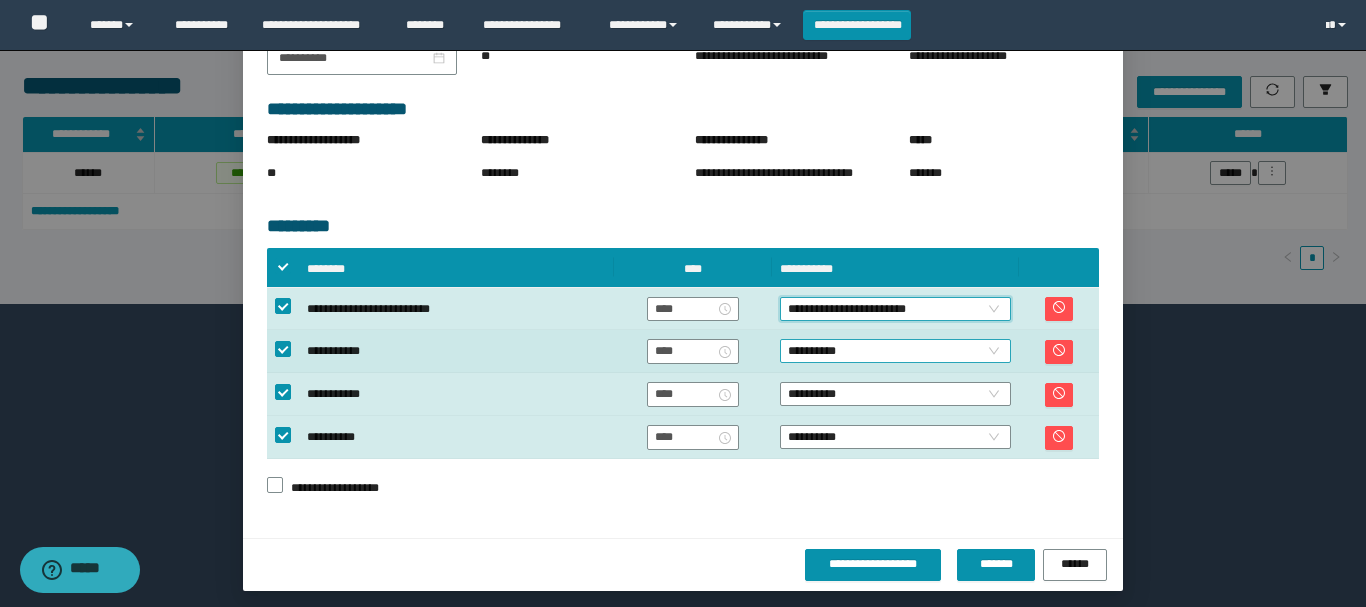 click on "**********" at bounding box center (895, 351) 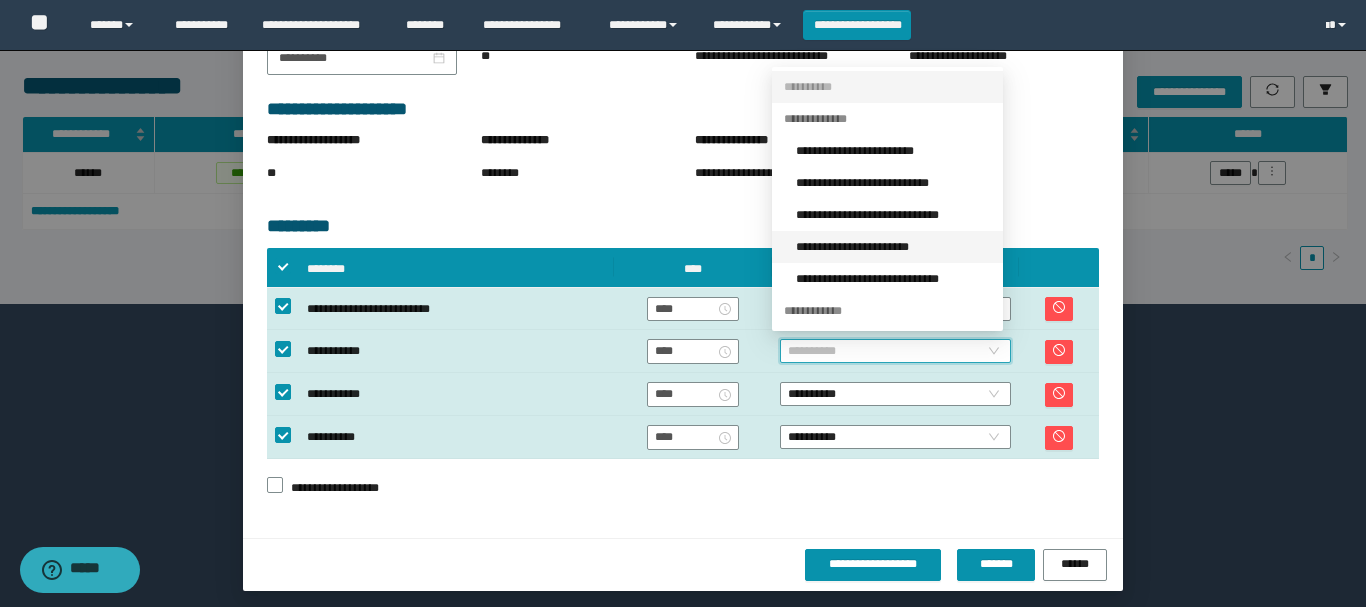 click on "**********" at bounding box center (893, 247) 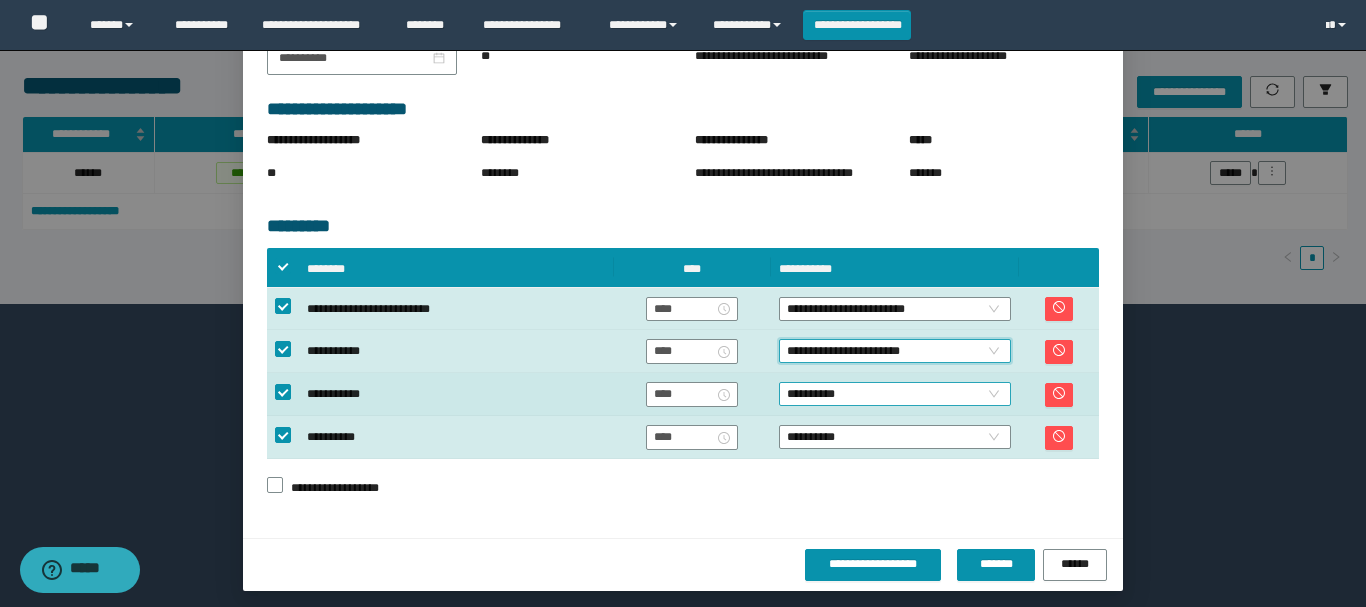 click on "**********" at bounding box center [894, 394] 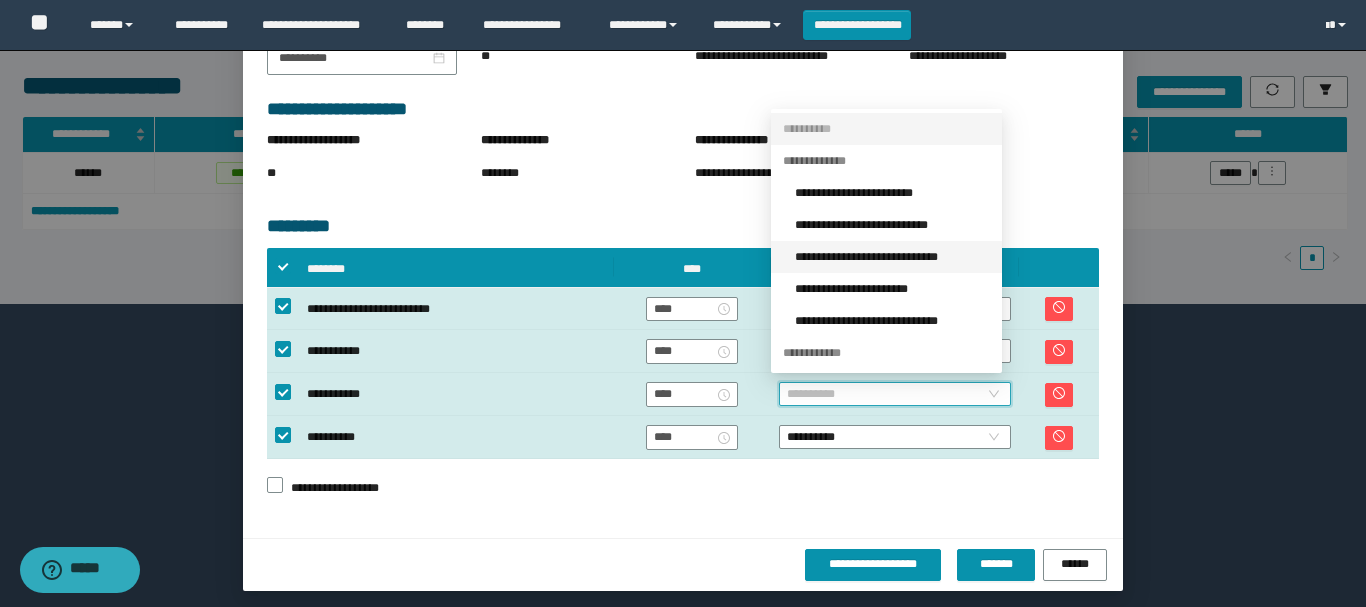 click on "**********" at bounding box center [892, 257] 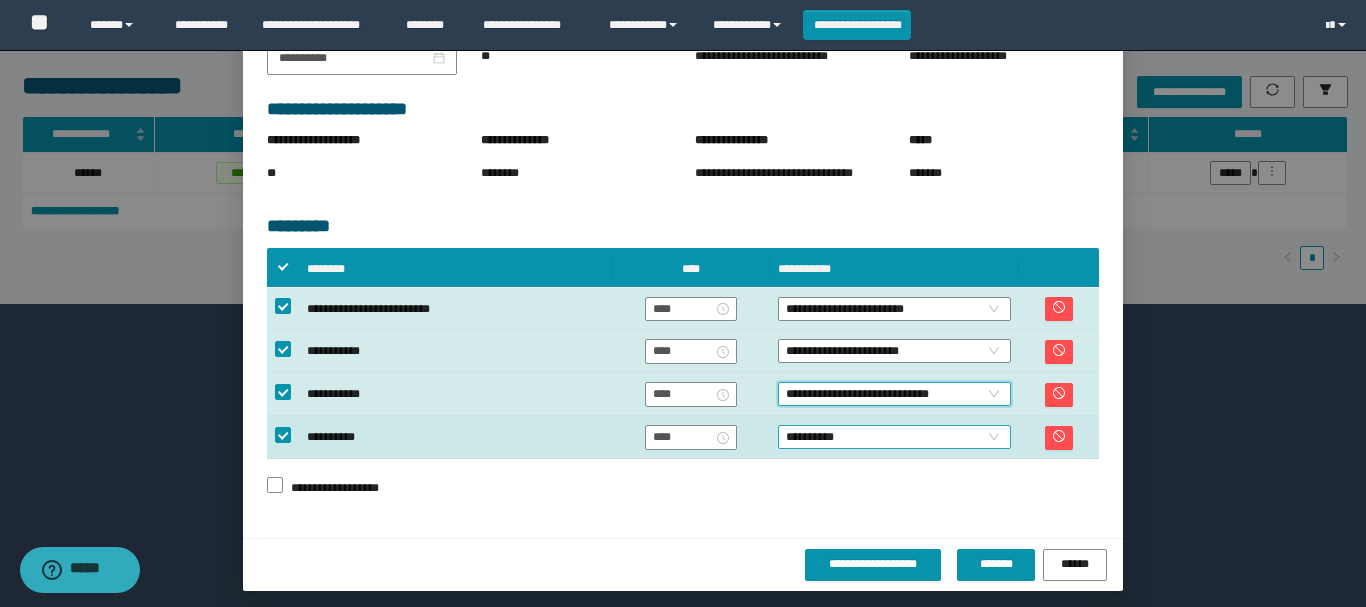 click on "**********" at bounding box center [894, 437] 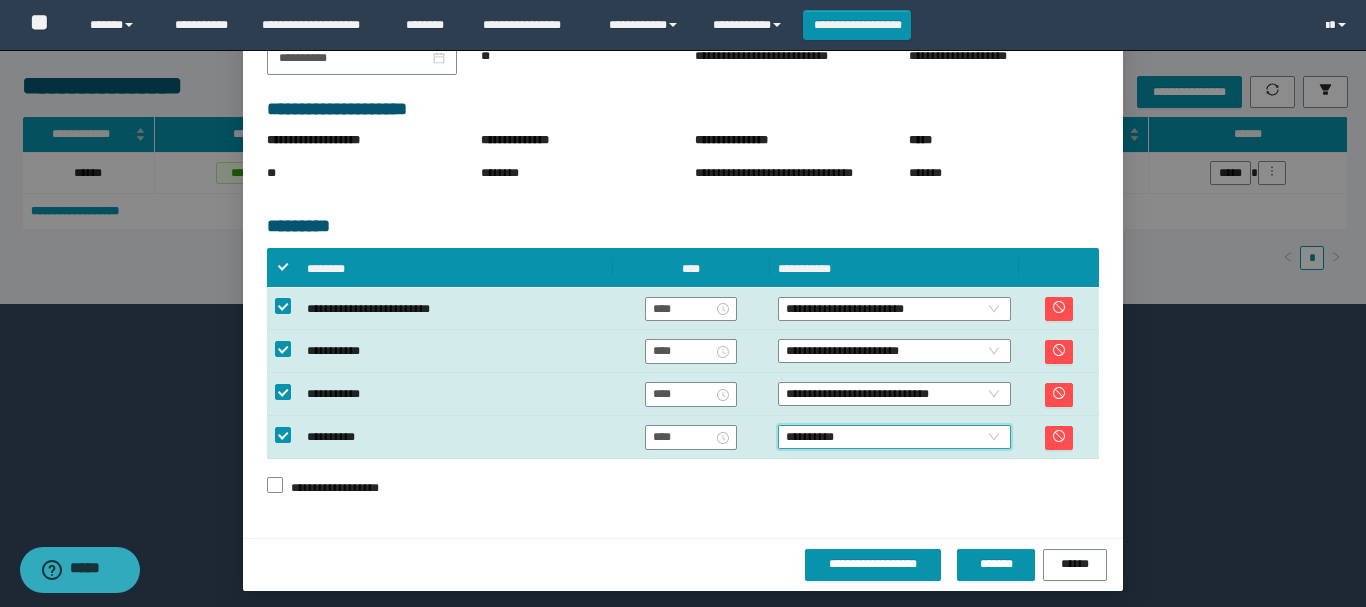 click on "**********" at bounding box center (683, 303) 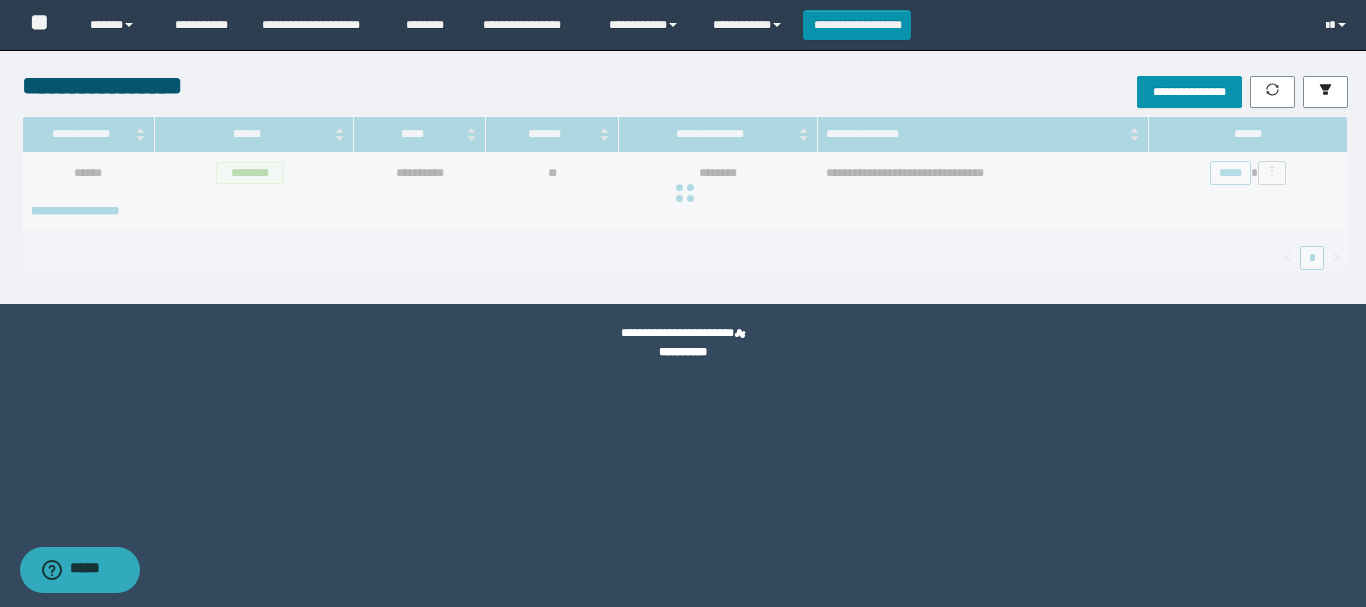 type 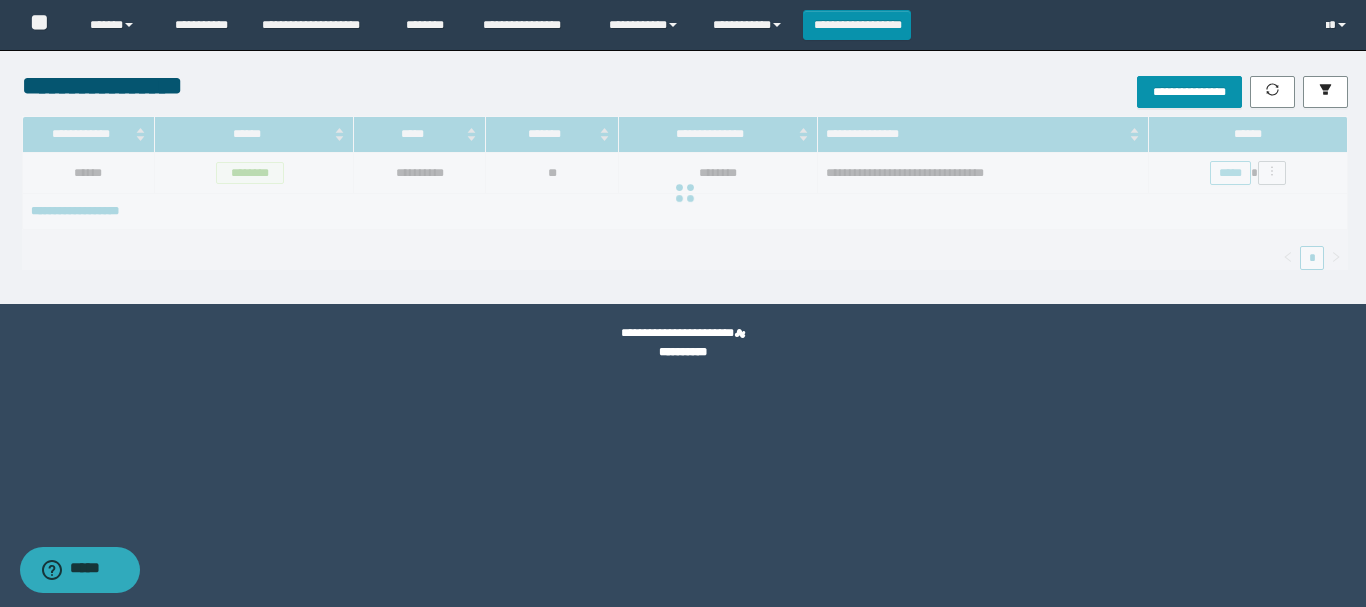 scroll, scrollTop: 0, scrollLeft: 0, axis: both 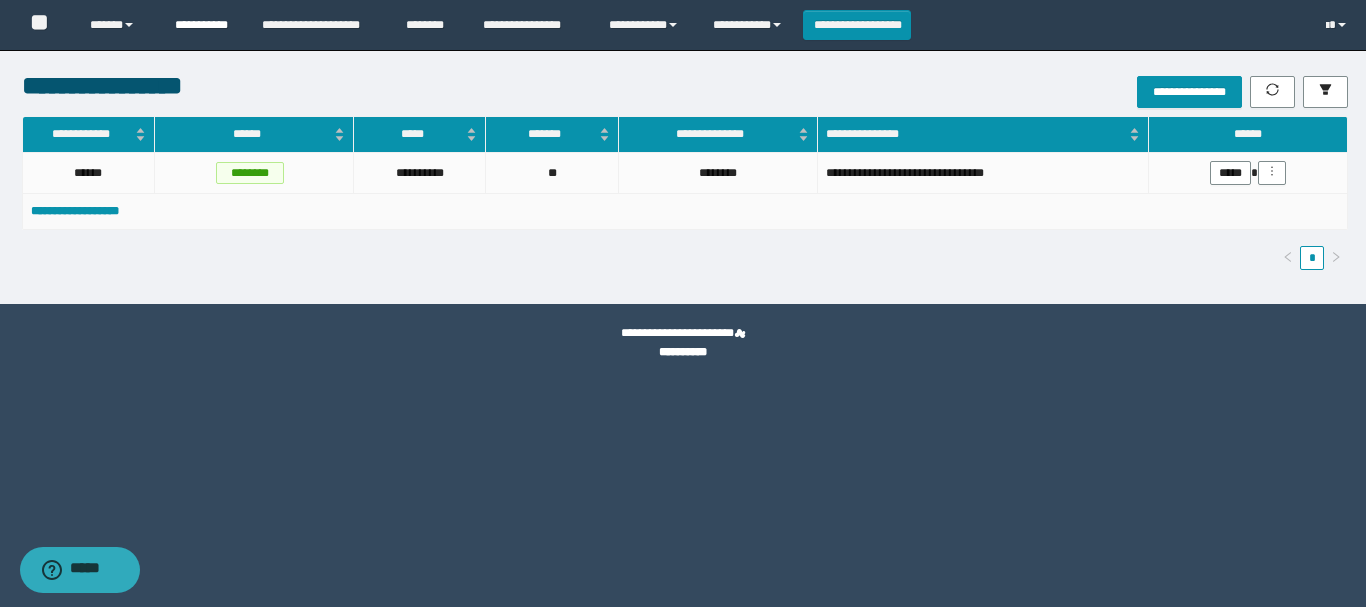 click on "**********" at bounding box center (203, 25) 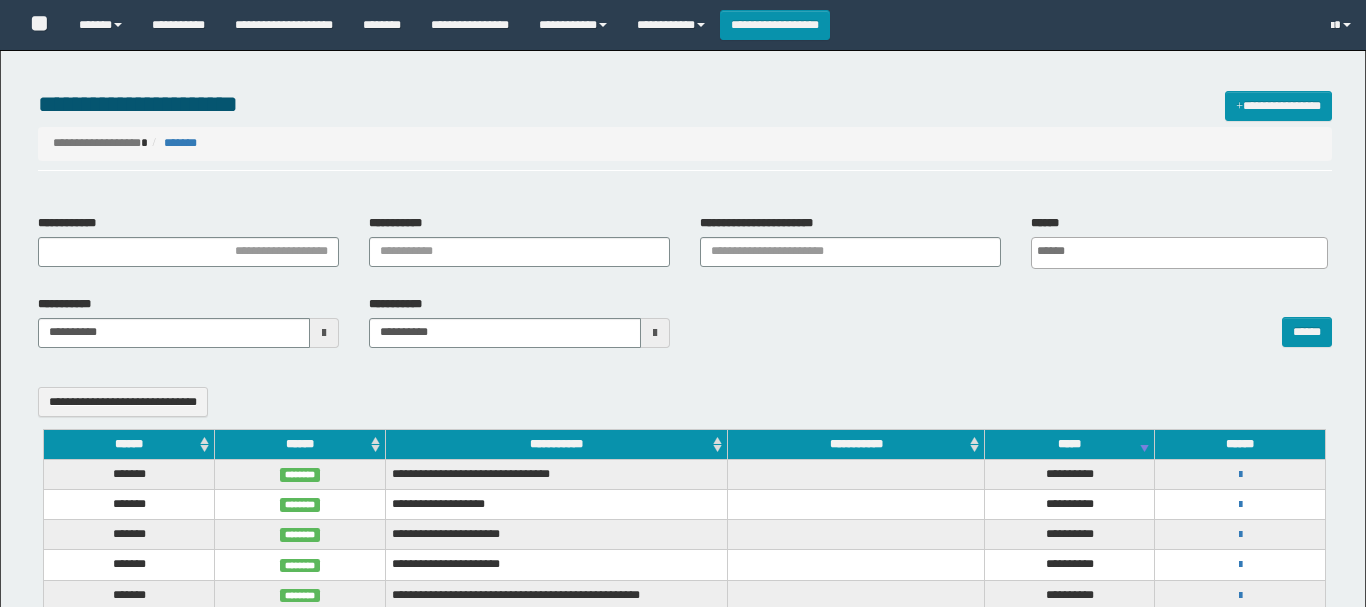 select 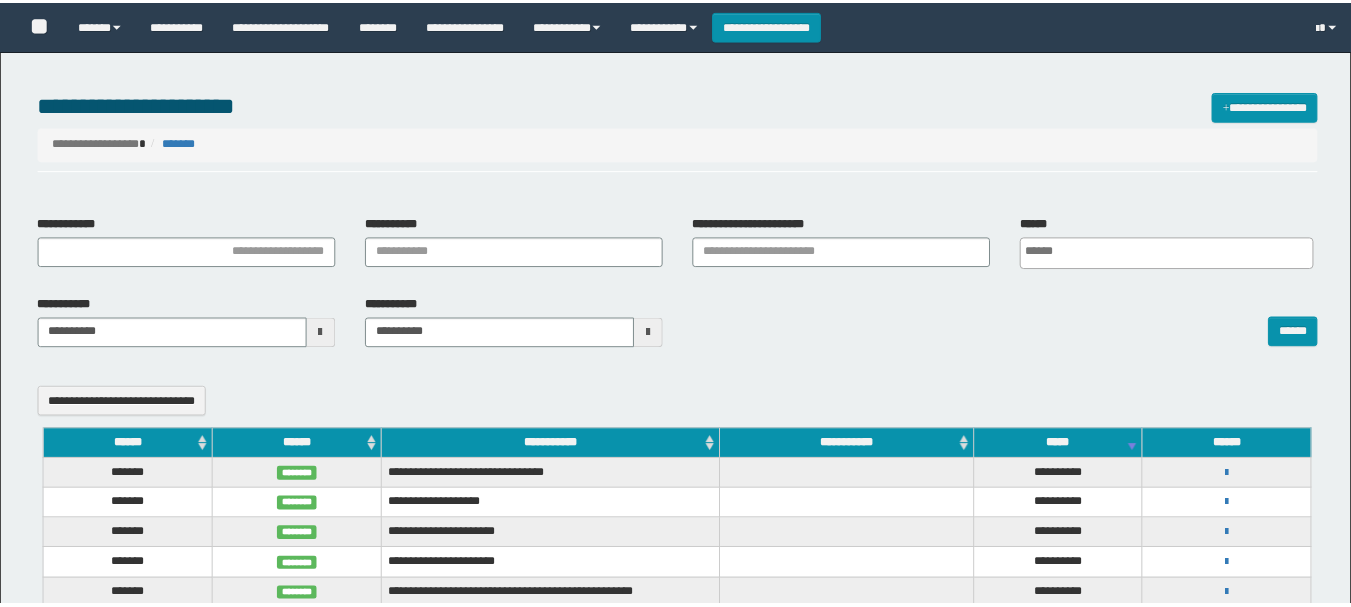 scroll, scrollTop: 0, scrollLeft: 0, axis: both 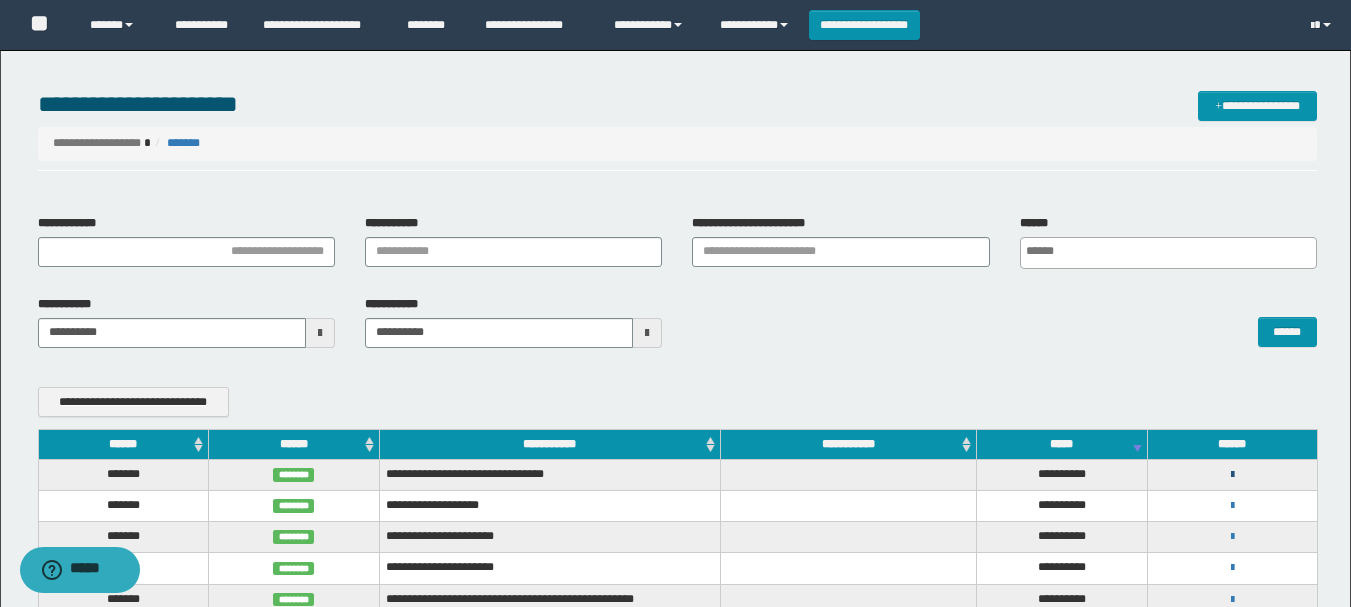 click at bounding box center (1232, 475) 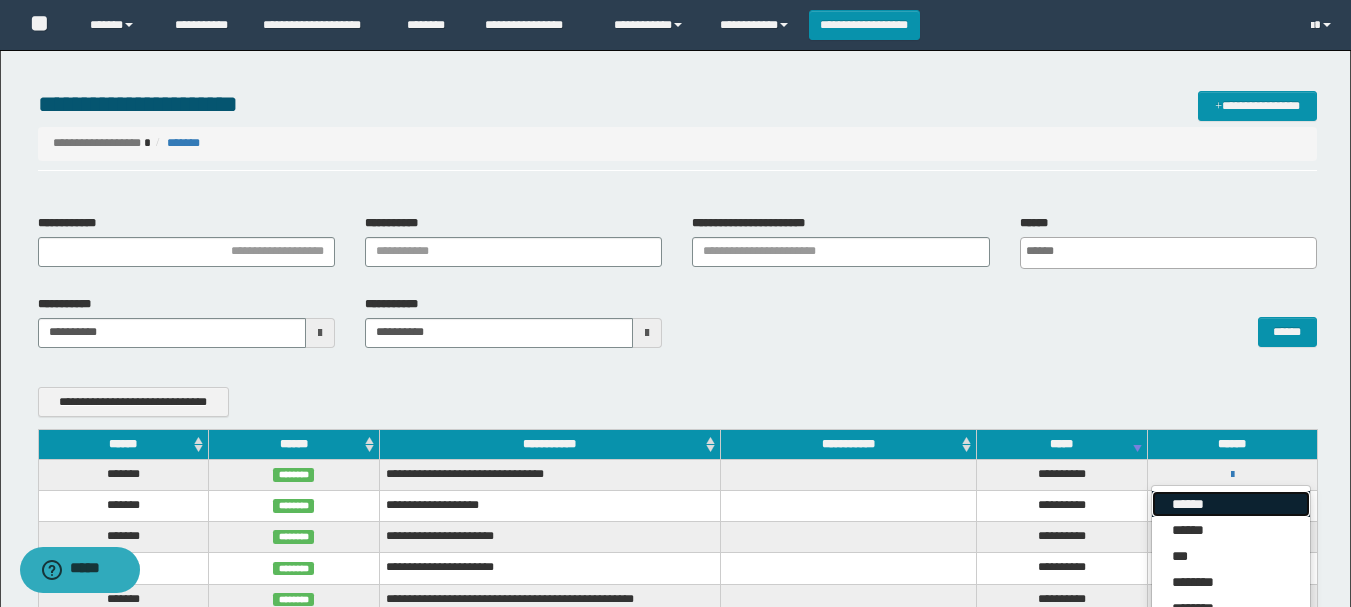 click on "******" at bounding box center (1231, 504) 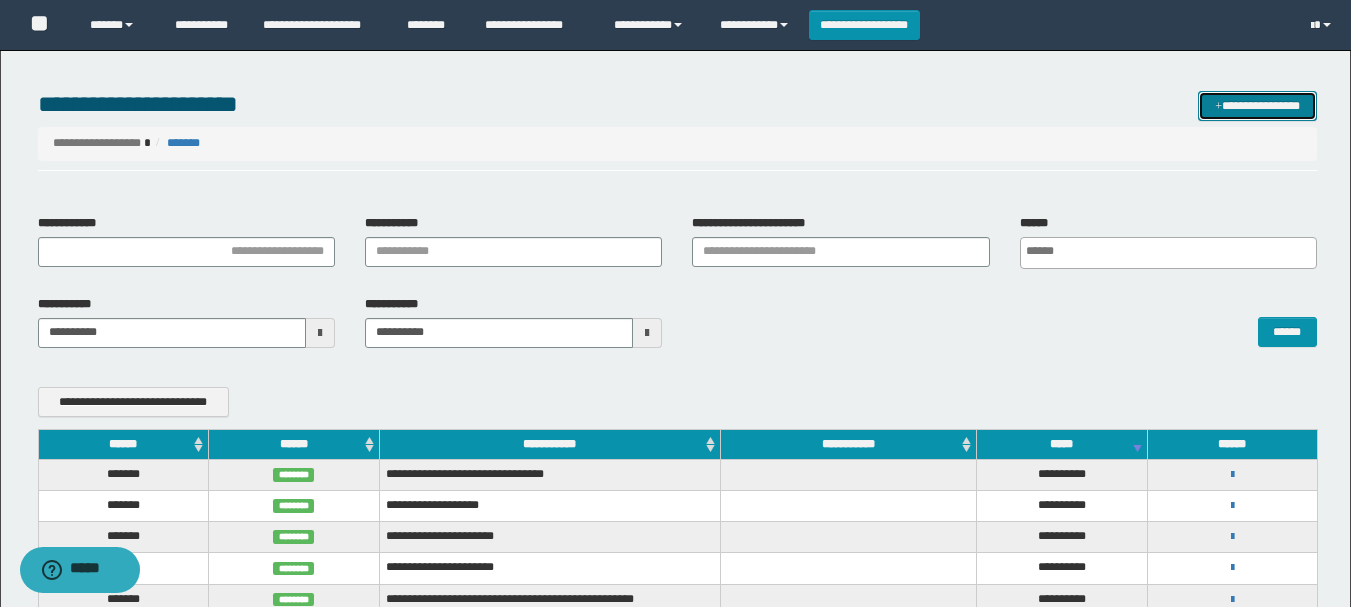 click on "**********" at bounding box center [1257, 106] 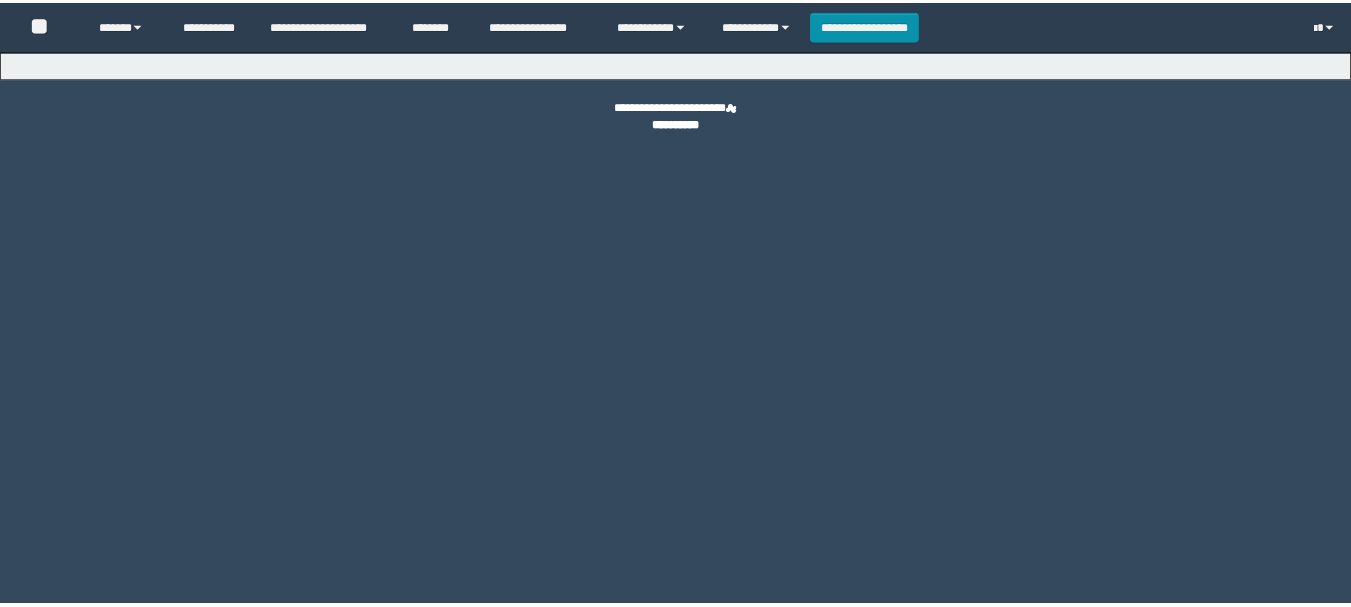 scroll, scrollTop: 0, scrollLeft: 0, axis: both 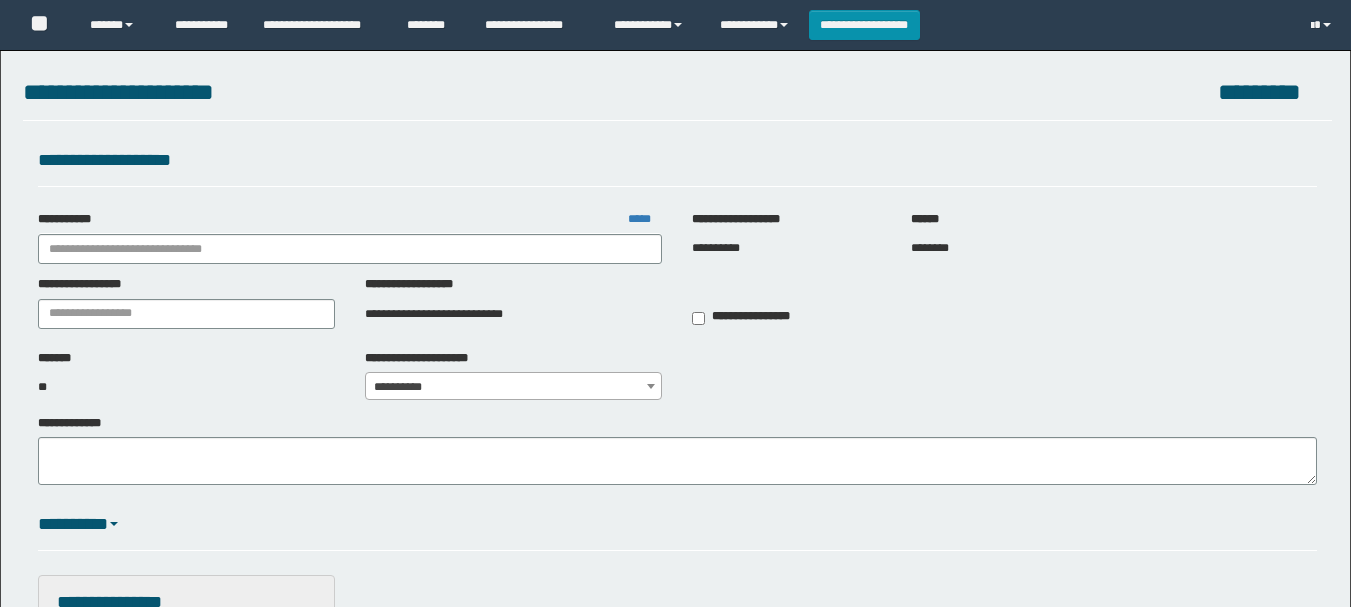 type on "**********" 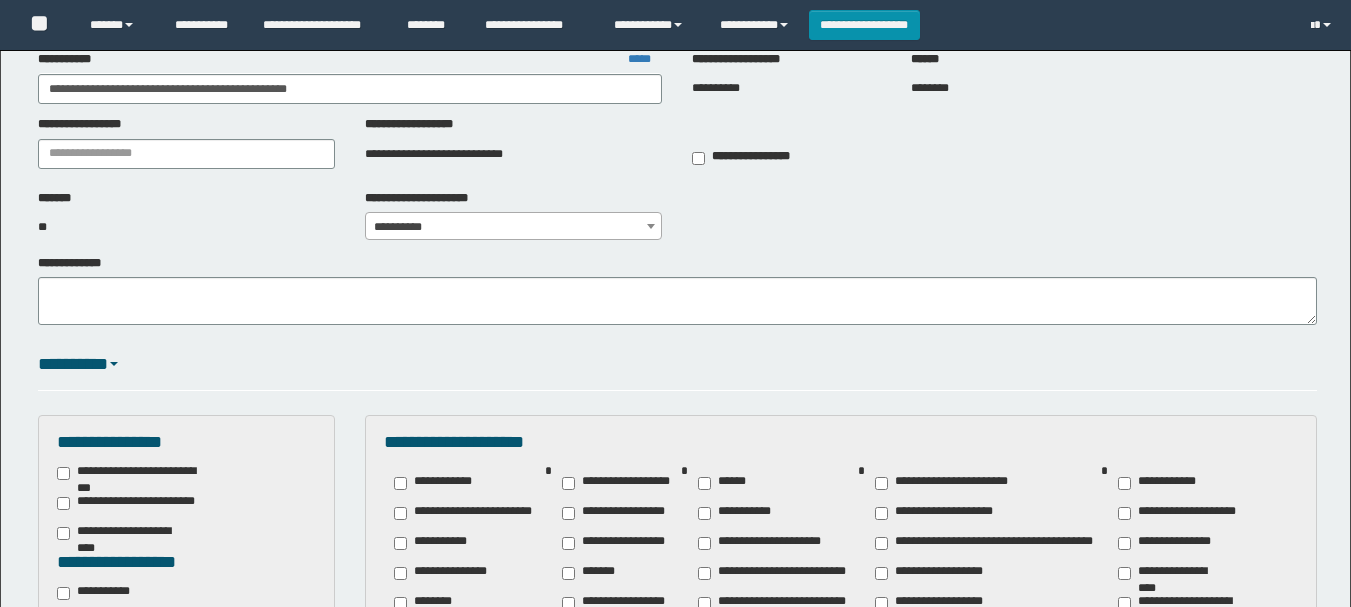 scroll, scrollTop: 517, scrollLeft: 0, axis: vertical 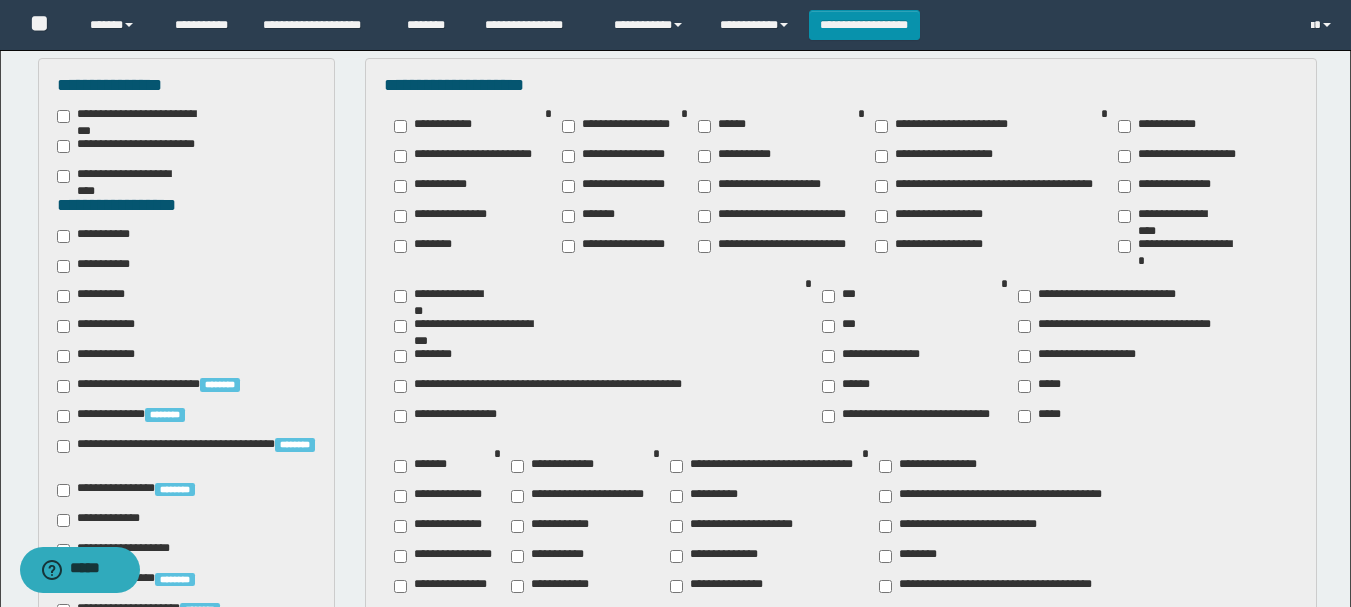 click on "**********" at bounding box center [97, 296] 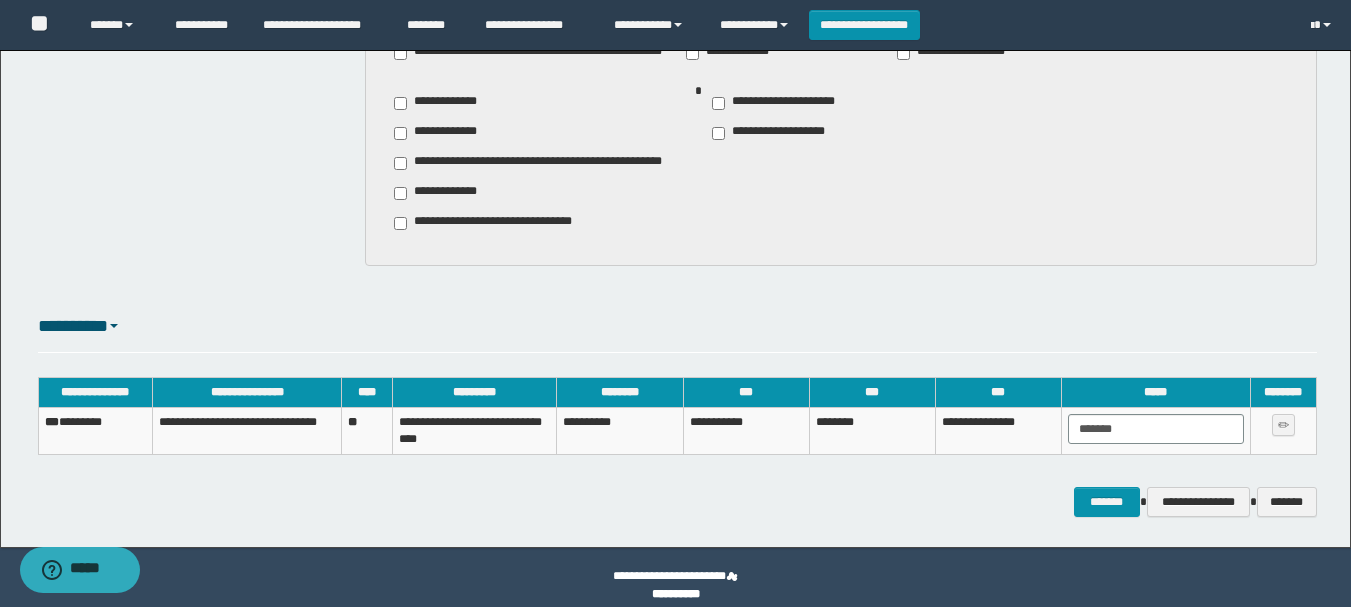 scroll, scrollTop: 2086, scrollLeft: 0, axis: vertical 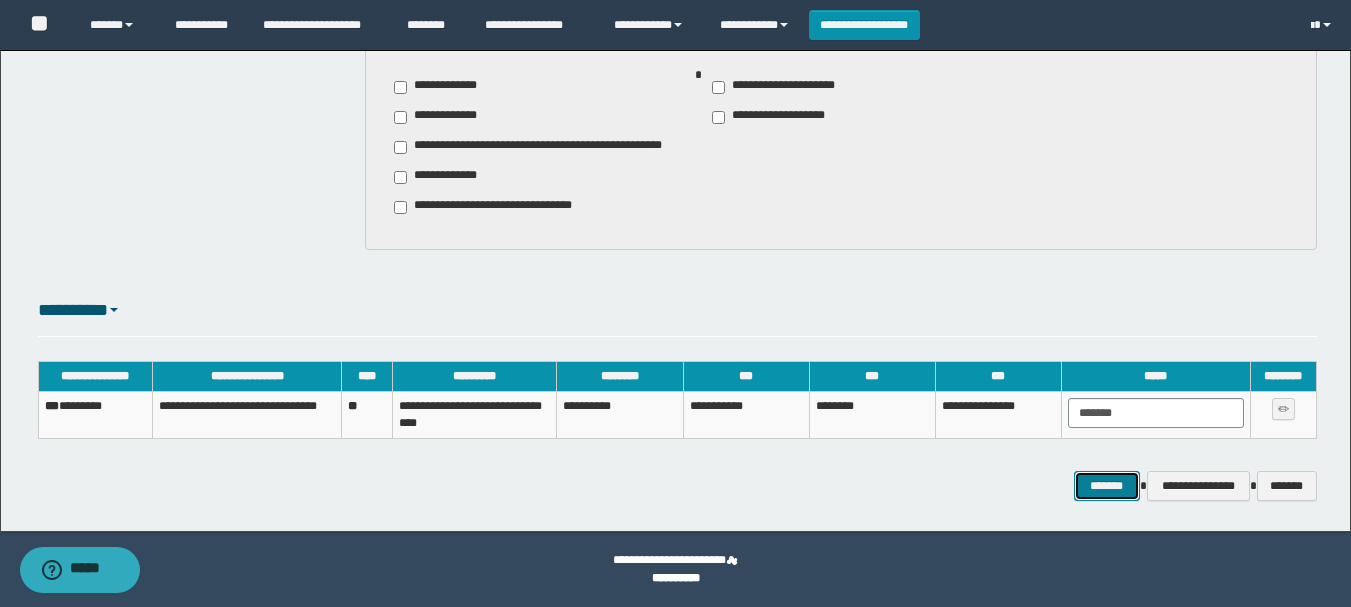 click on "*******" at bounding box center (1107, 486) 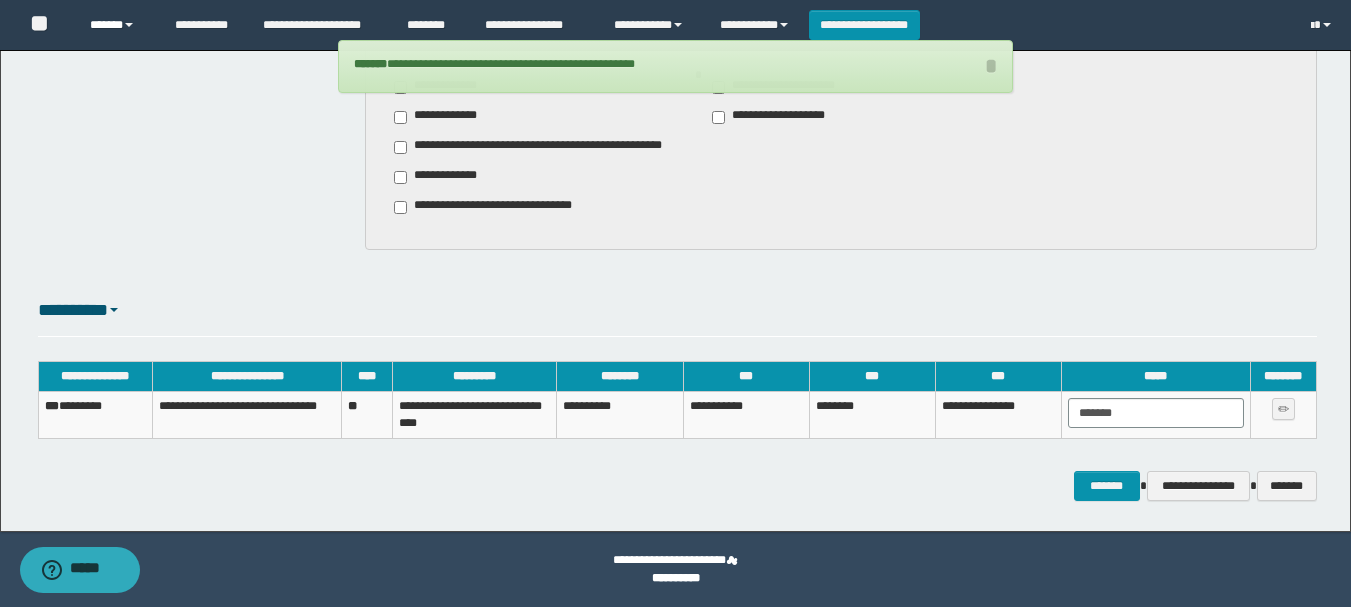 click on "******" at bounding box center [117, 25] 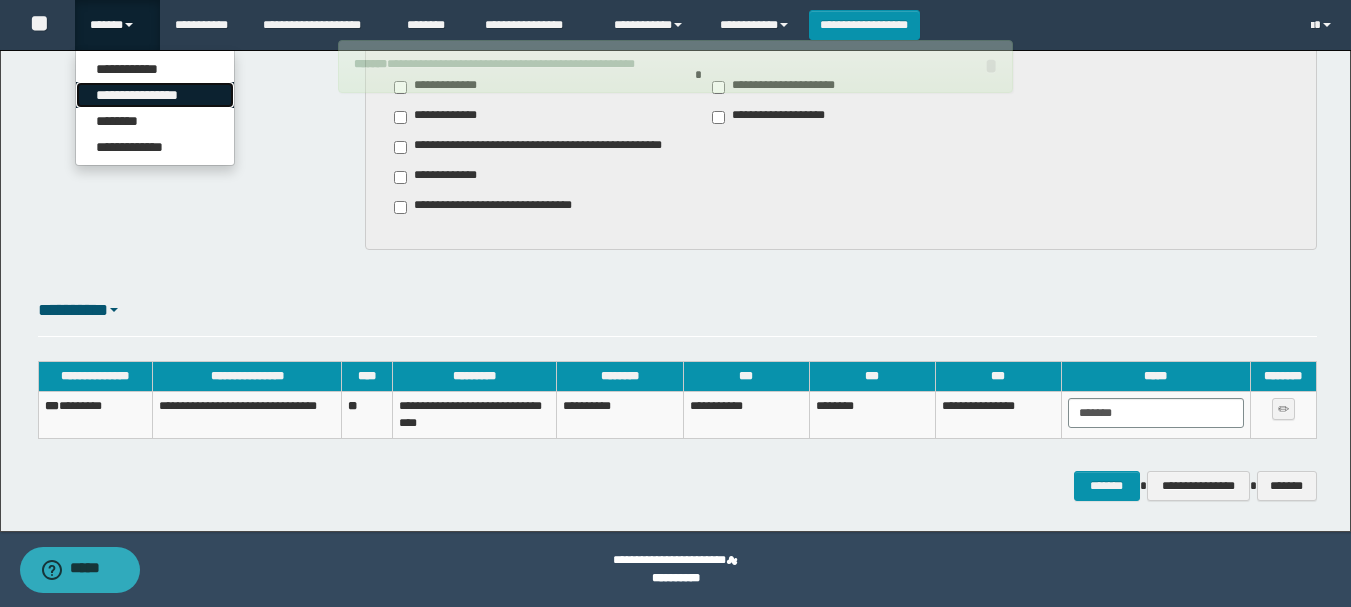 click on "**********" at bounding box center (155, 95) 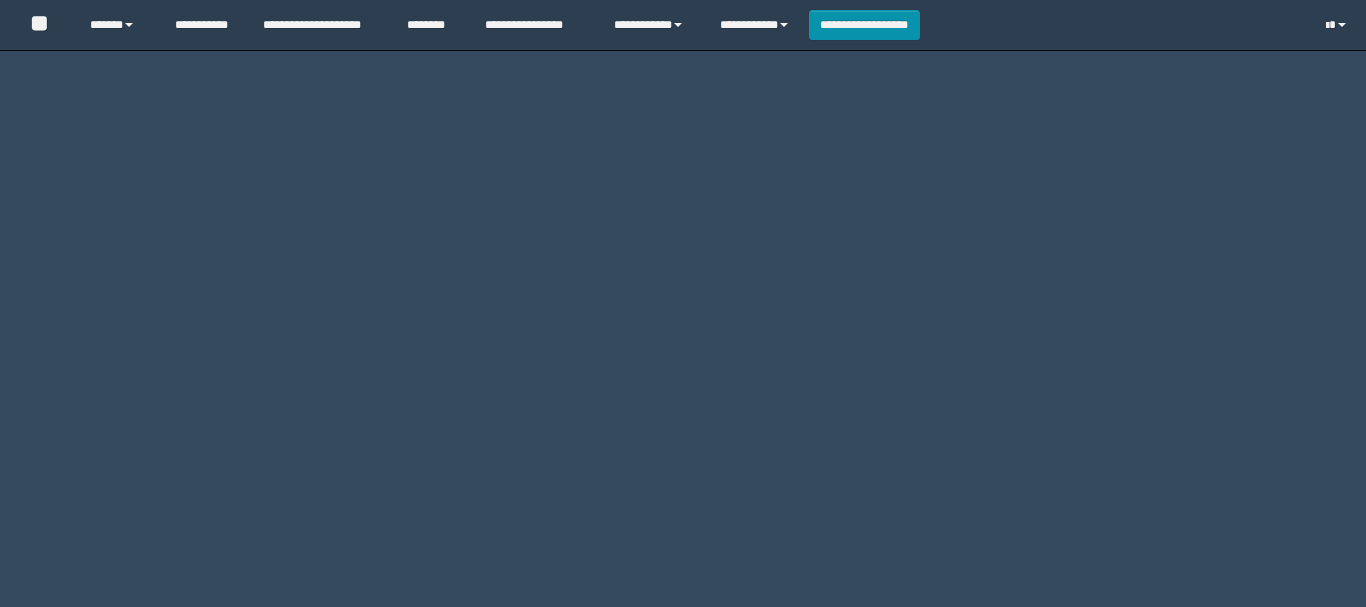 scroll, scrollTop: 0, scrollLeft: 0, axis: both 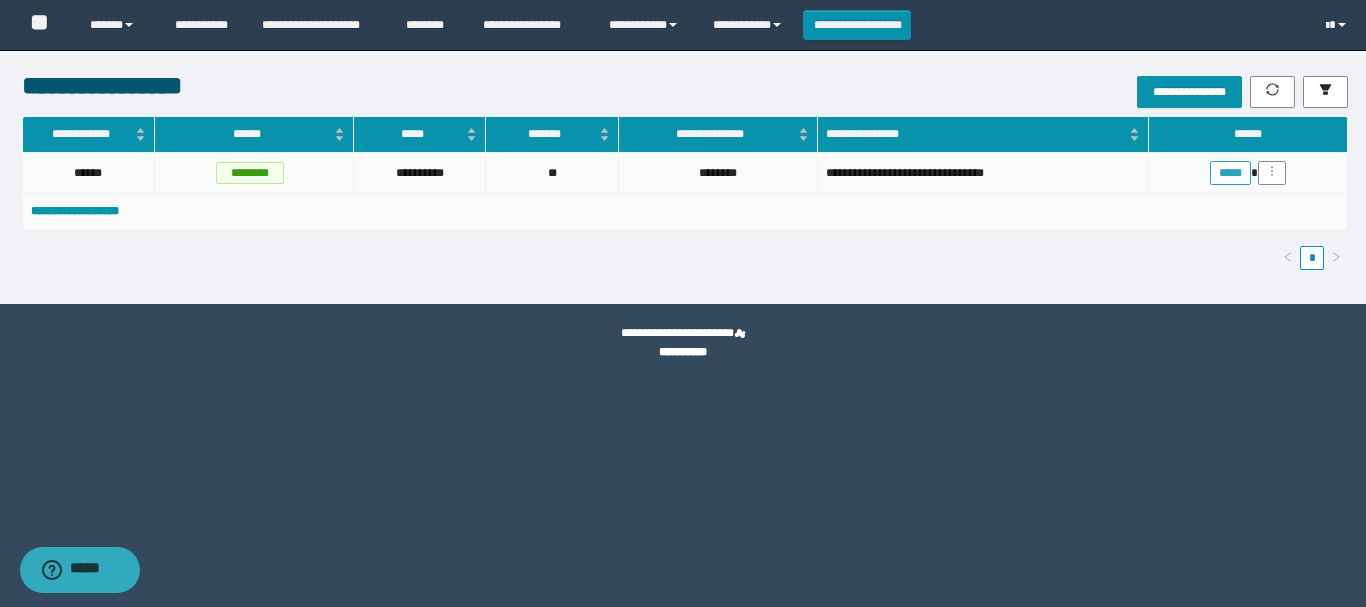 click on "*****" at bounding box center (1230, 173) 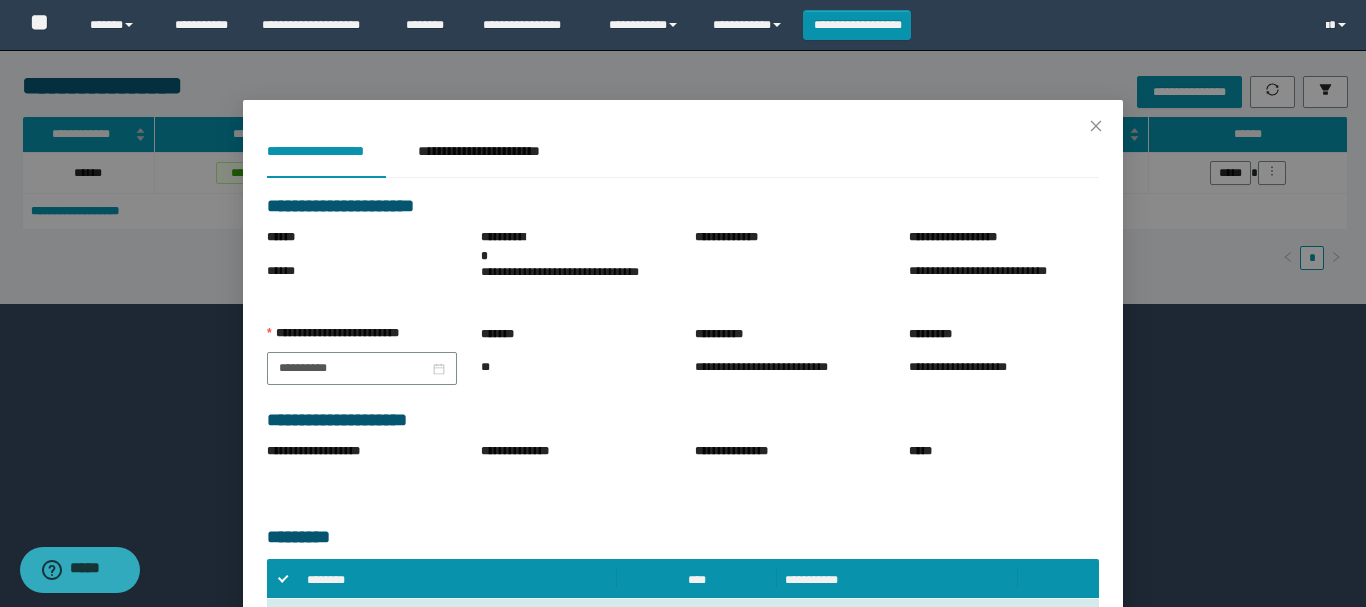 scroll, scrollTop: 200, scrollLeft: 0, axis: vertical 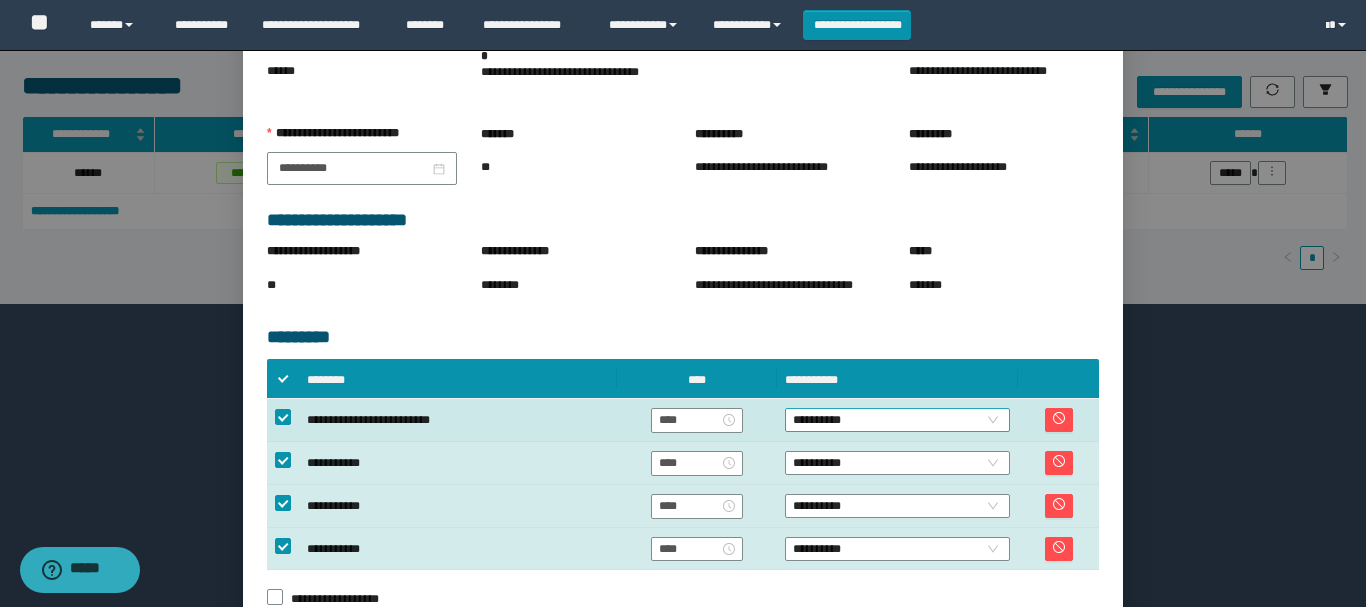click on "**********" at bounding box center (897, 420) 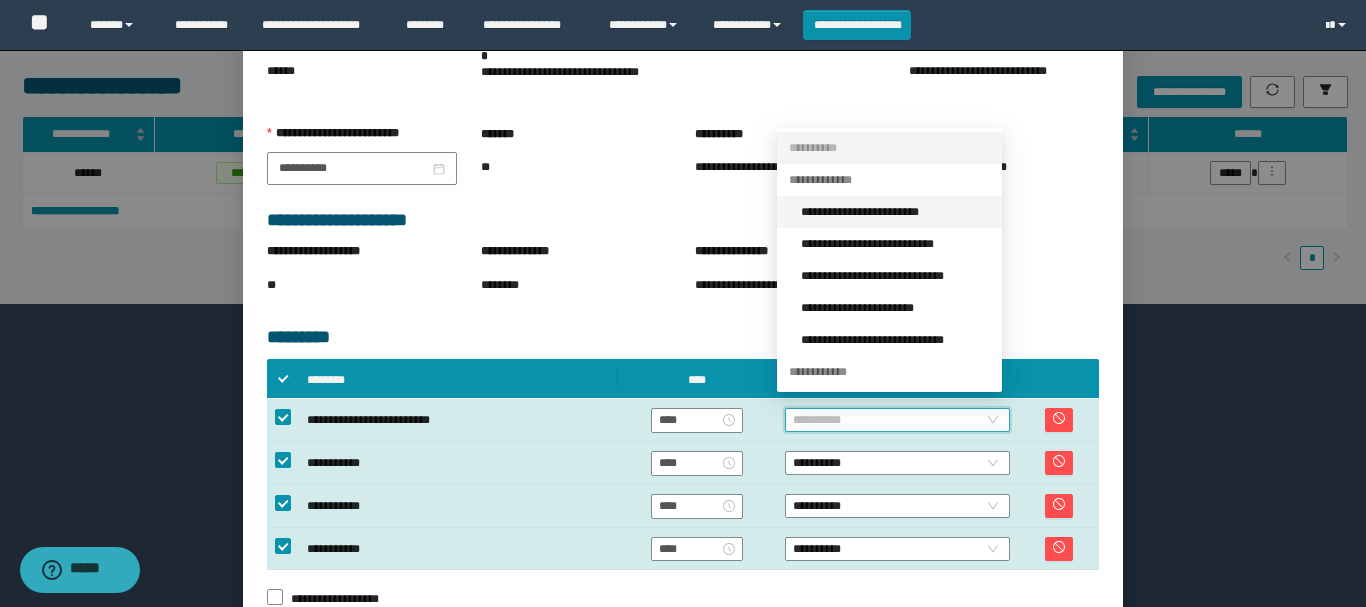 click on "**********" at bounding box center [895, 212] 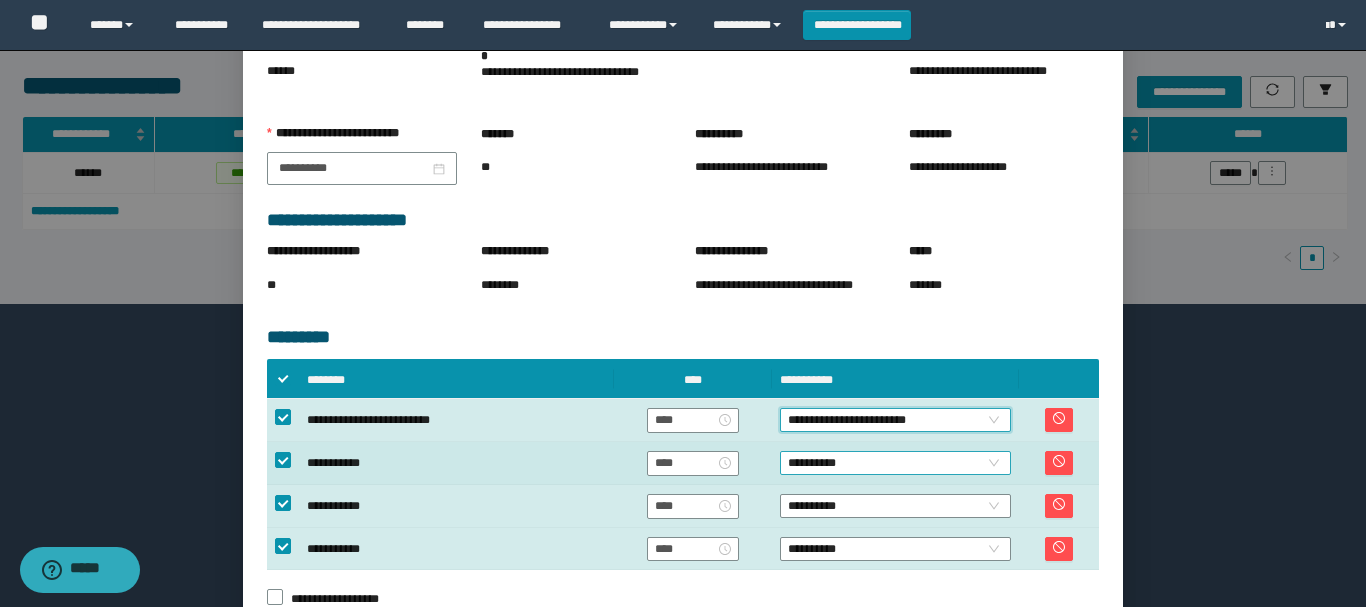 click on "**********" at bounding box center (895, 463) 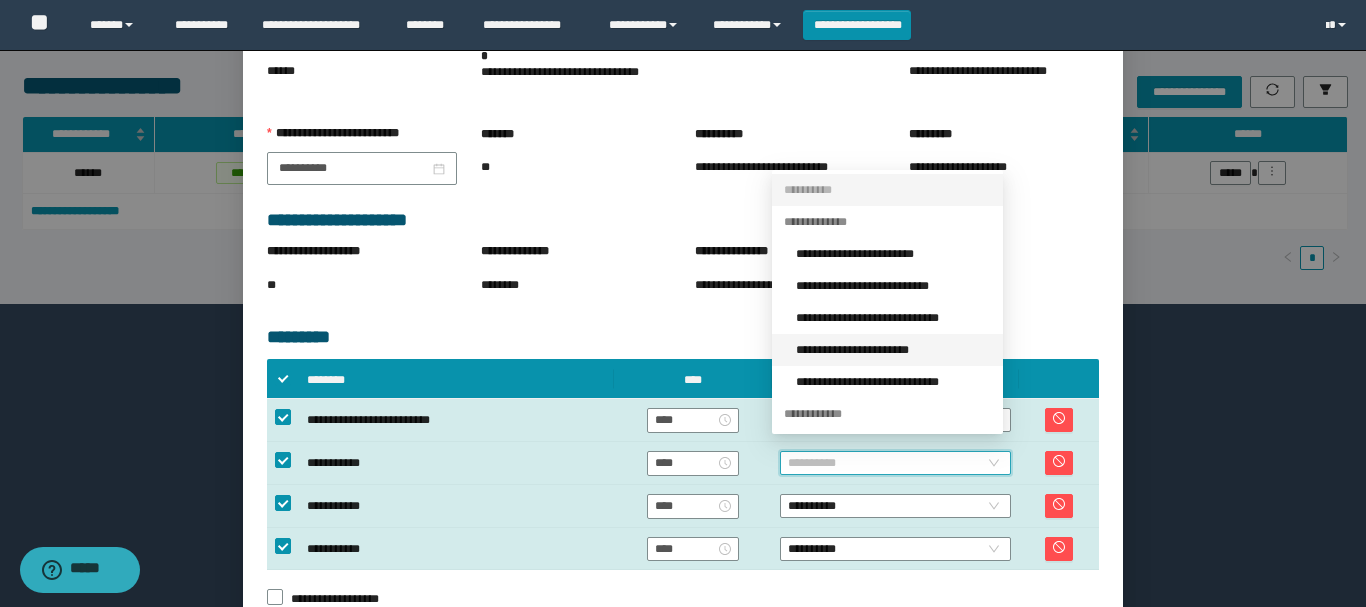 click on "**********" at bounding box center (893, 350) 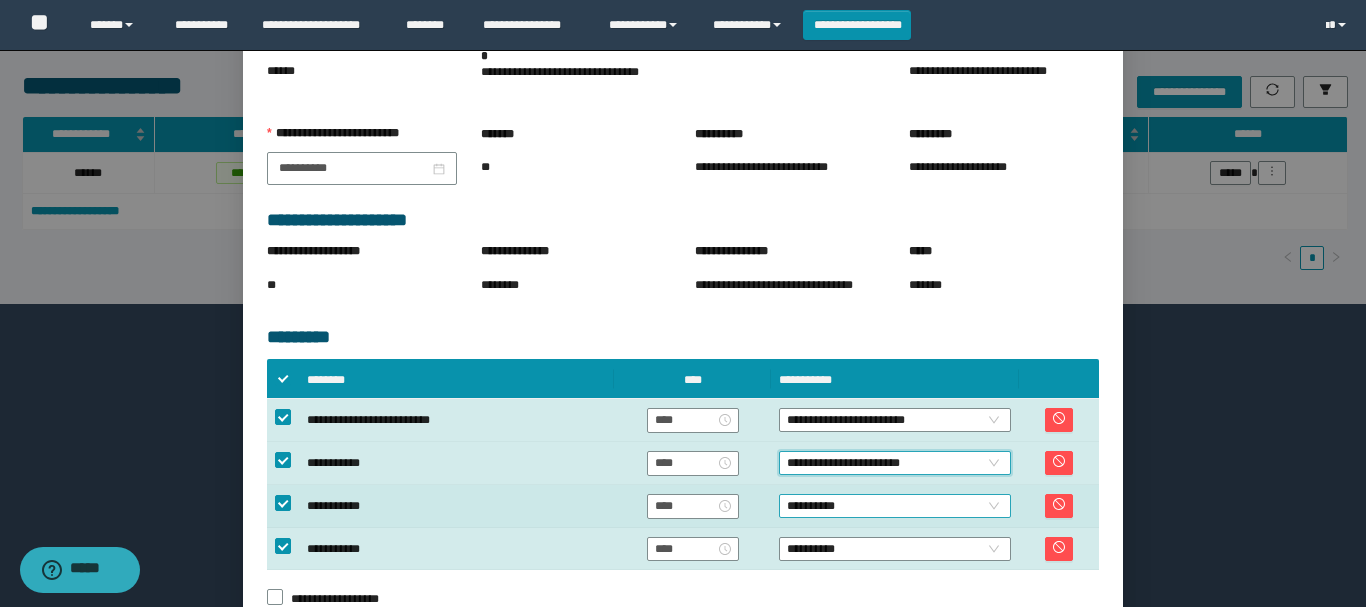 click on "**********" at bounding box center [894, 506] 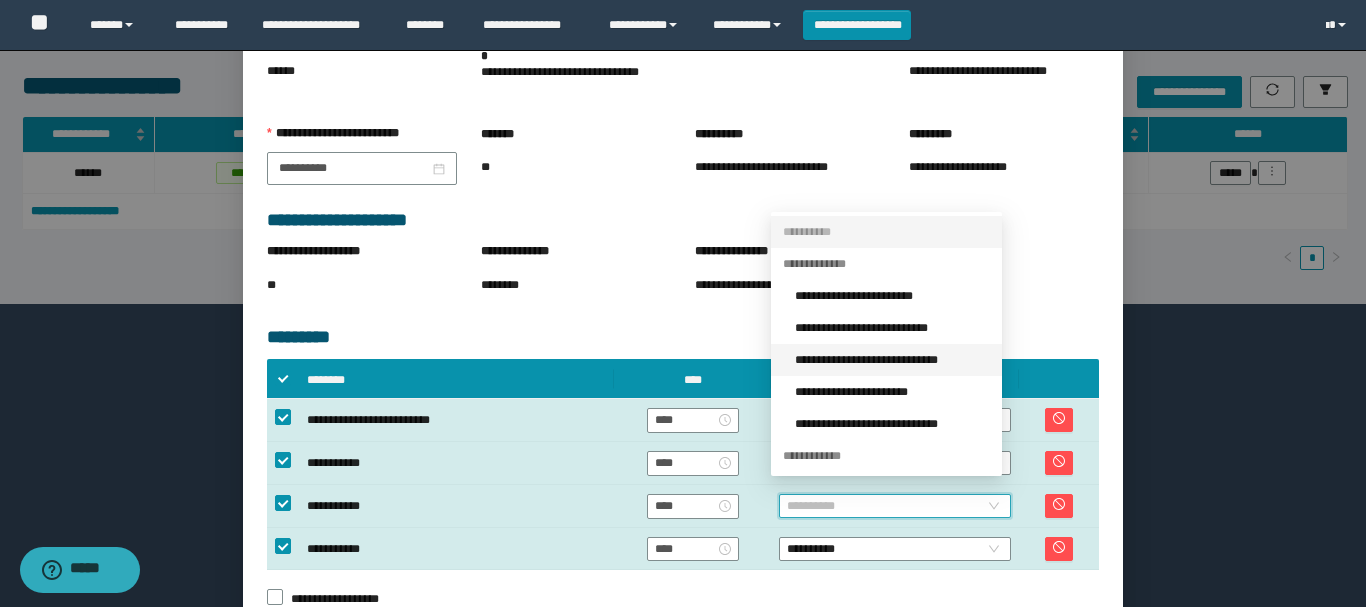 click on "**********" at bounding box center (892, 360) 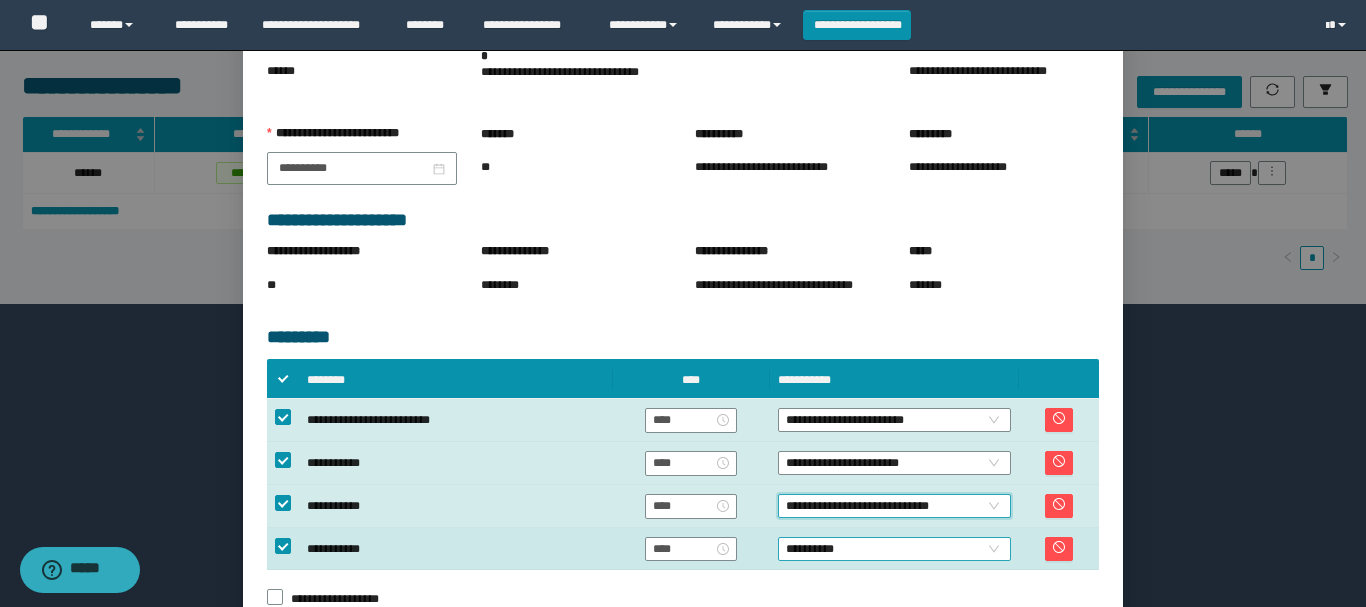 click on "**********" at bounding box center (894, 549) 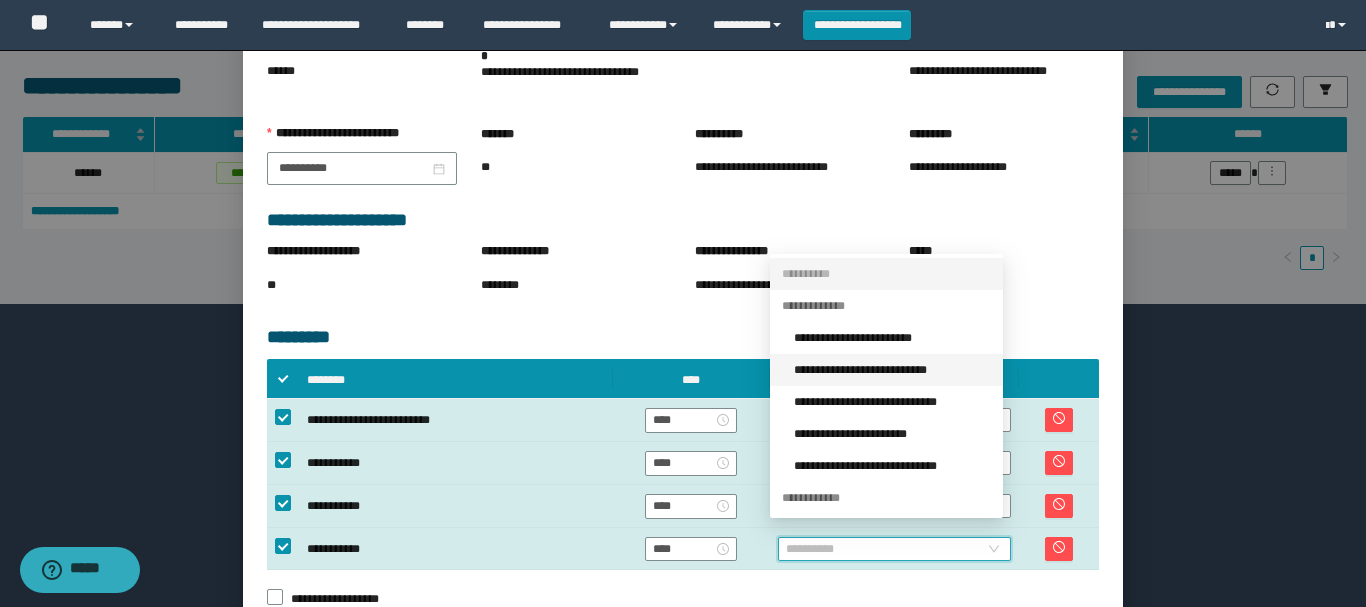click on "**********" at bounding box center [892, 370] 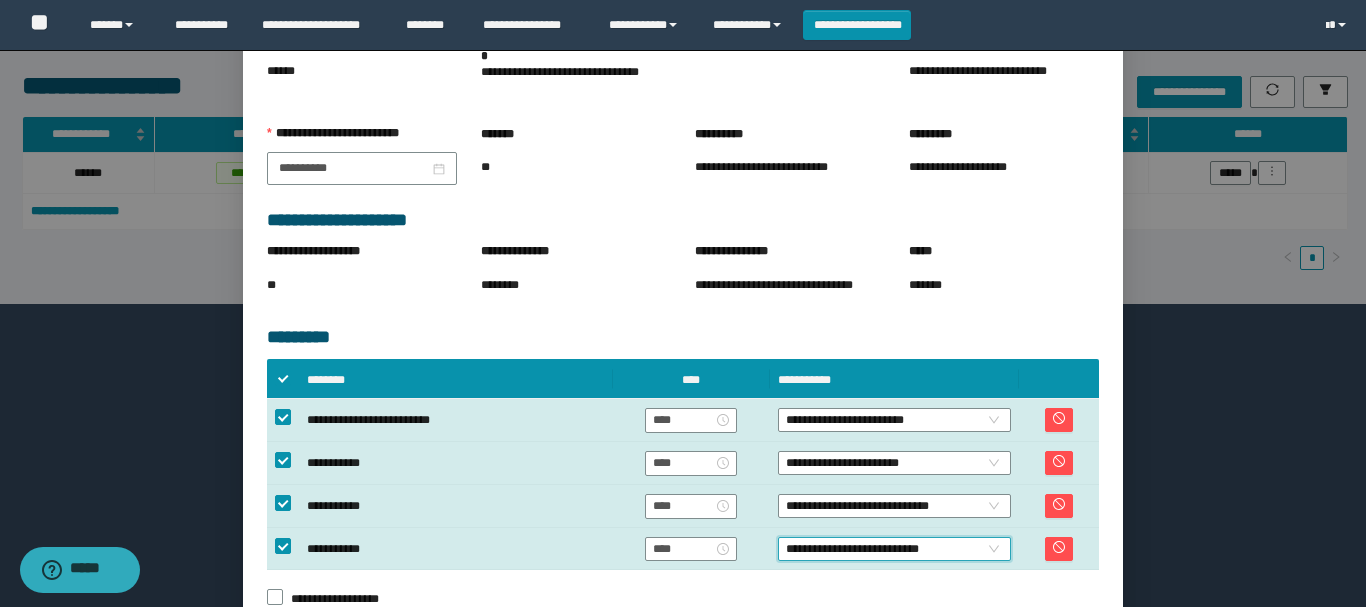 scroll, scrollTop: 303, scrollLeft: 0, axis: vertical 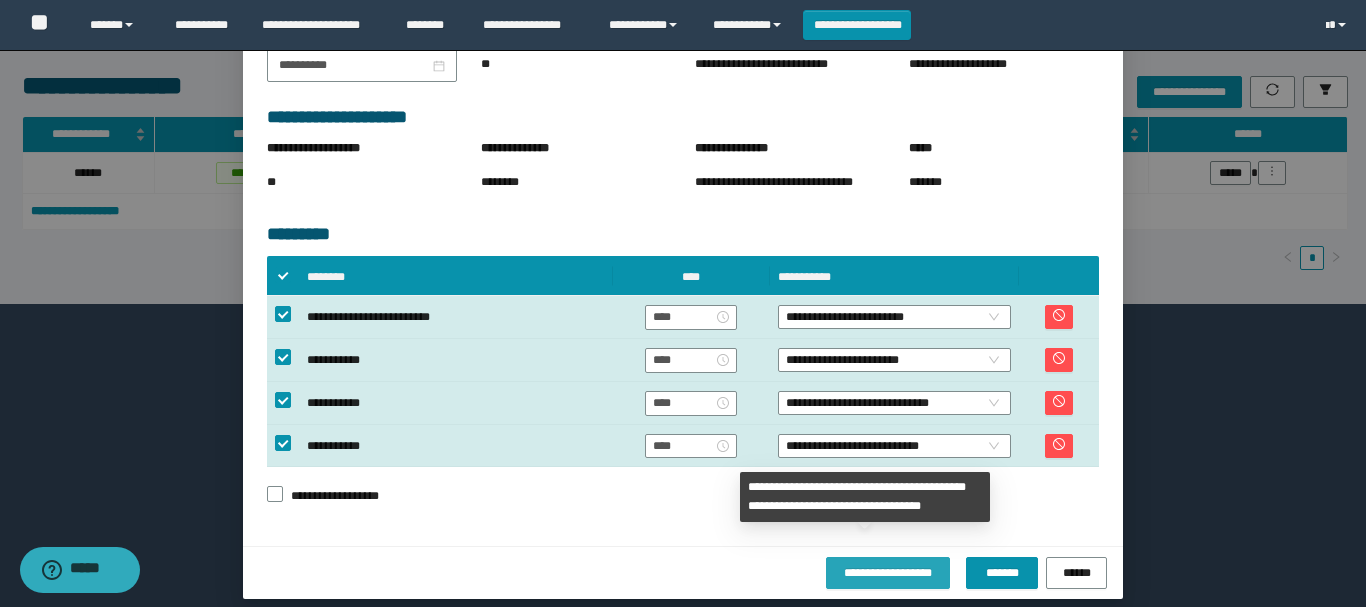 click on "**********" at bounding box center [888, 572] 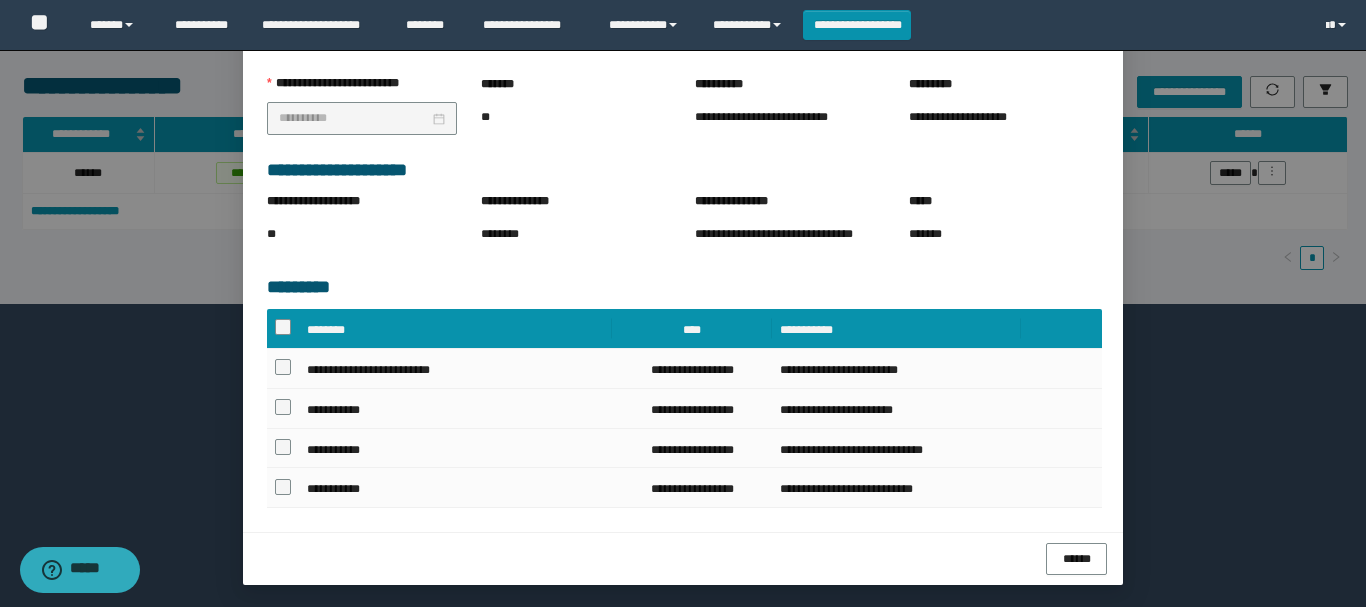 scroll, scrollTop: 287, scrollLeft: 0, axis: vertical 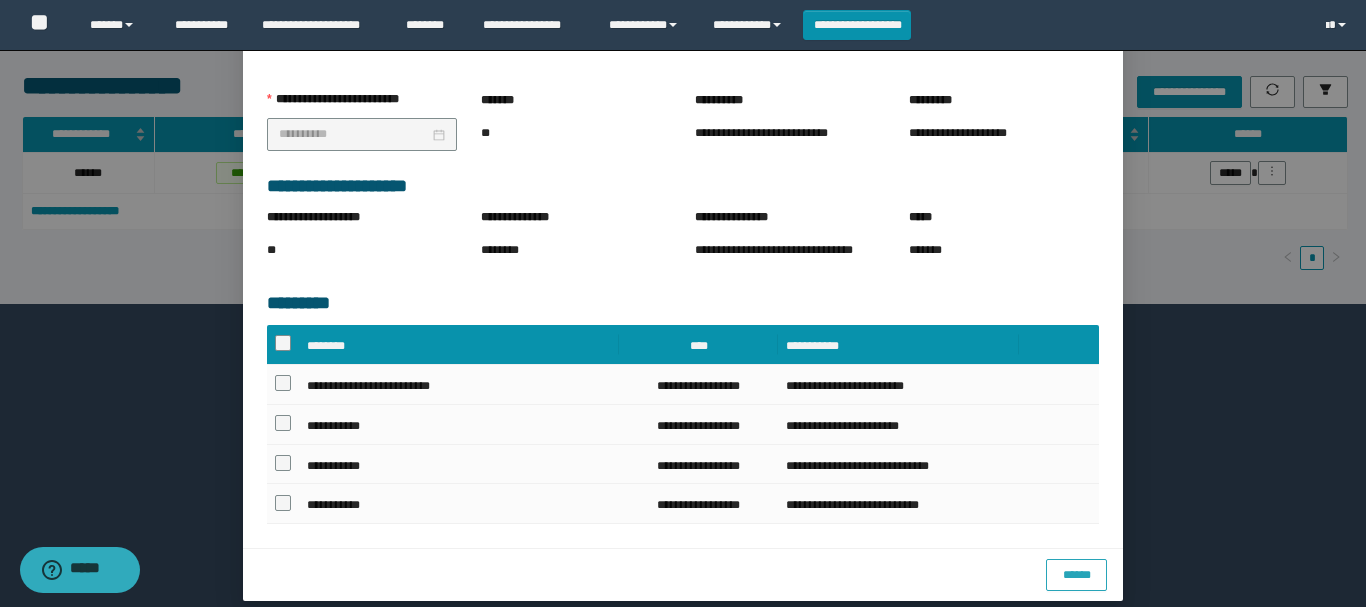 click on "******" at bounding box center (1076, 574) 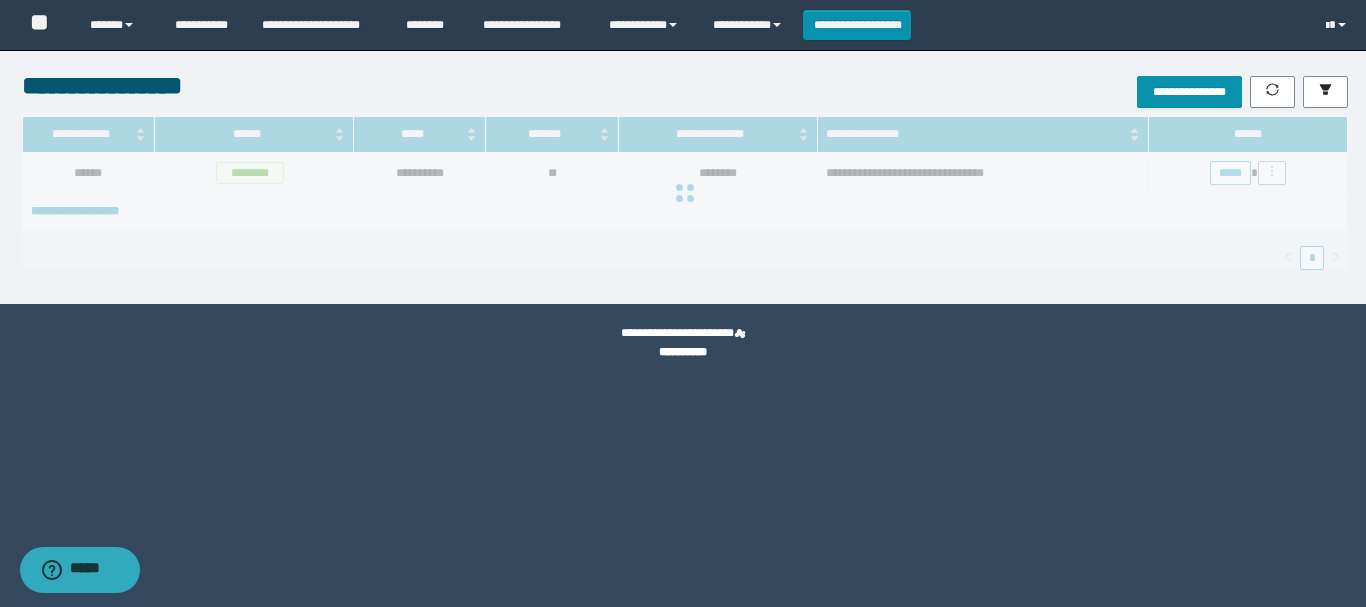 scroll, scrollTop: 0, scrollLeft: 0, axis: both 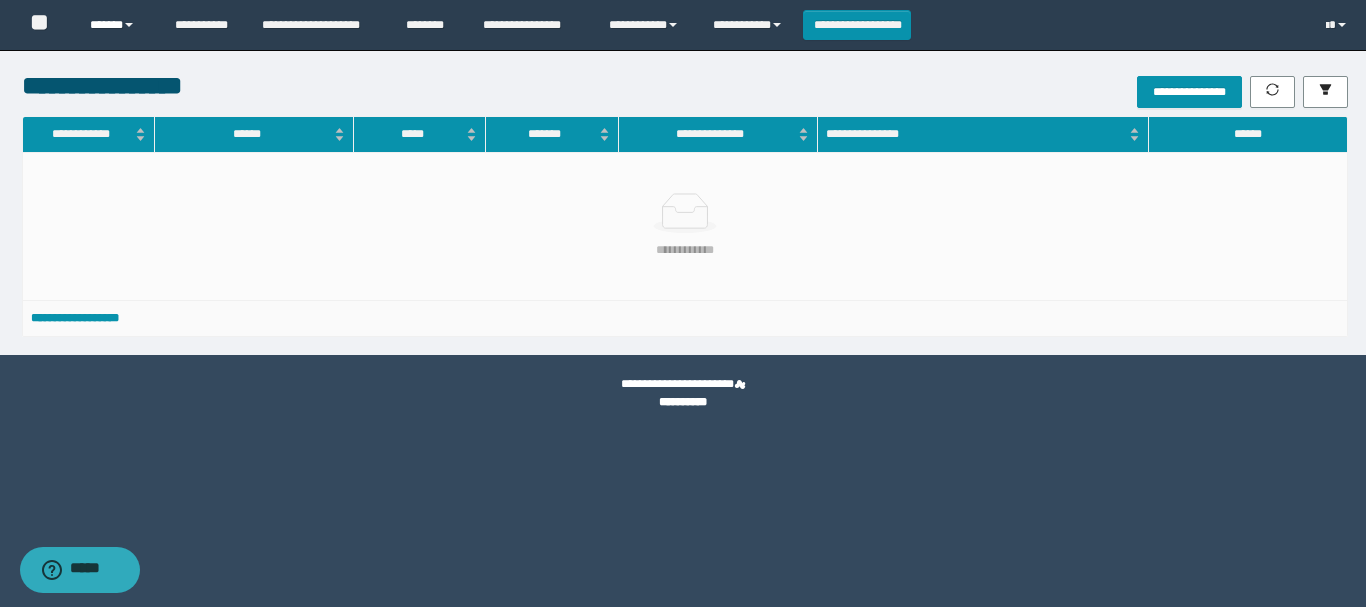 click on "******" at bounding box center (117, 25) 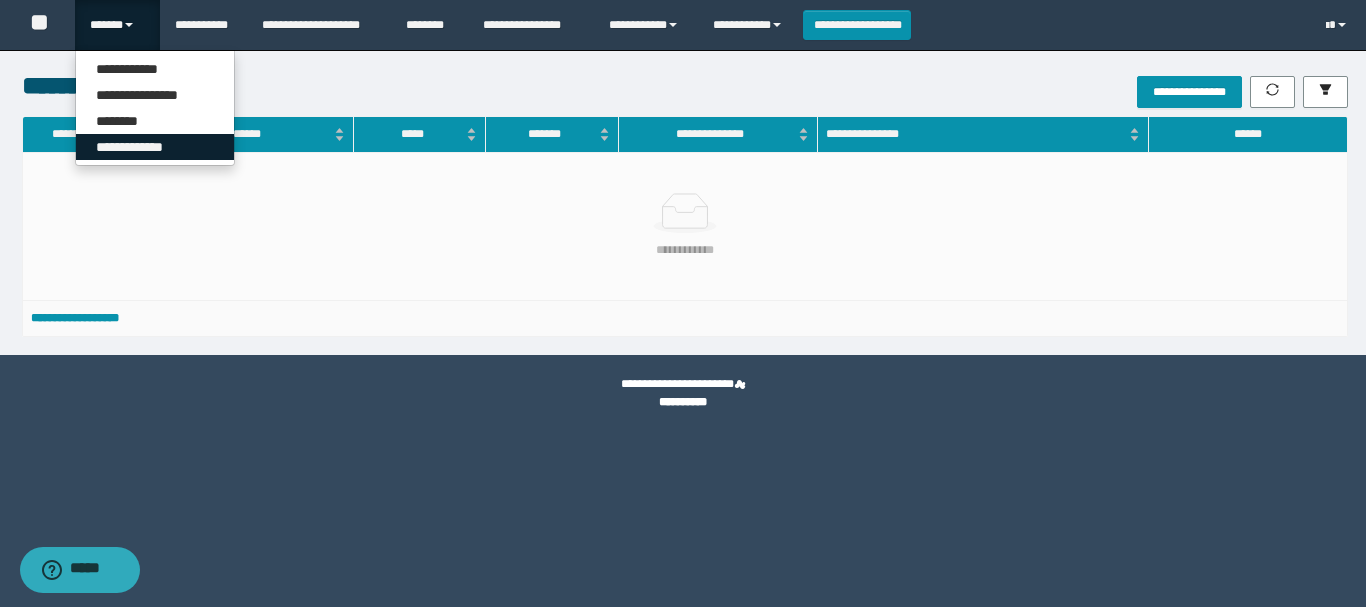 click on "**********" at bounding box center [155, 147] 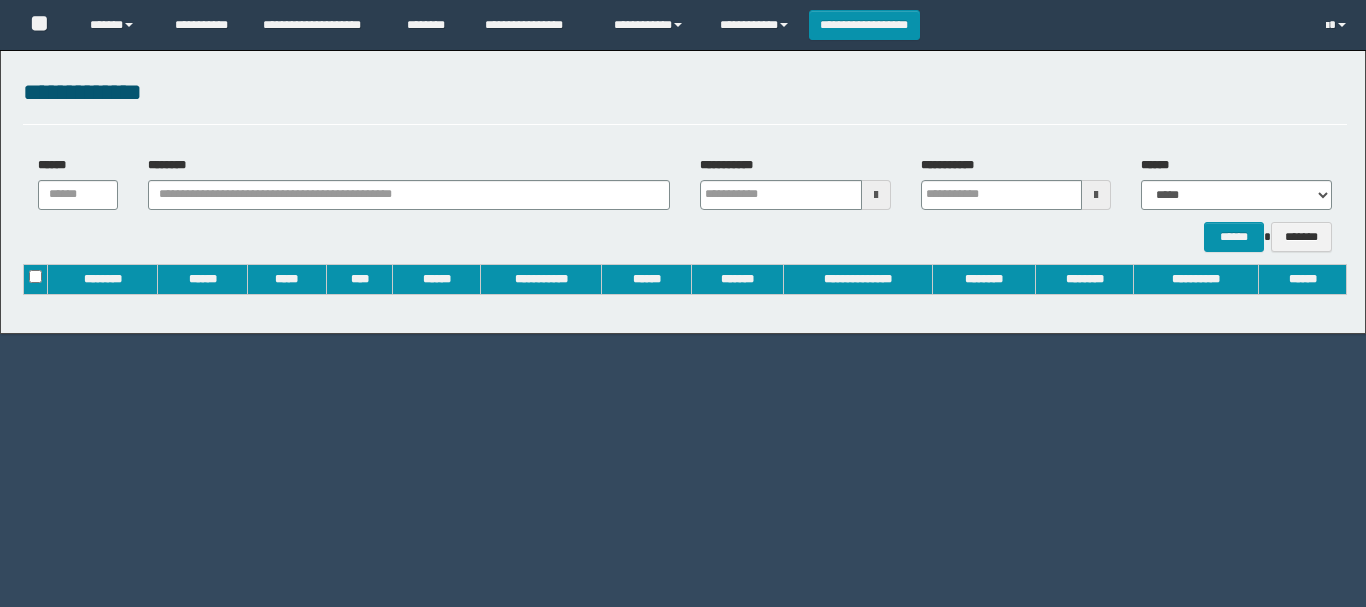 scroll, scrollTop: 0, scrollLeft: 0, axis: both 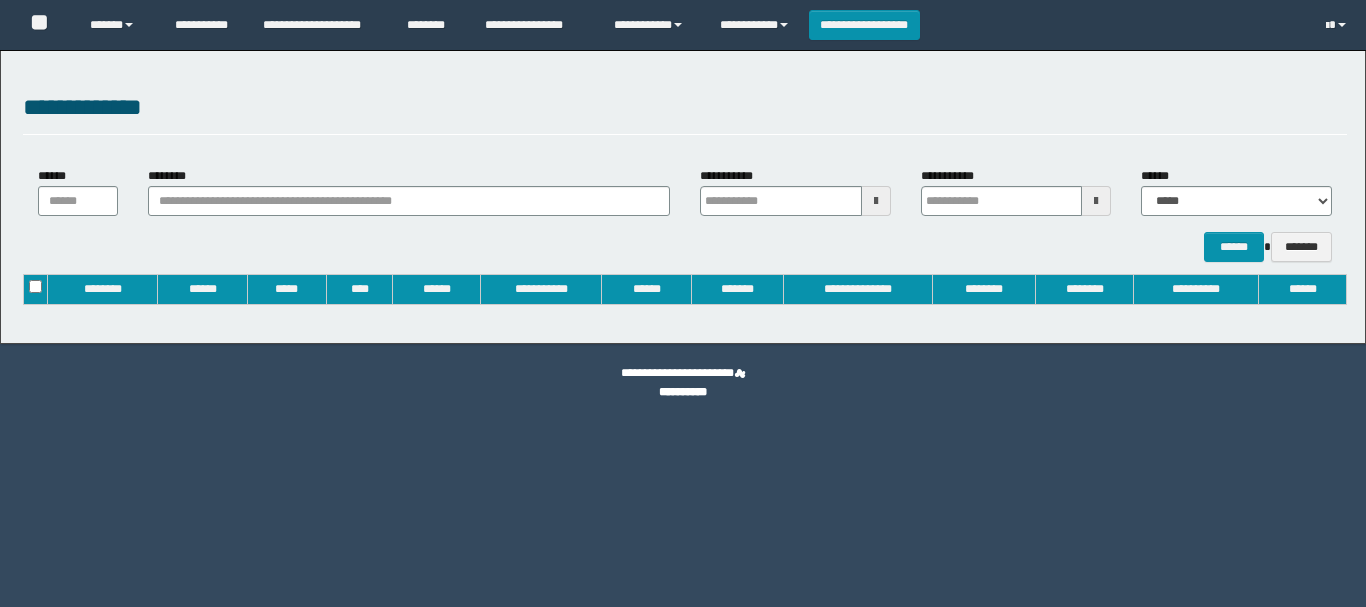 type on "**********" 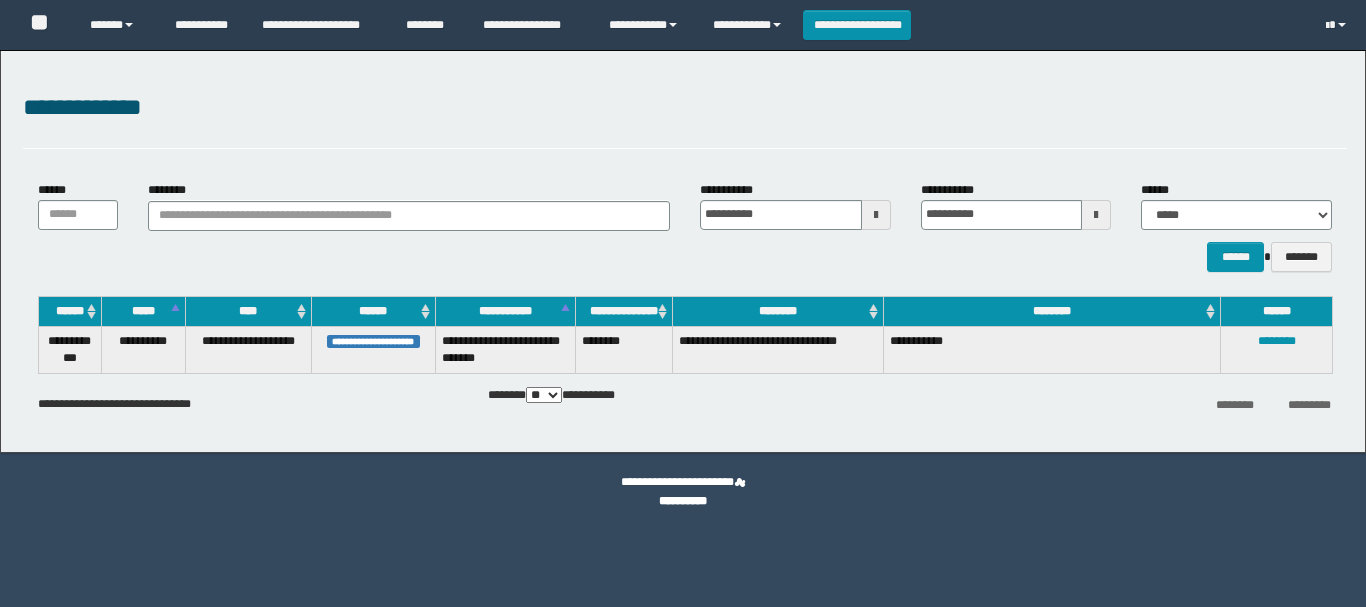 scroll, scrollTop: 0, scrollLeft: 0, axis: both 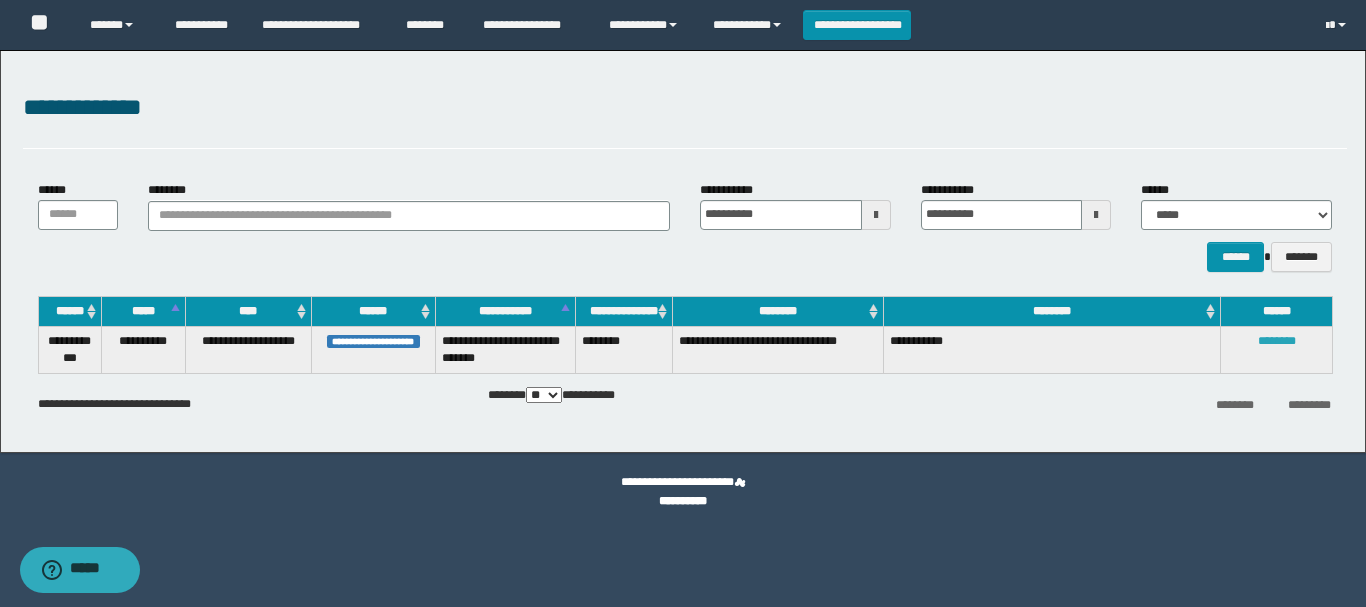 click on "********" at bounding box center [1277, 341] 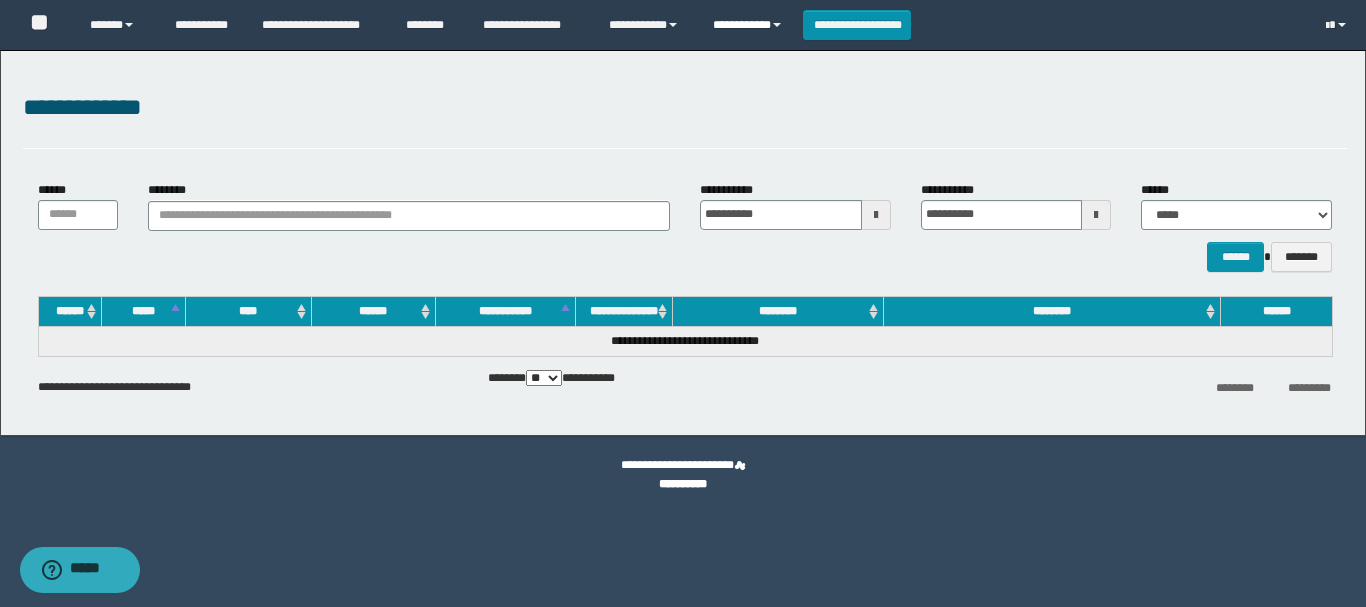 click on "**********" at bounding box center (750, 25) 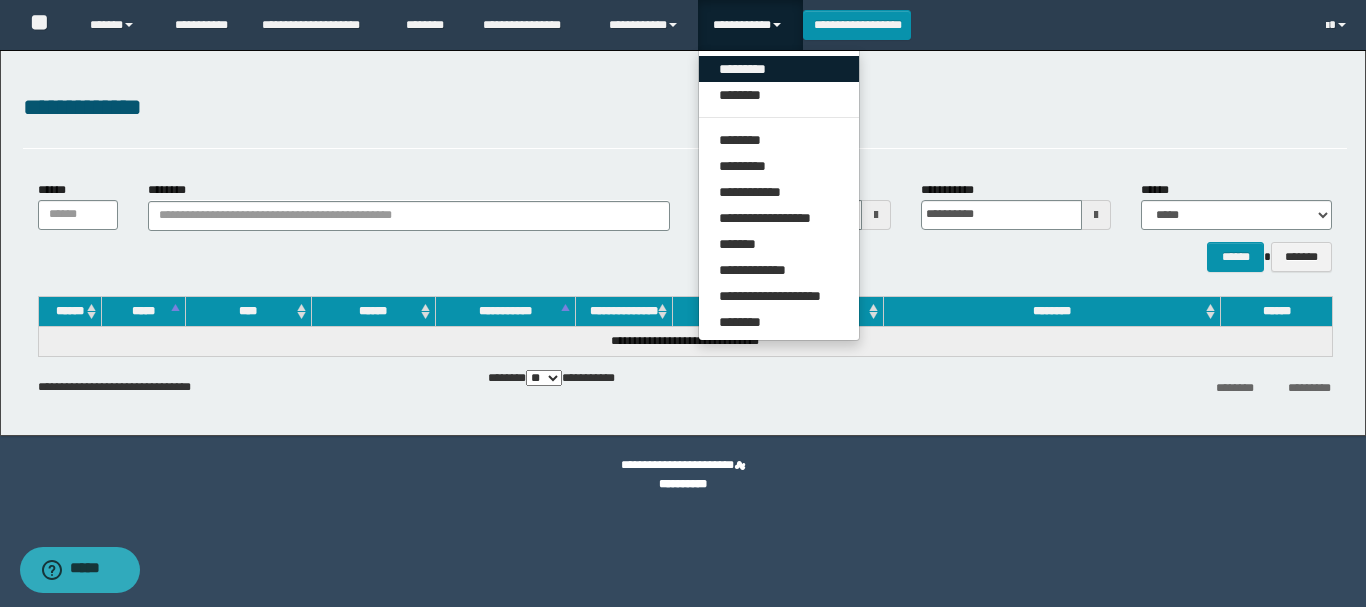 click on "*********" at bounding box center (779, 69) 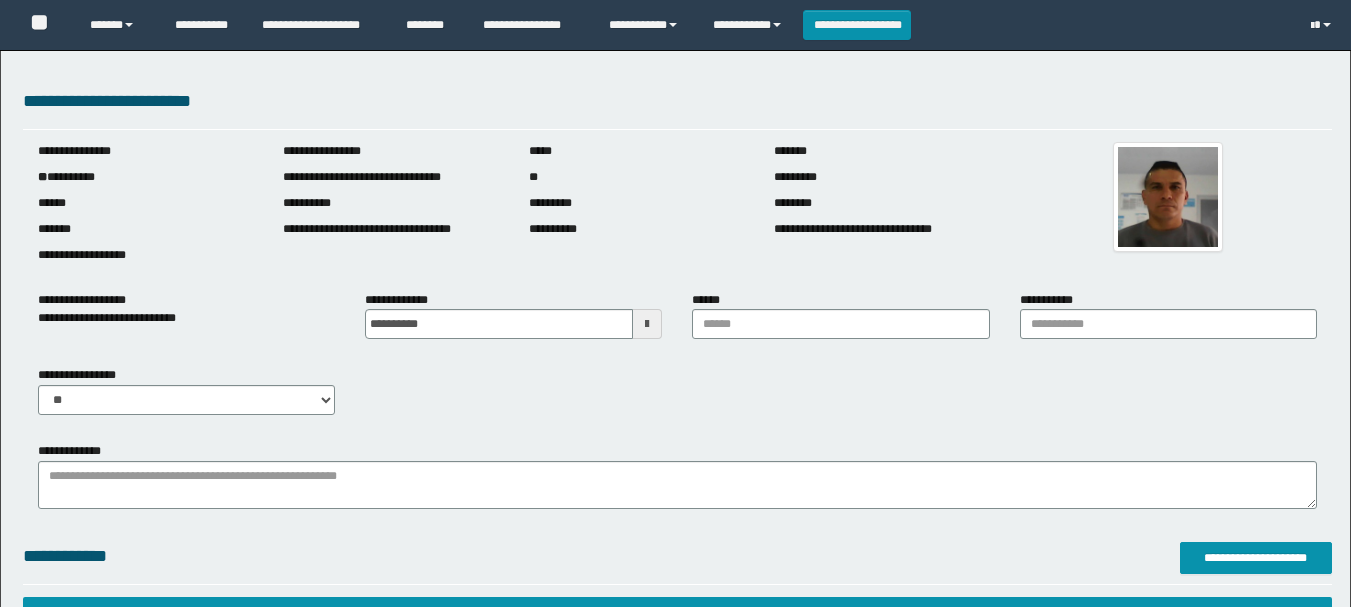 scroll, scrollTop: 0, scrollLeft: 0, axis: both 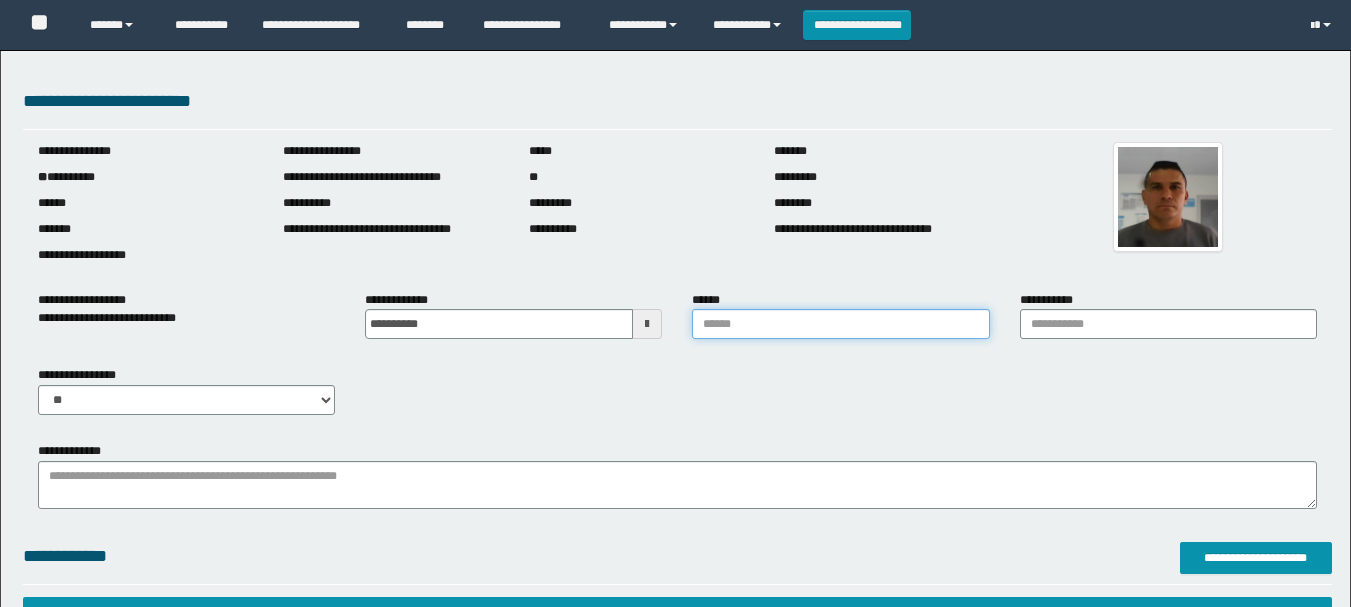 click on "******" at bounding box center [840, 324] 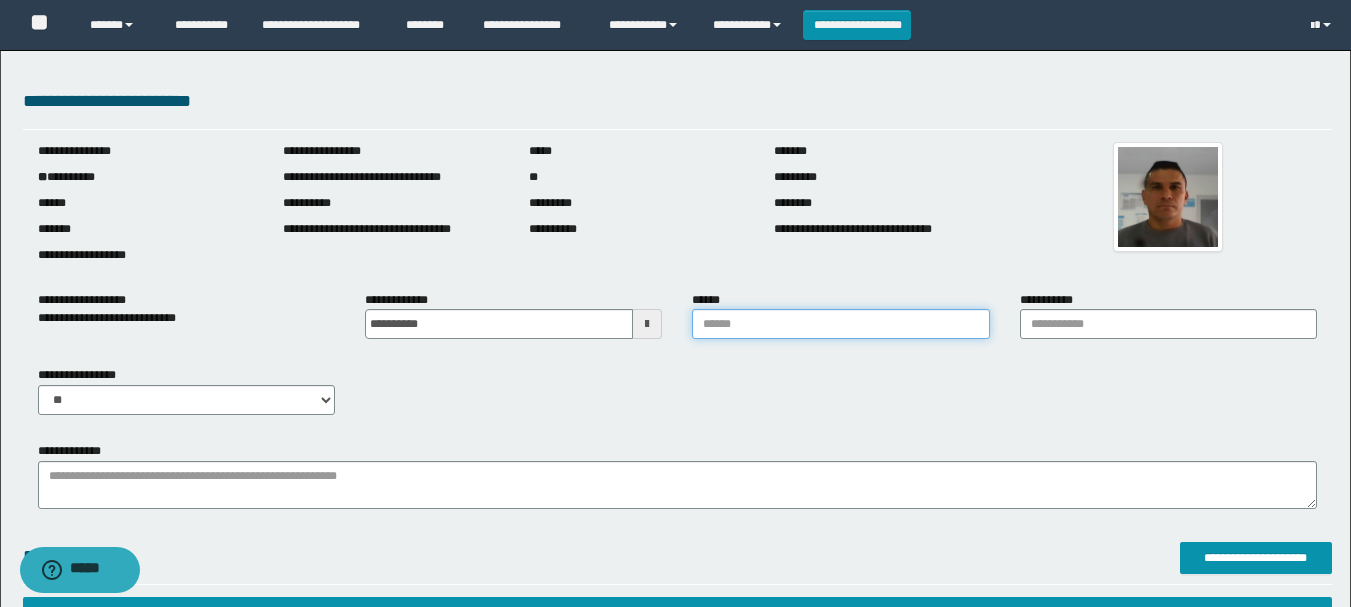 scroll, scrollTop: 0, scrollLeft: 0, axis: both 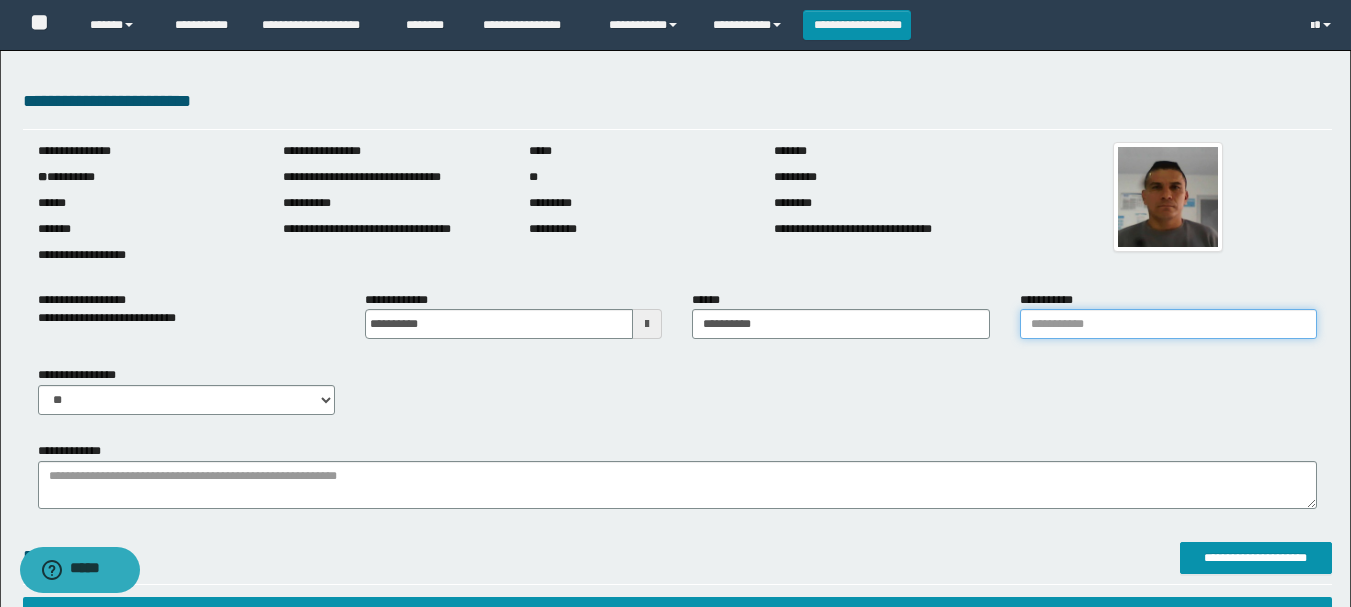 click on "**********" at bounding box center [1168, 324] 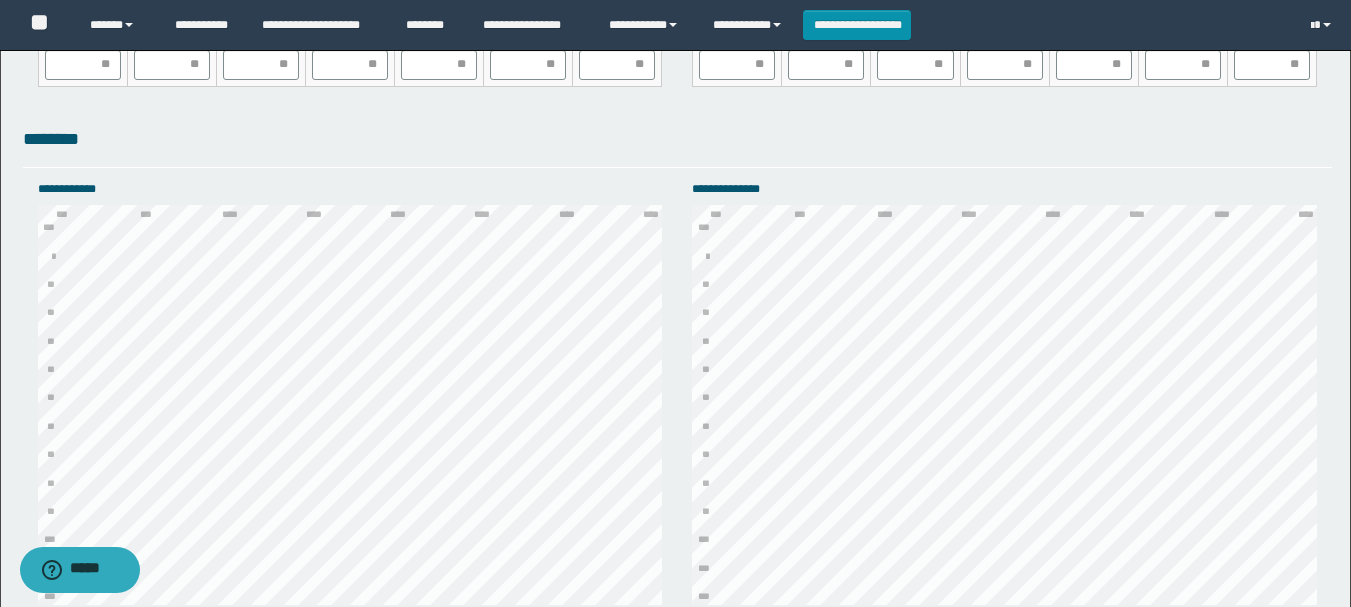 scroll, scrollTop: 1700, scrollLeft: 0, axis: vertical 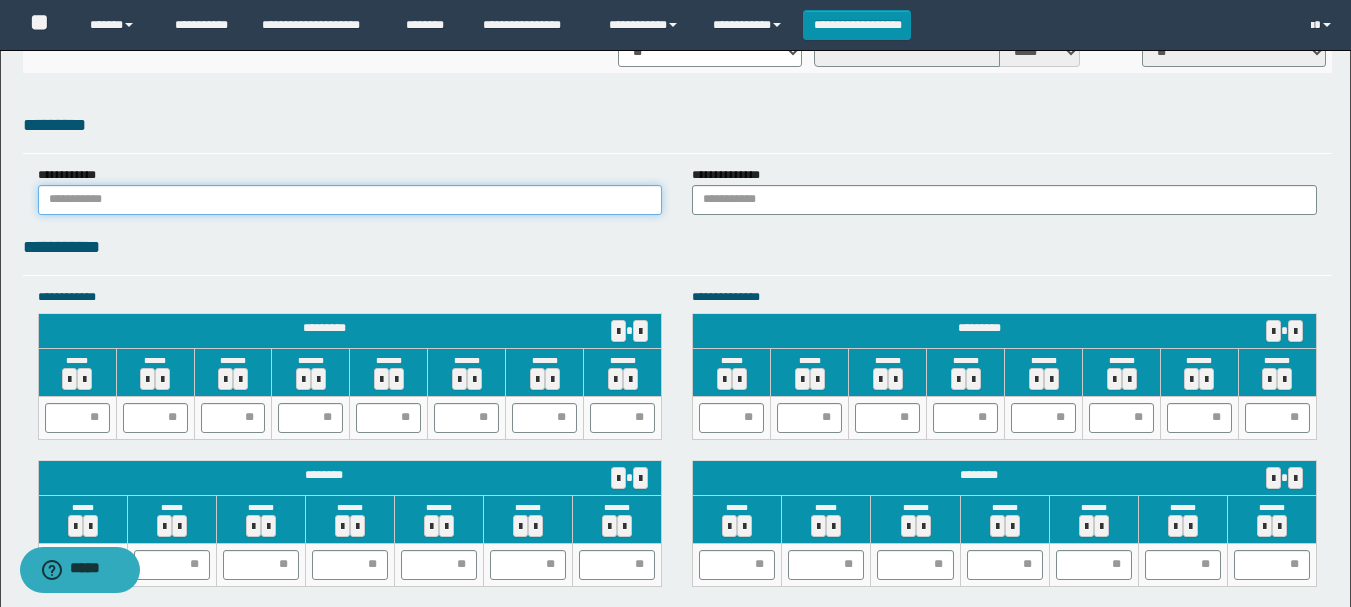 click at bounding box center [350, 200] 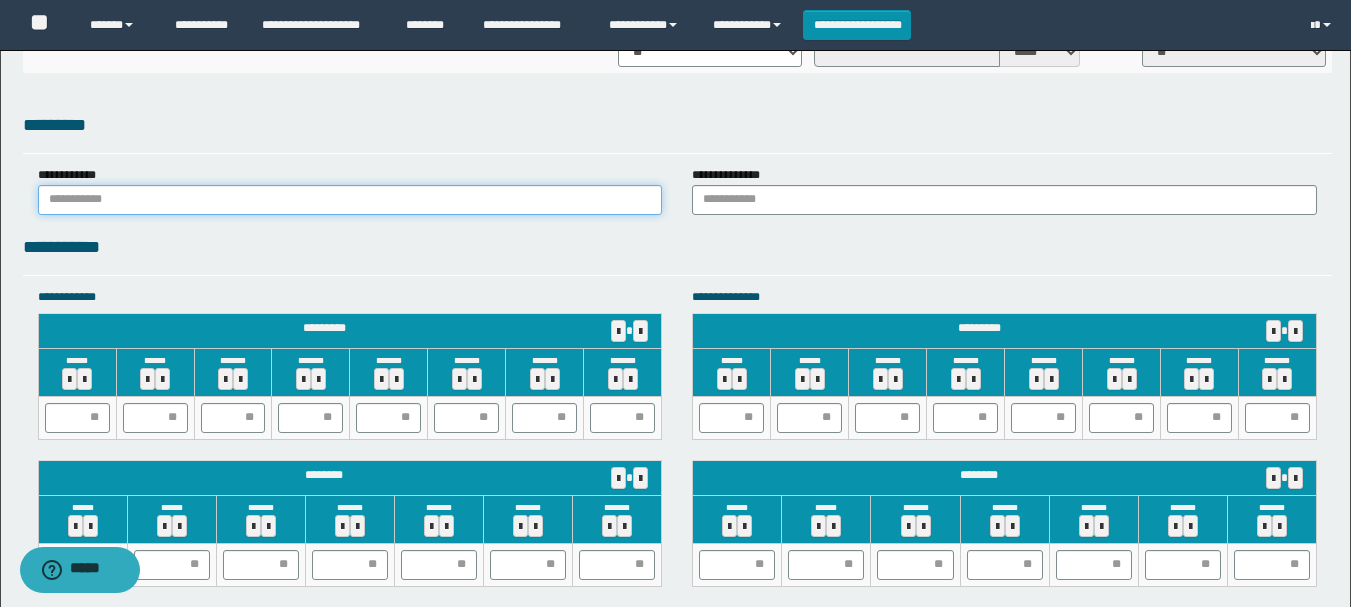 type on "******" 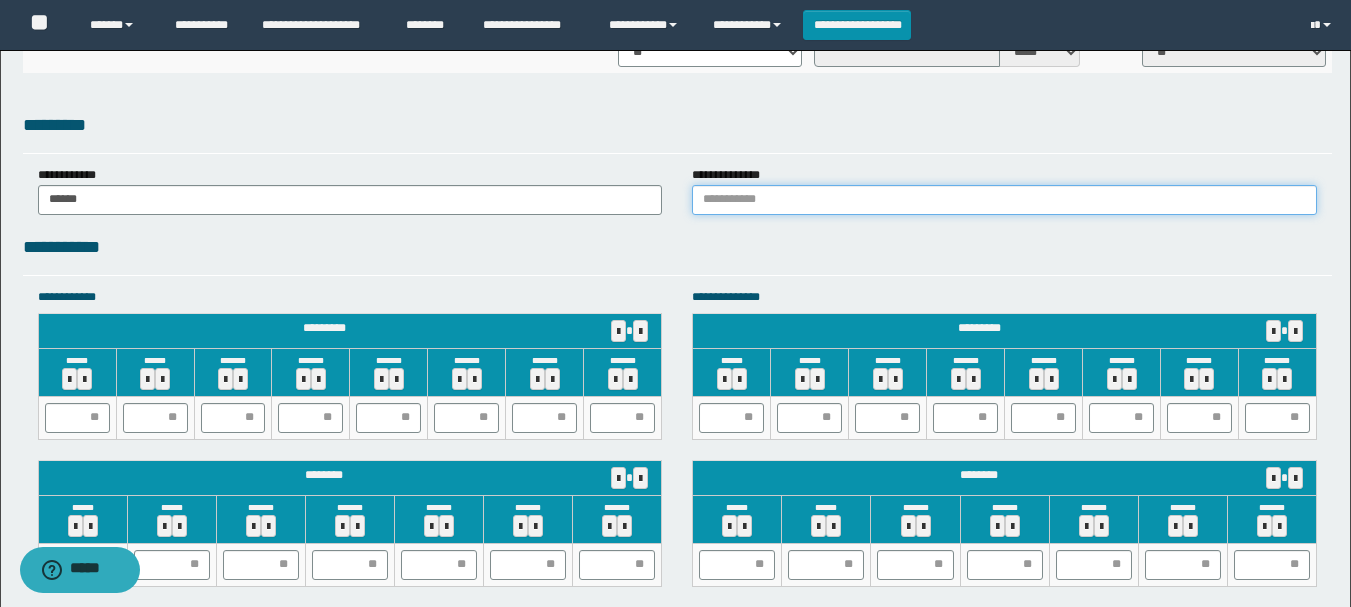 click at bounding box center [1004, 200] 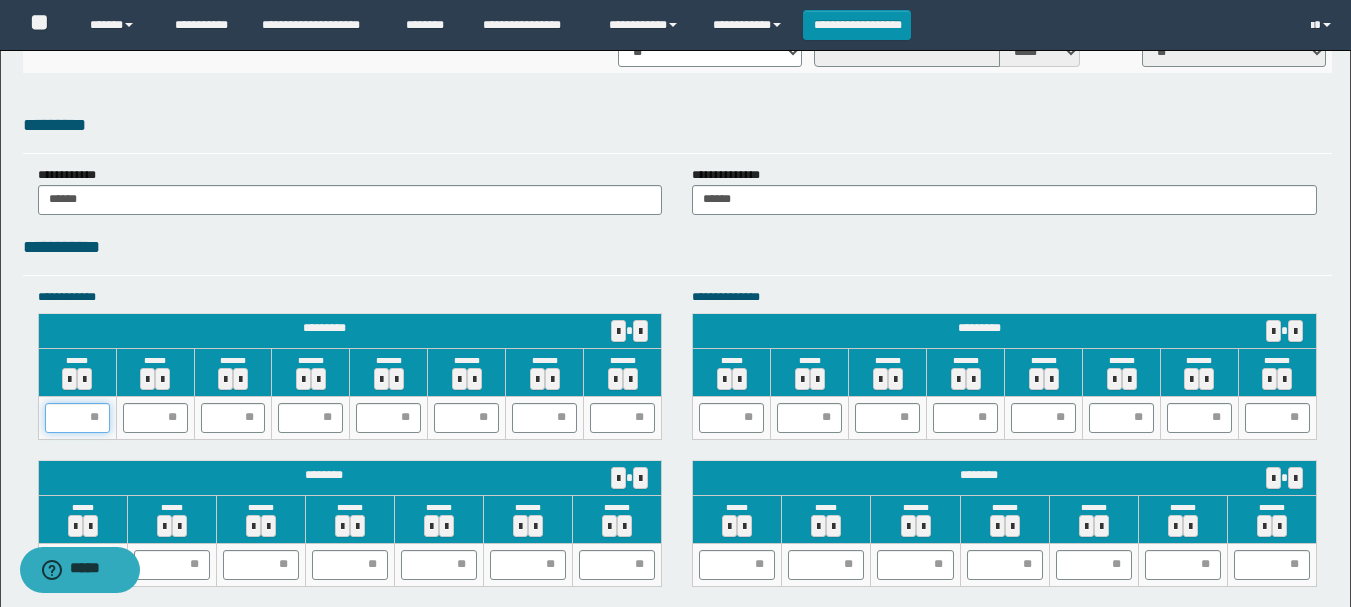click at bounding box center (77, 418) 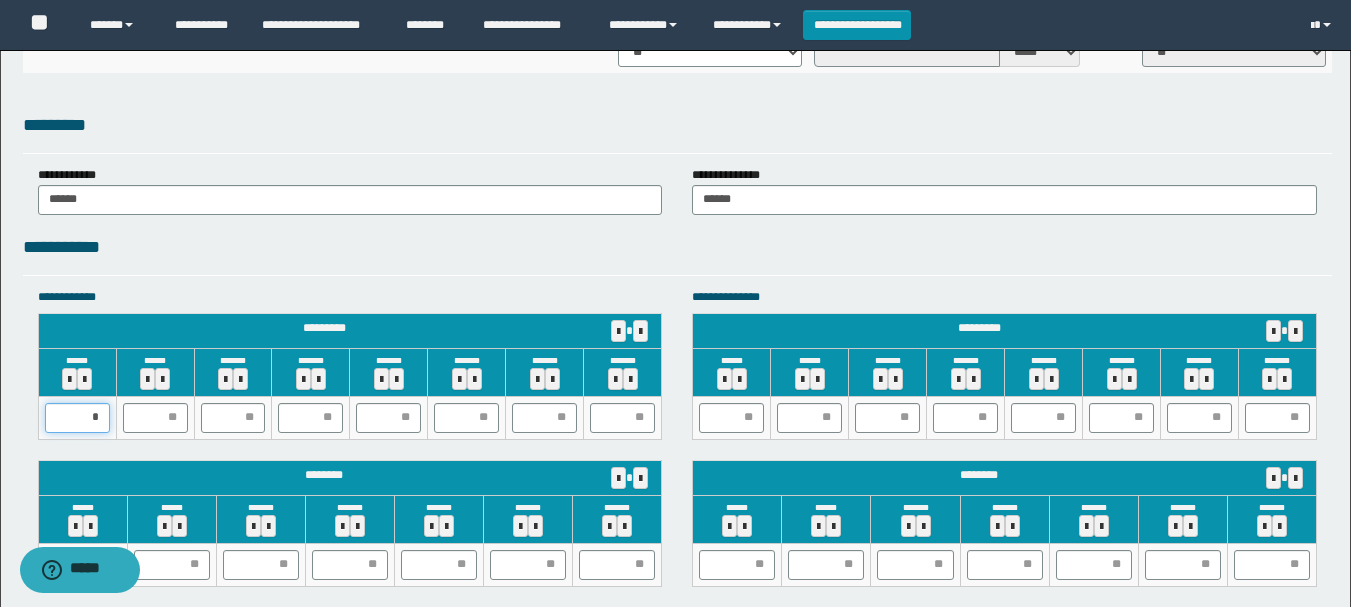 type on "**" 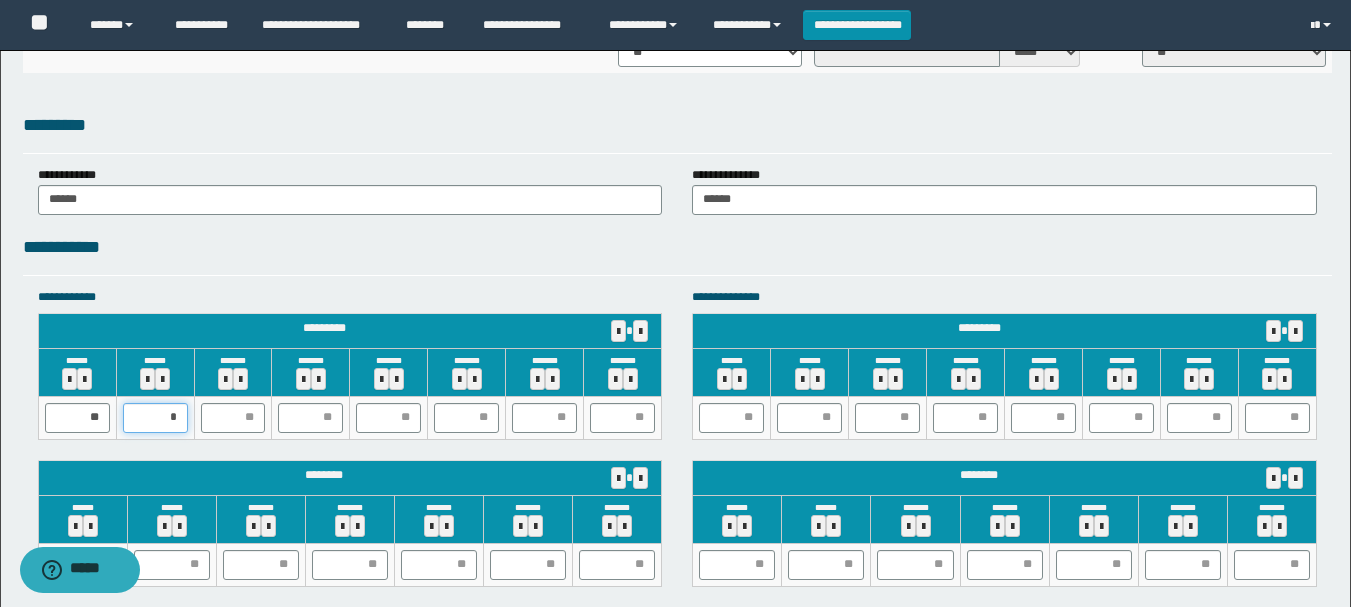 type on "**" 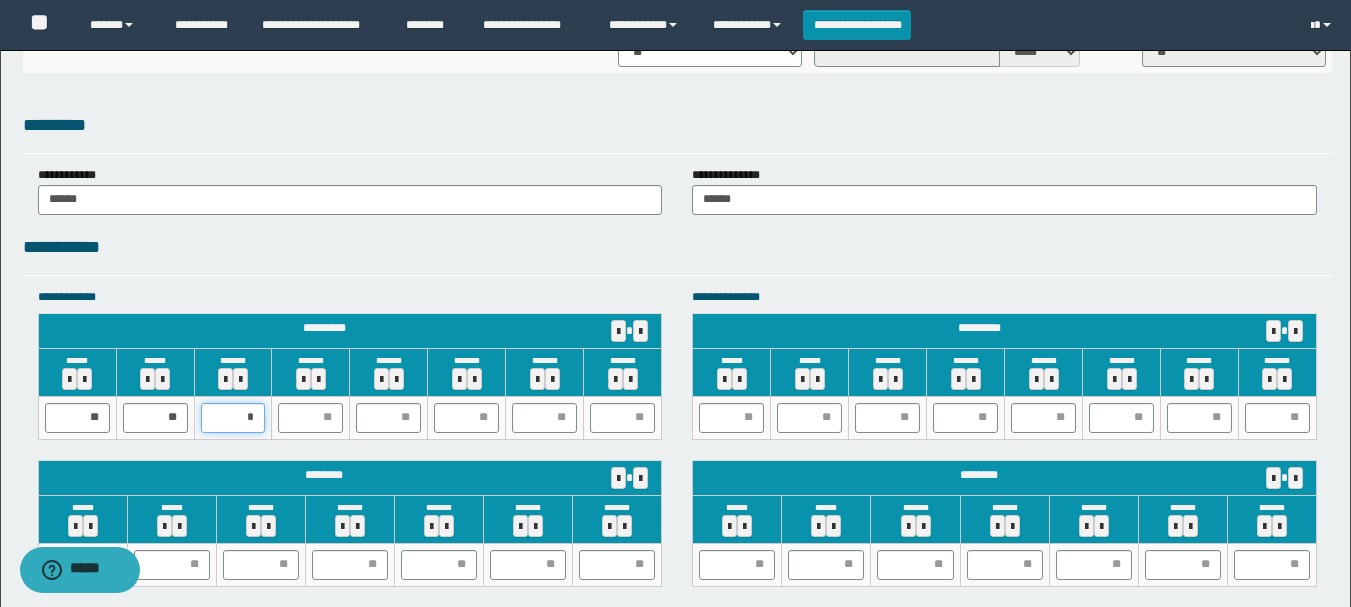 type on "**" 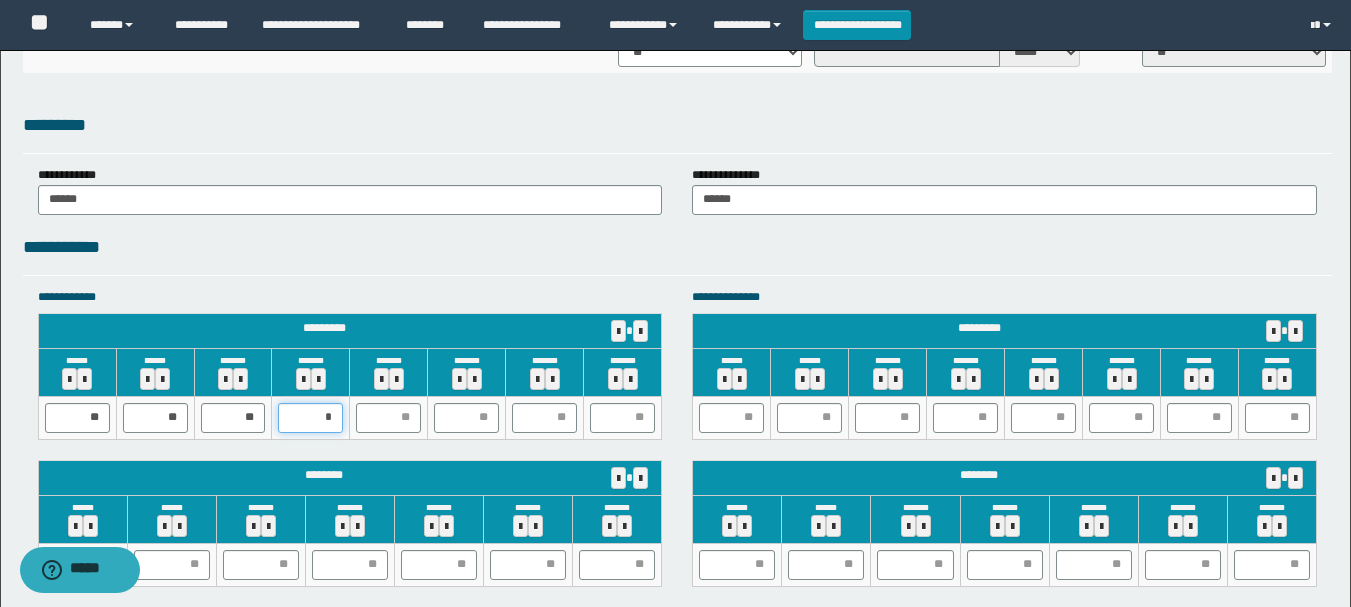 type on "**" 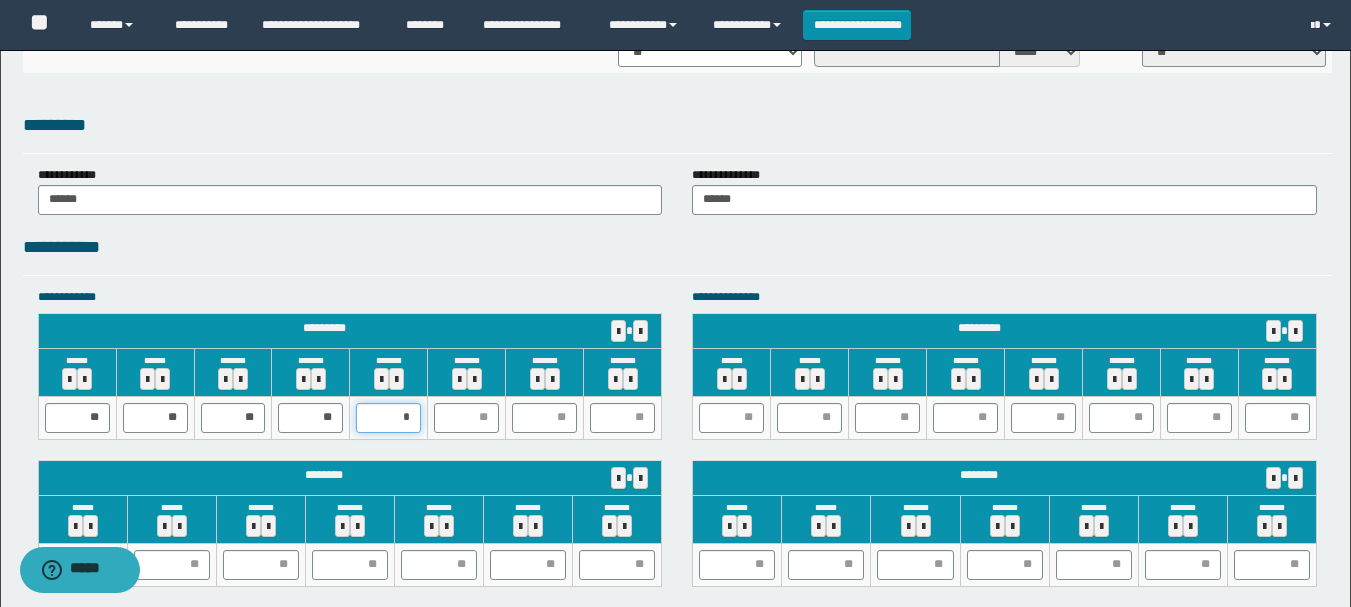 type on "**" 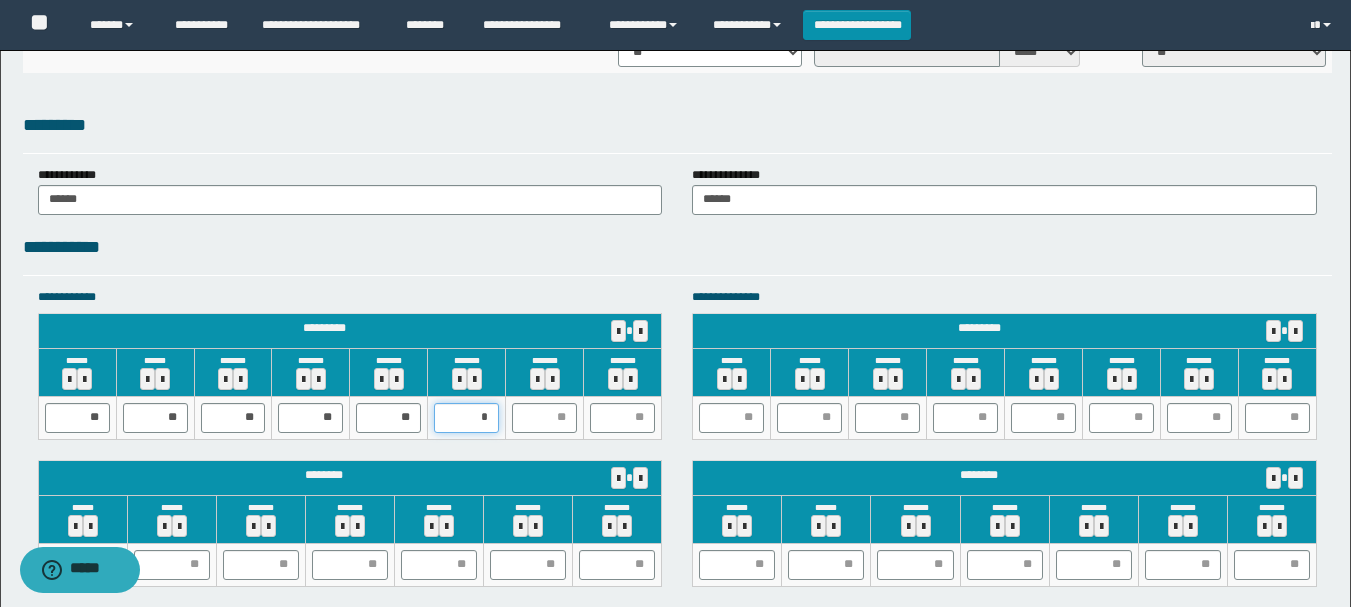 type on "**" 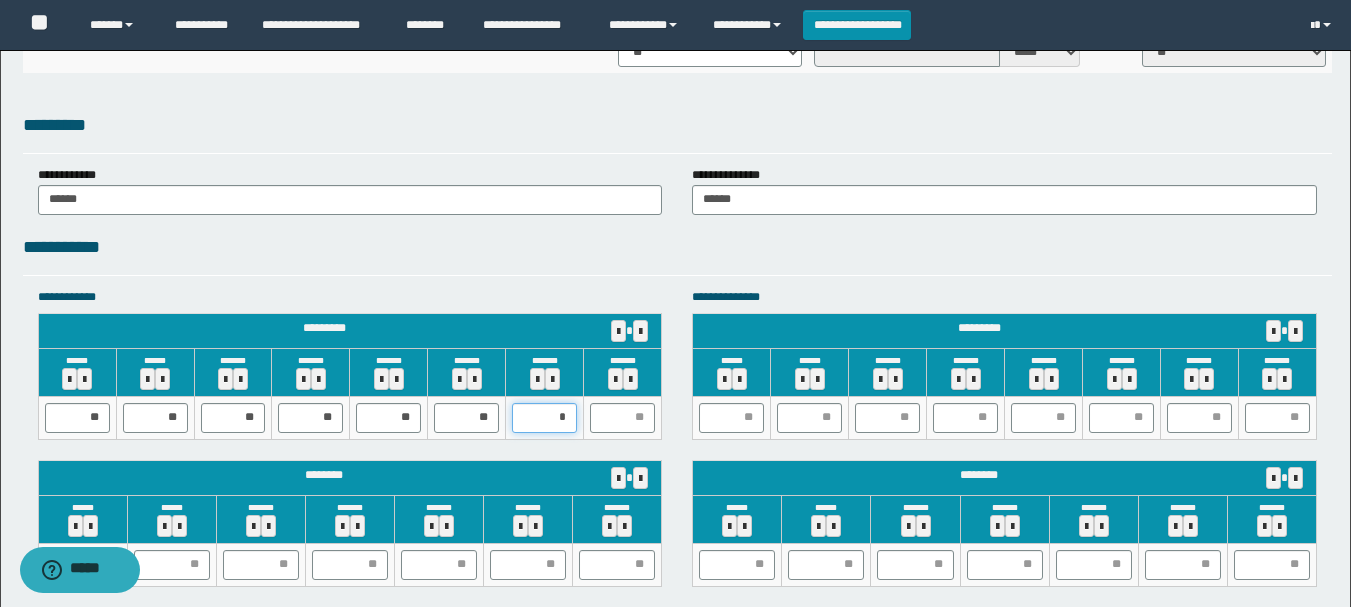 type on "**" 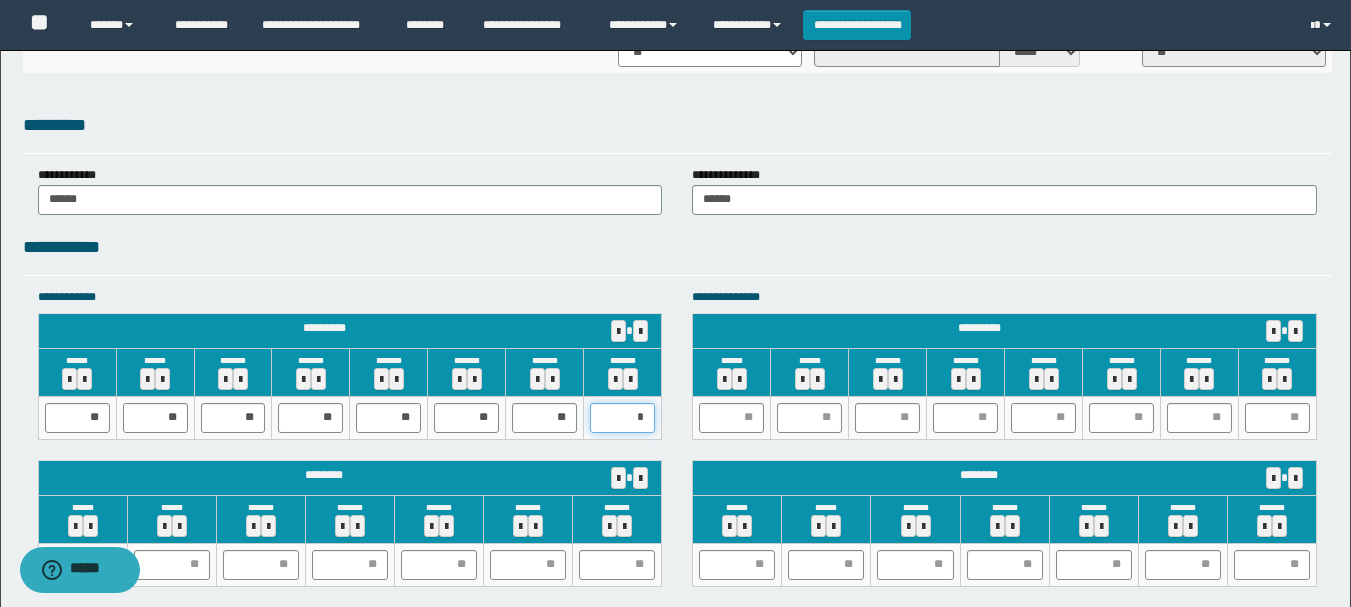 type on "**" 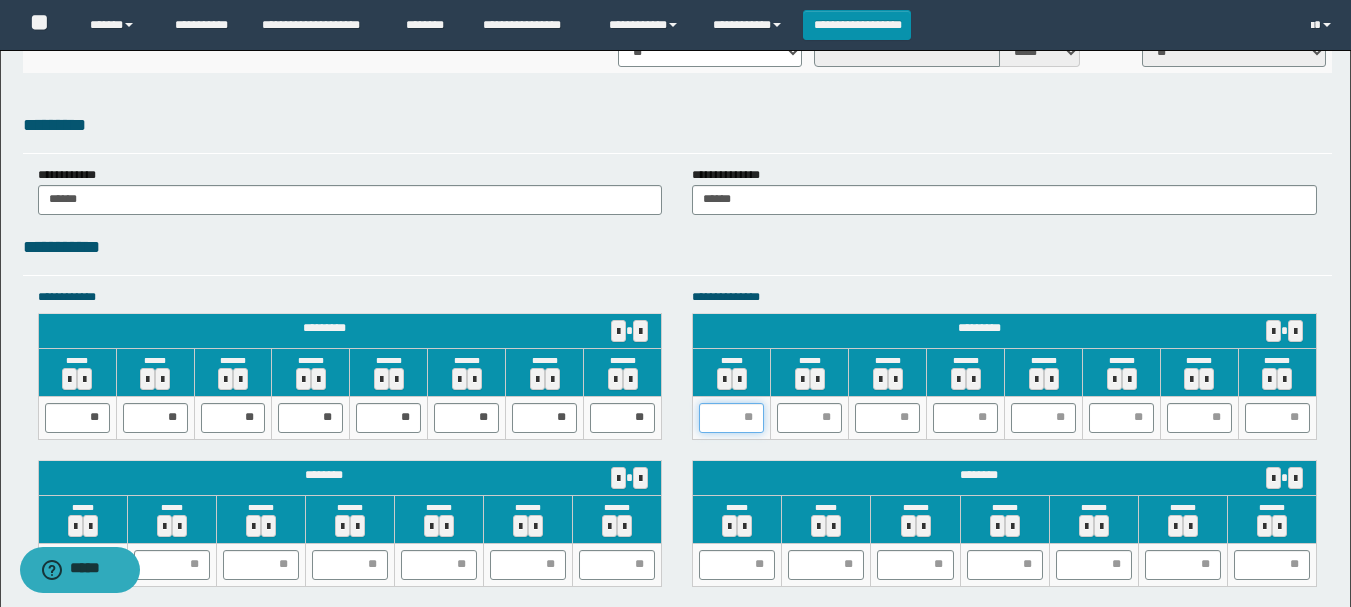 click at bounding box center (731, 418) 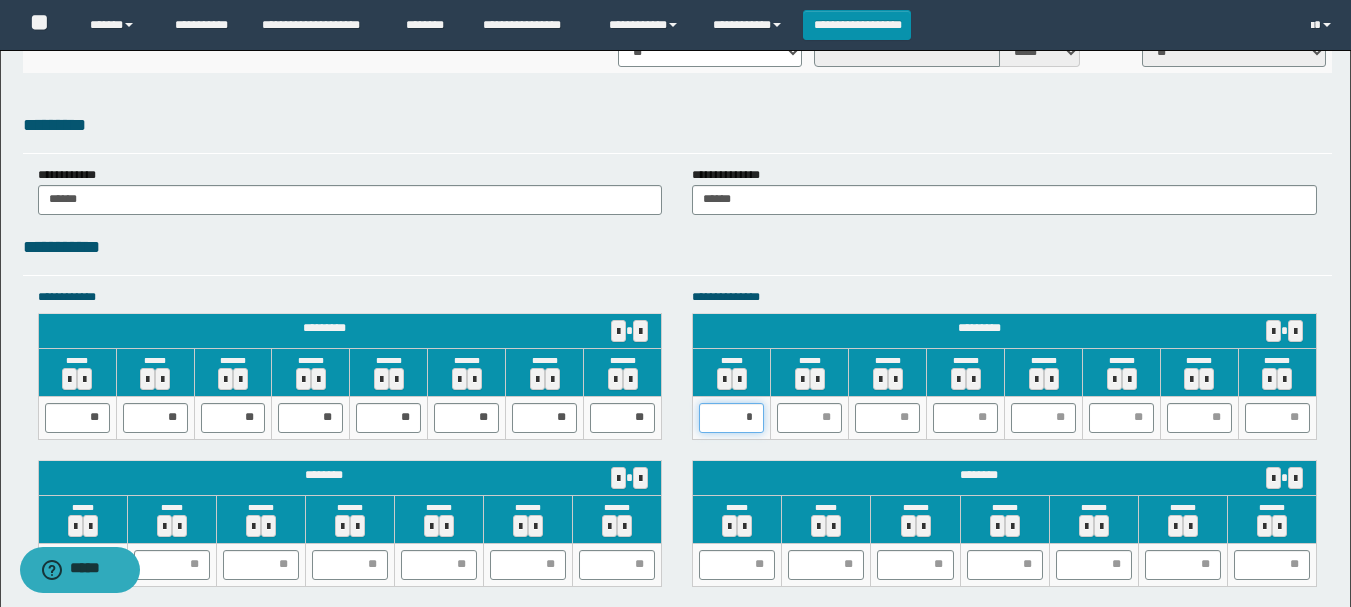 type on "**" 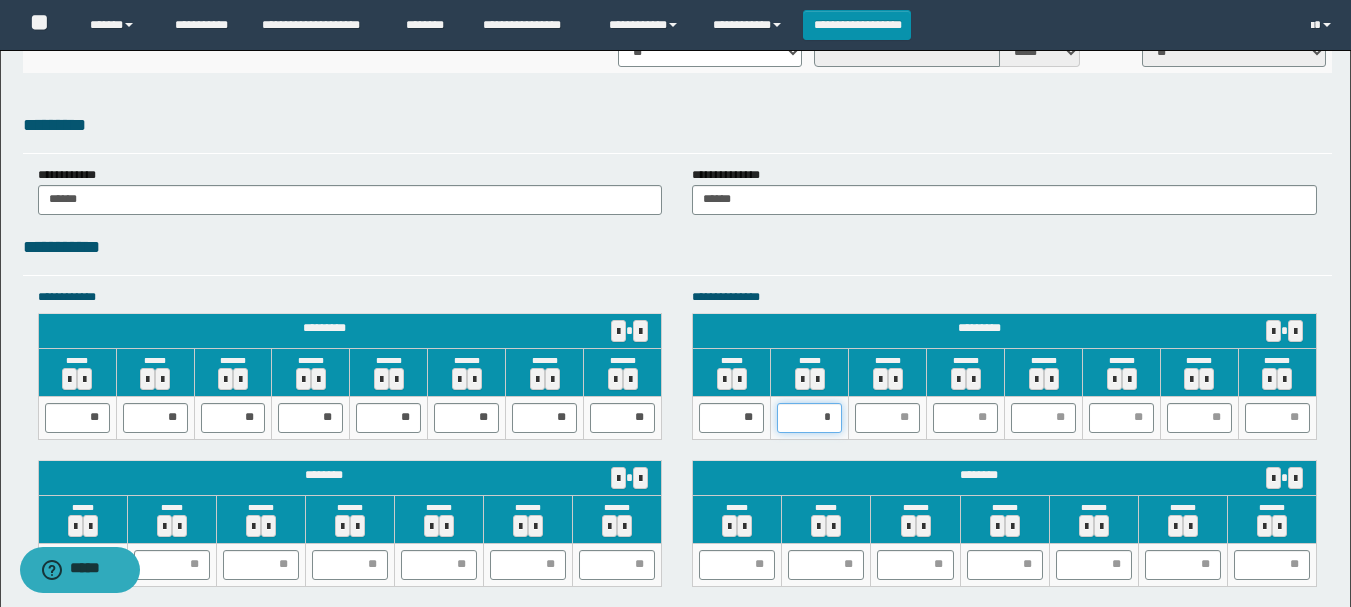 type on "**" 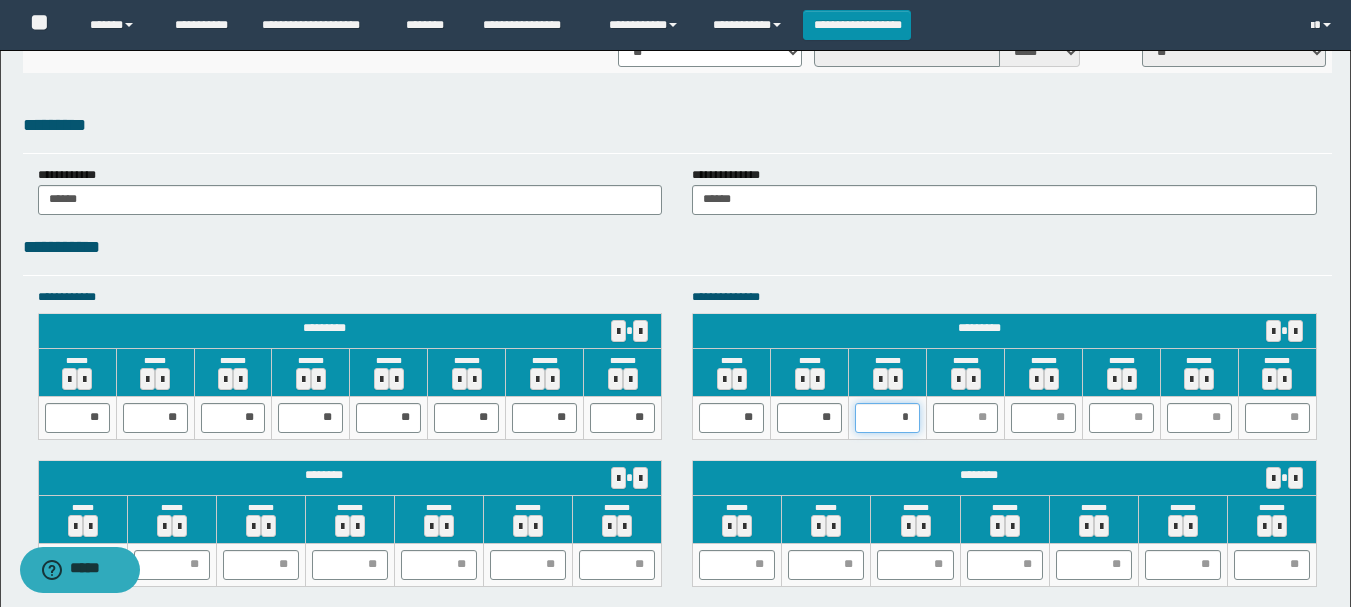 type on "**" 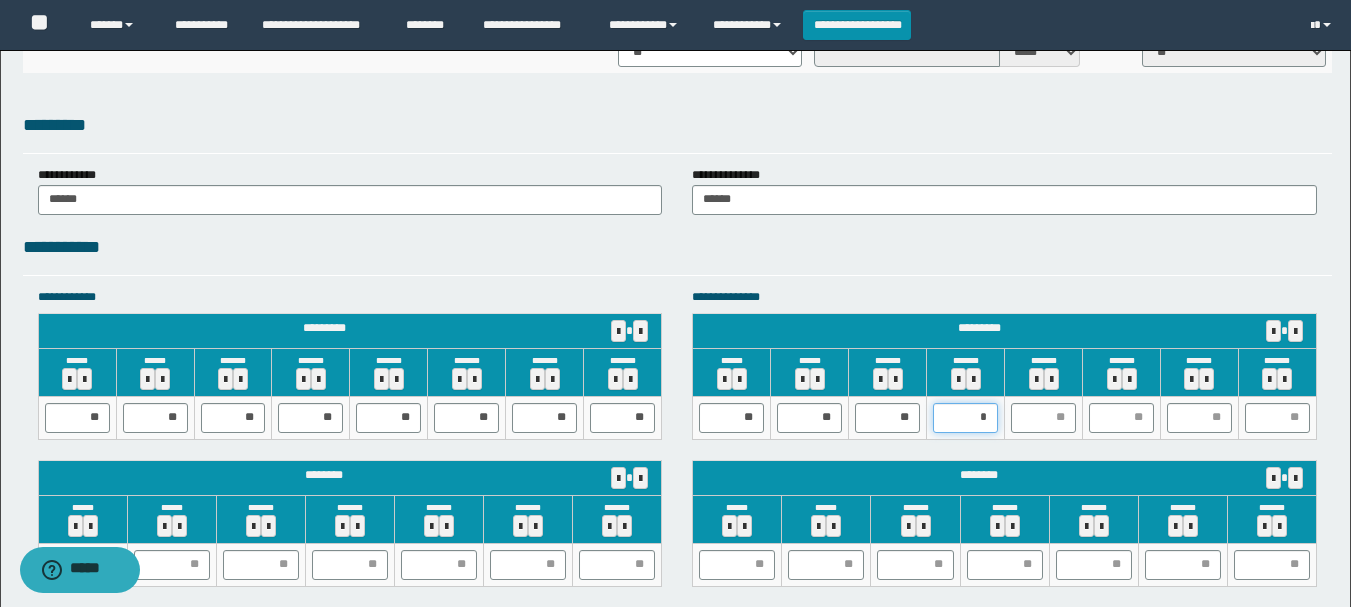 type on "**" 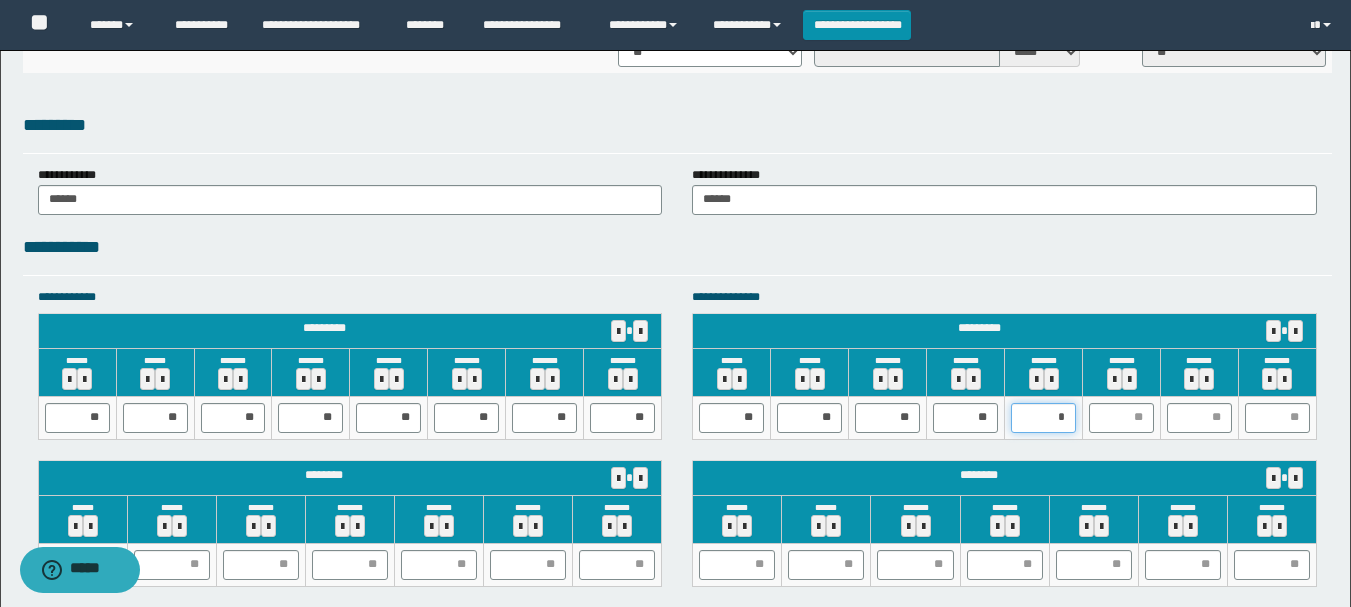 type on "**" 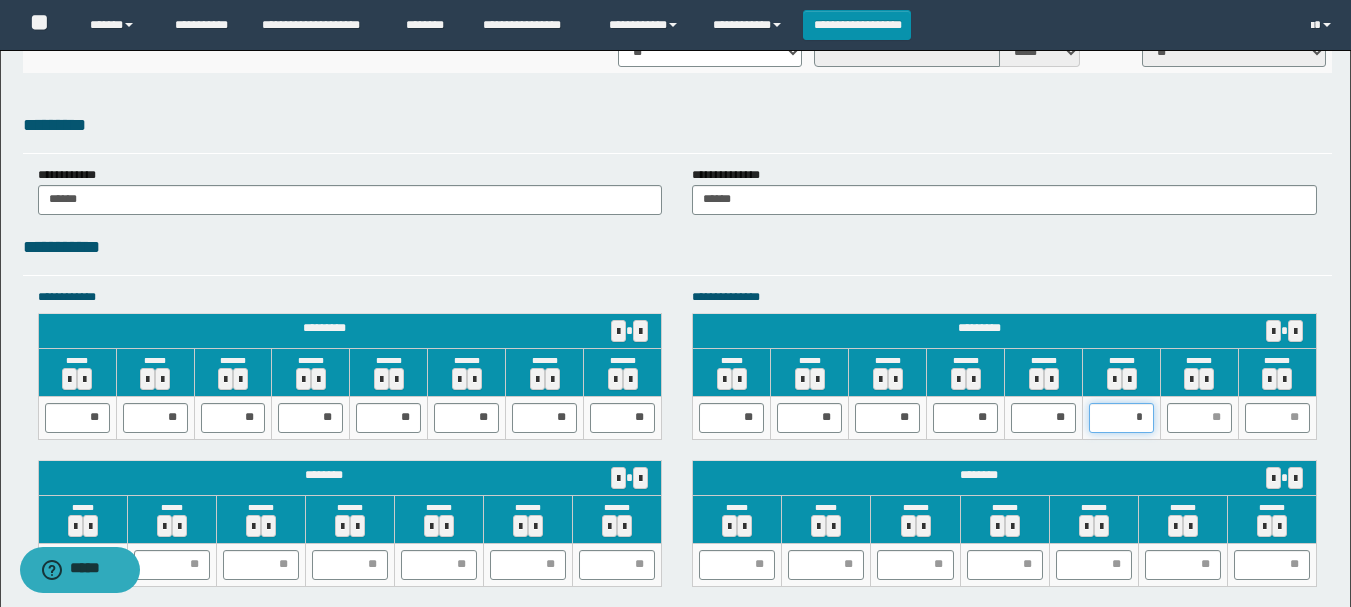 type on "**" 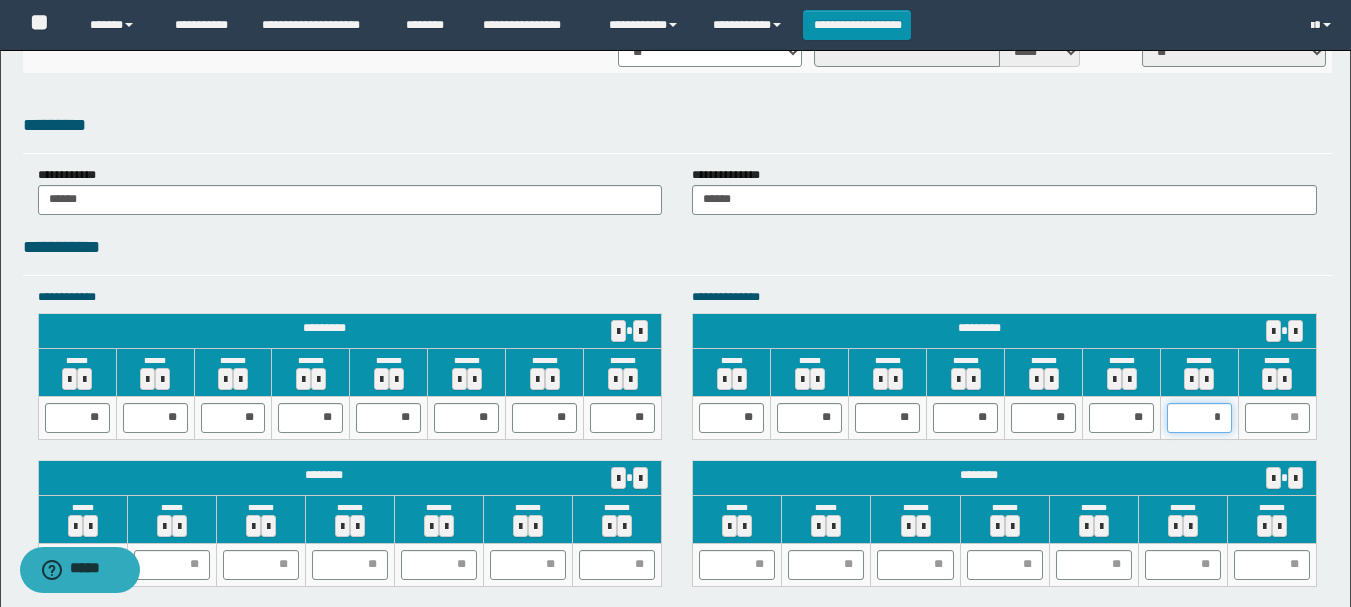 type on "**" 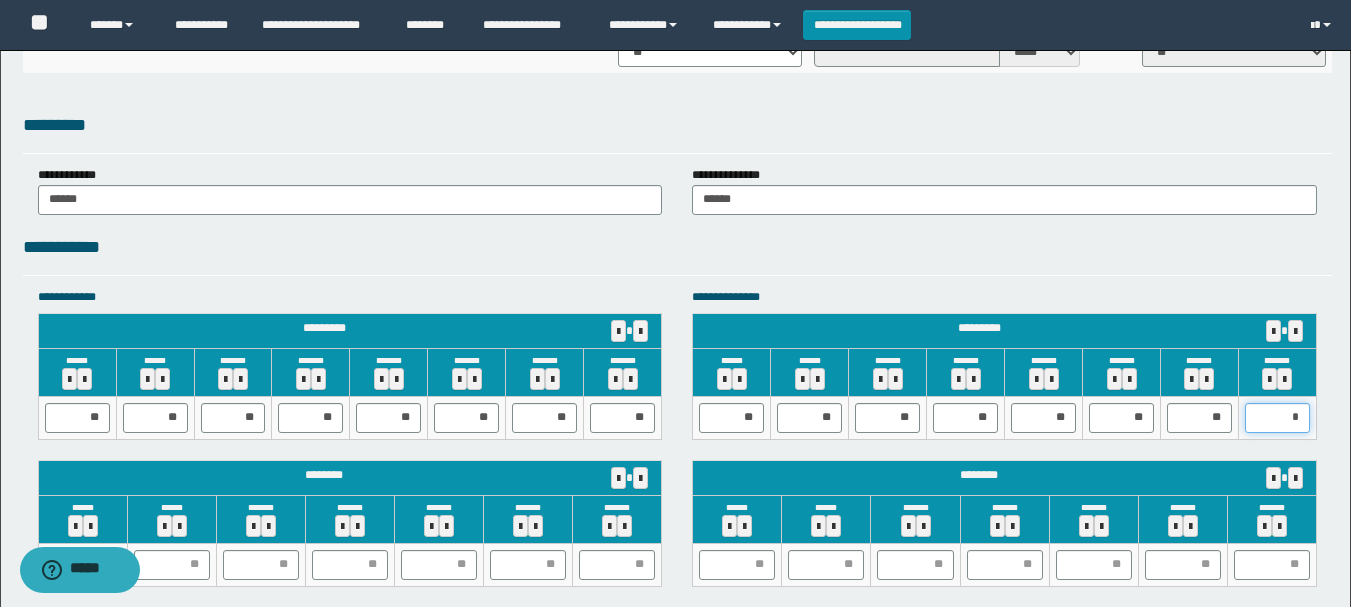 type on "**" 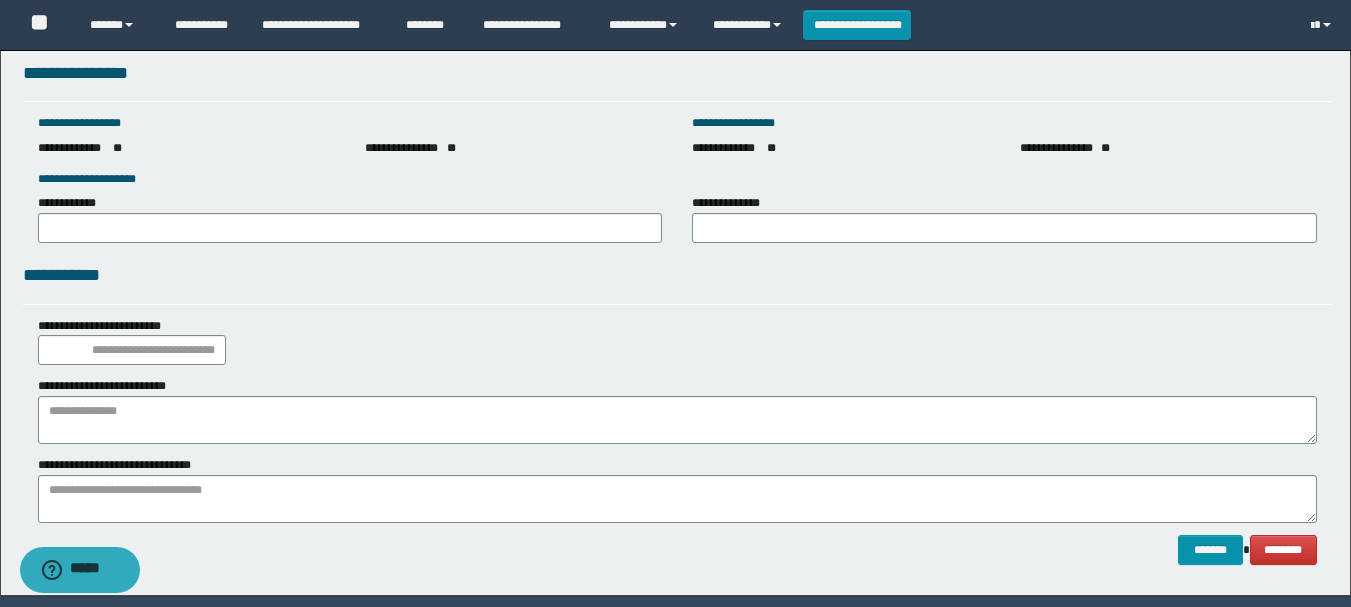 scroll, scrollTop: 2862, scrollLeft: 0, axis: vertical 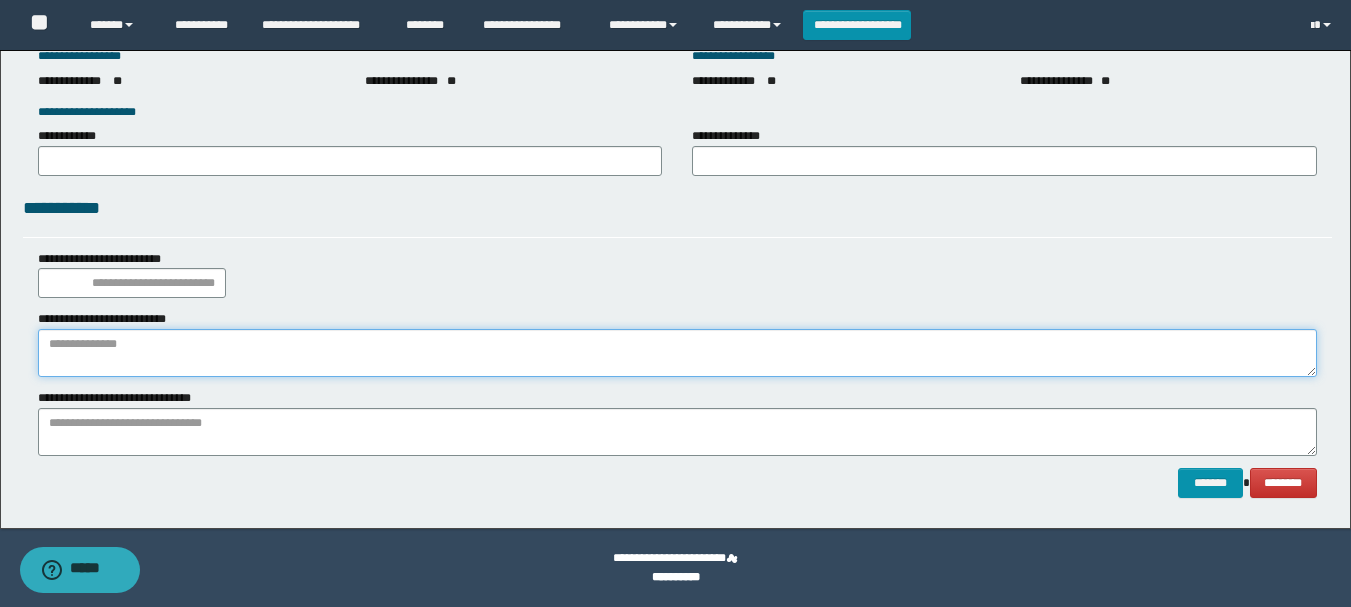 click at bounding box center [677, 353] 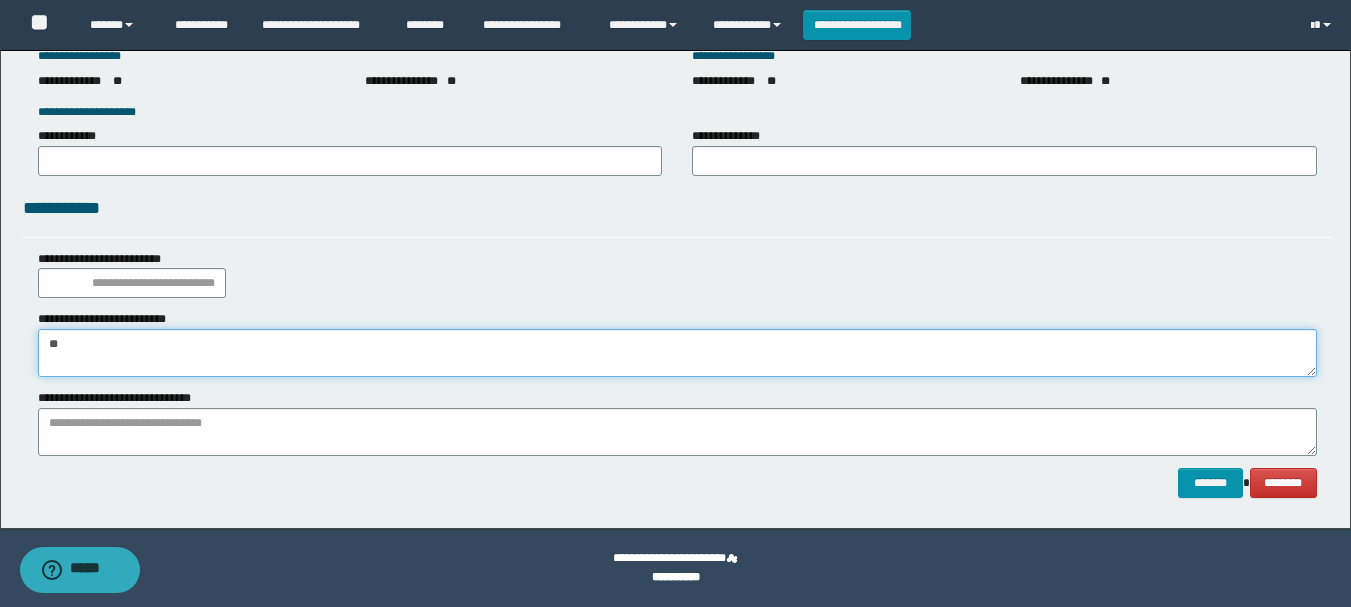 type on "*" 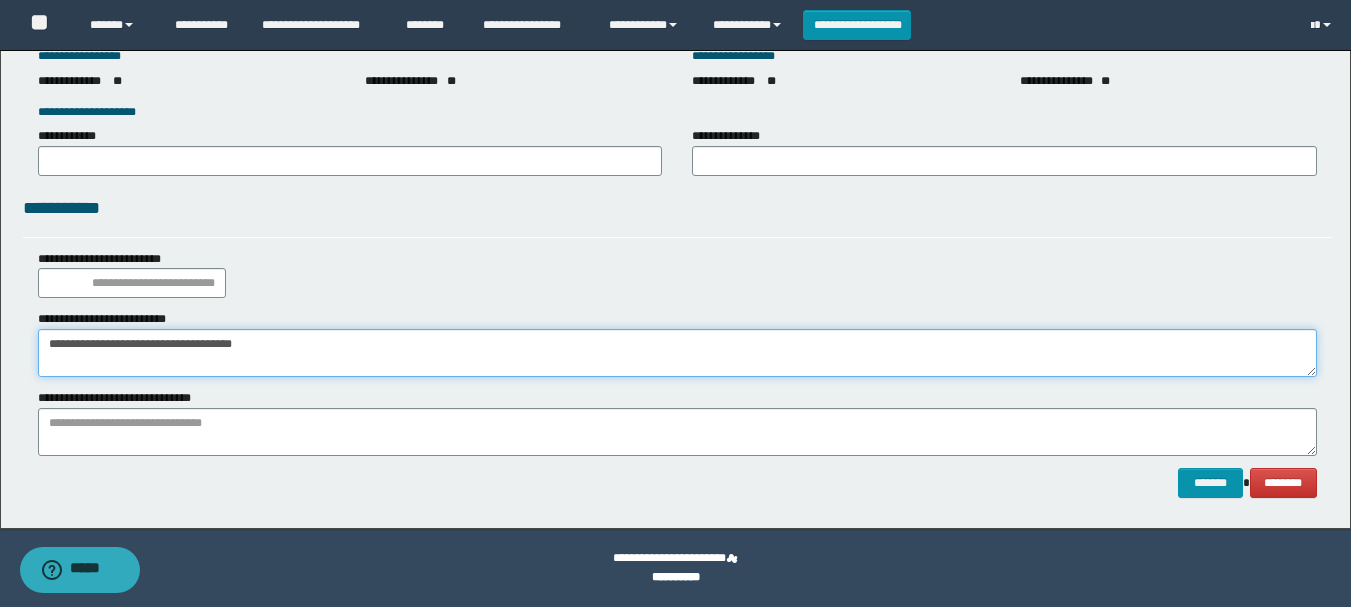 type on "**********" 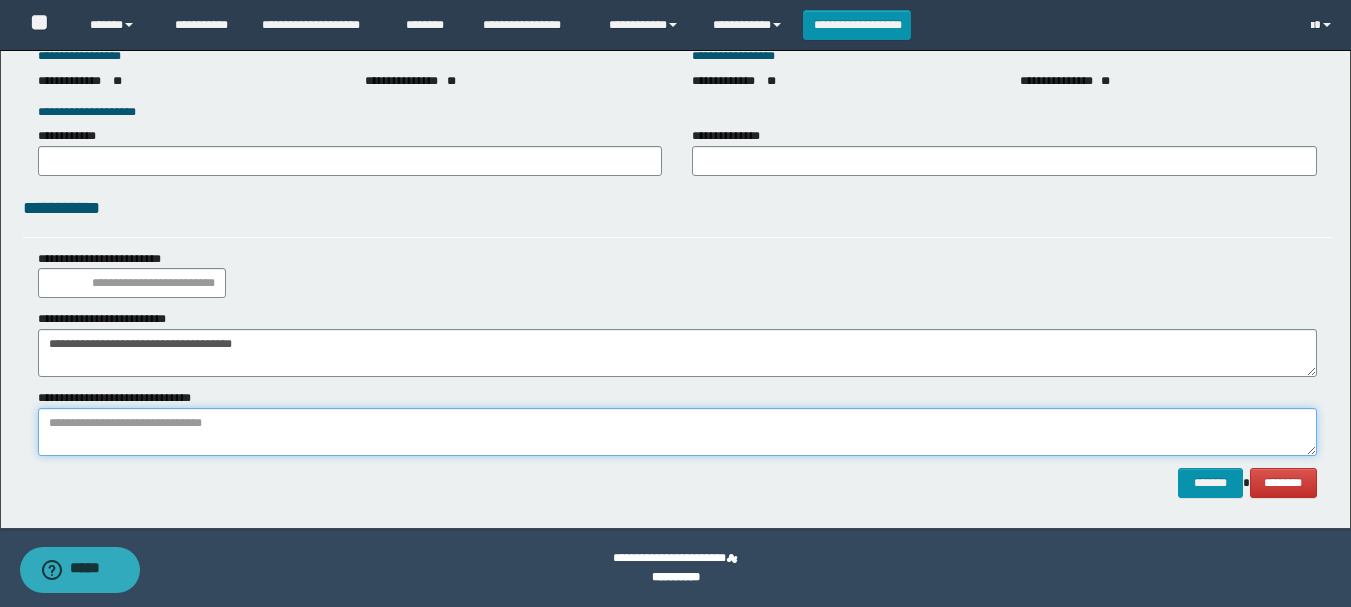 click at bounding box center (677, 432) 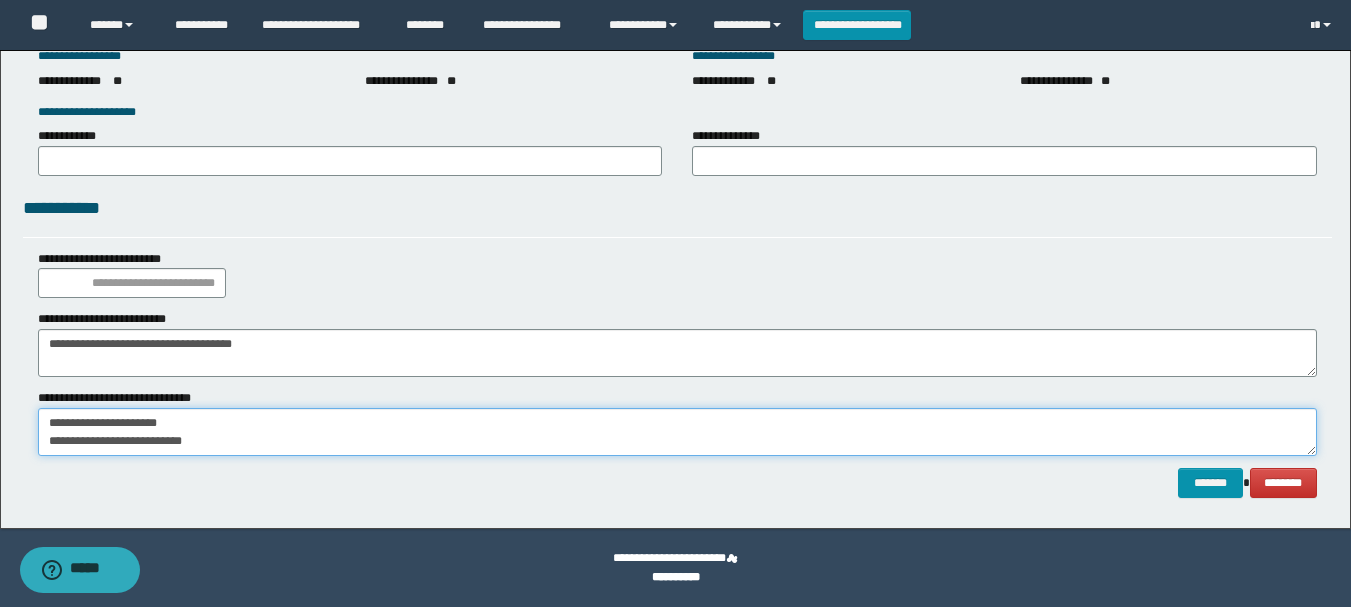 scroll, scrollTop: 13, scrollLeft: 0, axis: vertical 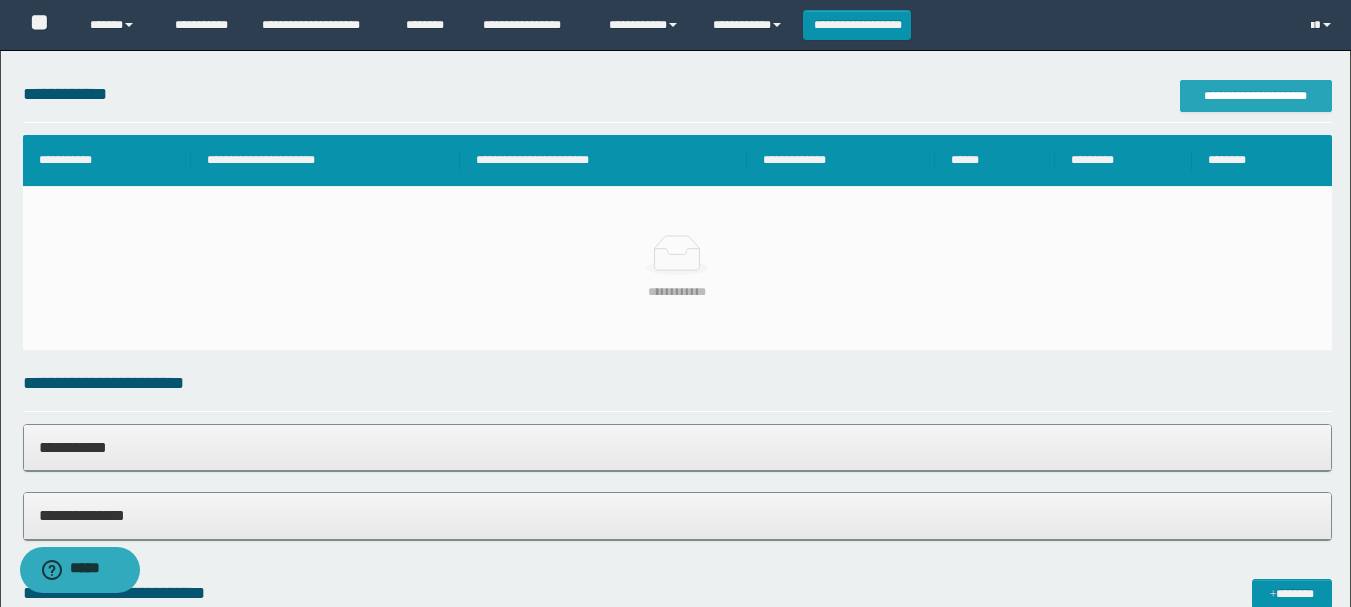 type on "**********" 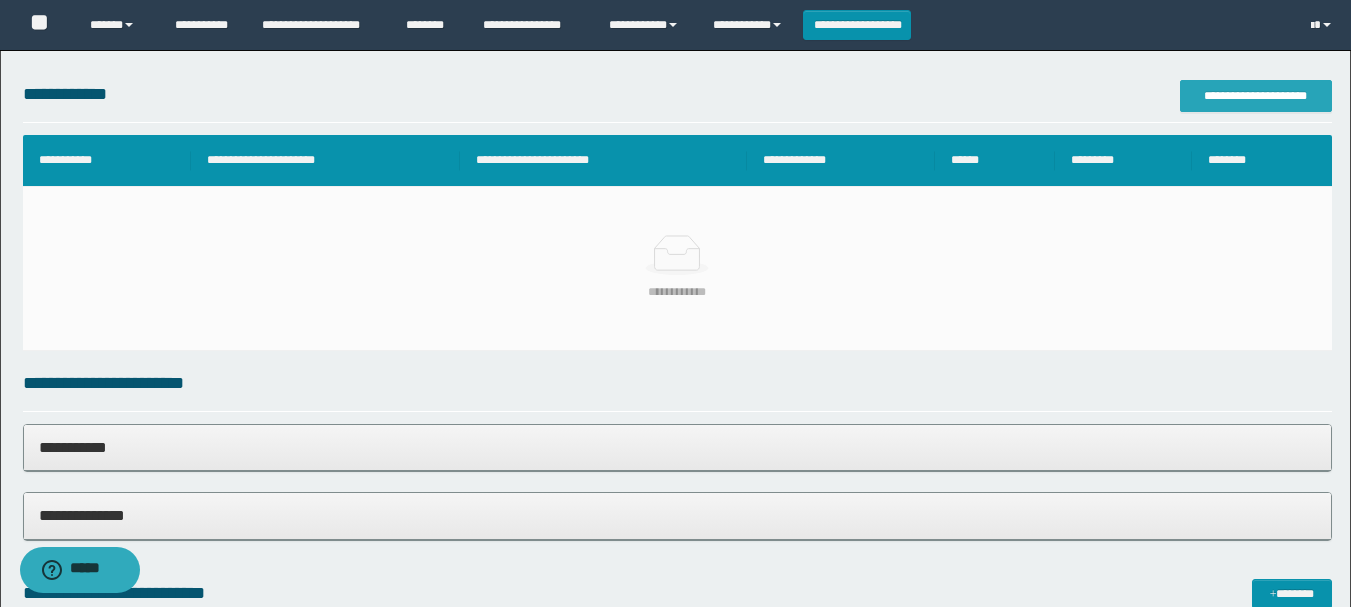 click on "**********" at bounding box center [1256, 96] 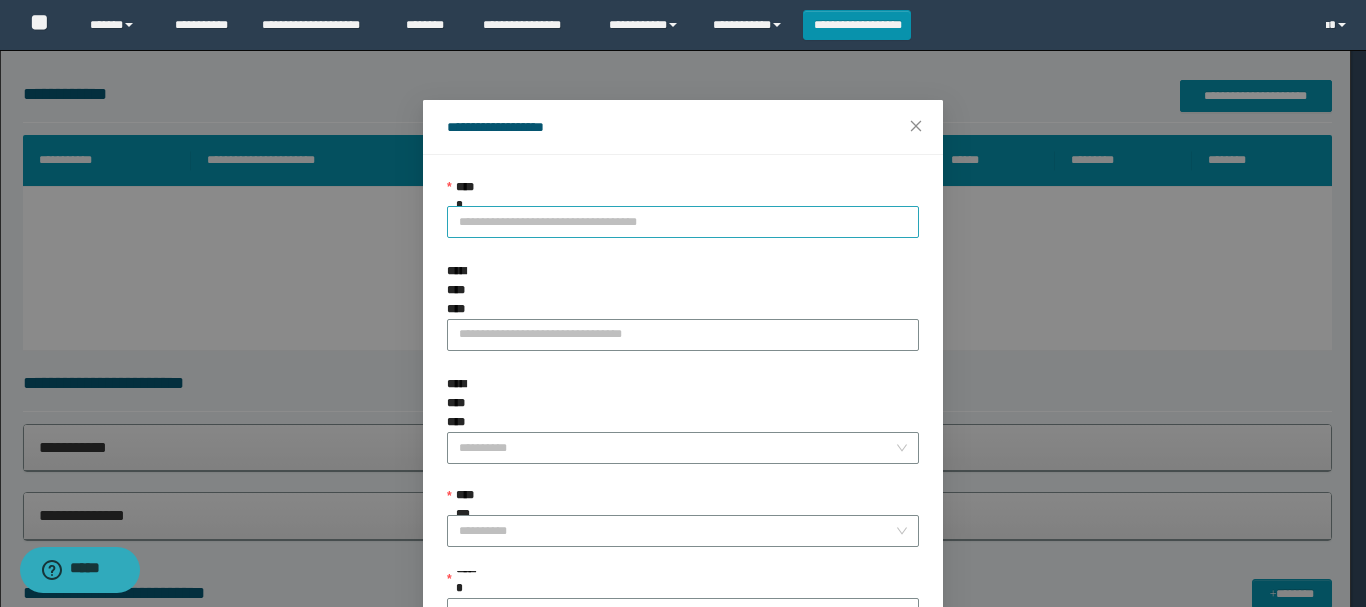 click on "**********" at bounding box center [683, 222] 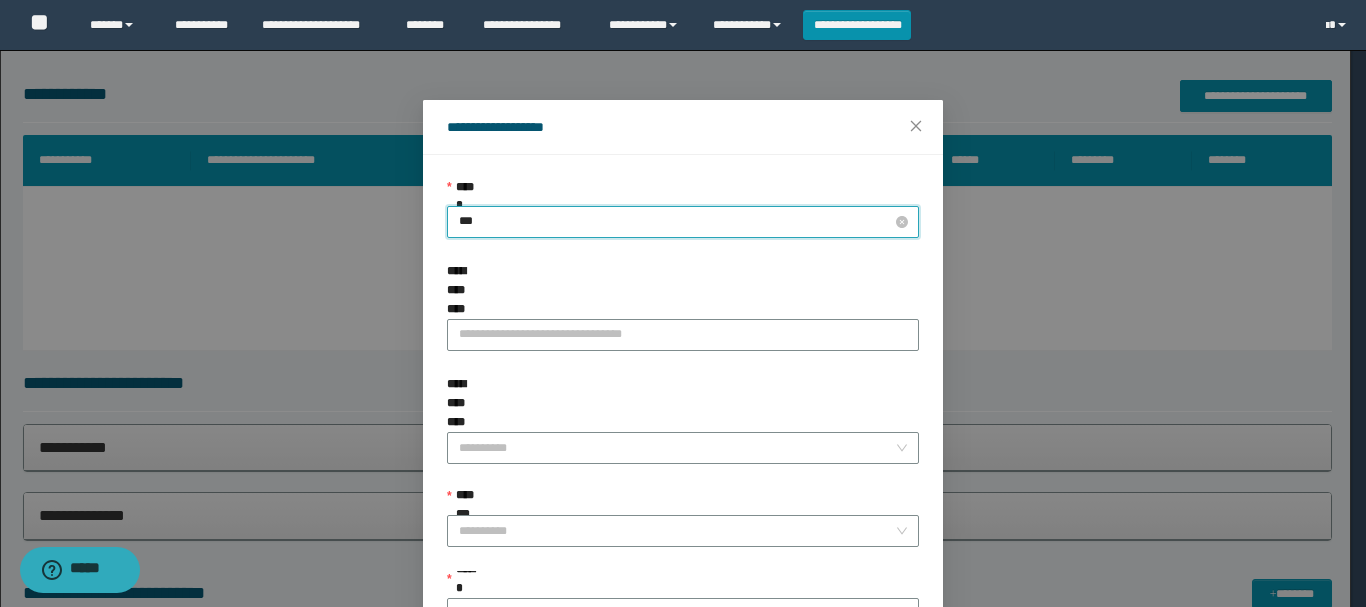 type on "****" 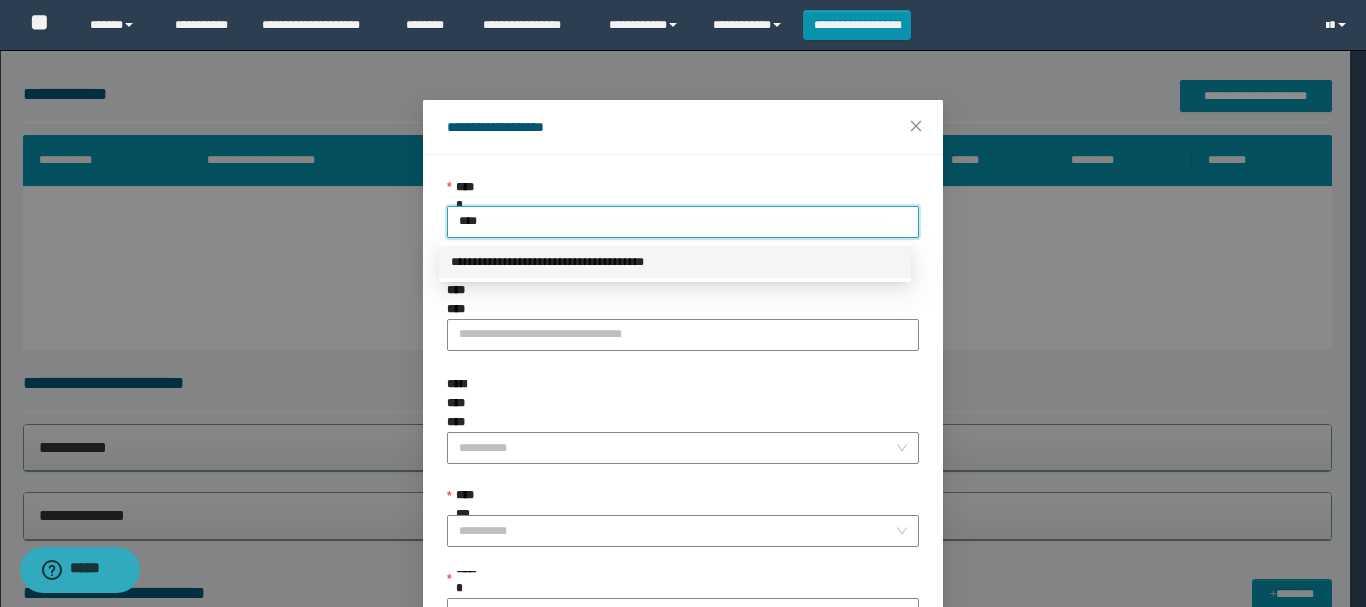 click on "**********" at bounding box center [675, 262] 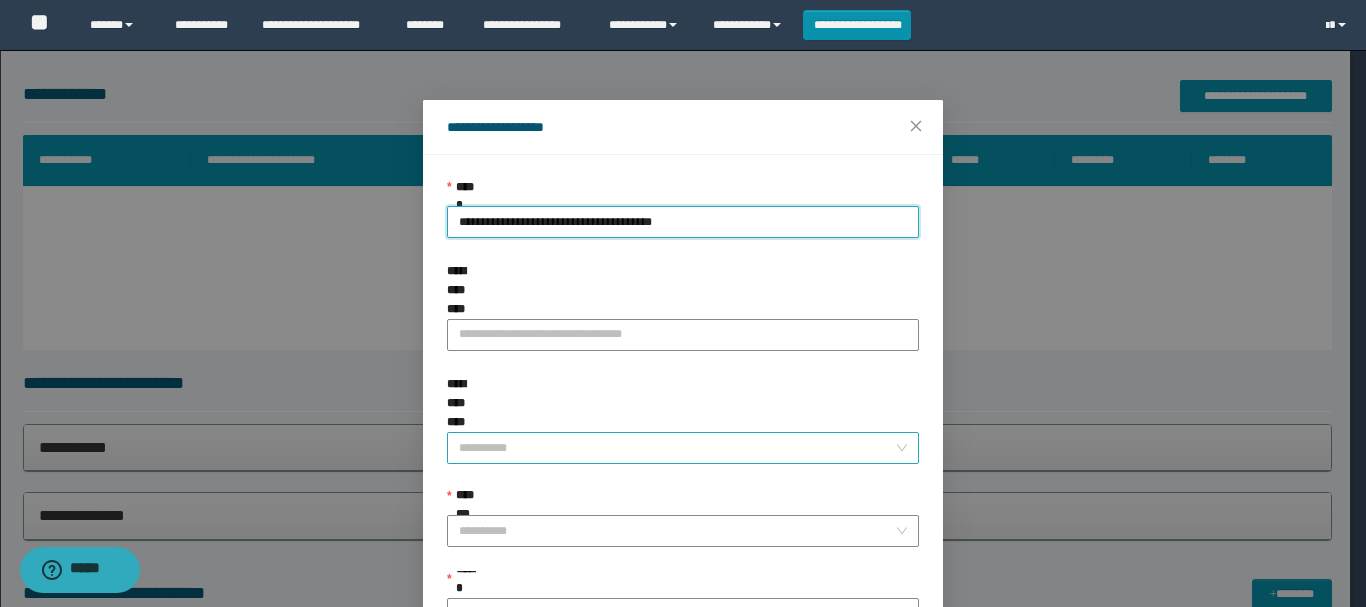 click on "**********" at bounding box center [677, 448] 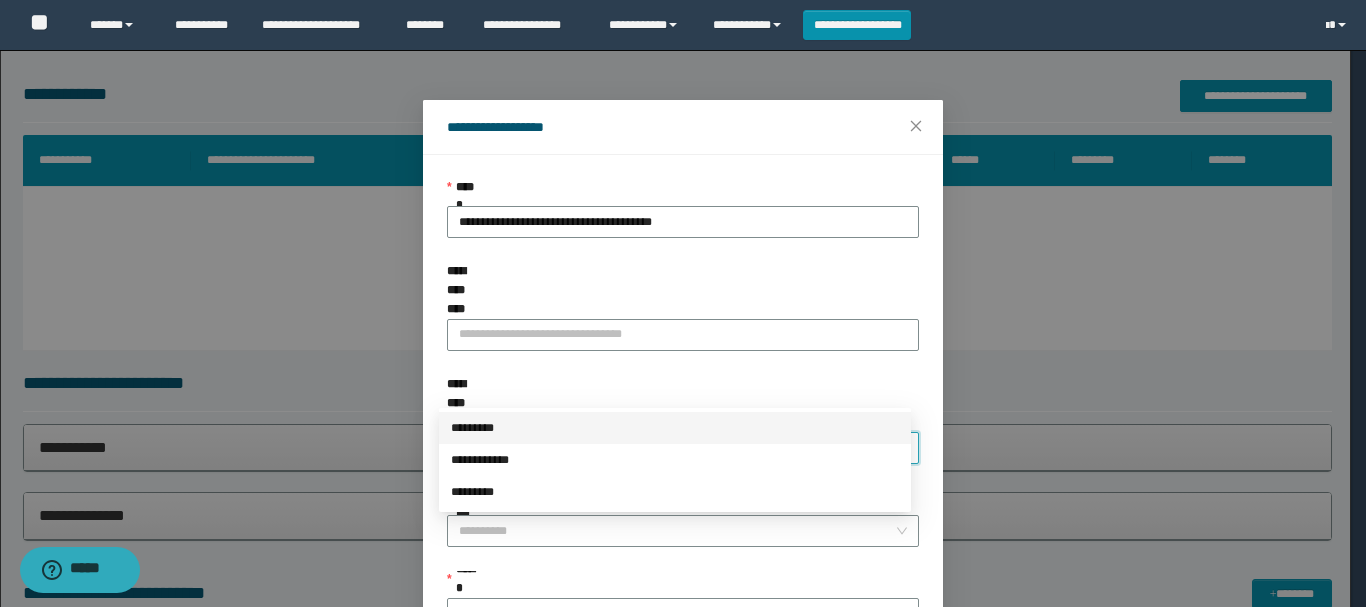 click on "*********" at bounding box center (675, 428) 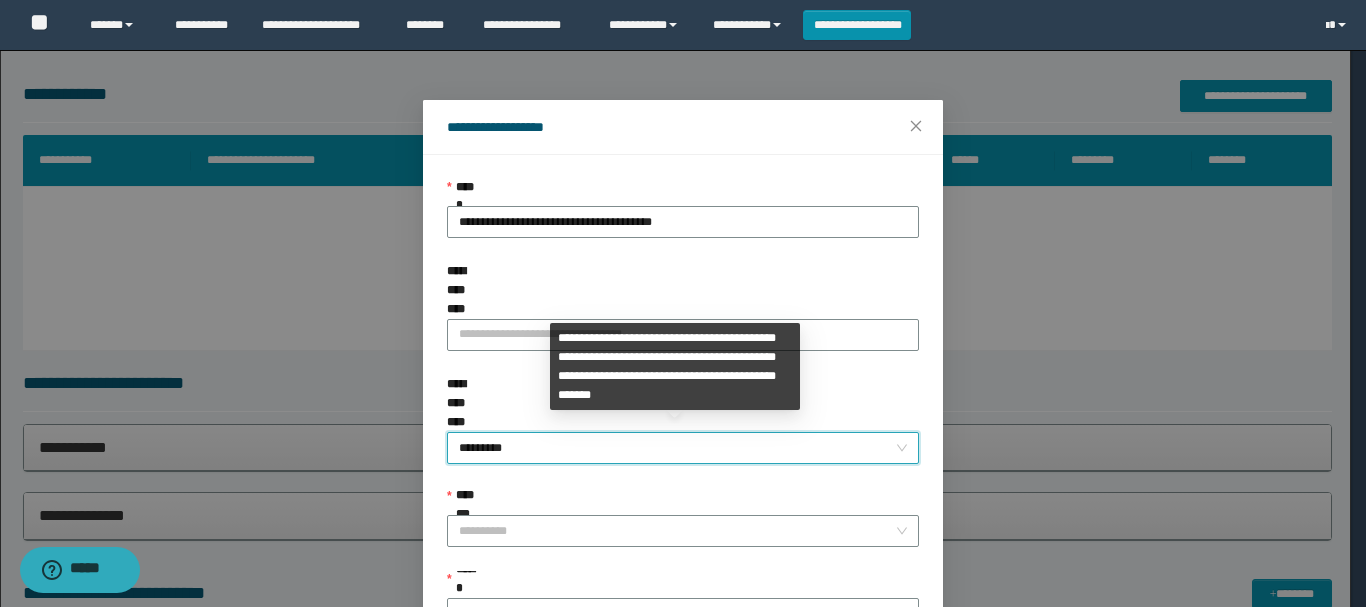 scroll, scrollTop: 100, scrollLeft: 0, axis: vertical 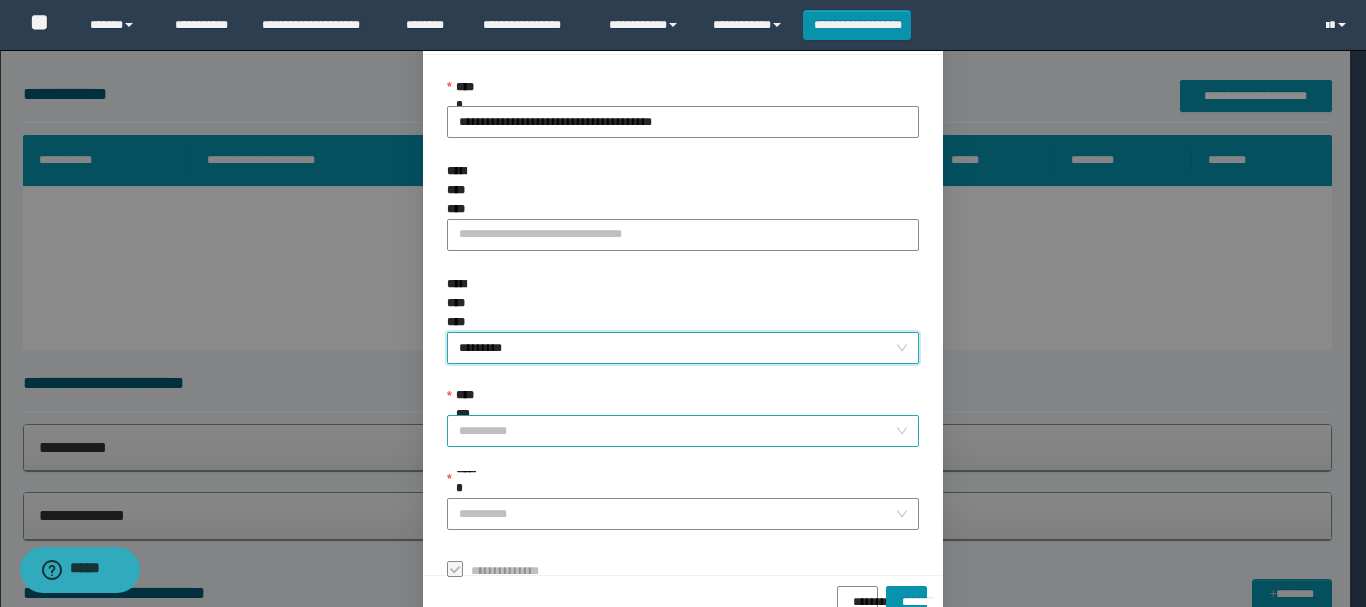 click on "**********" at bounding box center [677, 431] 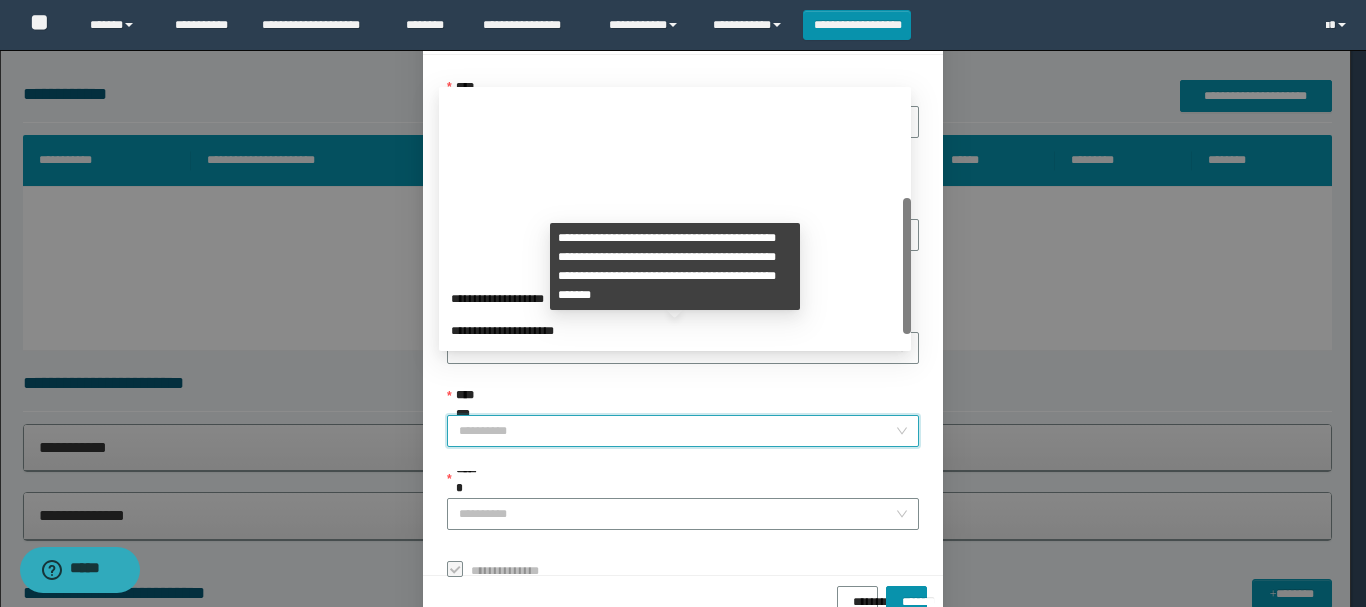 scroll, scrollTop: 200, scrollLeft: 0, axis: vertical 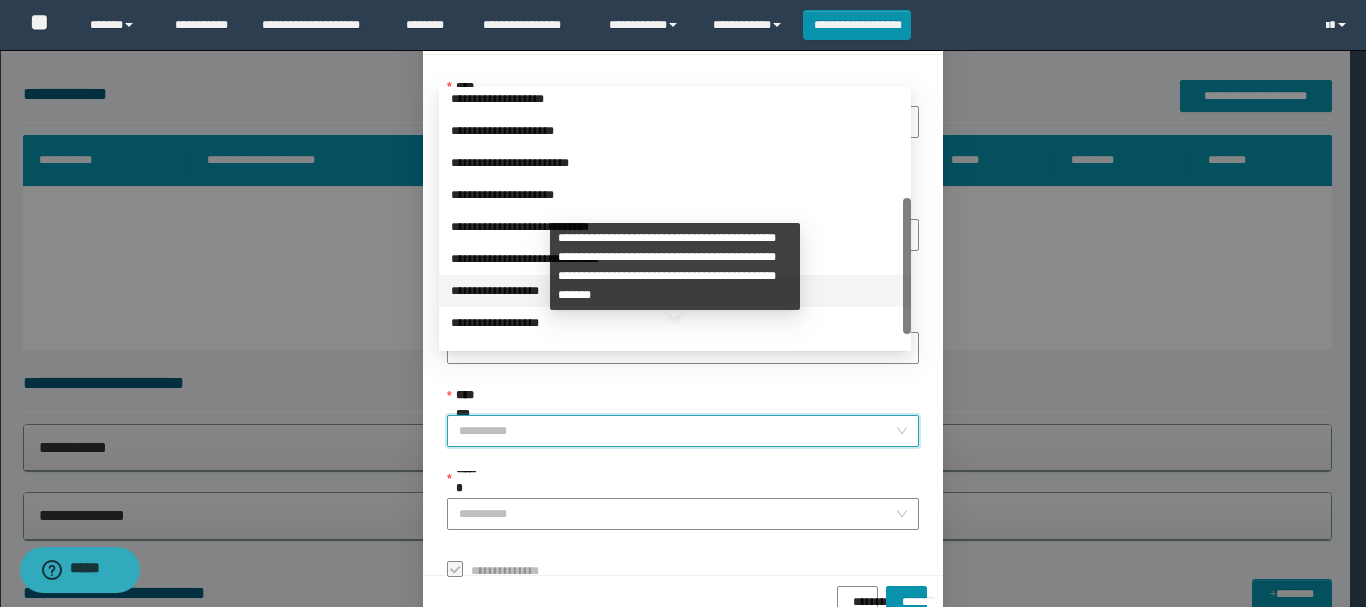 click on "**********" at bounding box center [675, 291] 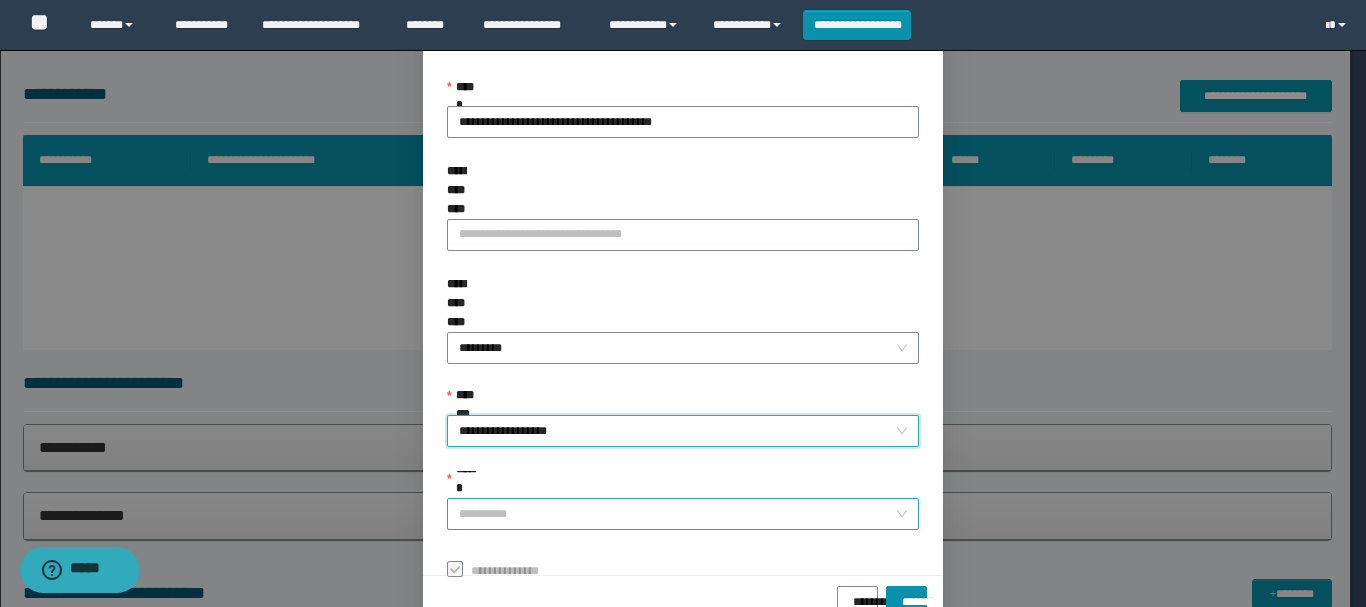 click on "******" at bounding box center (677, 514) 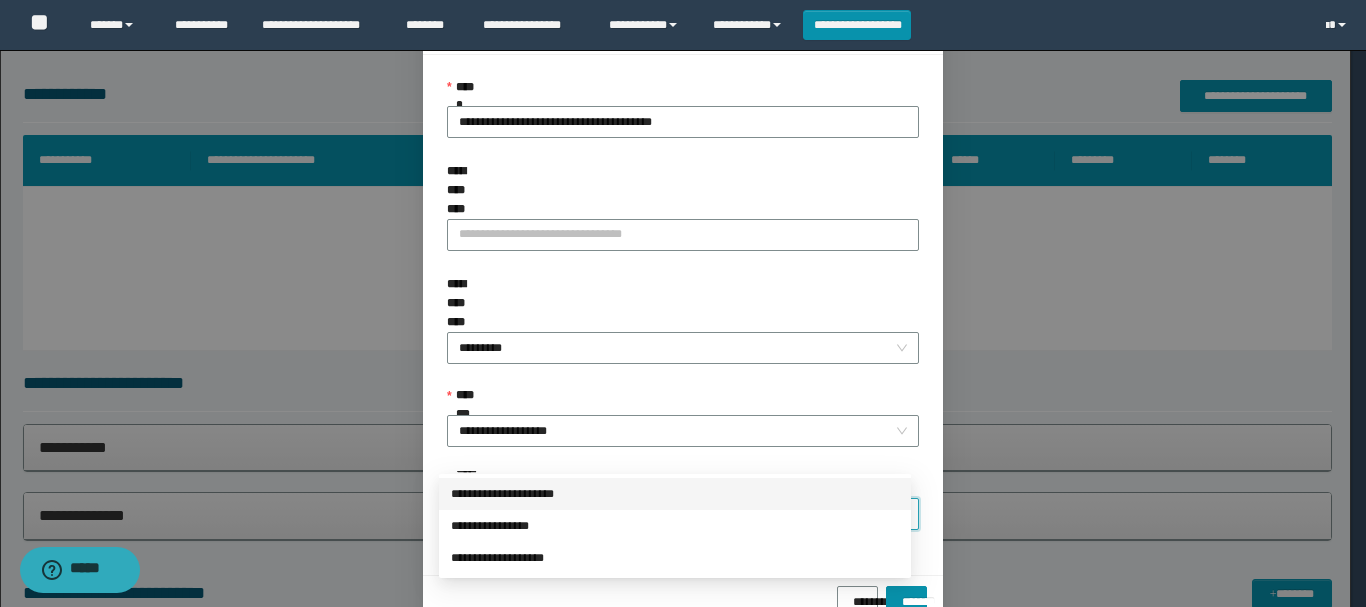 click on "**********" at bounding box center (675, 494) 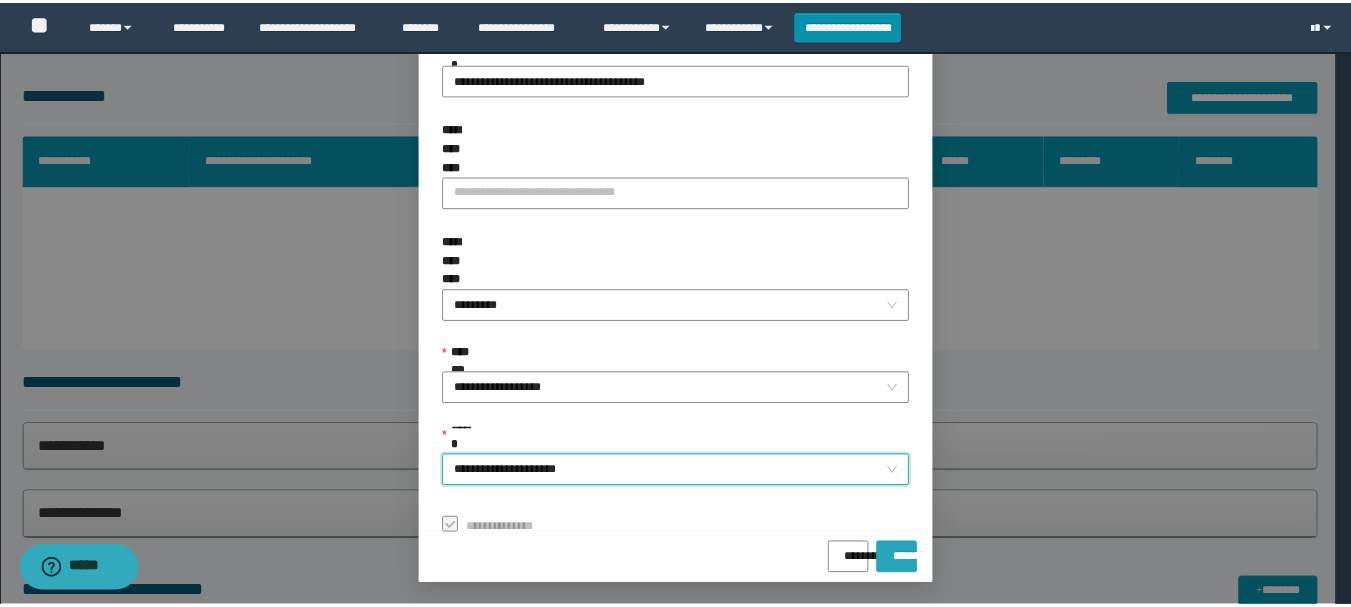 scroll, scrollTop: 145, scrollLeft: 0, axis: vertical 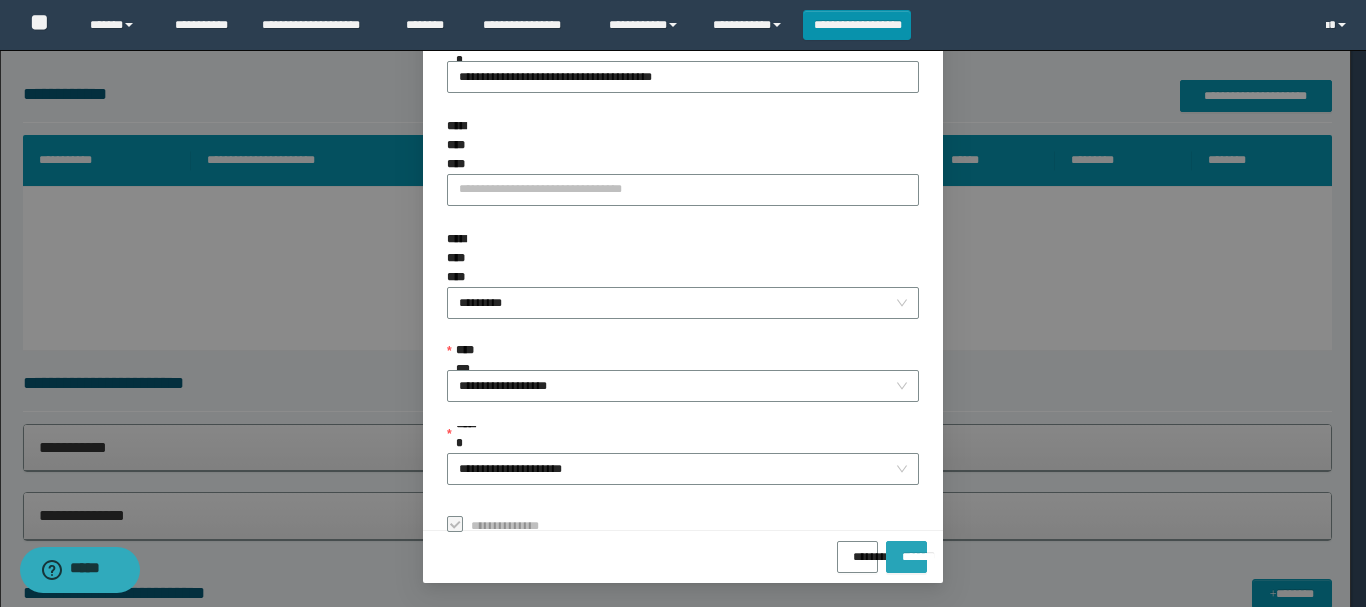 click on "*******" at bounding box center (906, 557) 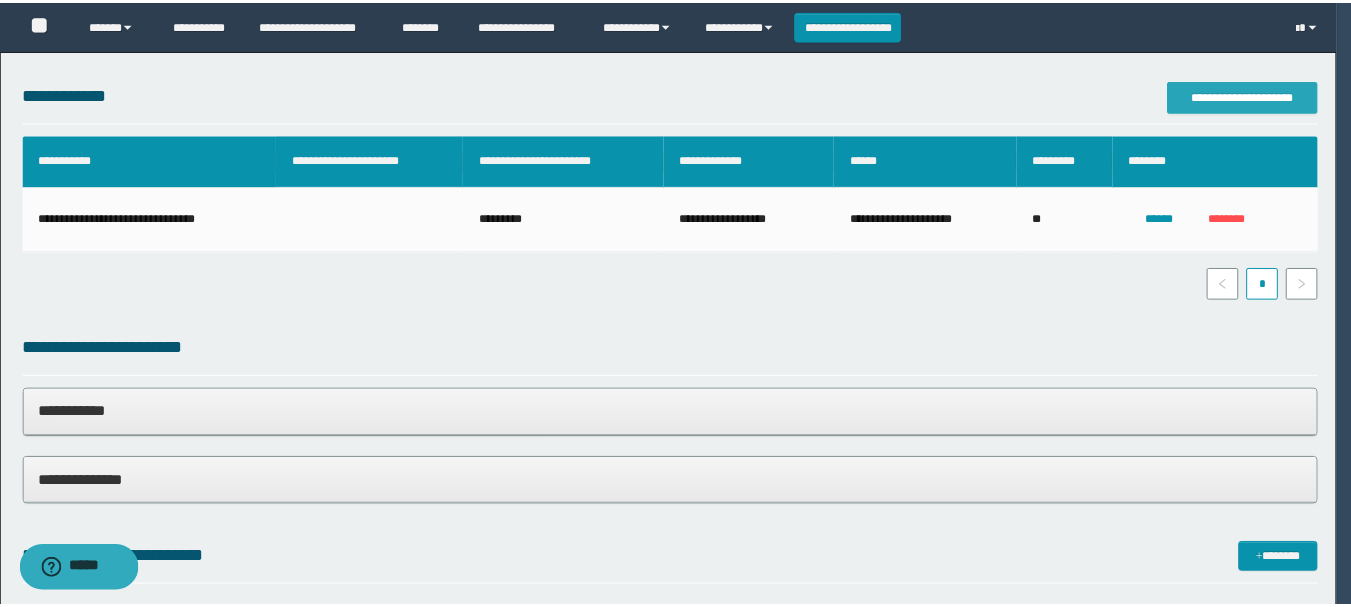 scroll, scrollTop: 0, scrollLeft: 0, axis: both 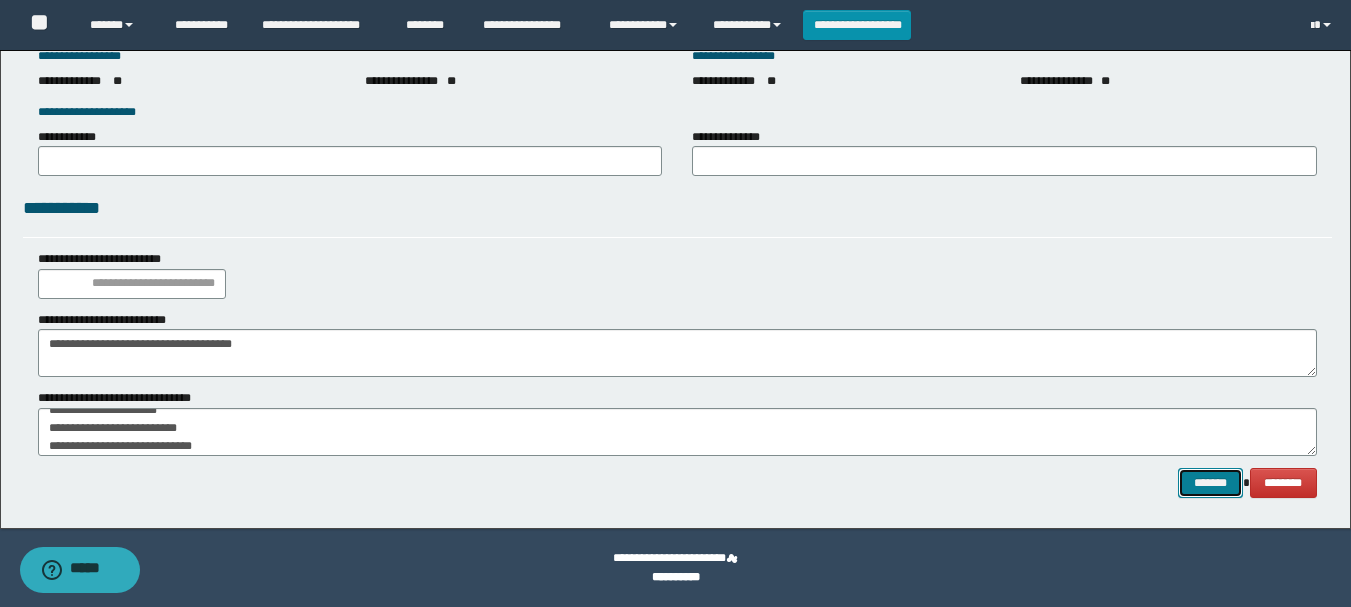 click on "*******" at bounding box center [1210, 483] 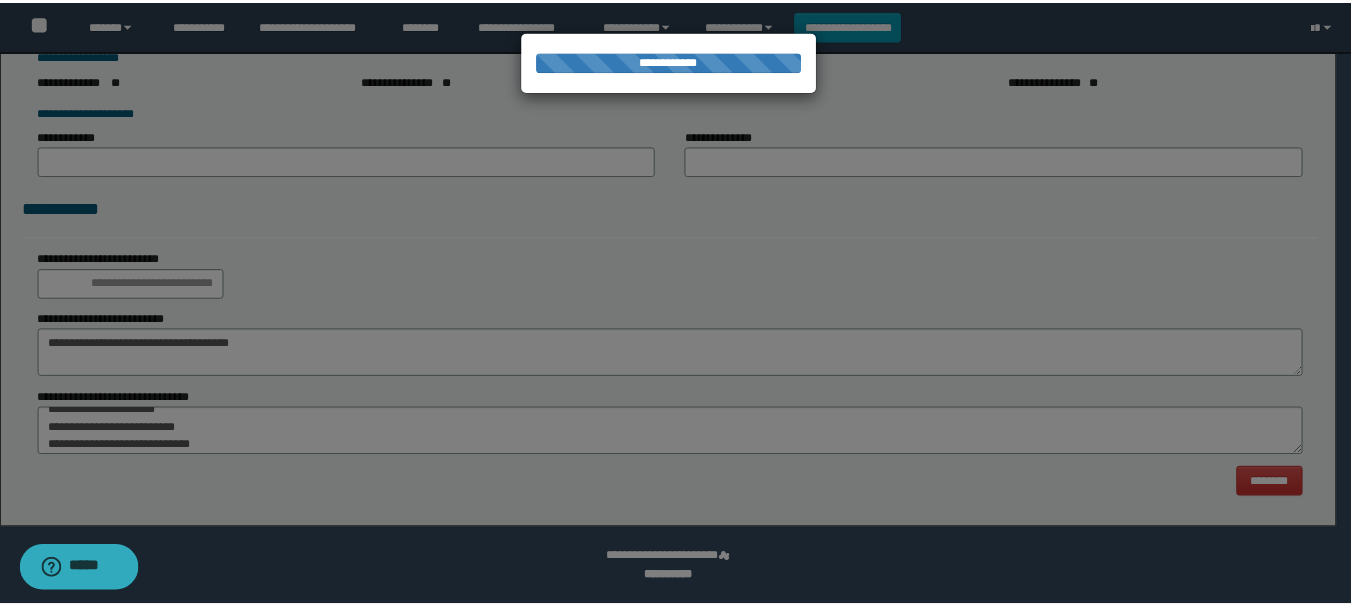 scroll, scrollTop: 0, scrollLeft: 0, axis: both 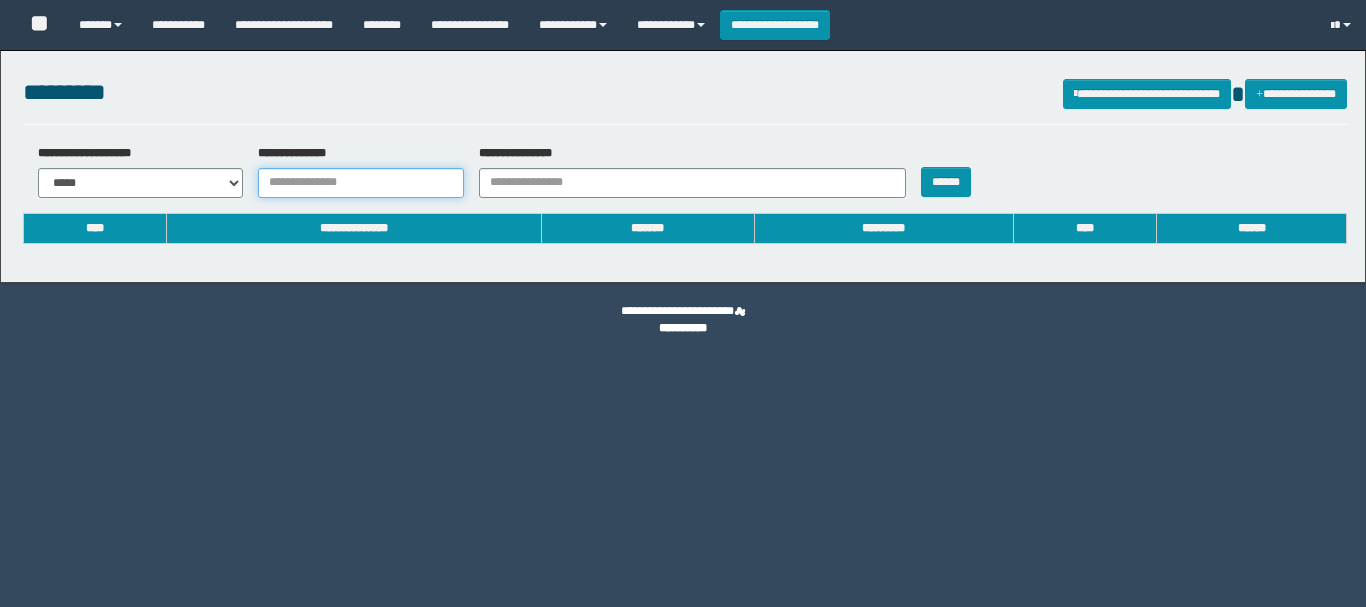 click on "**********" at bounding box center (361, 183) 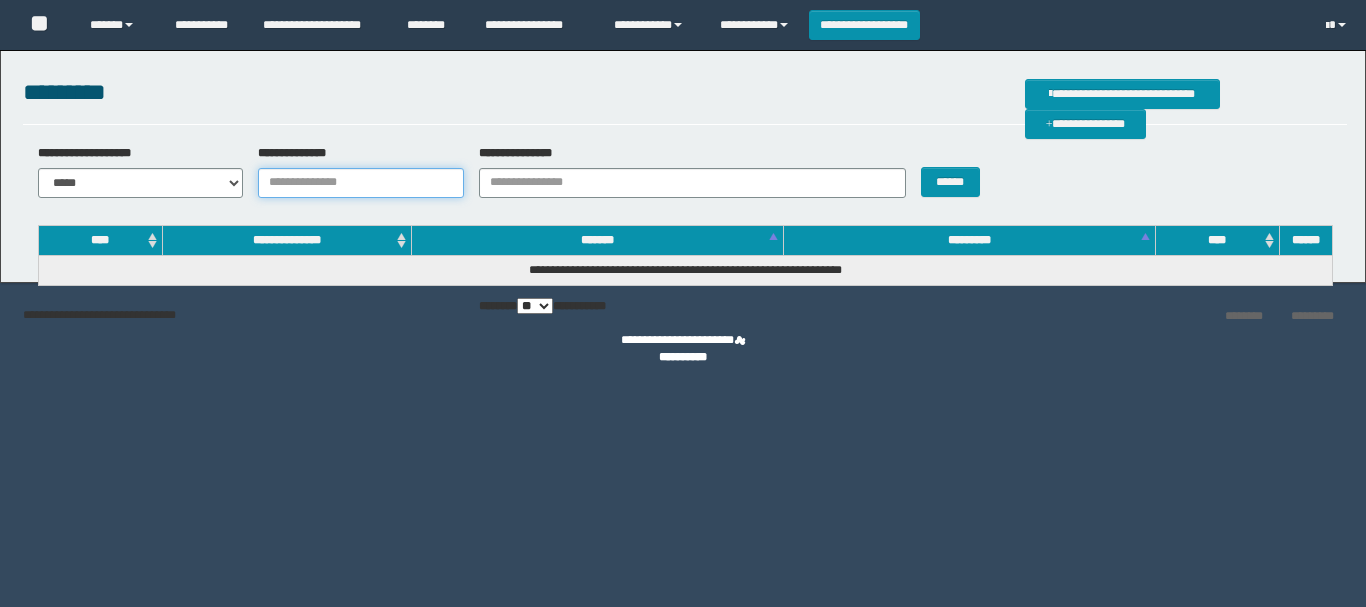 scroll, scrollTop: 0, scrollLeft: 0, axis: both 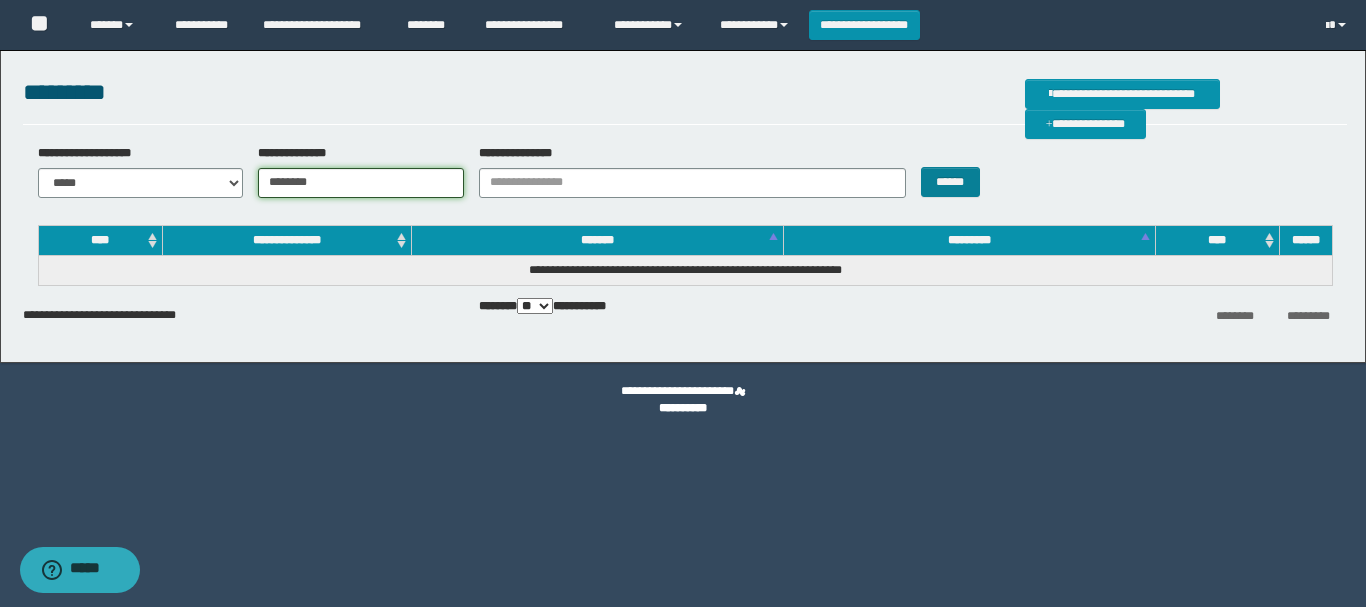 type on "********" 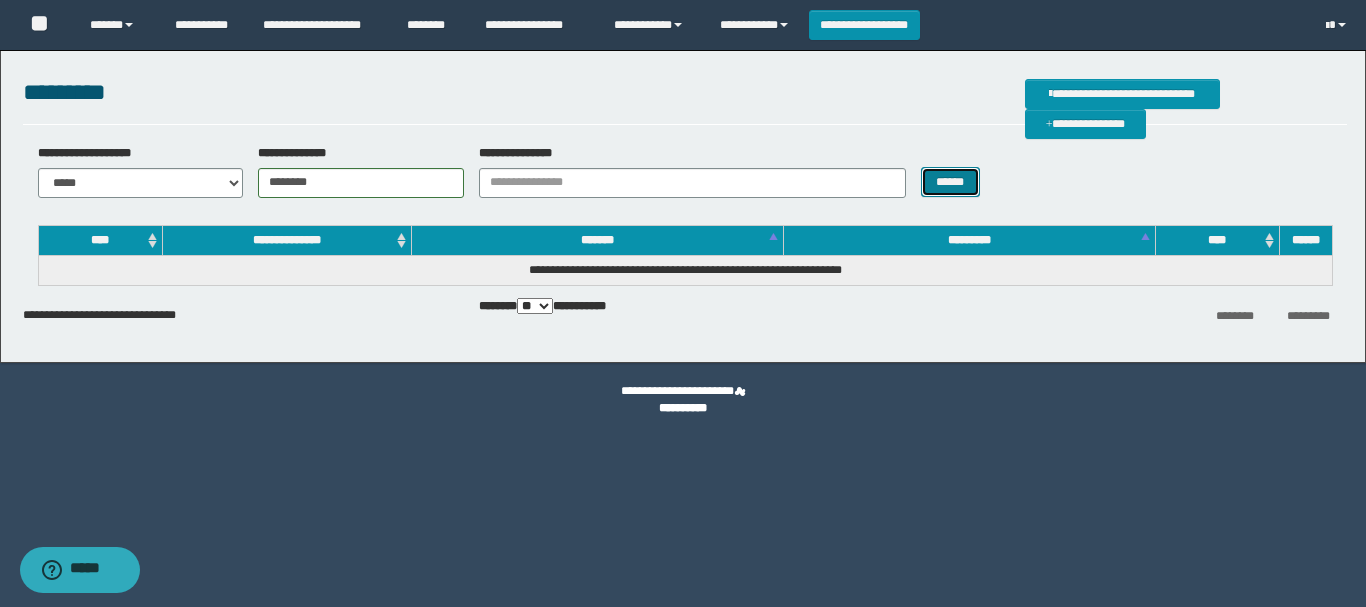 click on "******" at bounding box center (950, 182) 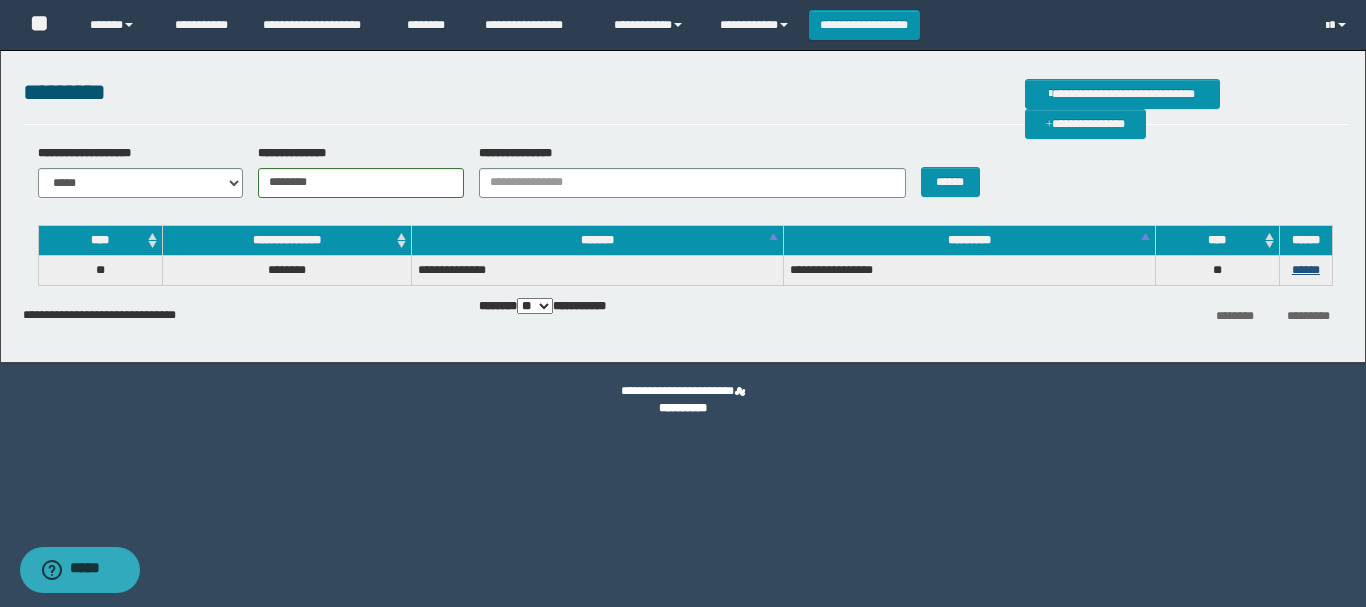 drag, startPoint x: 1353, startPoint y: 257, endPoint x: 1313, endPoint y: 267, distance: 41.231056 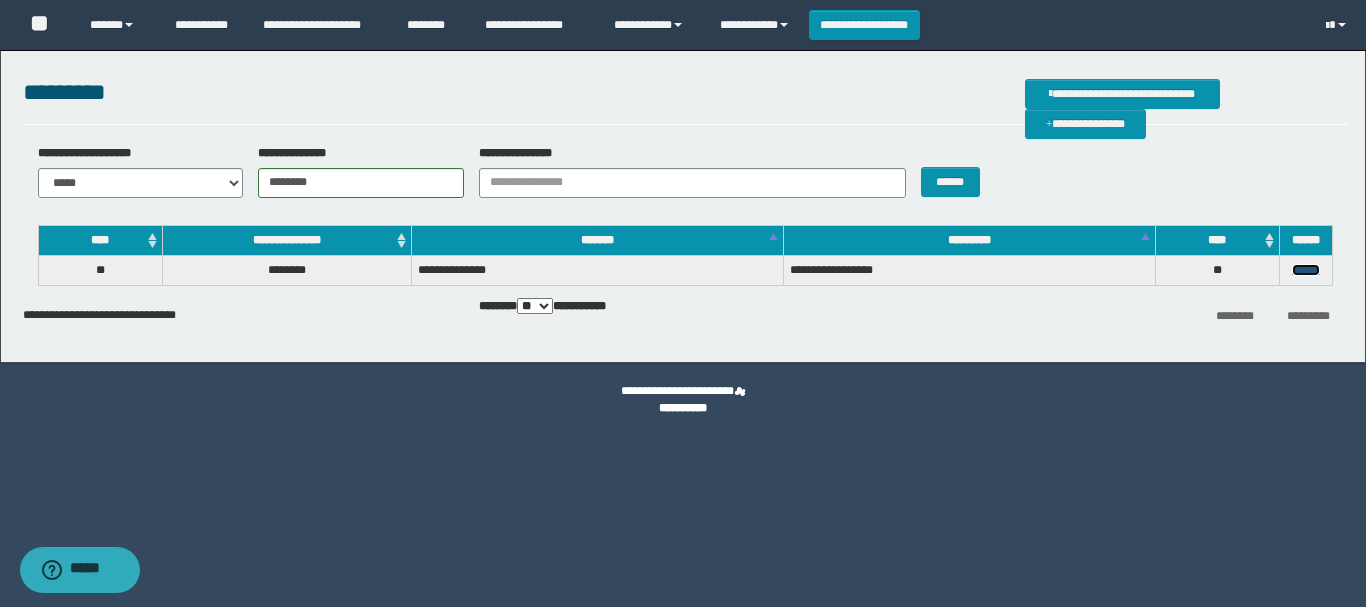 click on "******" at bounding box center [1306, 270] 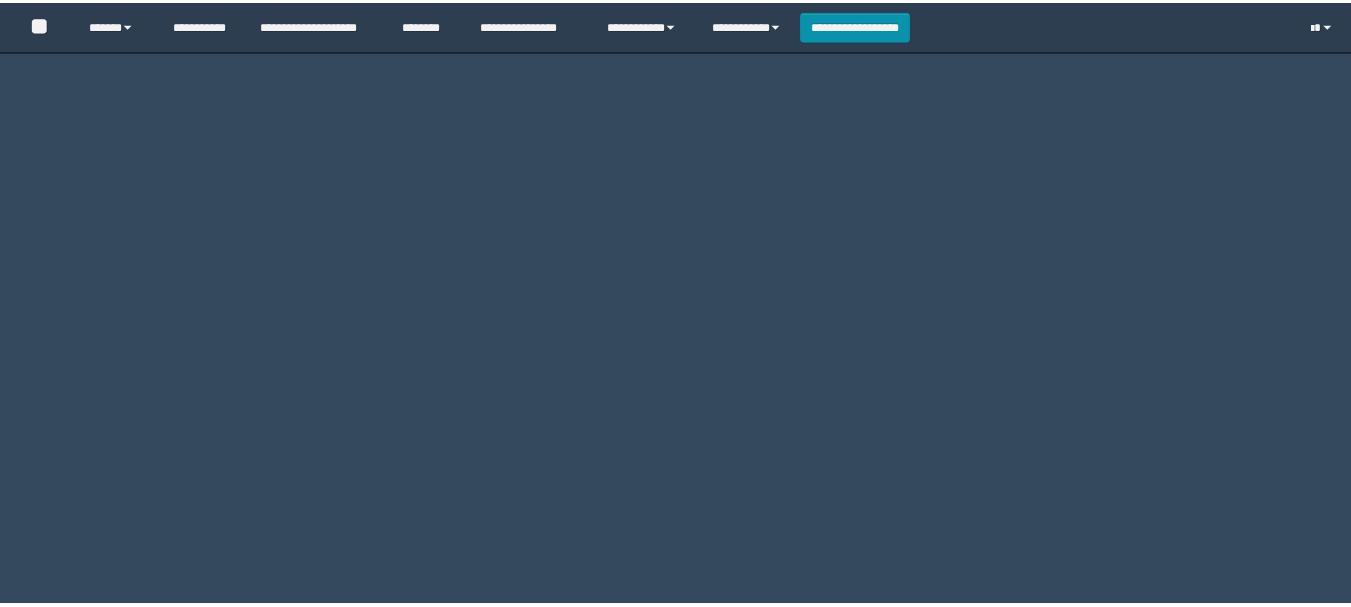 scroll, scrollTop: 0, scrollLeft: 0, axis: both 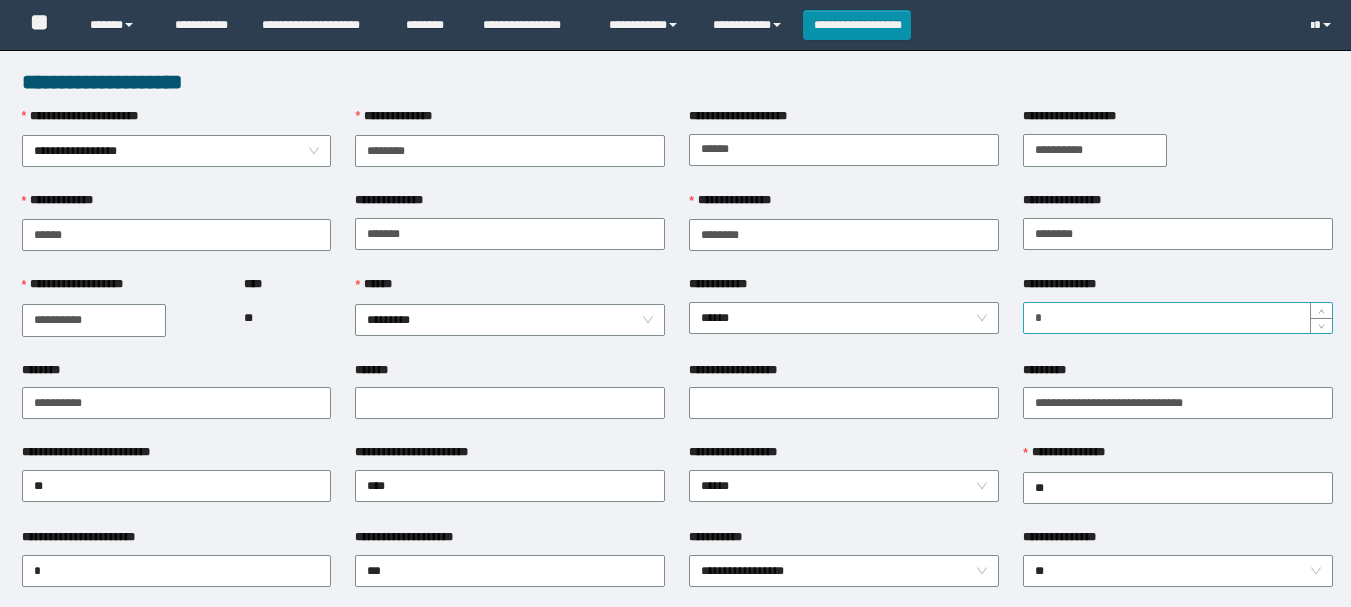 type on "********" 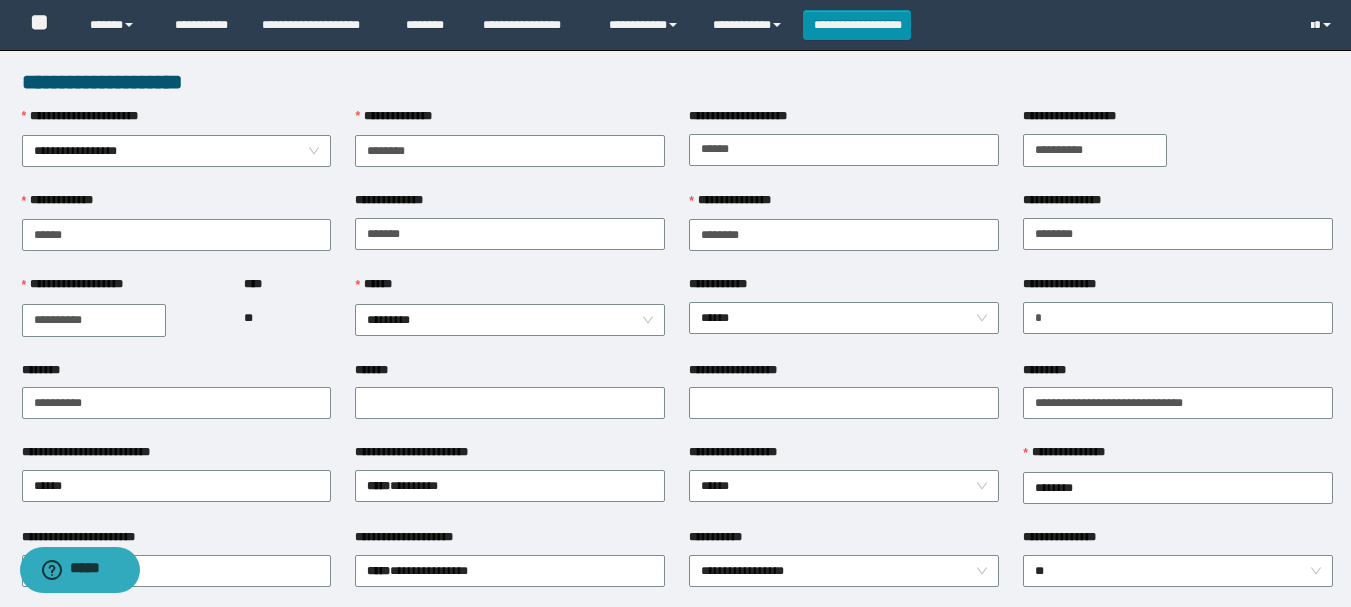scroll, scrollTop: 0, scrollLeft: 0, axis: both 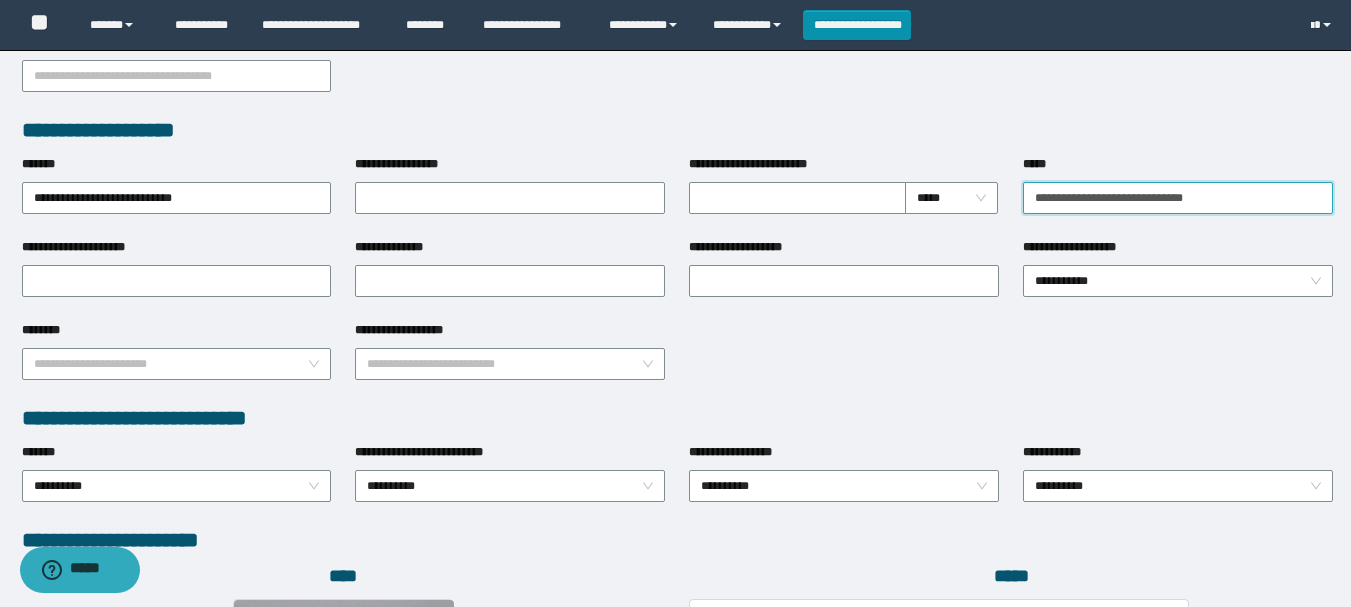 drag, startPoint x: 1155, startPoint y: 212, endPoint x: 1127, endPoint y: 193, distance: 33.83785 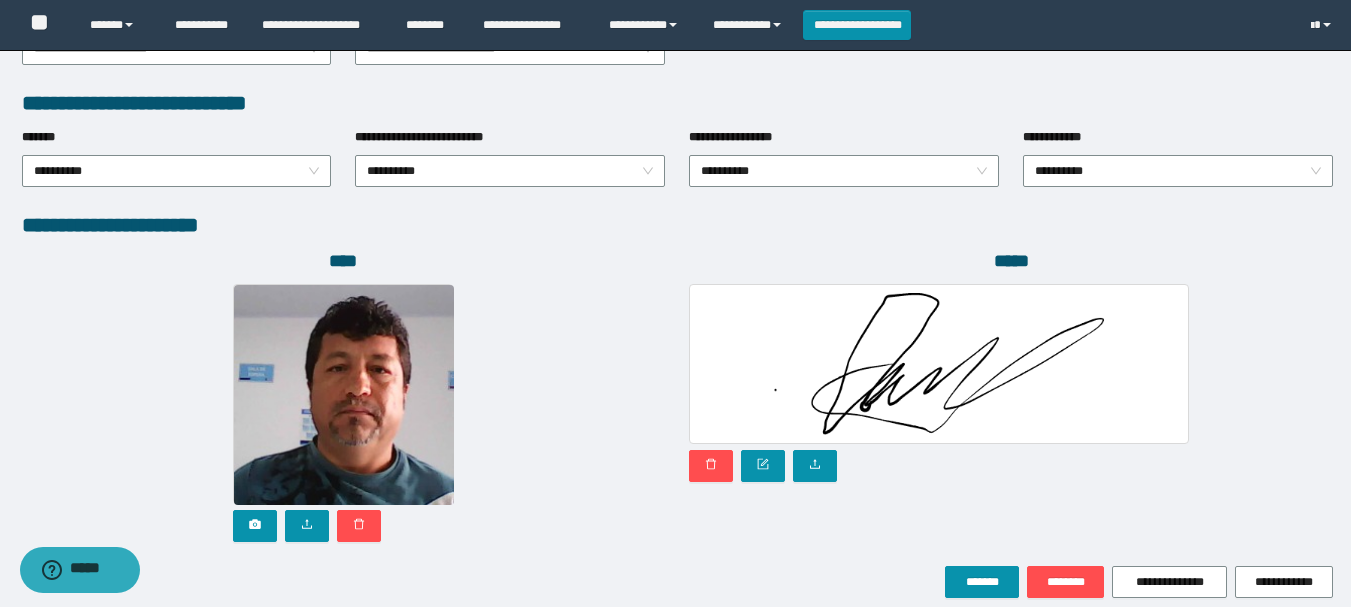 scroll, scrollTop: 1098, scrollLeft: 0, axis: vertical 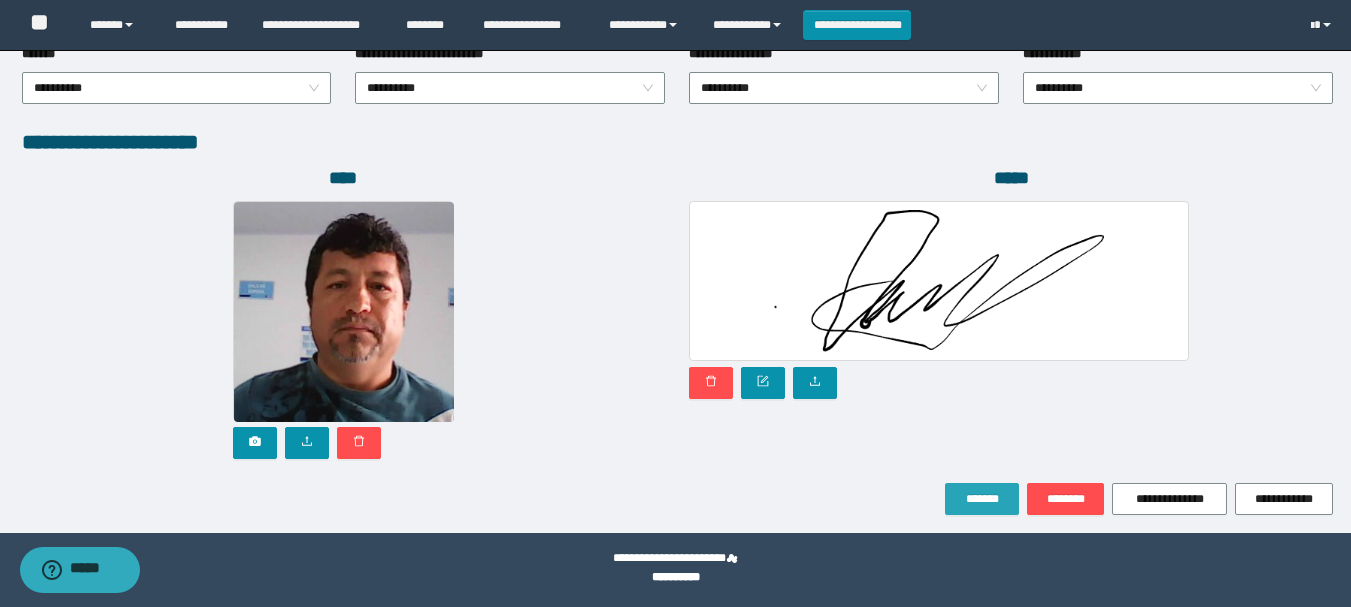 type on "**********" 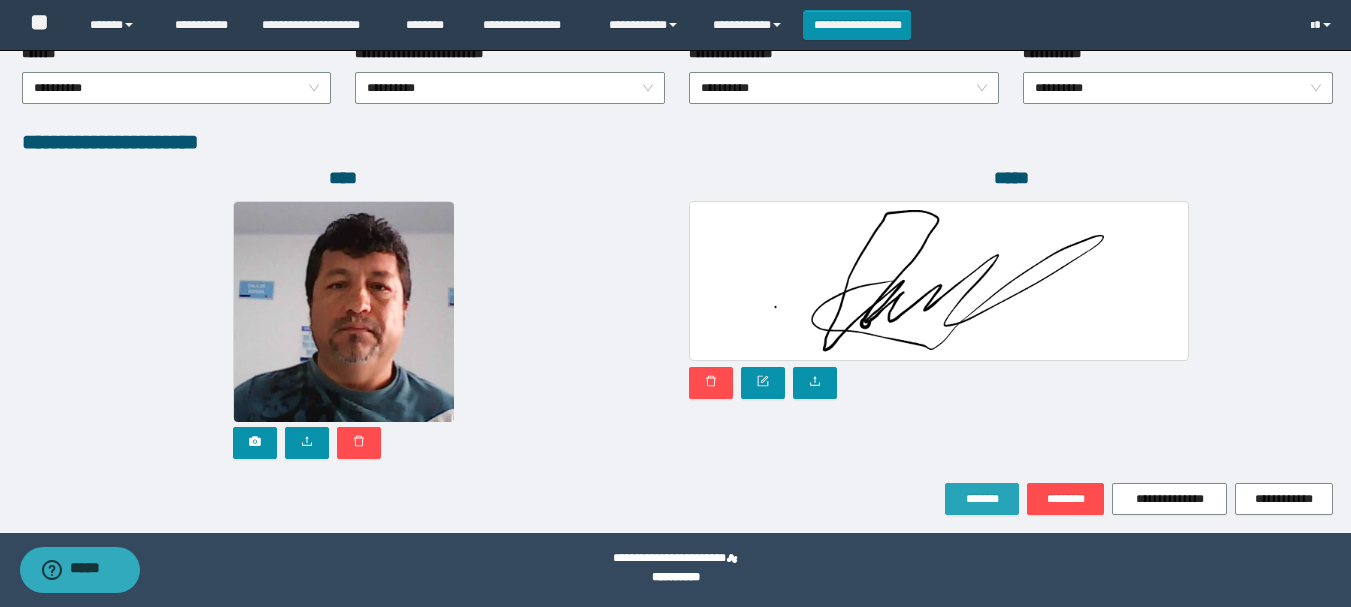 click on "*******" at bounding box center [982, 499] 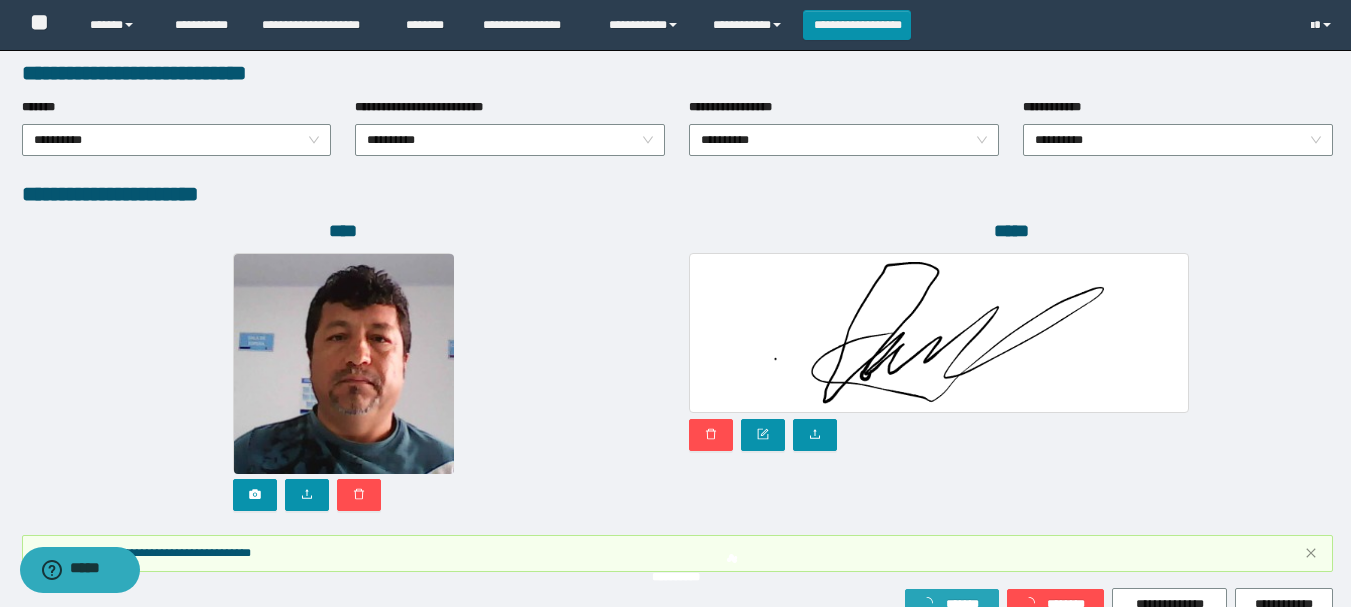 scroll, scrollTop: 1151, scrollLeft: 0, axis: vertical 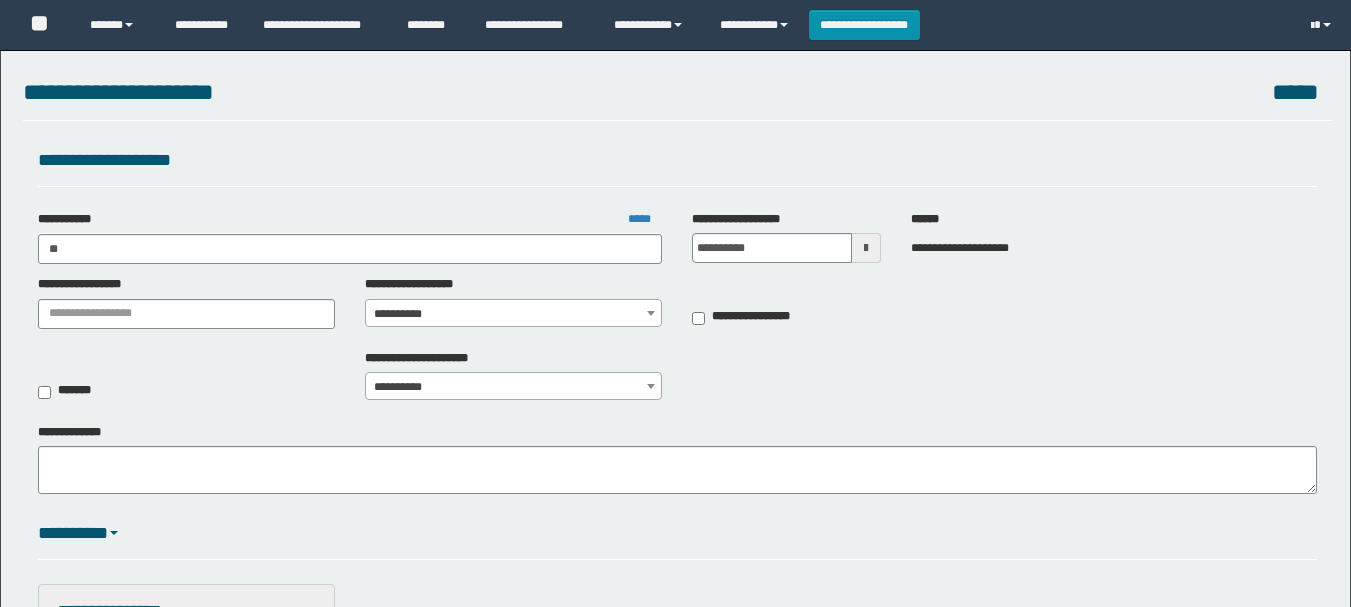 type on "***" 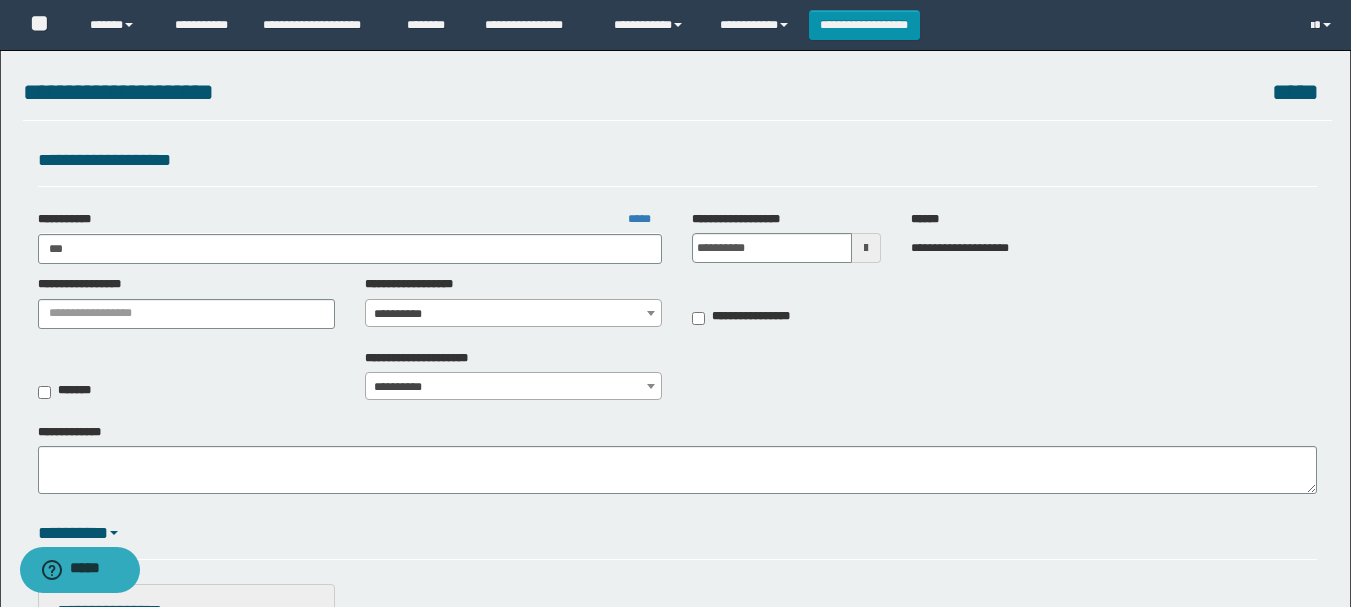 scroll, scrollTop: 0, scrollLeft: 0, axis: both 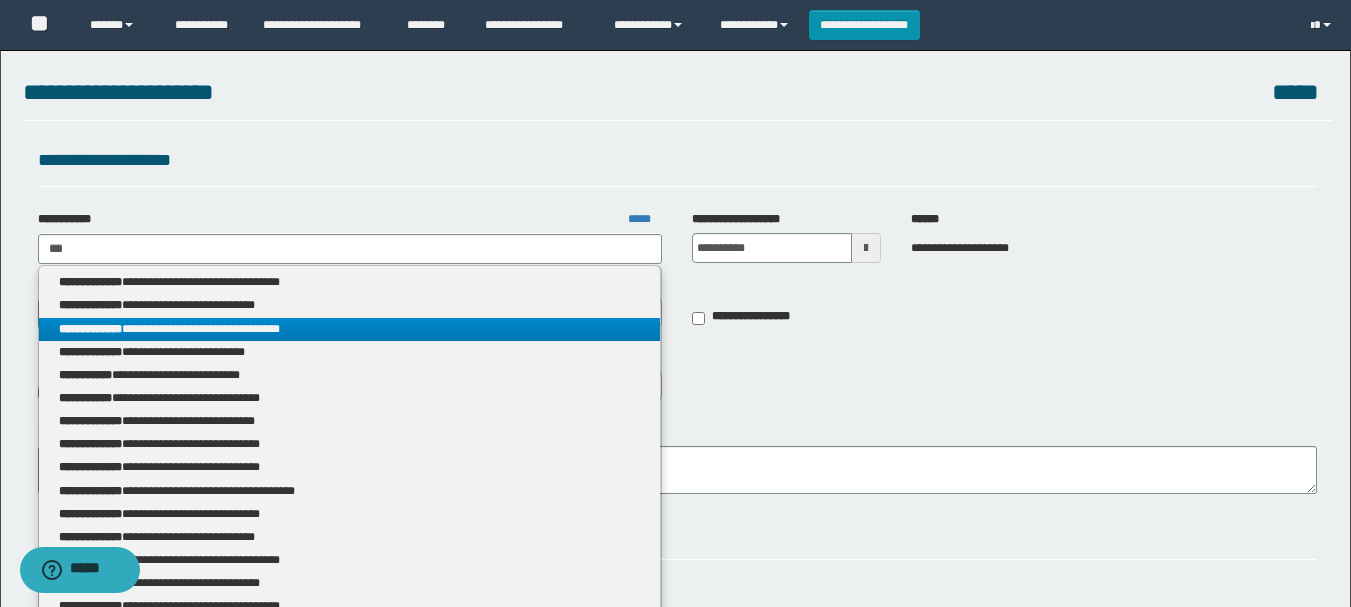 type 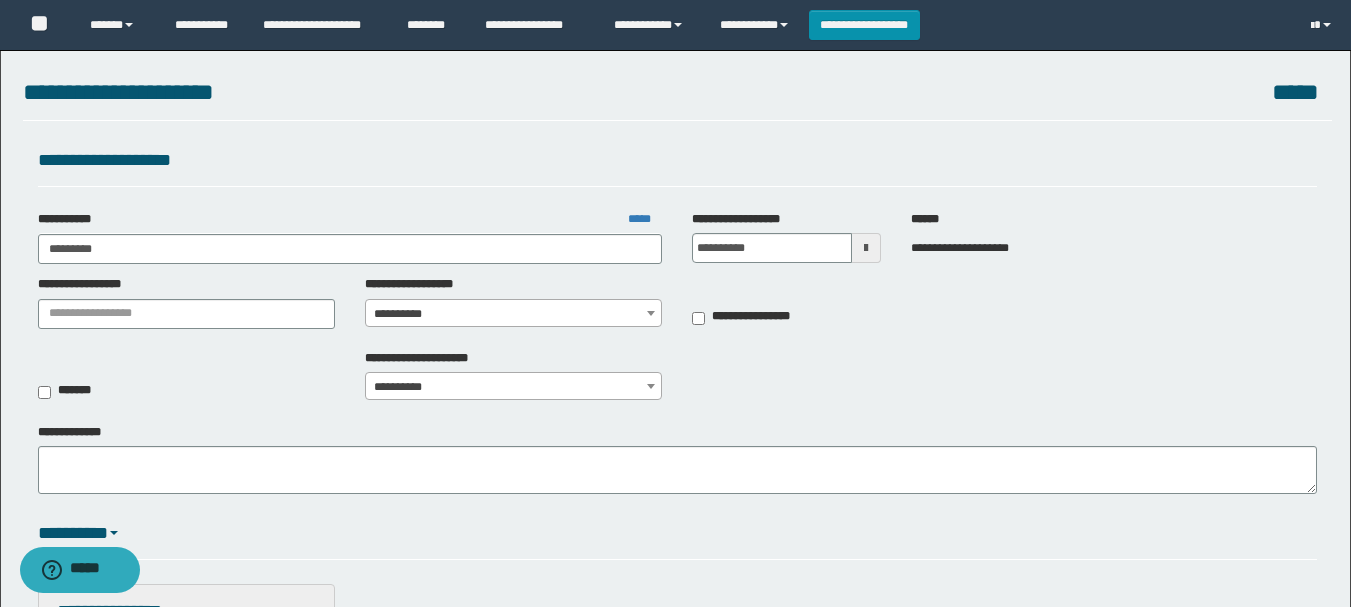 type on "**********" 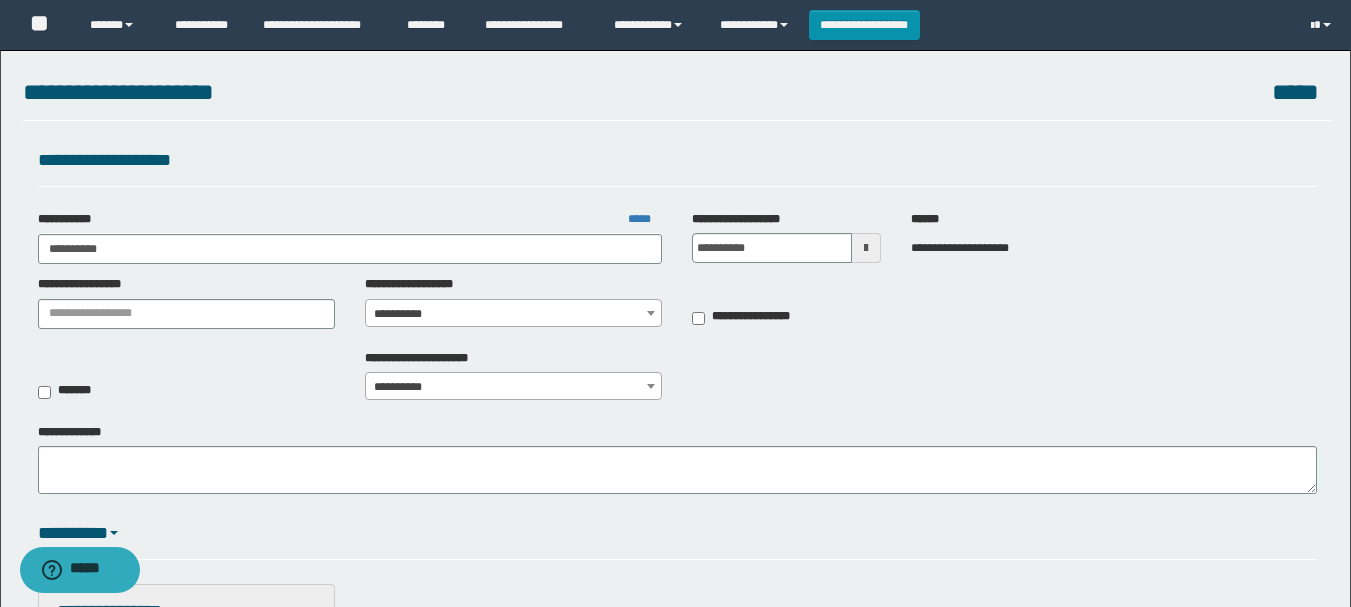 type on "**********" 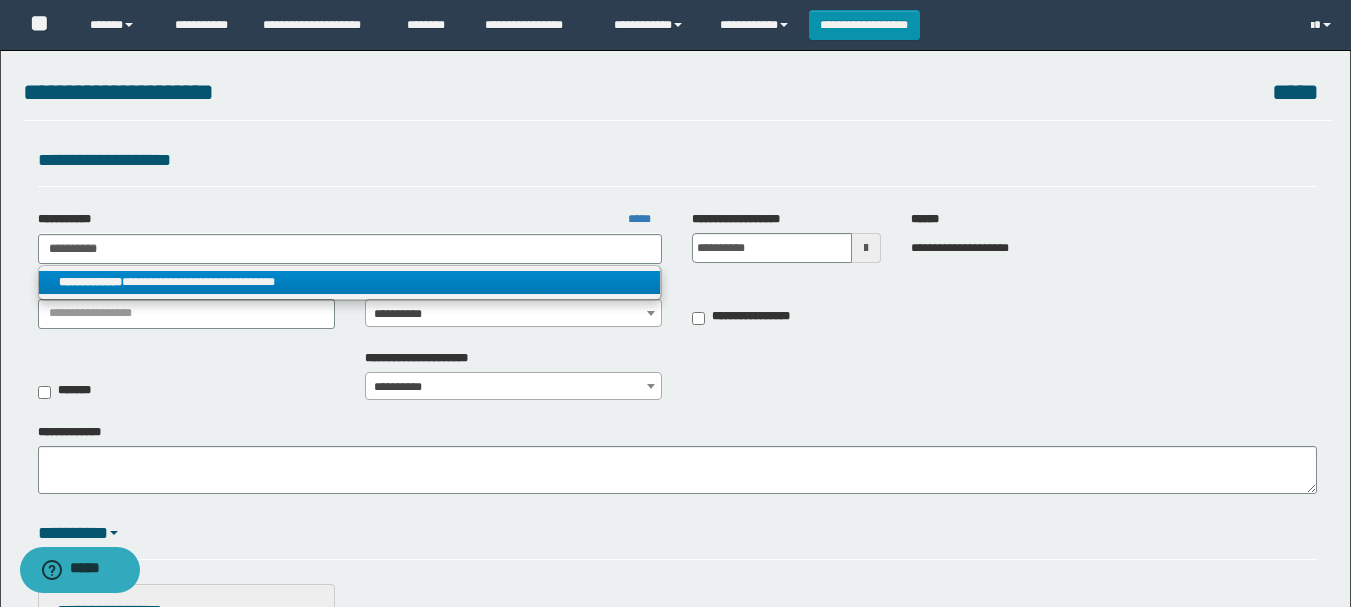 type on "**********" 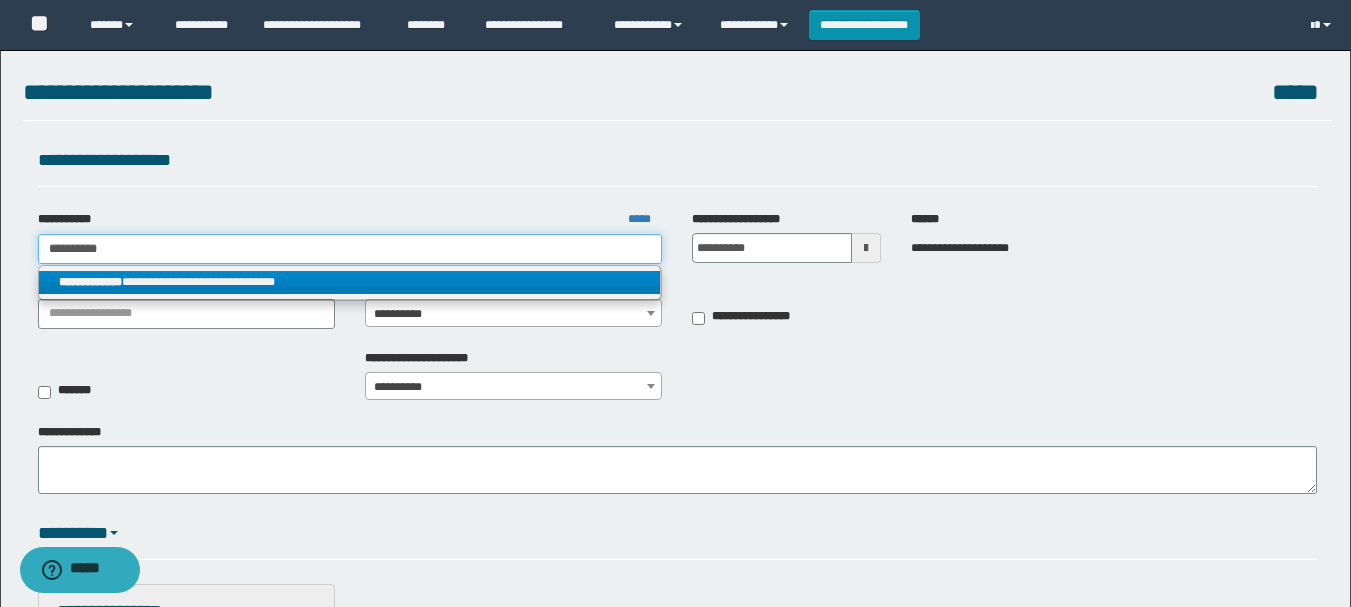 type 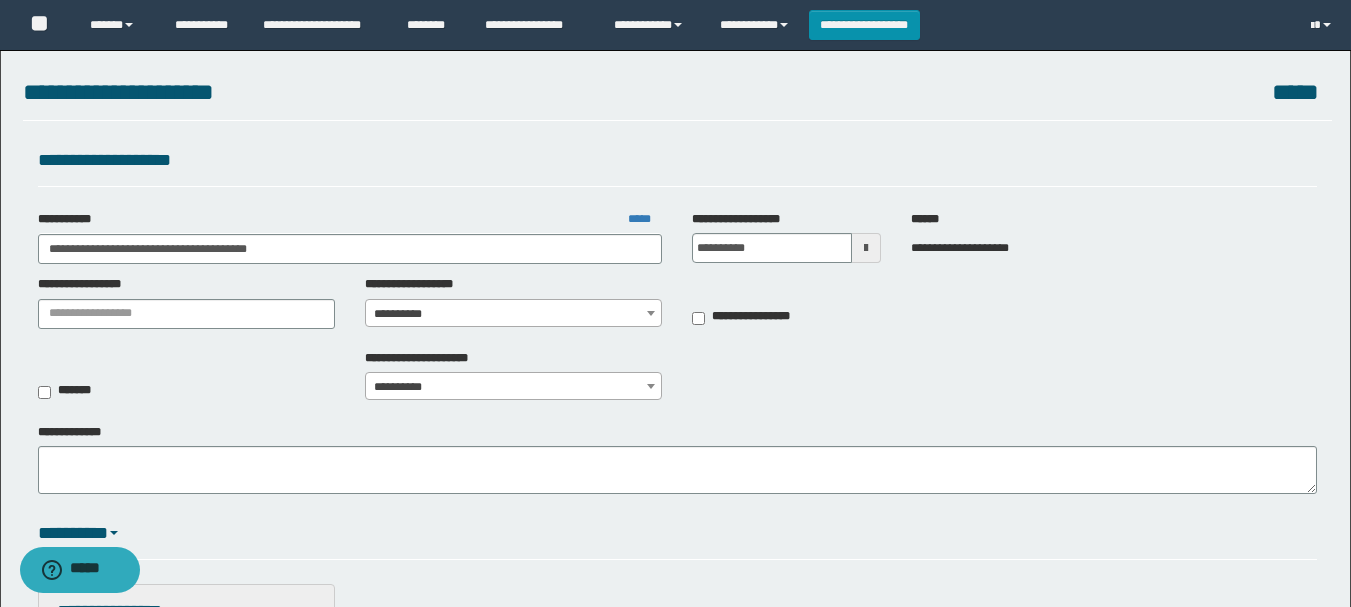 click on "**********" at bounding box center (513, 314) 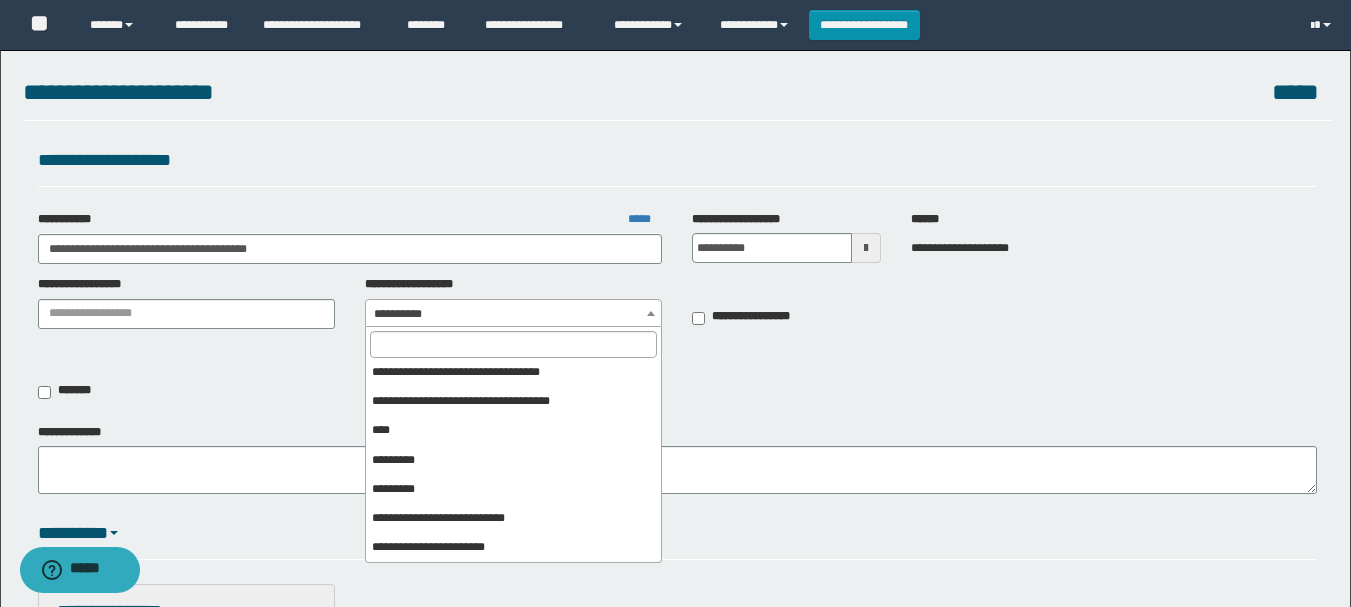 scroll, scrollTop: 400, scrollLeft: 0, axis: vertical 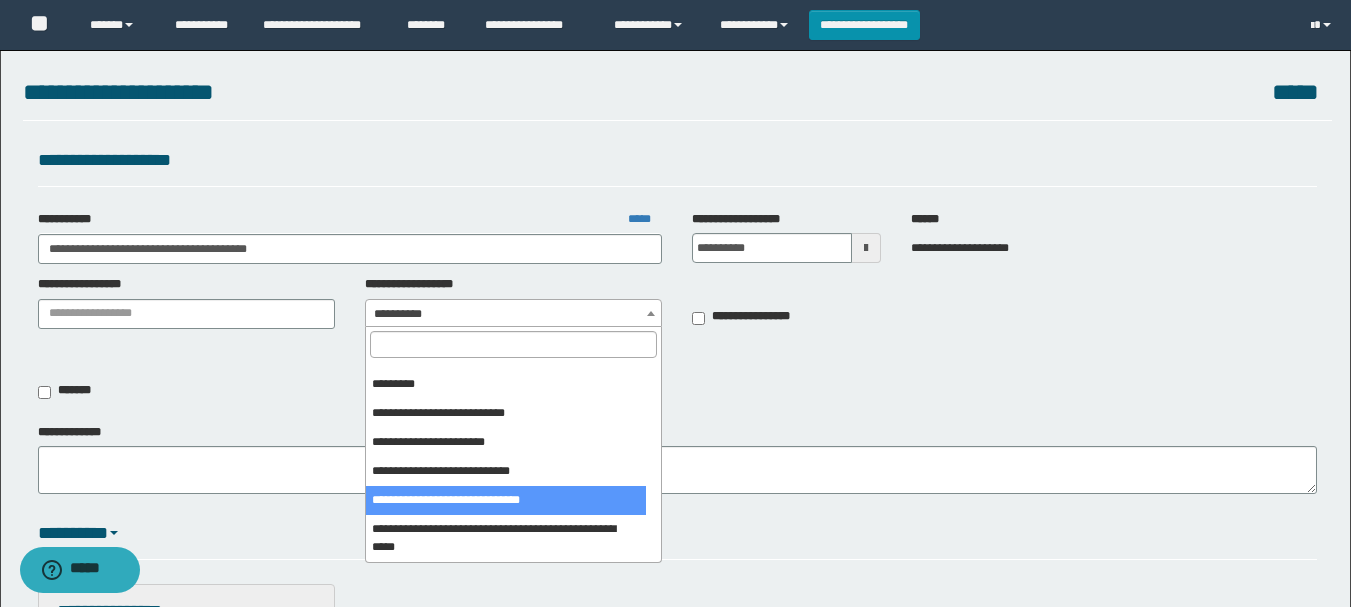 select on "***" 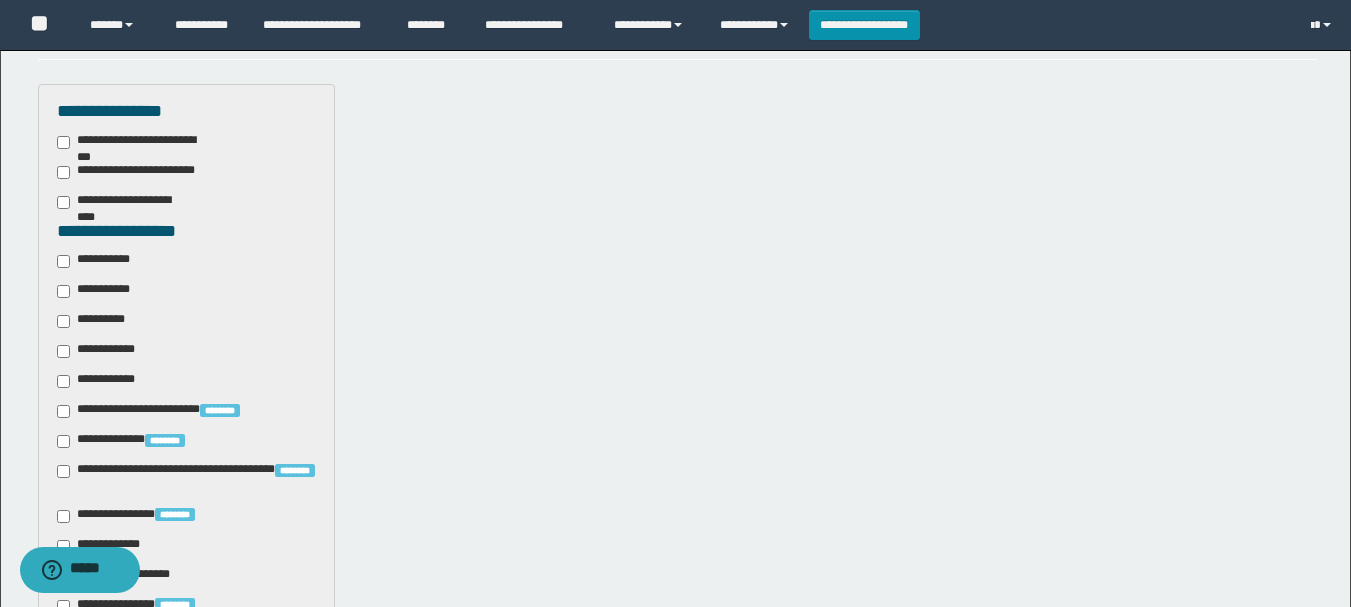 scroll, scrollTop: 700, scrollLeft: 0, axis: vertical 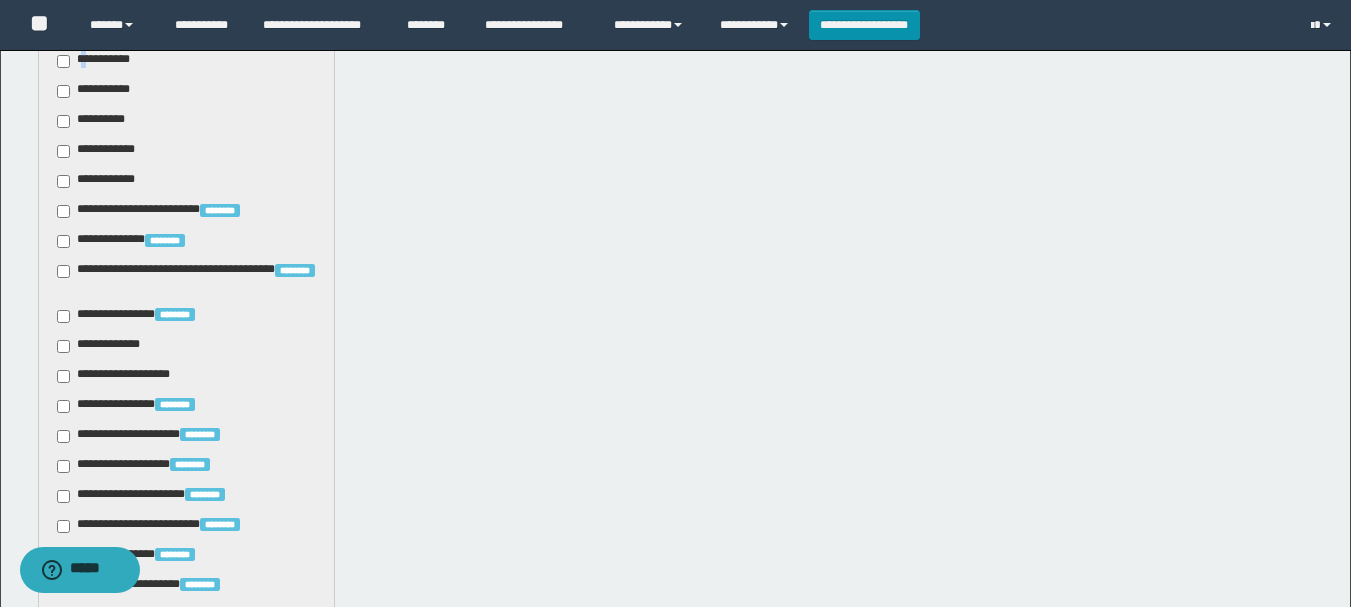 click on "**********" at bounding box center (99, 61) 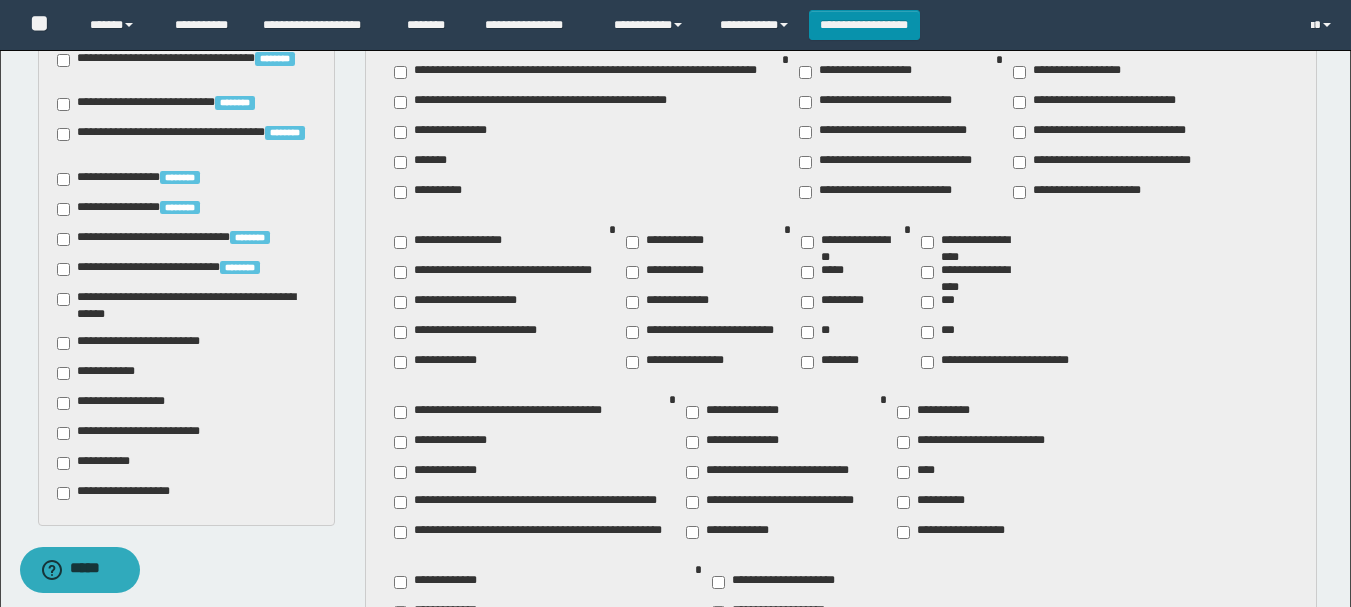scroll, scrollTop: 1568, scrollLeft: 0, axis: vertical 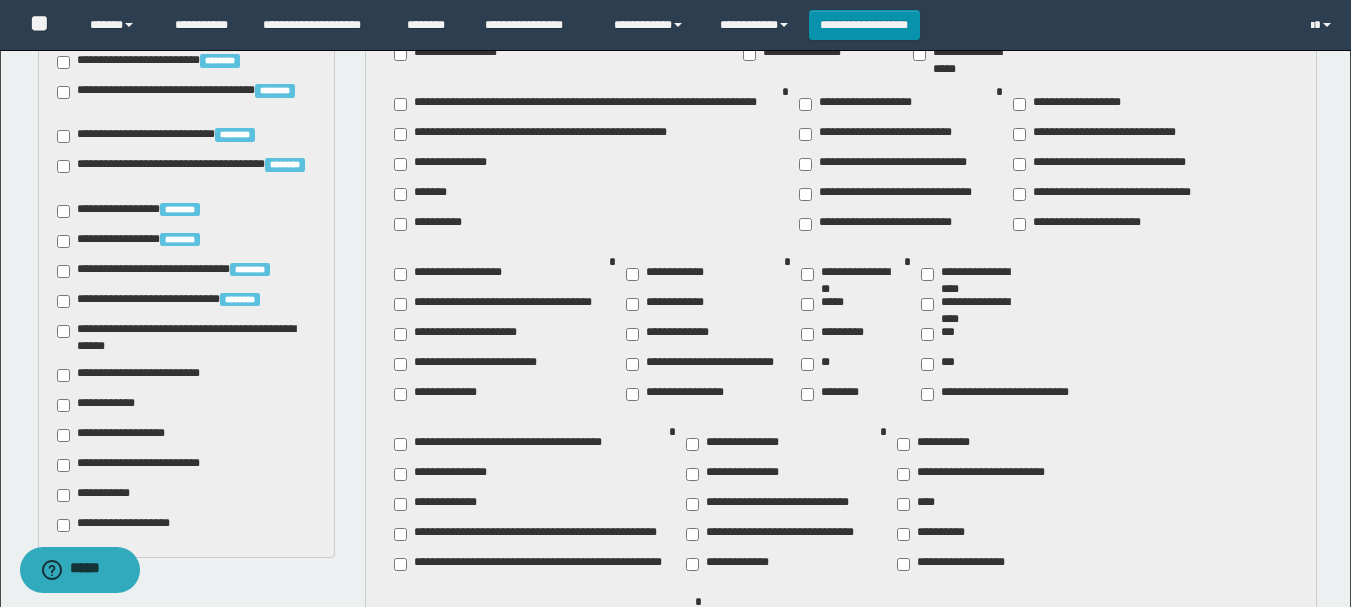 click on "**********" at bounding box center [143, 465] 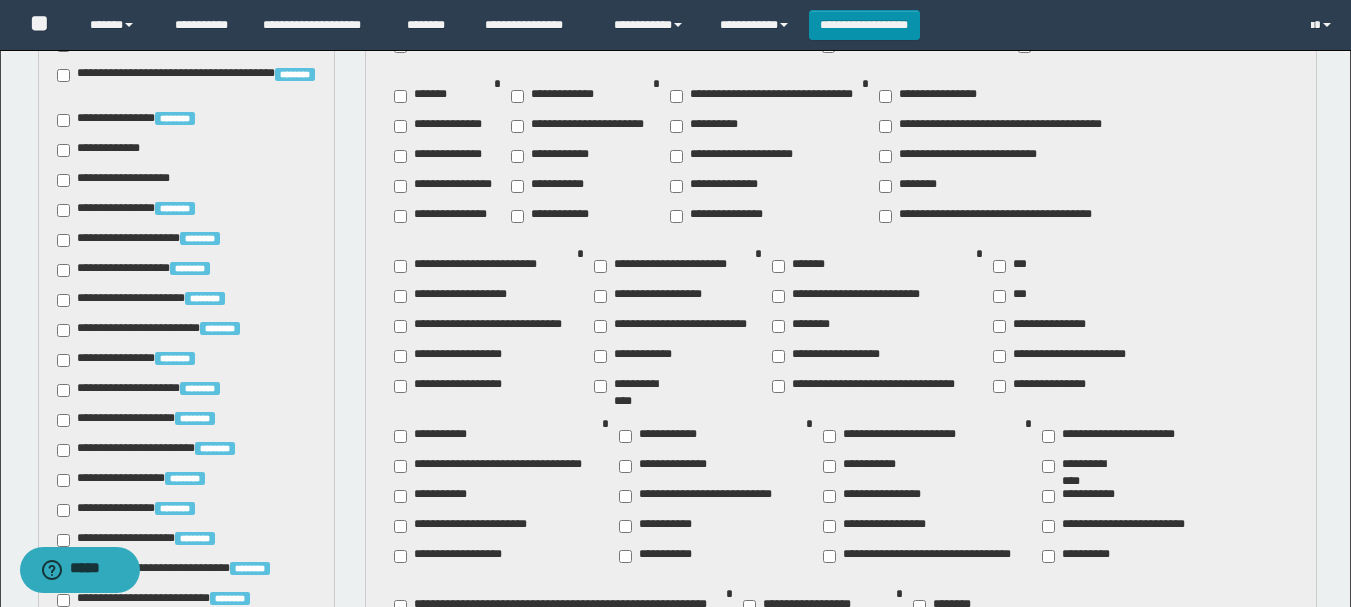 scroll, scrollTop: 868, scrollLeft: 0, axis: vertical 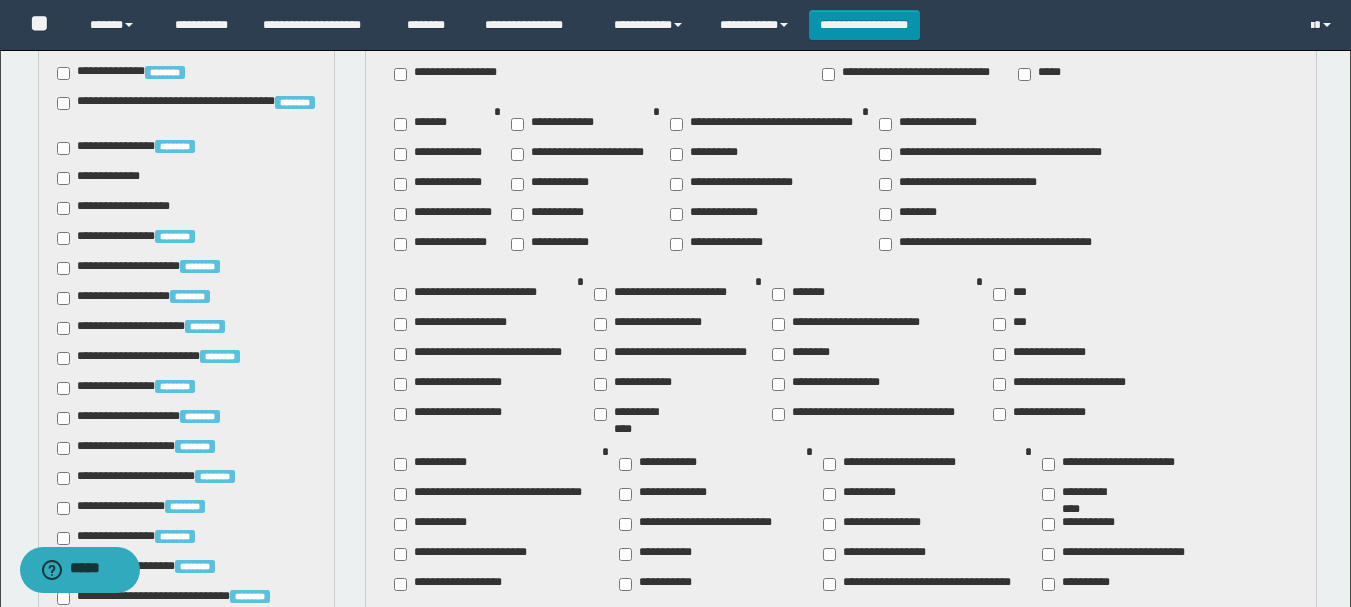 click on "**********" at bounding box center (444, 214) 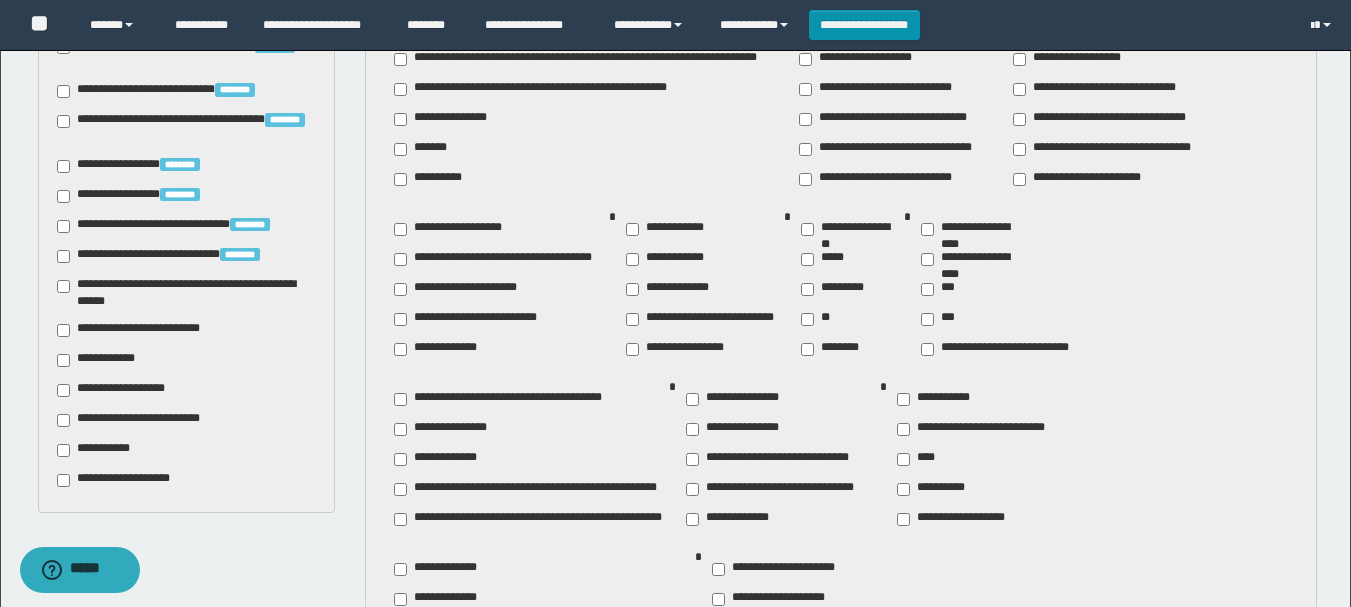 scroll, scrollTop: 1768, scrollLeft: 0, axis: vertical 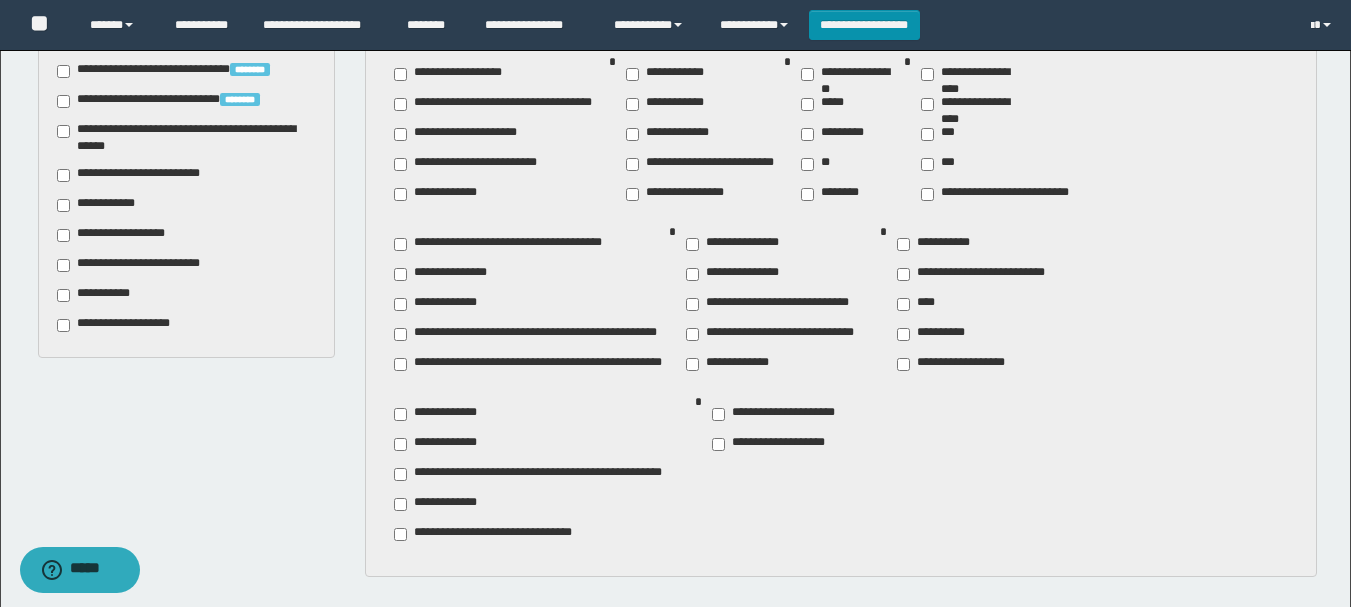 click on "**********" at bounding box center (728, 364) 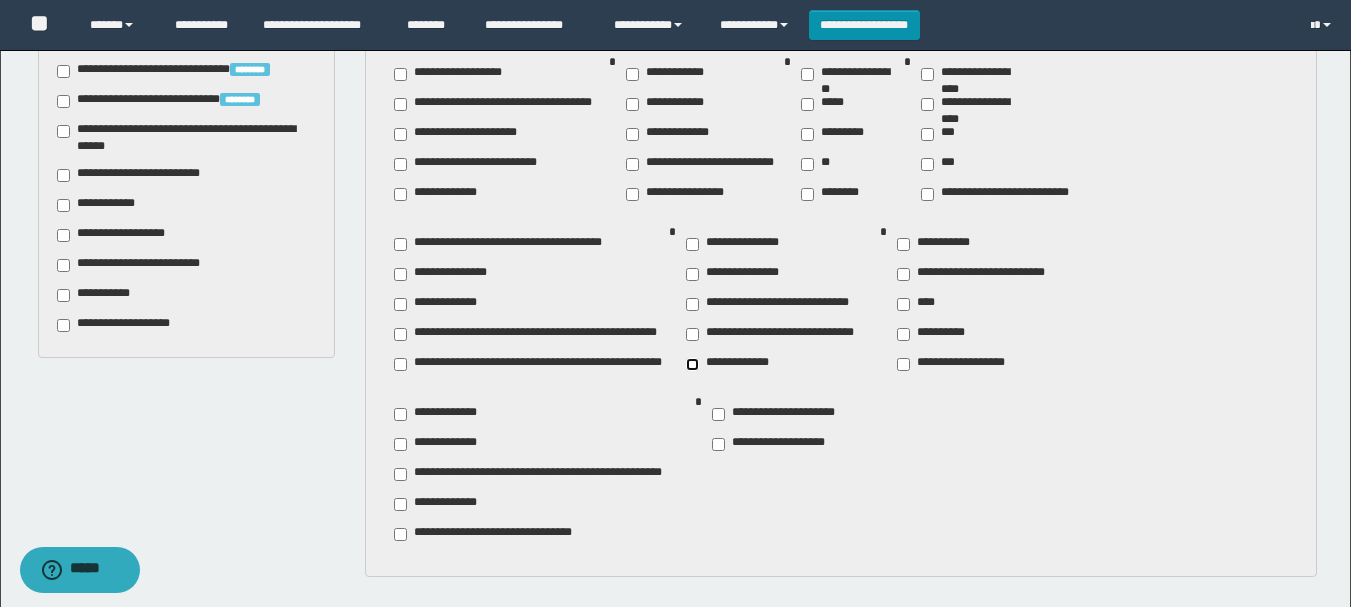 scroll, scrollTop: 2068, scrollLeft: 0, axis: vertical 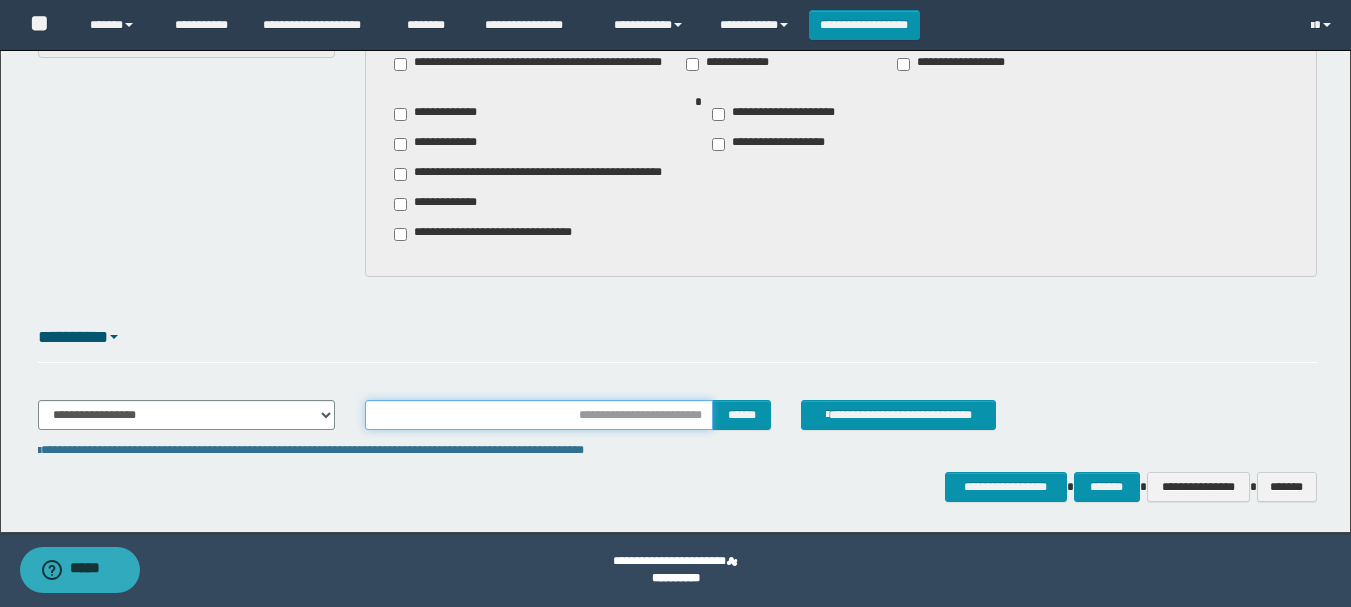 click at bounding box center [539, 415] 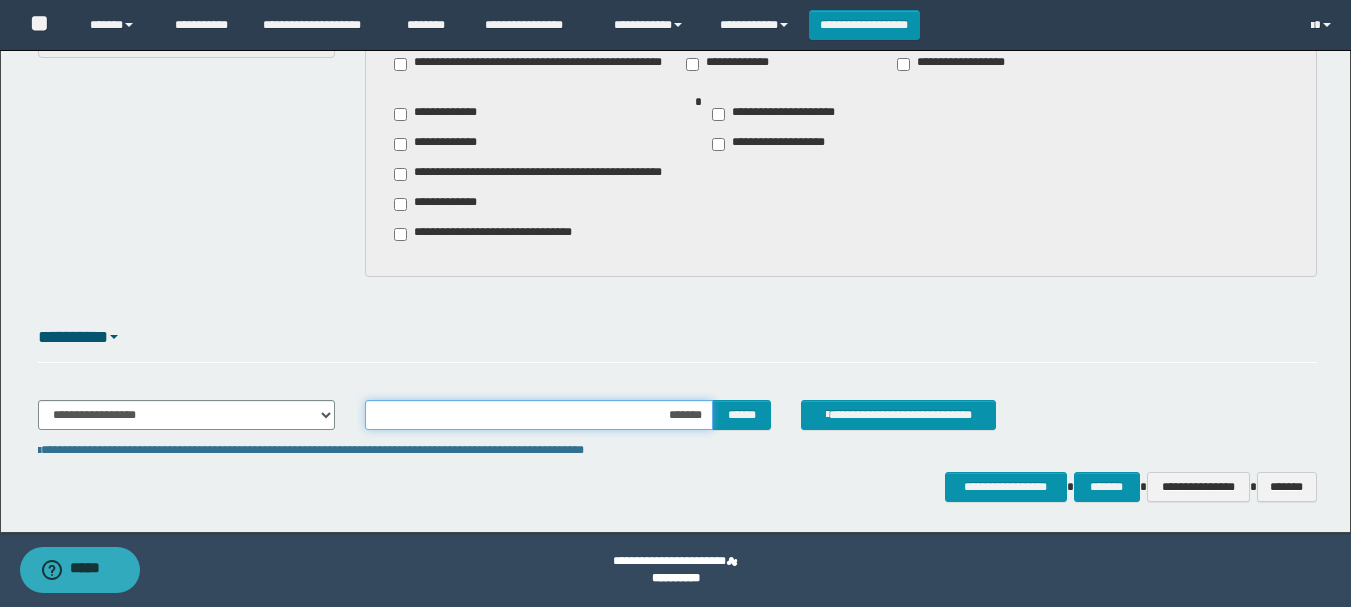 type on "********" 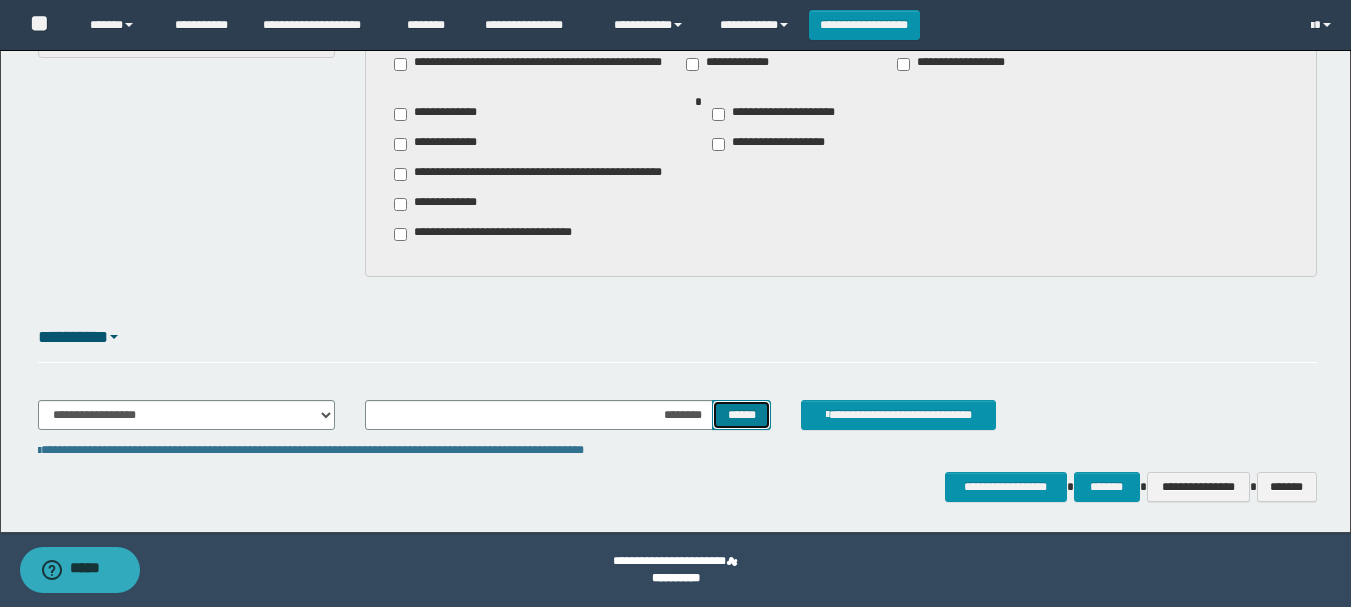click on "******" at bounding box center [741, 415] 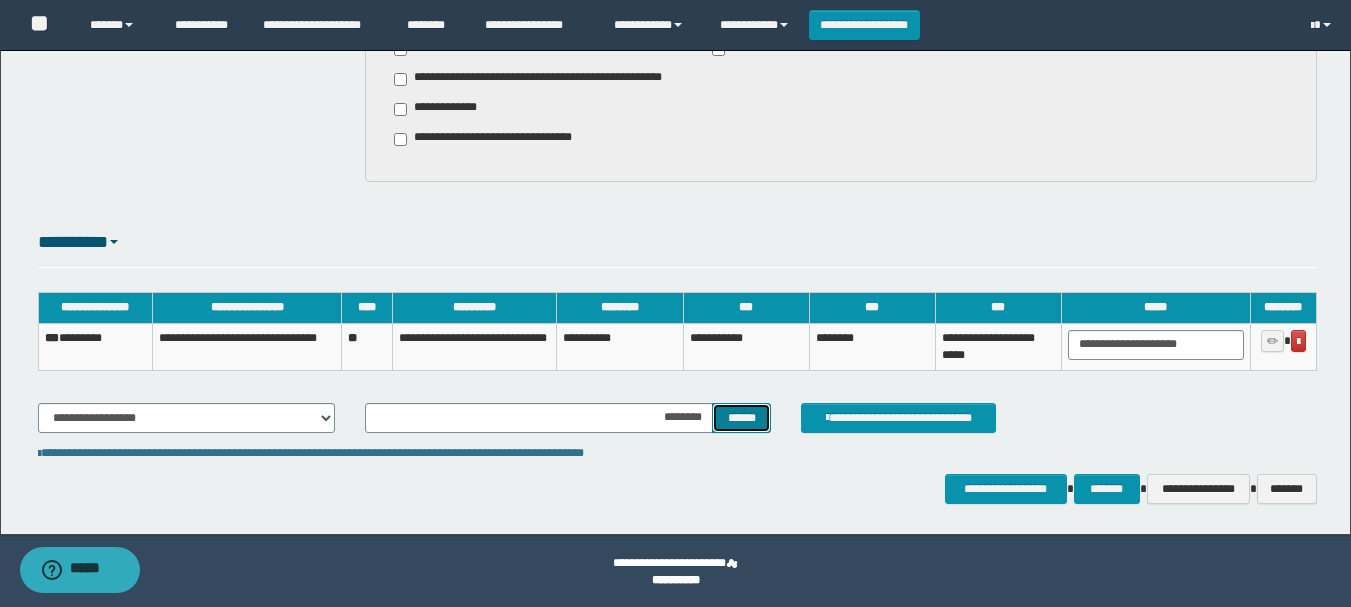 scroll, scrollTop: 2165, scrollLeft: 0, axis: vertical 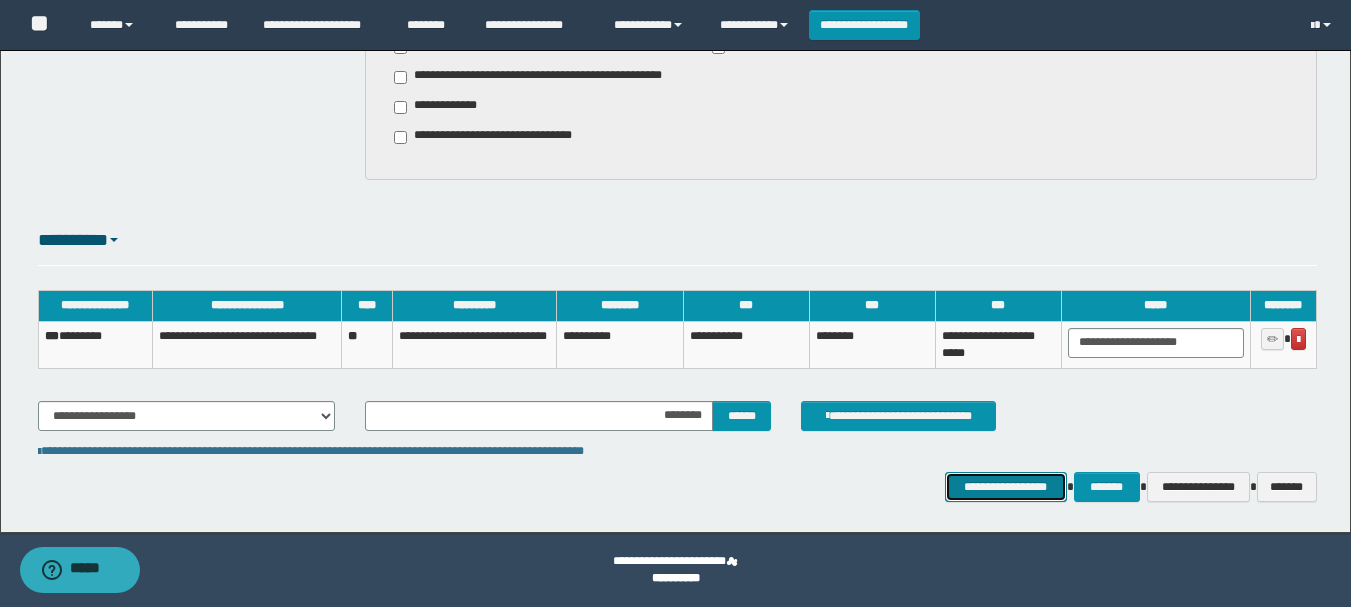 click on "**********" at bounding box center (1006, 487) 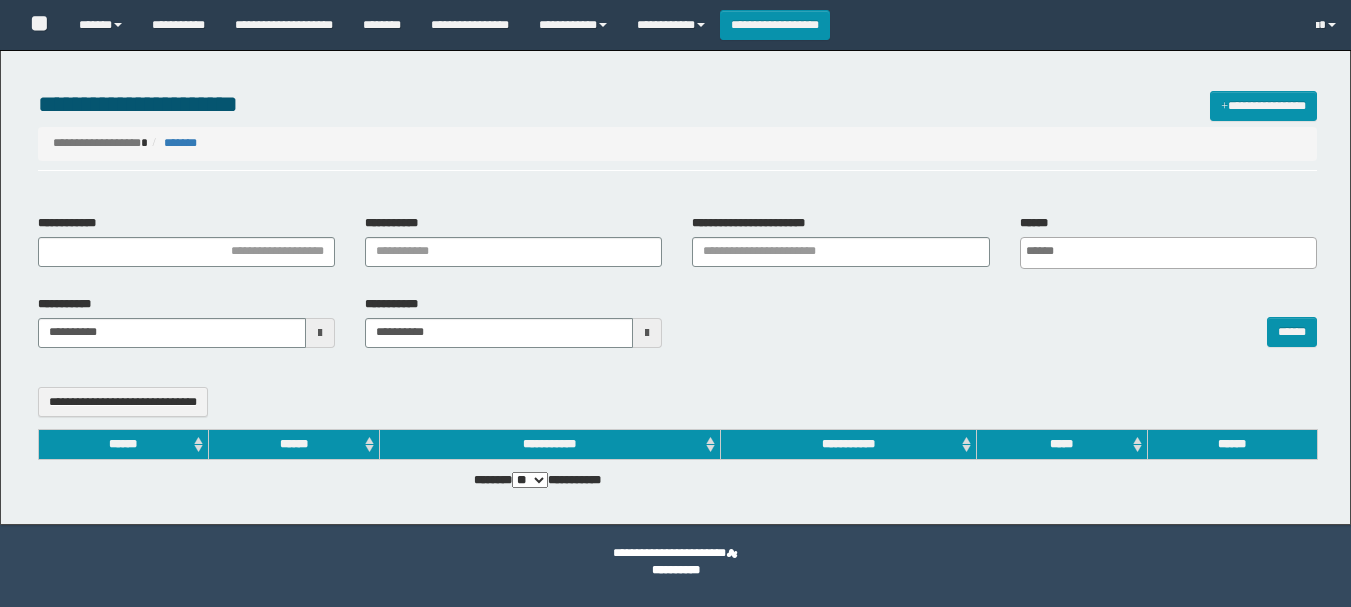 select 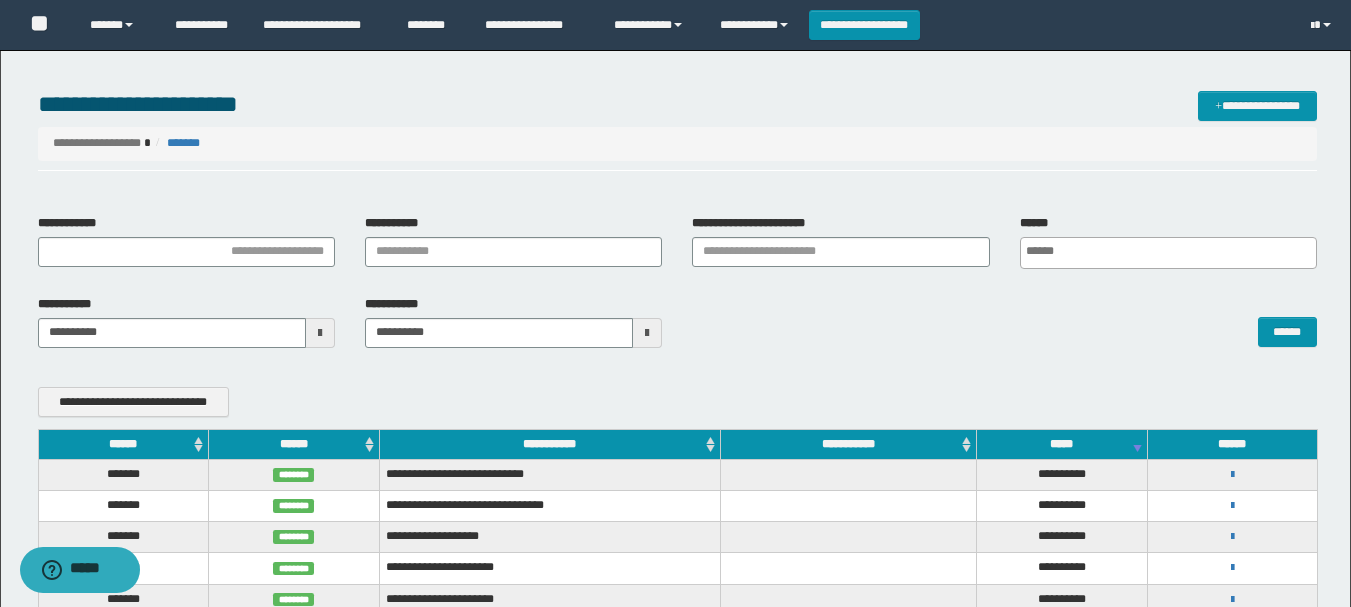 scroll, scrollTop: 0, scrollLeft: 0, axis: both 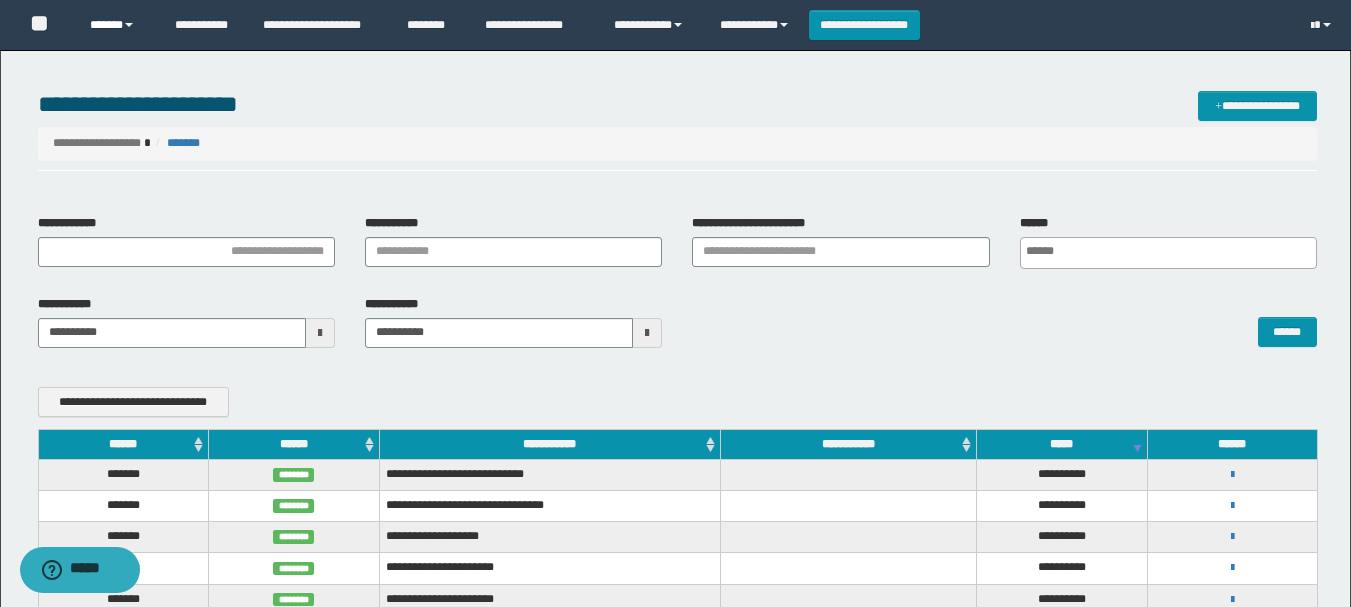 click on "******" at bounding box center [117, 25] 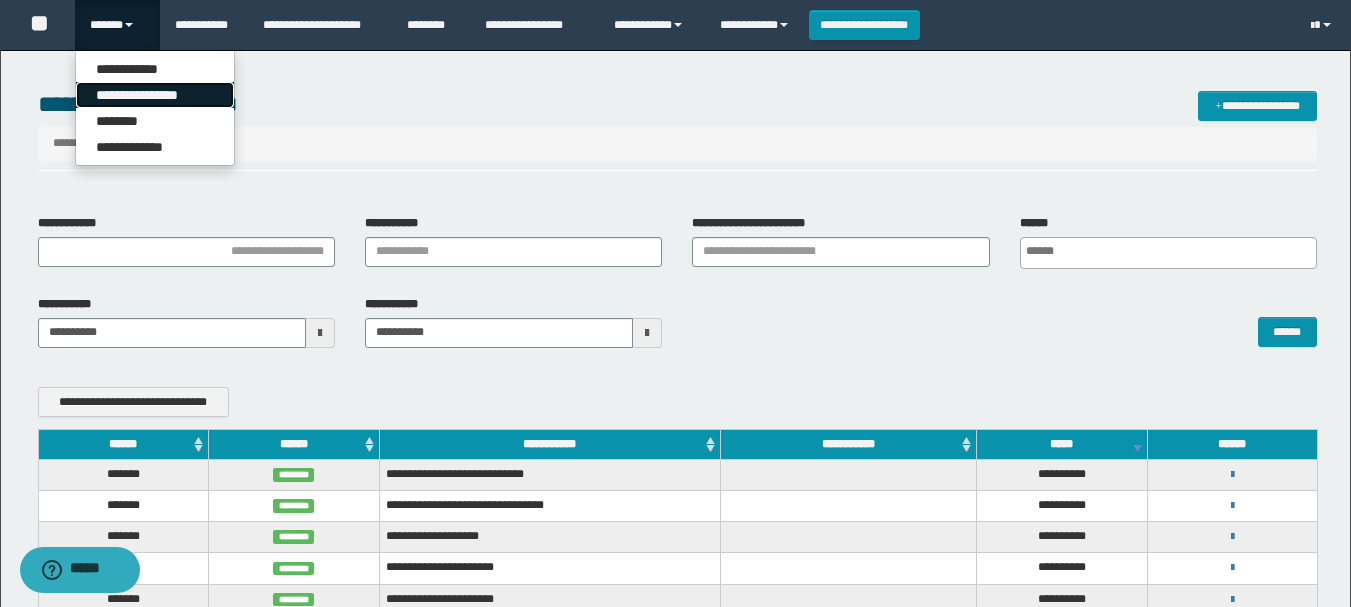 click on "**********" at bounding box center [155, 95] 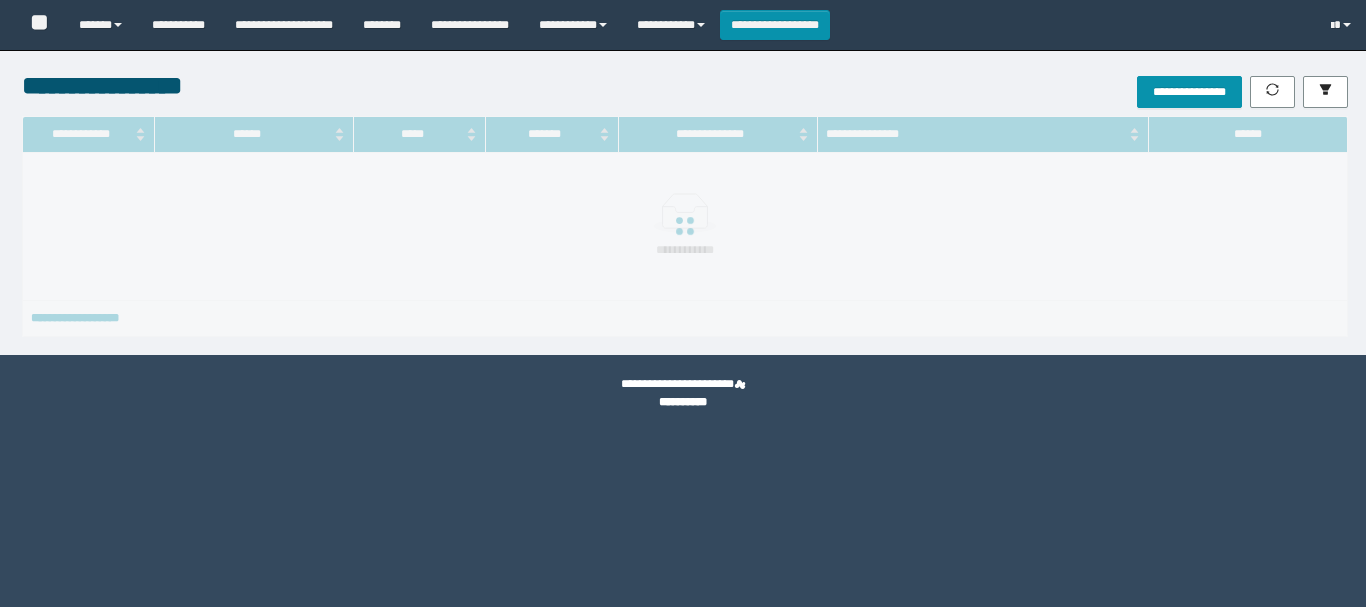 scroll, scrollTop: 0, scrollLeft: 0, axis: both 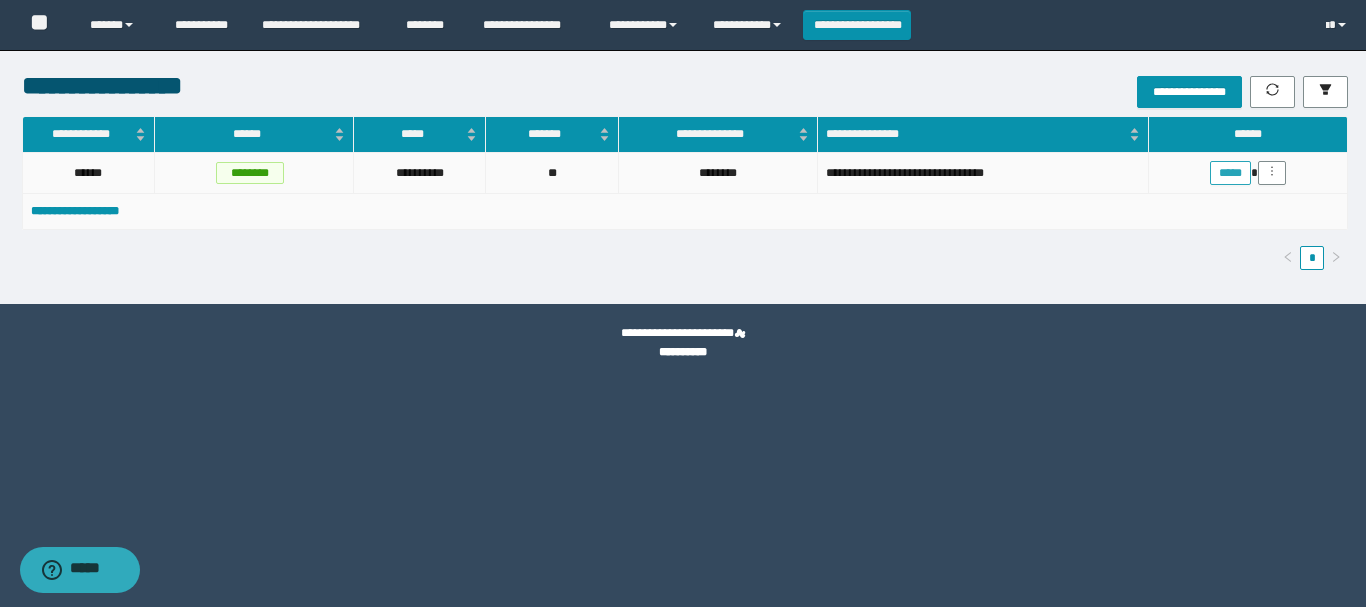 click on "*****" at bounding box center (1230, 173) 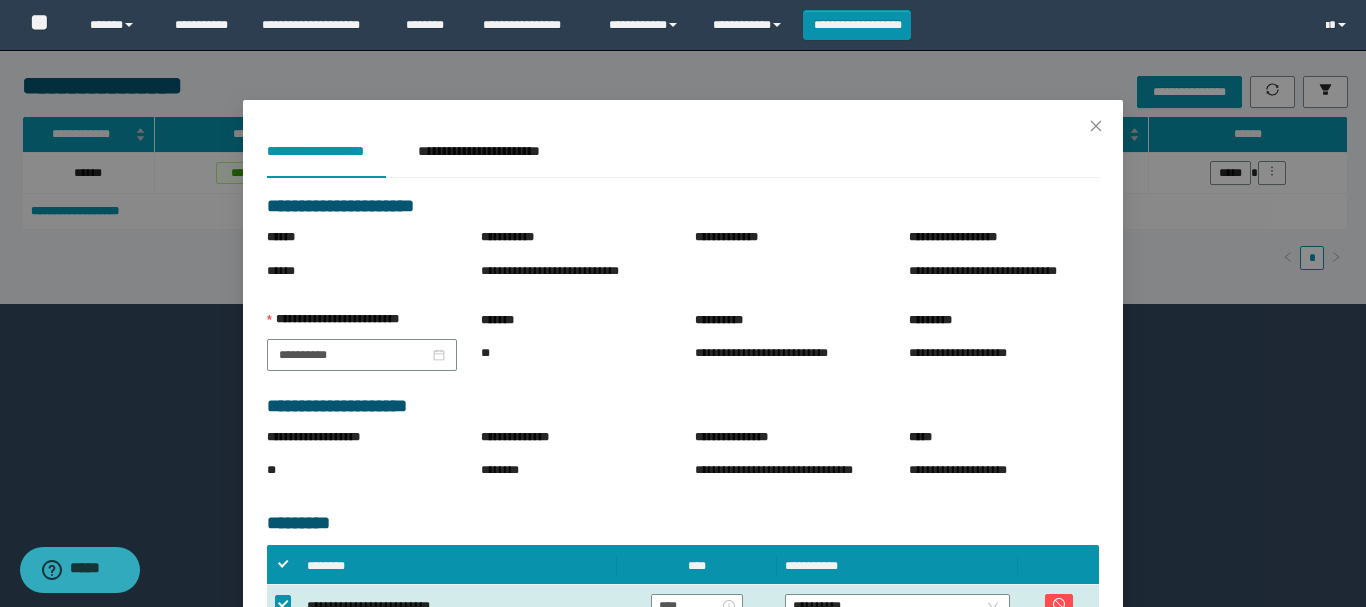 scroll, scrollTop: 297, scrollLeft: 0, axis: vertical 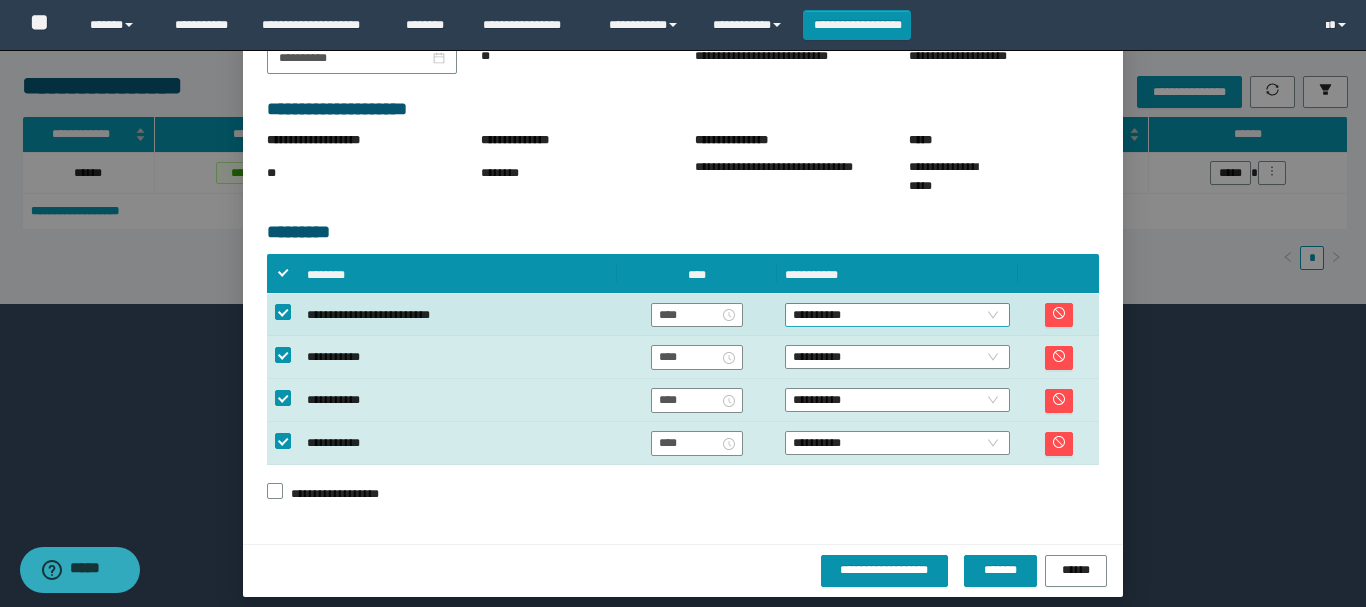click on "**********" at bounding box center (897, 315) 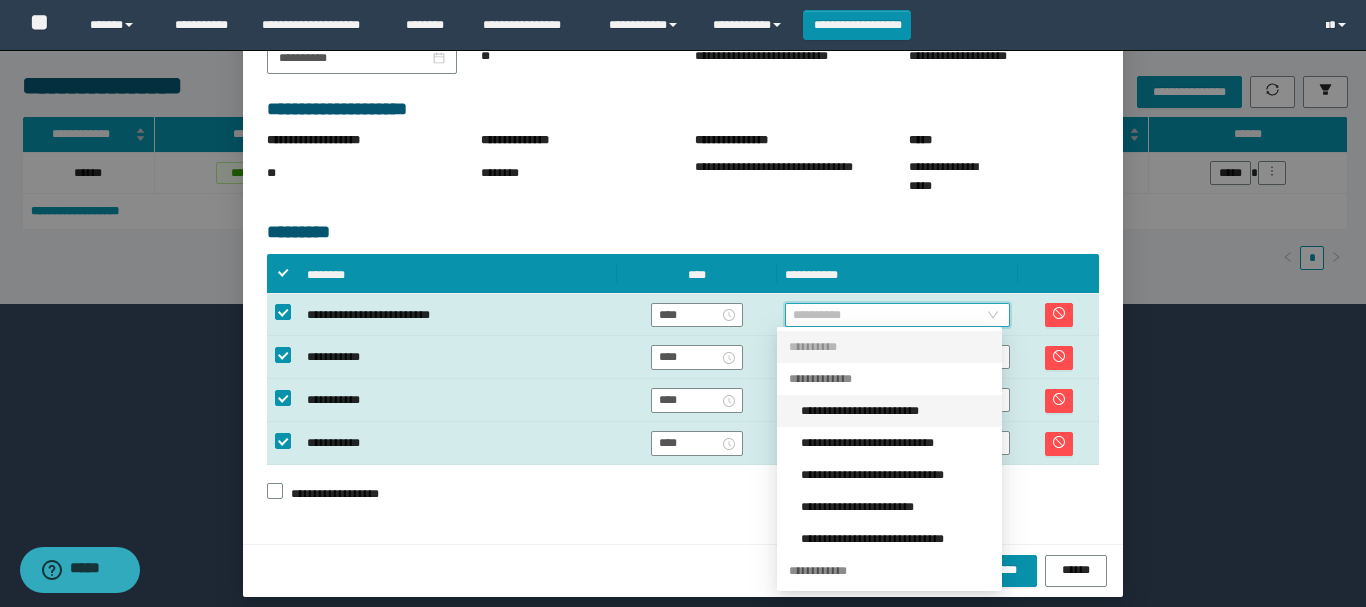click on "**********" at bounding box center (895, 411) 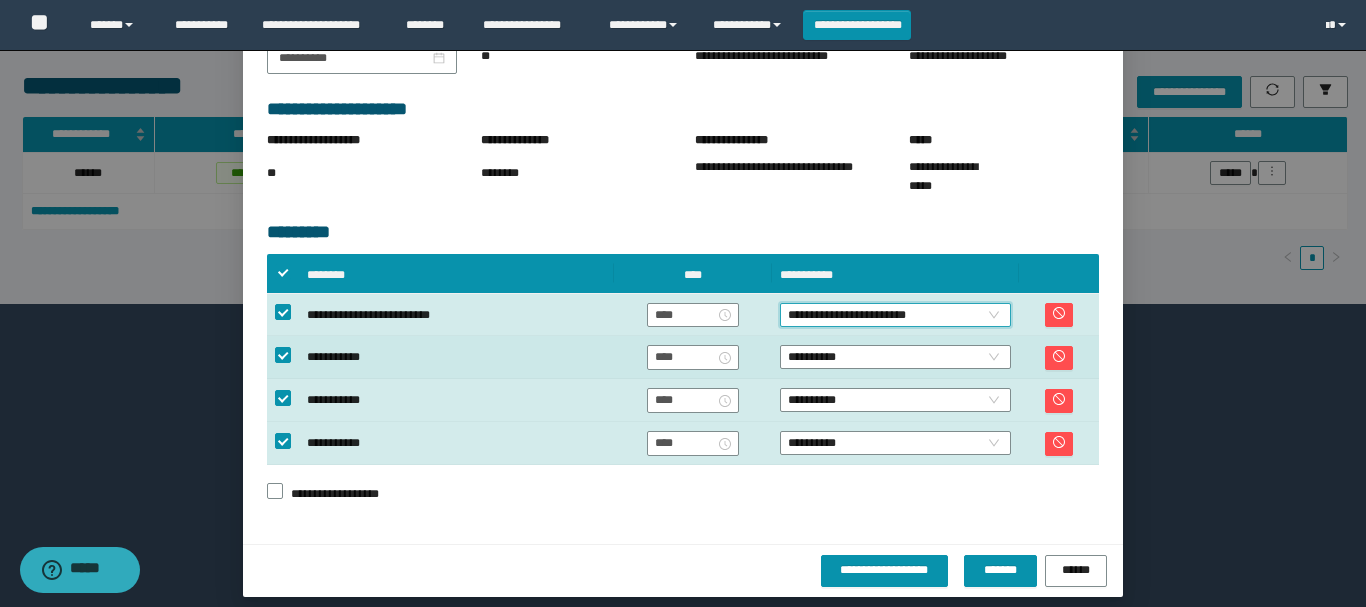 click on "**********" at bounding box center [895, 357] 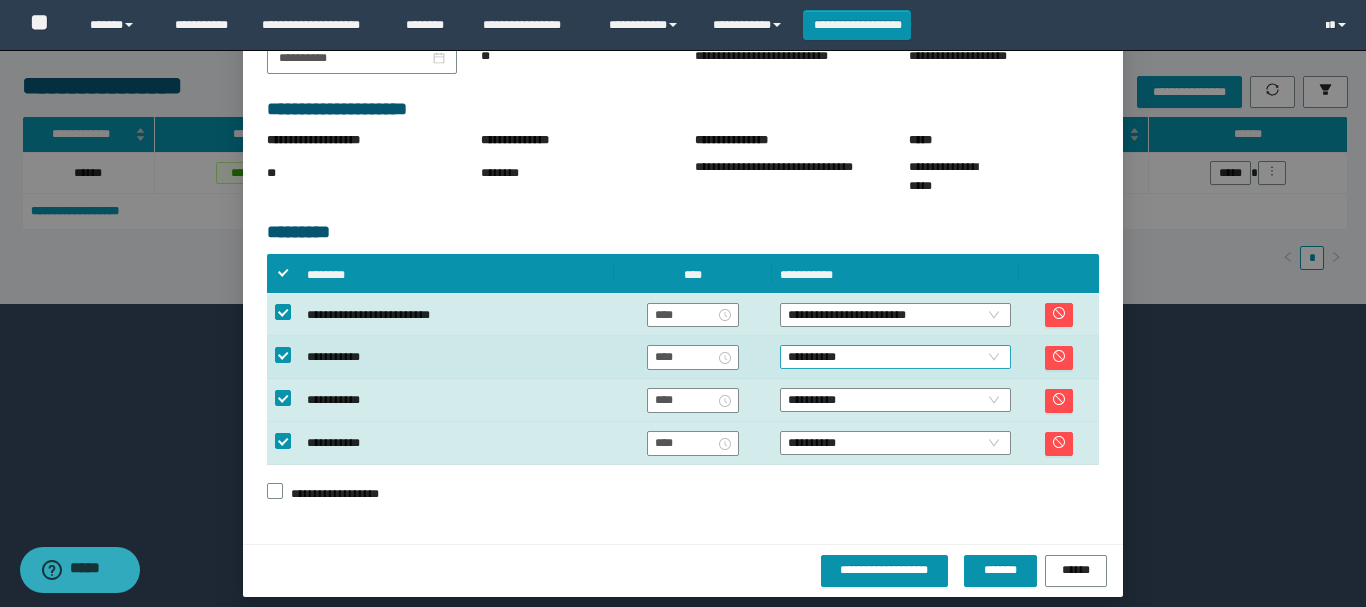 click on "**********" at bounding box center (895, 357) 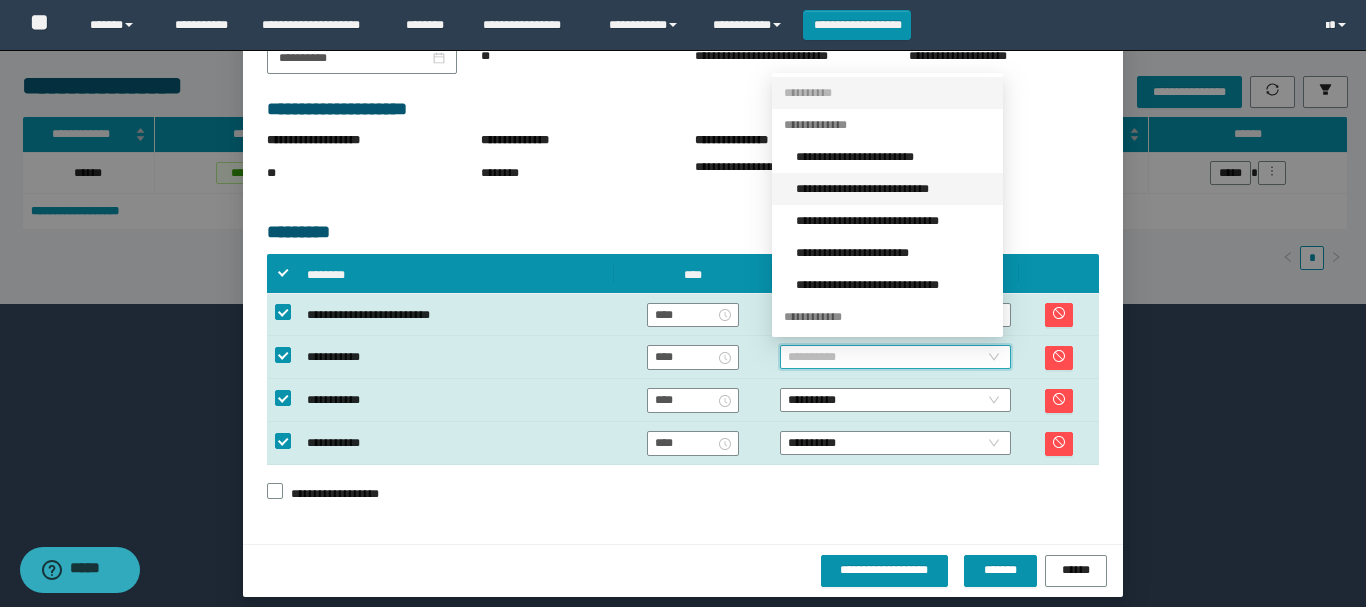 click on "**********" at bounding box center (893, 189) 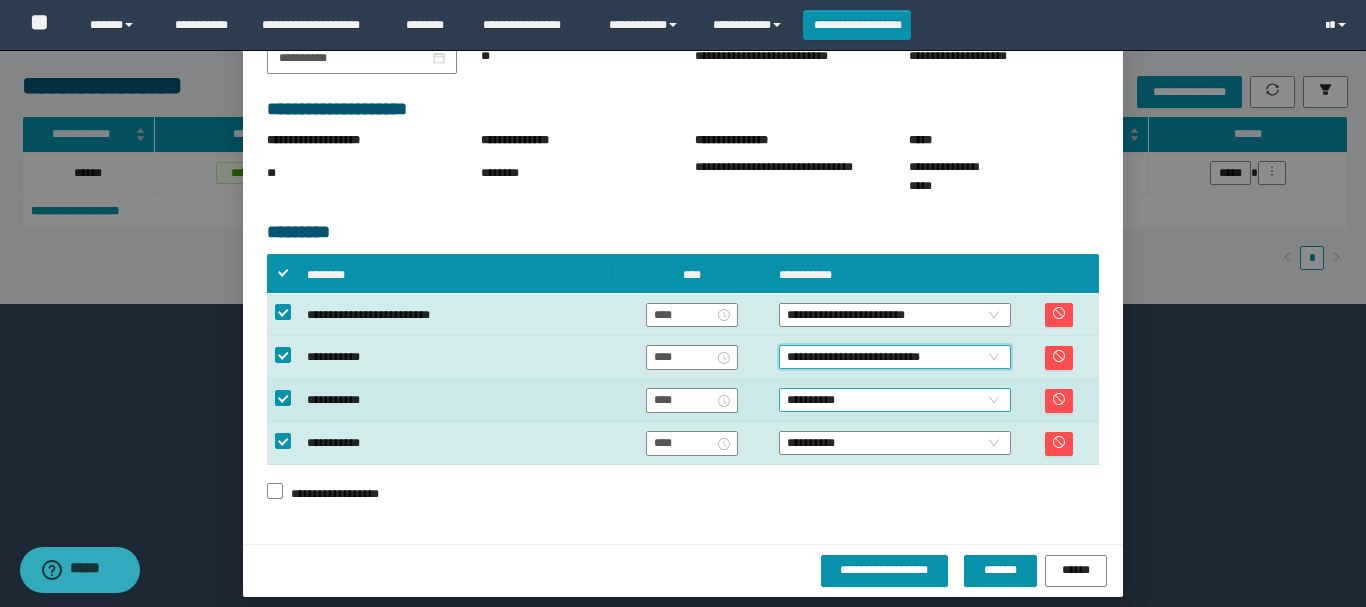 click on "**********" at bounding box center (895, 400) 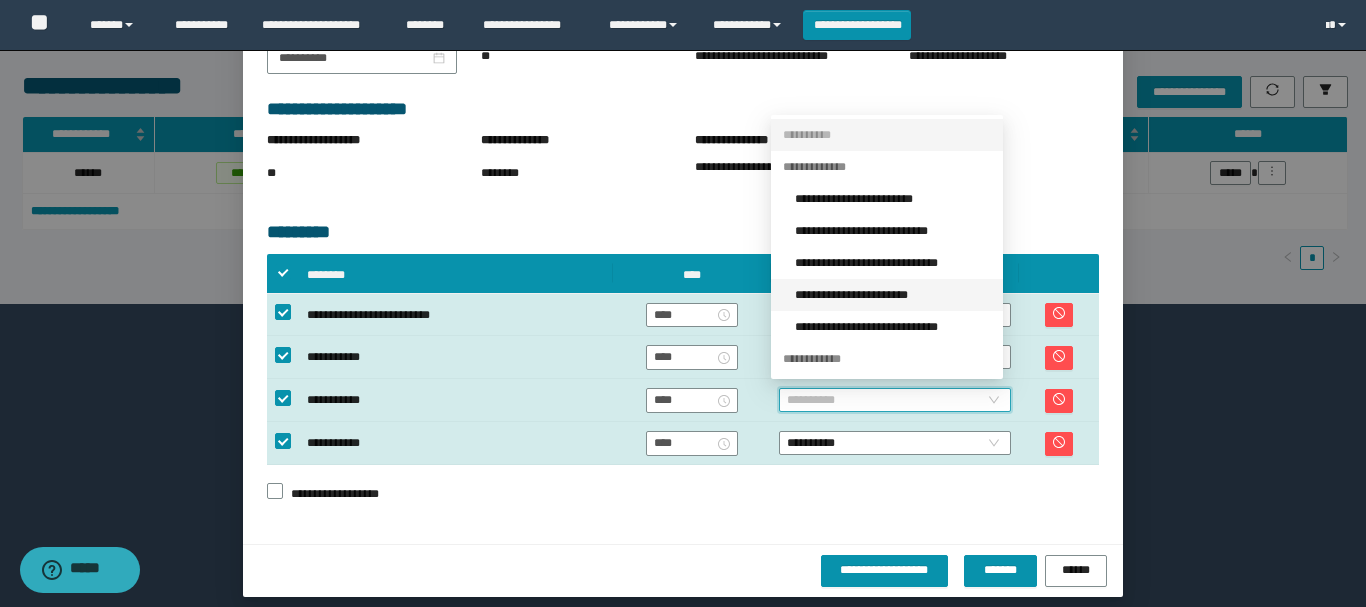 click on "**********" at bounding box center [893, 295] 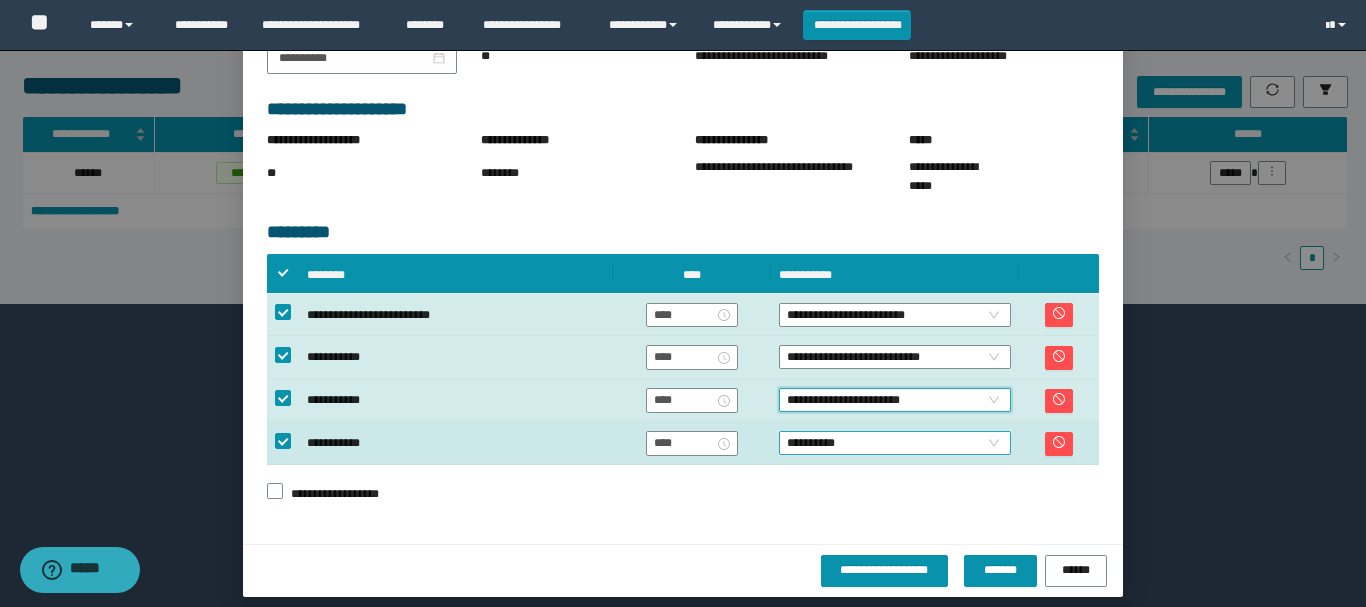 click on "**********" at bounding box center [895, 443] 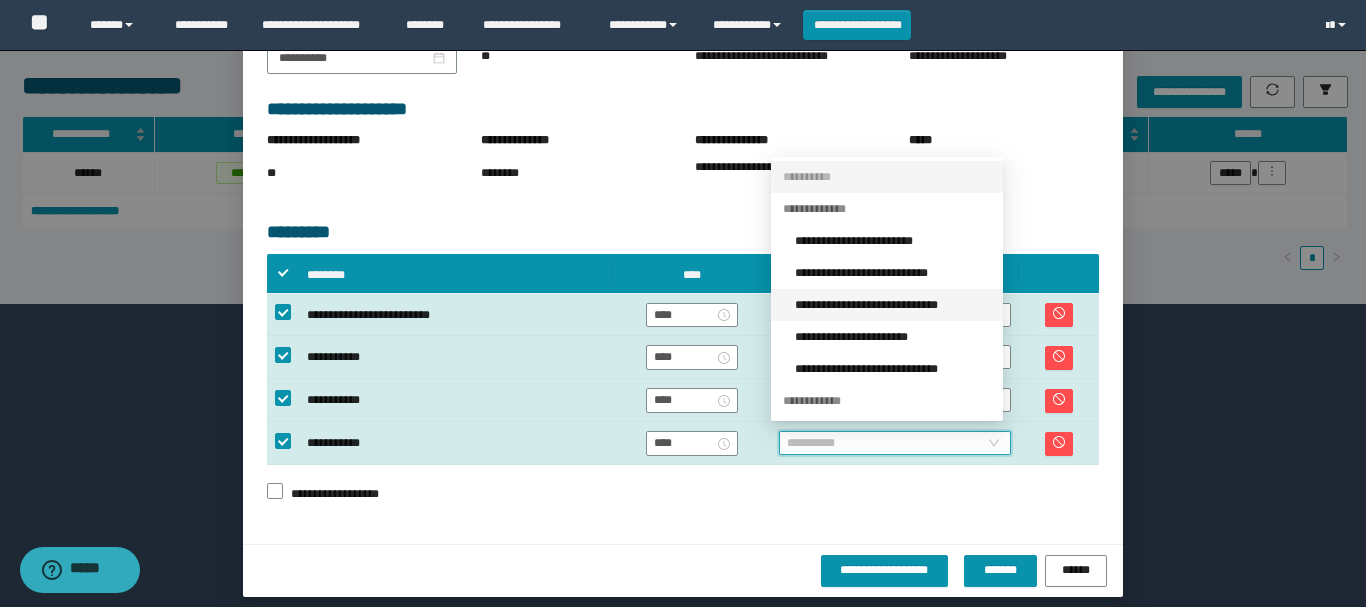 click on "**********" at bounding box center (893, 305) 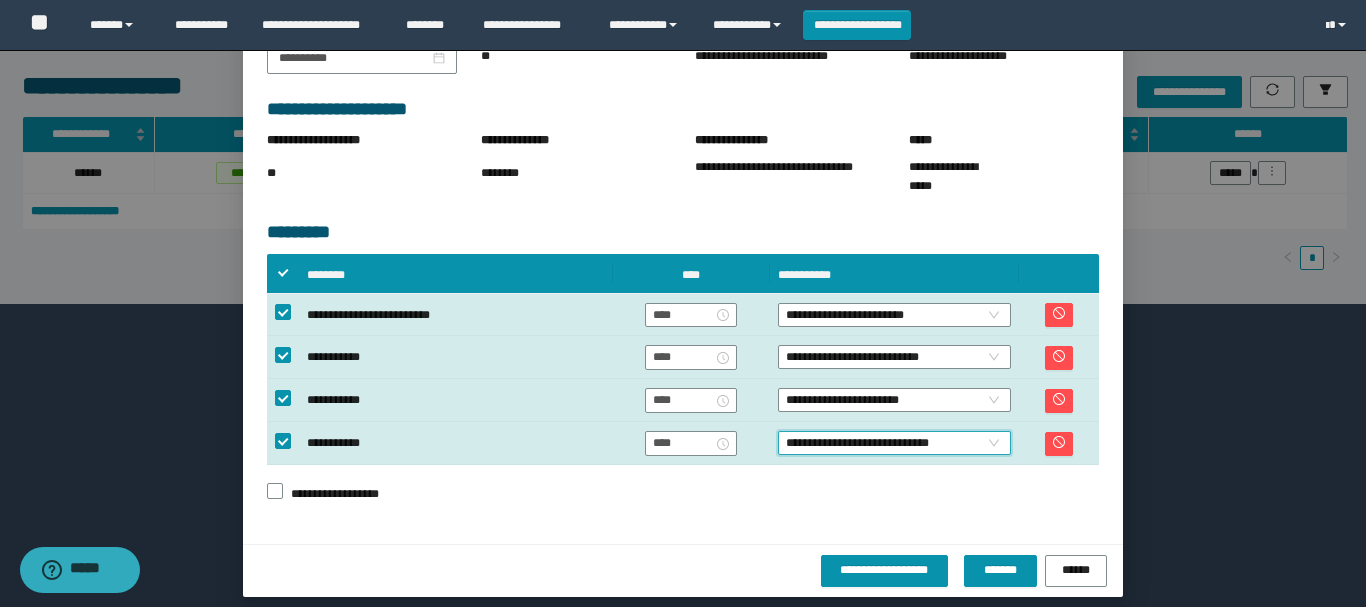 click on "**********" at bounding box center [683, 570] 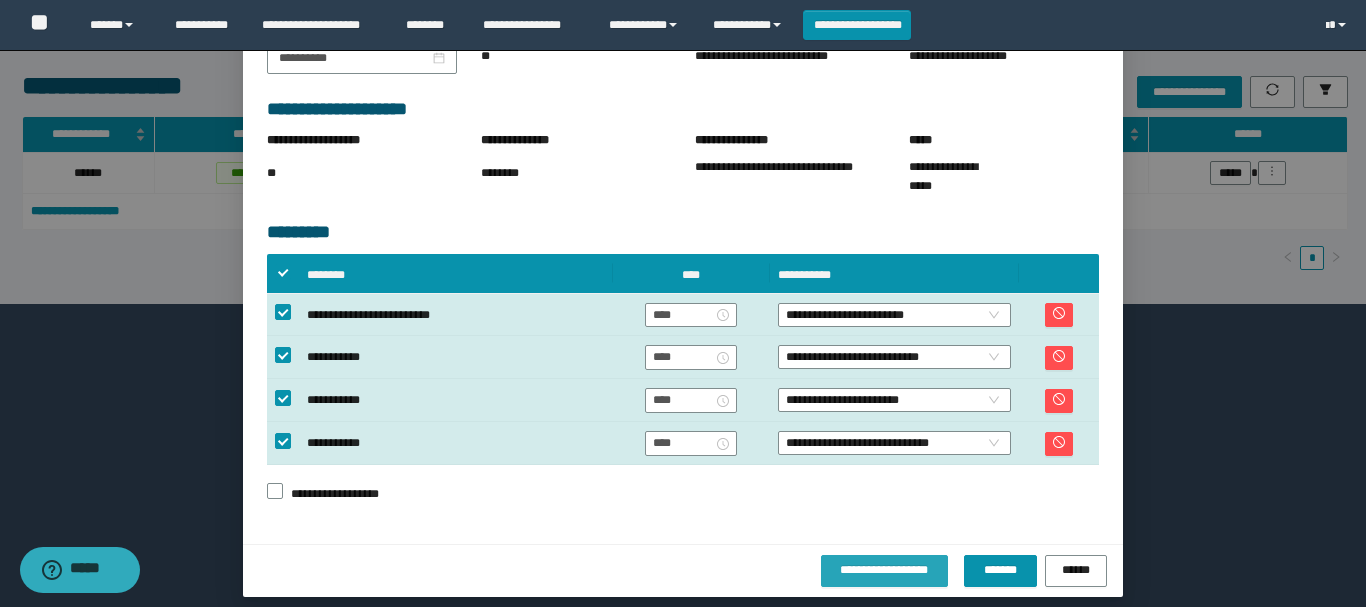 click on "**********" at bounding box center [884, 569] 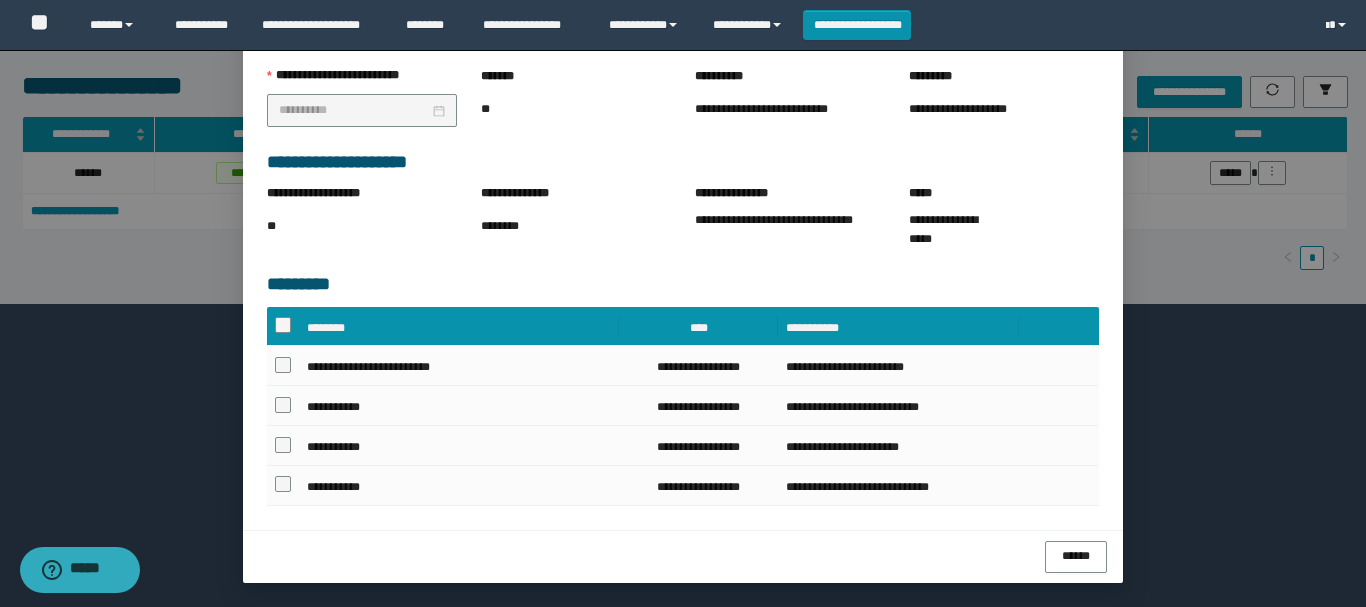 scroll, scrollTop: 287, scrollLeft: 0, axis: vertical 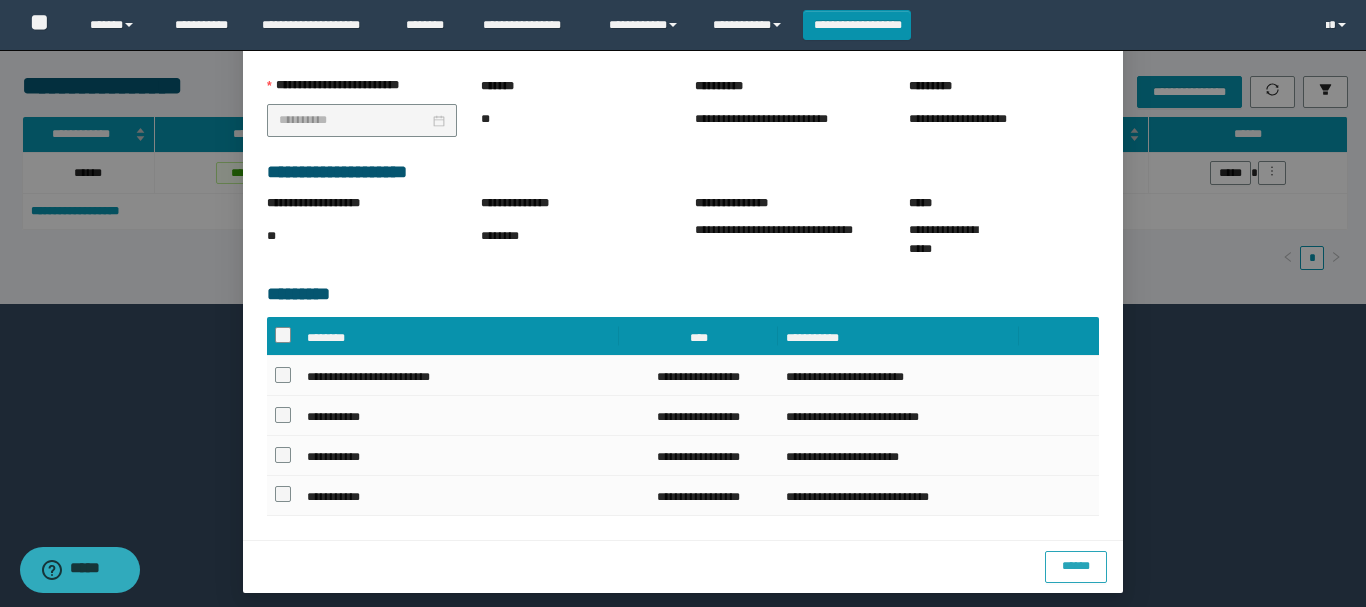 click on "******" at bounding box center [1076, 565] 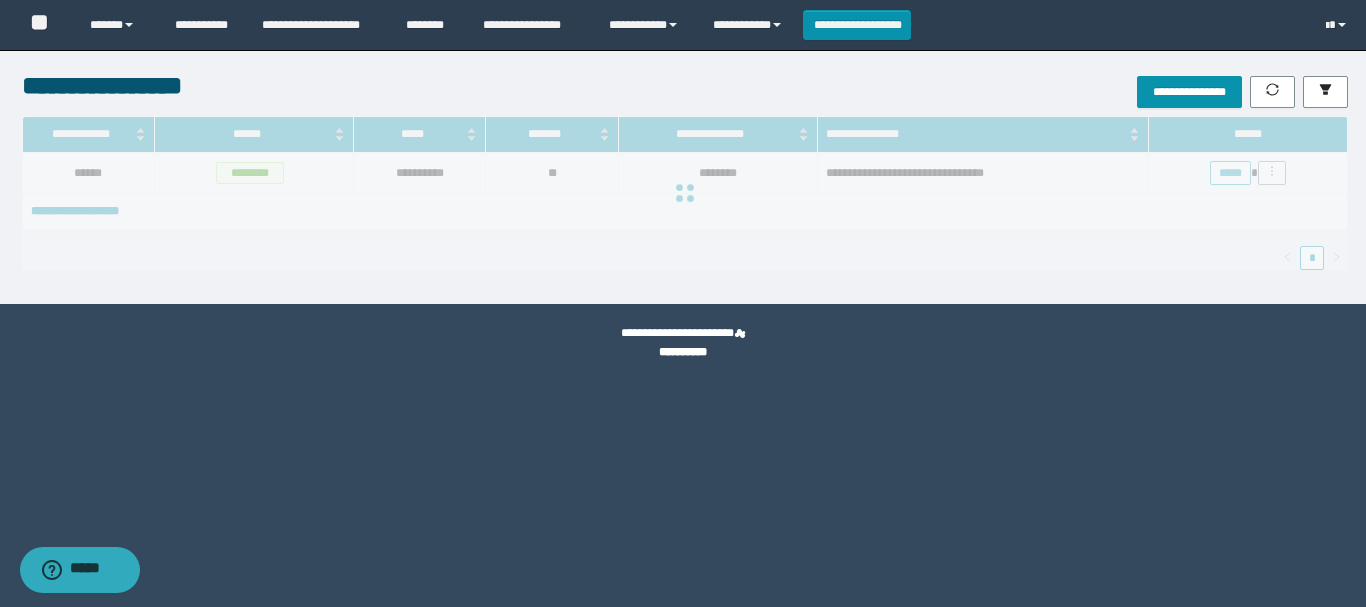scroll, scrollTop: 0, scrollLeft: 0, axis: both 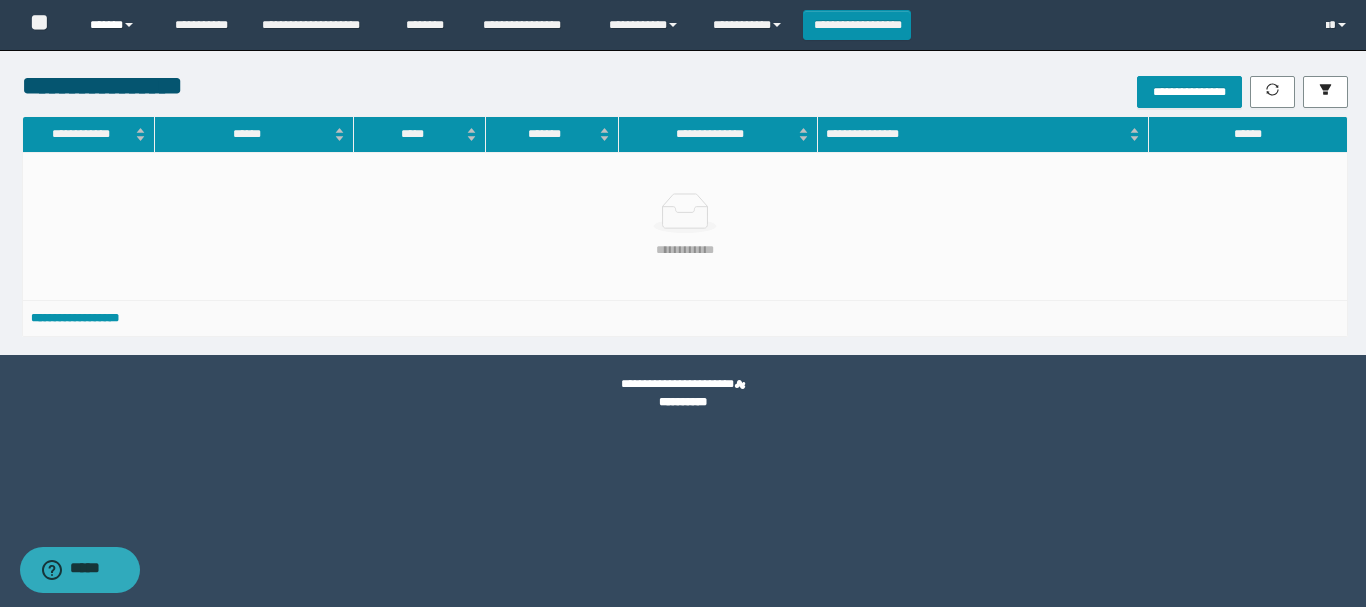 click on "******" at bounding box center [117, 25] 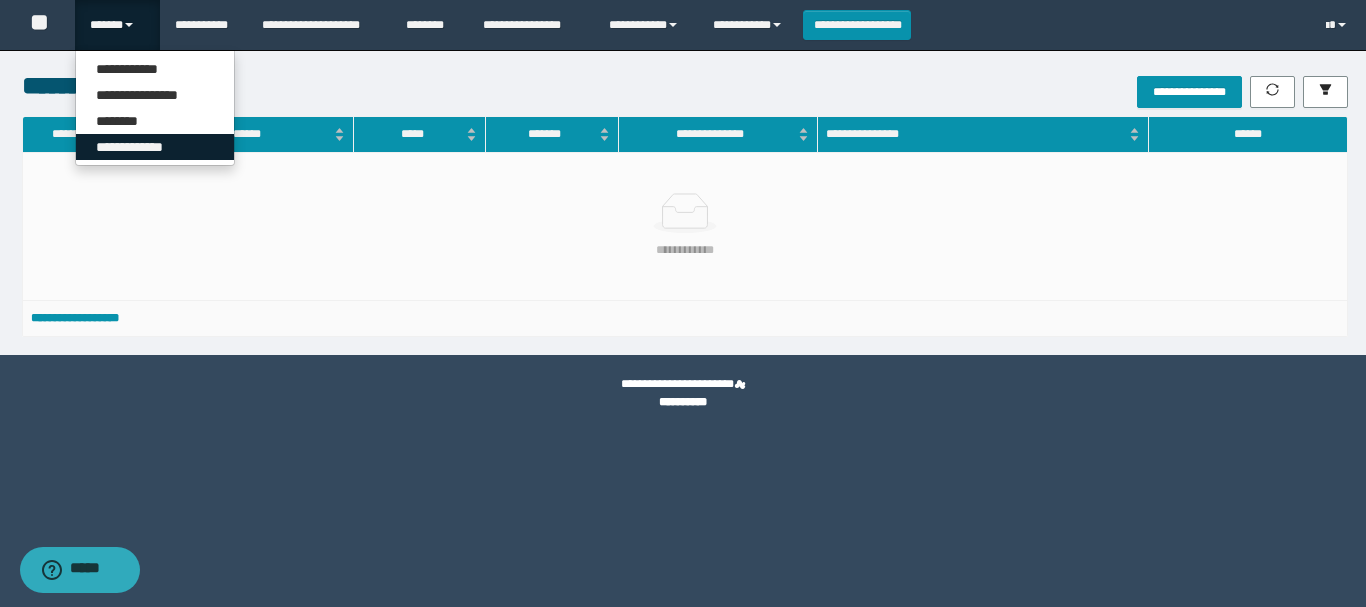 click on "**********" at bounding box center [155, 147] 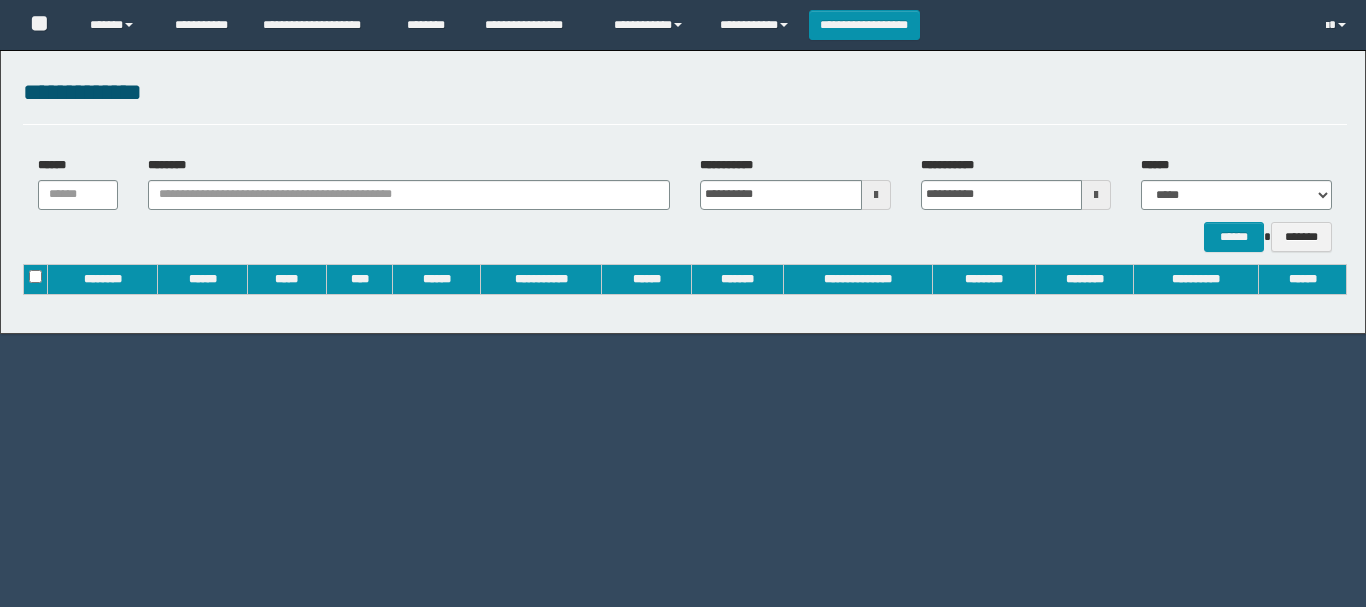 scroll, scrollTop: 0, scrollLeft: 0, axis: both 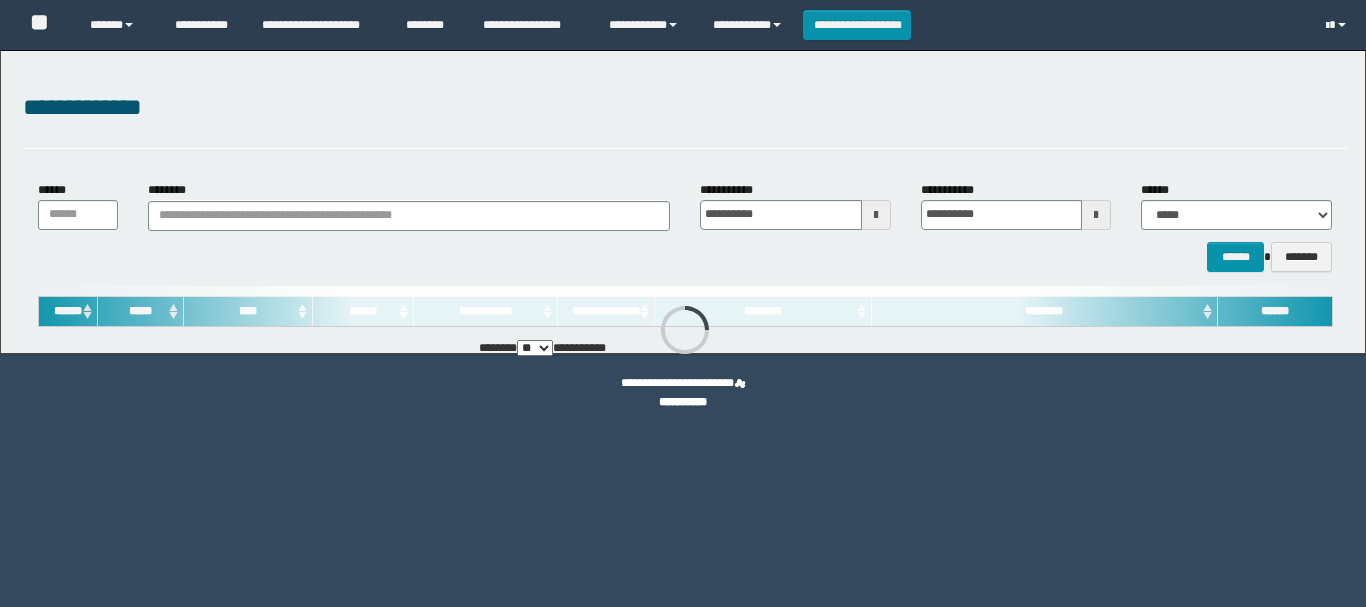 type on "**********" 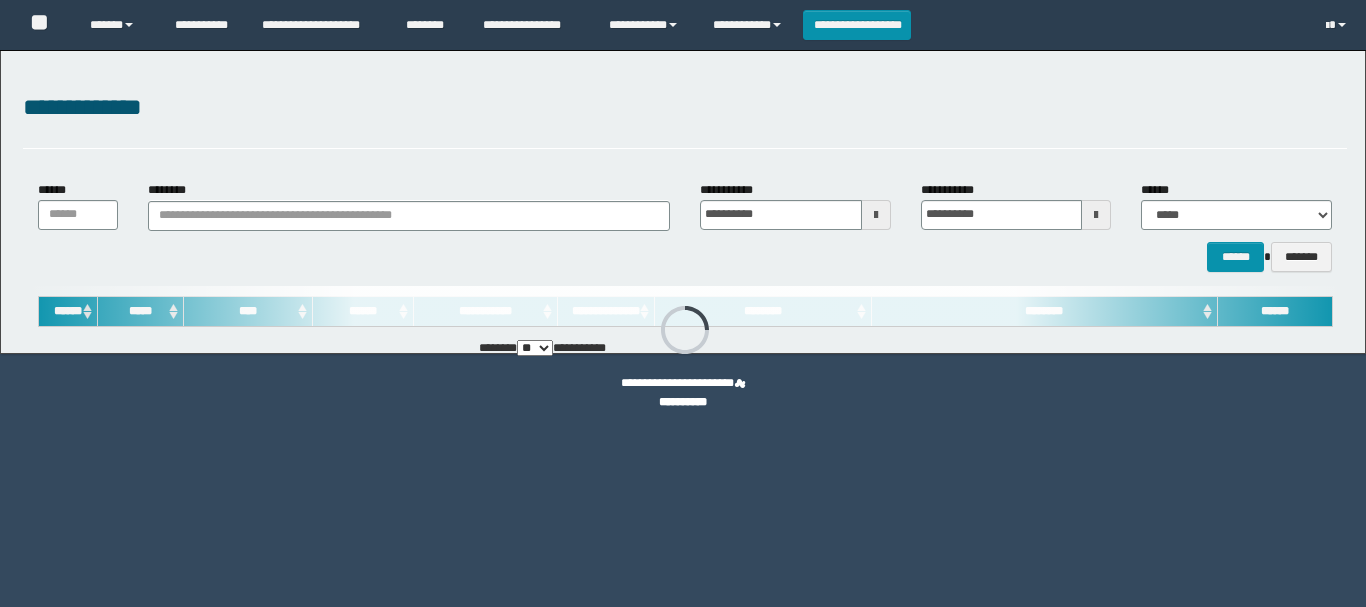 type on "**********" 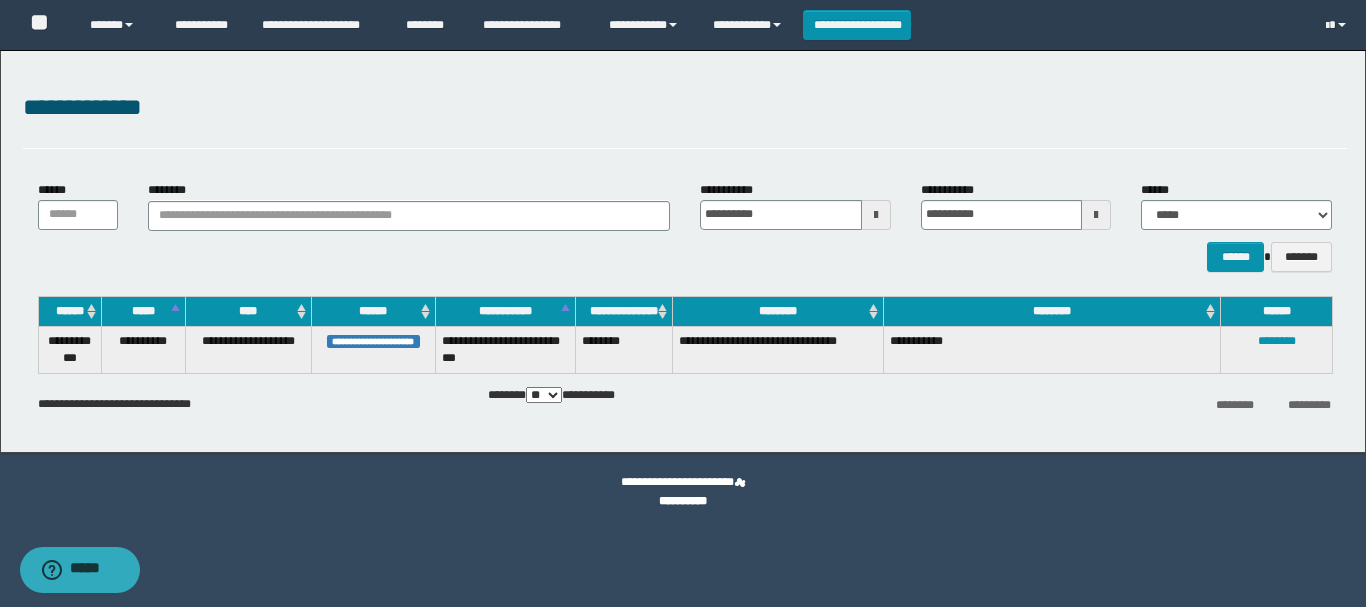 scroll, scrollTop: 0, scrollLeft: 0, axis: both 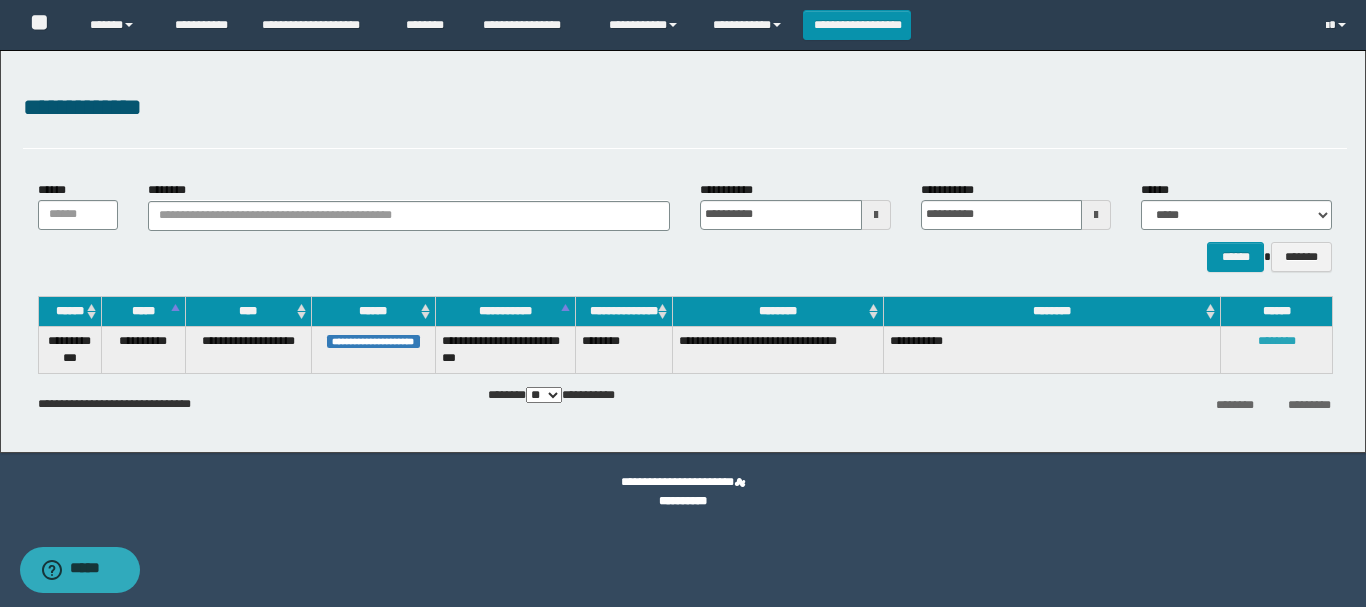 click on "********" at bounding box center (1277, 341) 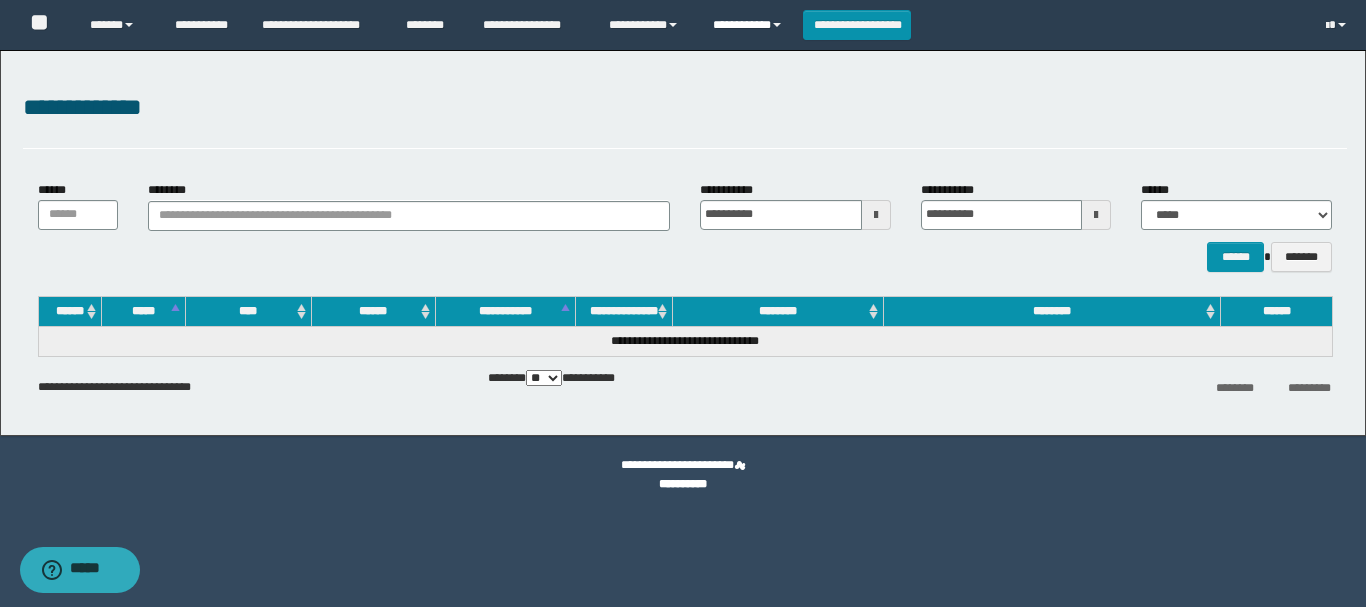 click on "**********" at bounding box center [750, 25] 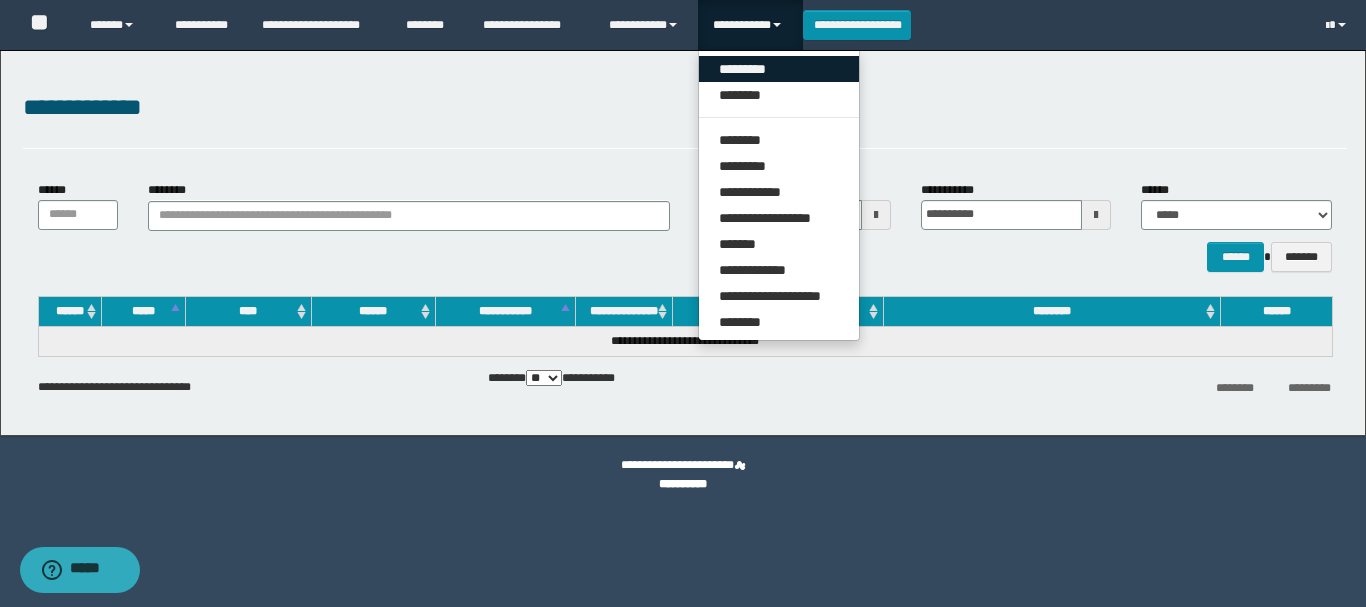 click on "*********" at bounding box center [779, 69] 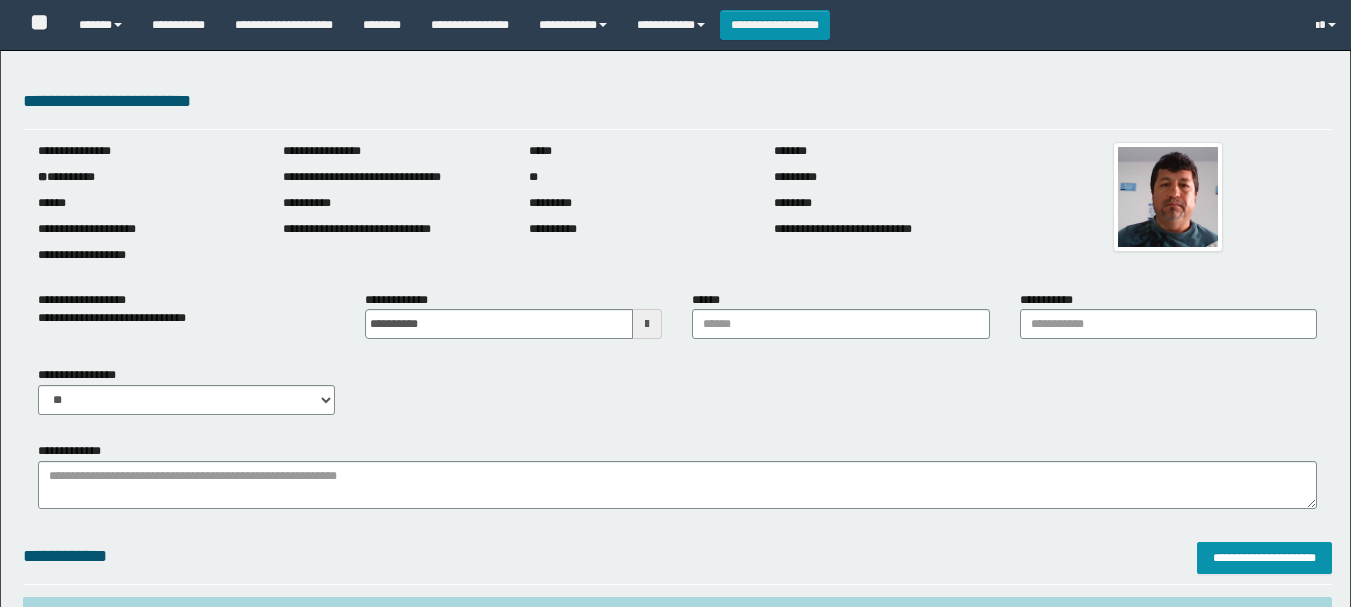 scroll, scrollTop: 0, scrollLeft: 0, axis: both 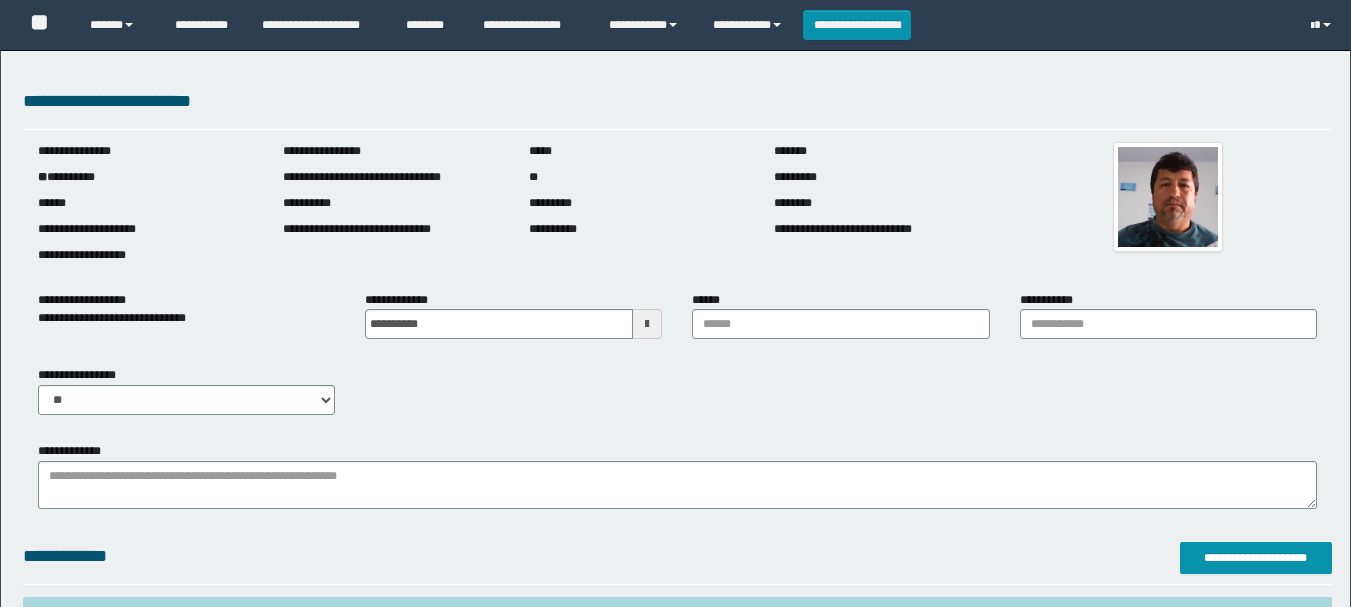 type on "**********" 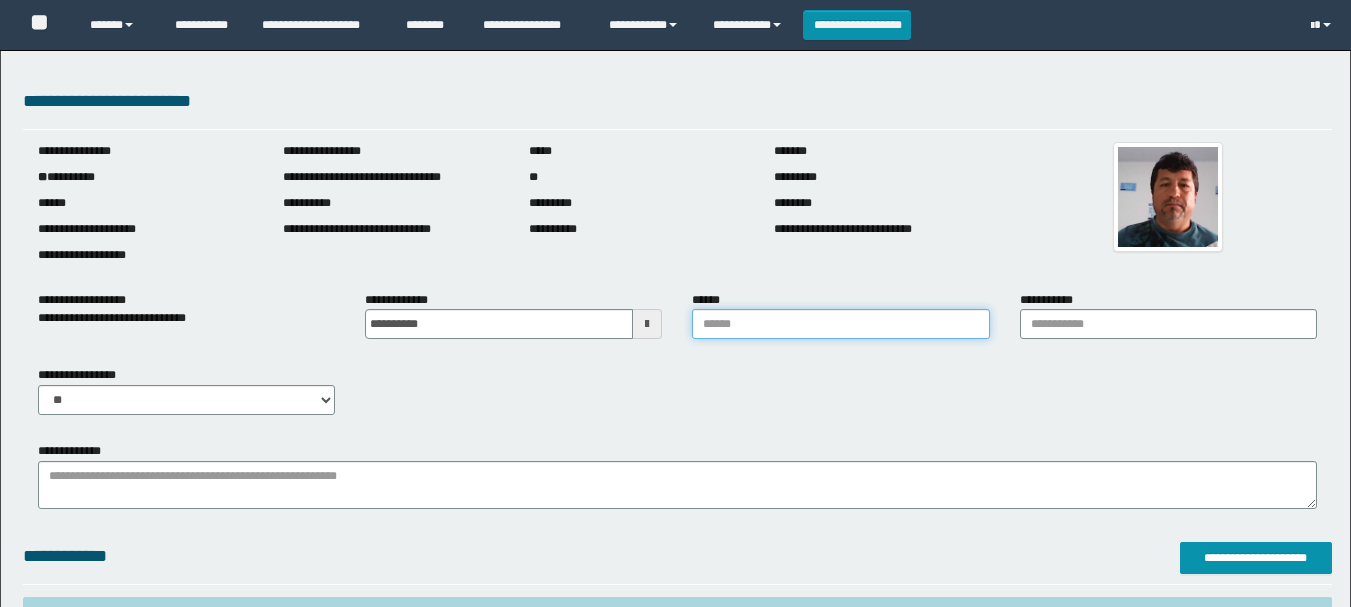 click on "******" at bounding box center [840, 324] 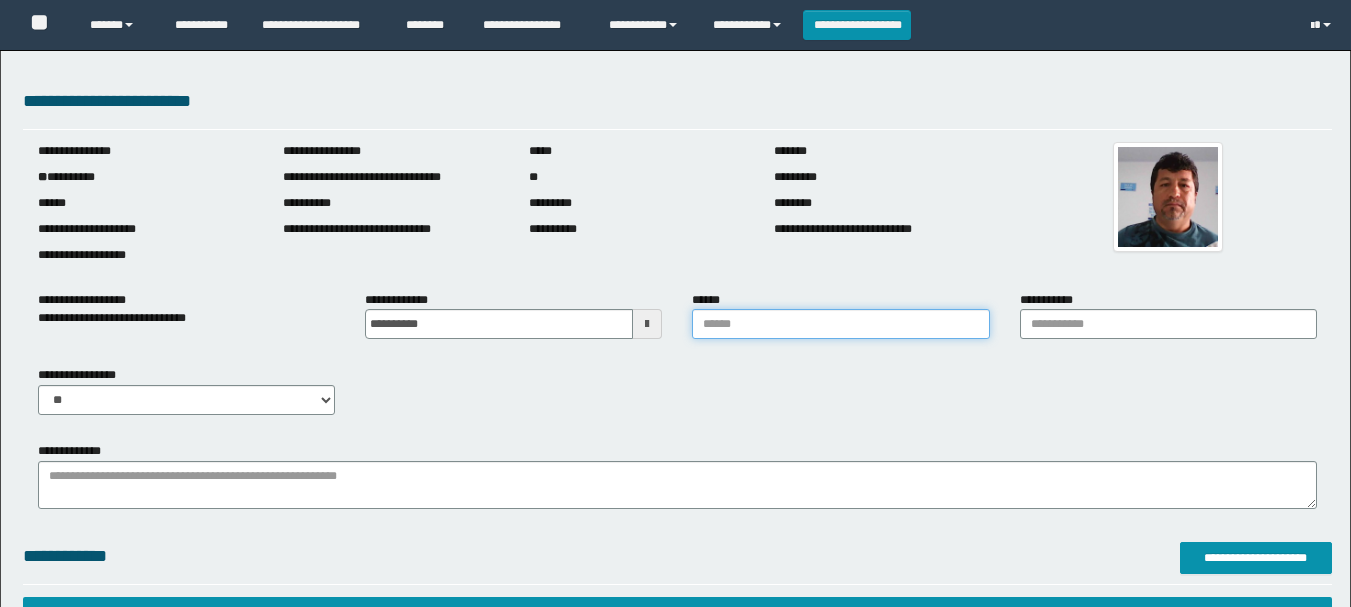 type on "**********" 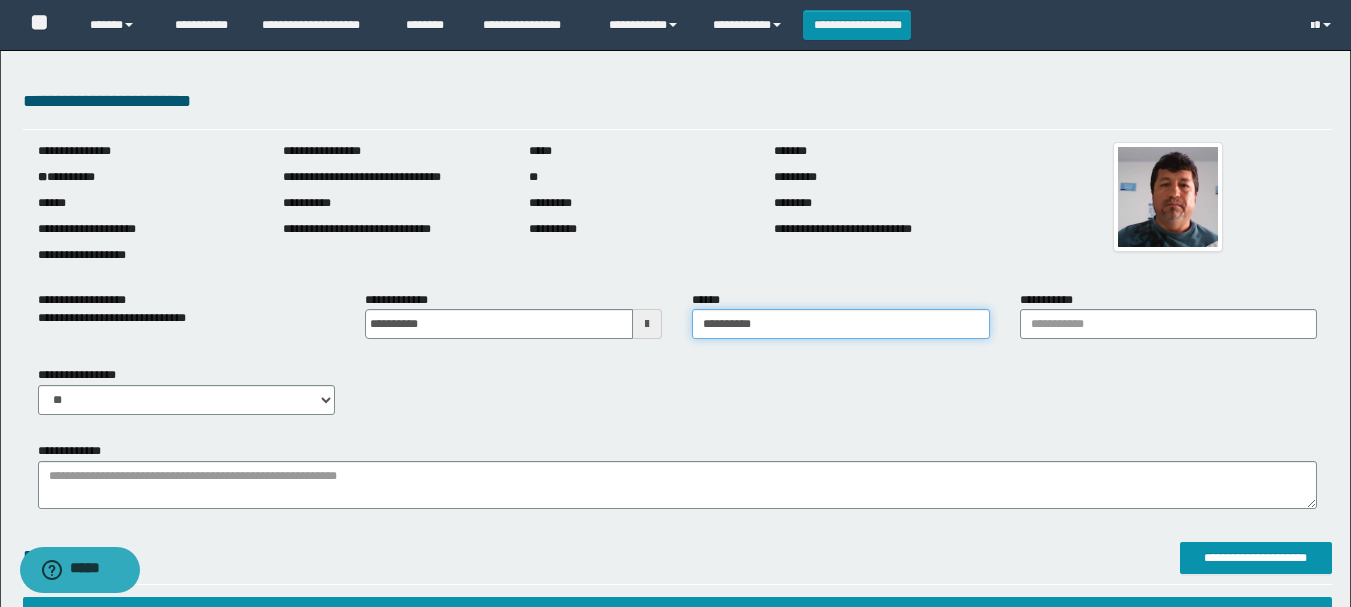 scroll, scrollTop: 0, scrollLeft: 0, axis: both 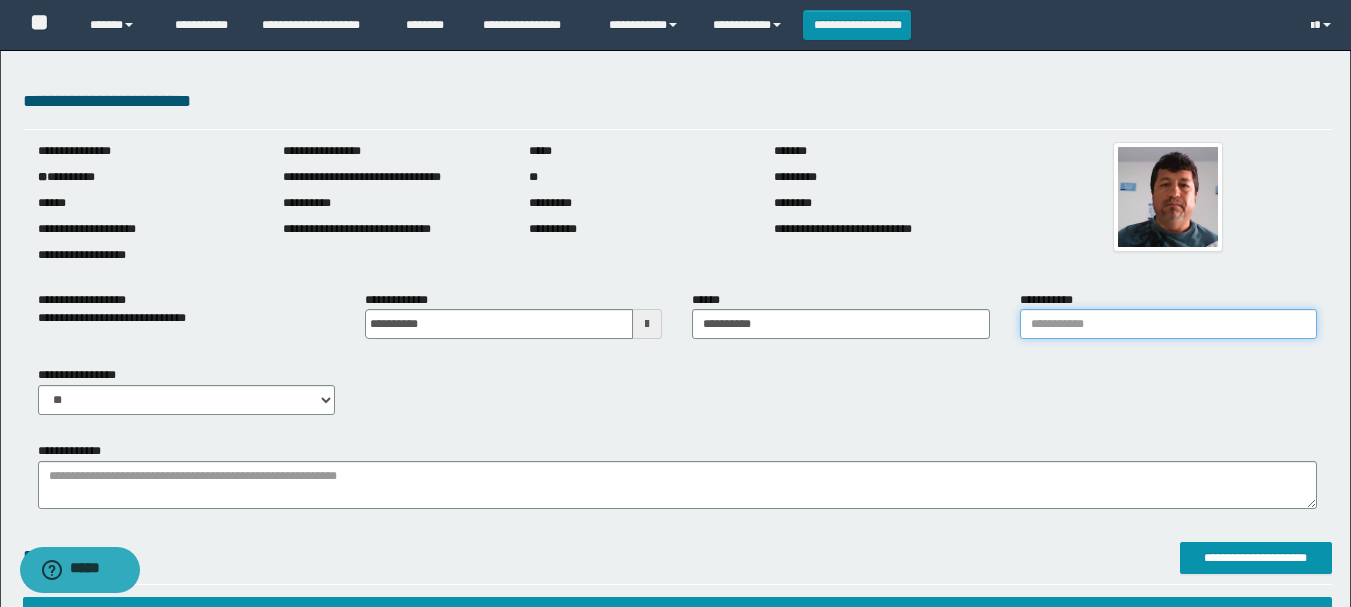 drag, startPoint x: 1048, startPoint y: 330, endPoint x: 1078, endPoint y: 351, distance: 36.619667 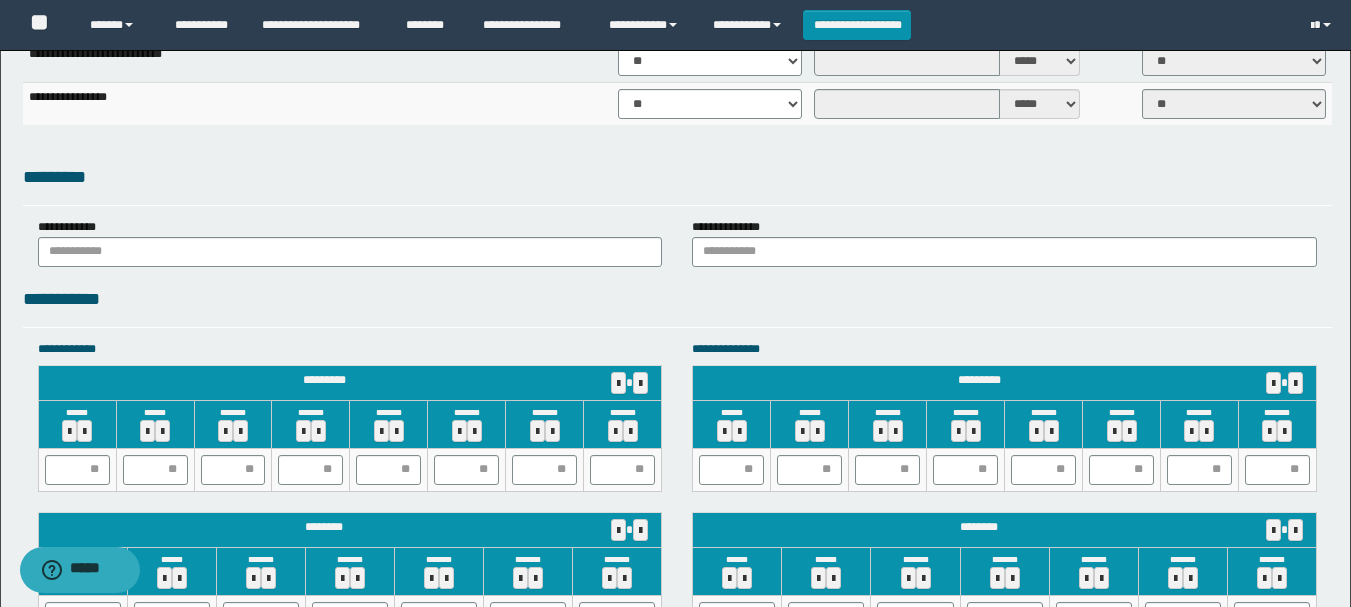 scroll, scrollTop: 1700, scrollLeft: 0, axis: vertical 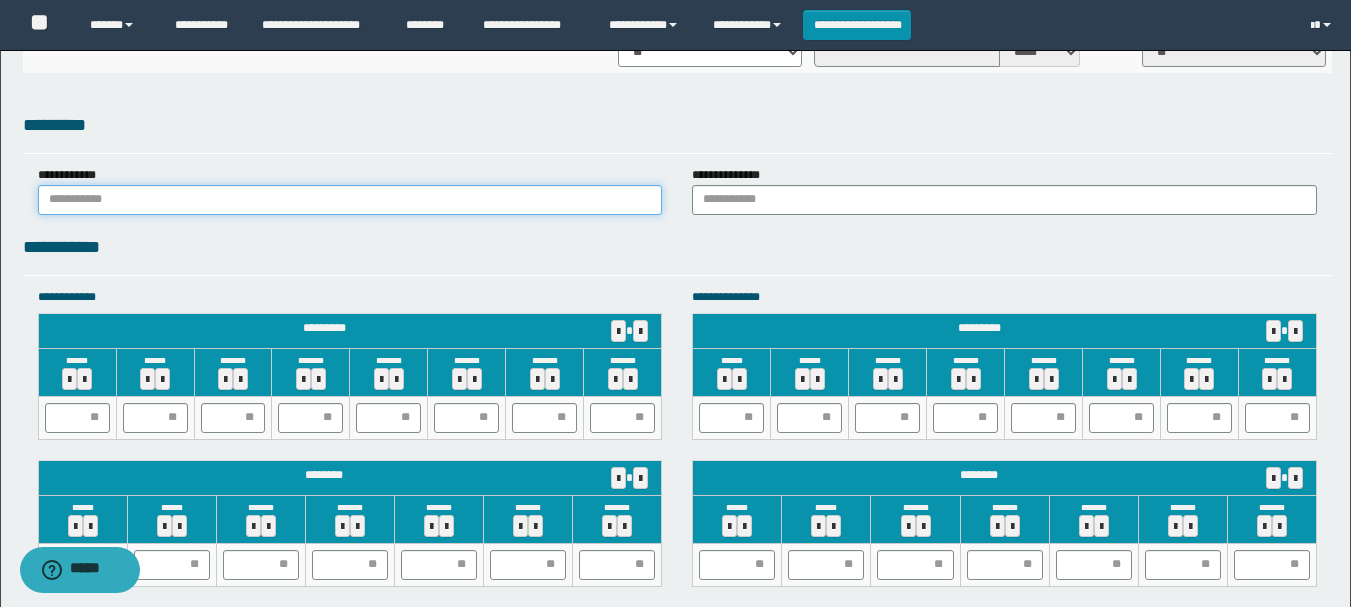 click at bounding box center [350, 200] 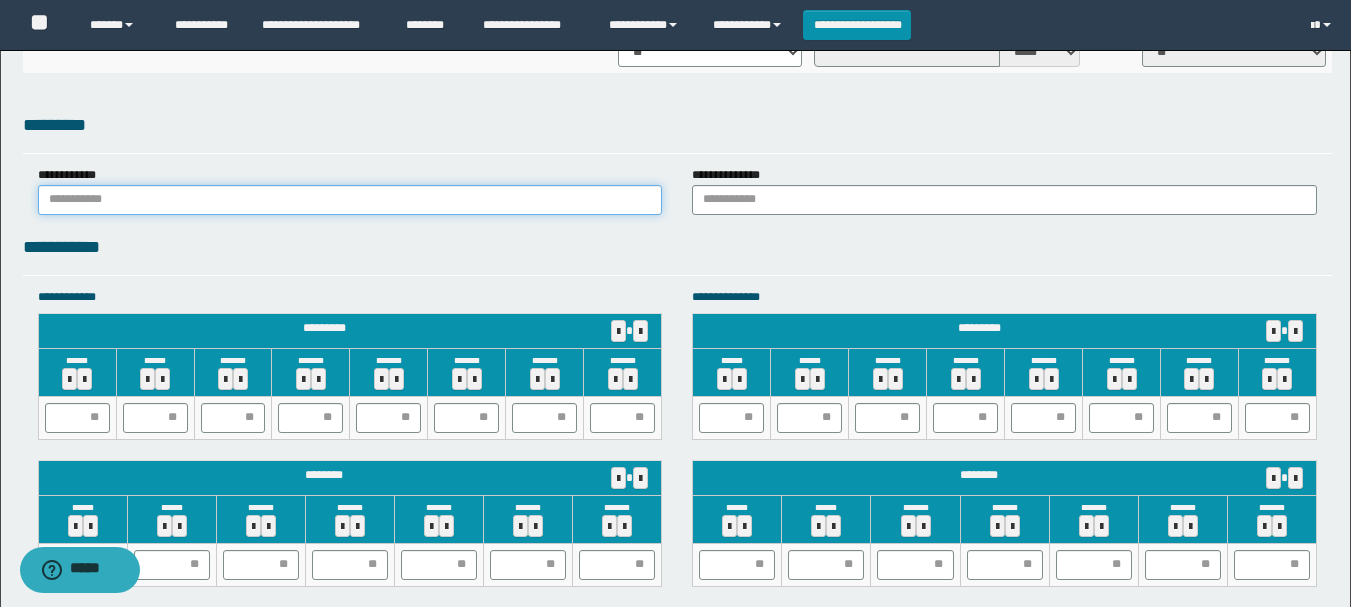 type on "******" 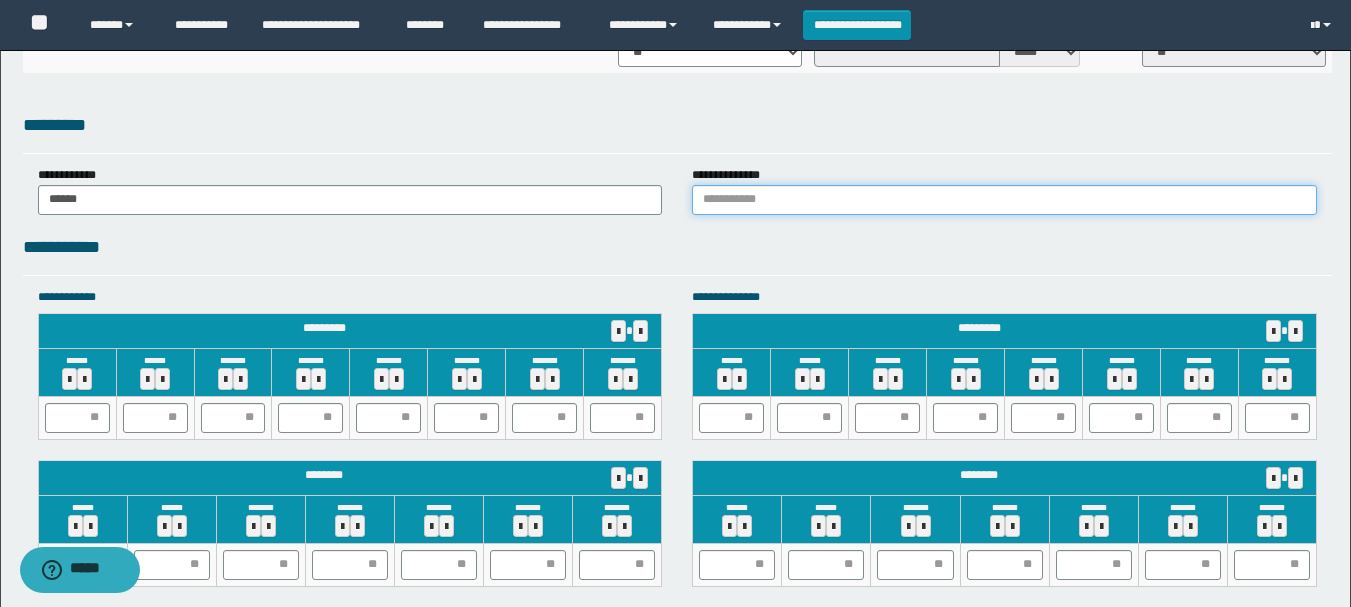 click at bounding box center [1004, 200] 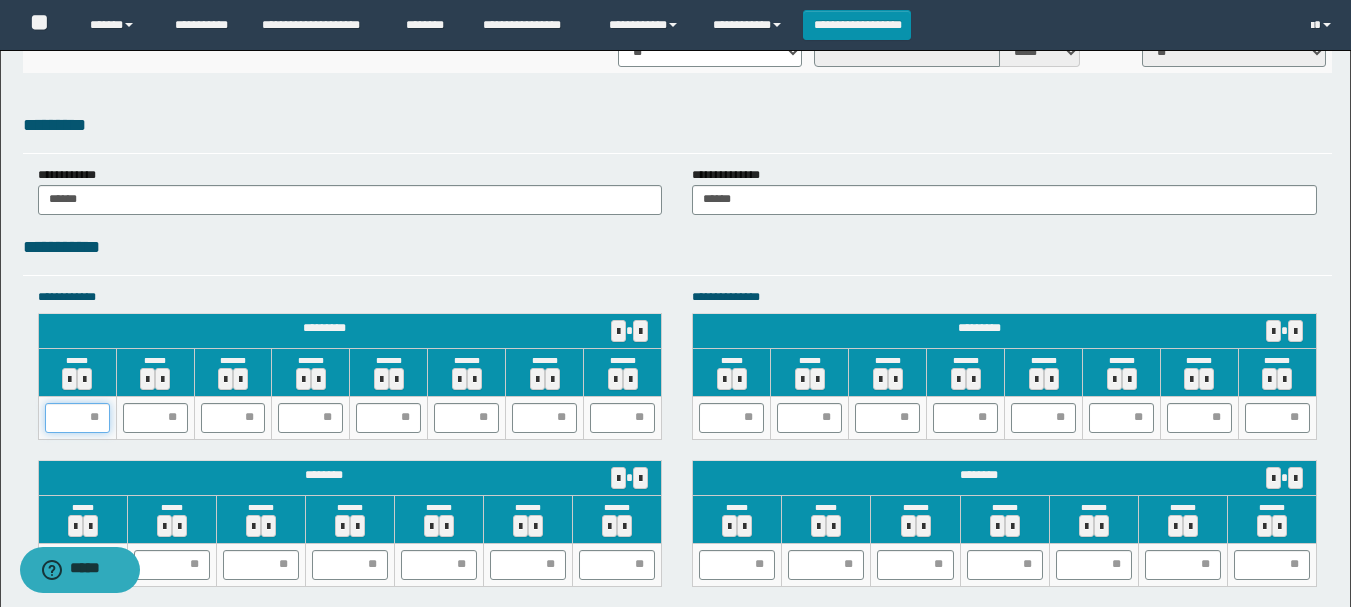 click at bounding box center [77, 418] 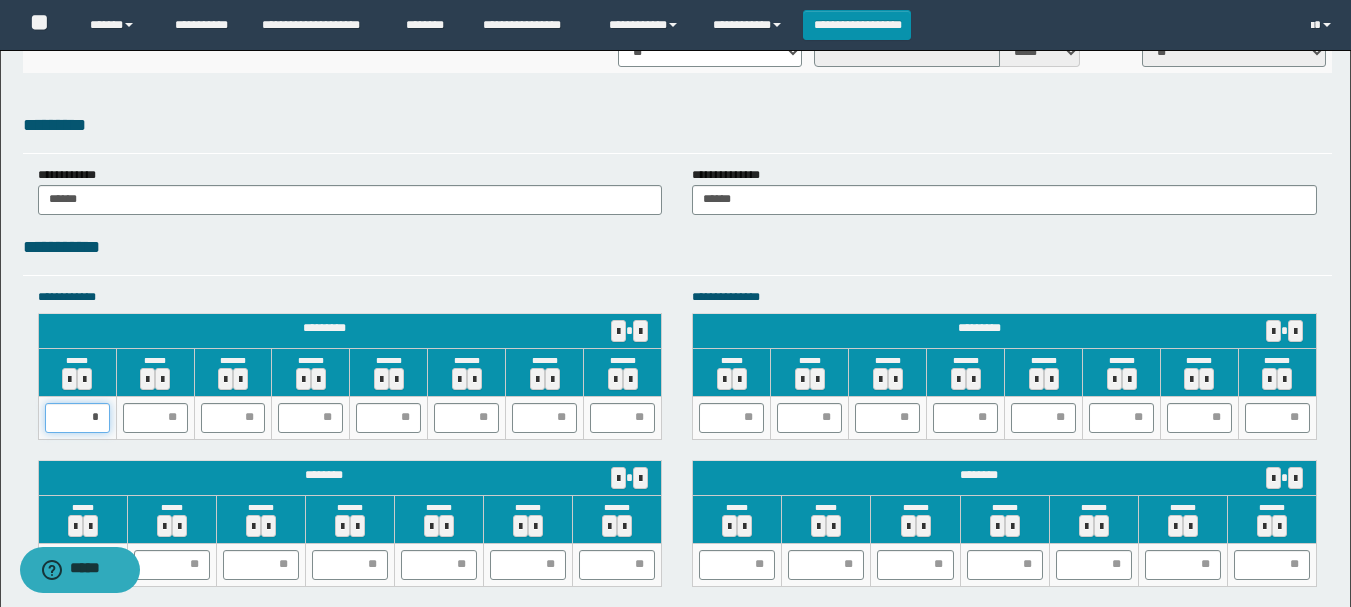 type on "**" 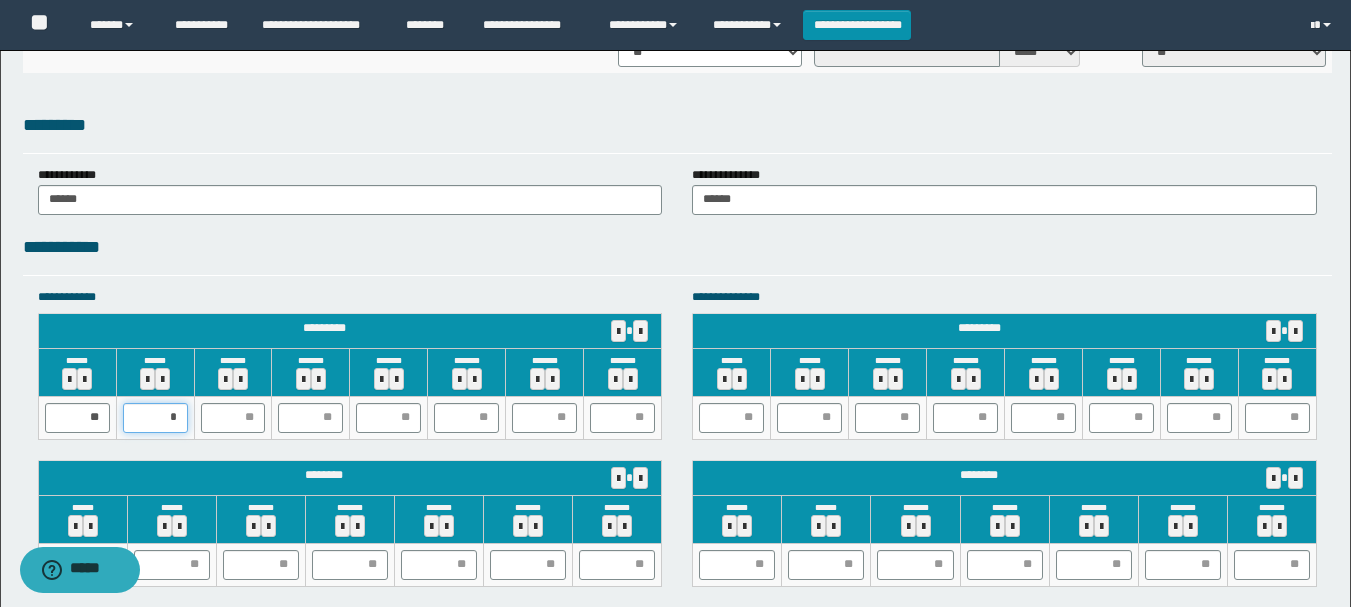 type on "**" 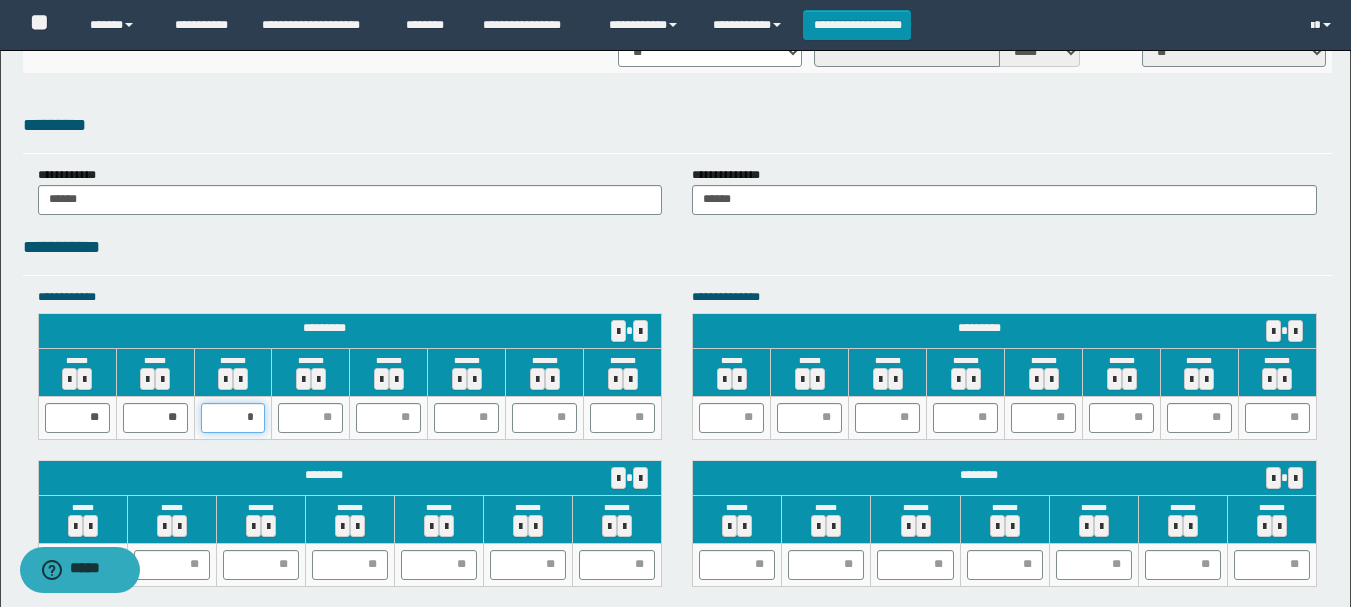 type on "**" 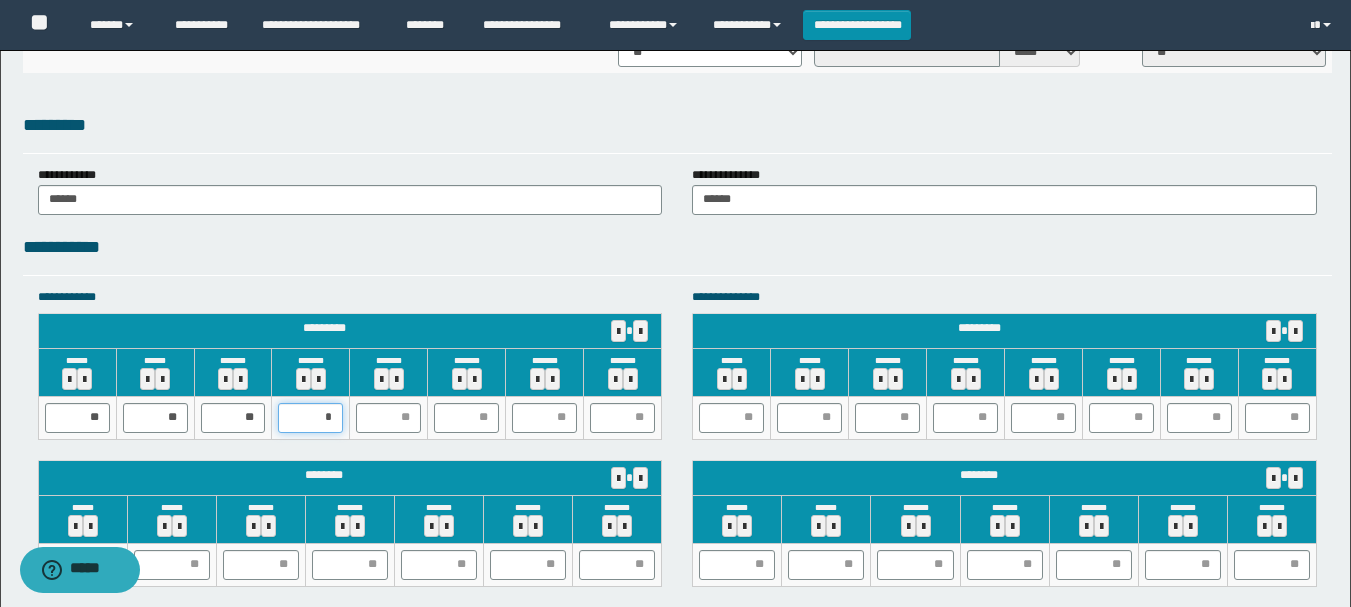 type on "**" 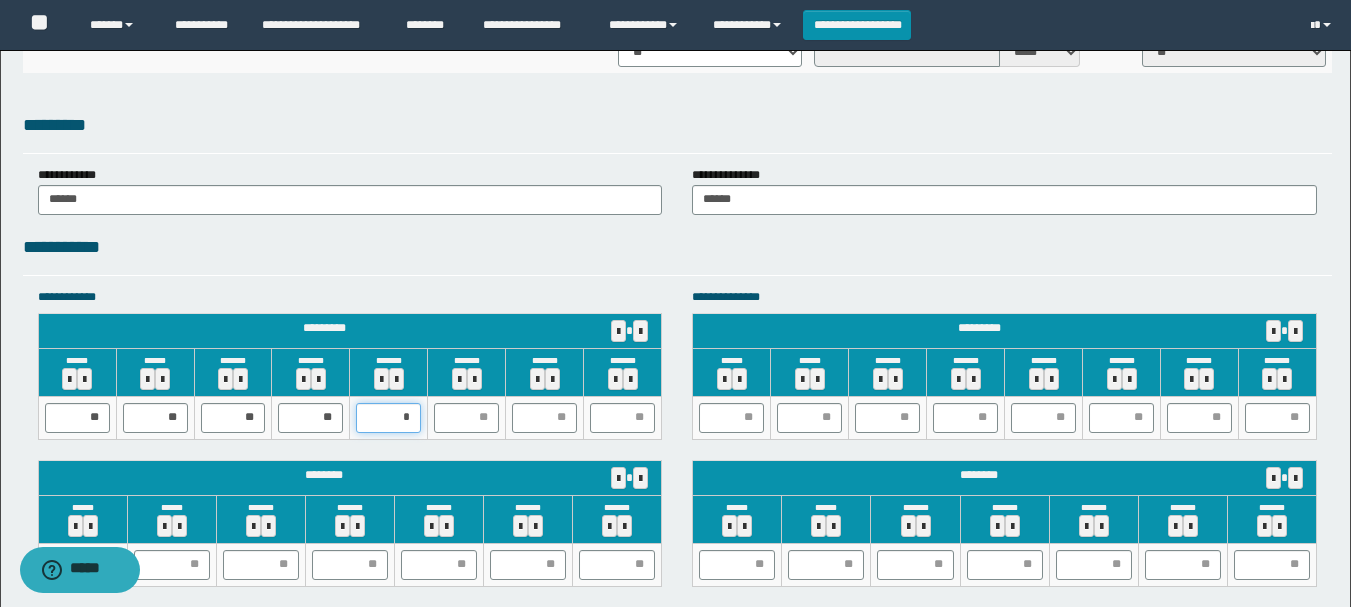 type on "**" 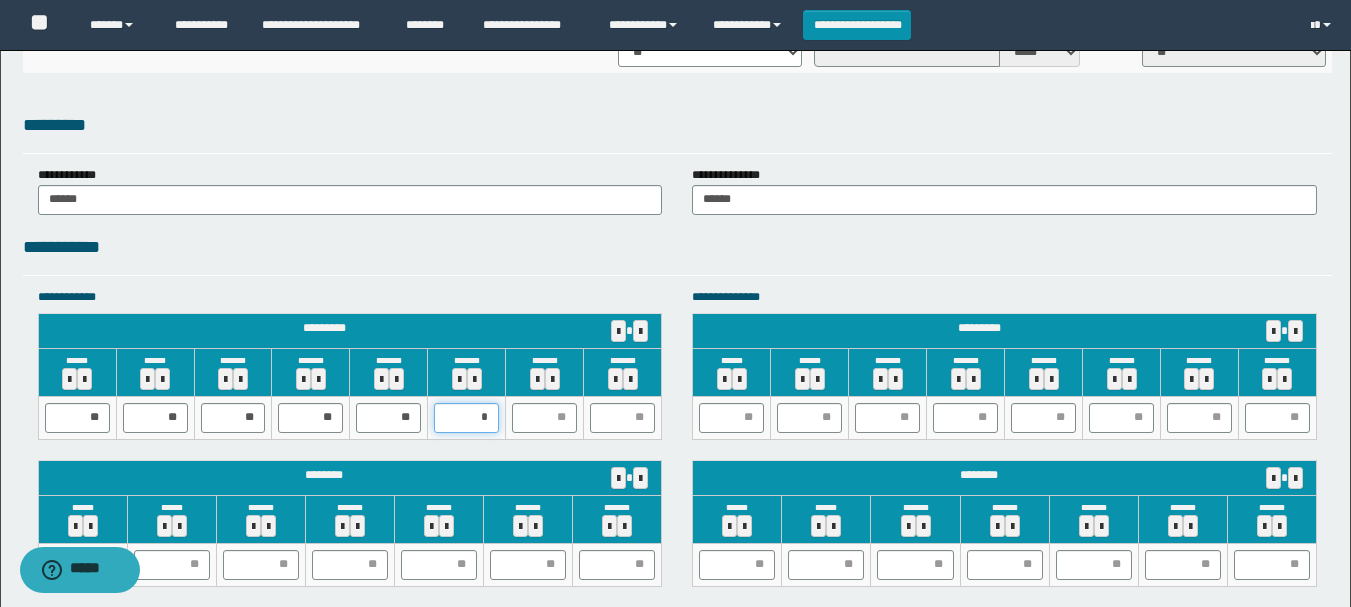 type on "**" 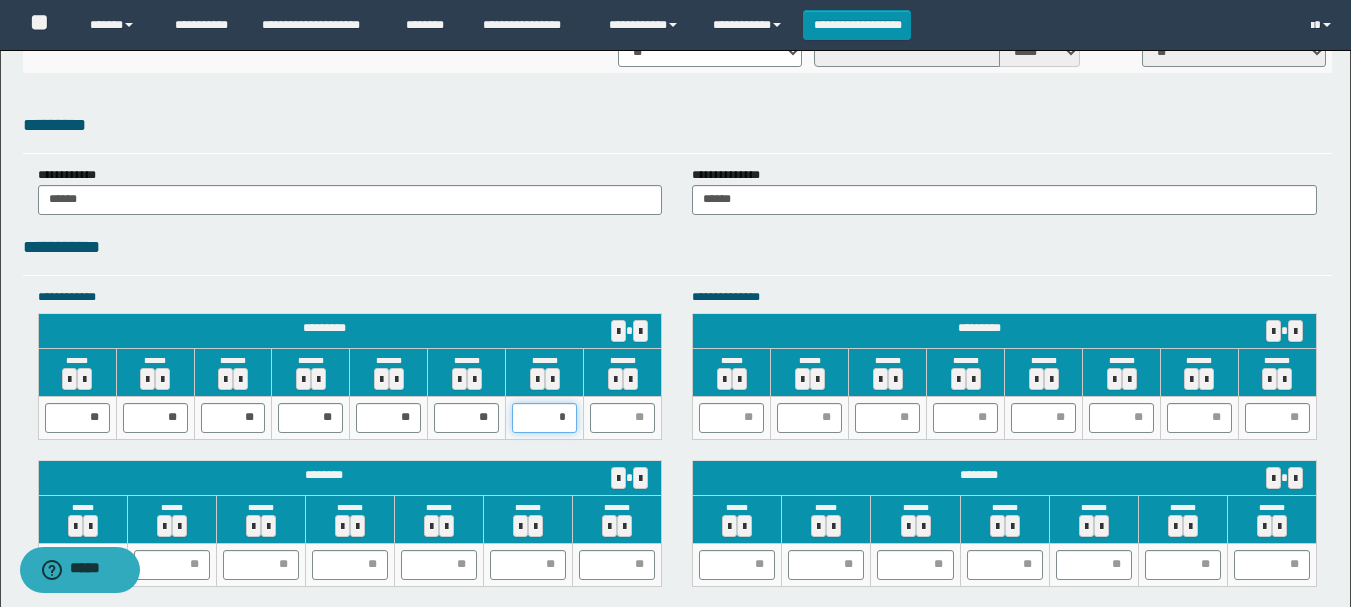 type on "**" 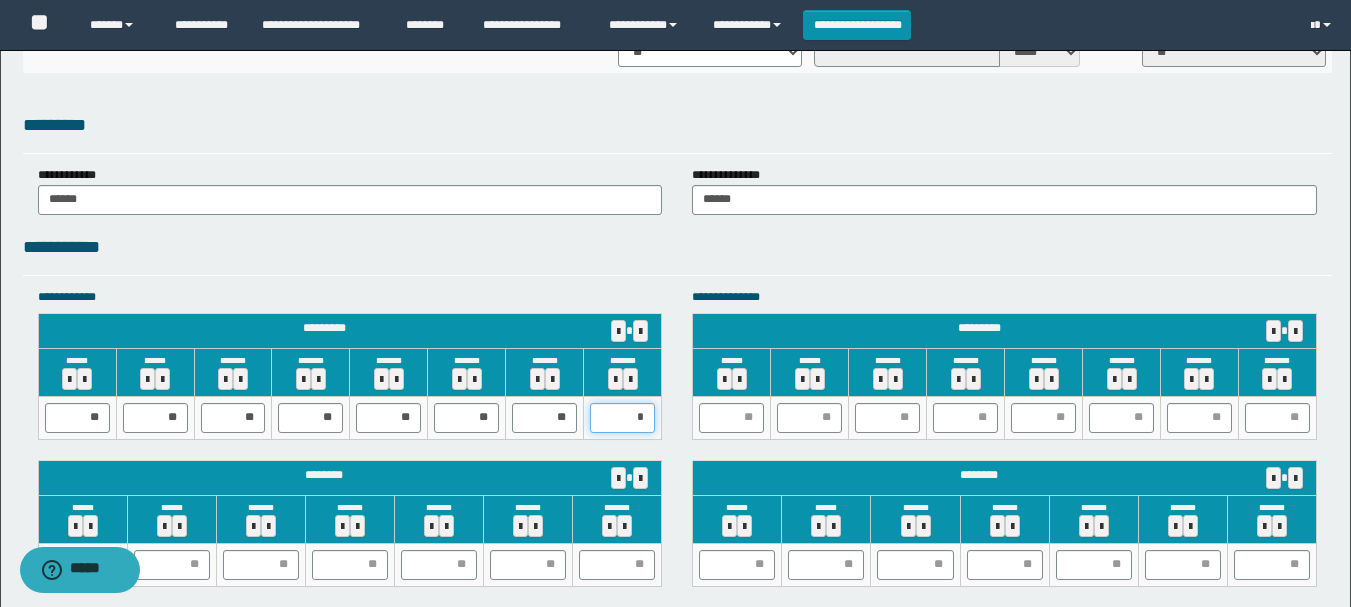 type on "**" 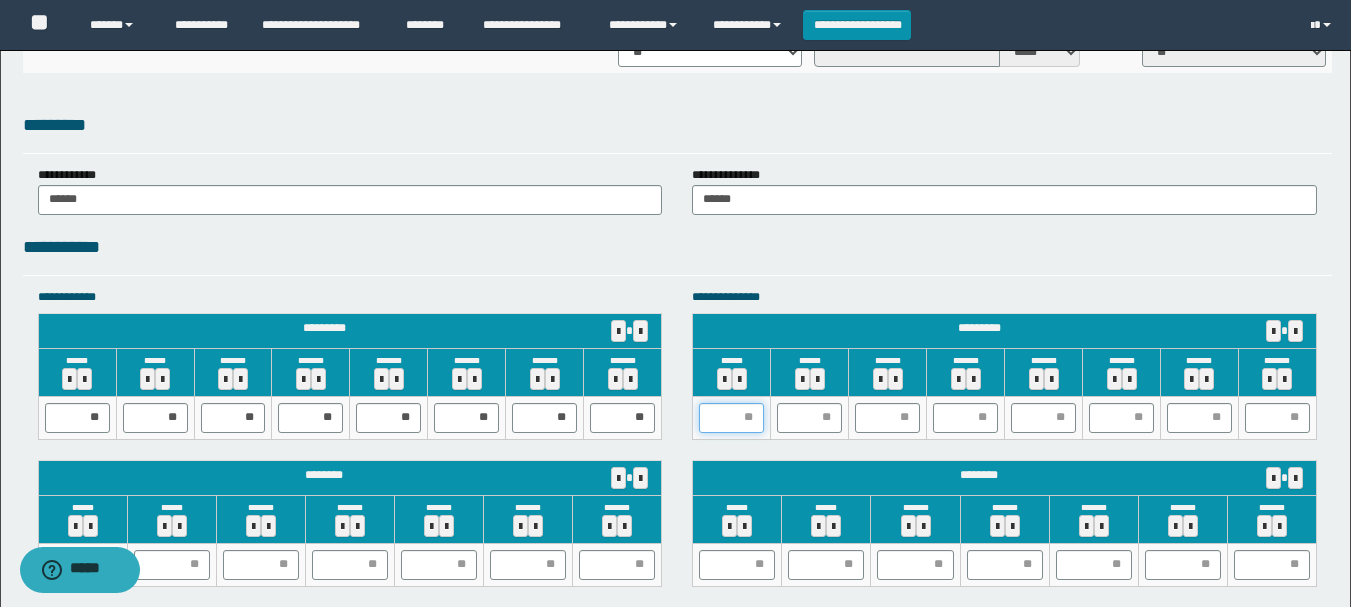 click at bounding box center [731, 418] 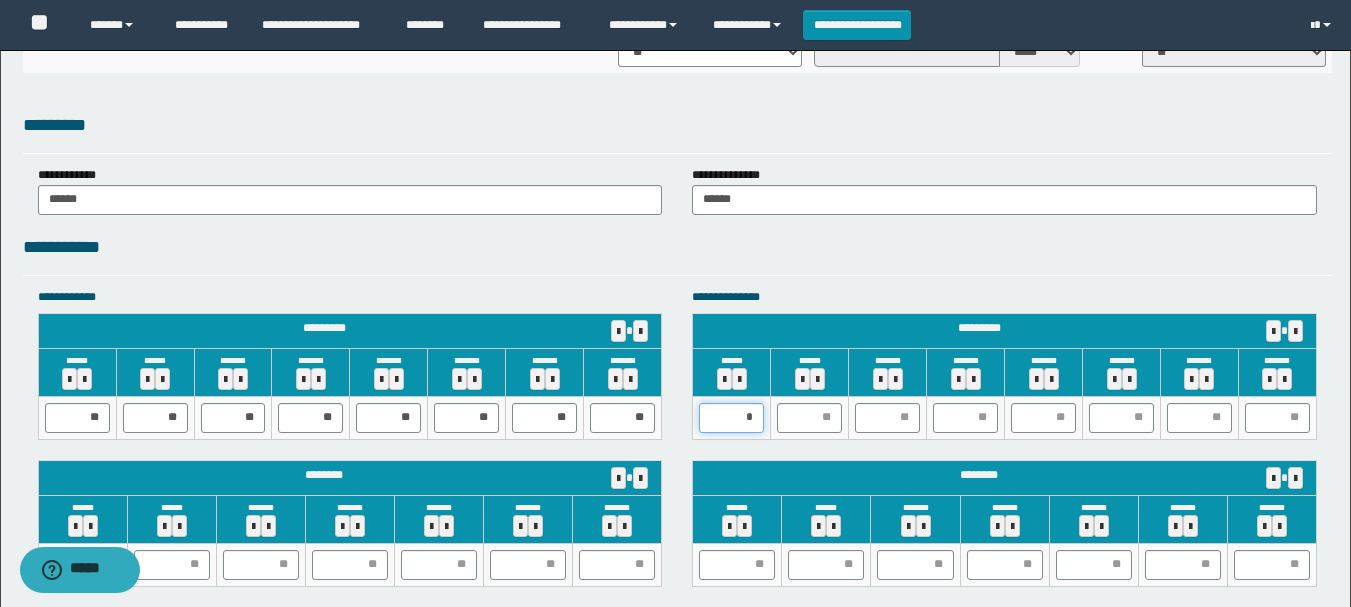 type on "**" 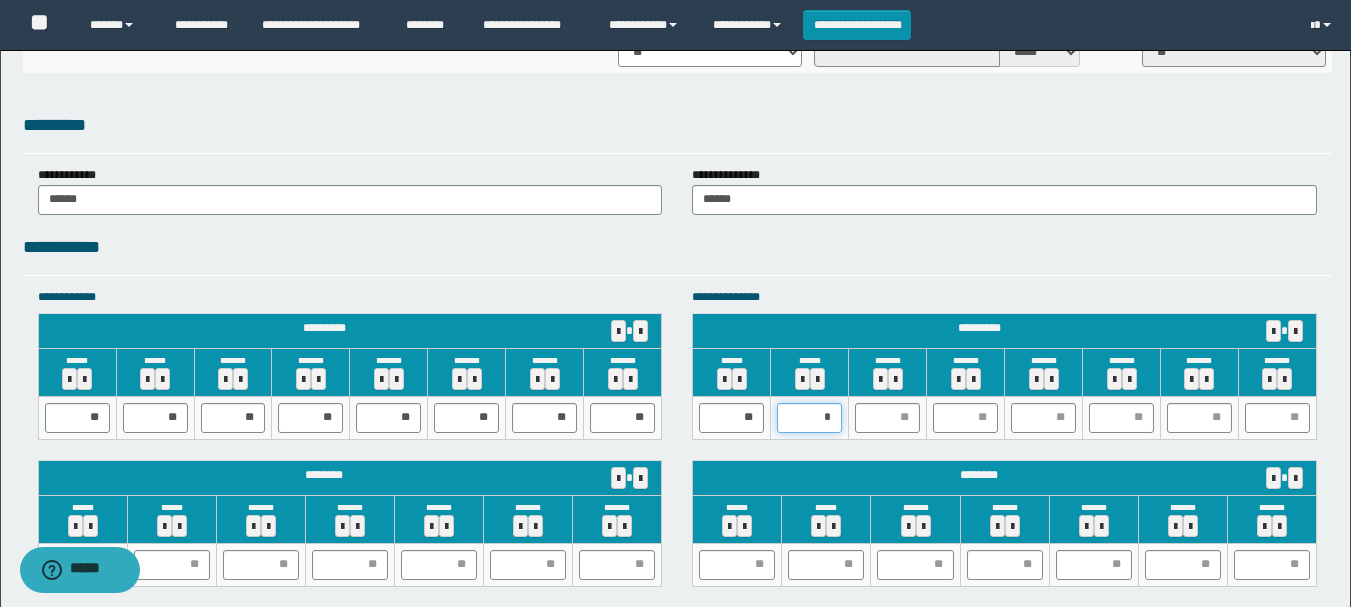 type on "**" 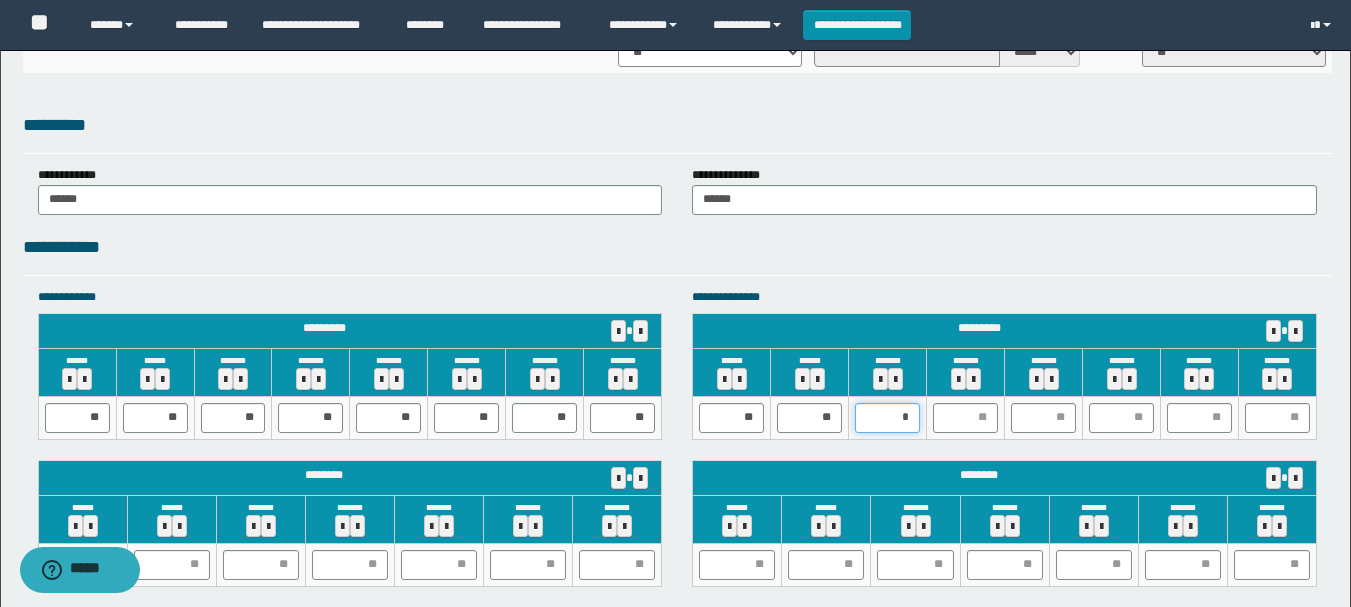 type on "**" 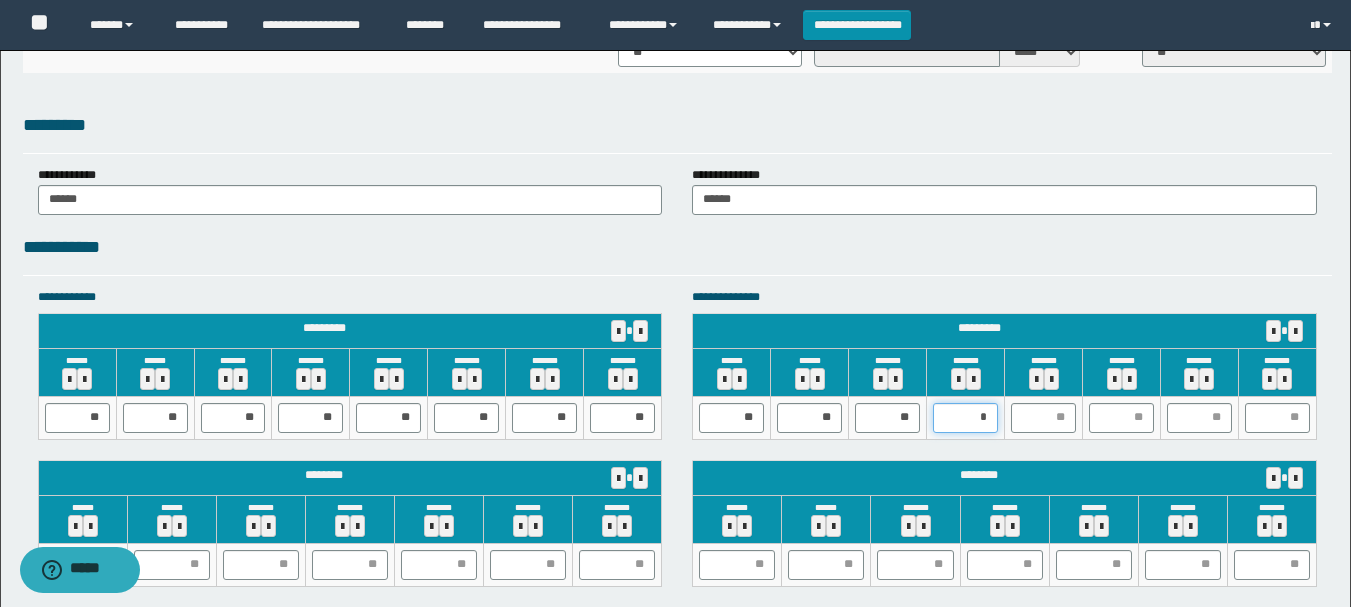 type on "**" 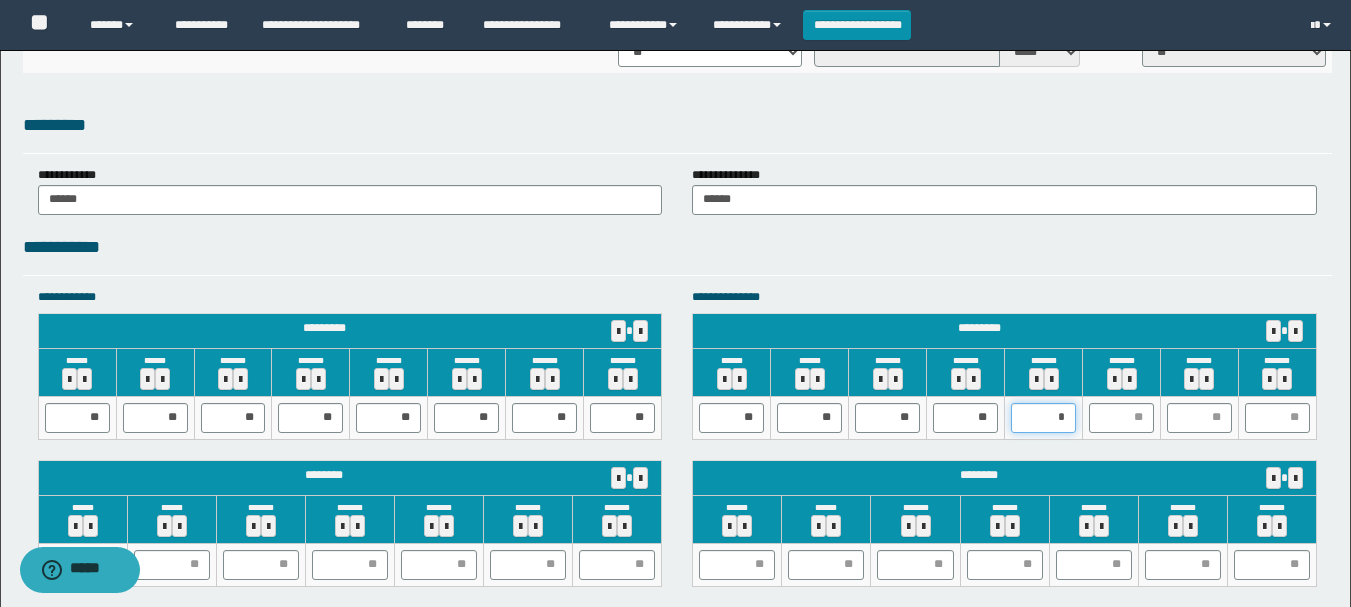 type on "**" 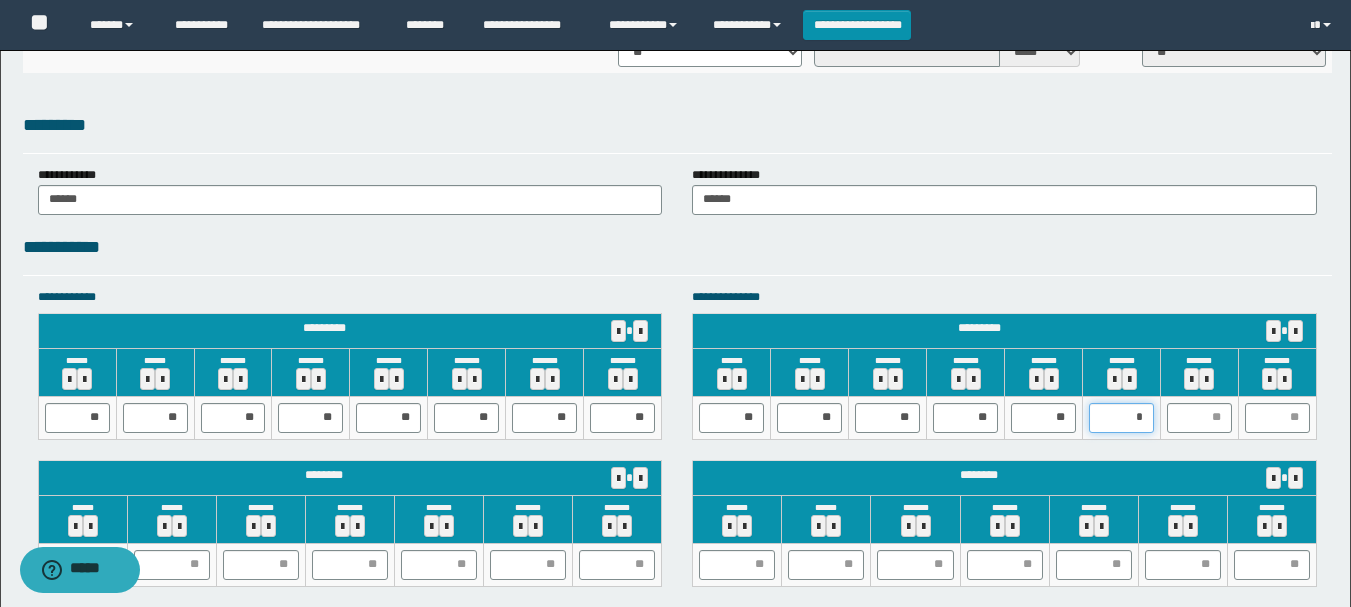 type on "**" 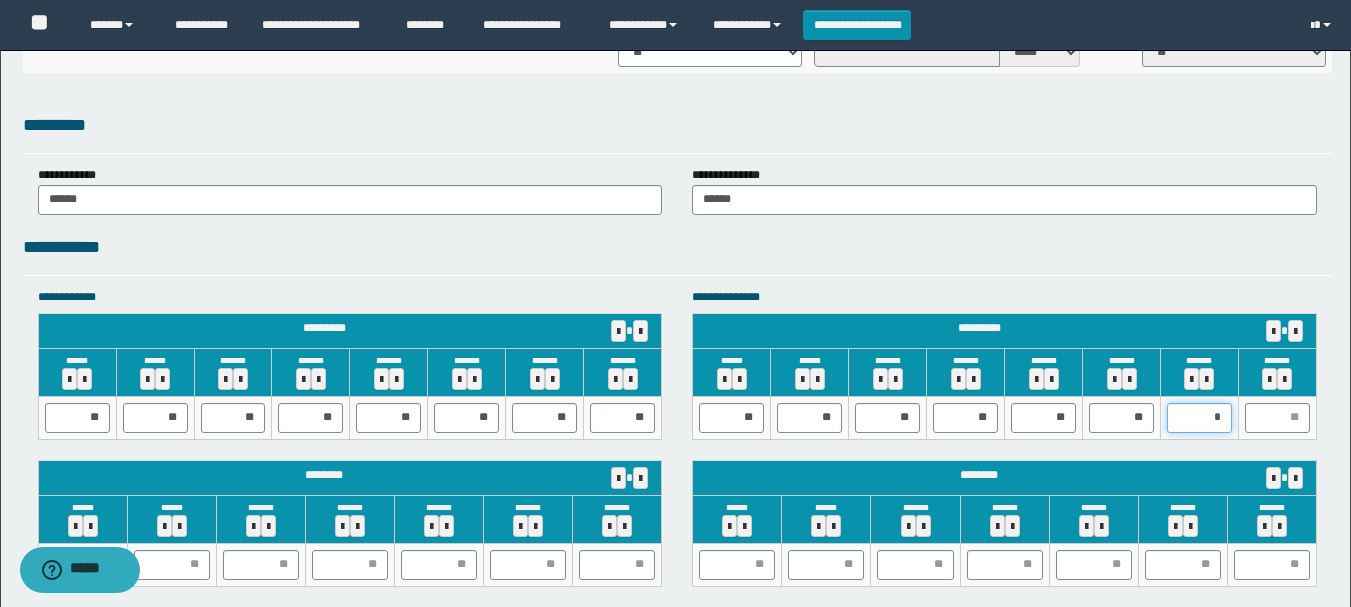 type on "**" 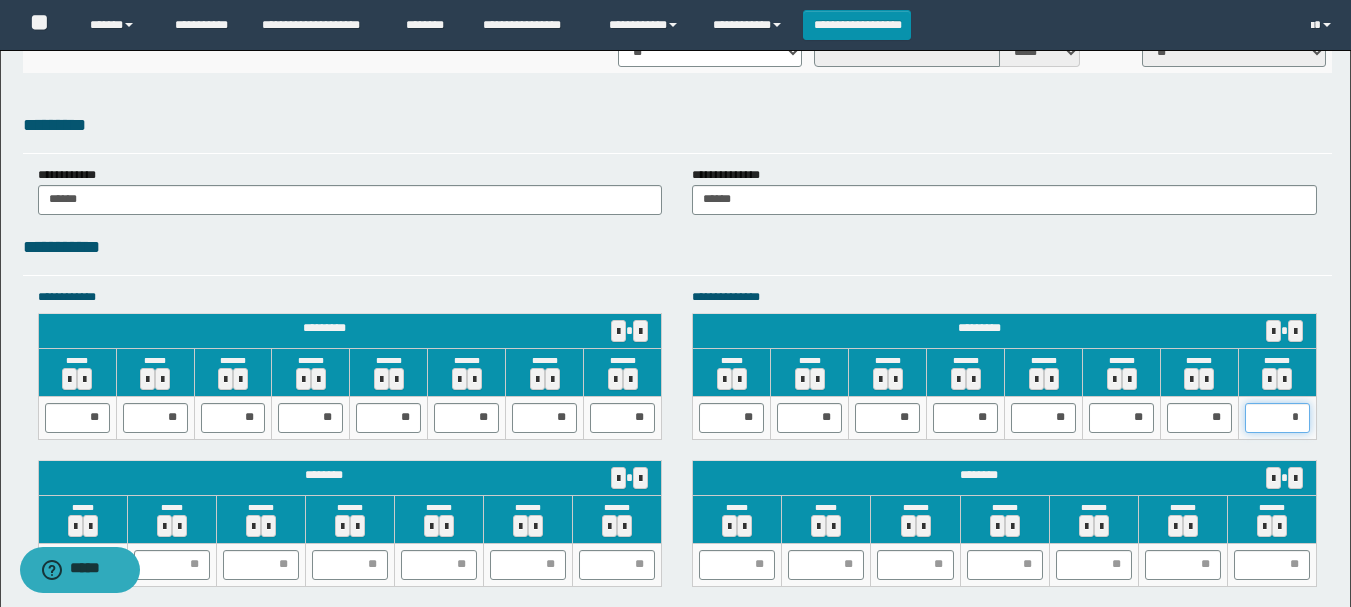type on "**" 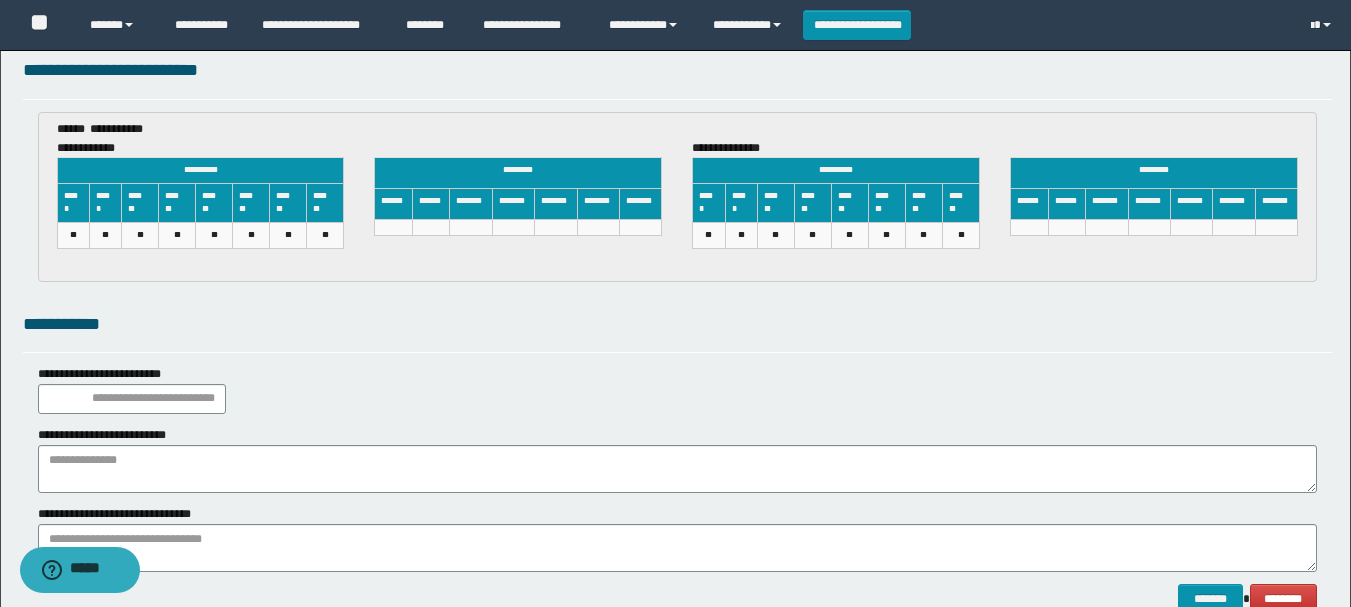 scroll, scrollTop: 3100, scrollLeft: 0, axis: vertical 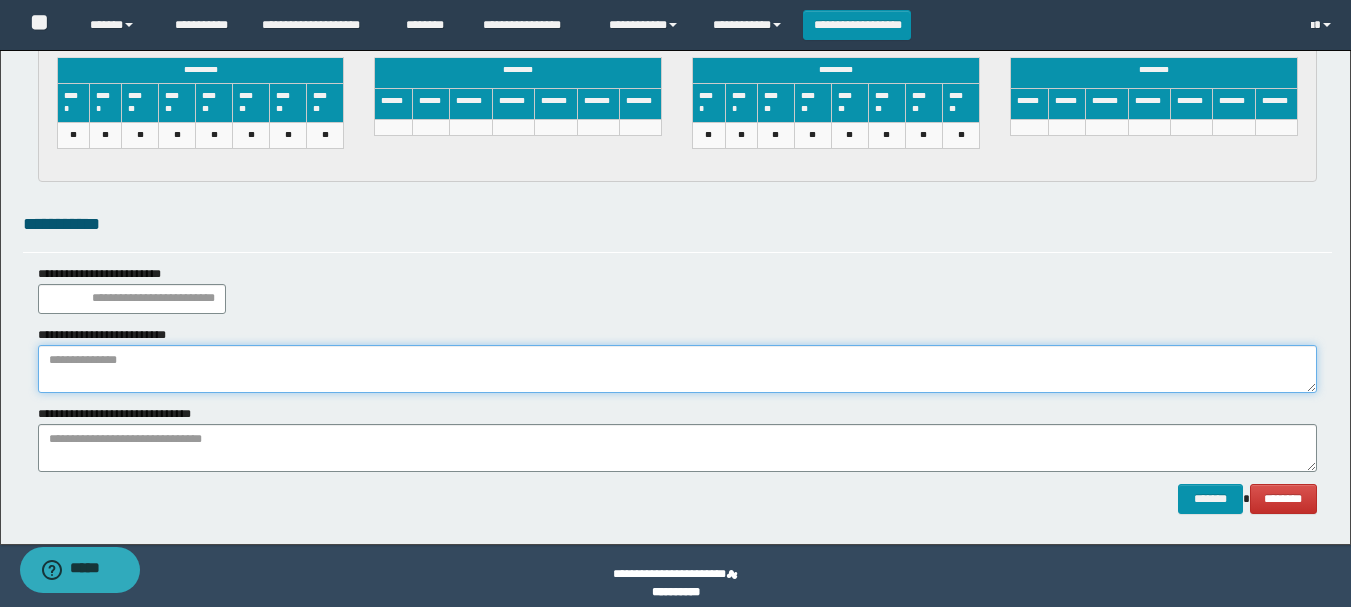 click at bounding box center (677, 369) 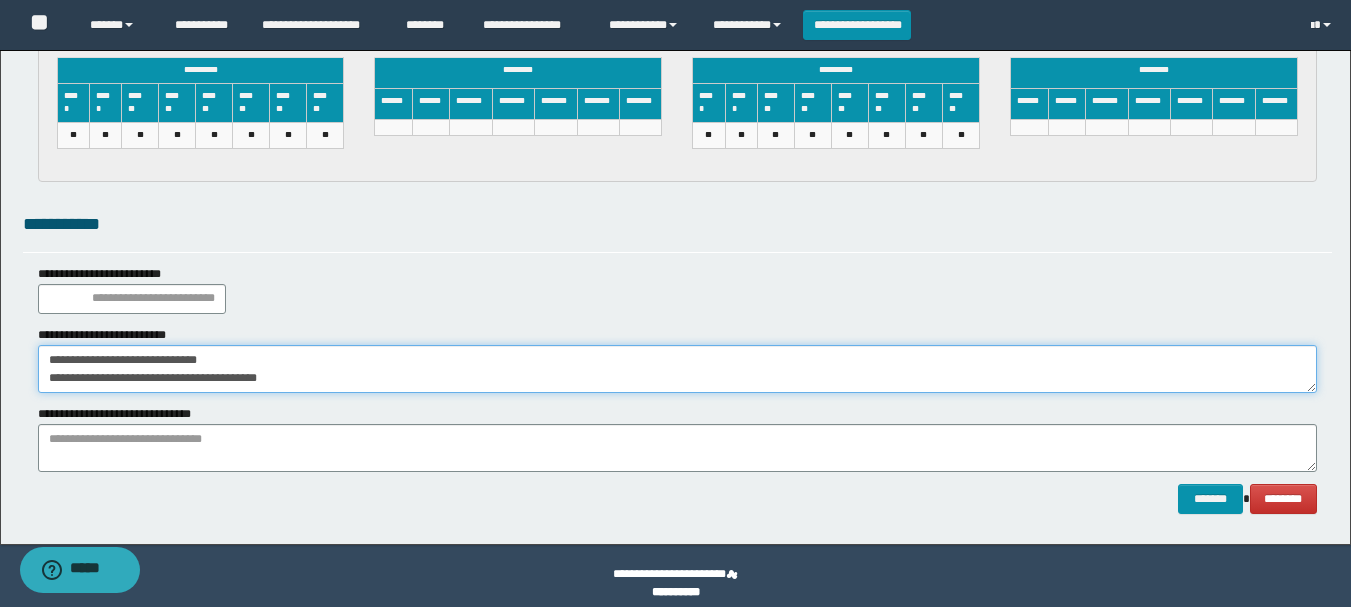 click on "**********" at bounding box center [677, 369] 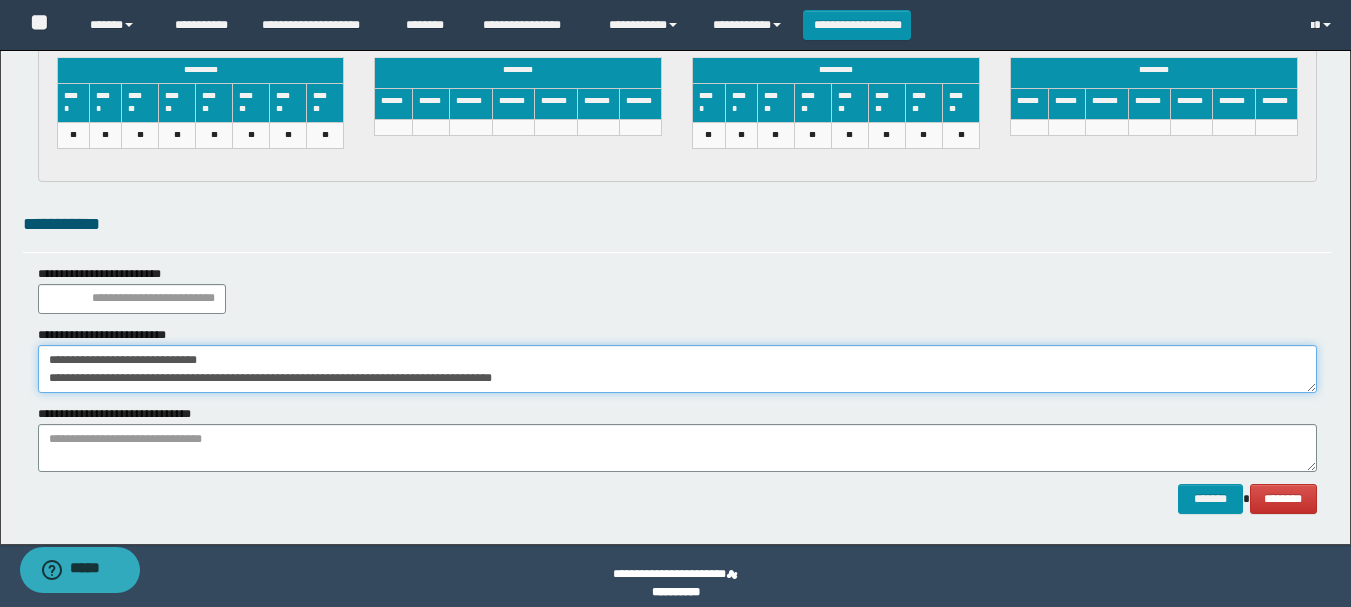scroll, scrollTop: 12, scrollLeft: 0, axis: vertical 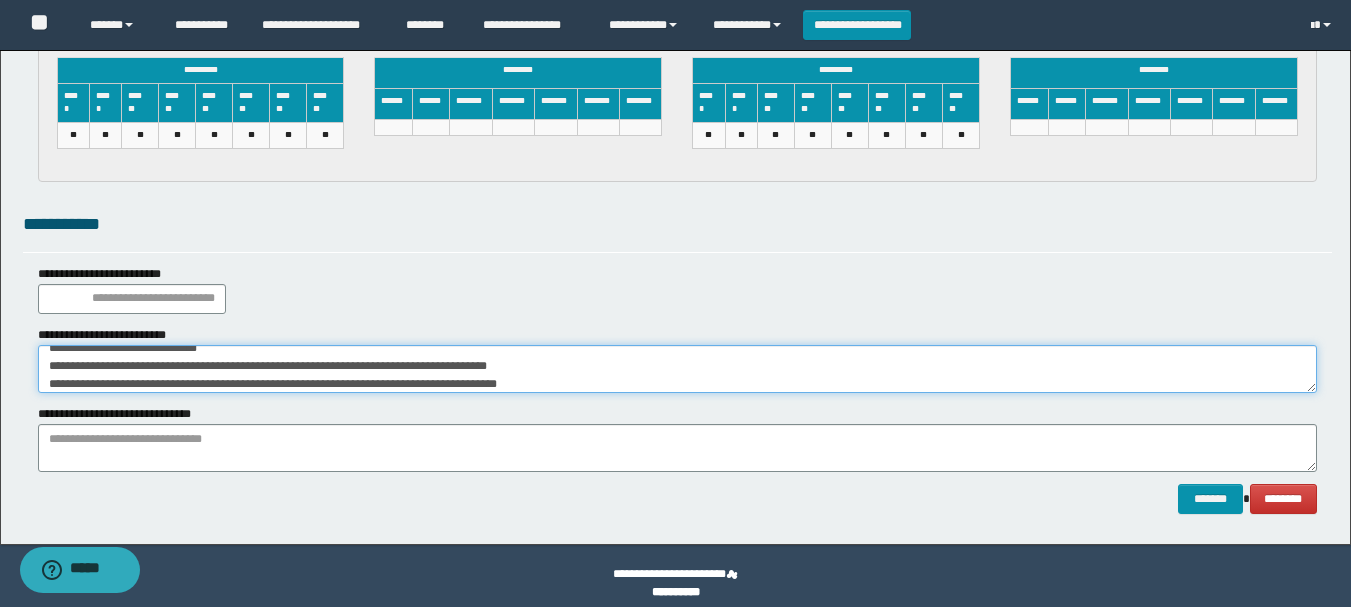 type on "**********" 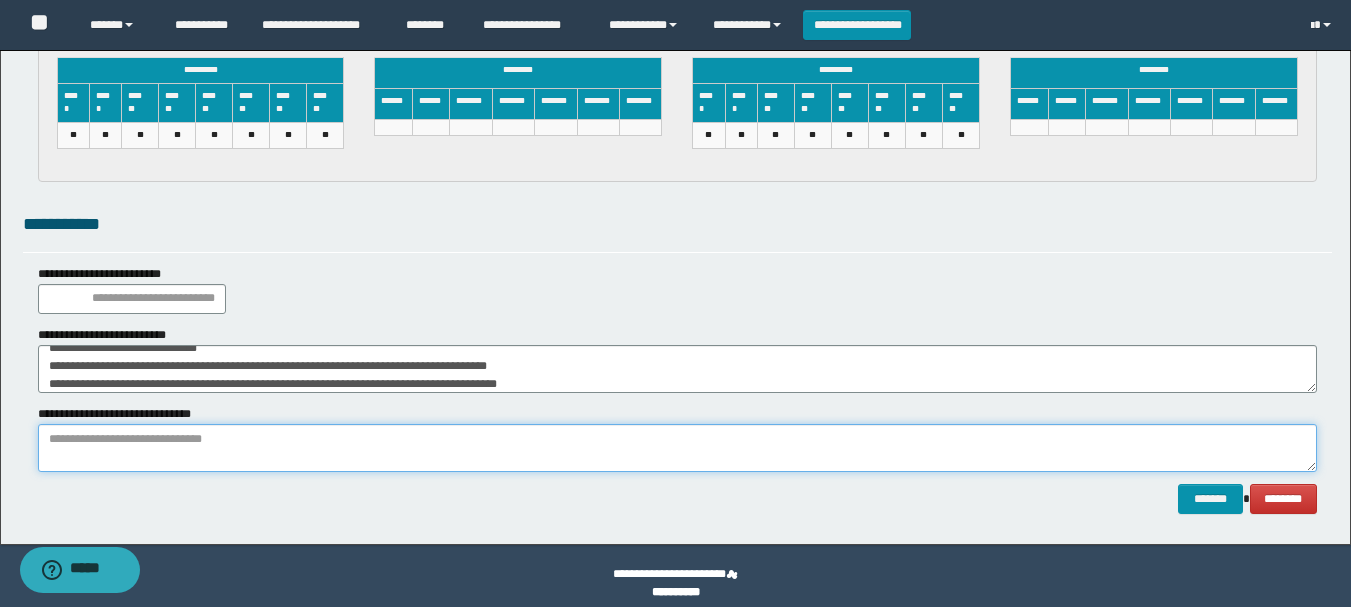 click at bounding box center [677, 448] 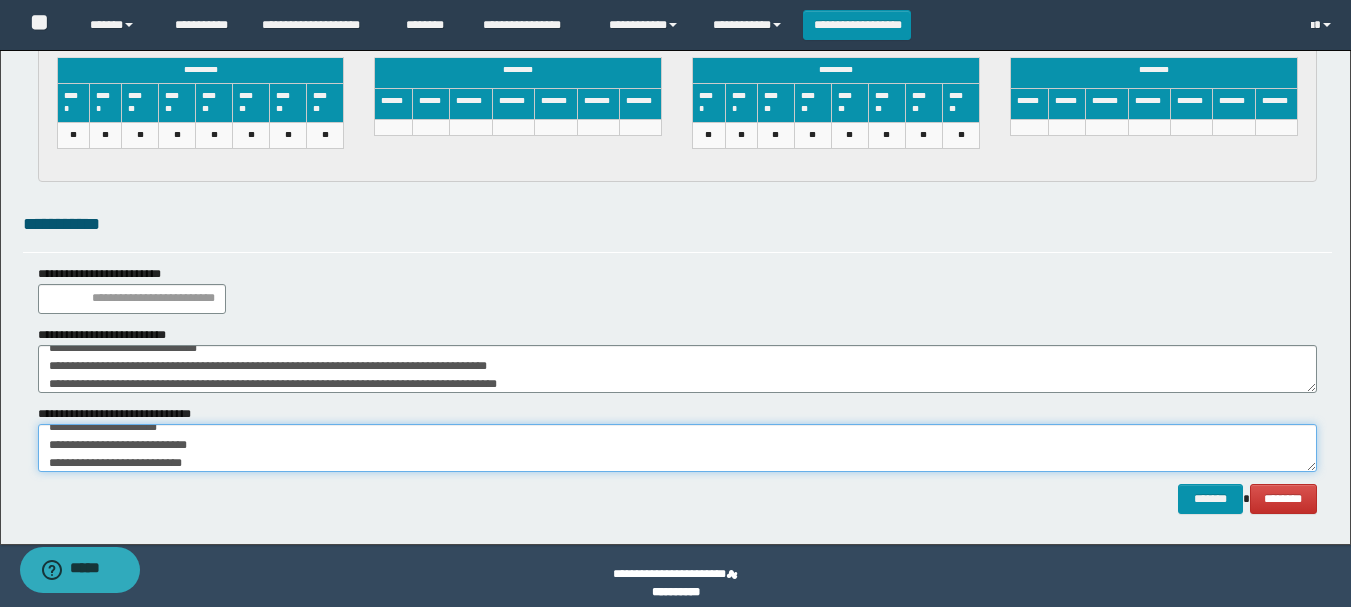 scroll, scrollTop: 30, scrollLeft: 0, axis: vertical 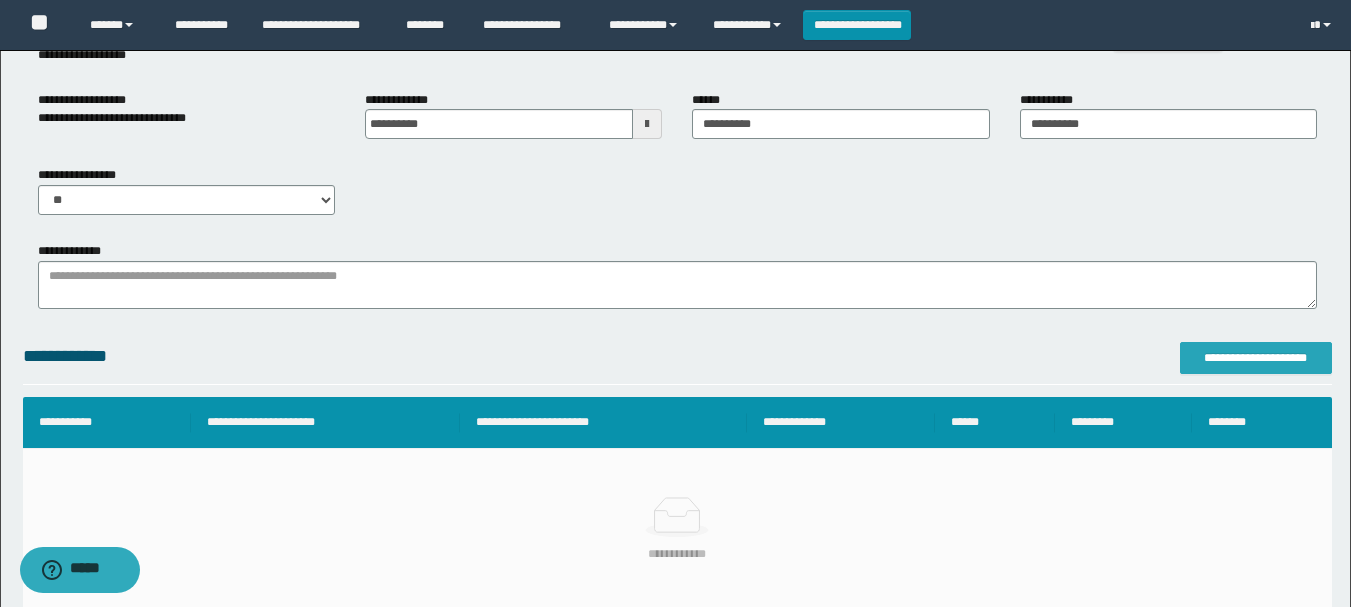 type on "**********" 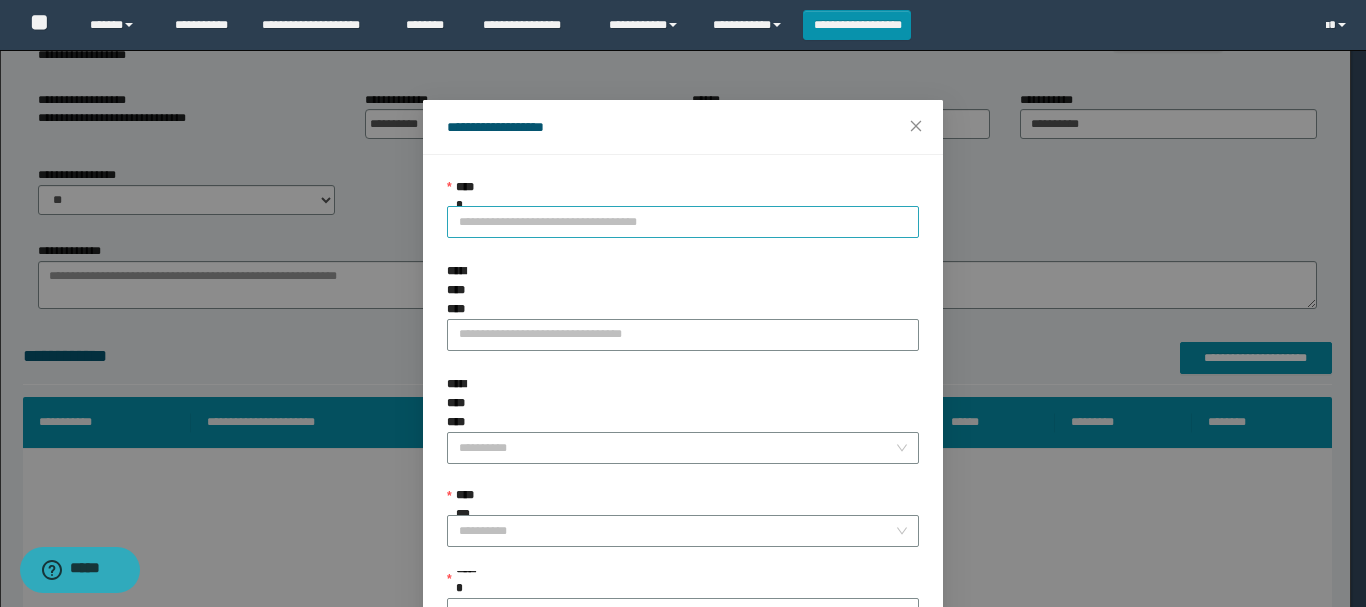 click on "**********" at bounding box center (683, 222) 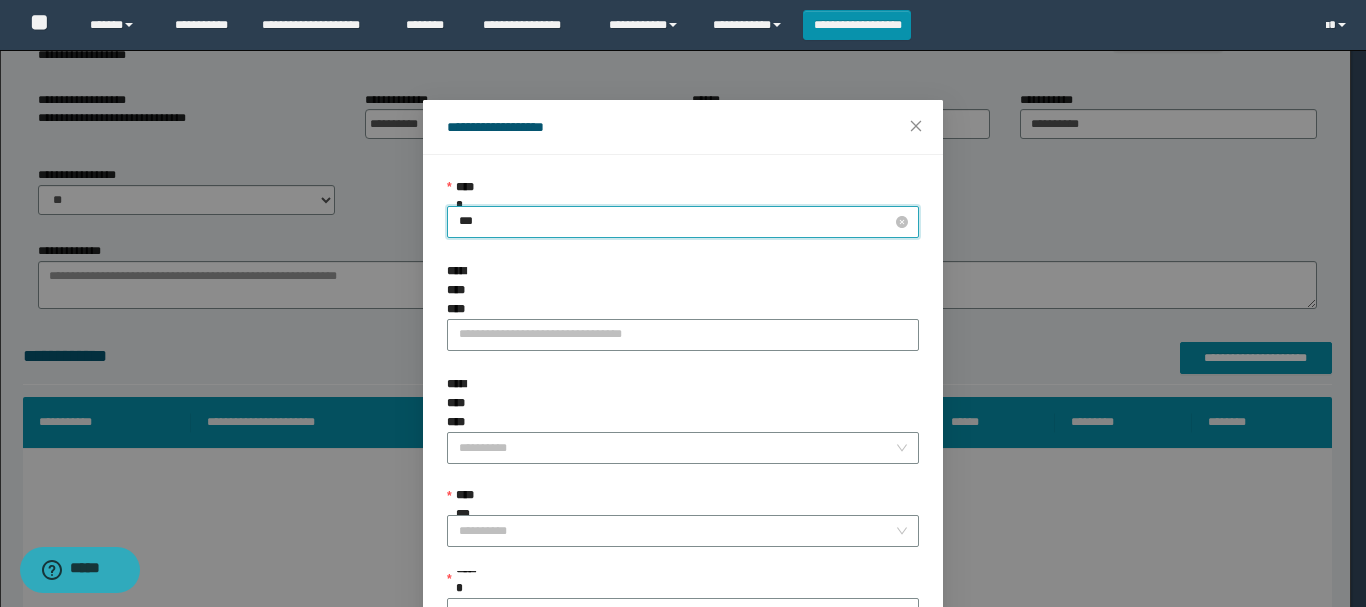 type on "****" 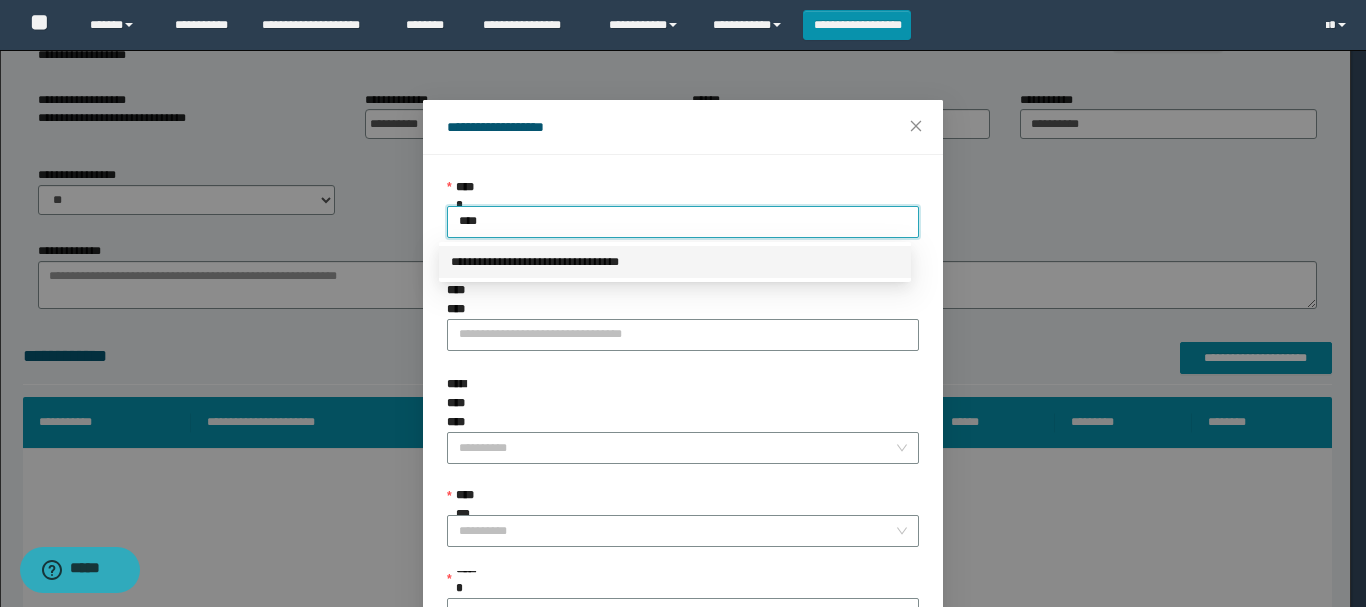 click on "**********" at bounding box center (675, 262) 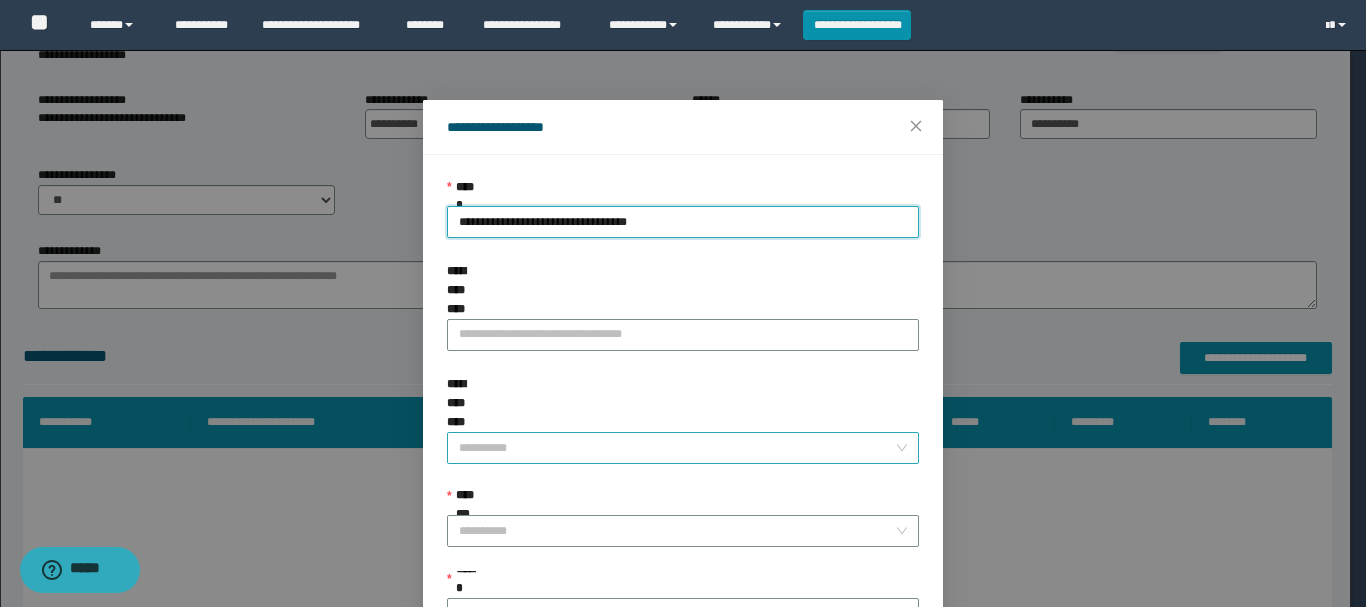 click on "**********" at bounding box center (677, 448) 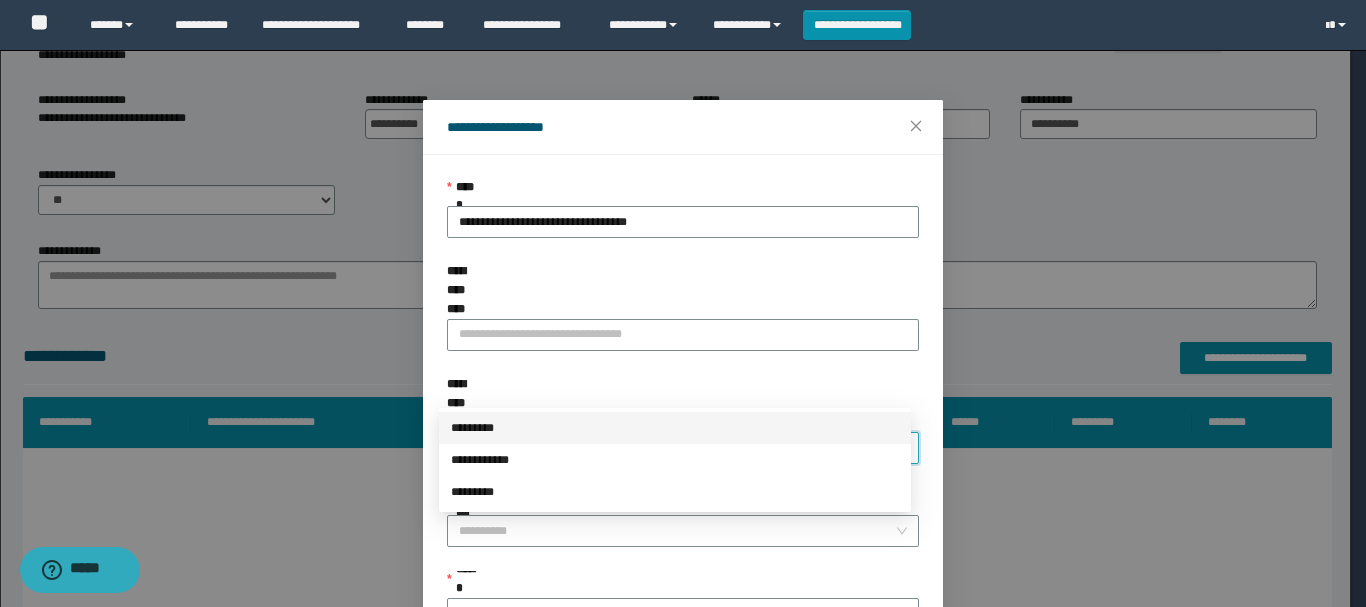 click on "*********" at bounding box center [675, 428] 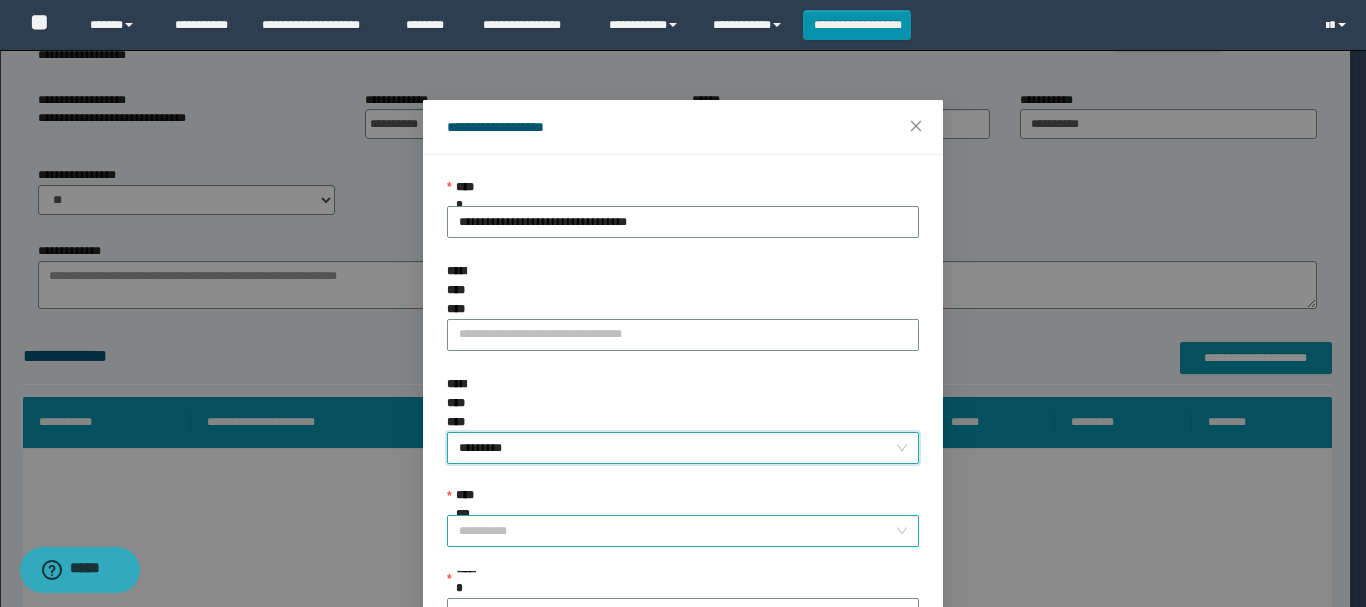 click on "**********" at bounding box center (677, 531) 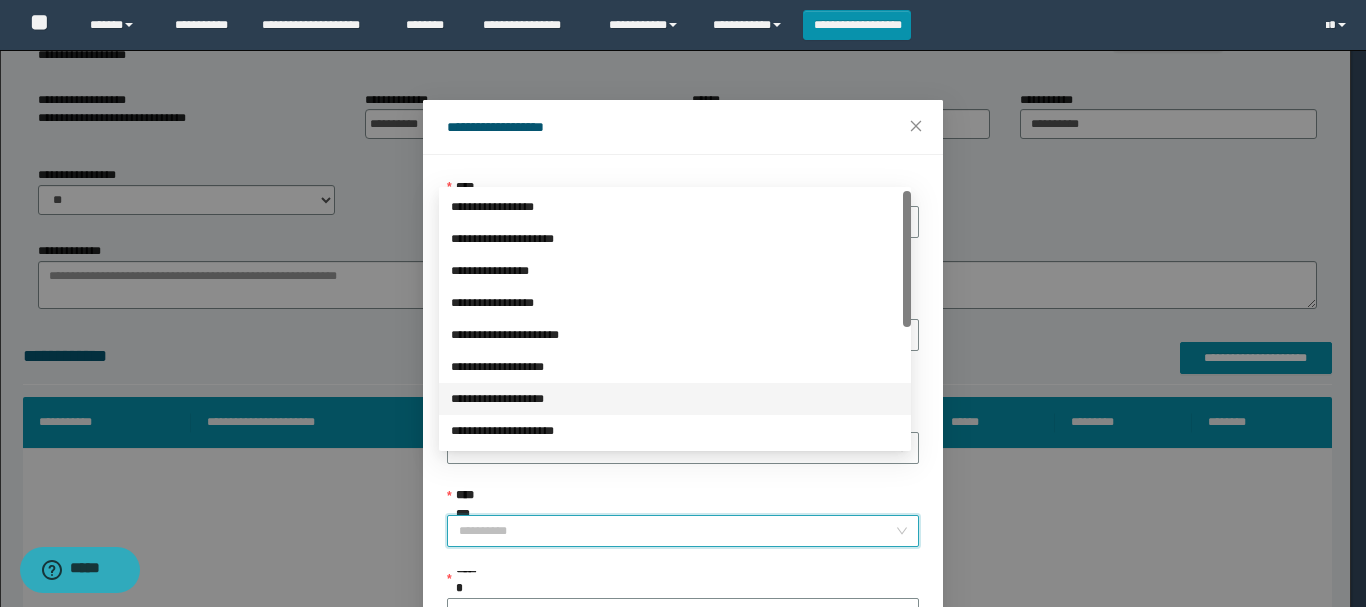scroll, scrollTop: 145, scrollLeft: 0, axis: vertical 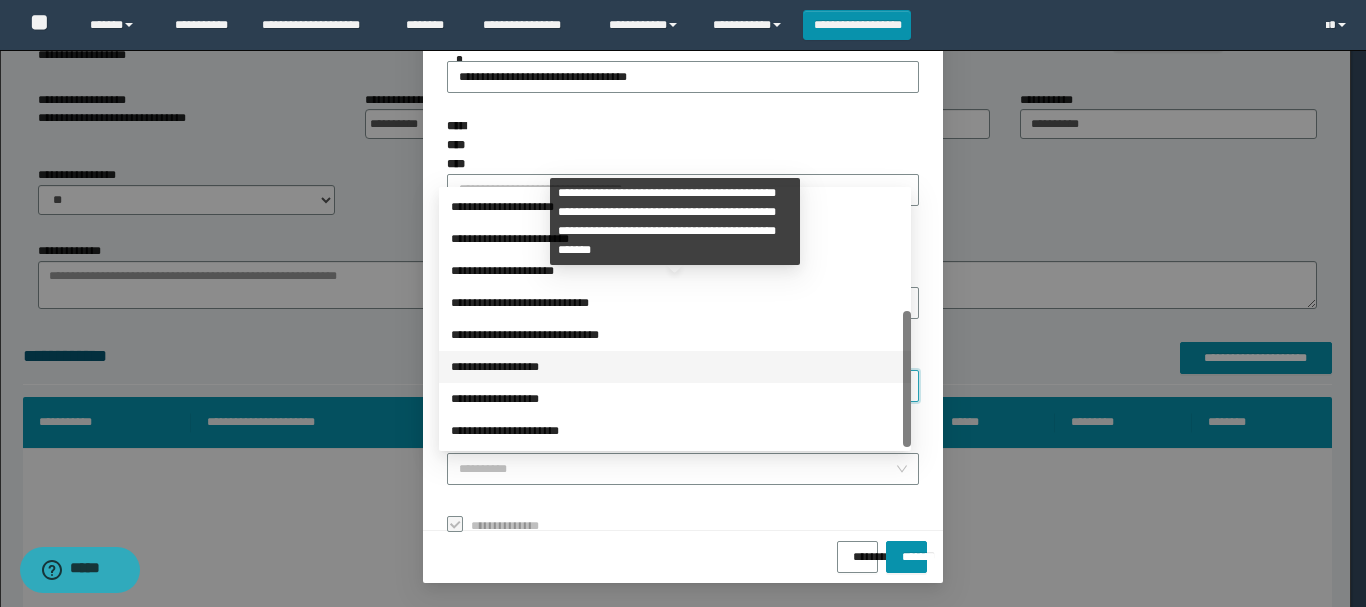 click on "**********" at bounding box center [675, 367] 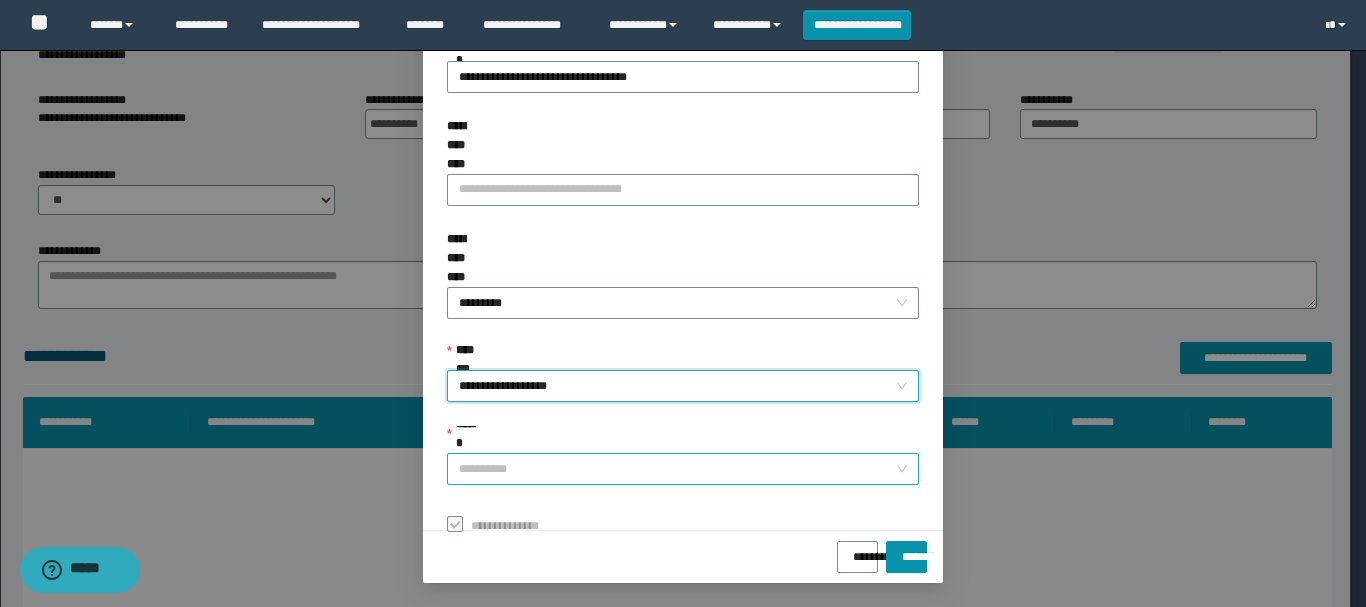 click on "******" at bounding box center [677, 469] 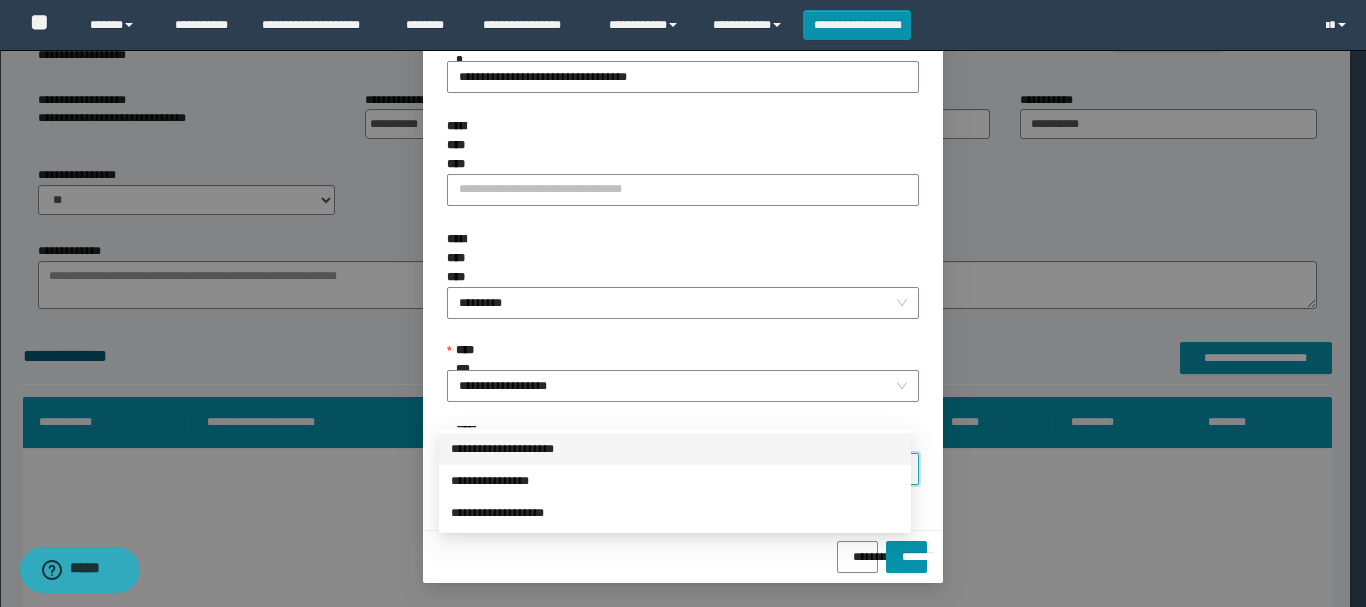 click on "**********" at bounding box center (675, 449) 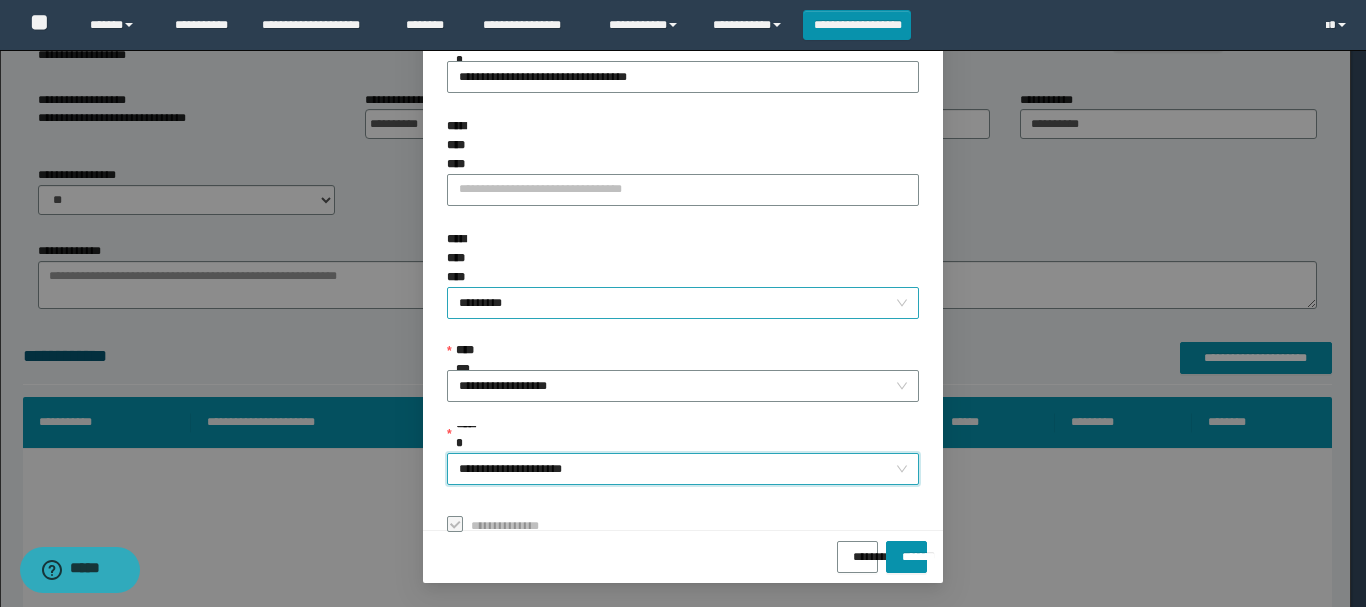 click on "*********" at bounding box center (683, 303) 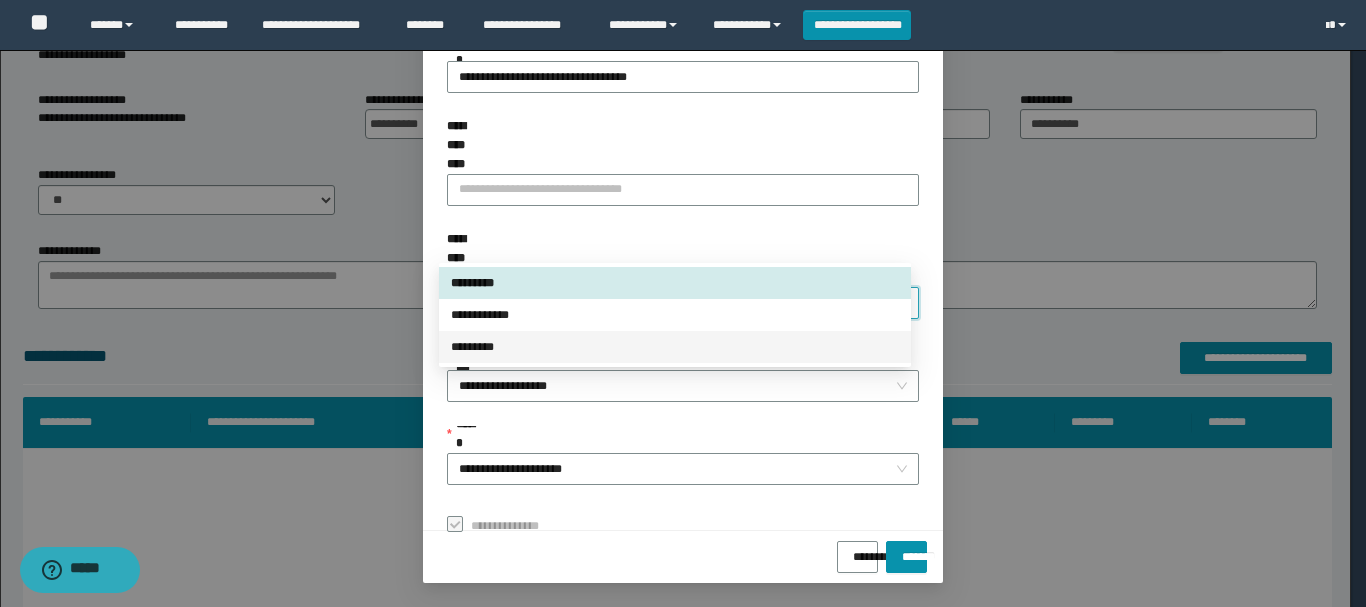 click on "*********" at bounding box center (675, 347) 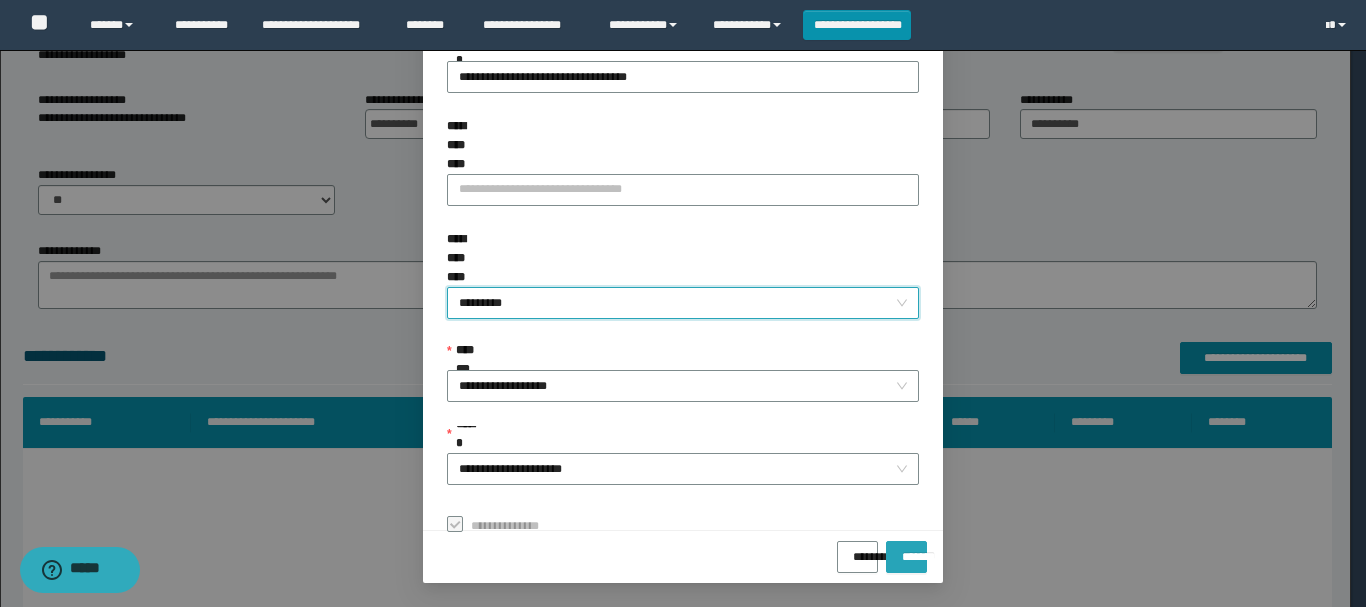 click on "*******" at bounding box center [906, 550] 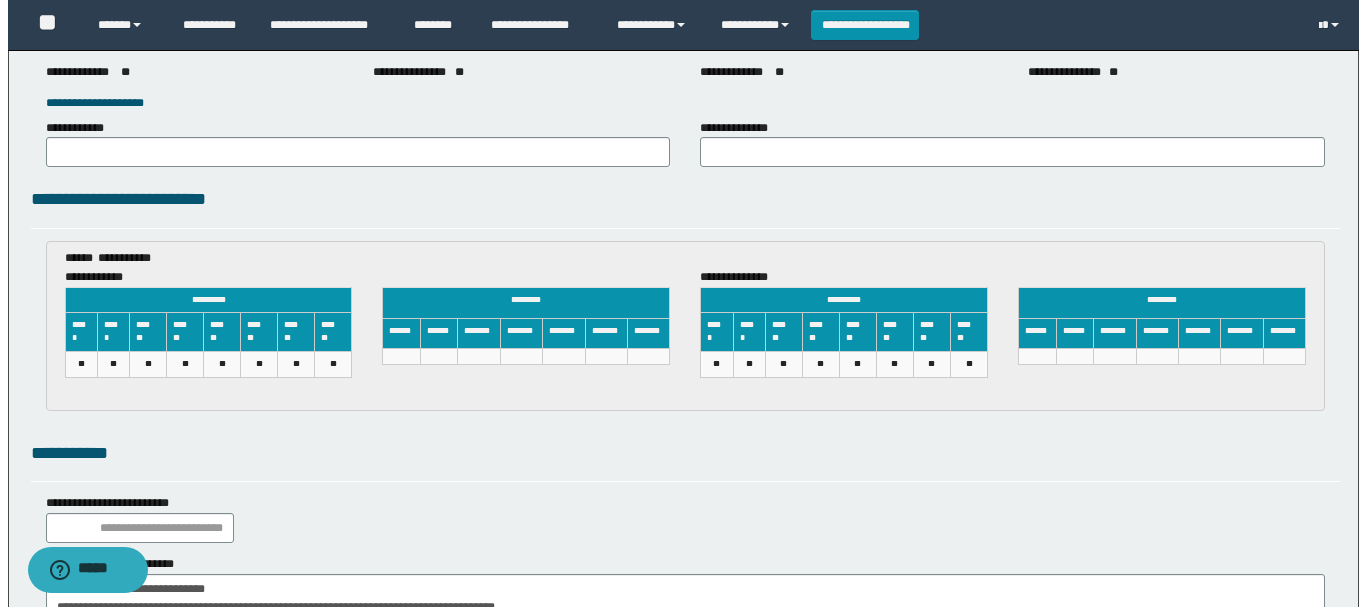 scroll, scrollTop: 3080, scrollLeft: 0, axis: vertical 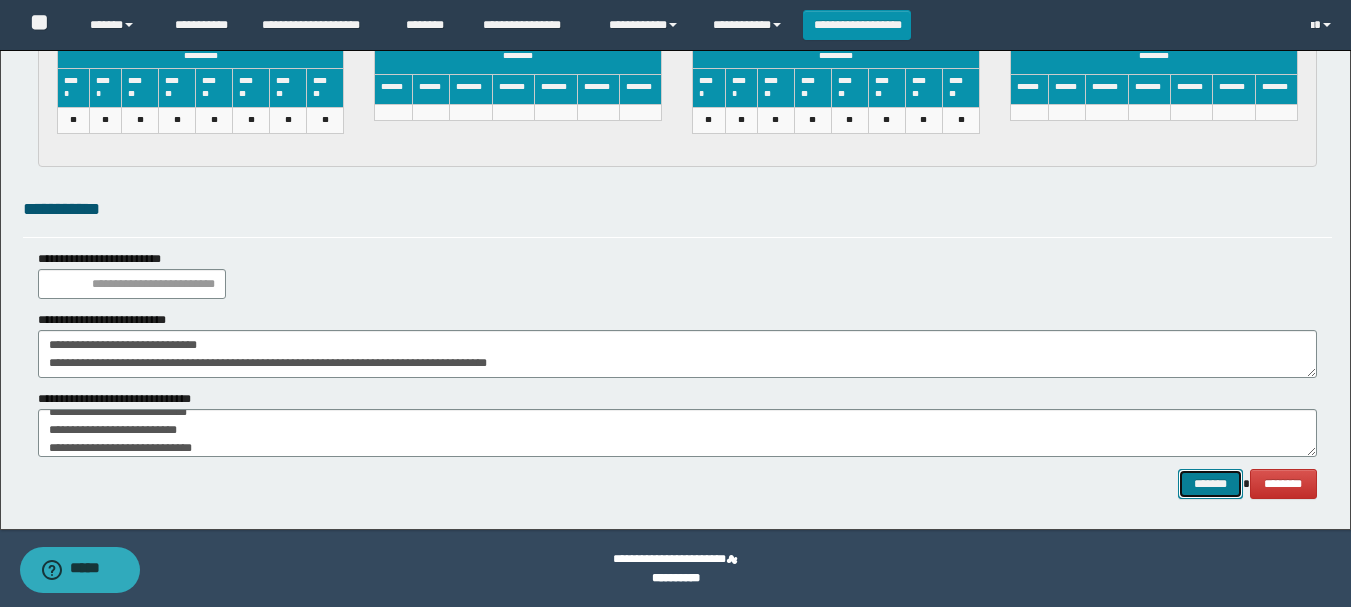 click on "*******" at bounding box center (1210, 484) 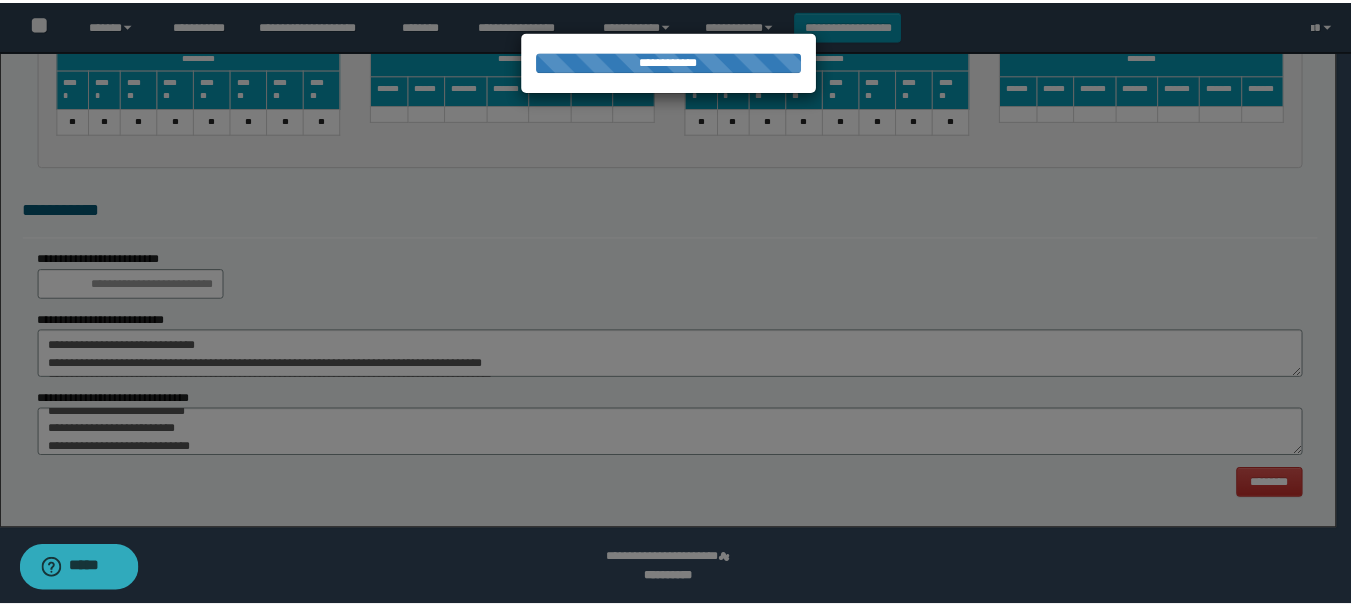scroll, scrollTop: 0, scrollLeft: 0, axis: both 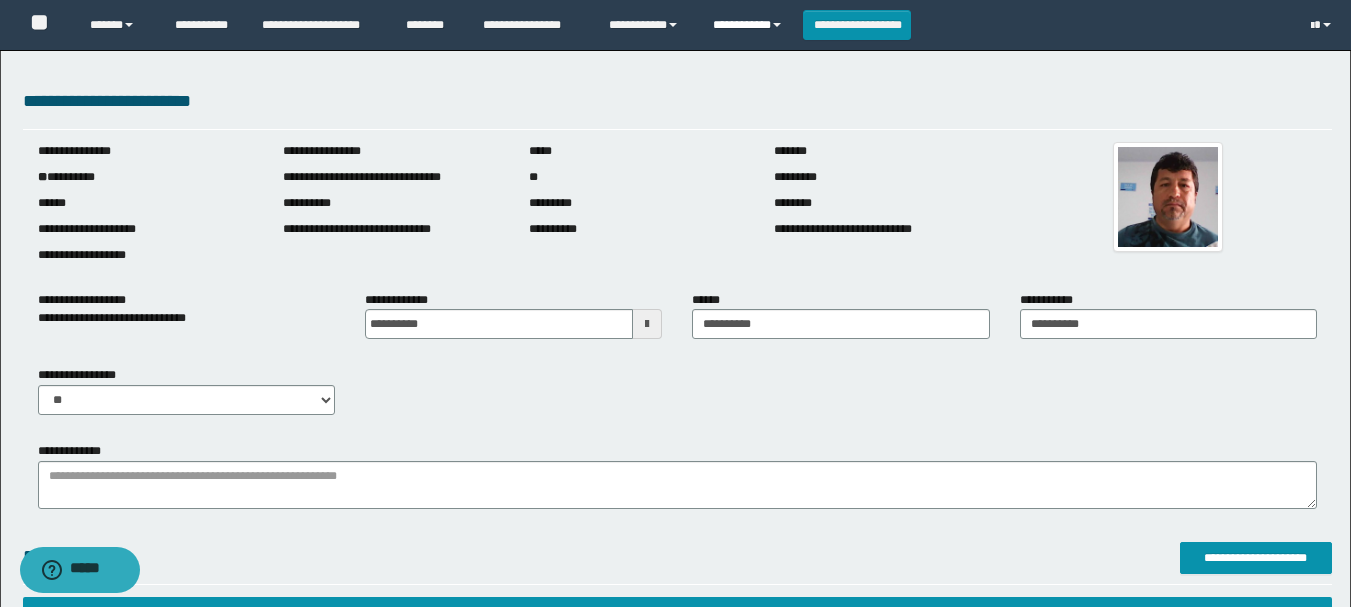 click on "**********" at bounding box center [750, 25] 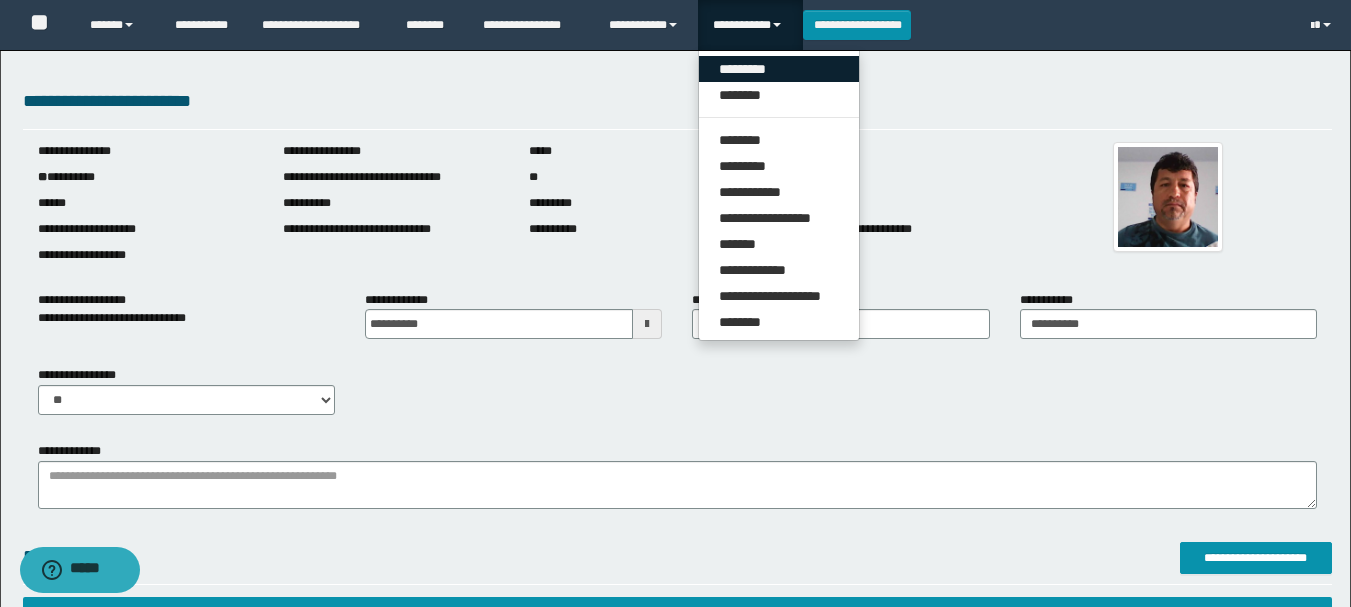 click on "*********" at bounding box center (779, 69) 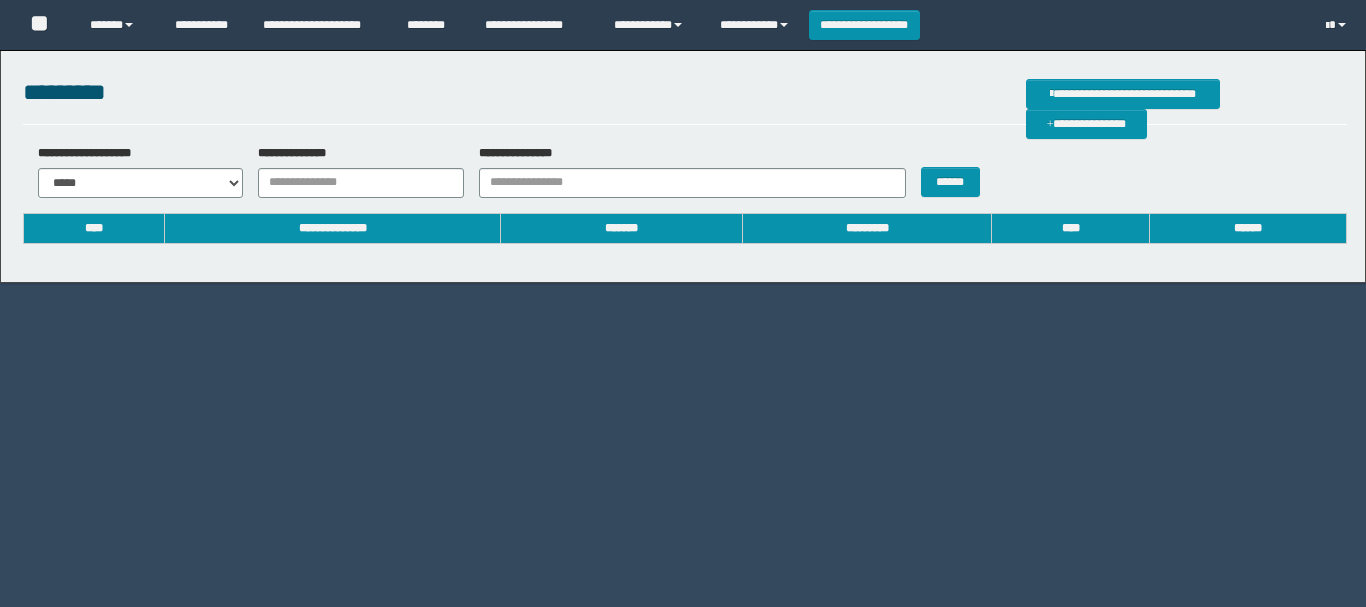scroll, scrollTop: 0, scrollLeft: 0, axis: both 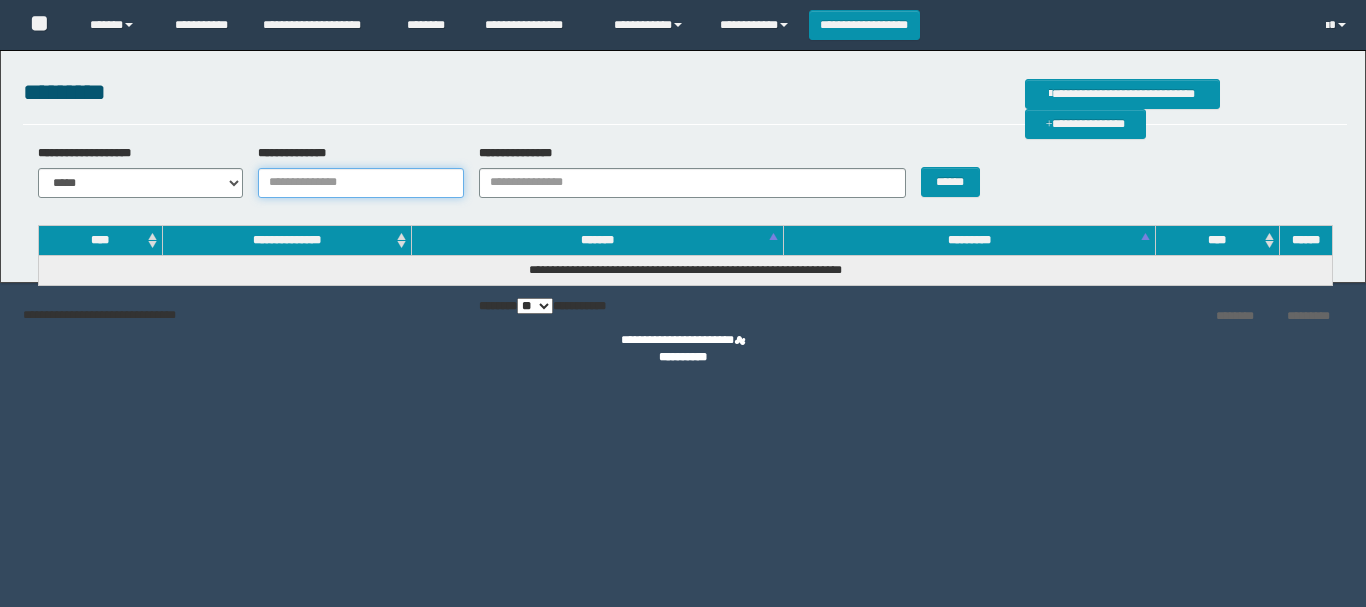 click on "**********" at bounding box center (361, 183) 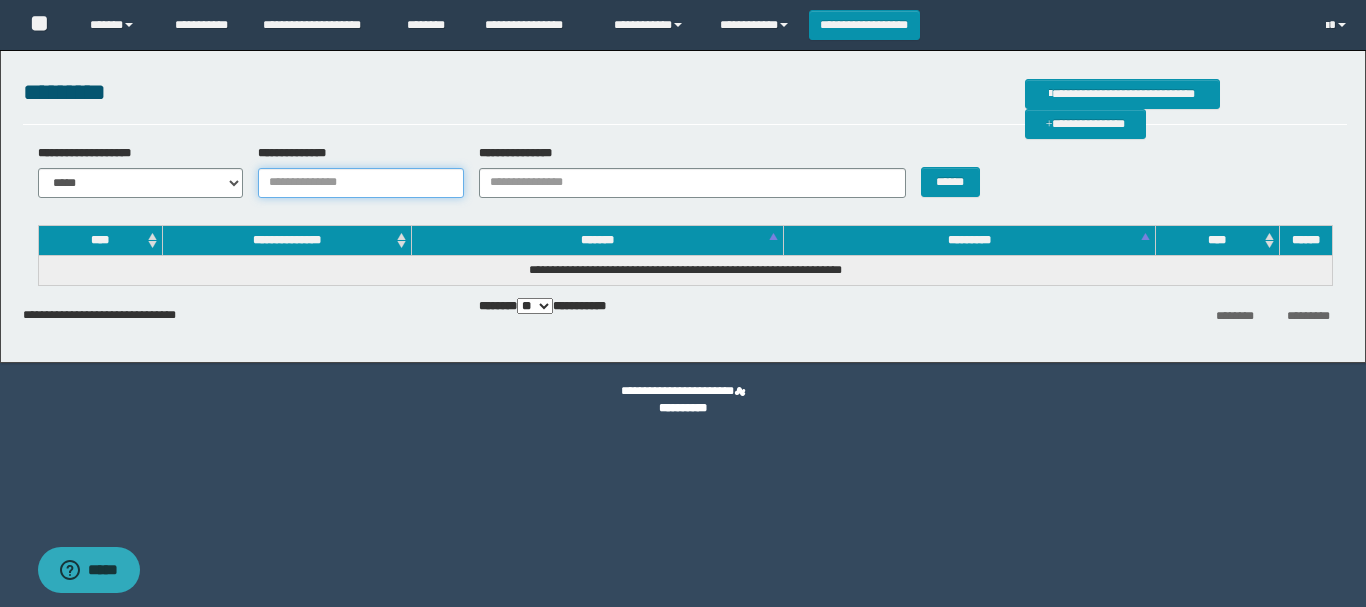 scroll, scrollTop: 0, scrollLeft: 0, axis: both 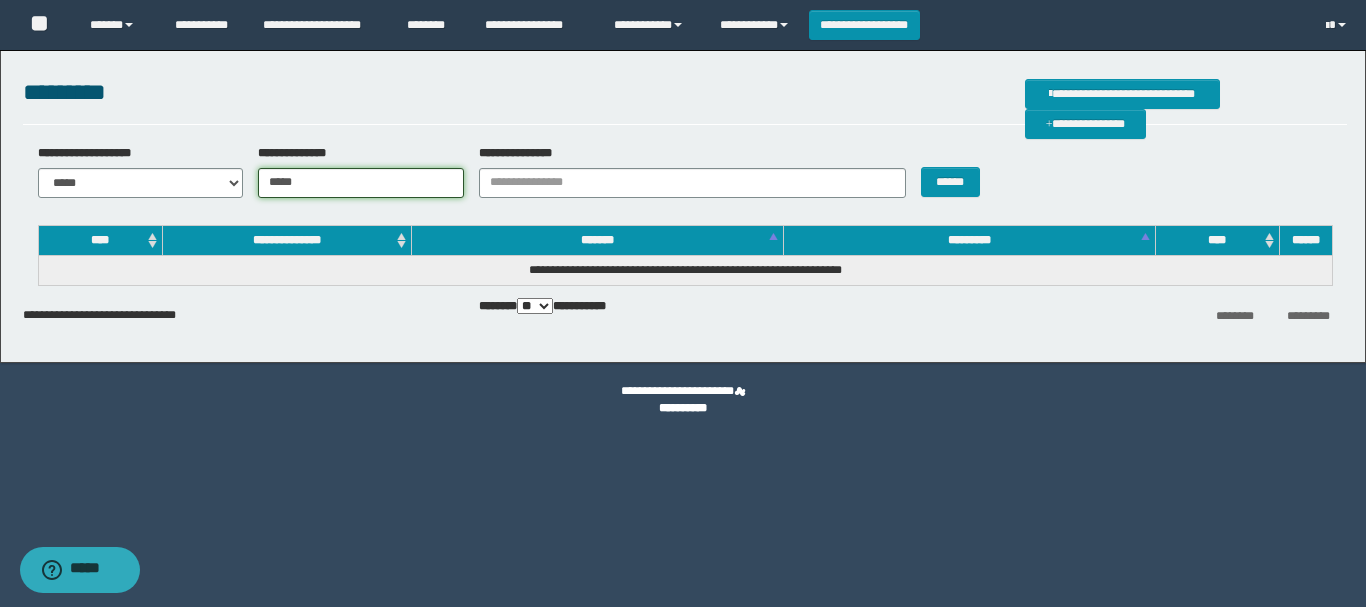 type on "********" 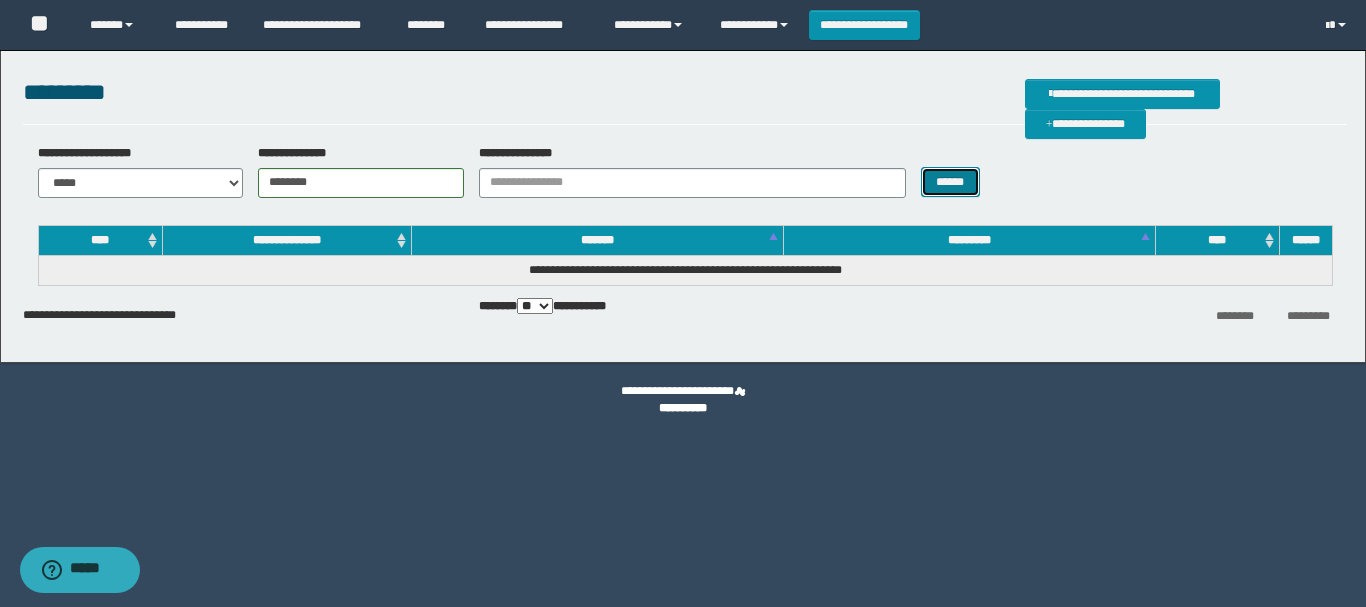 click on "******" at bounding box center (950, 182) 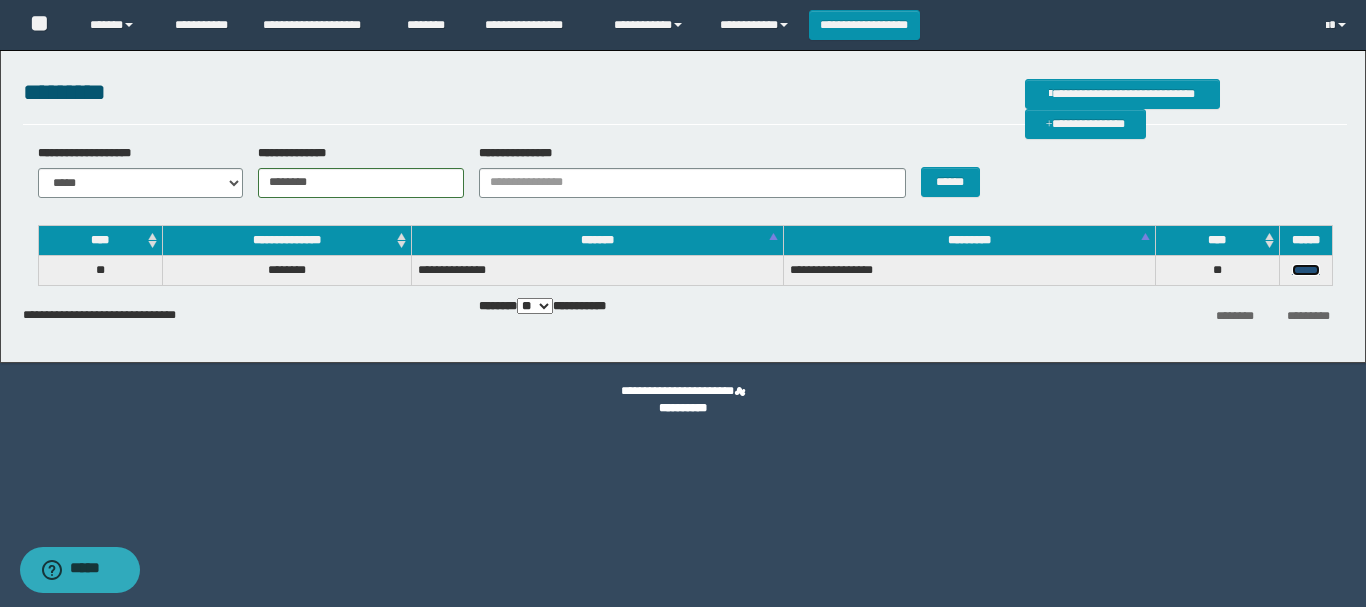 click on "******" at bounding box center [1306, 270] 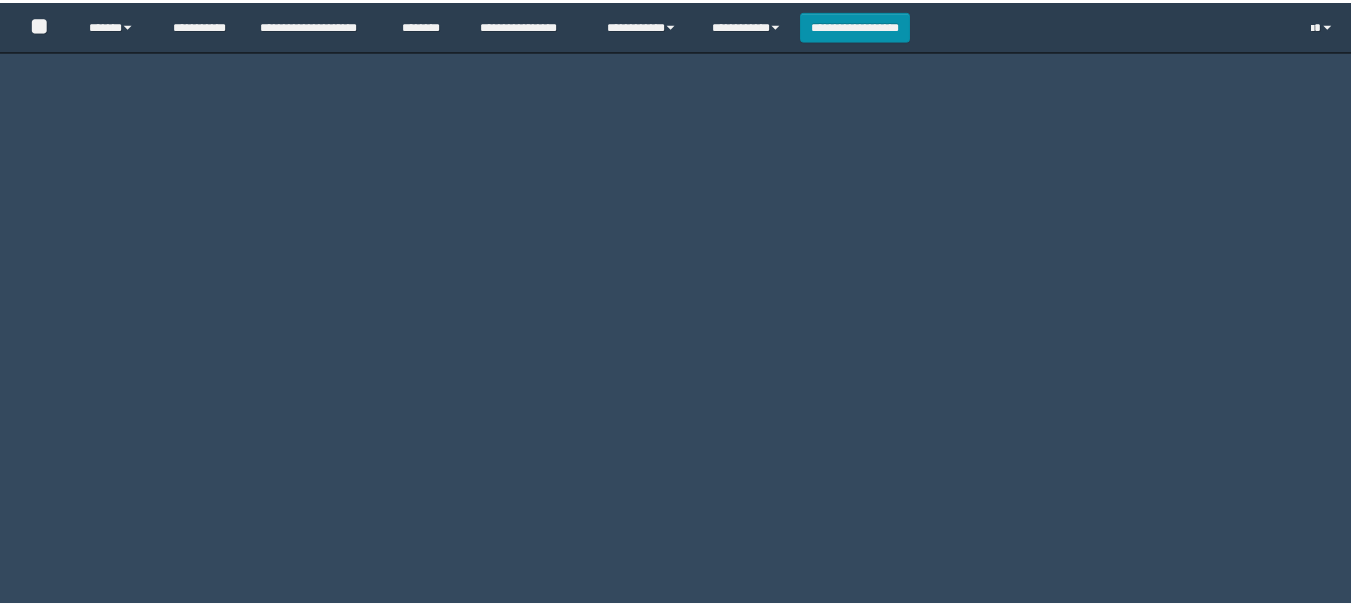 scroll, scrollTop: 0, scrollLeft: 0, axis: both 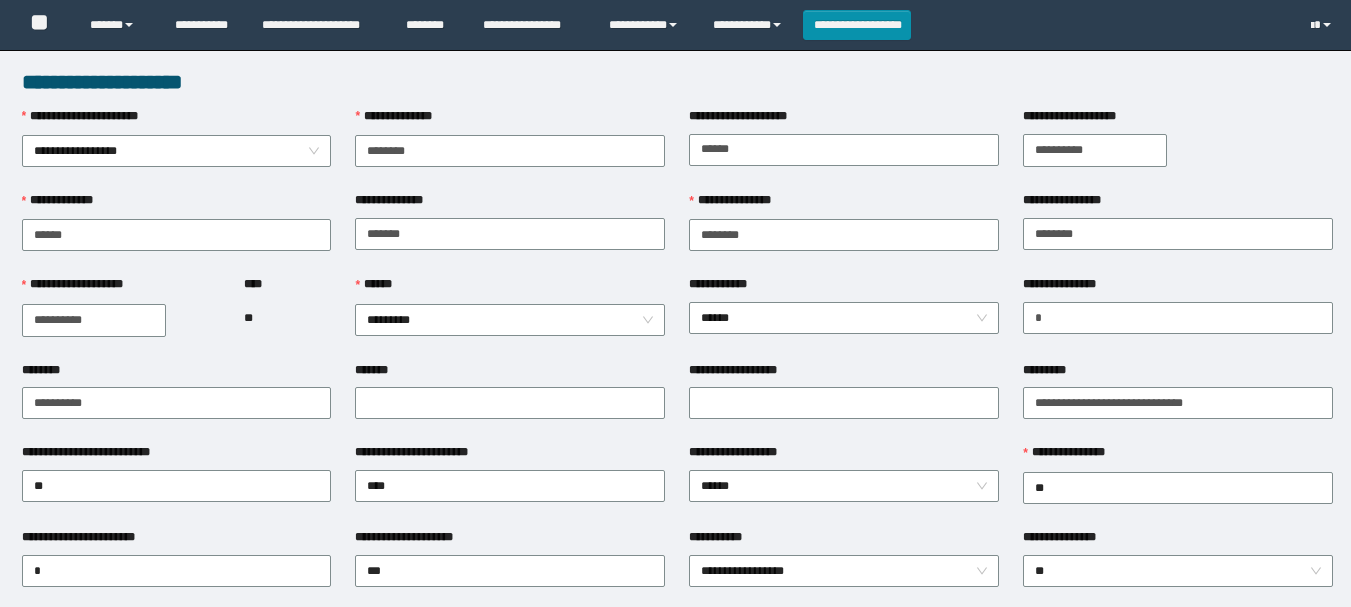 type on "********" 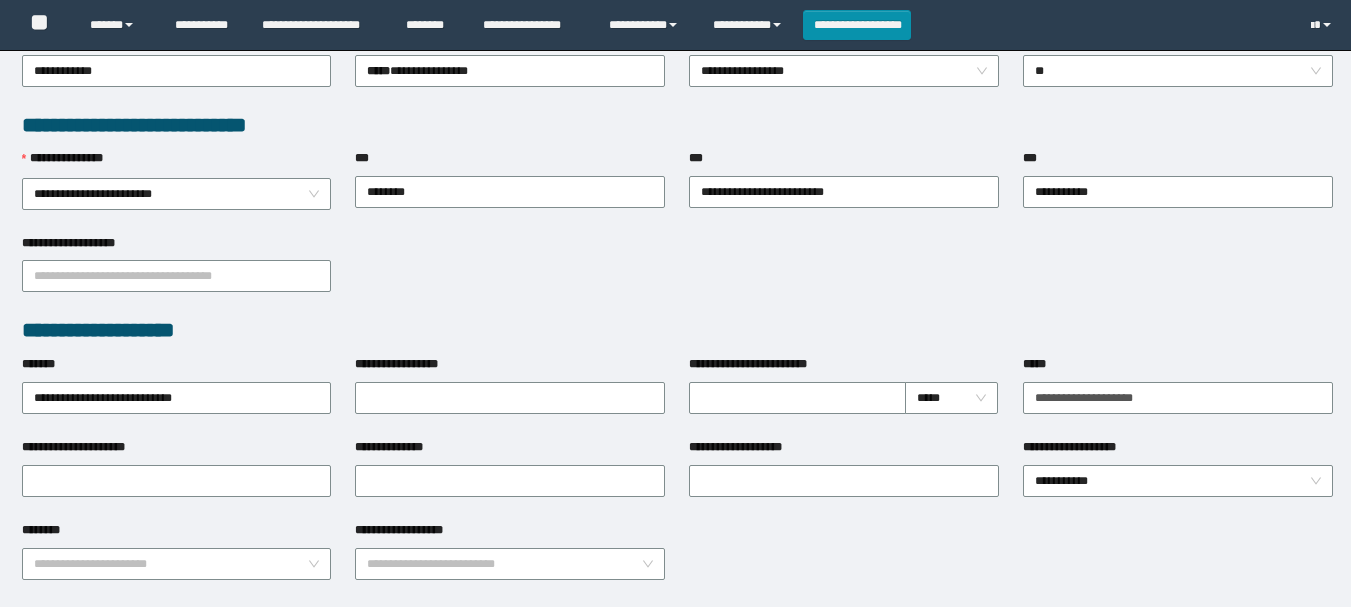 scroll, scrollTop: 100, scrollLeft: 0, axis: vertical 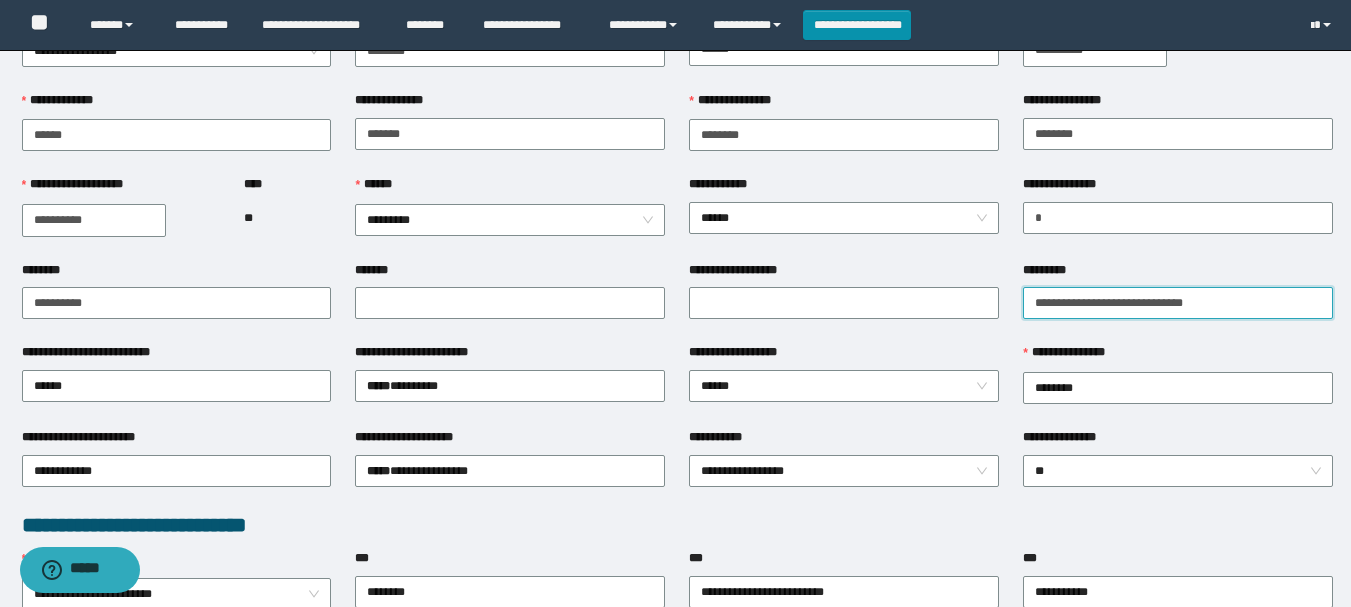 click on "**********" at bounding box center (1178, 303) 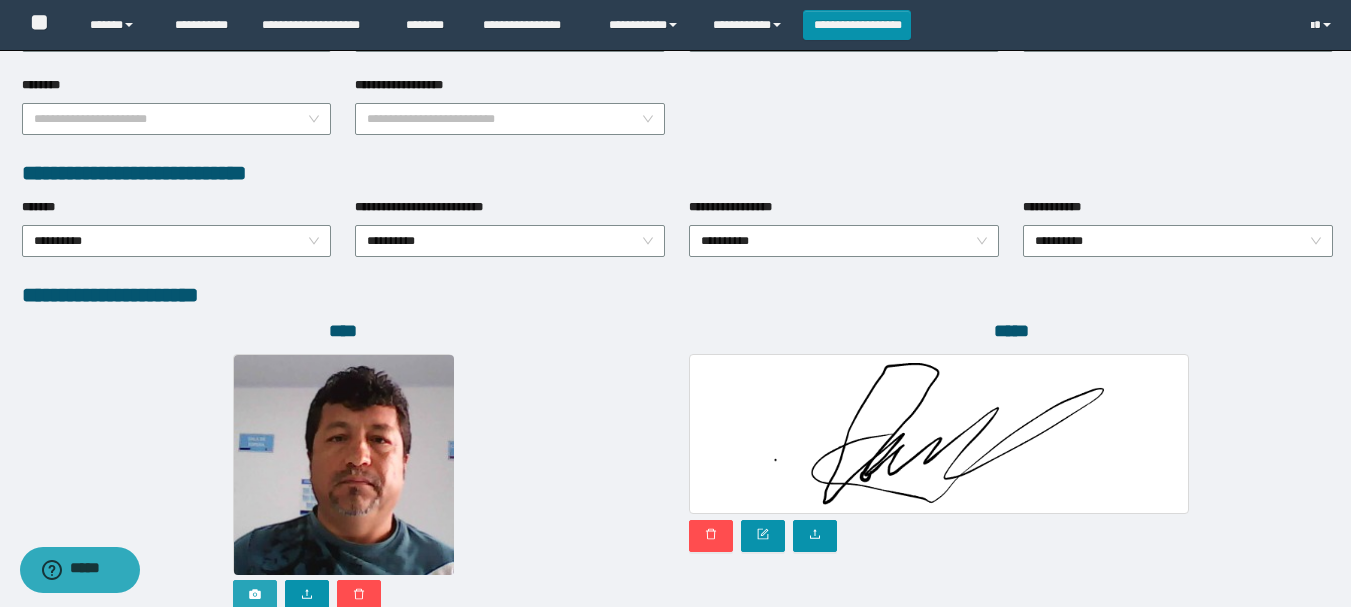 scroll, scrollTop: 1098, scrollLeft: 0, axis: vertical 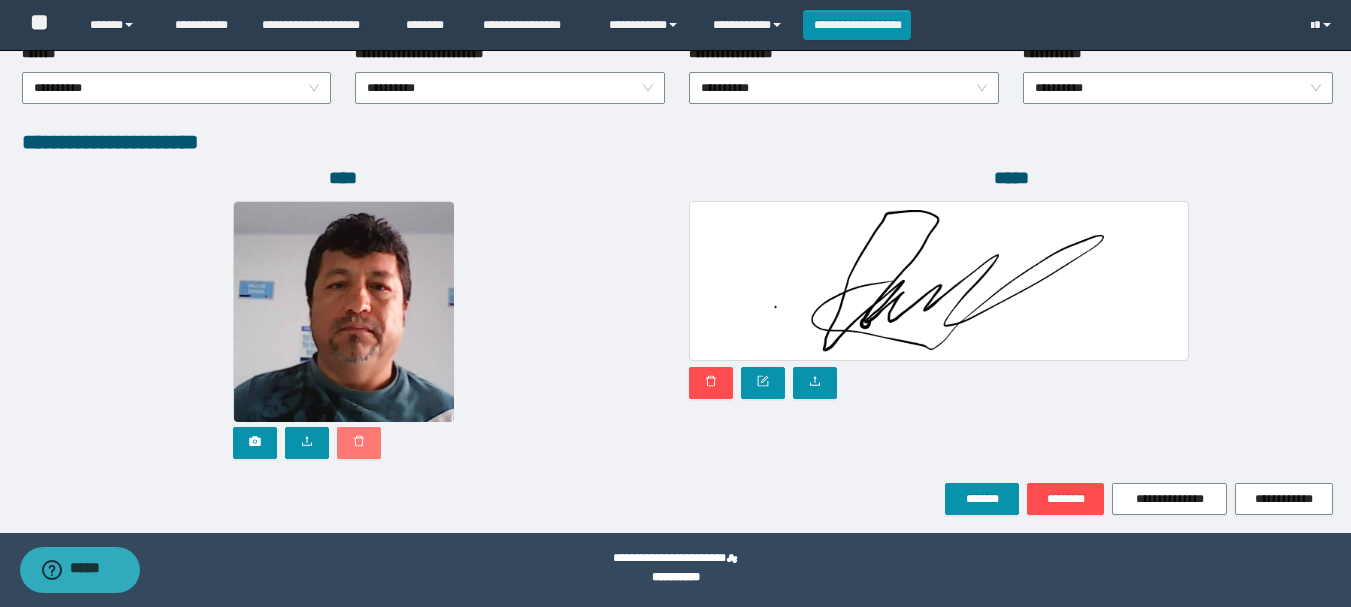 click 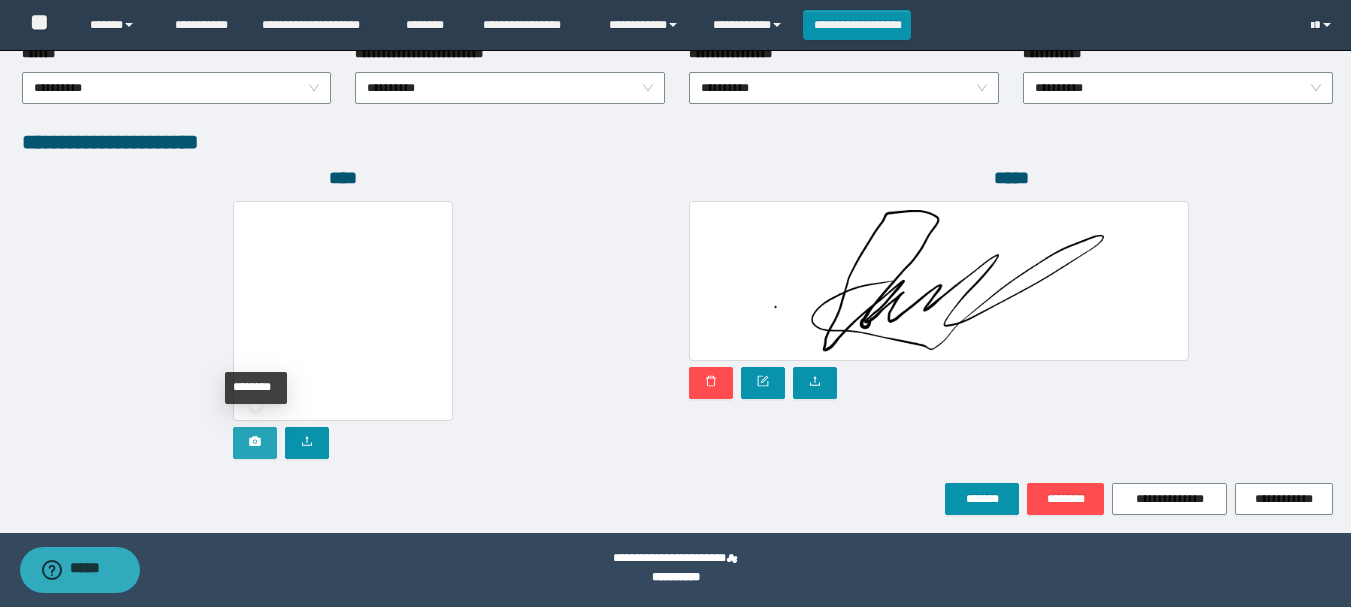 click 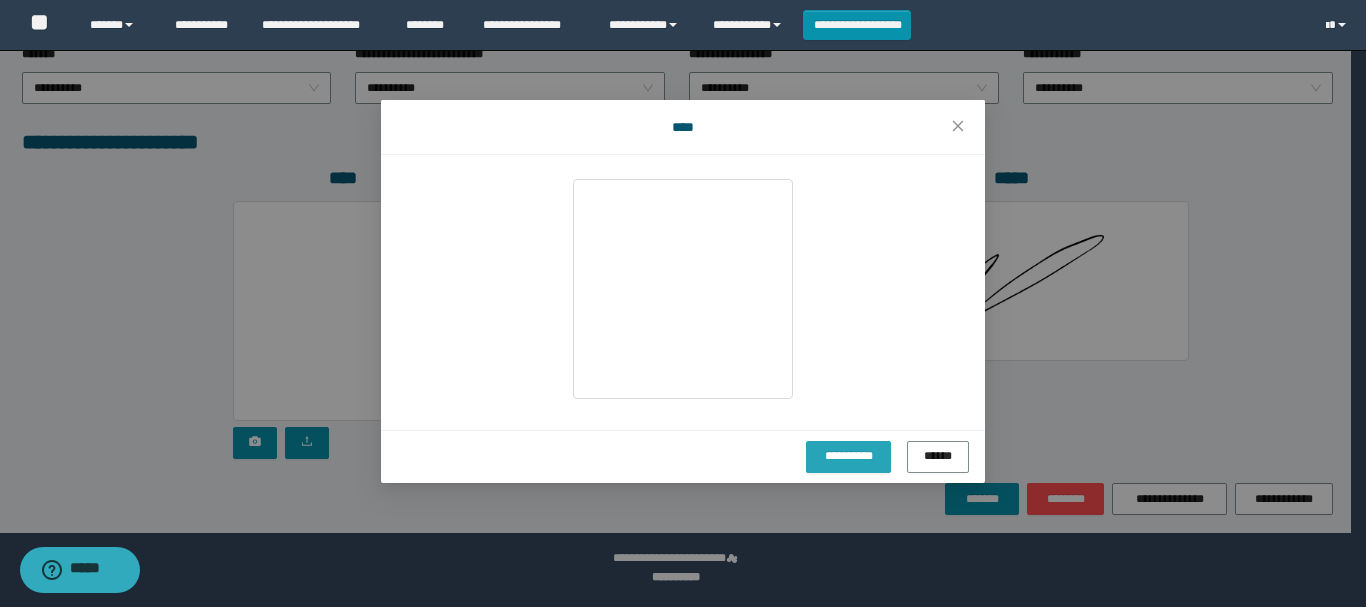 click on "**********" at bounding box center (848, 455) 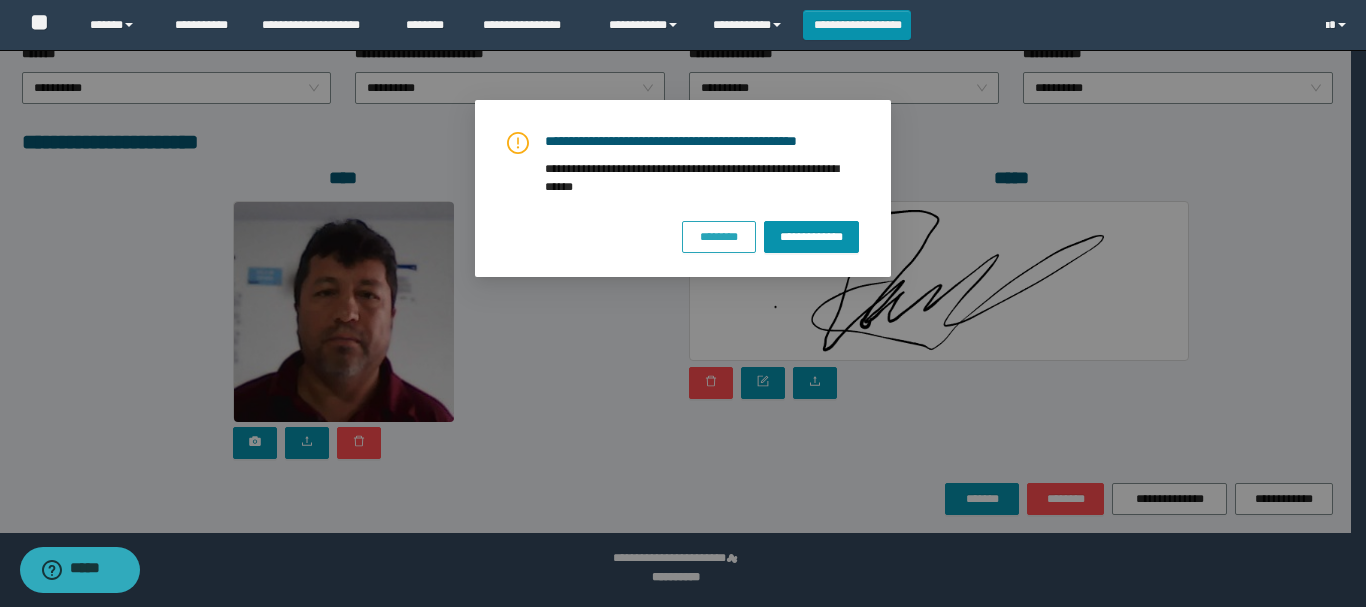 click on "********" at bounding box center (719, 236) 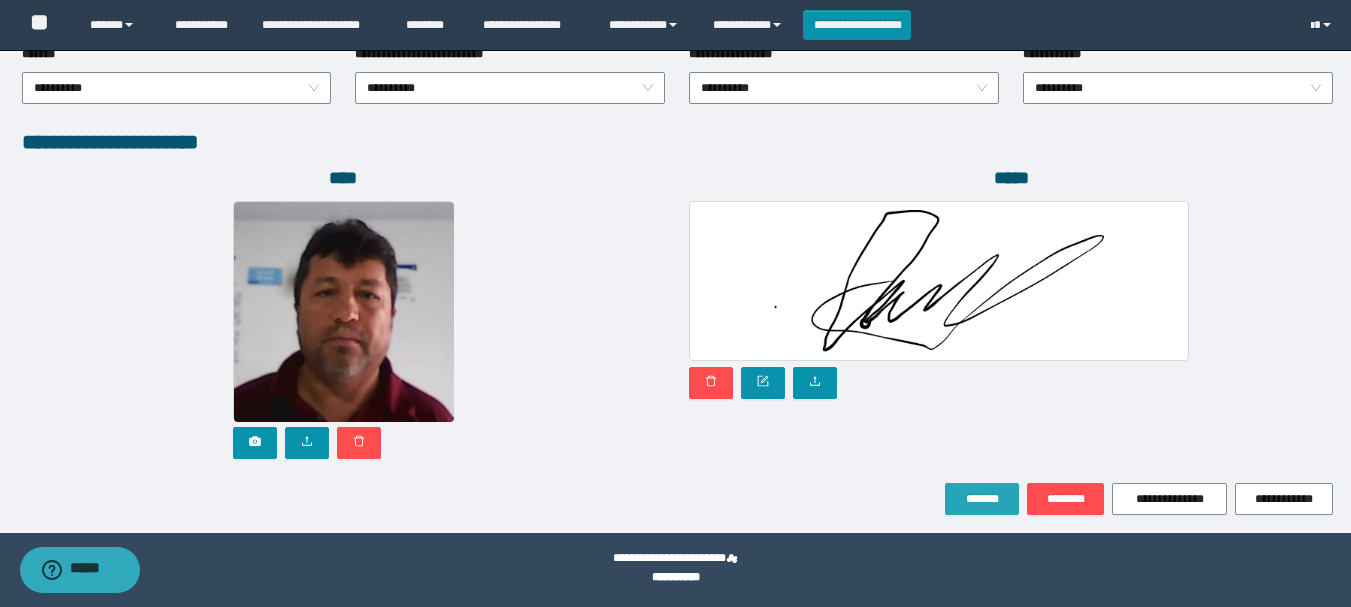 click on "*******" at bounding box center [982, 499] 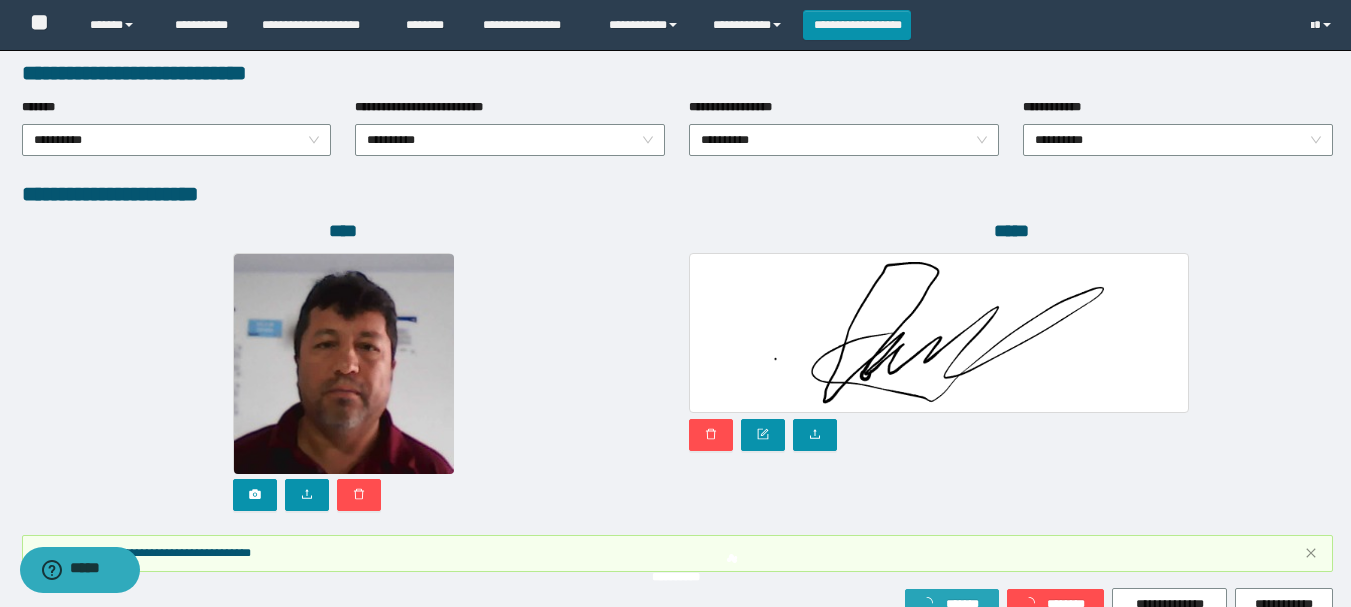 scroll, scrollTop: 1151, scrollLeft: 0, axis: vertical 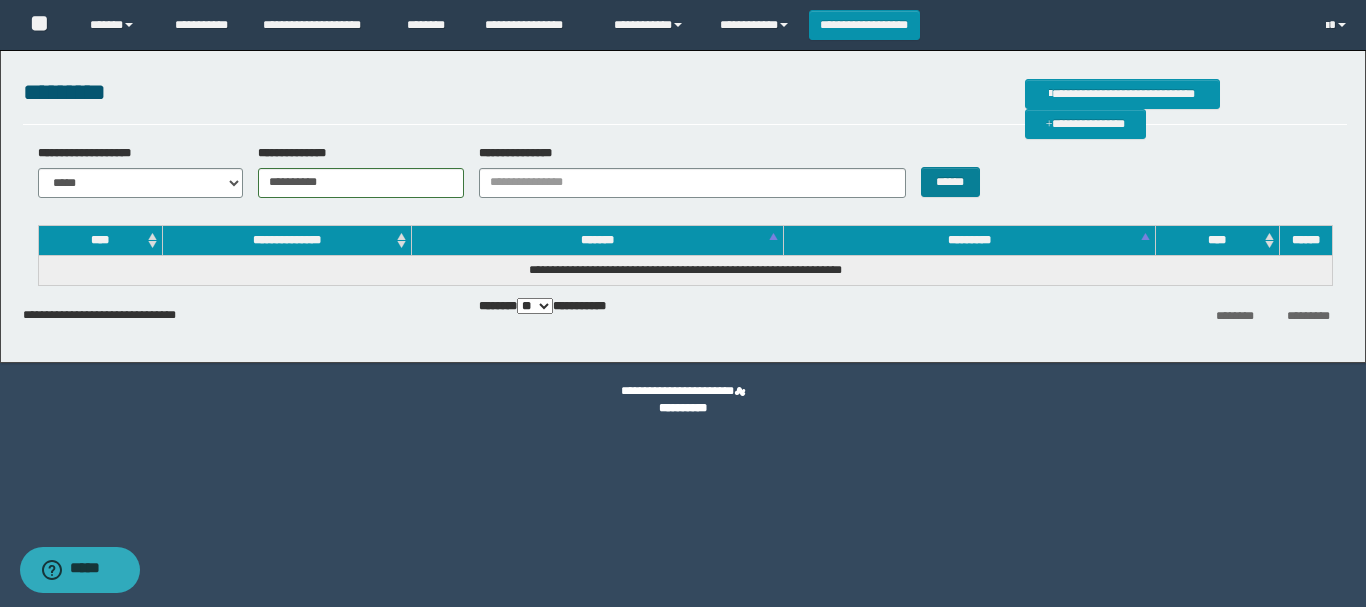 type on "**********" 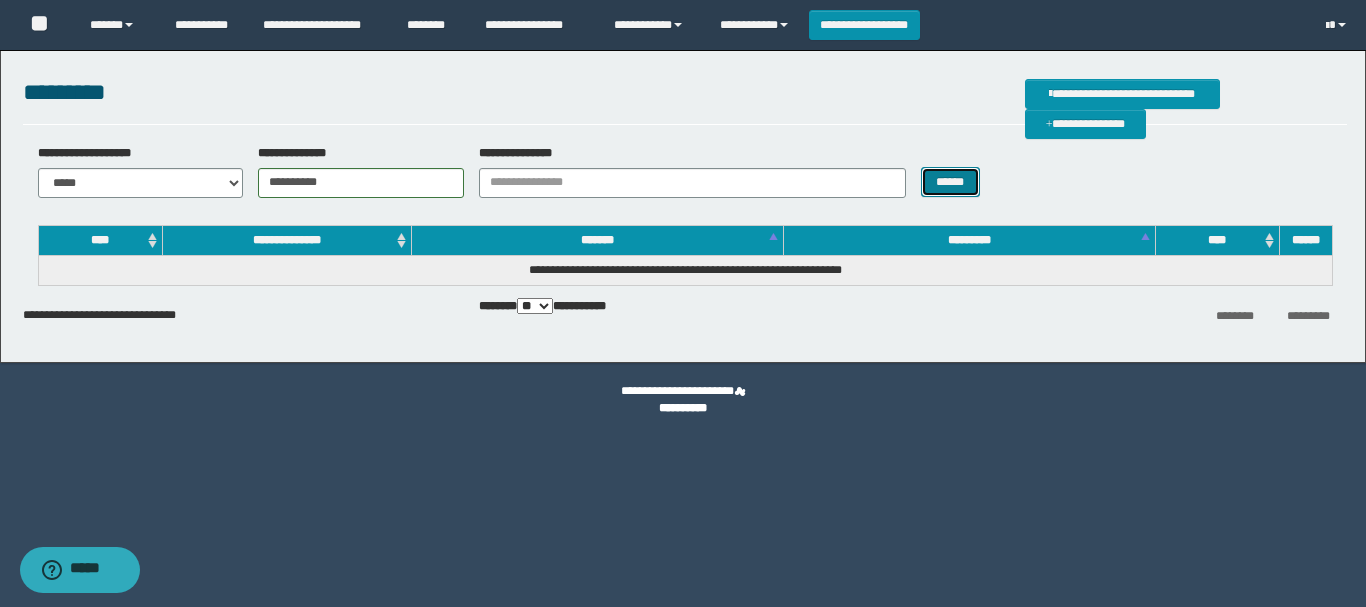 drag, startPoint x: 952, startPoint y: 179, endPoint x: 1165, endPoint y: 181, distance: 213.00938 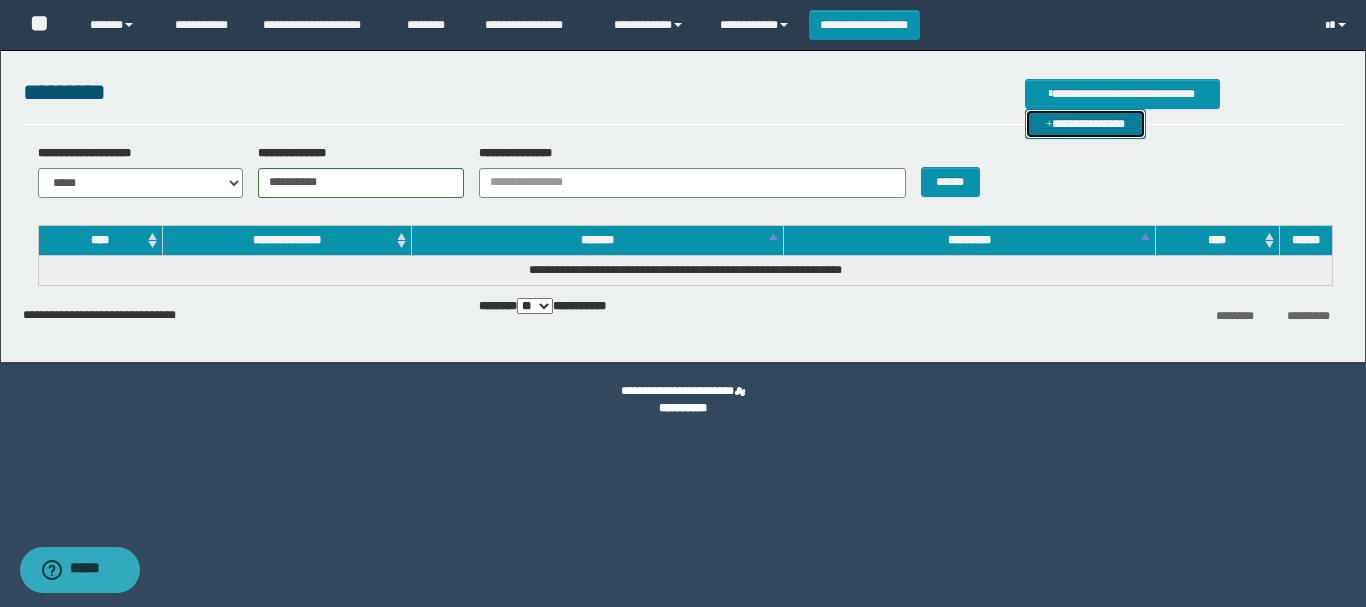 click on "**********" at bounding box center (1085, 124) 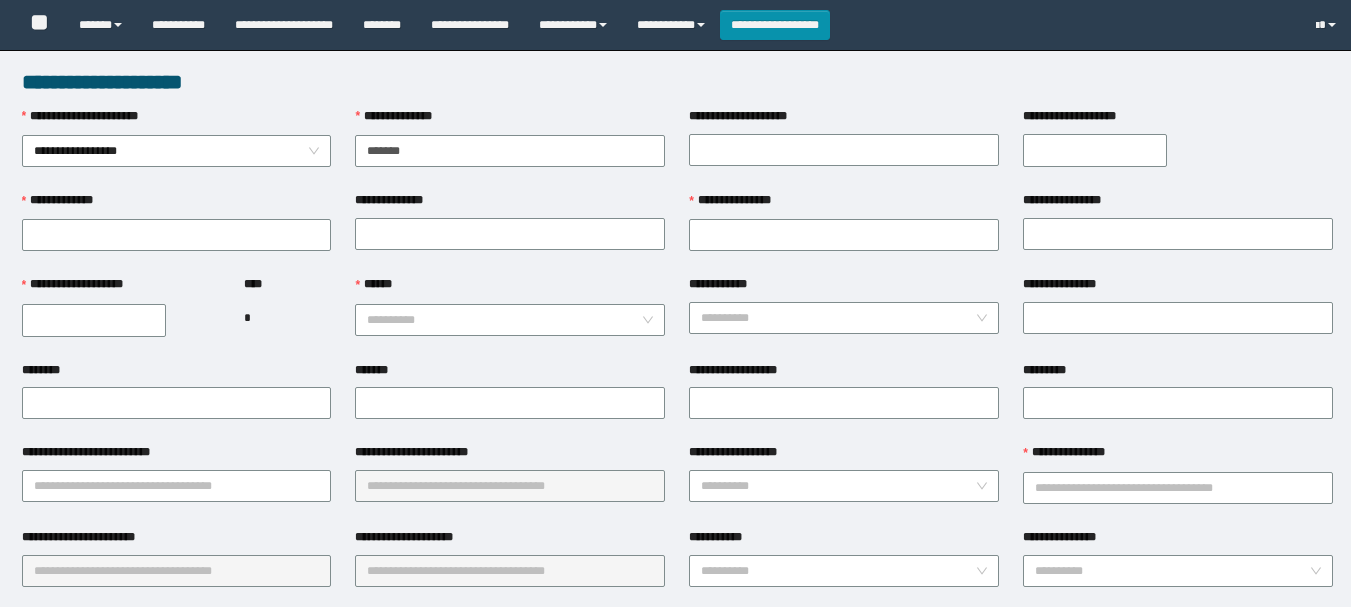 scroll, scrollTop: 0, scrollLeft: 0, axis: both 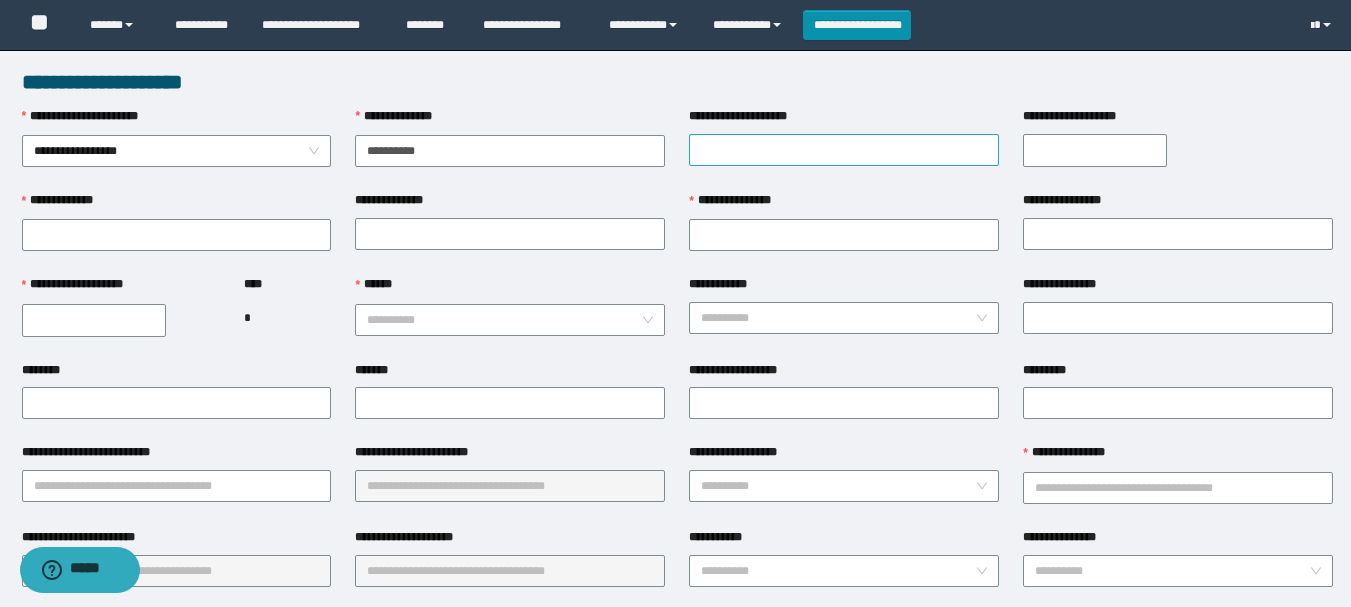 type on "**********" 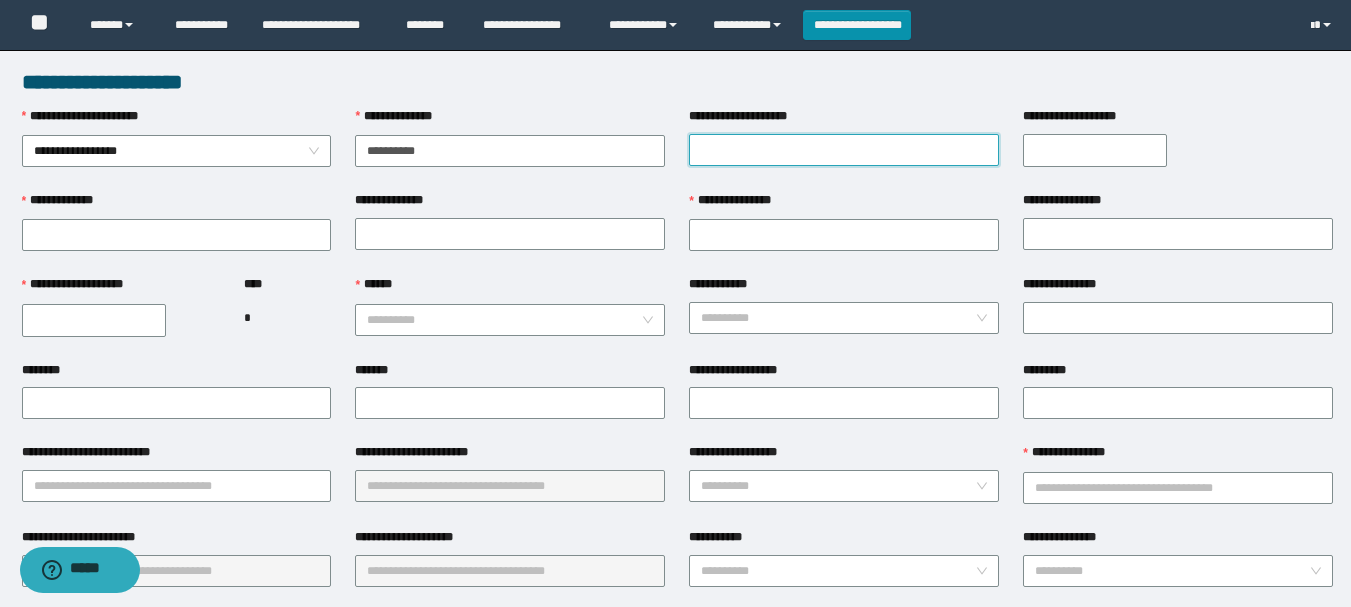 click on "**********" at bounding box center (844, 150) 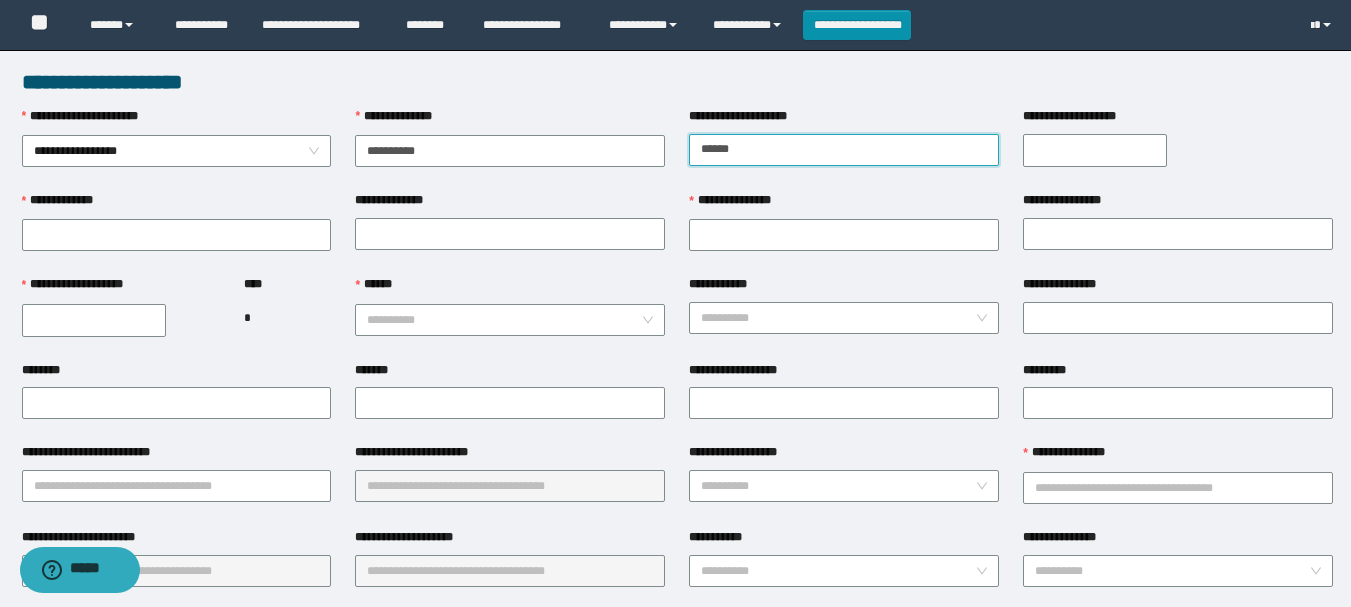 type on "******" 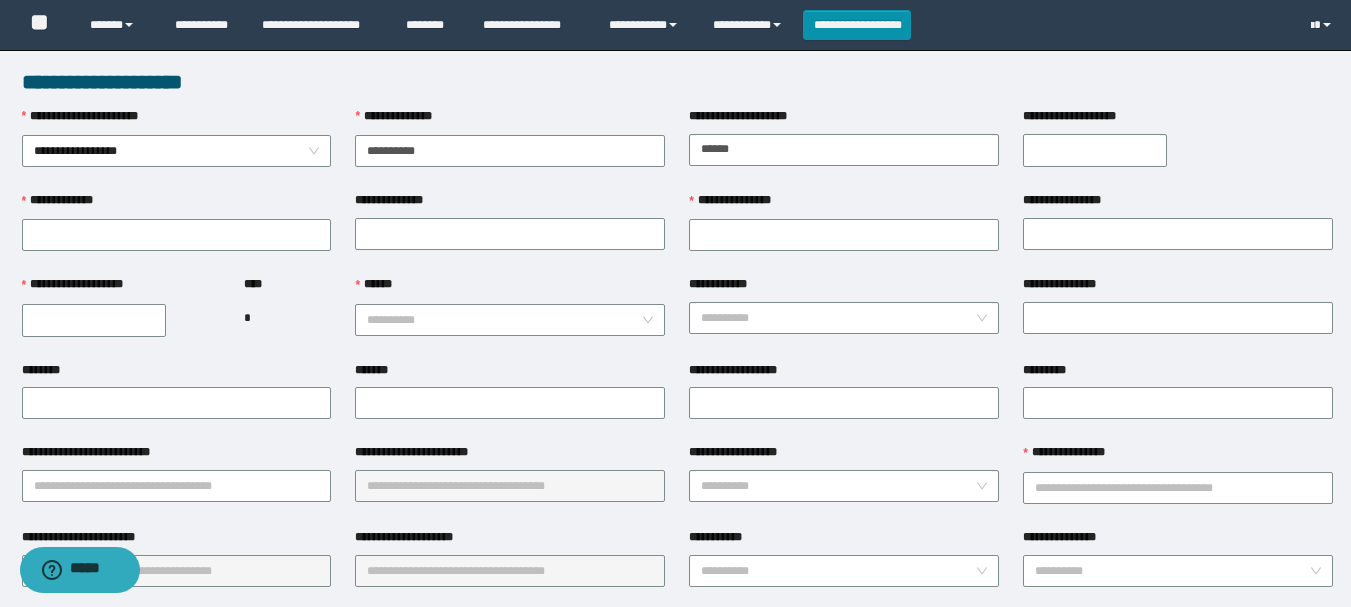 click on "**********" at bounding box center (1095, 150) 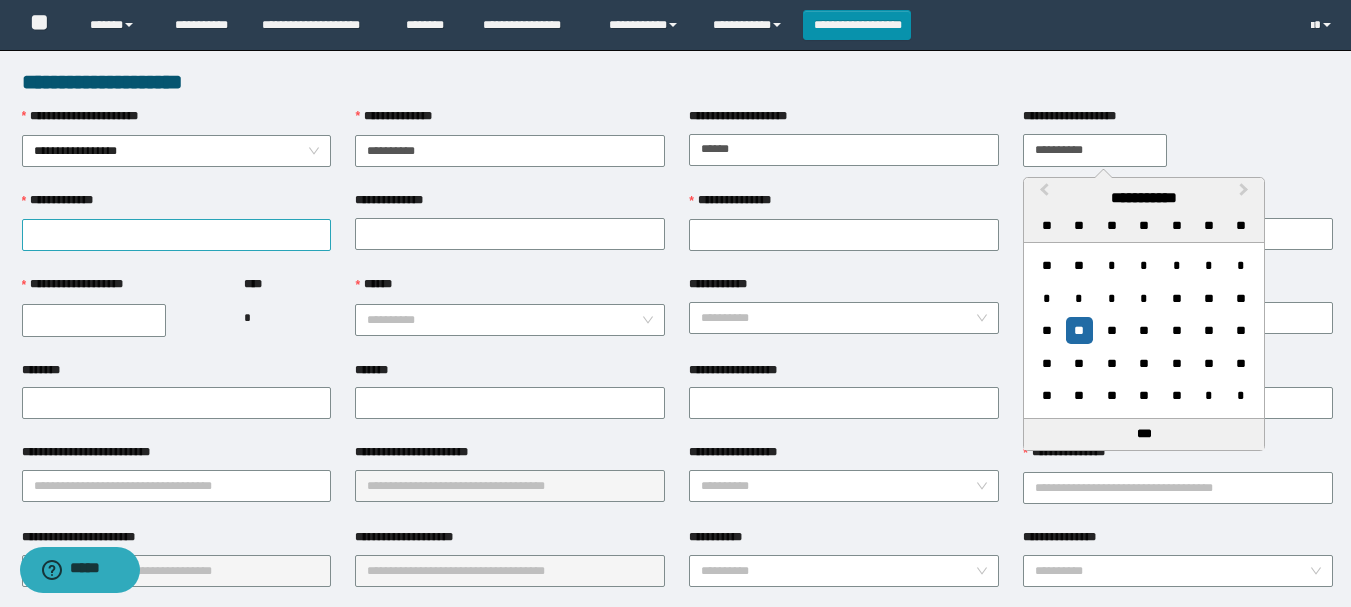 type on "**********" 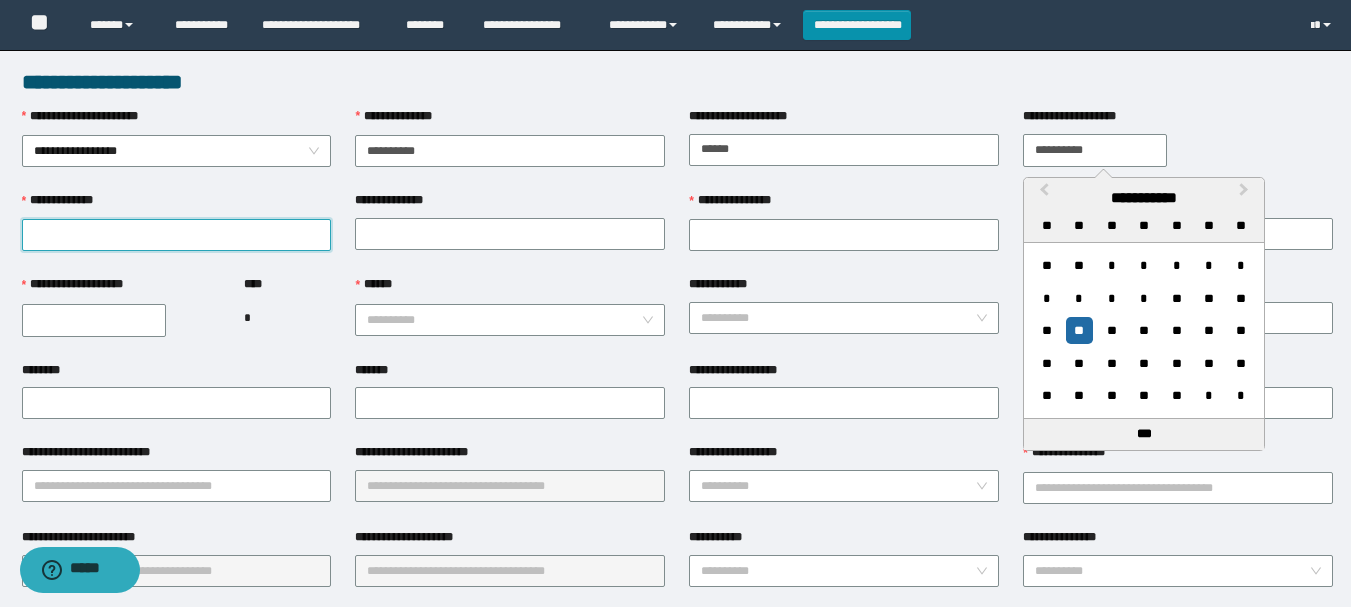 click on "**********" at bounding box center [177, 235] 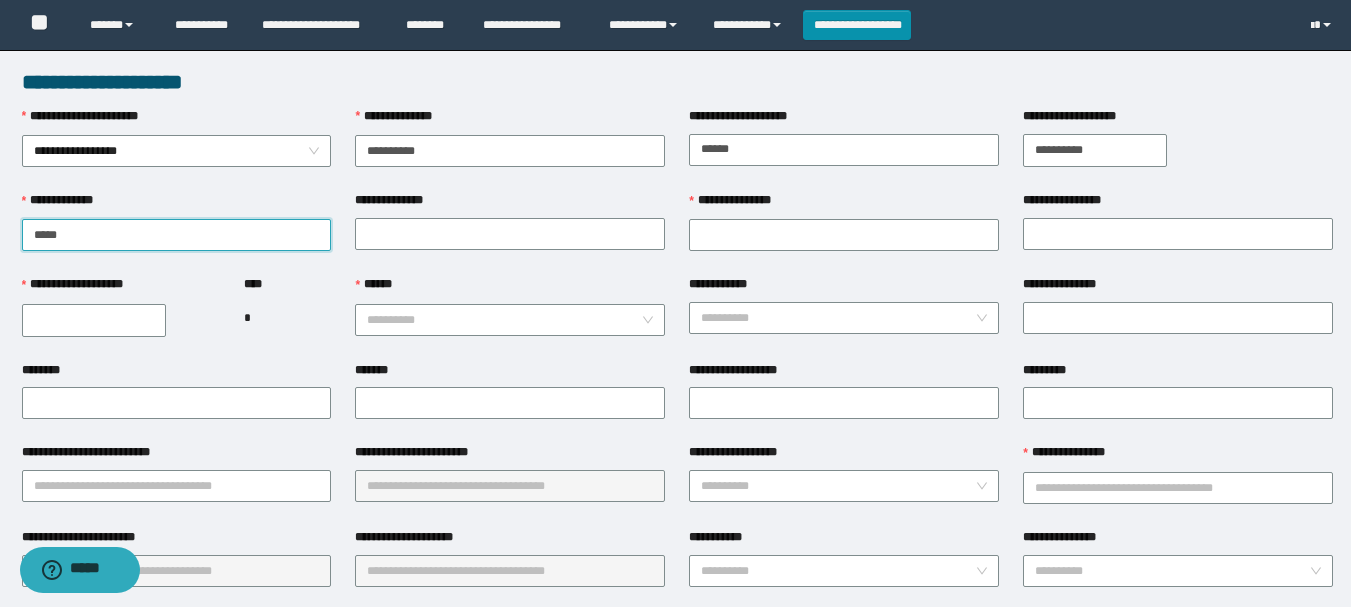 type on "*****" 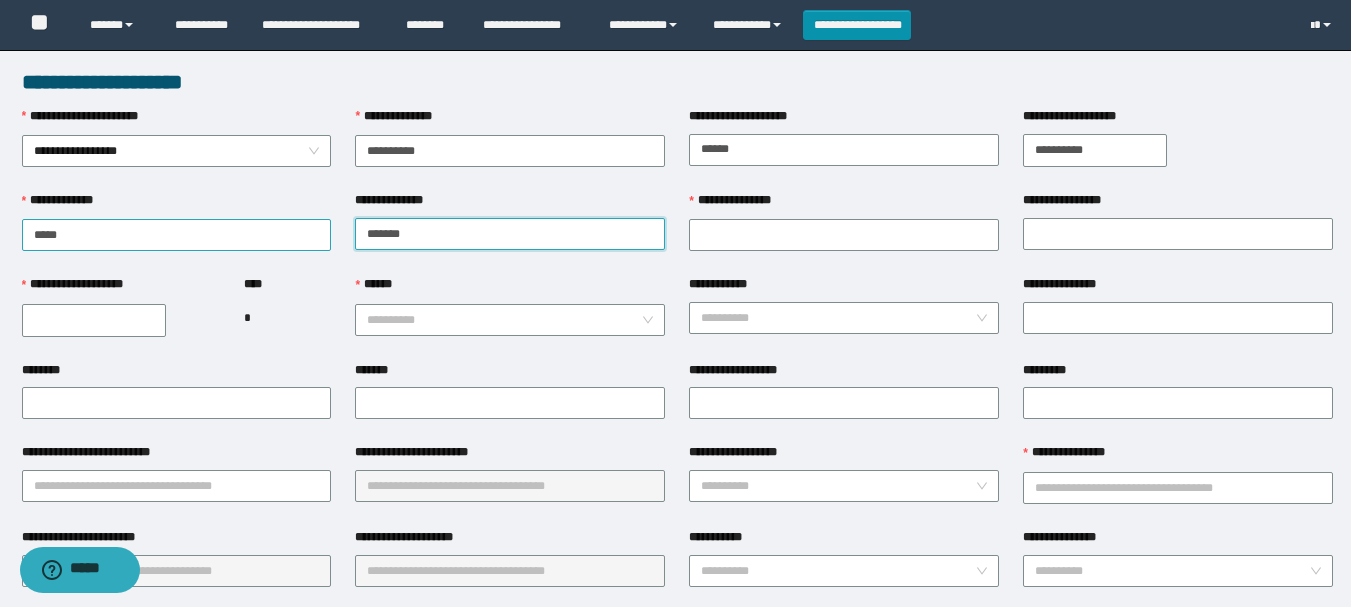 type on "*******" 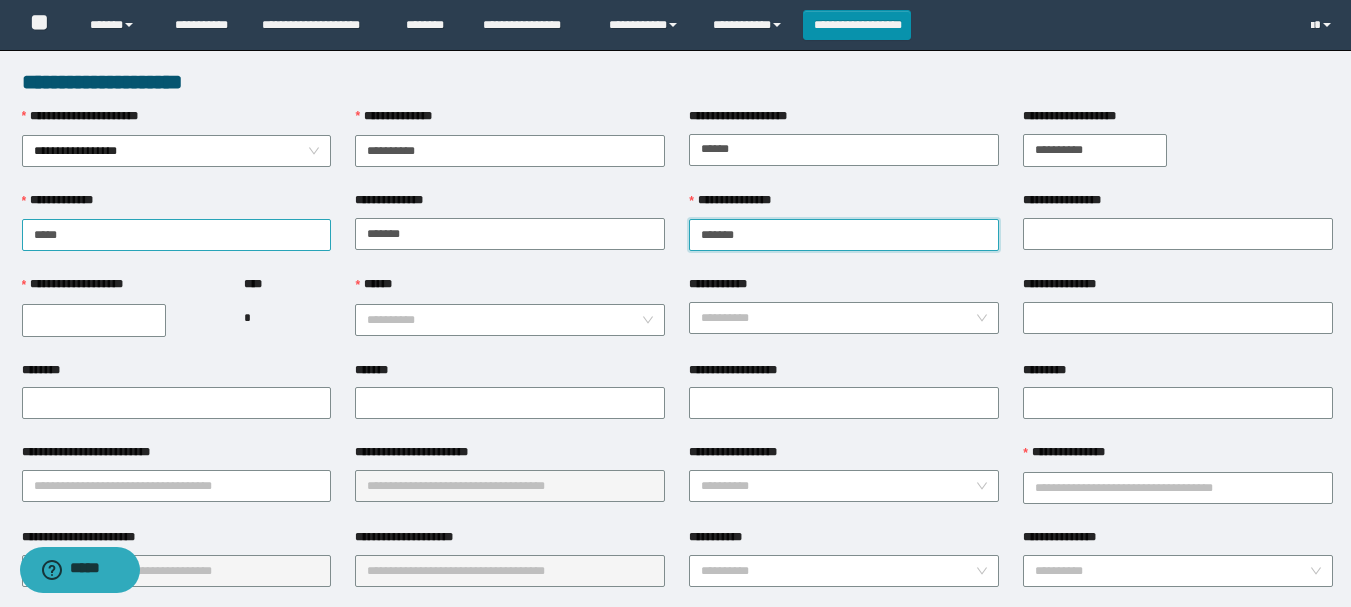 type on "*******" 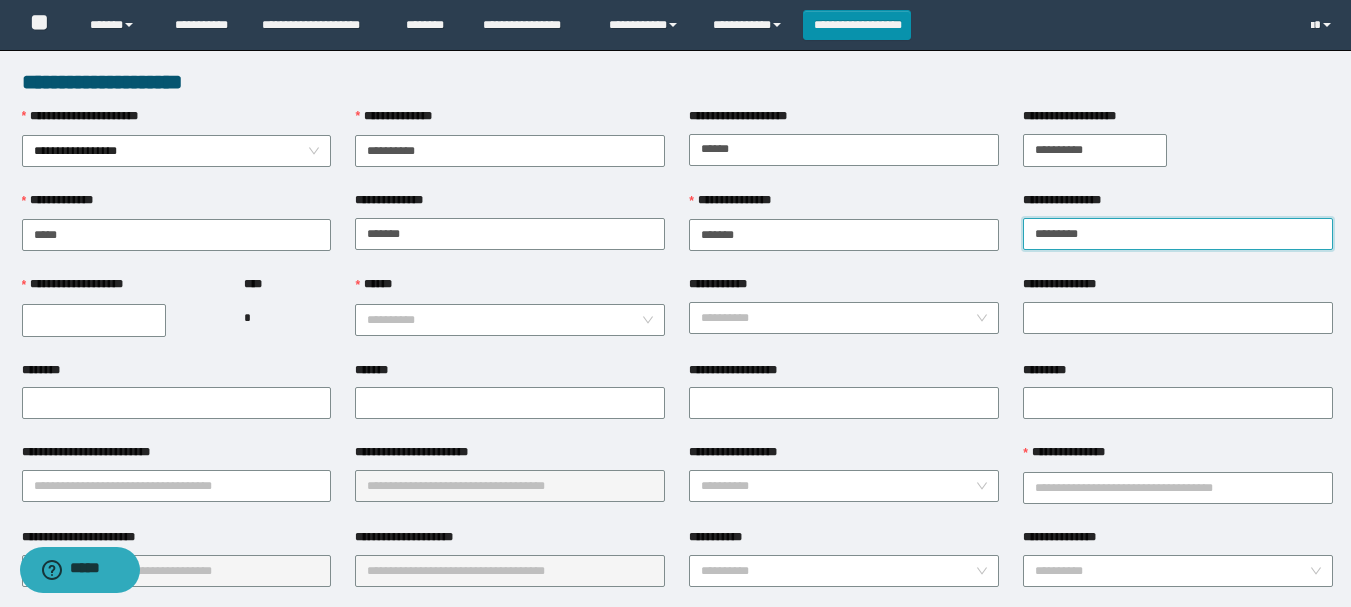 type on "*********" 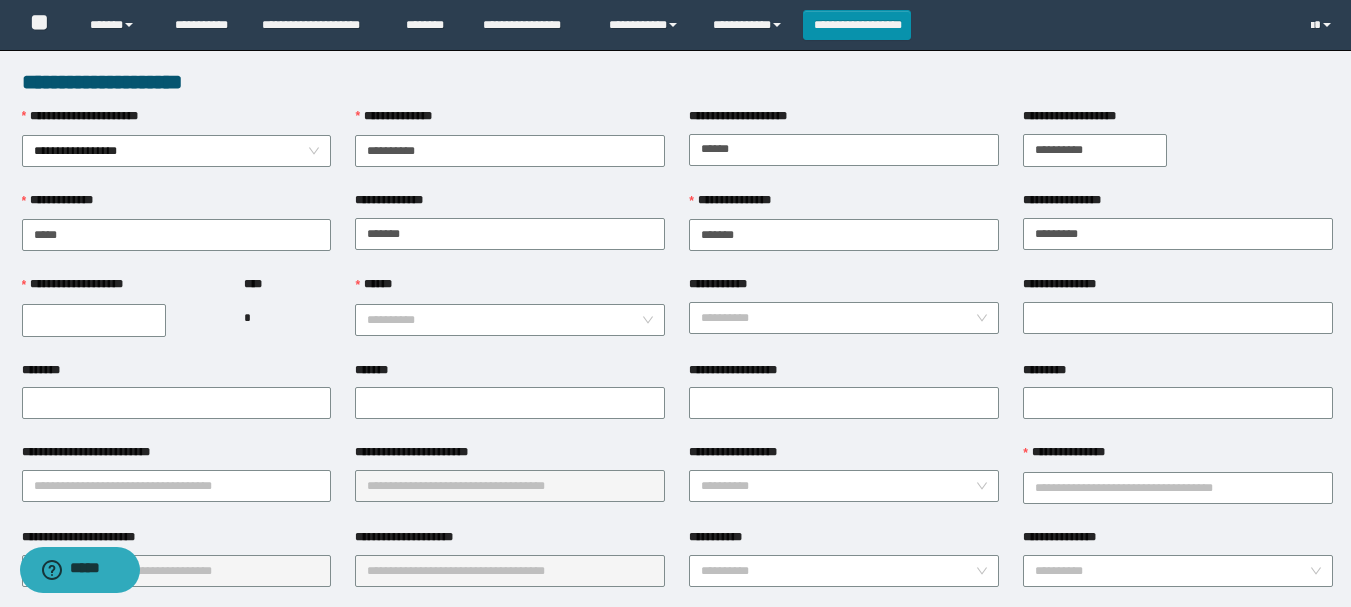 click on "**********" at bounding box center (94, 320) 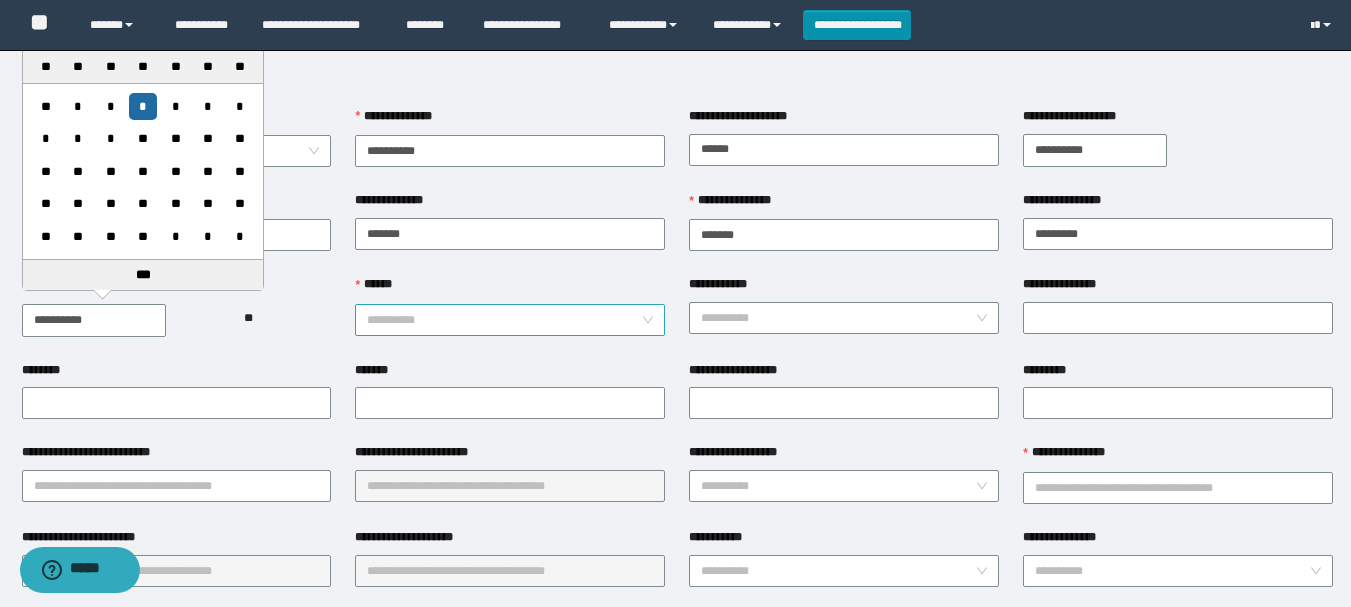 type on "**********" 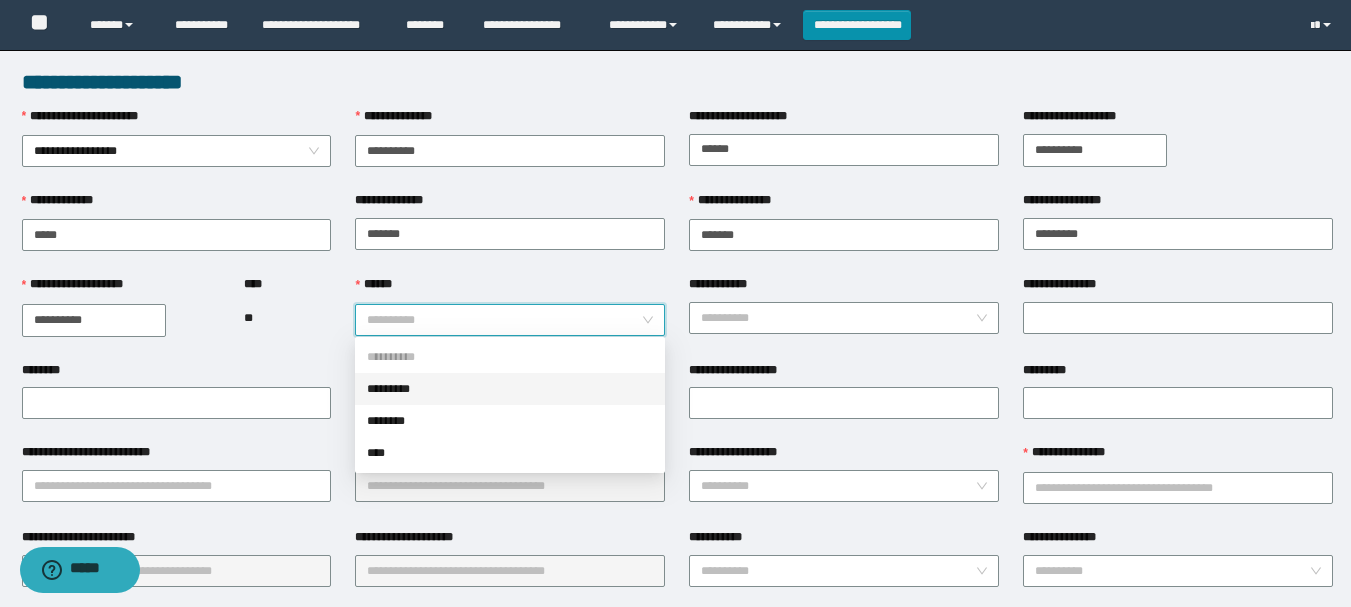 click on "*********" at bounding box center (510, 389) 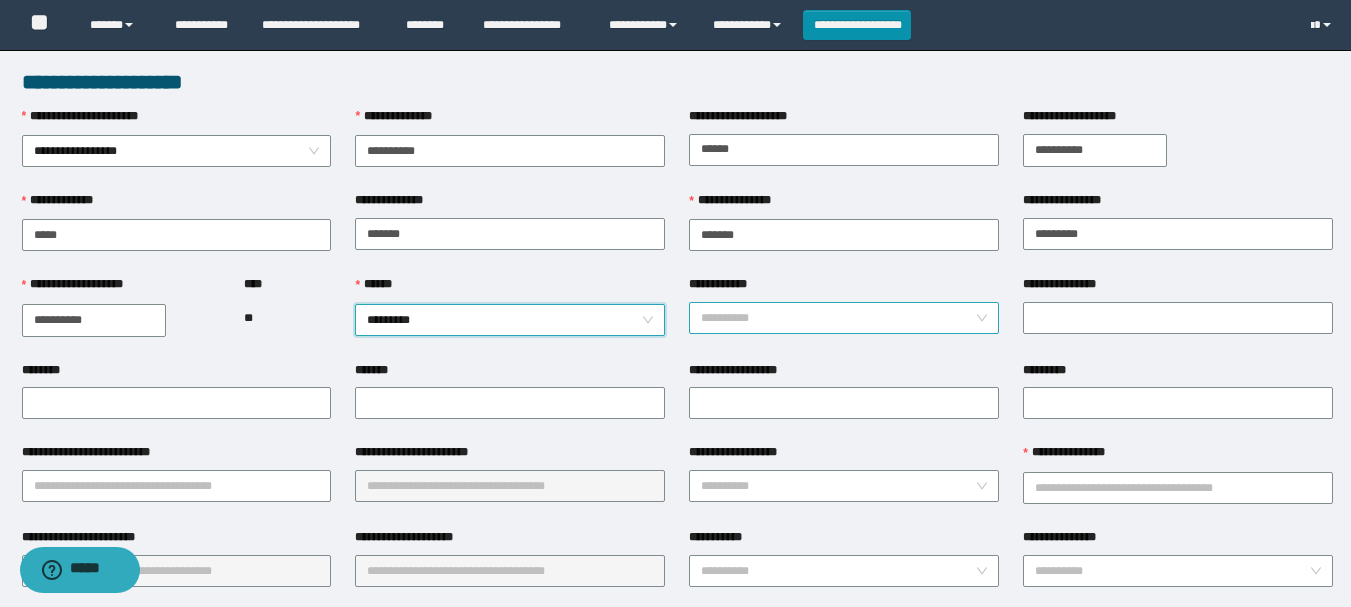 click on "**********" at bounding box center [838, 318] 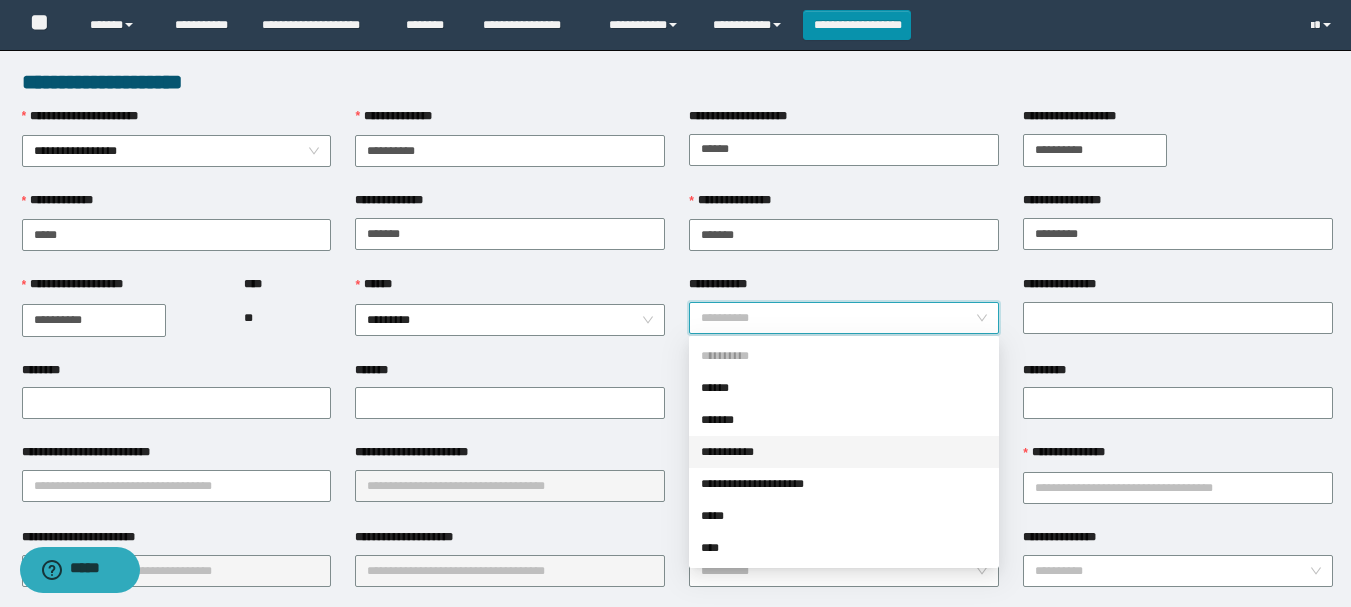 drag, startPoint x: 734, startPoint y: 451, endPoint x: 724, endPoint y: 430, distance: 23.259407 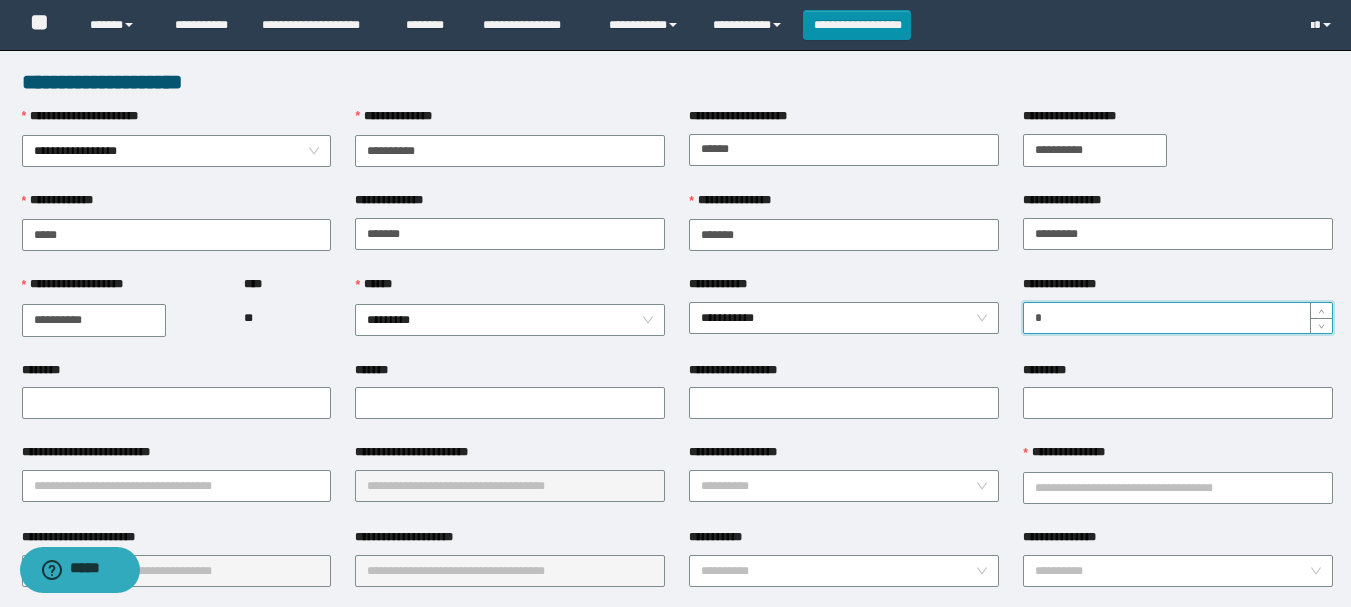 type on "*" 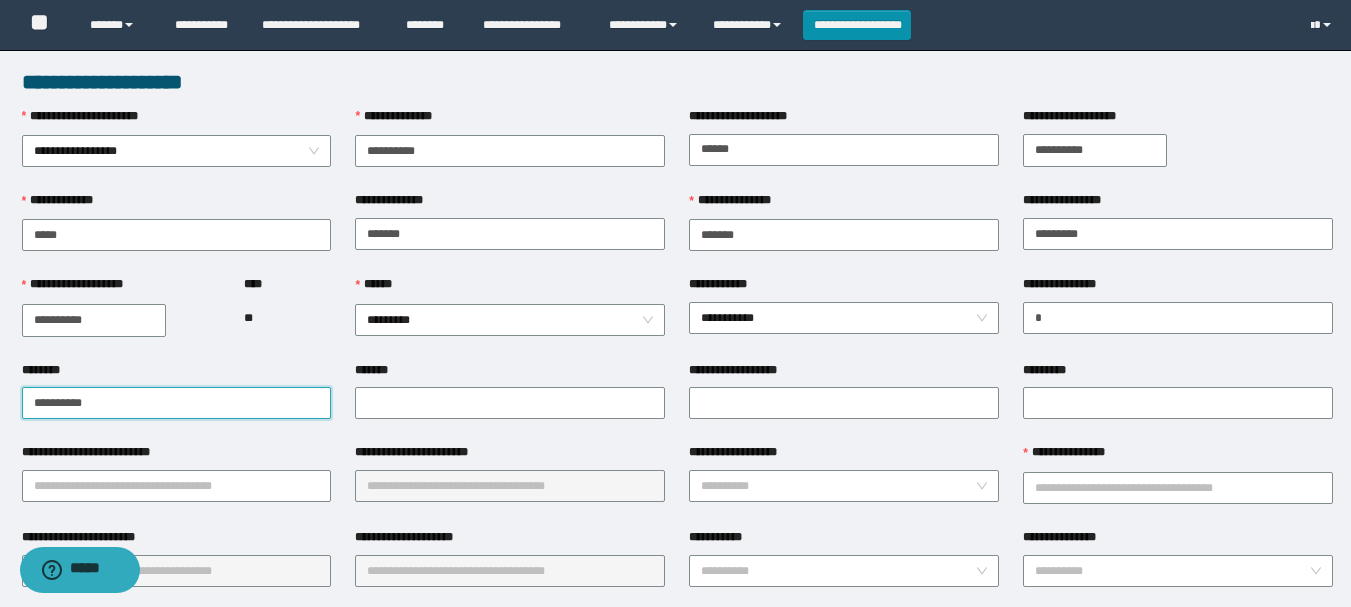 type on "**********" 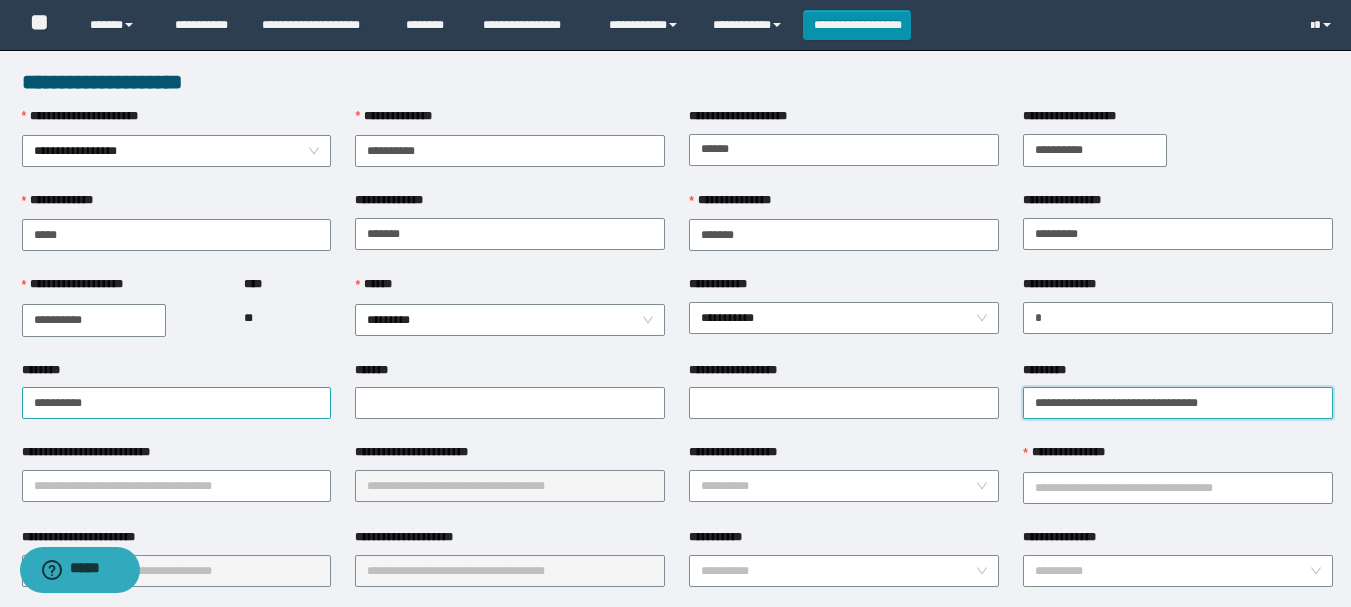 scroll, scrollTop: 100, scrollLeft: 0, axis: vertical 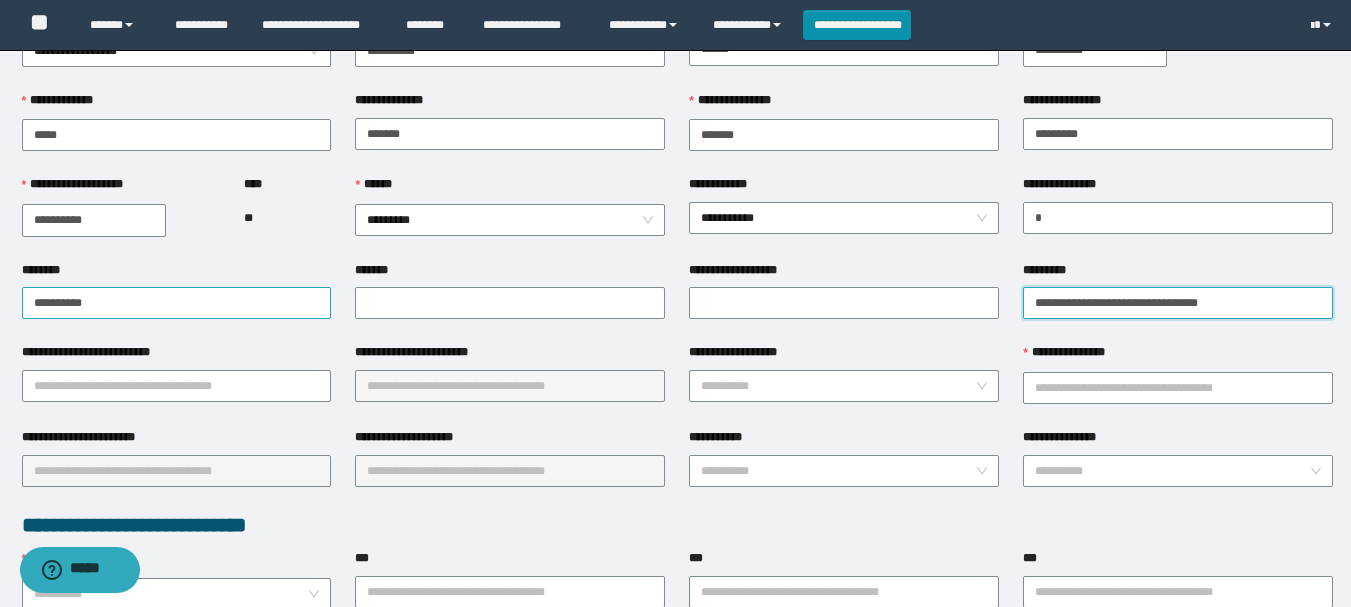 type on "**********" 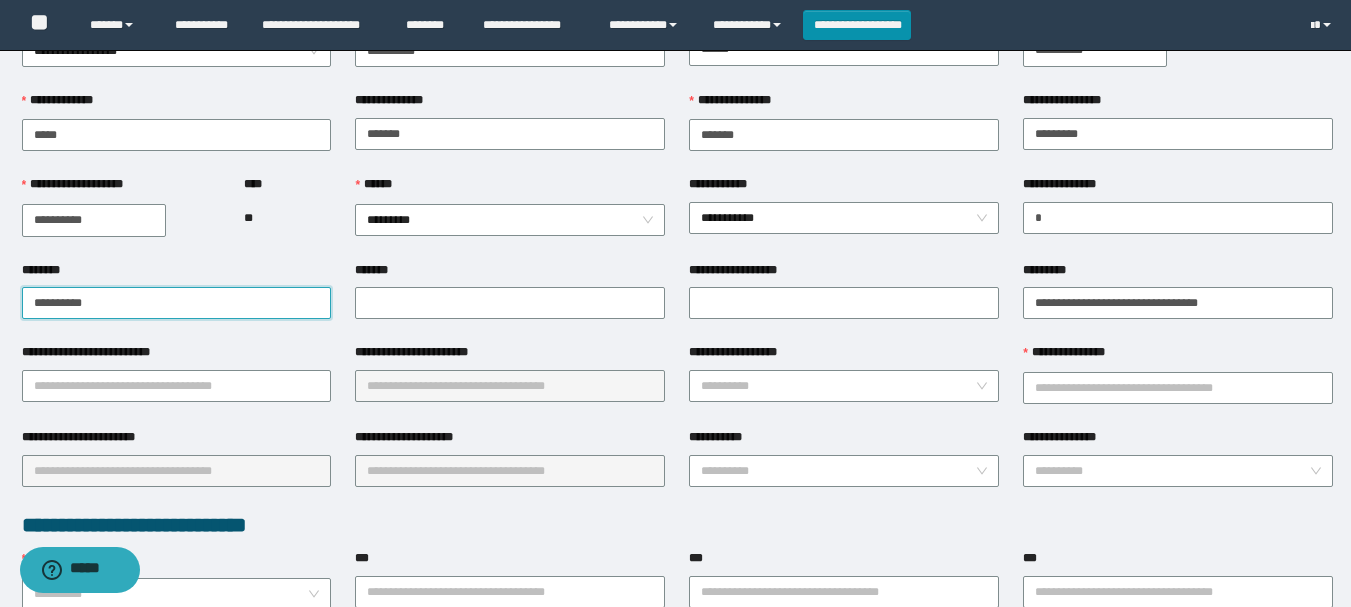 click on "**********" at bounding box center (177, 303) 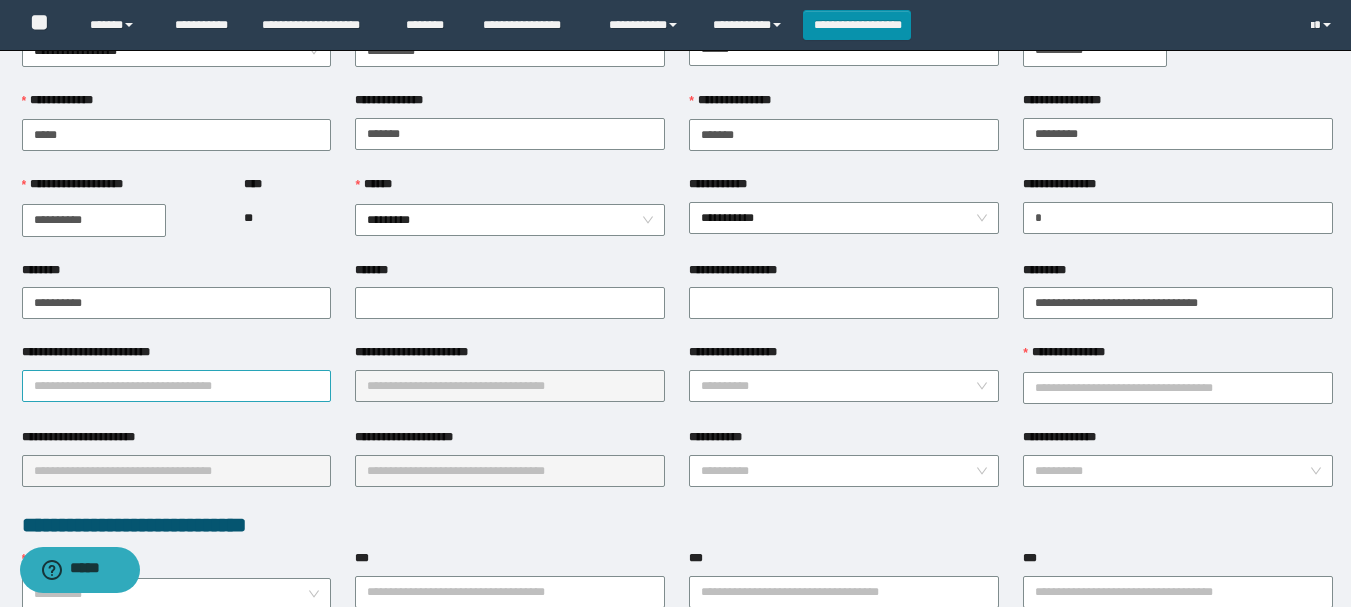 click on "**********" at bounding box center (177, 386) 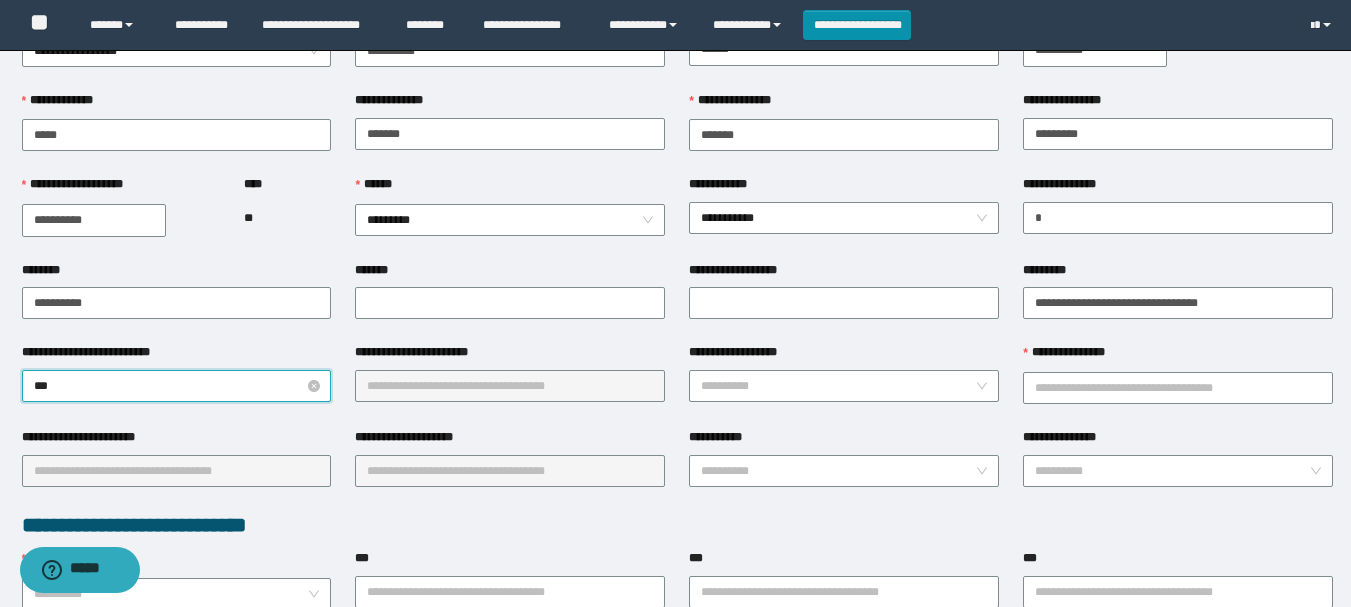 type on "****" 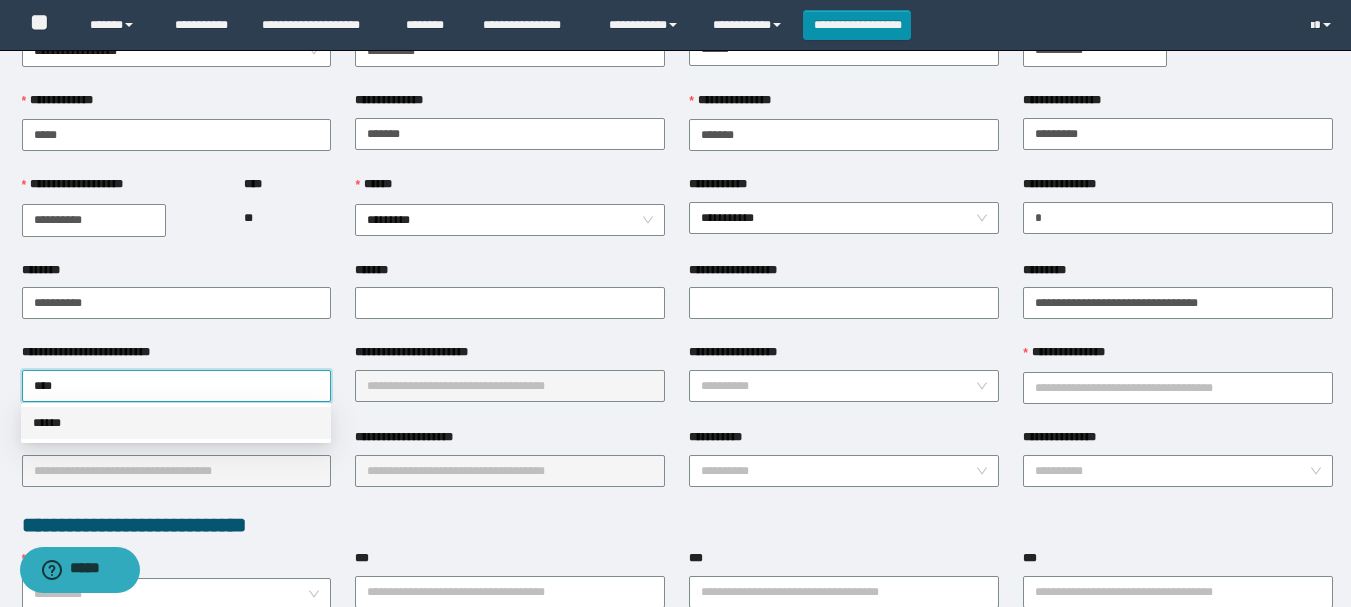 click on "******" at bounding box center (176, 423) 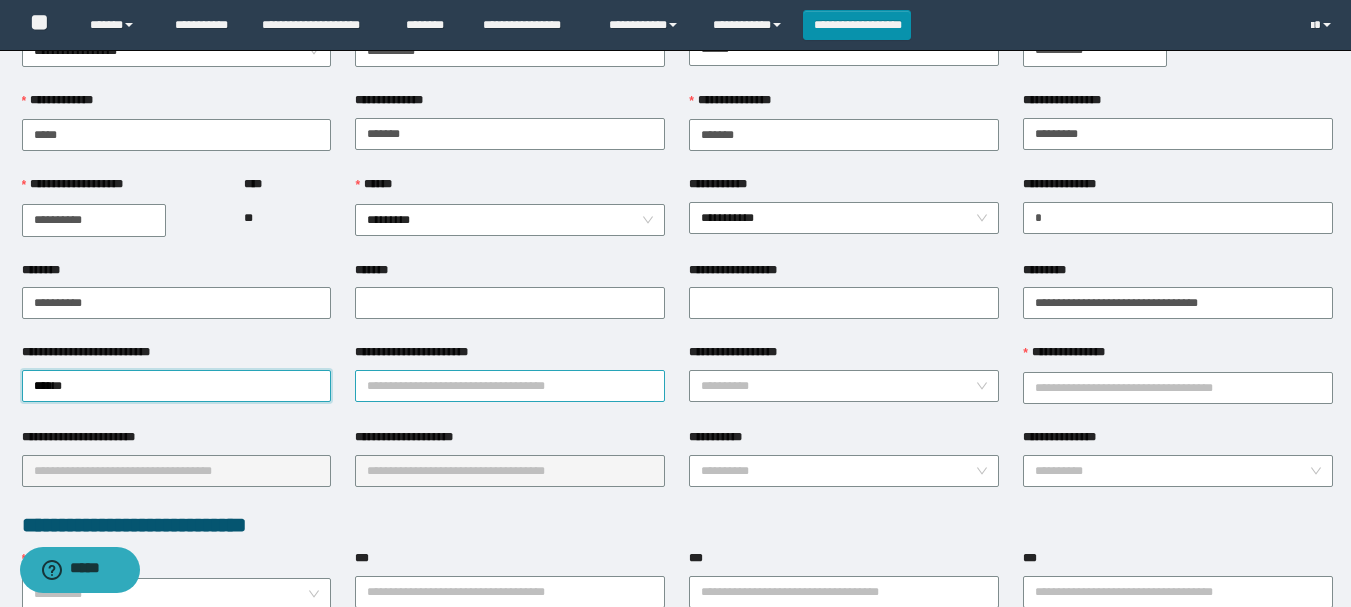 click on "**********" at bounding box center [510, 386] 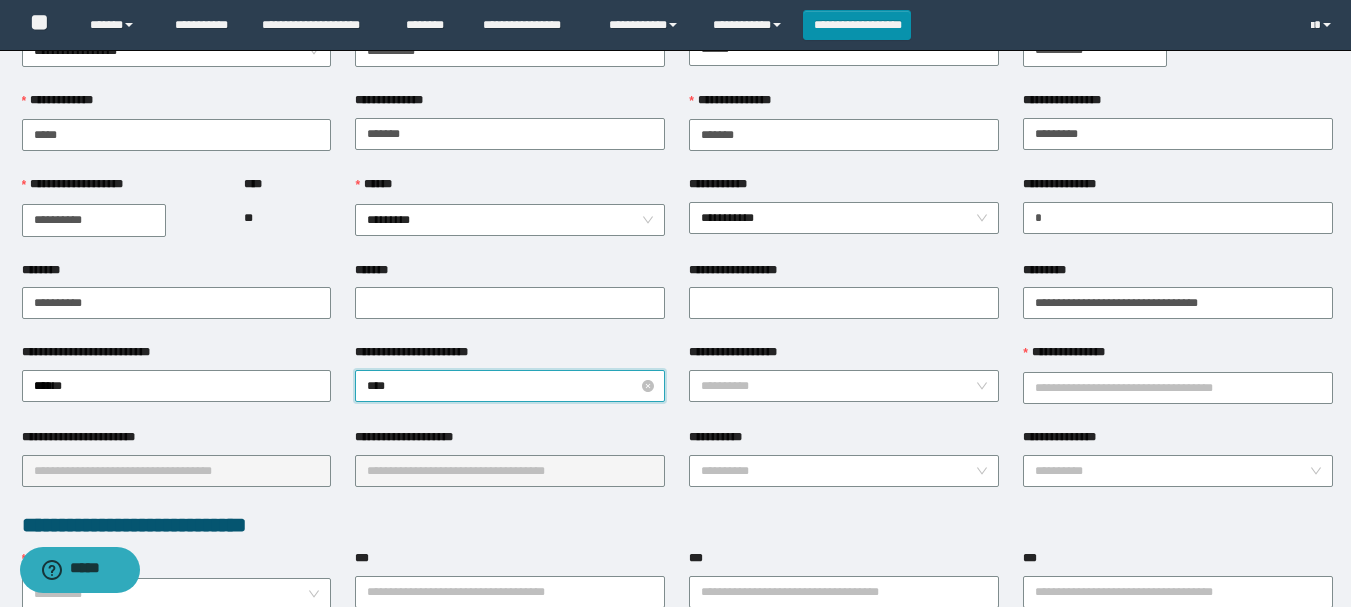 type on "*****" 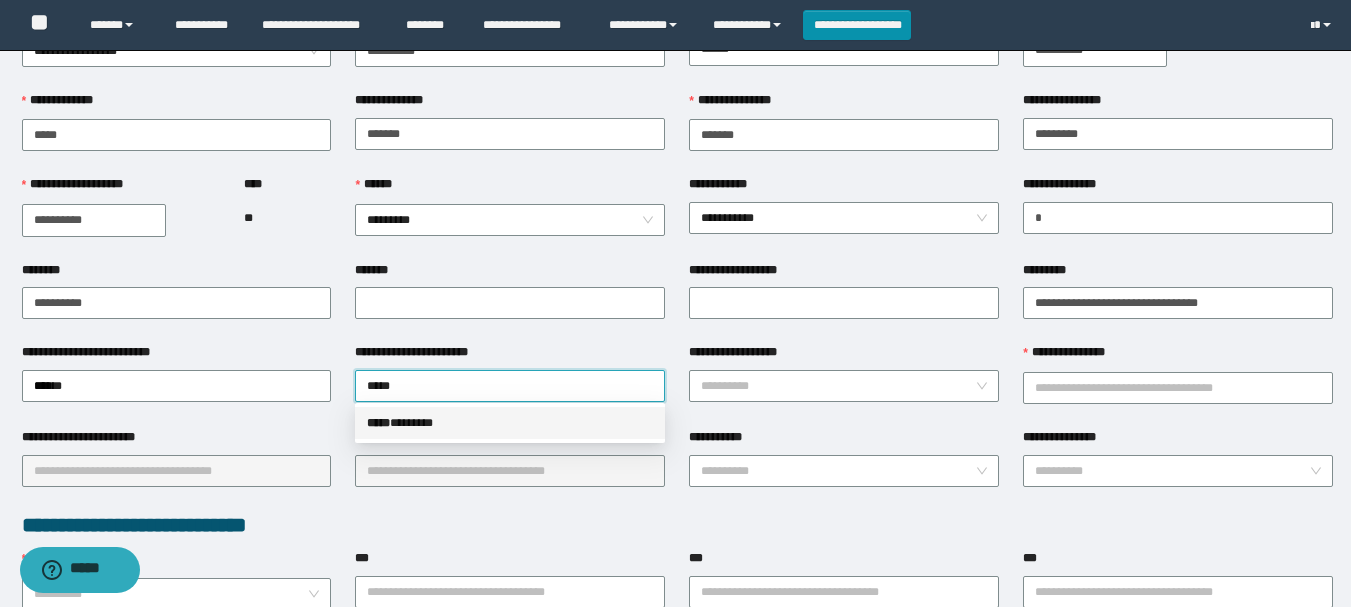 click on "***** * ******" at bounding box center [510, 423] 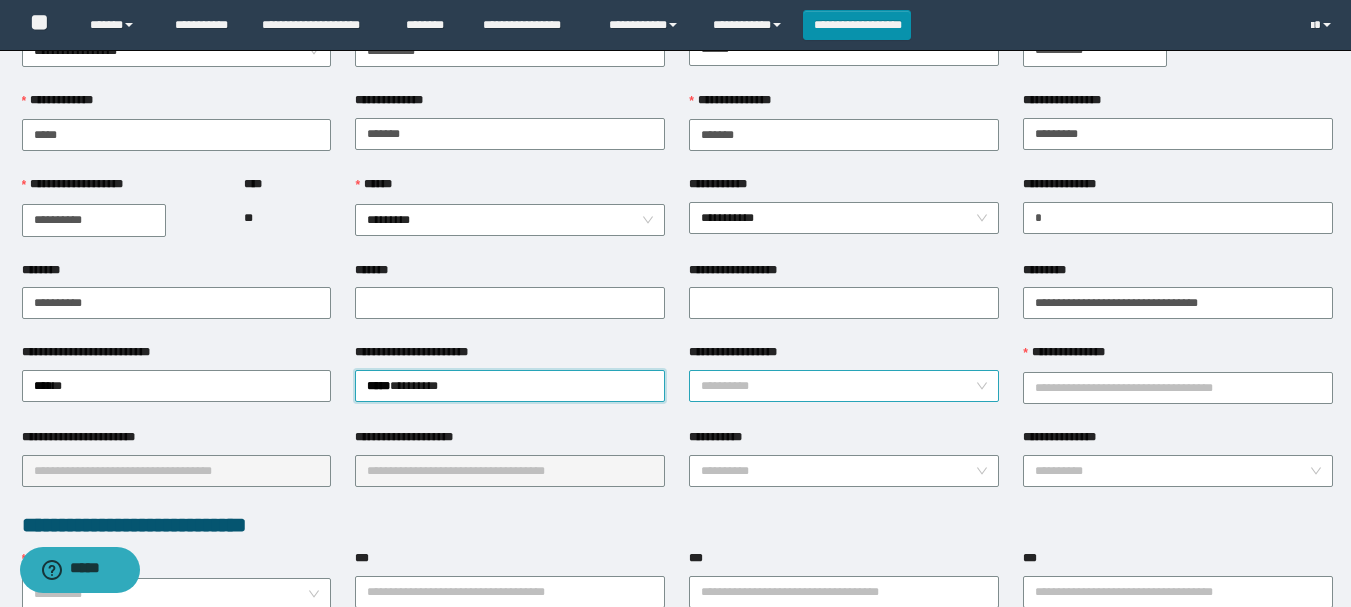 click on "**********" at bounding box center [838, 386] 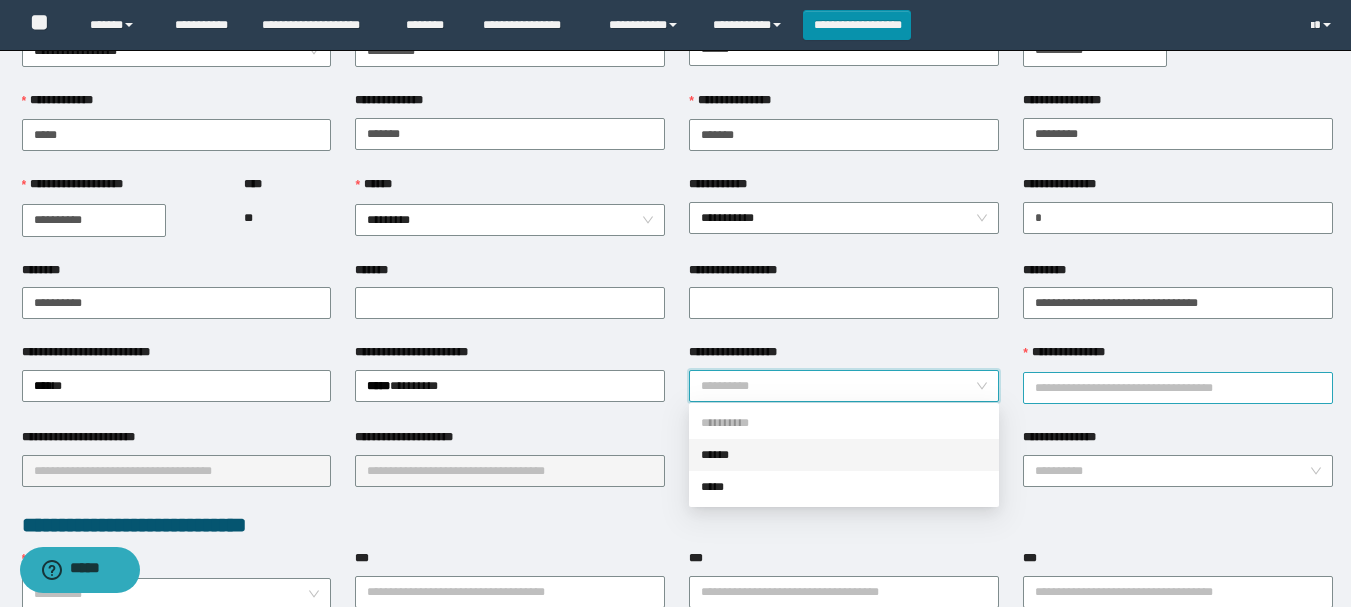drag, startPoint x: 719, startPoint y: 455, endPoint x: 1137, endPoint y: 369, distance: 426.7552 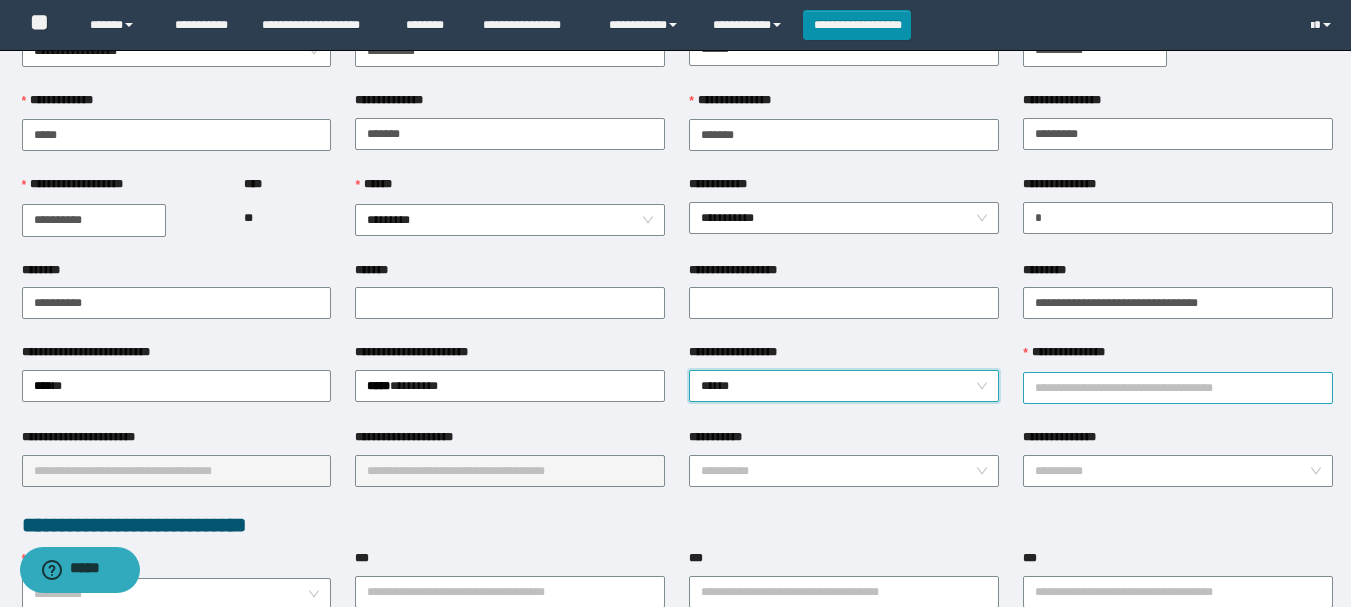 click on "**********" at bounding box center [1178, 388] 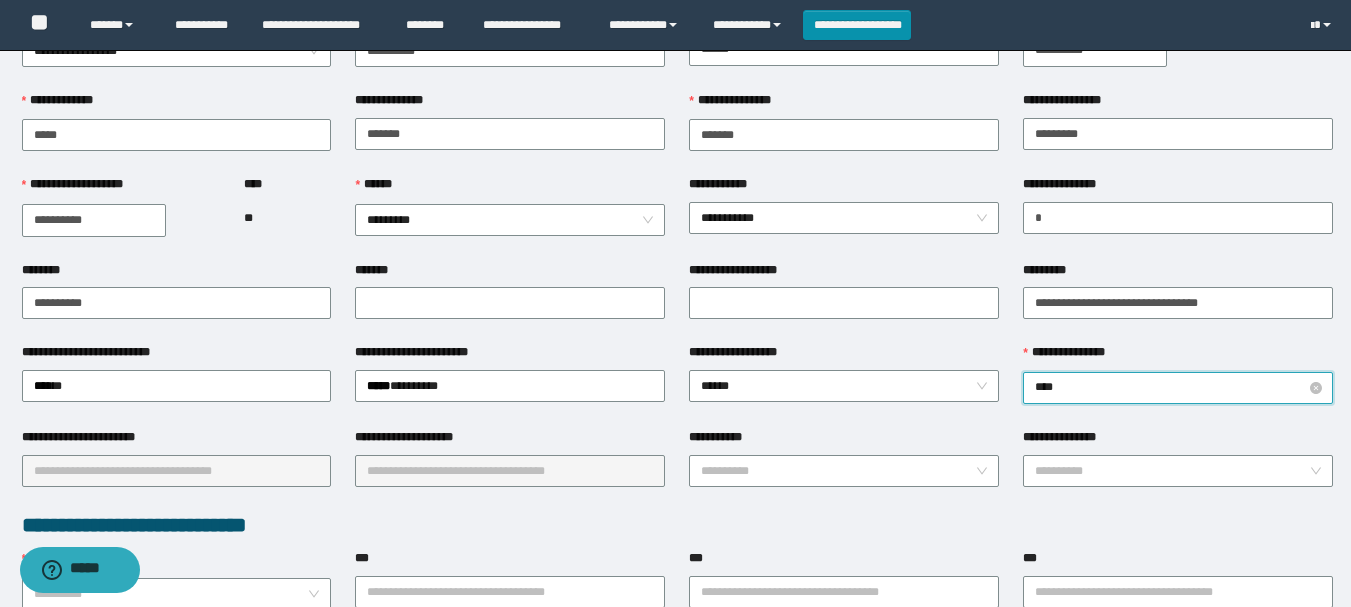type on "*****" 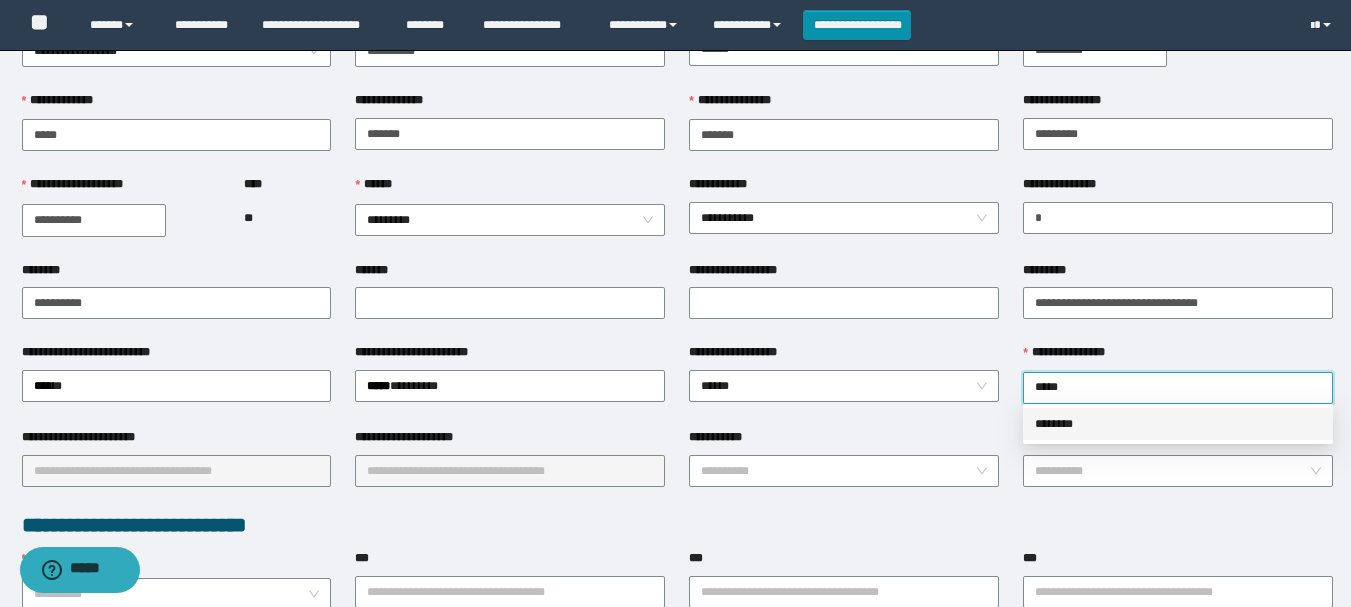 drag, startPoint x: 1067, startPoint y: 428, endPoint x: 210, endPoint y: 481, distance: 858.63727 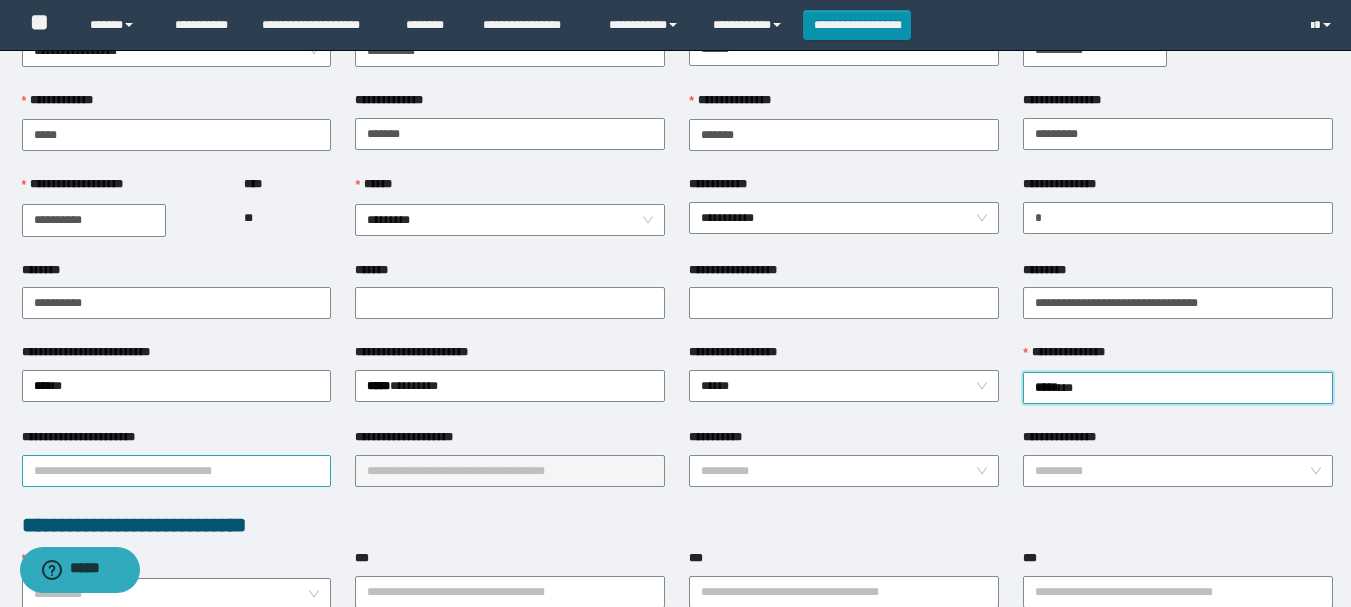 click on "**********" at bounding box center [177, 471] 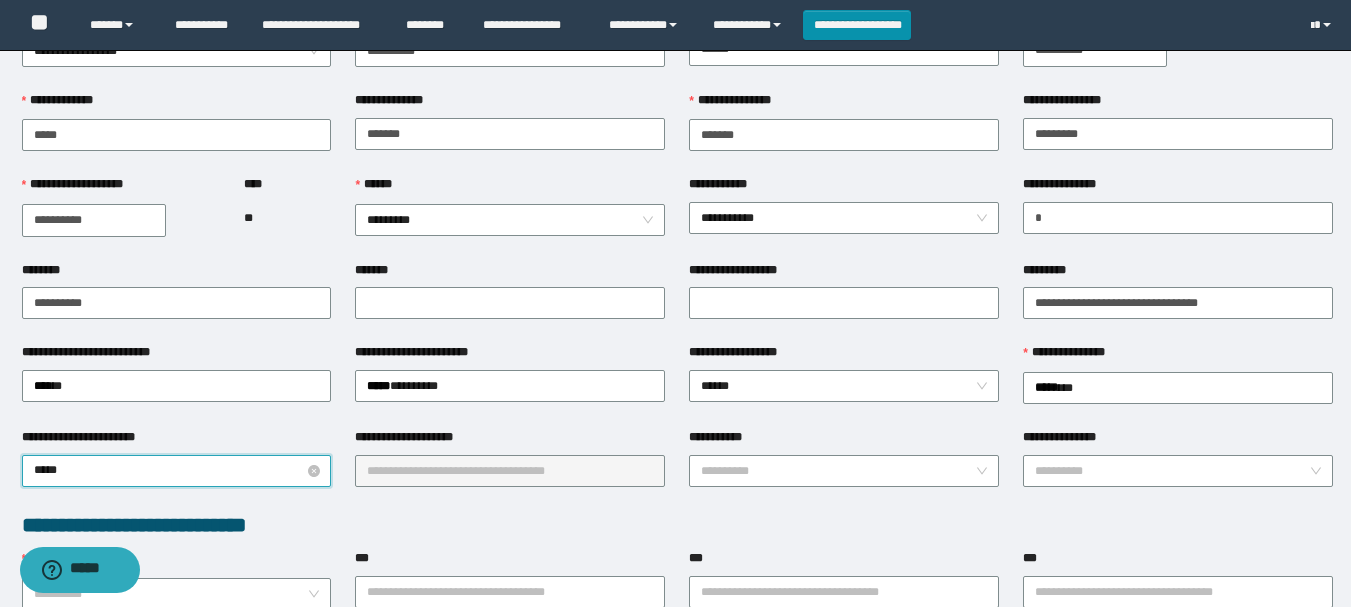 type on "******" 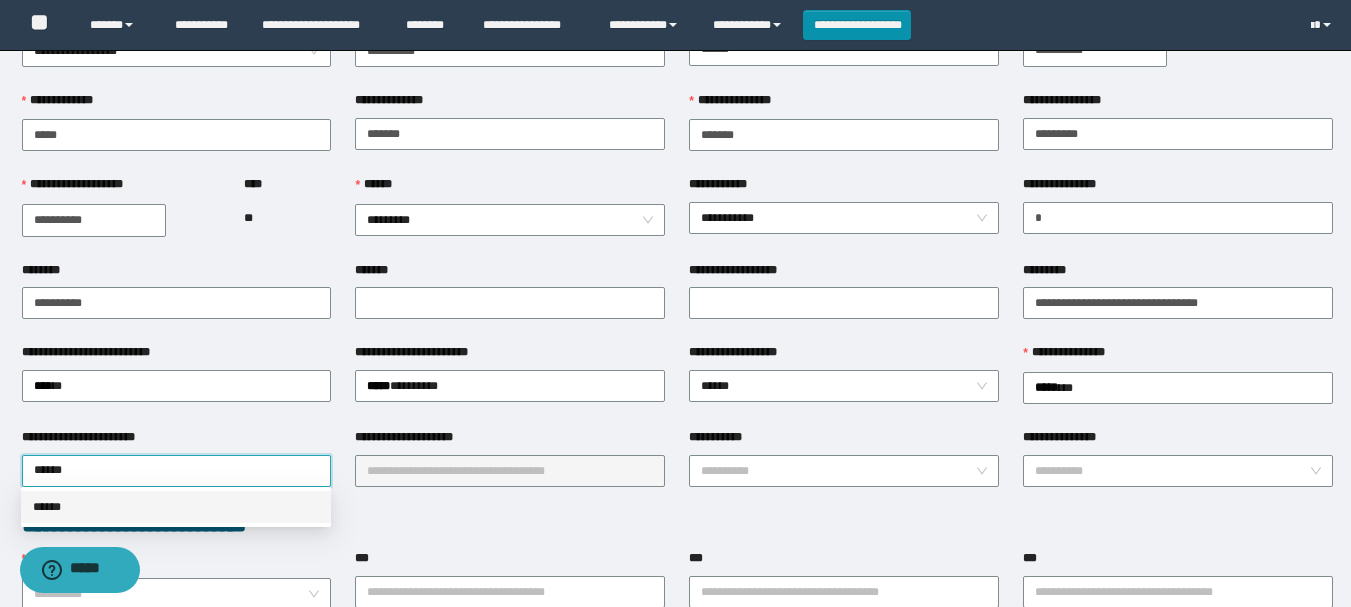 drag, startPoint x: 55, startPoint y: 505, endPoint x: 409, endPoint y: 462, distance: 356.60202 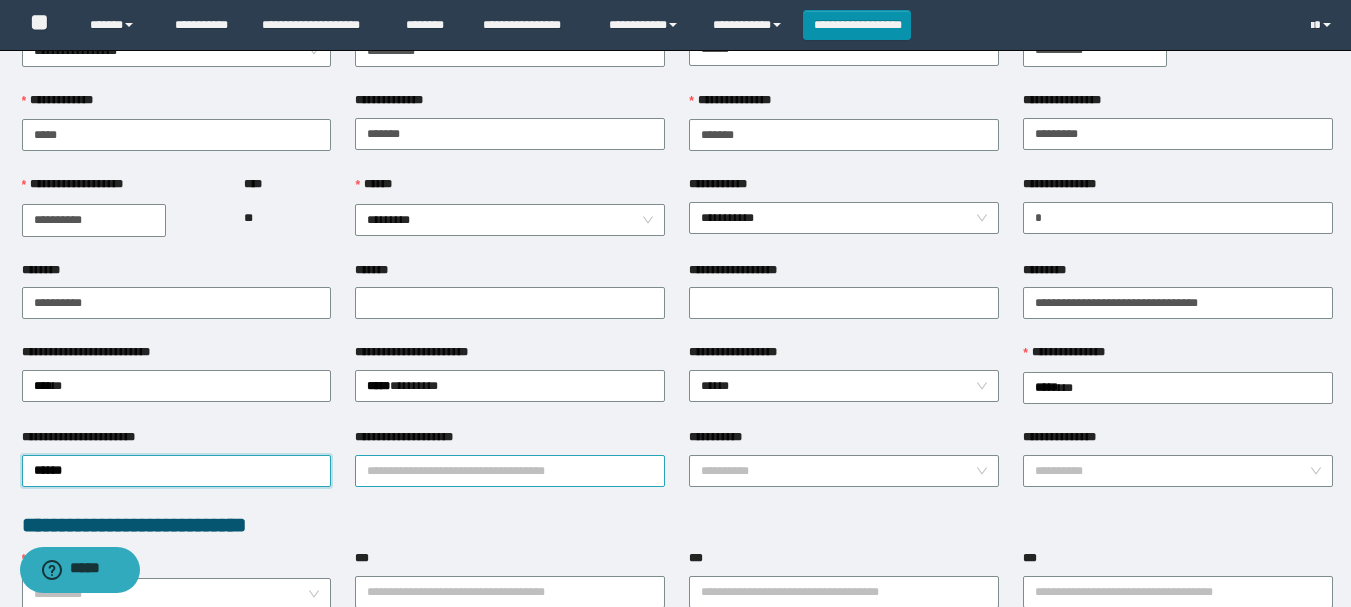 click on "**********" at bounding box center (510, 471) 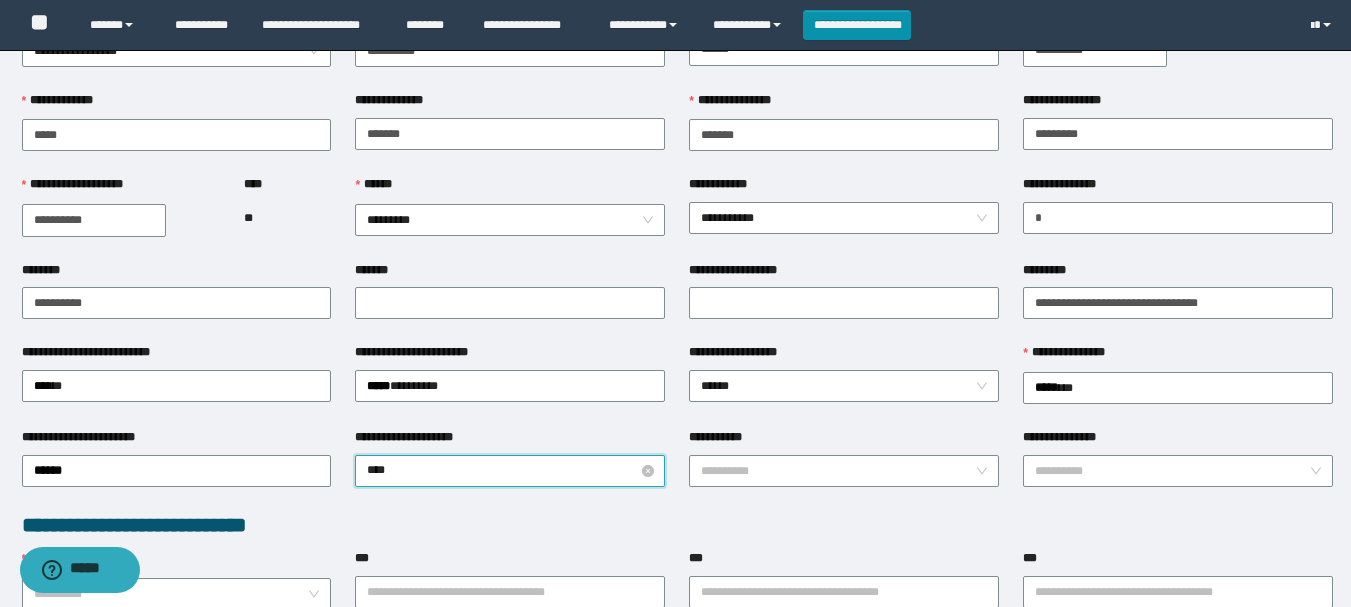 type on "*****" 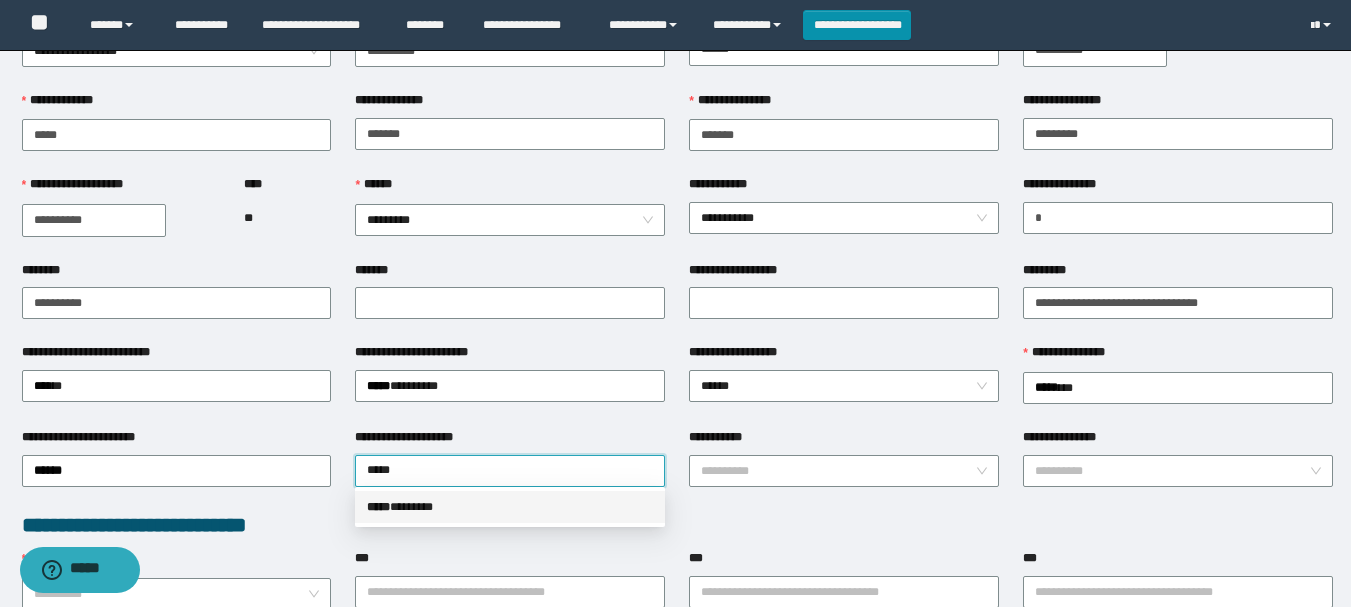 click on "***** * ******" at bounding box center (510, 507) 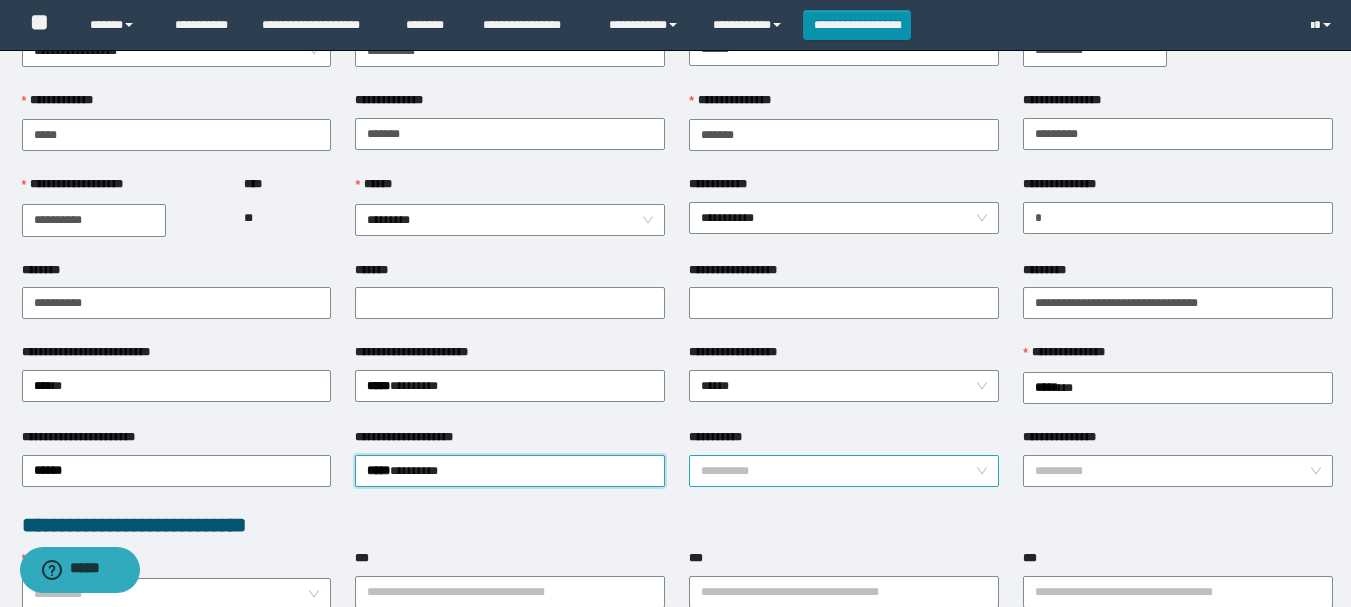click on "**********" at bounding box center [838, 471] 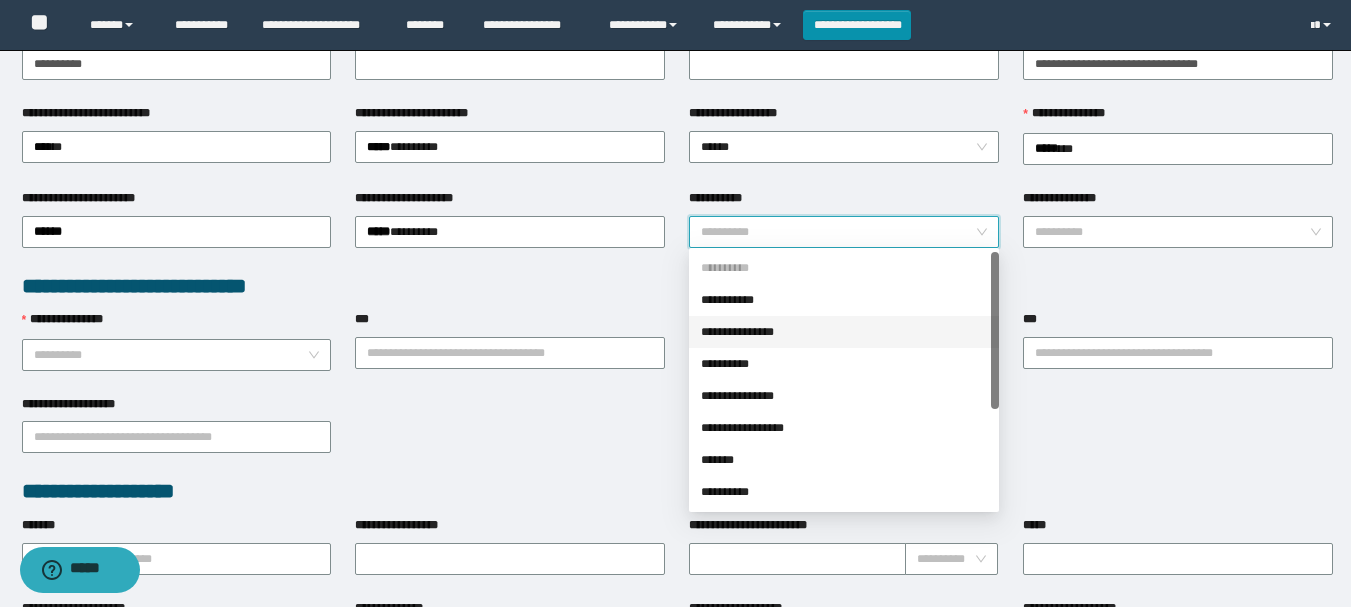 scroll, scrollTop: 400, scrollLeft: 0, axis: vertical 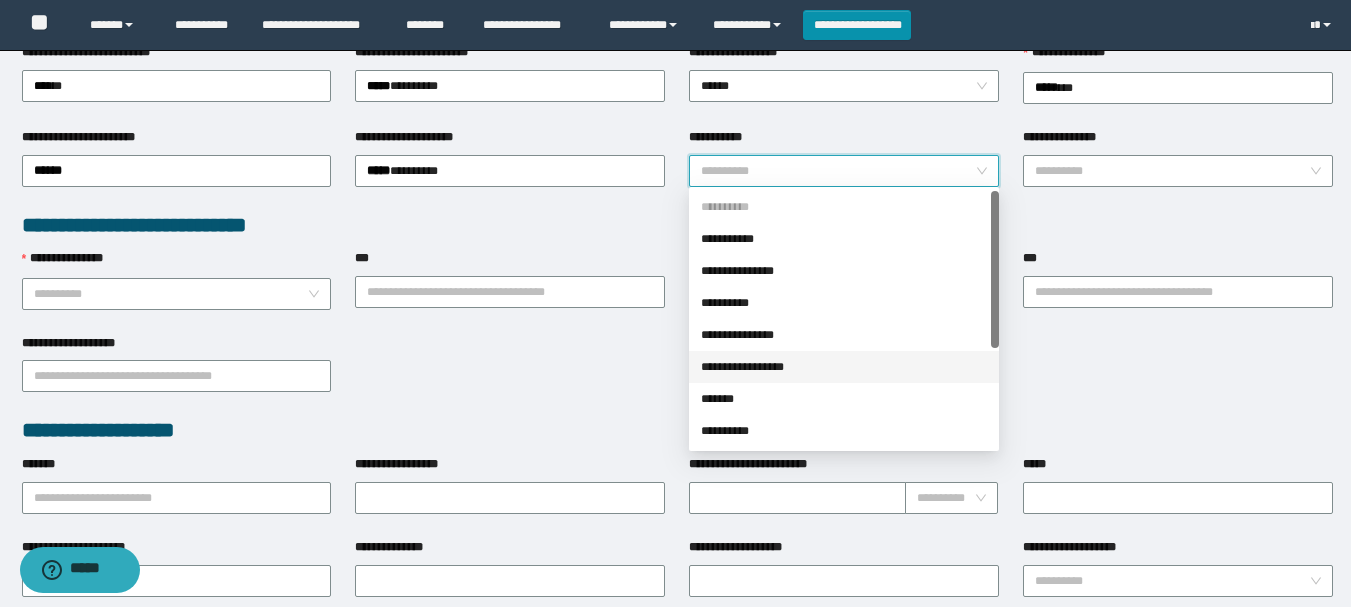 click on "**********" at bounding box center (844, 367) 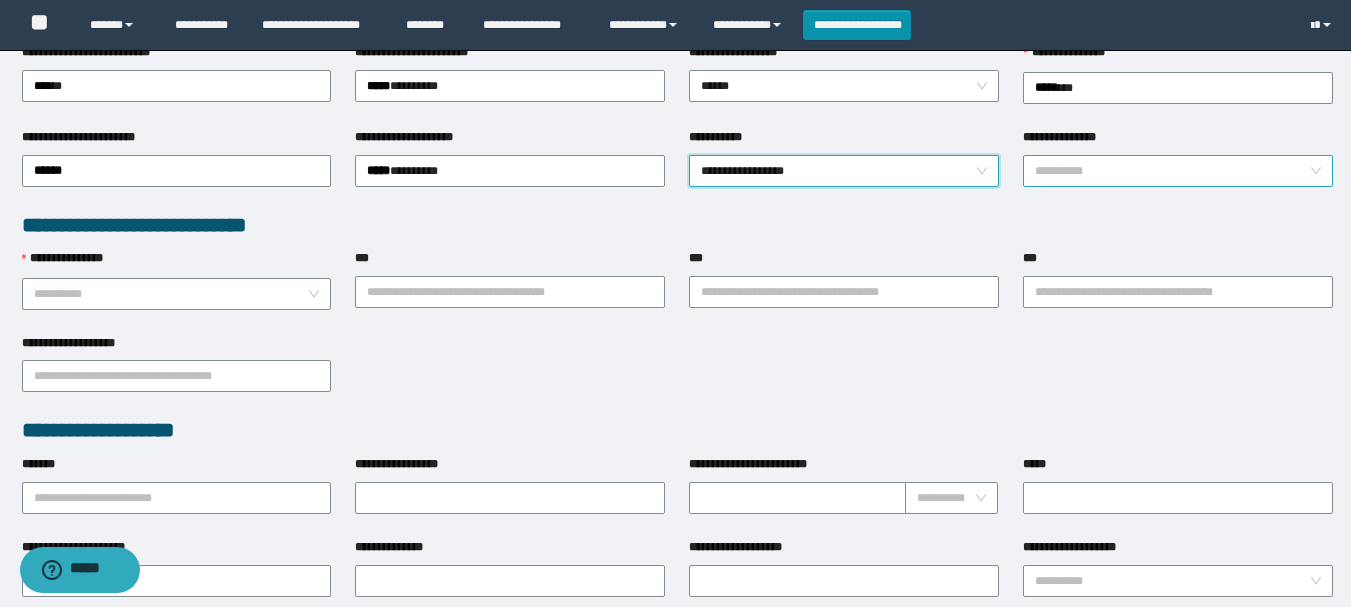 click on "**********" at bounding box center (1172, 171) 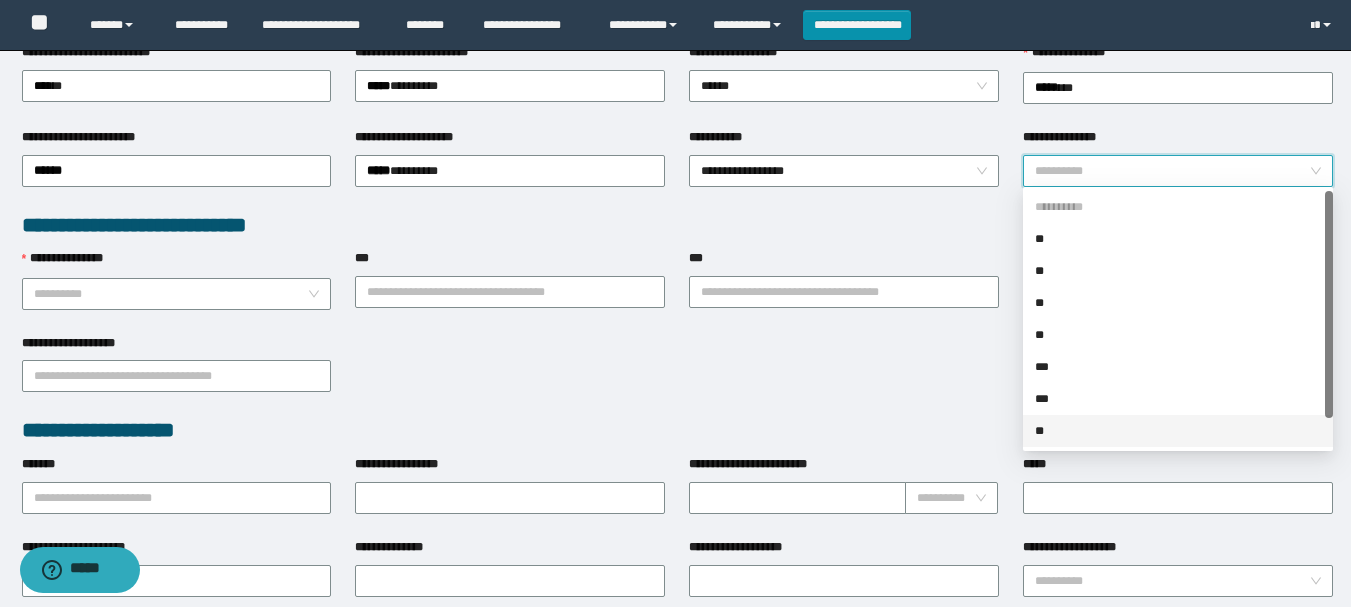 click on "**" at bounding box center [1178, 431] 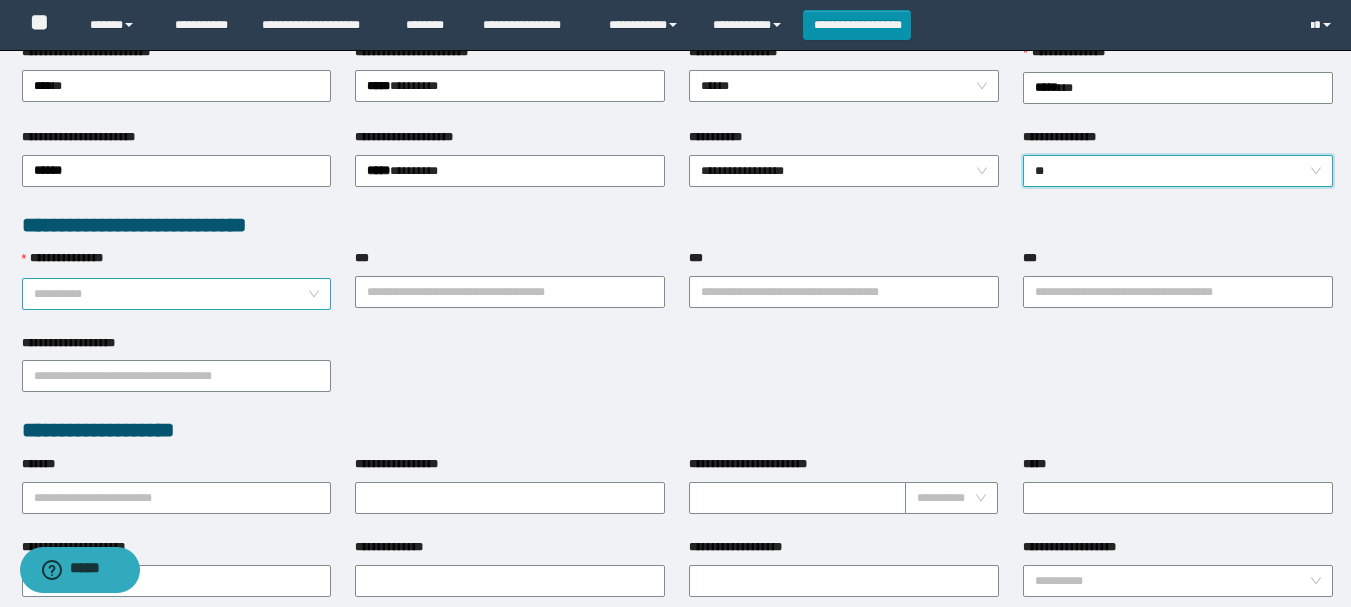 click on "**********" at bounding box center [171, 294] 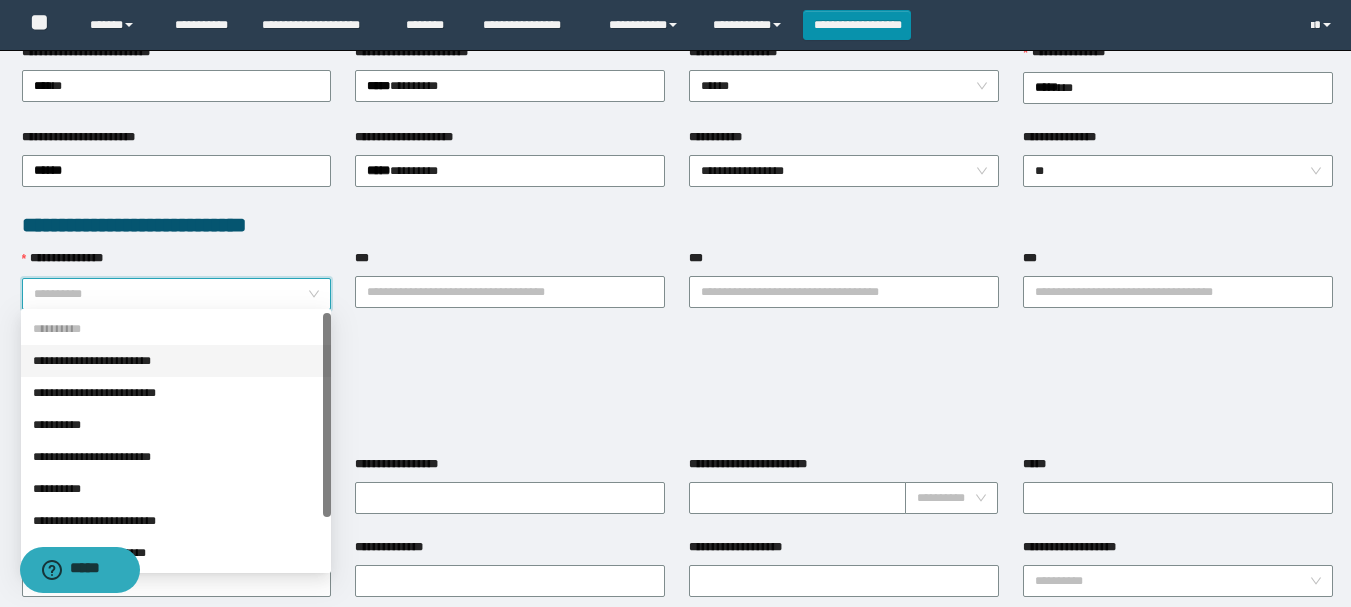 click on "**********" at bounding box center [176, 361] 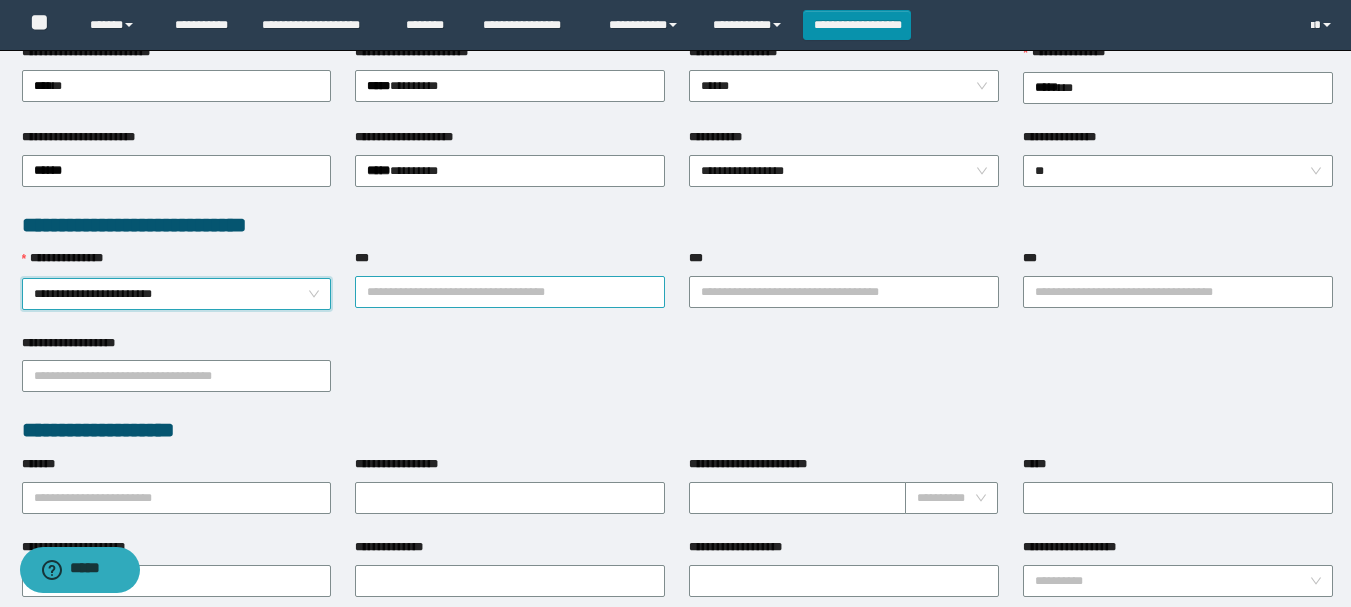 click on "***" at bounding box center (510, 292) 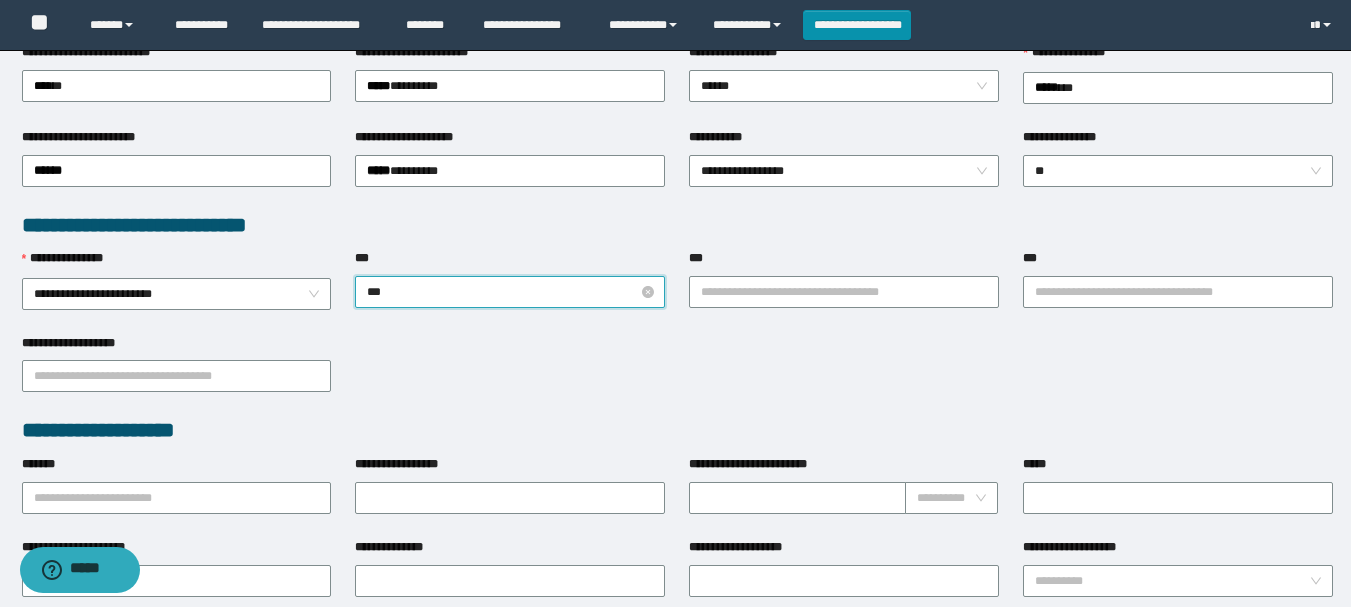 type on "****" 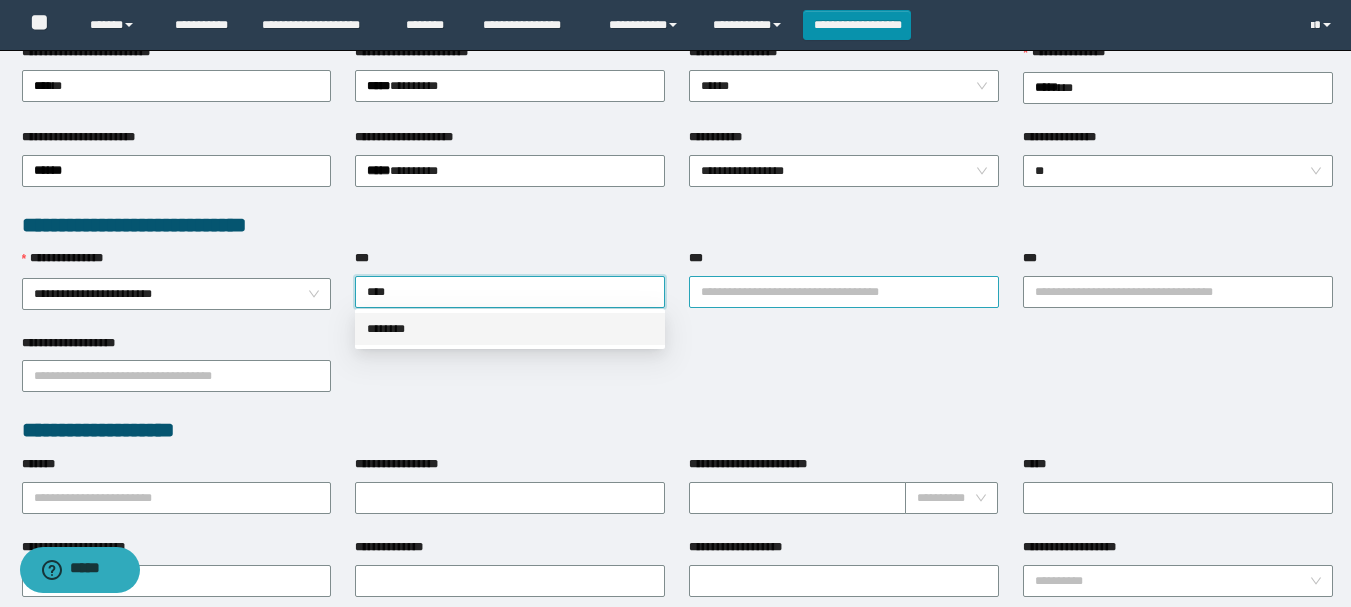 drag, startPoint x: 421, startPoint y: 333, endPoint x: 797, endPoint y: 287, distance: 378.80338 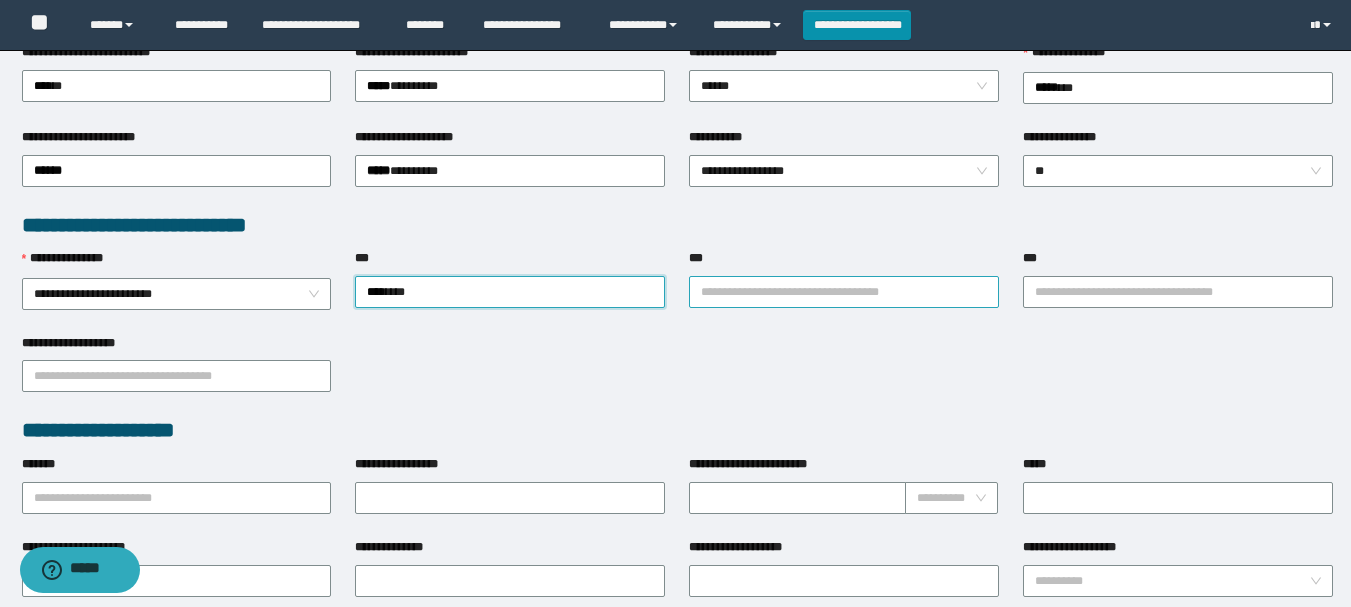 click on "***" at bounding box center (844, 292) 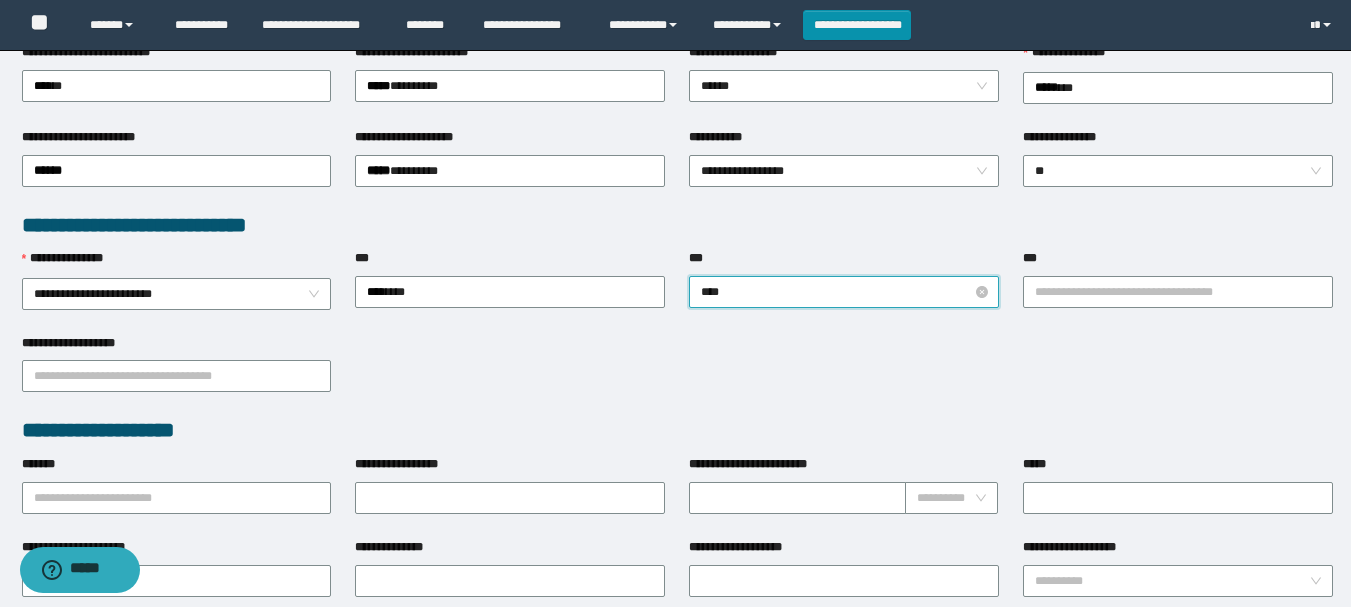 type on "*****" 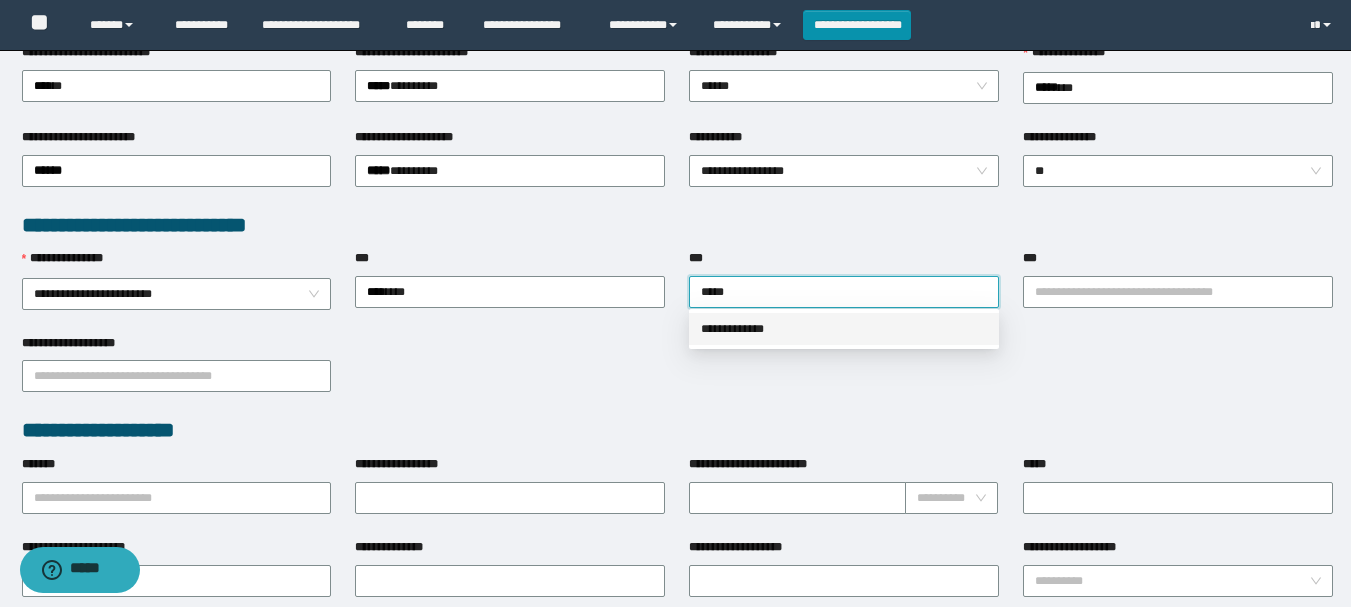 click on "**********" at bounding box center (844, 329) 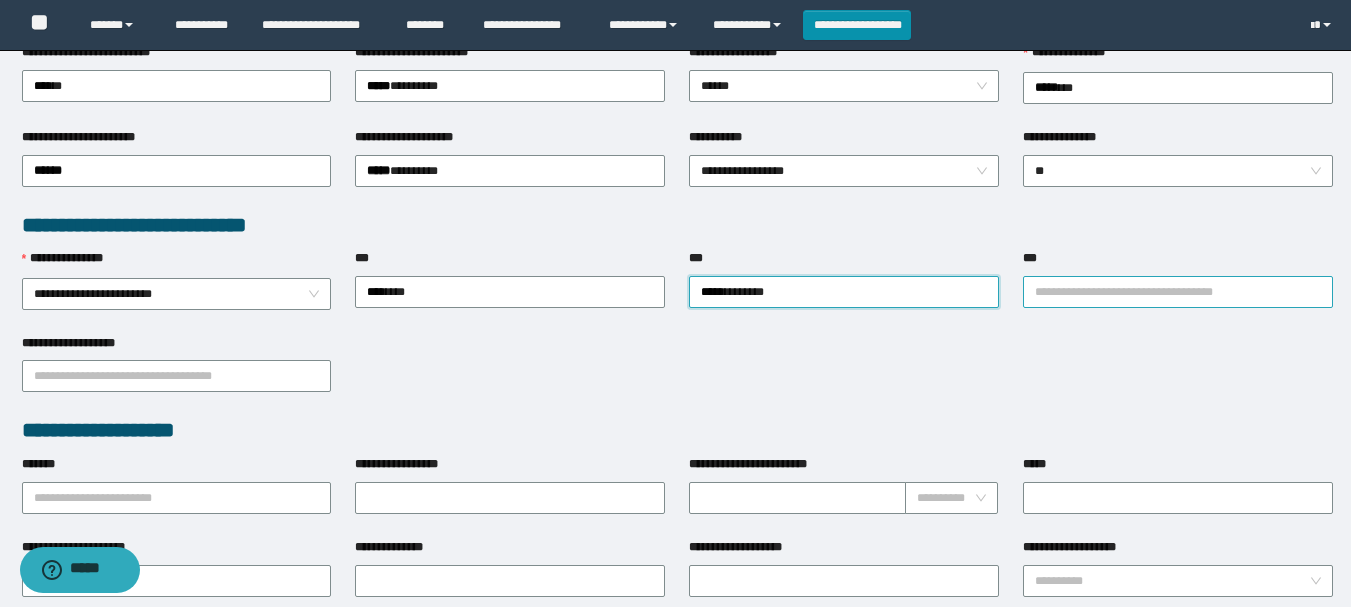 click on "***" at bounding box center [1178, 292] 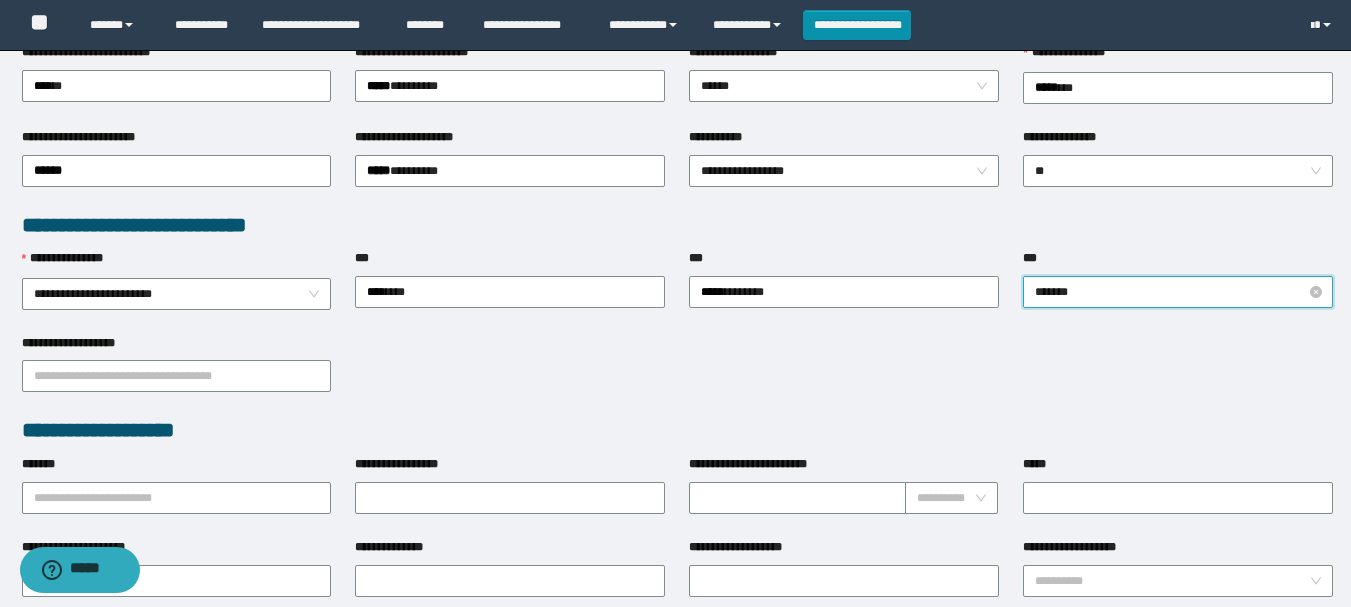 type on "********" 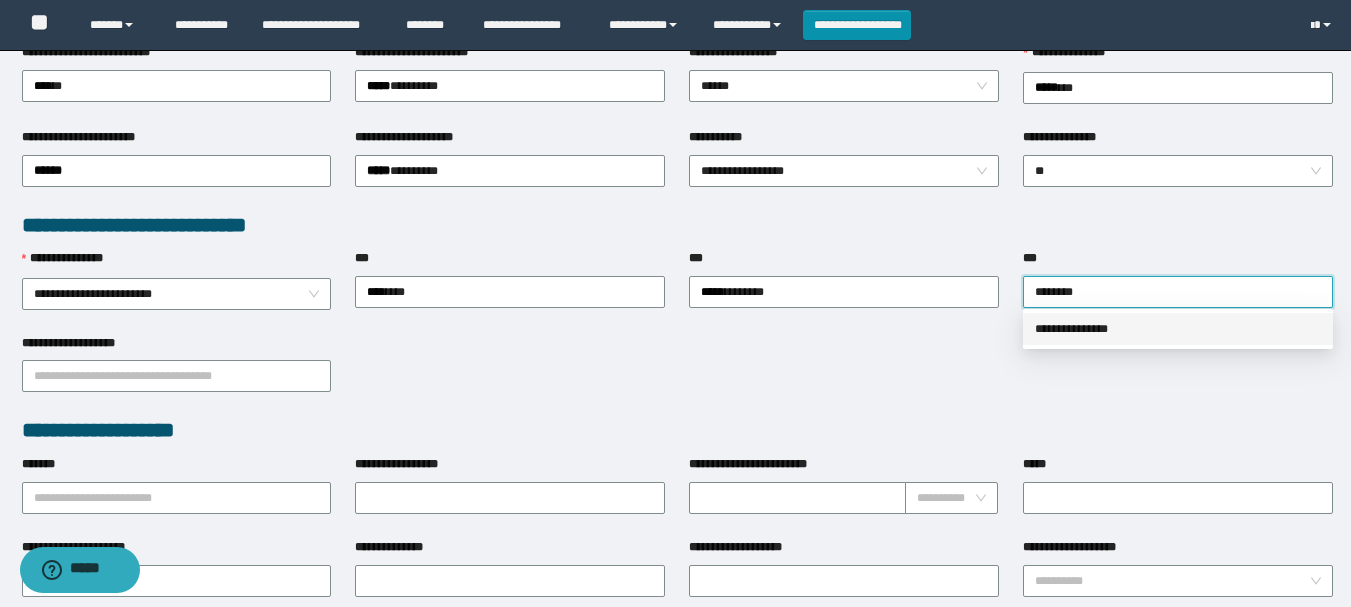click on "**********" at bounding box center [1178, 329] 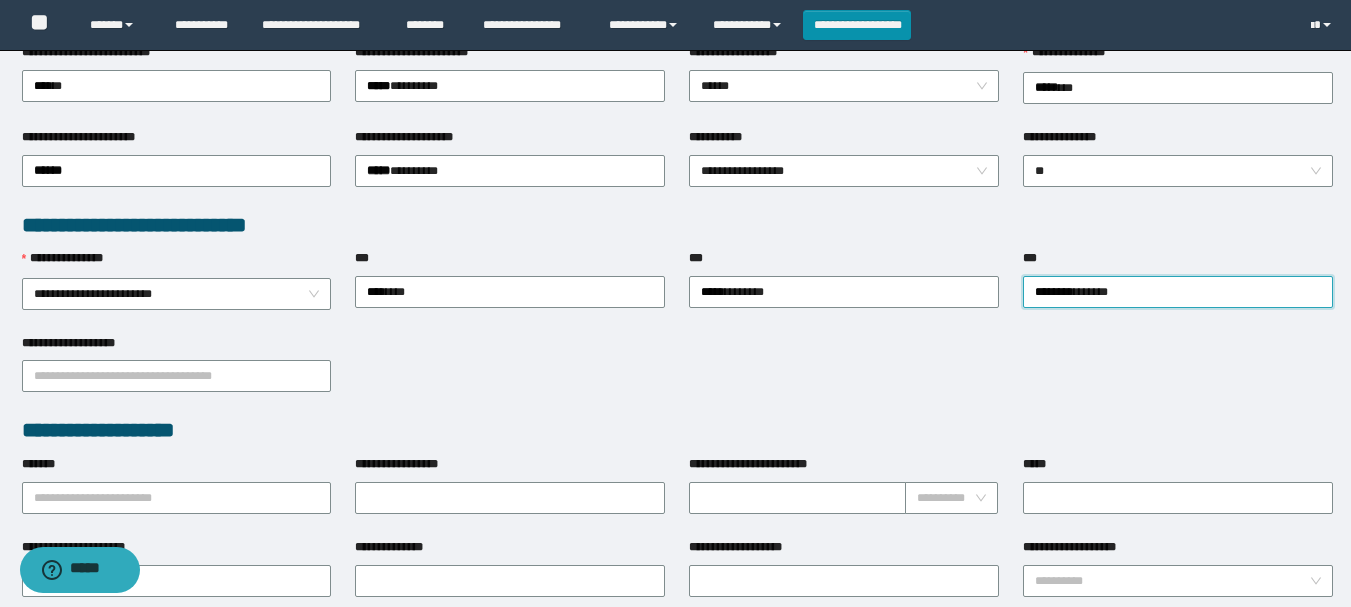 scroll, scrollTop: 500, scrollLeft: 0, axis: vertical 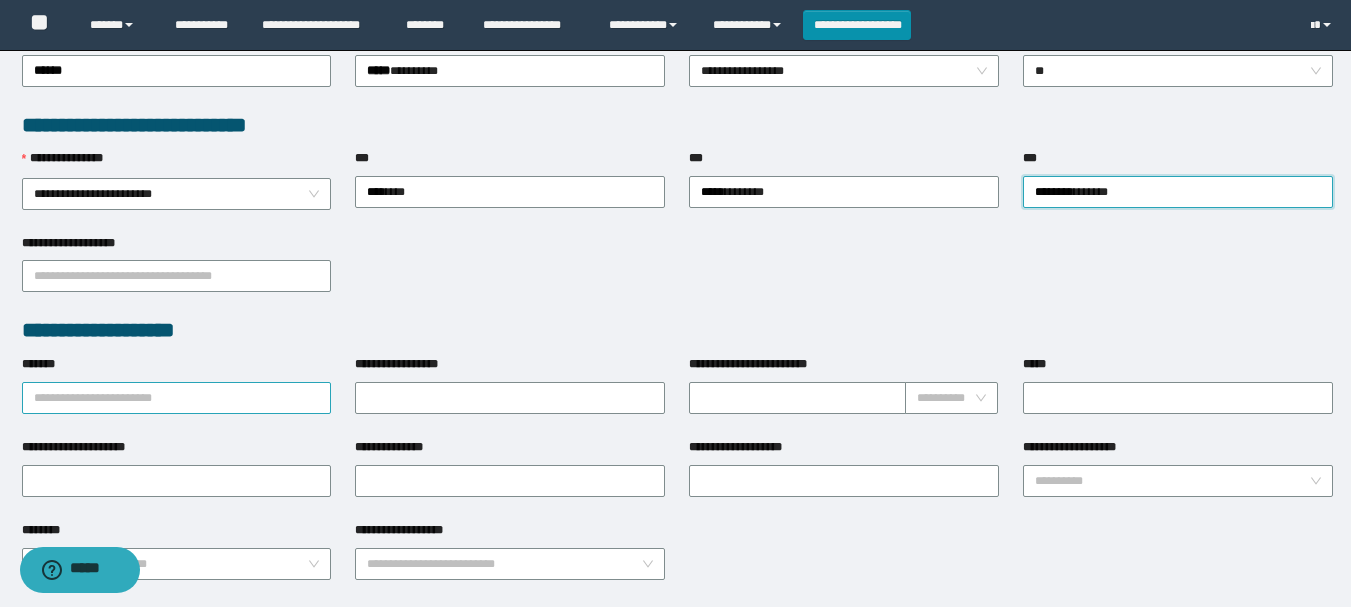 click on "*******" at bounding box center (177, 398) 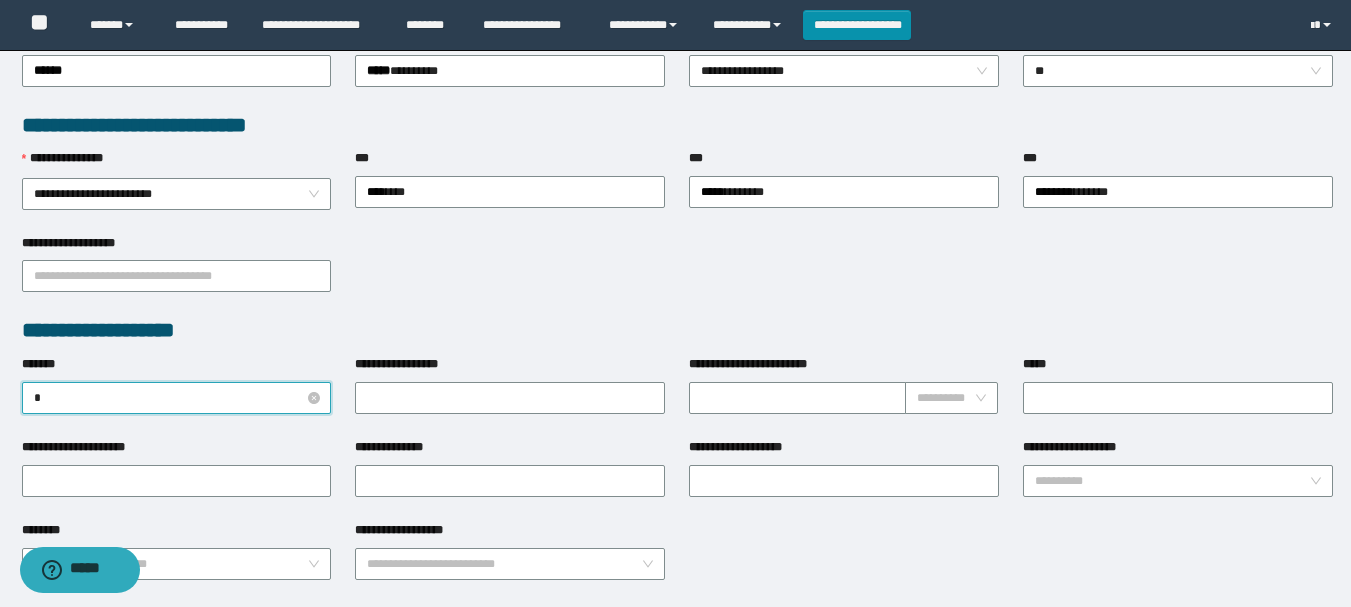 type on "**" 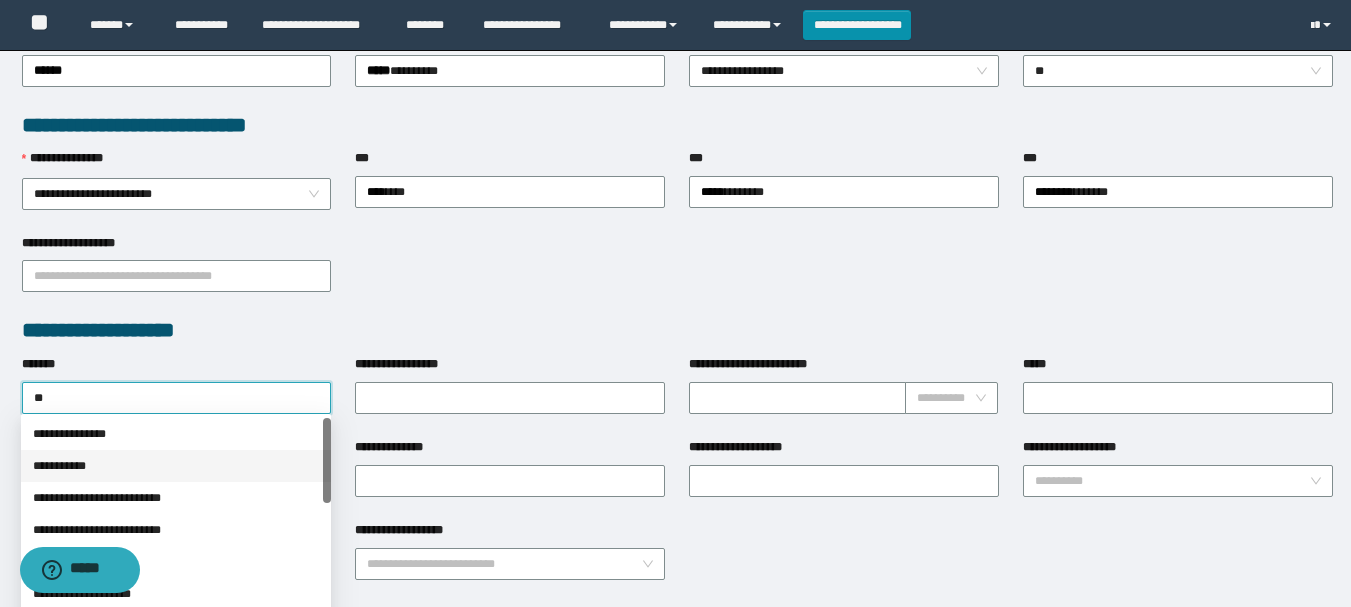 click on "**********" at bounding box center (176, 466) 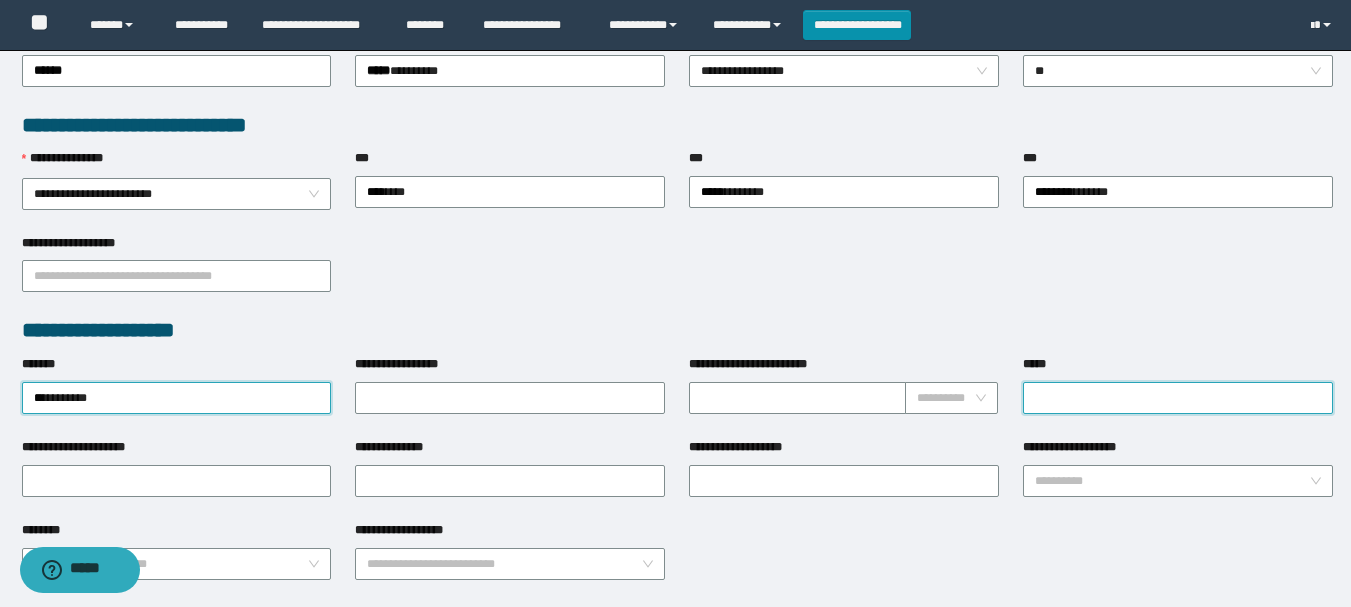 click on "*****" at bounding box center (1178, 398) 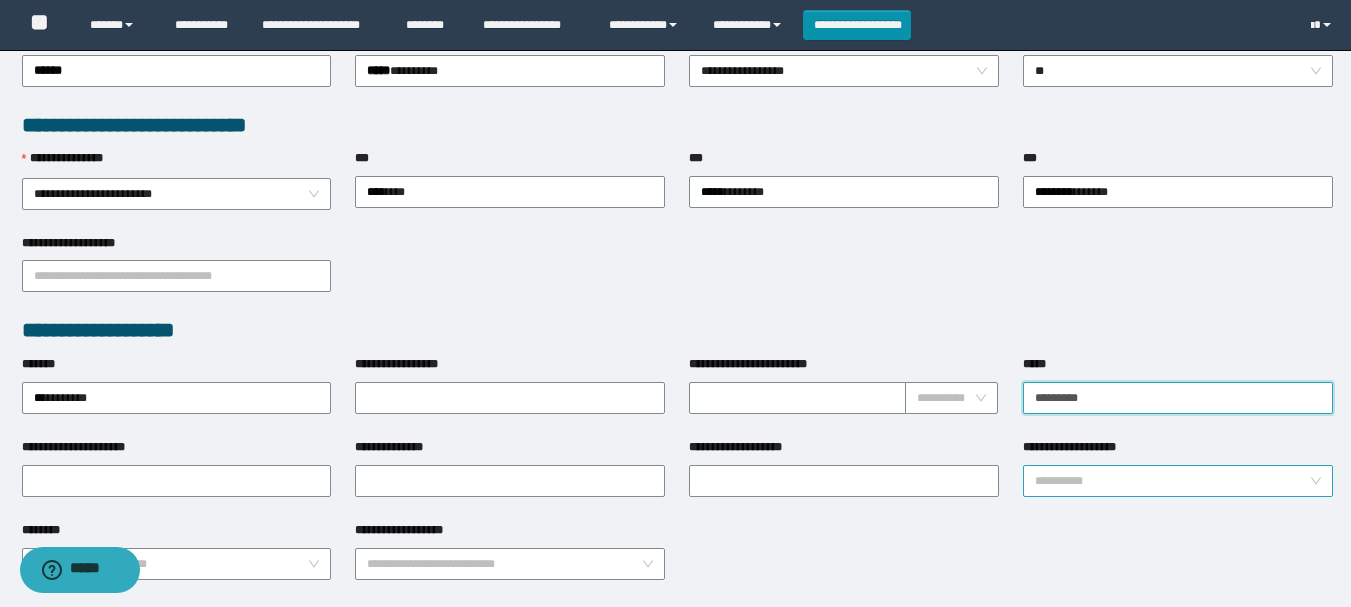 type on "*********" 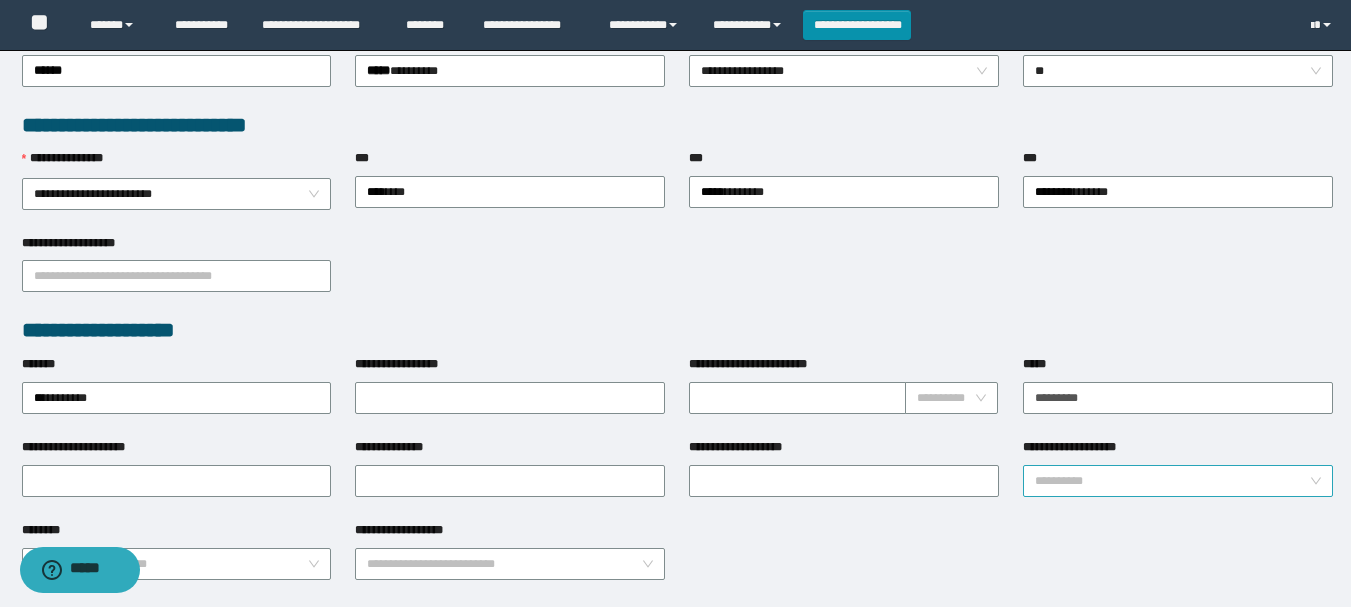 click on "**********" at bounding box center (1172, 481) 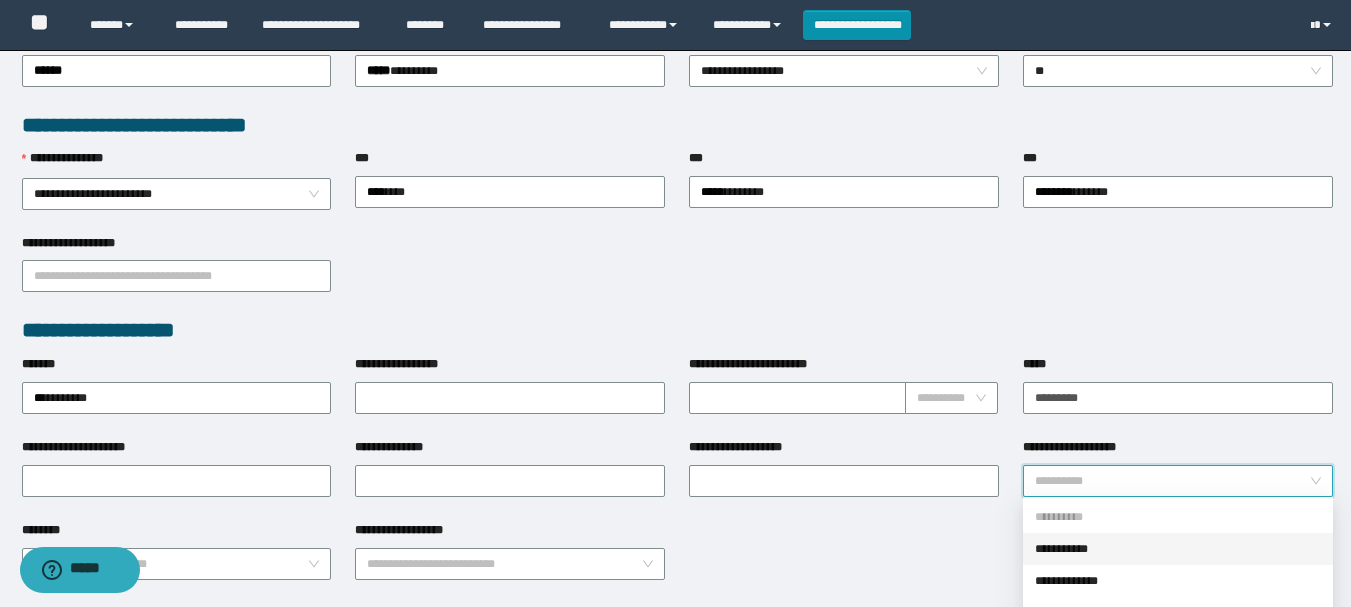 click on "**********" at bounding box center [1178, 549] 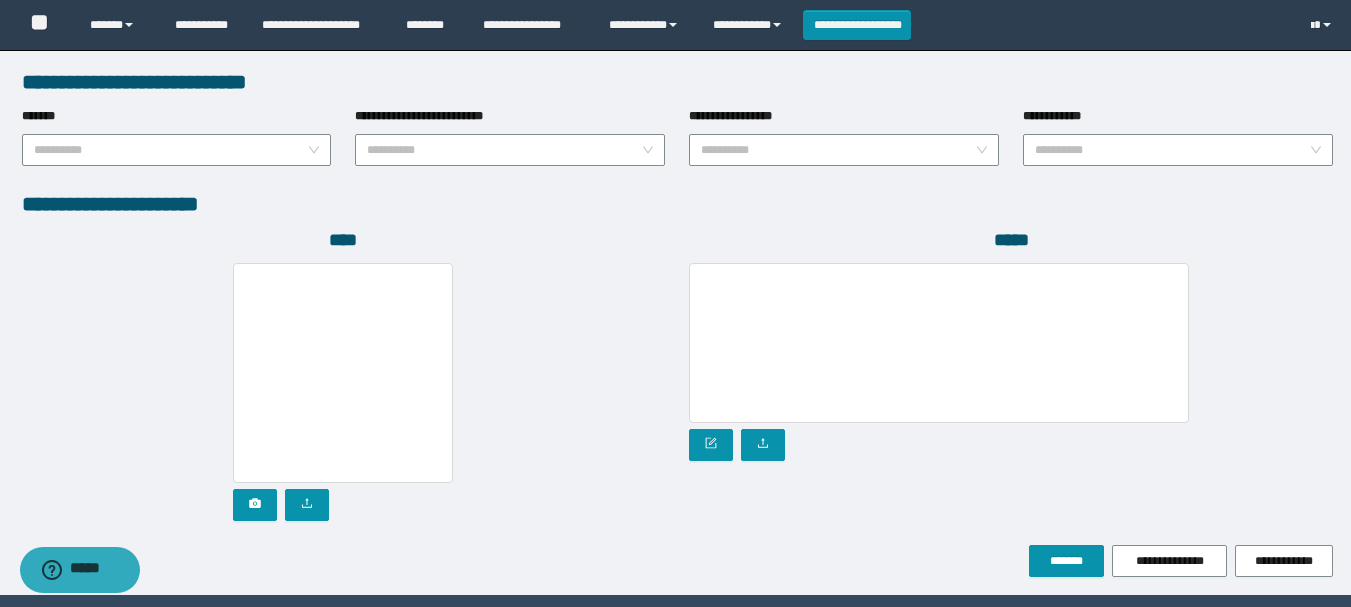 scroll, scrollTop: 1098, scrollLeft: 0, axis: vertical 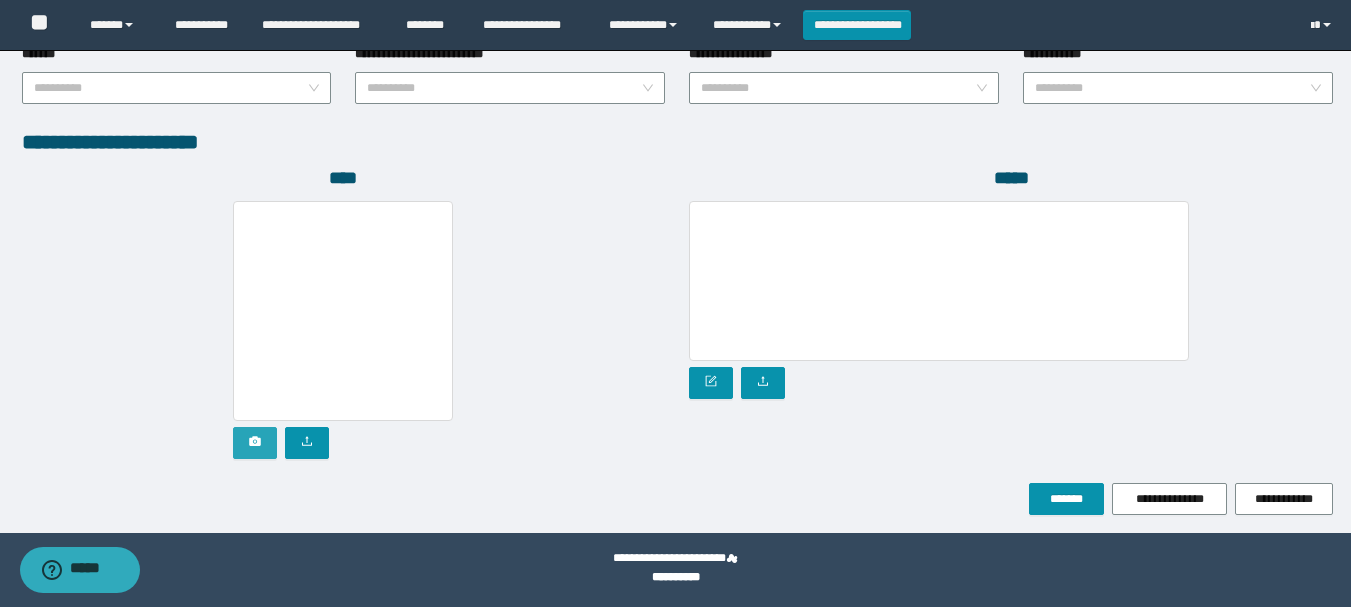 click at bounding box center (255, 443) 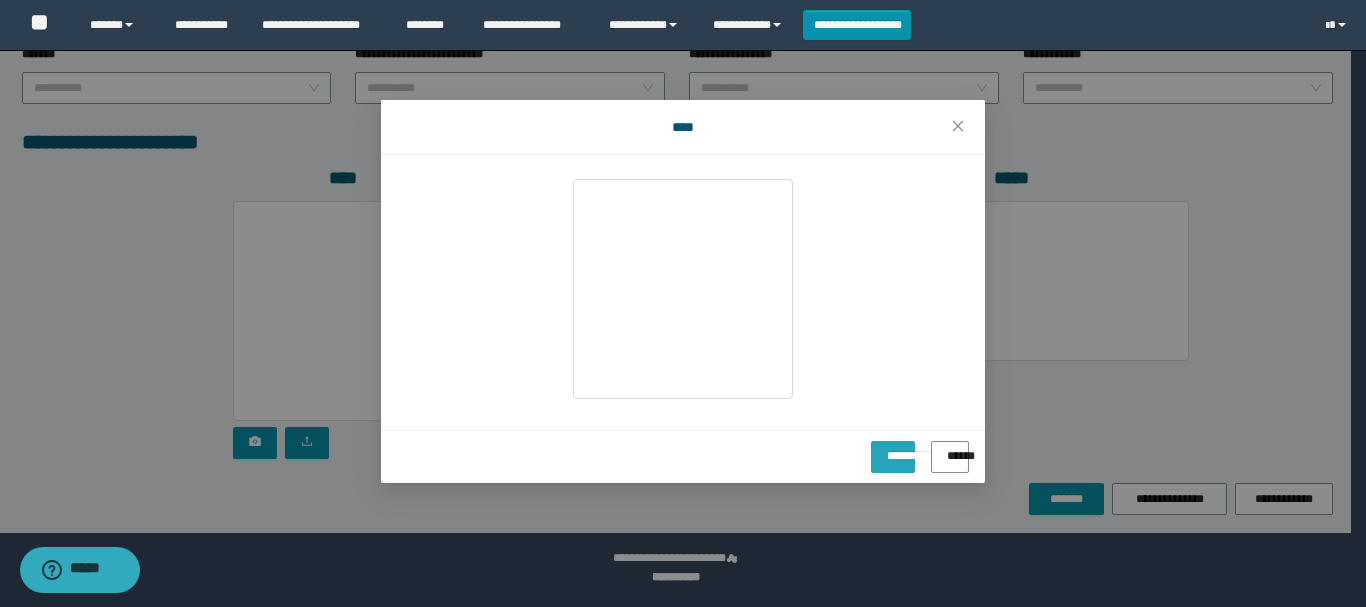 click on "**********" at bounding box center (893, 449) 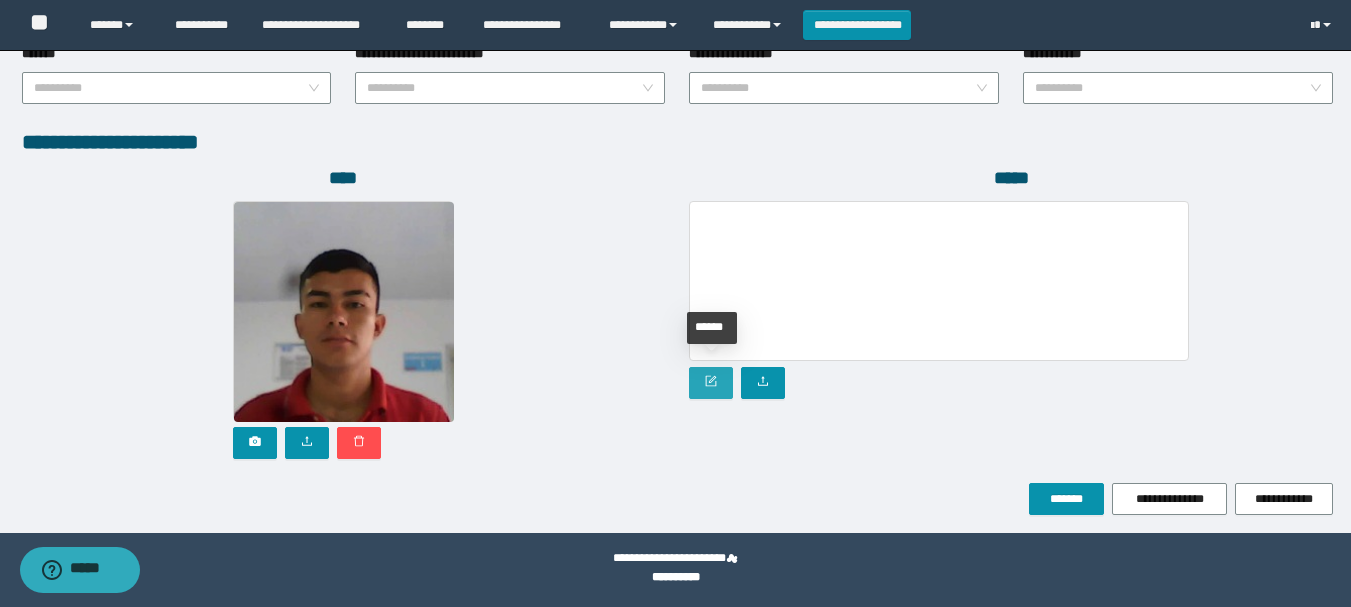 click 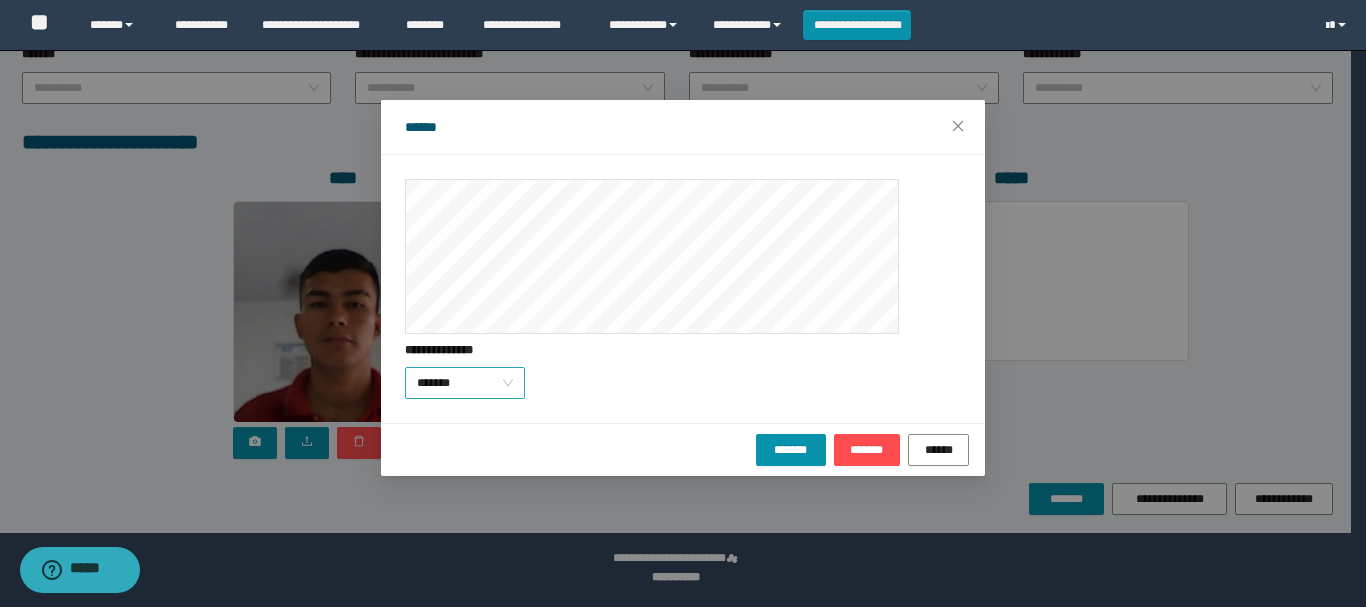 click on "*******" at bounding box center (465, 383) 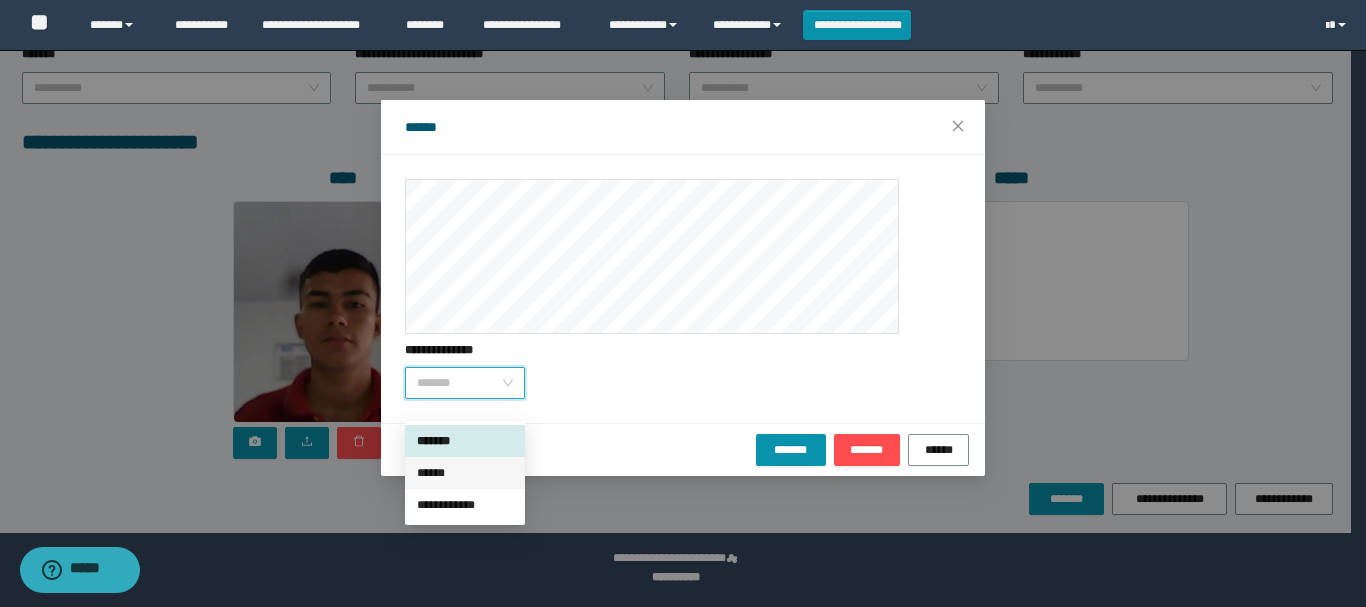 click on "******" at bounding box center [465, 473] 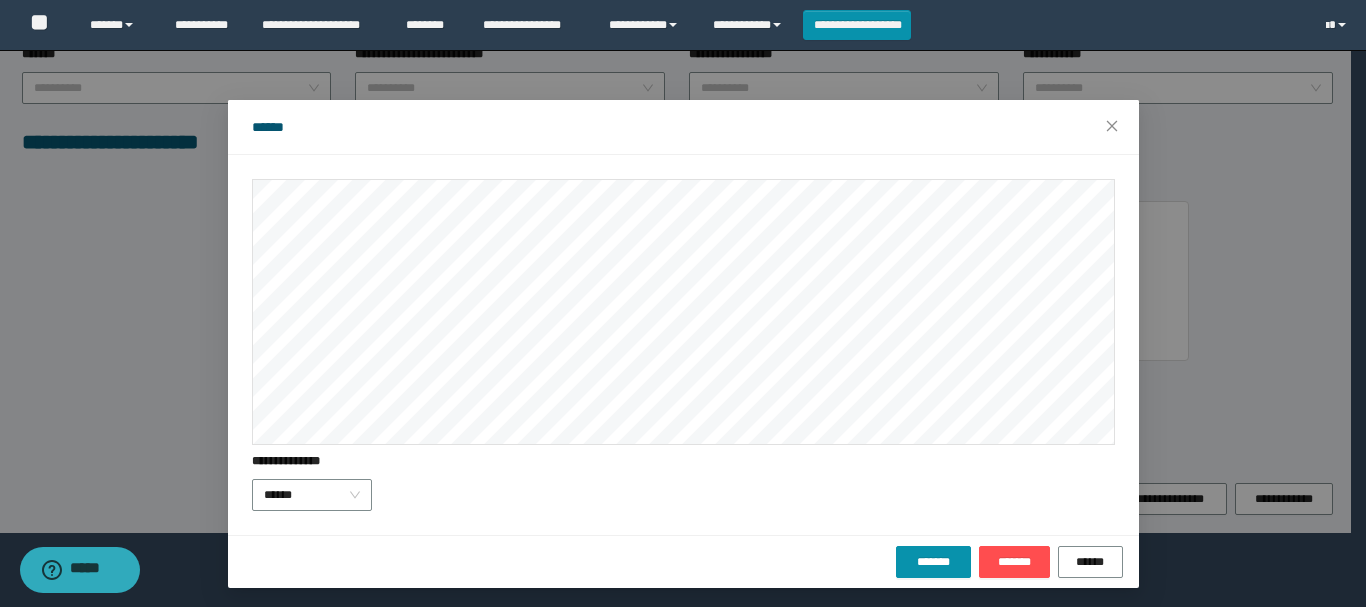 click on "******* ******* ******" at bounding box center [683, 561] 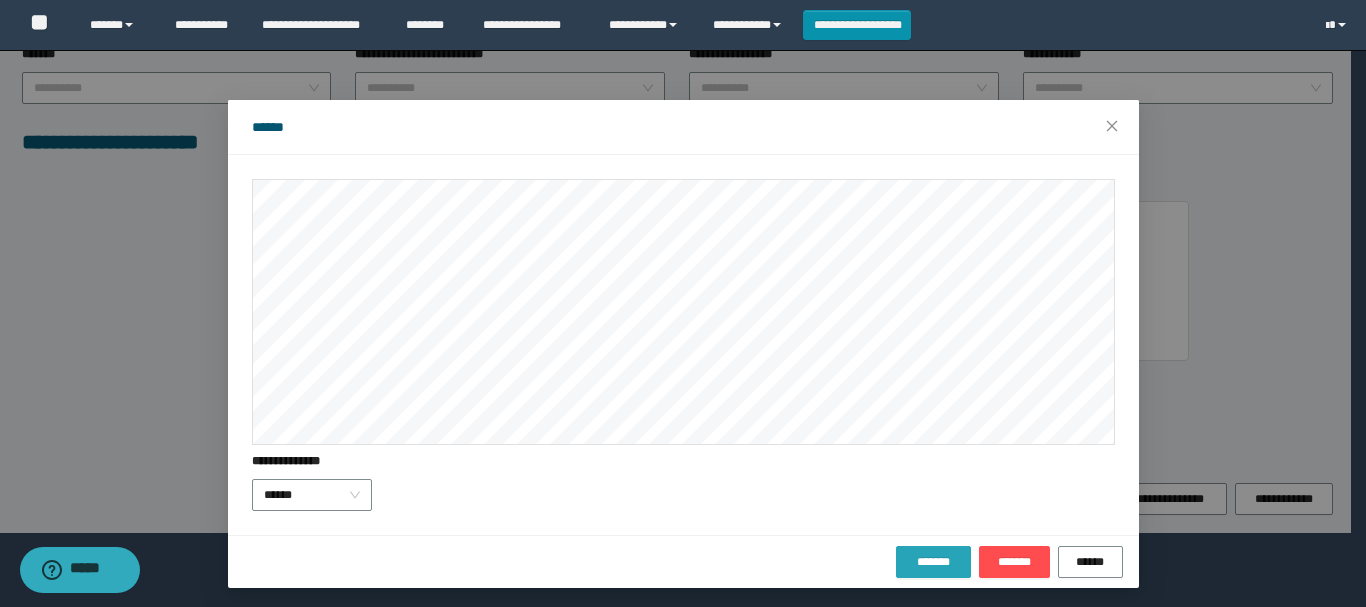 click on "*******" at bounding box center [933, 562] 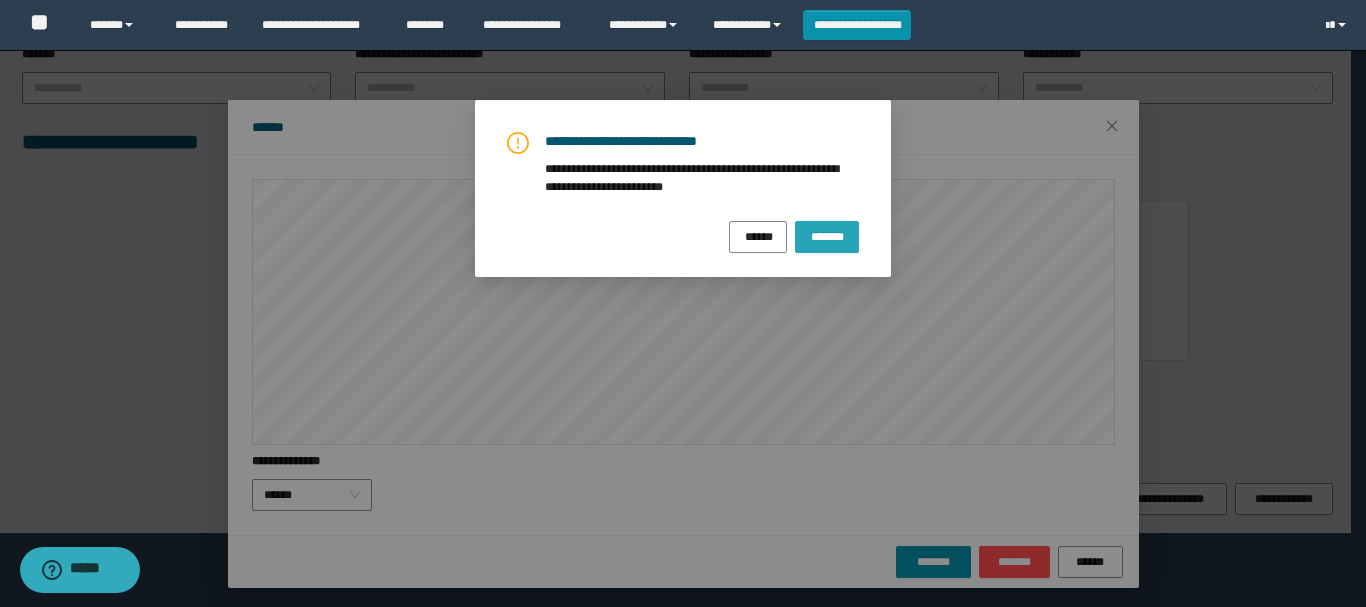 click on "*******" at bounding box center [827, 235] 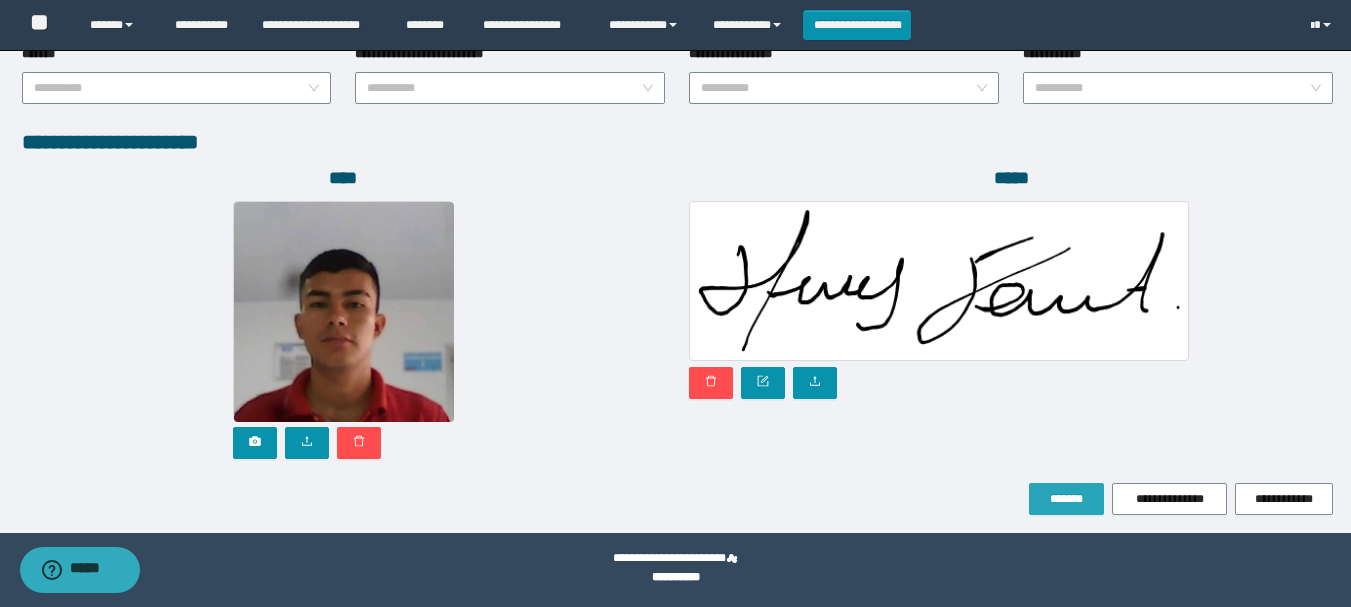 click on "*******" at bounding box center (1066, 499) 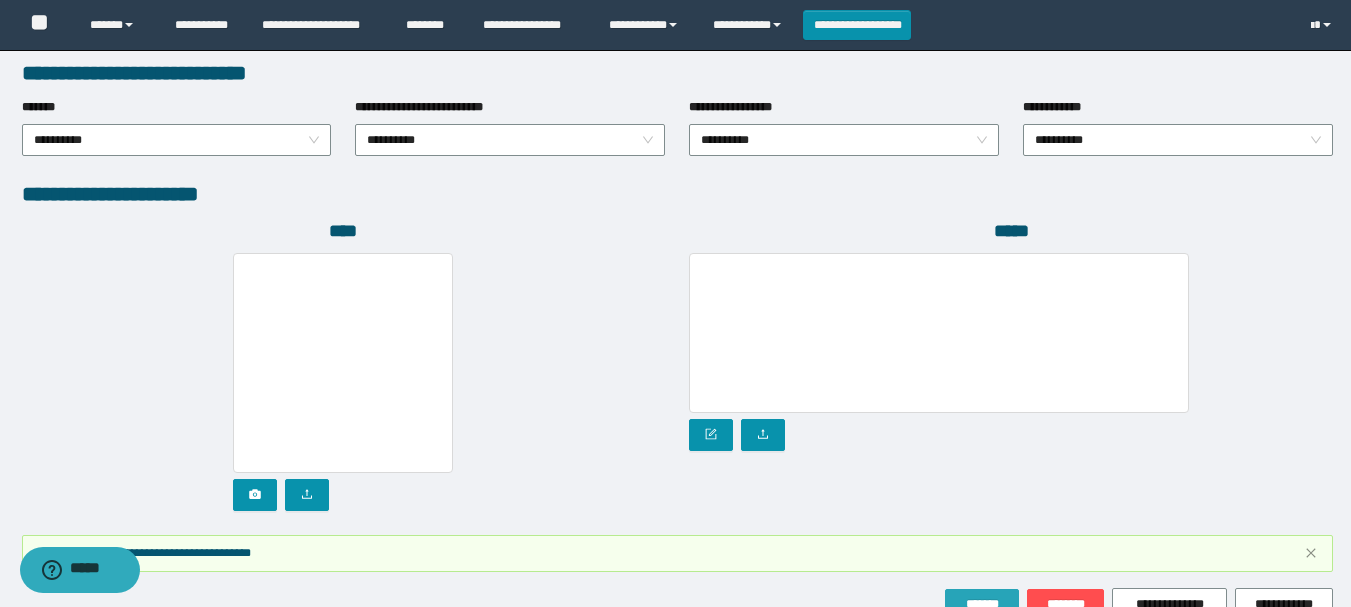 scroll, scrollTop: 1151, scrollLeft: 0, axis: vertical 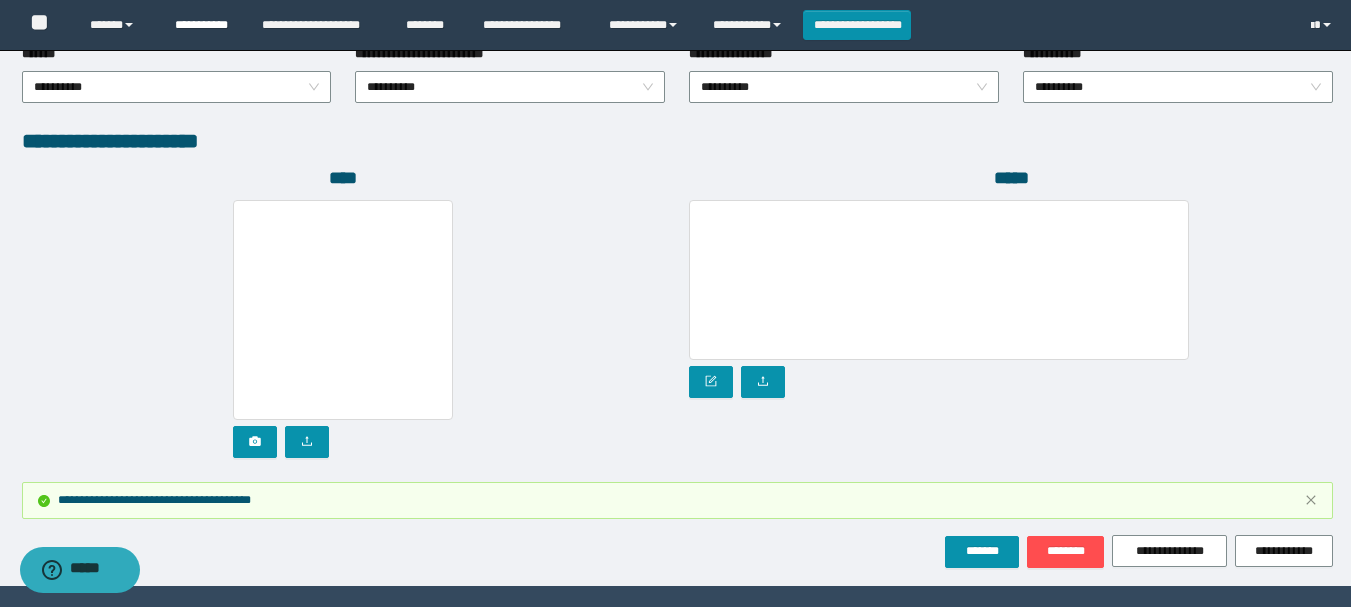 click on "**********" at bounding box center (203, 25) 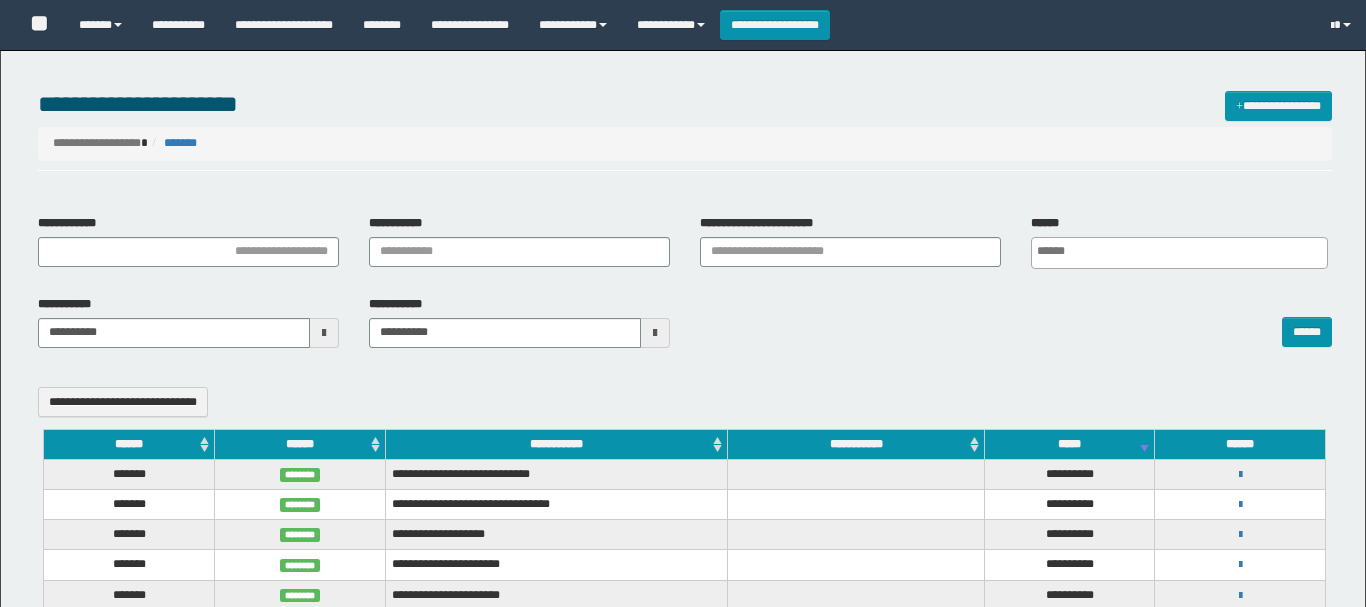 select 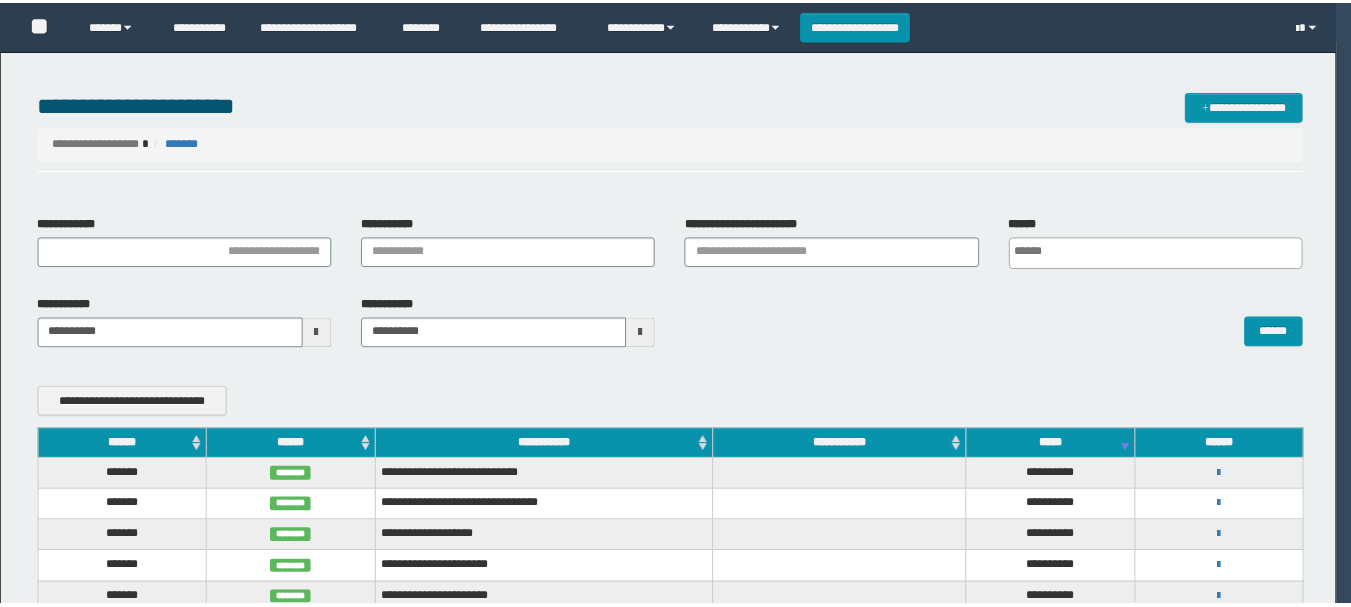 scroll, scrollTop: 0, scrollLeft: 0, axis: both 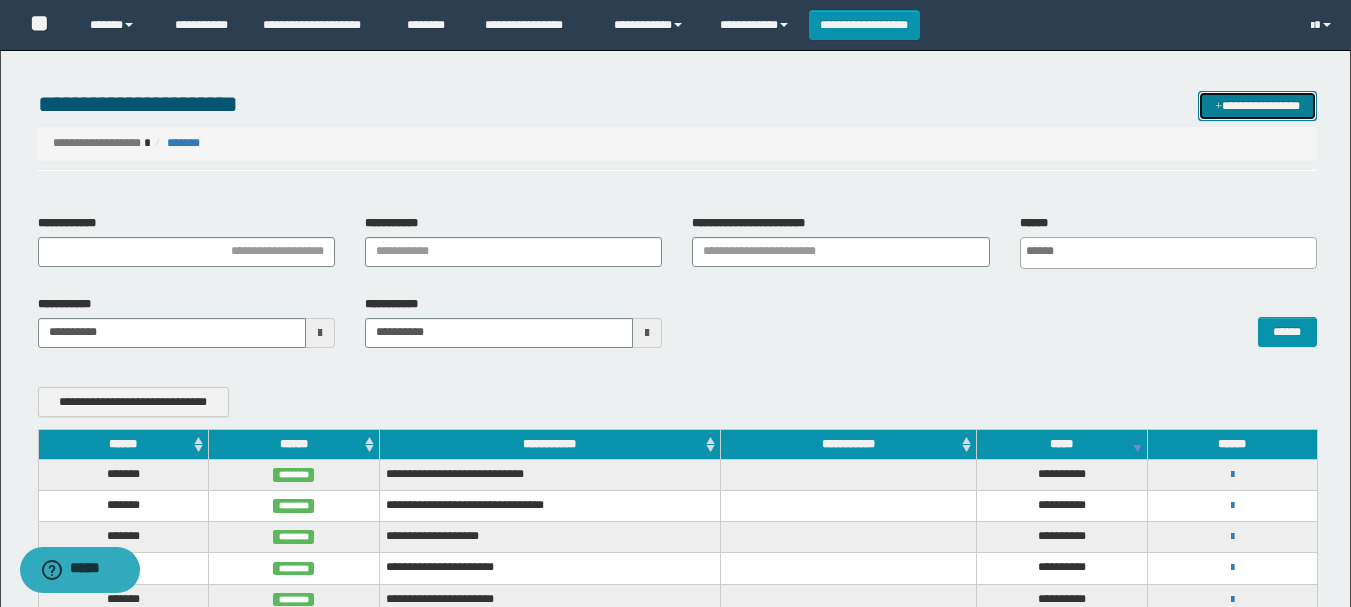 click on "**********" at bounding box center (1257, 106) 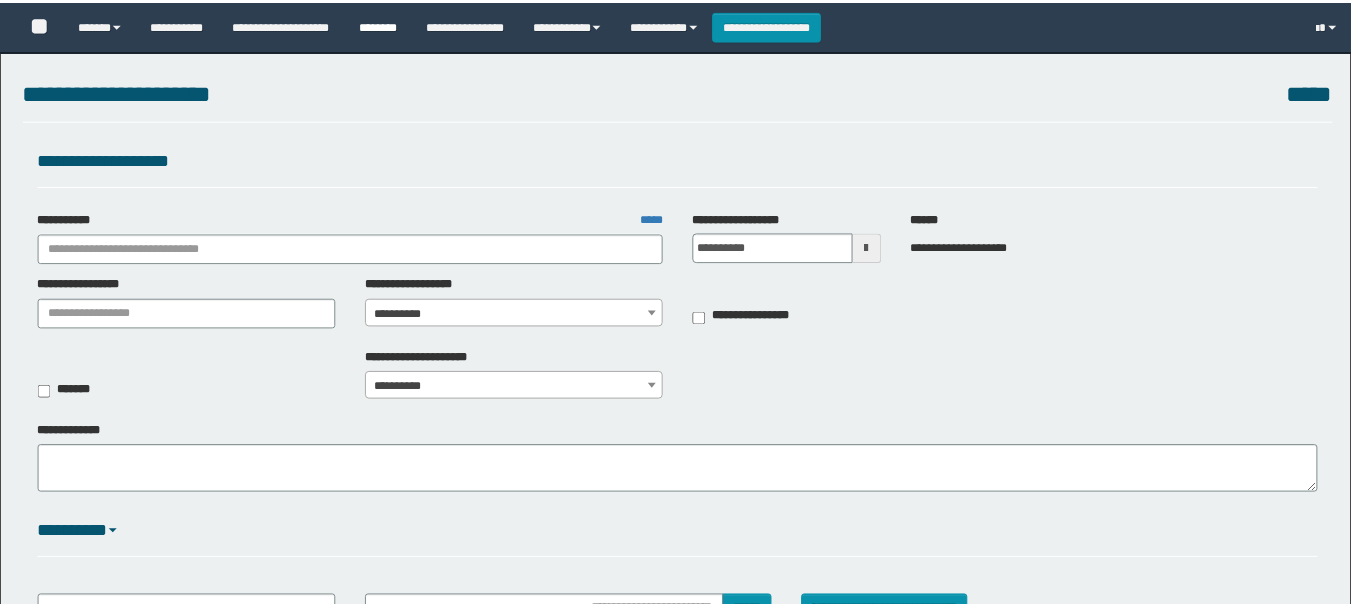 scroll, scrollTop: 0, scrollLeft: 0, axis: both 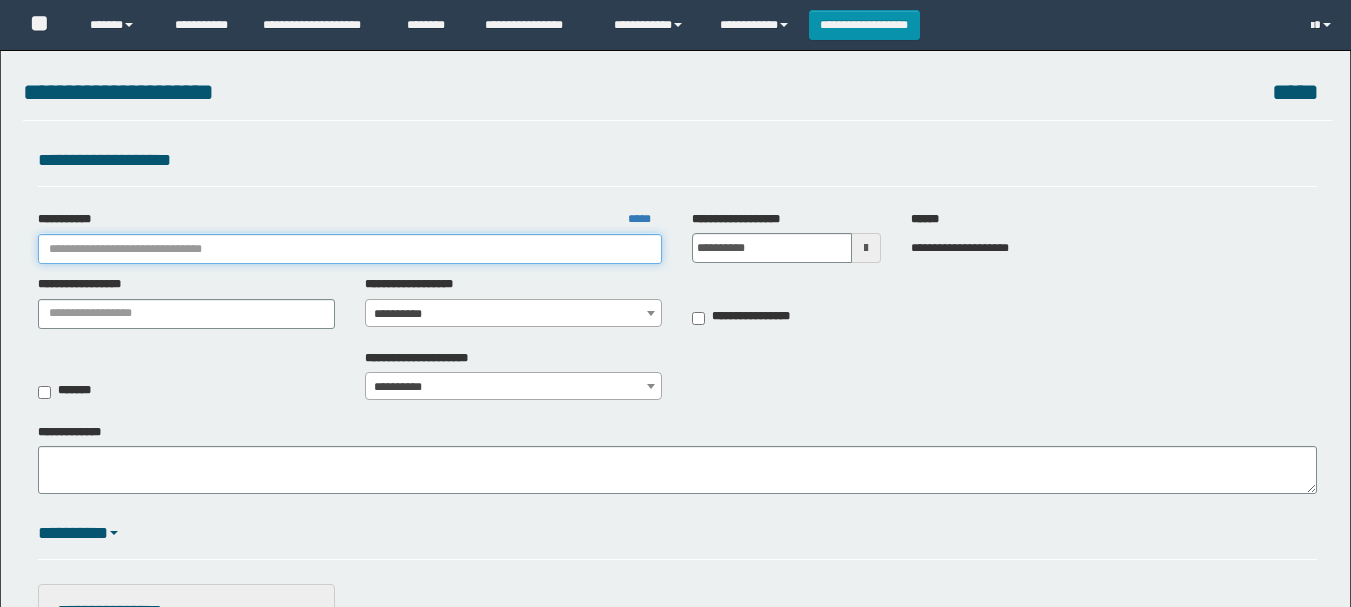 click on "**********" at bounding box center [350, 249] 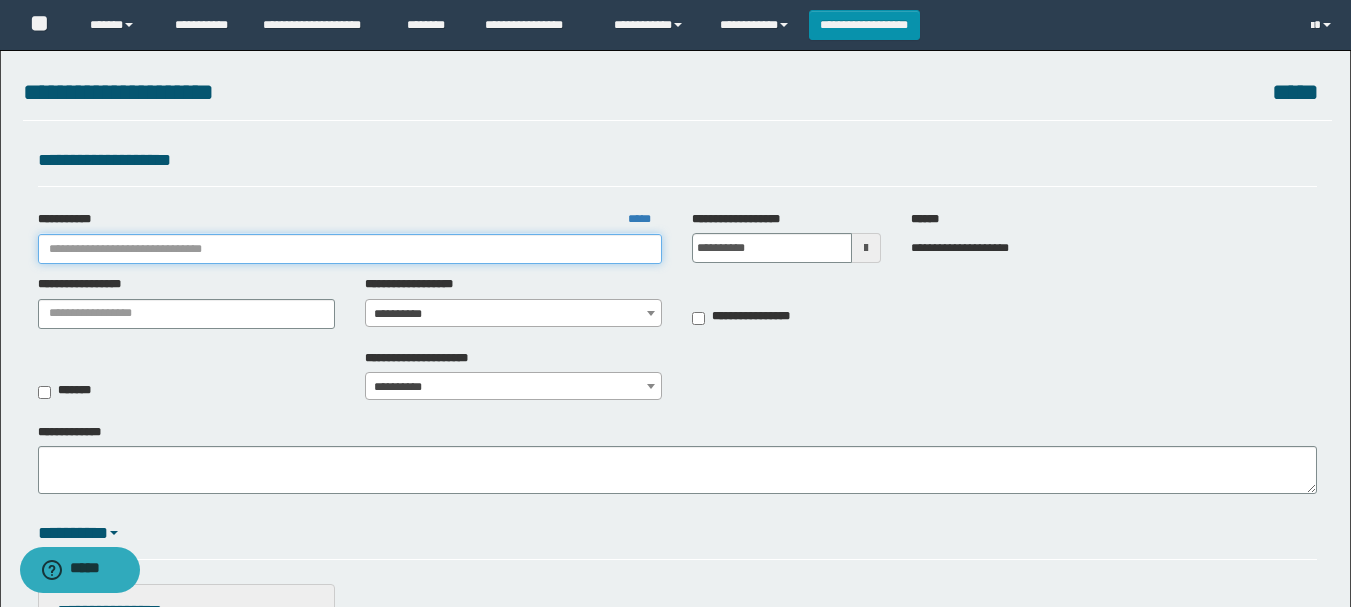 scroll, scrollTop: 0, scrollLeft: 0, axis: both 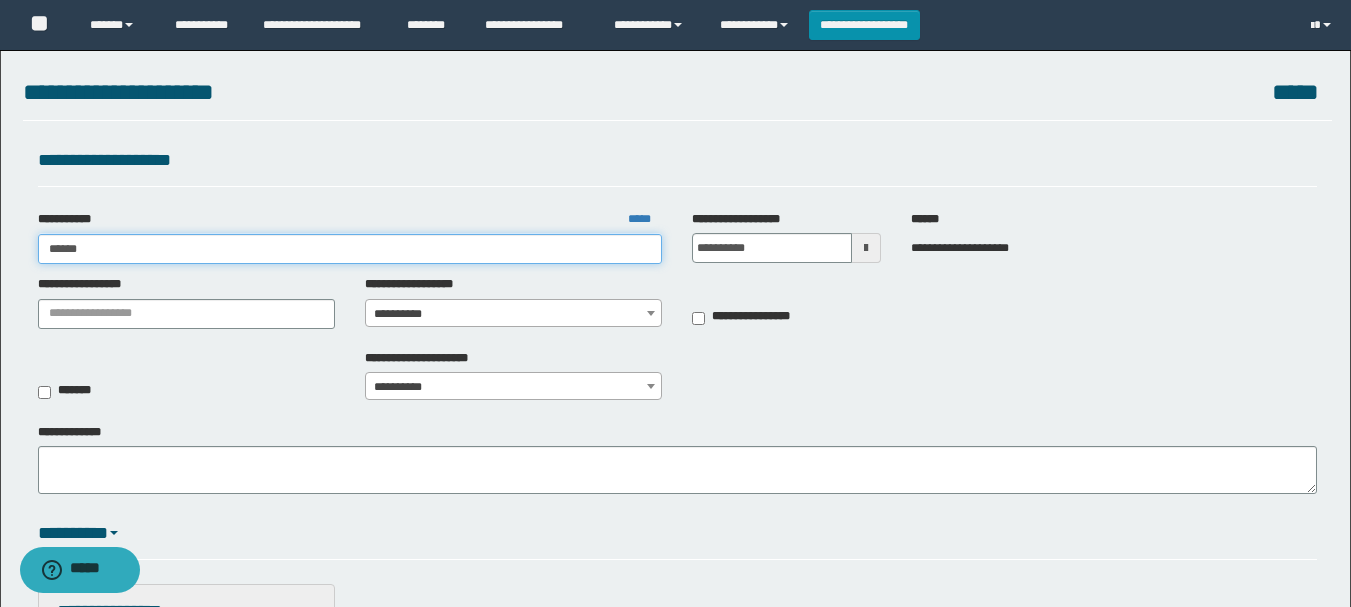type on "*******" 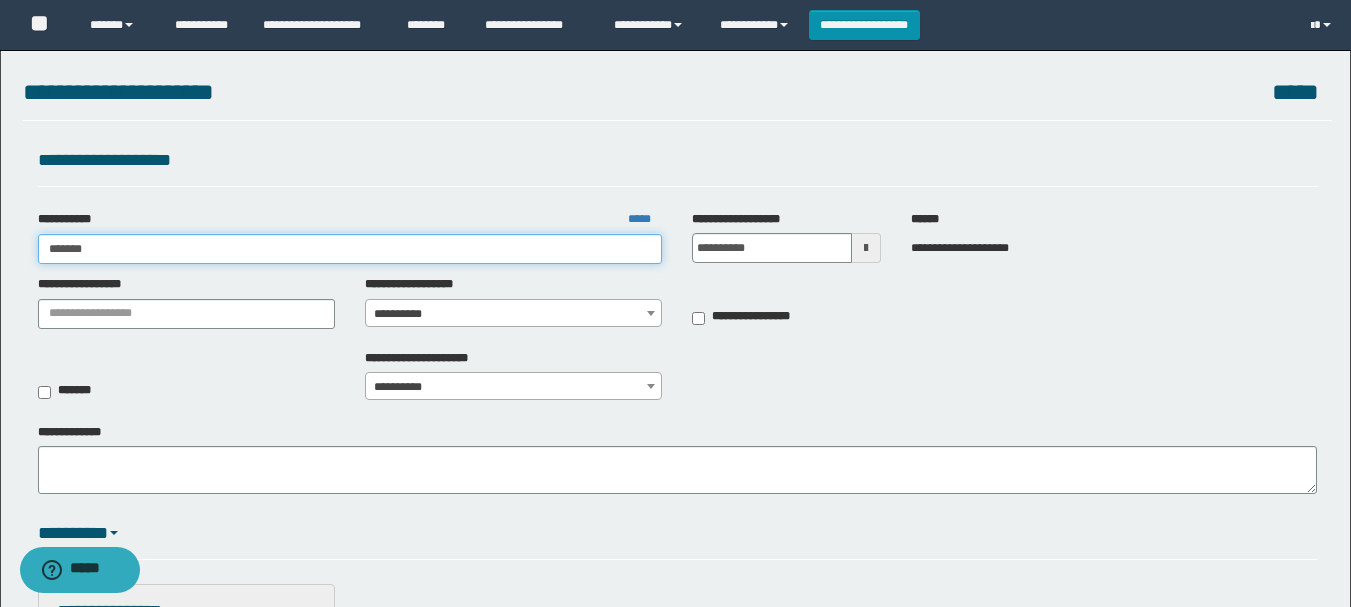 type on "*******" 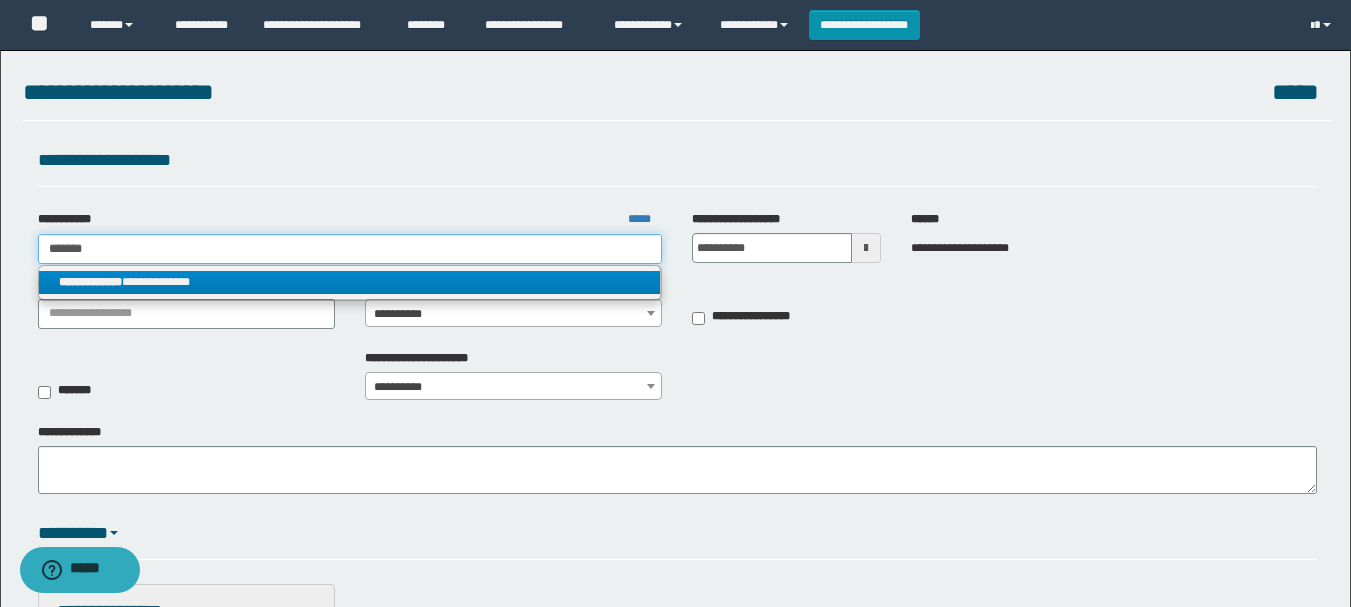 type on "*******" 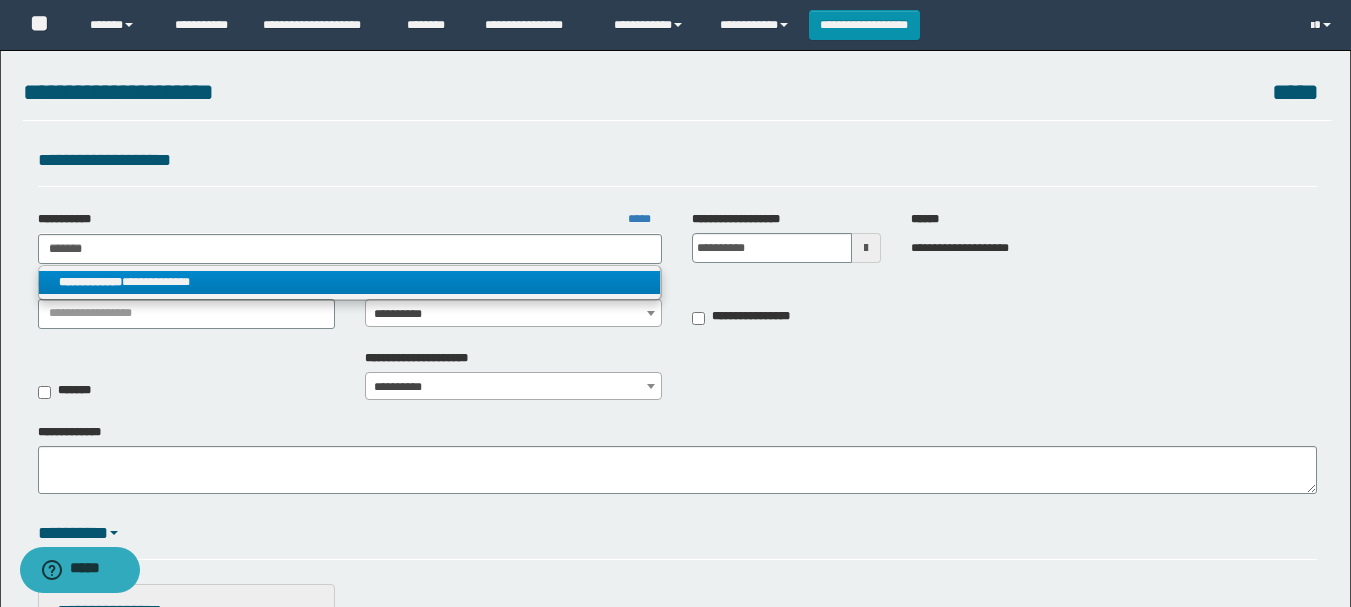 click on "**********" at bounding box center (350, 282) 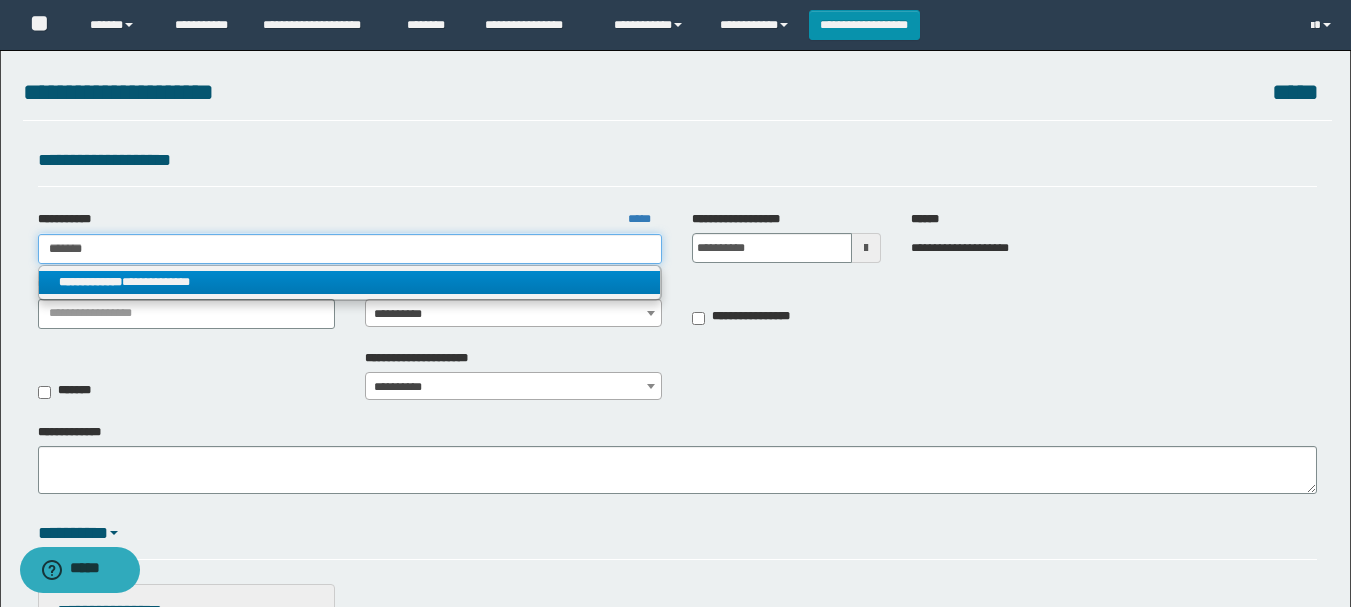 type 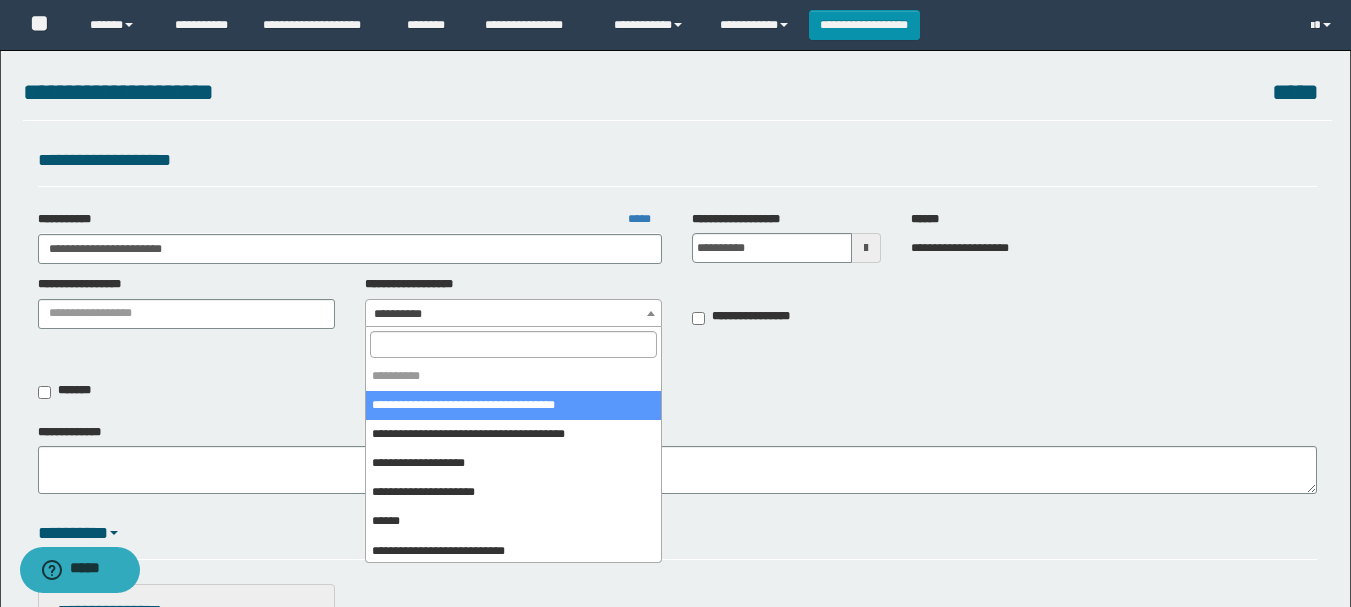 click on "**********" at bounding box center [513, 314] 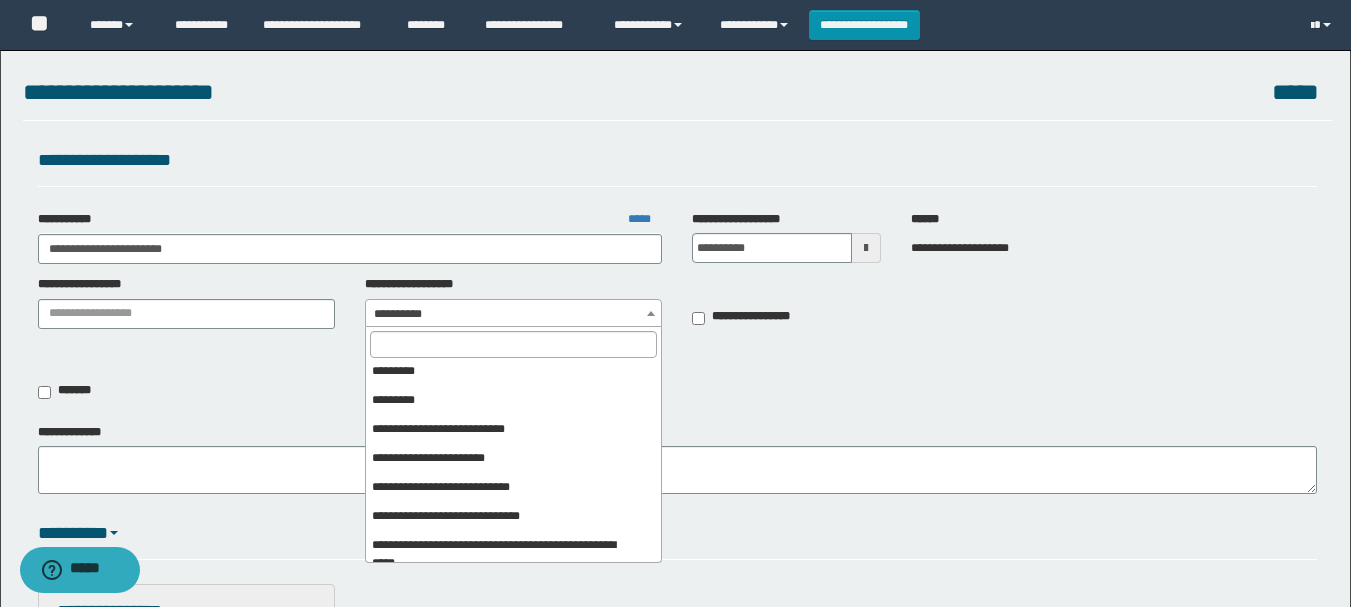 scroll, scrollTop: 400, scrollLeft: 0, axis: vertical 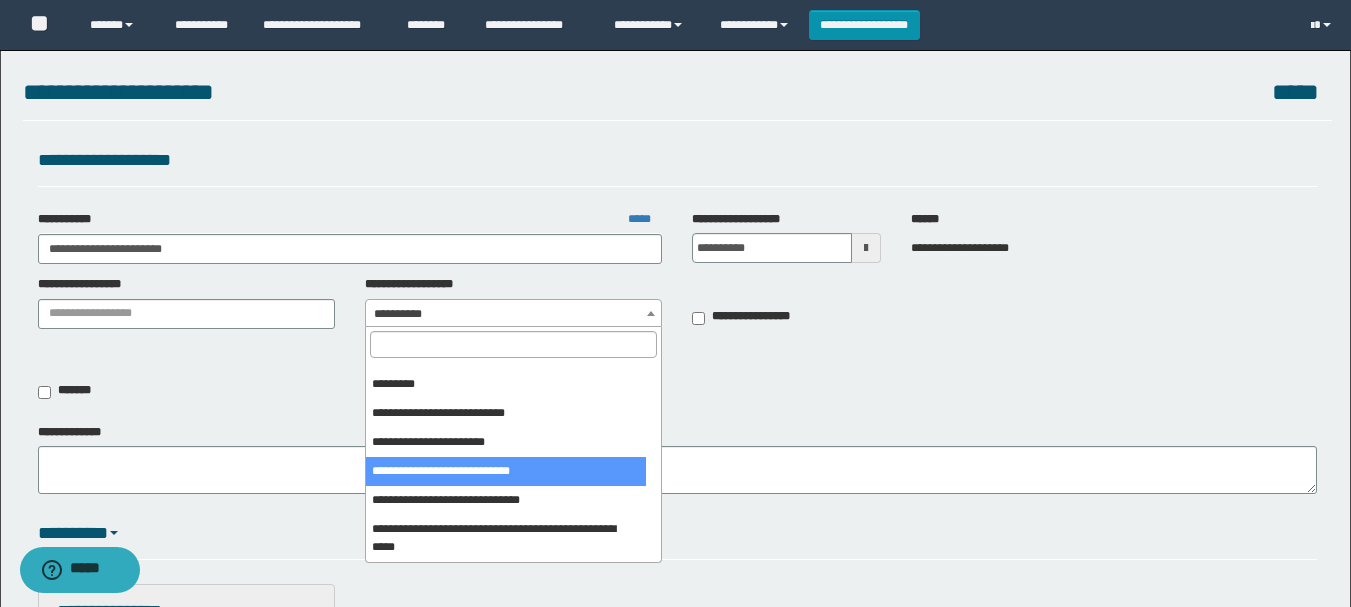 select on "***" 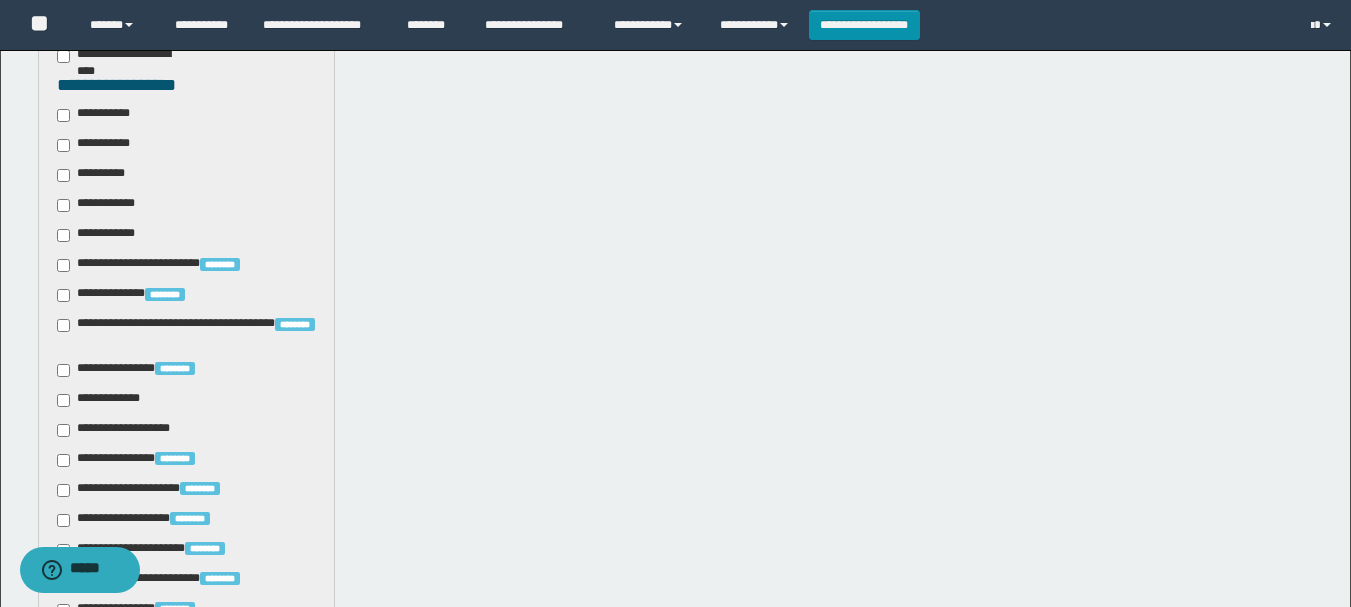 scroll, scrollTop: 500, scrollLeft: 0, axis: vertical 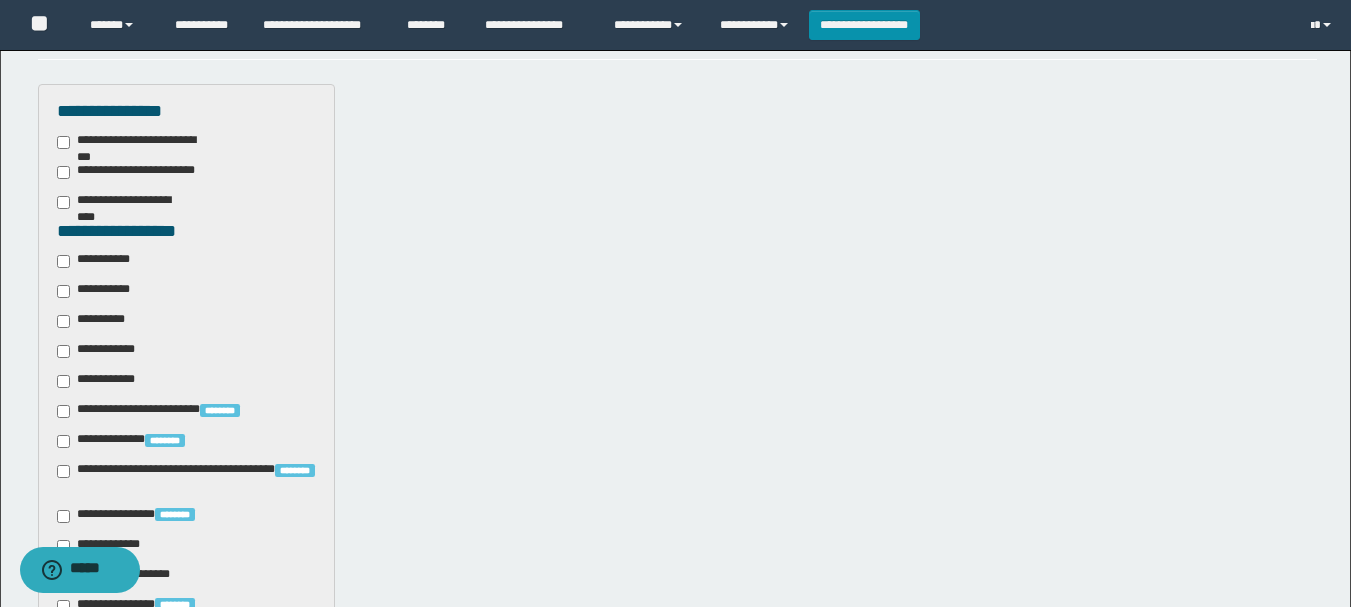 click on "**********" at bounding box center [99, 261] 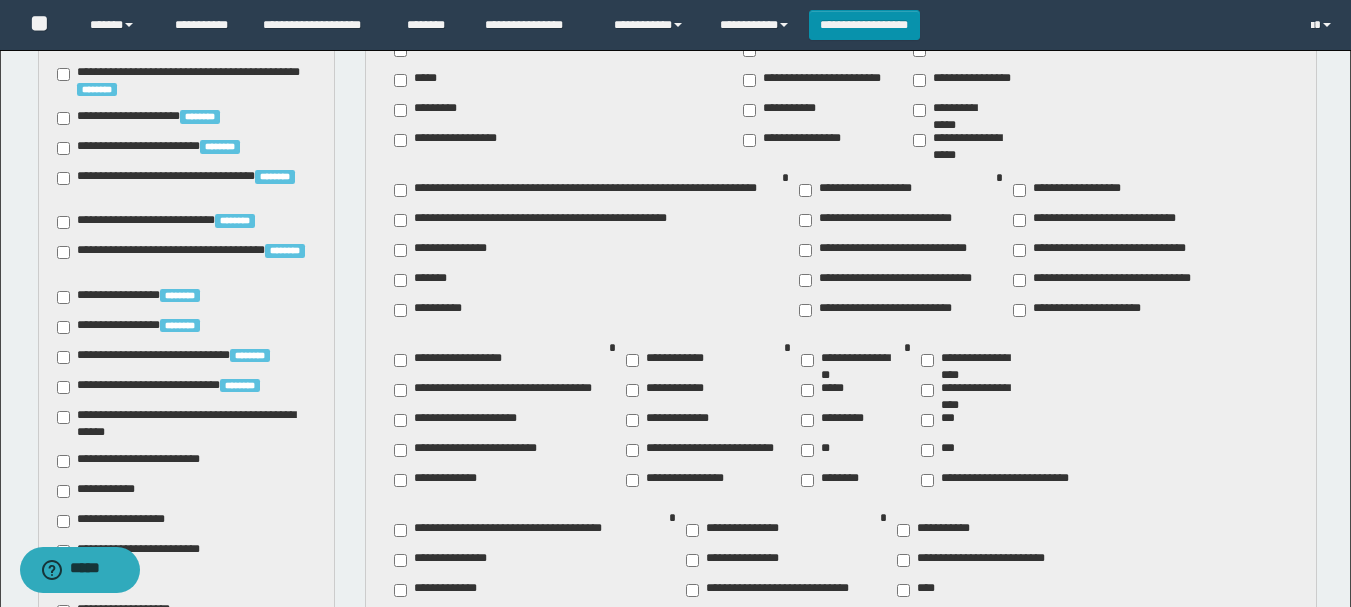 scroll, scrollTop: 1600, scrollLeft: 0, axis: vertical 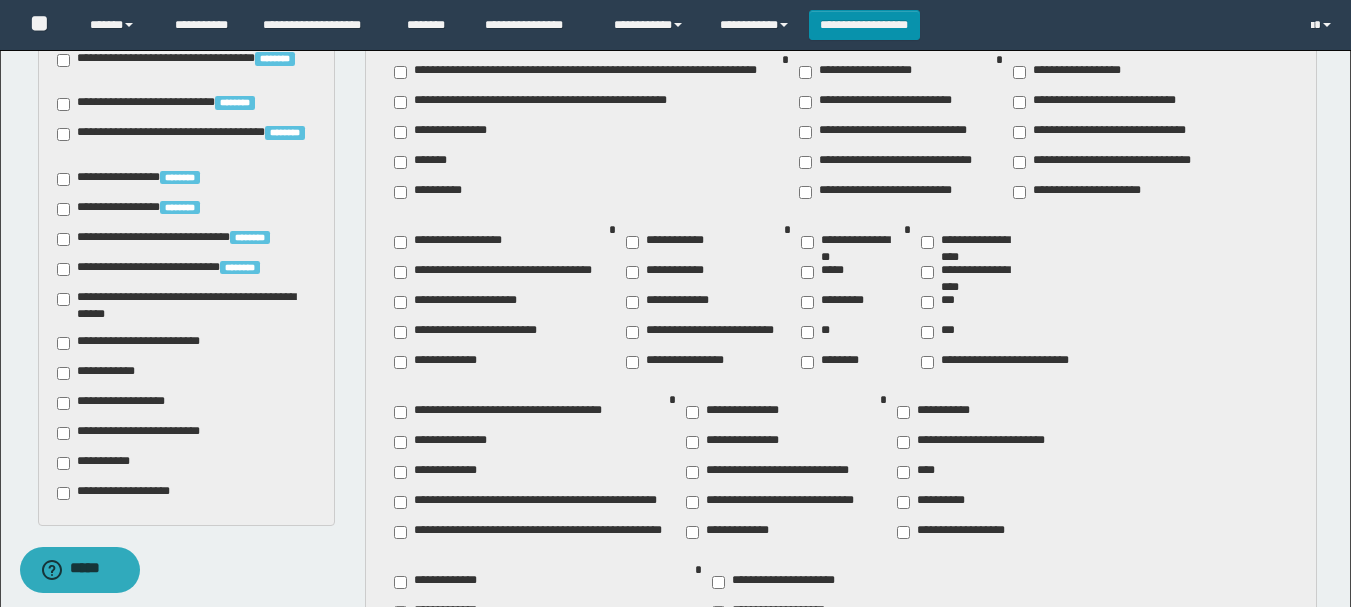 click on "**********" at bounding box center [143, 433] 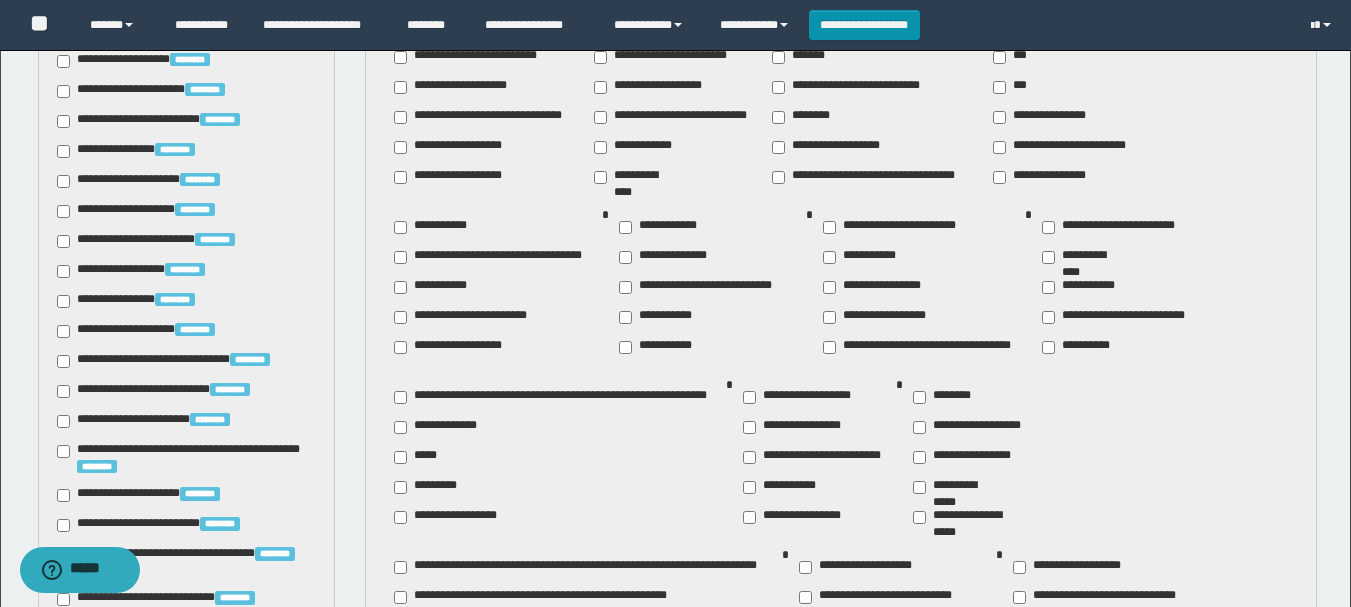 scroll, scrollTop: 1000, scrollLeft: 0, axis: vertical 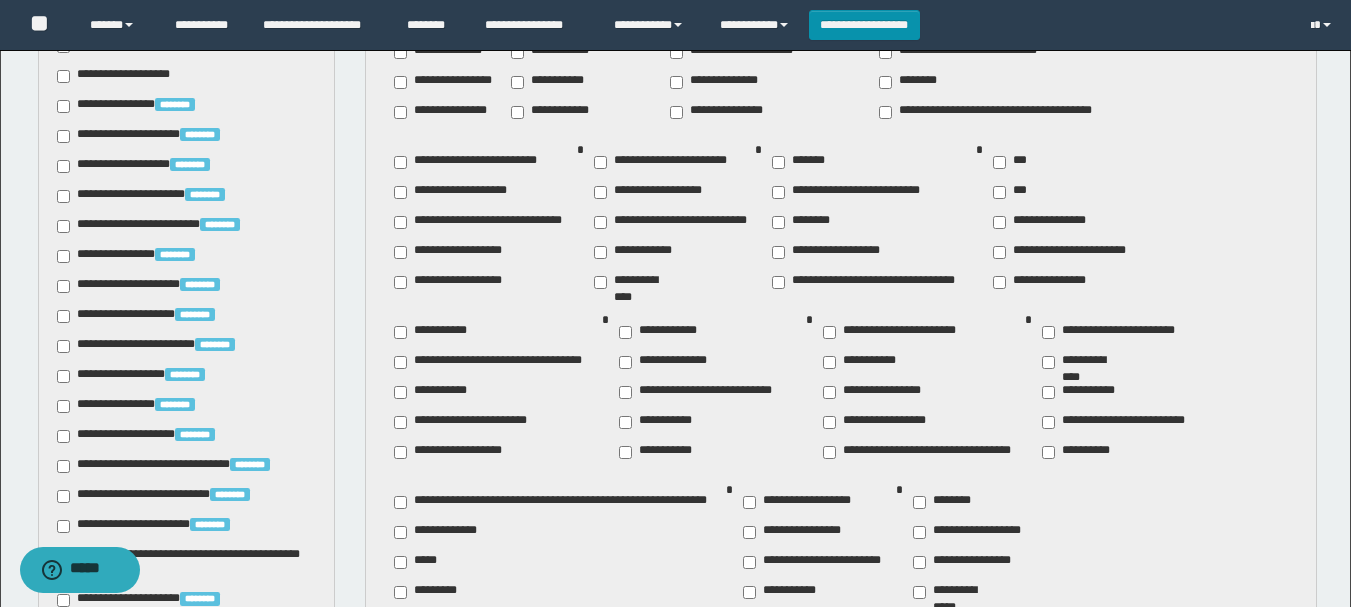 click on "**********" at bounding box center [444, 82] 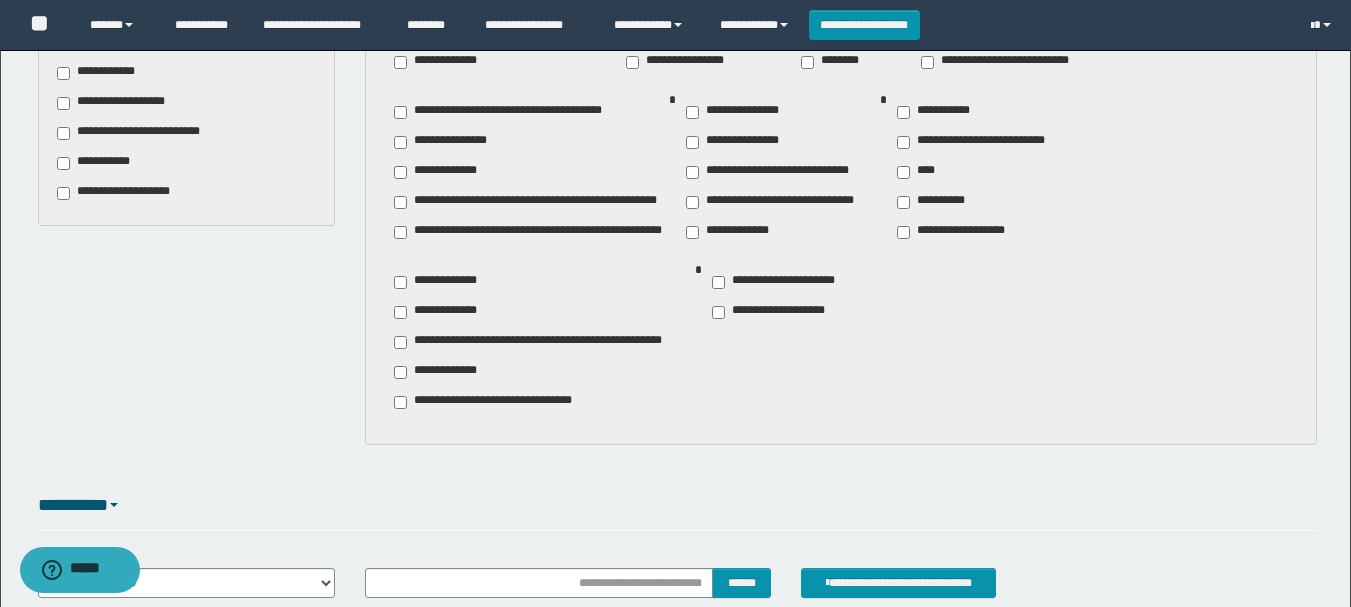 scroll, scrollTop: 2000, scrollLeft: 0, axis: vertical 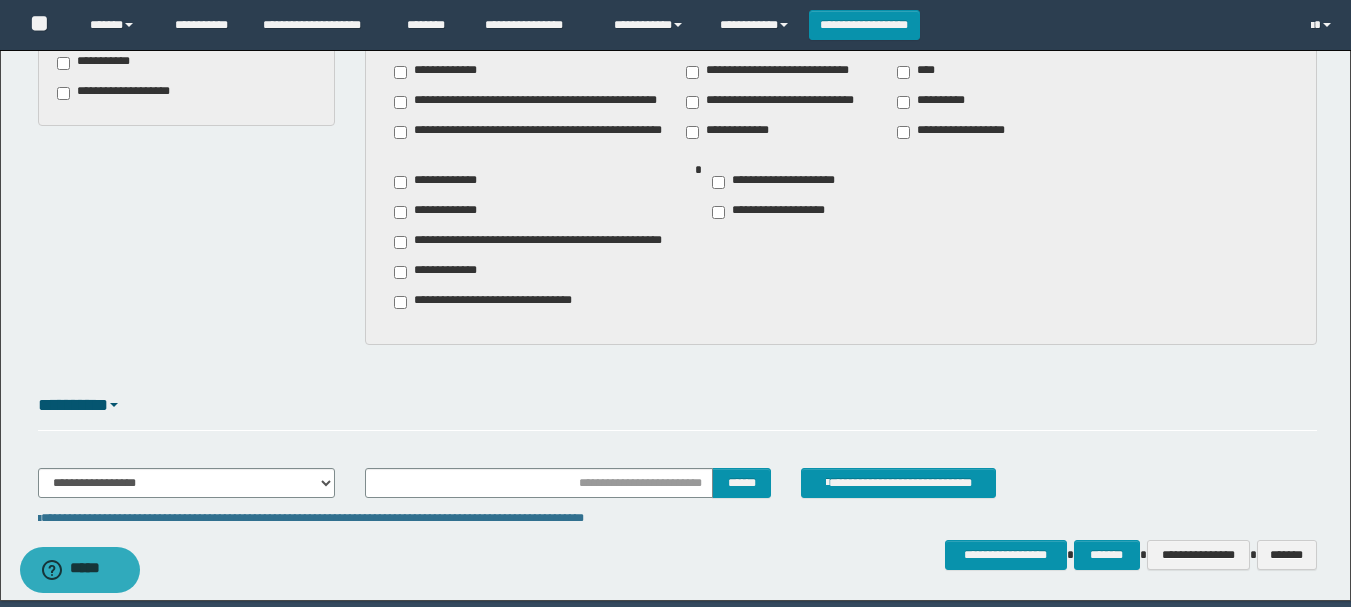 click on "**********" at bounding box center [728, 132] 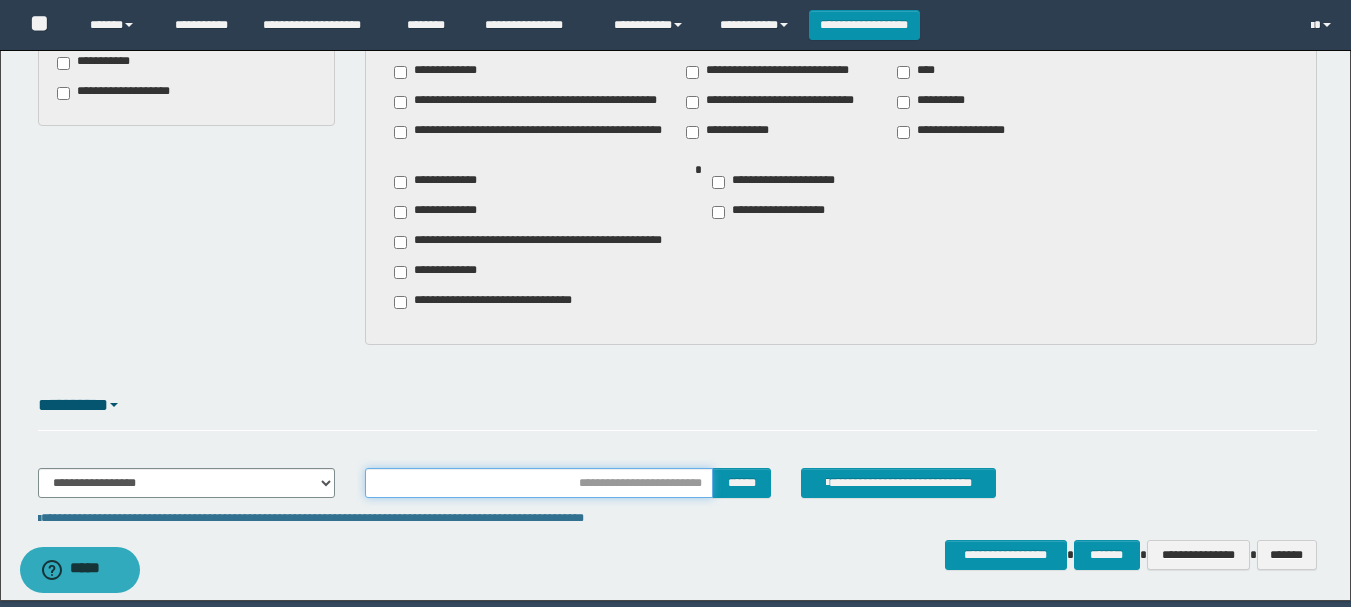 drag, startPoint x: 574, startPoint y: 488, endPoint x: 579, endPoint y: 473, distance: 15.811388 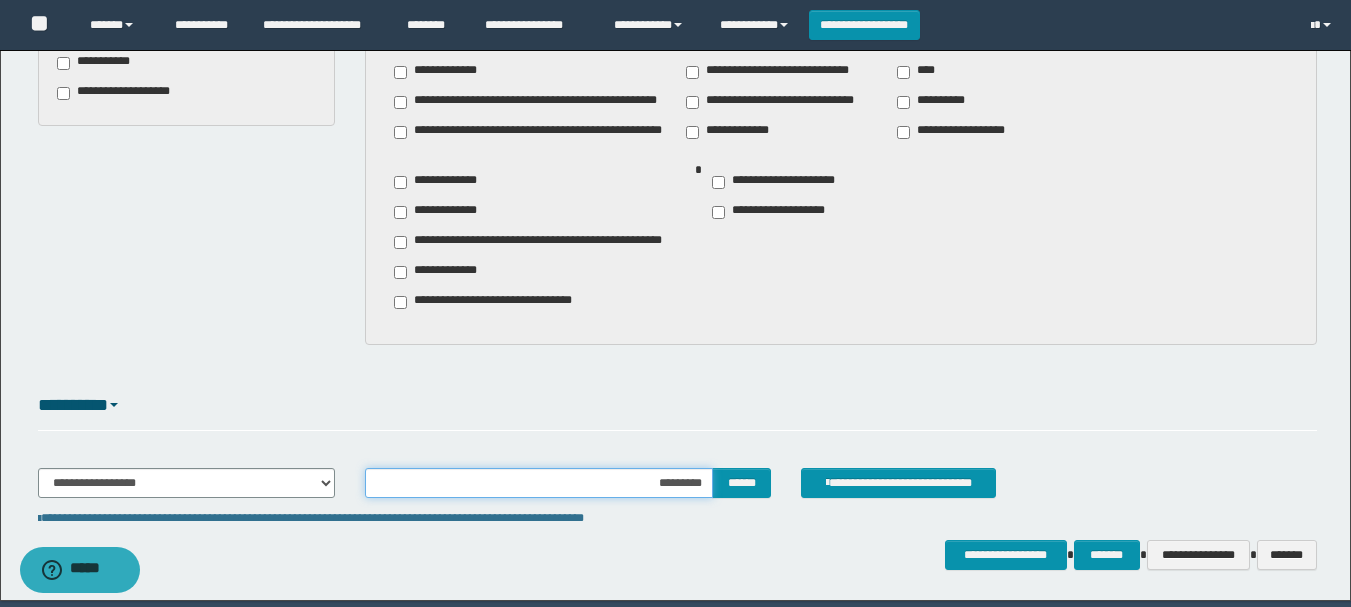 type on "**********" 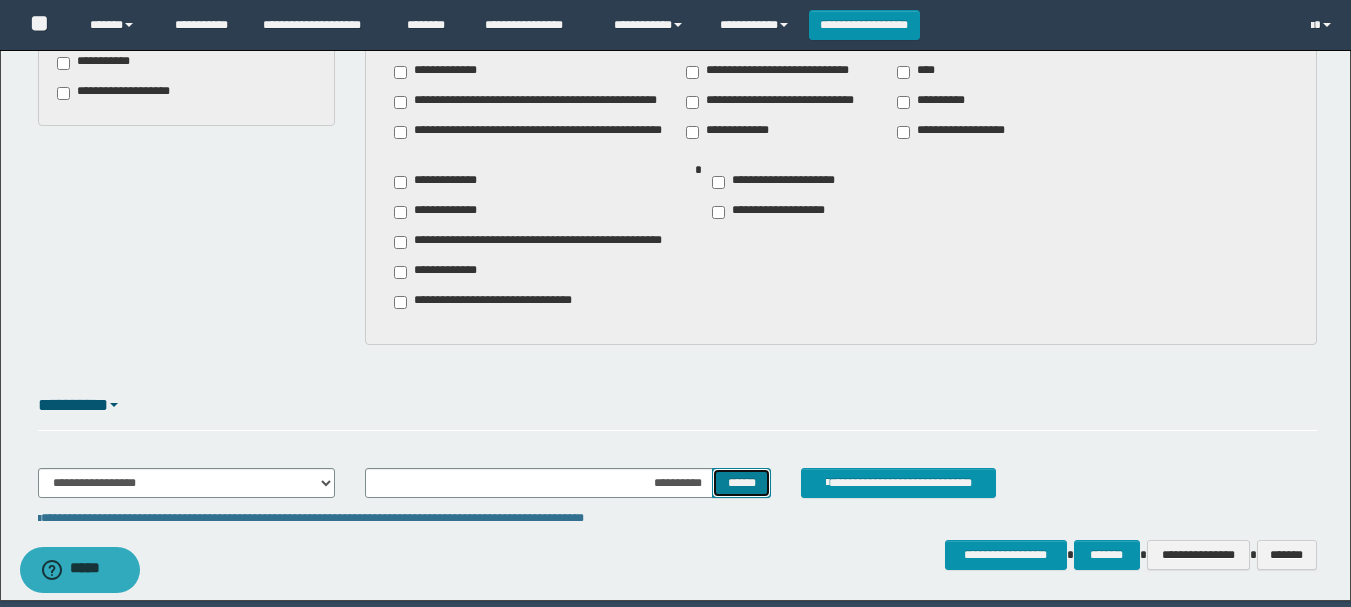 click on "******" at bounding box center (741, 483) 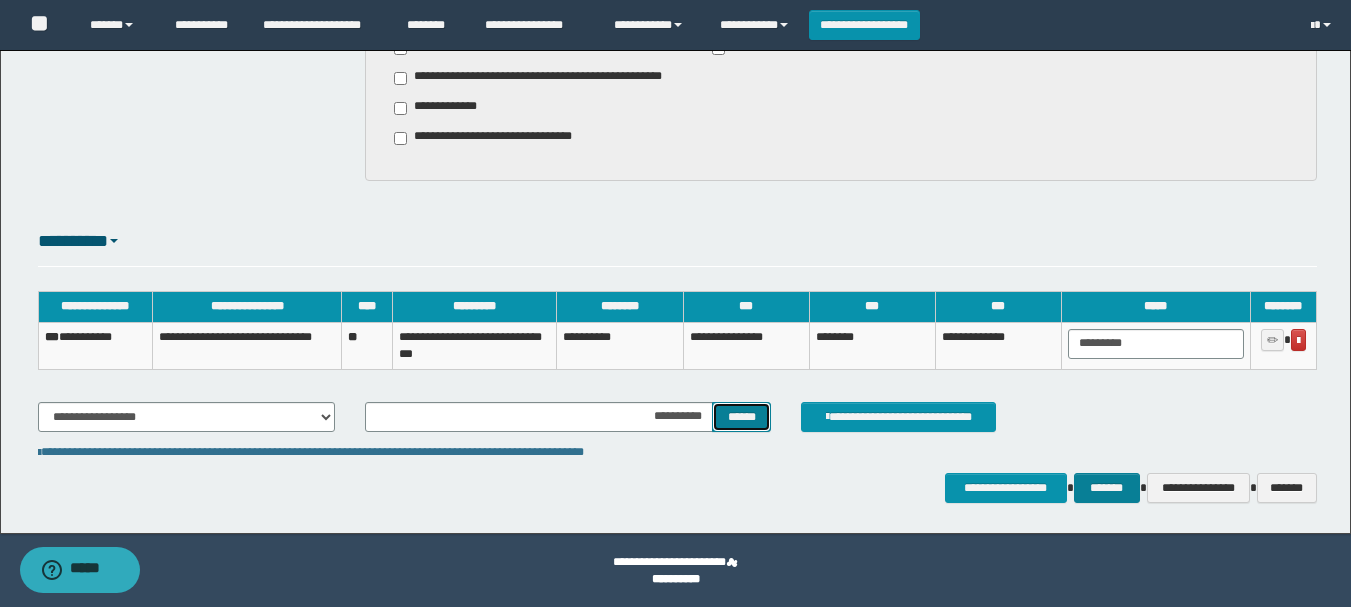 scroll, scrollTop: 2165, scrollLeft: 0, axis: vertical 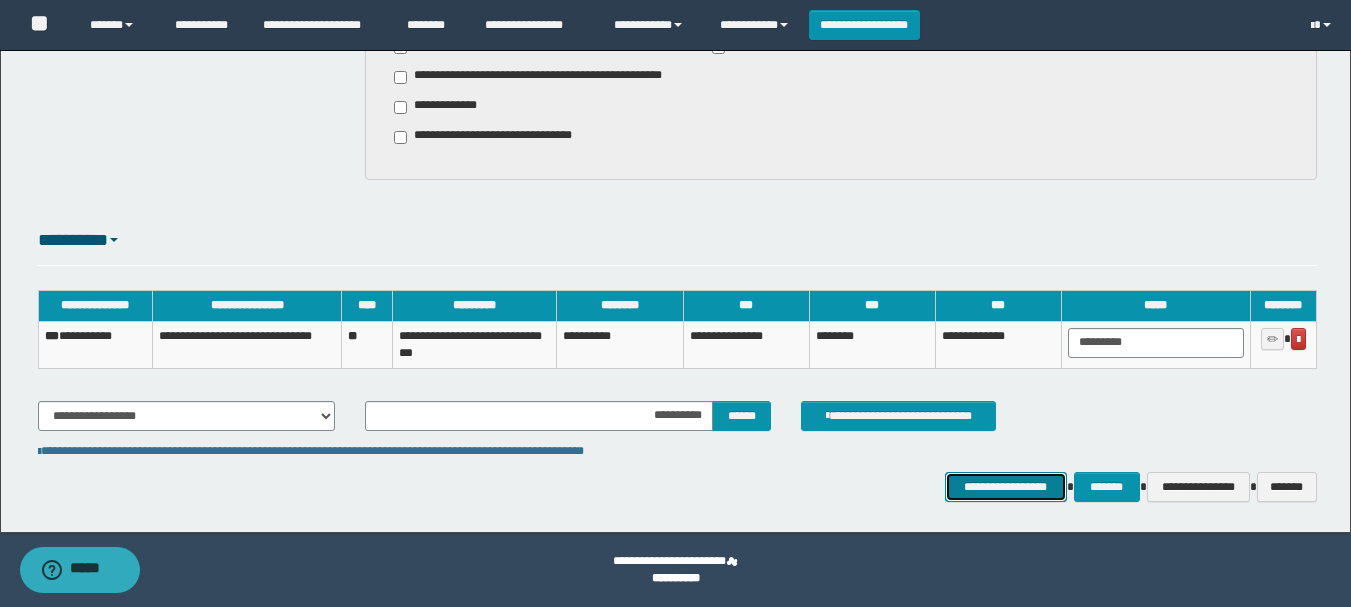 click on "**********" at bounding box center (1006, 487) 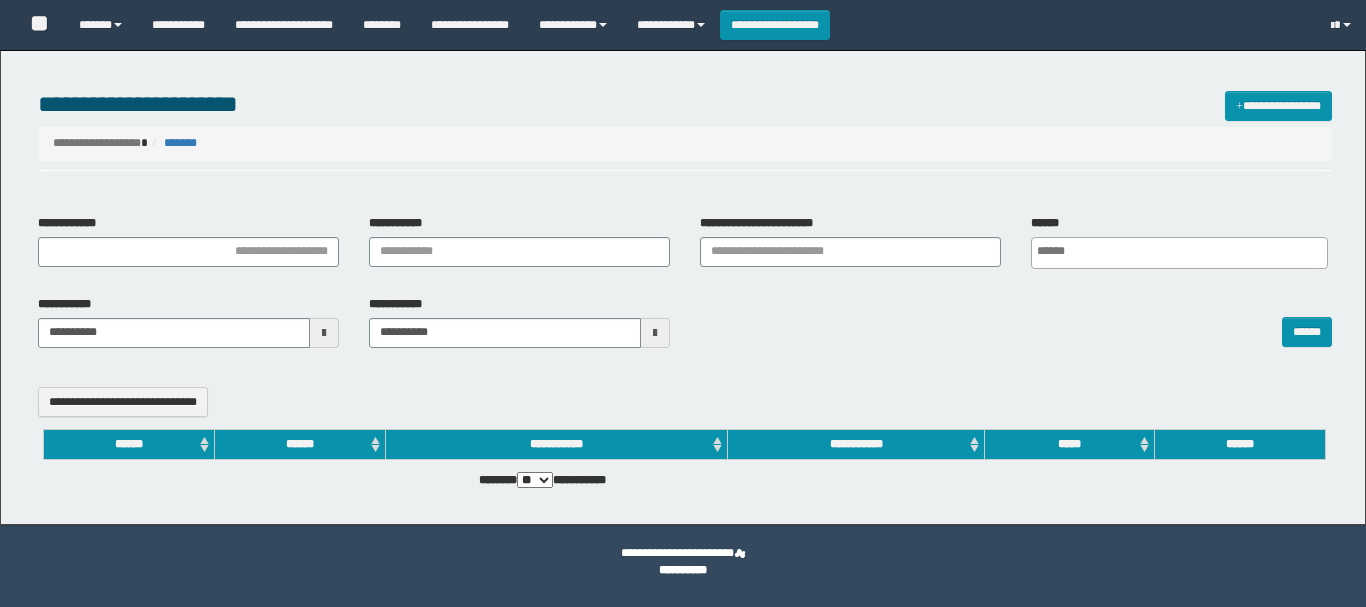 select 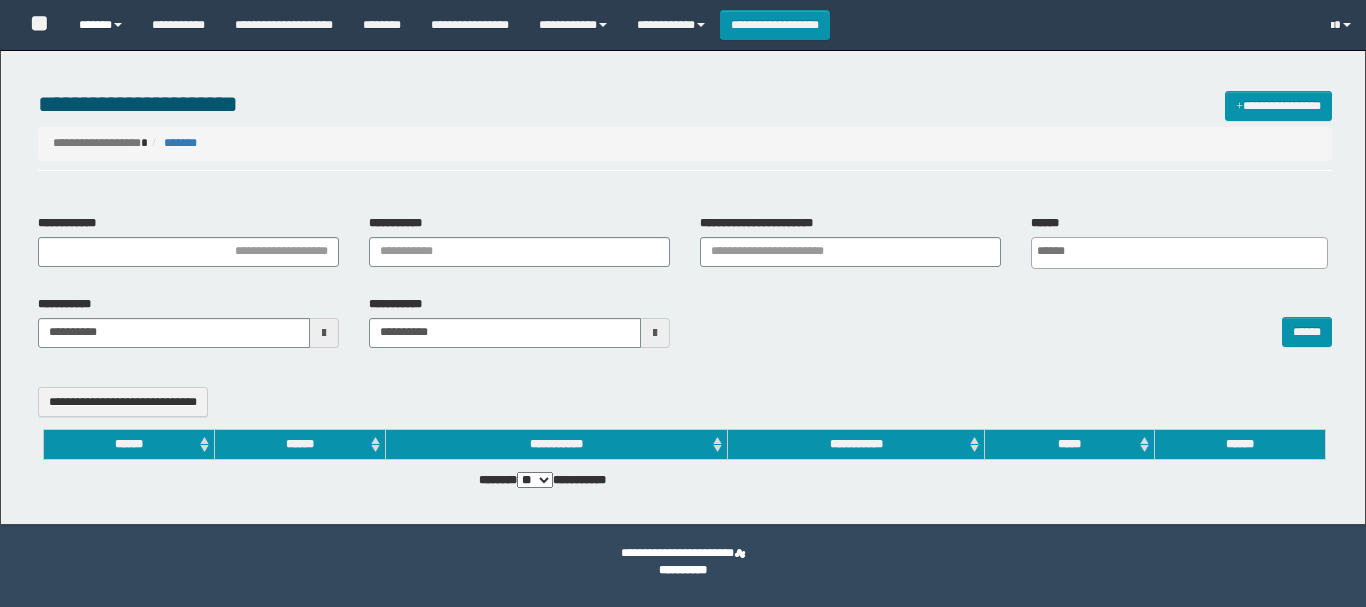 click on "******" at bounding box center (100, 25) 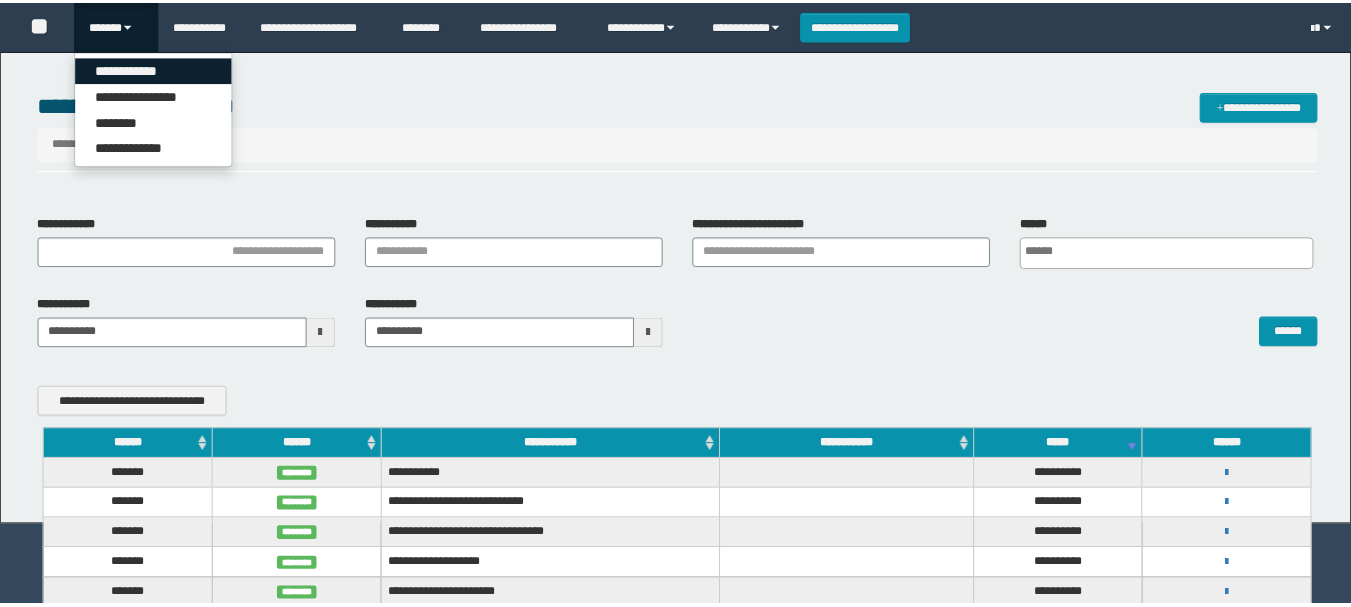 scroll, scrollTop: 0, scrollLeft: 0, axis: both 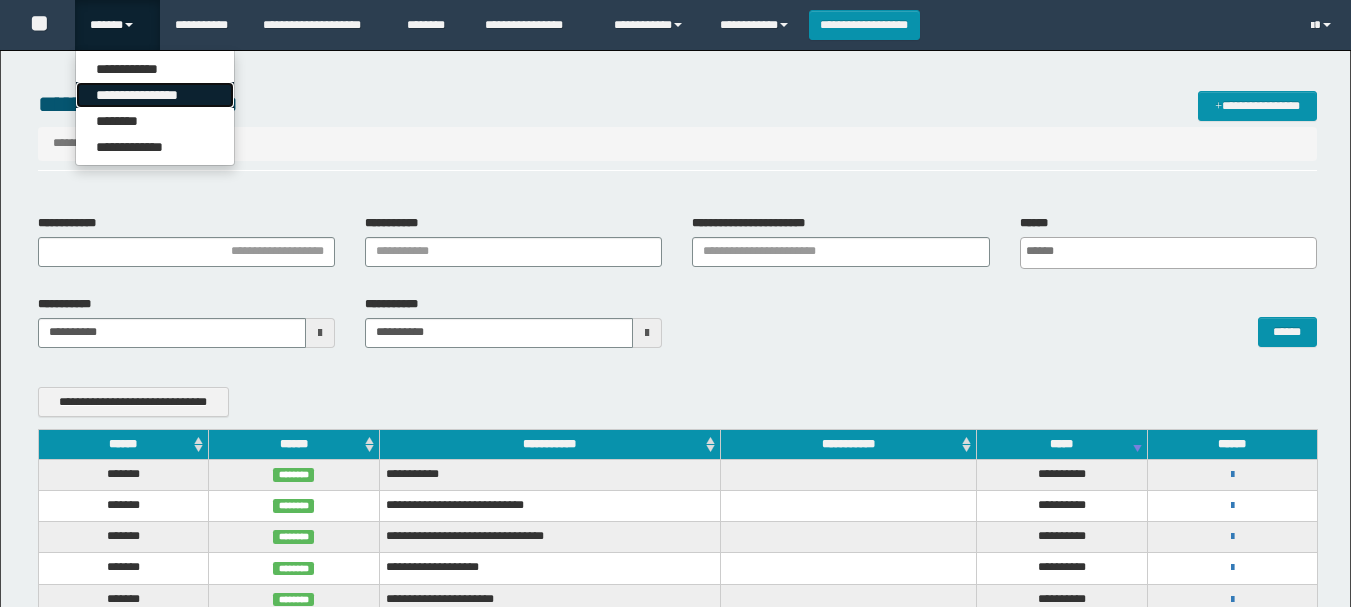 click on "**********" at bounding box center [155, 95] 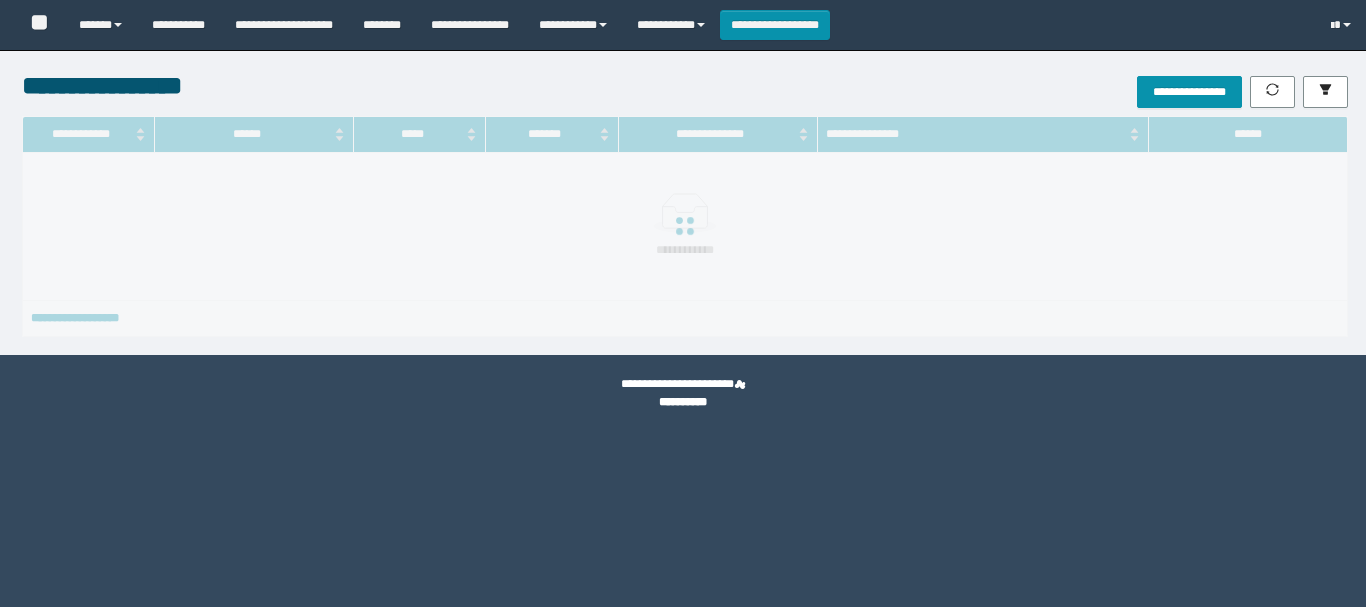 scroll, scrollTop: 0, scrollLeft: 0, axis: both 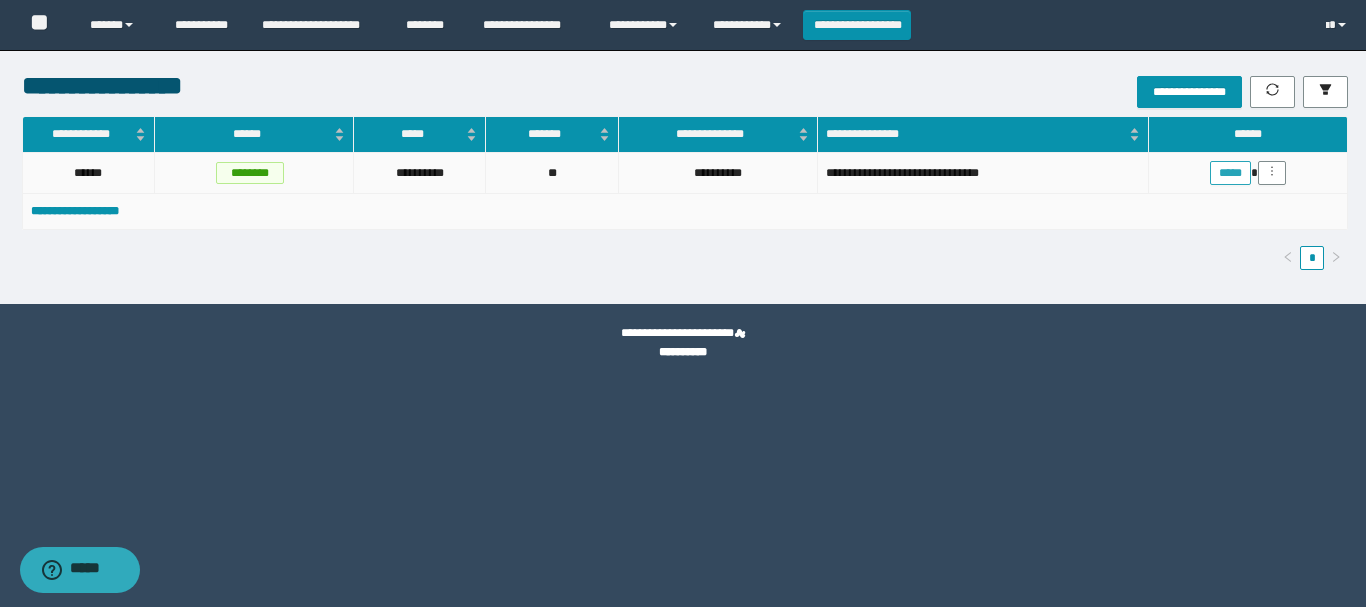 click on "*****" at bounding box center [1230, 173] 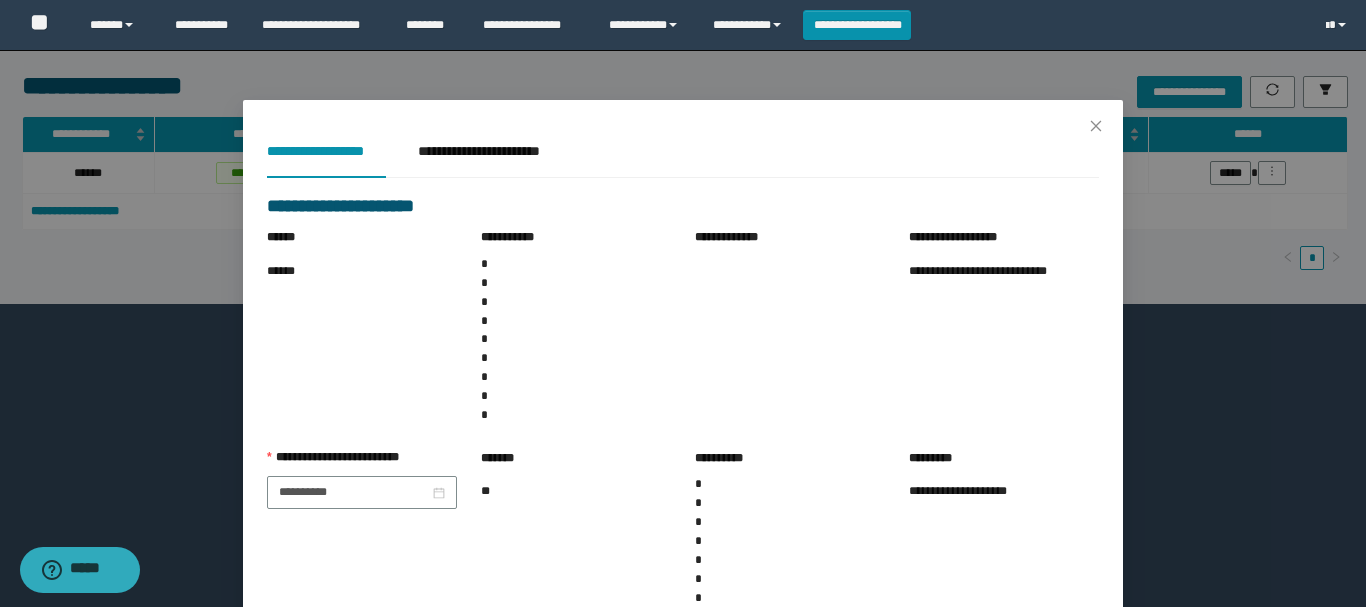 scroll, scrollTop: 297, scrollLeft: 0, axis: vertical 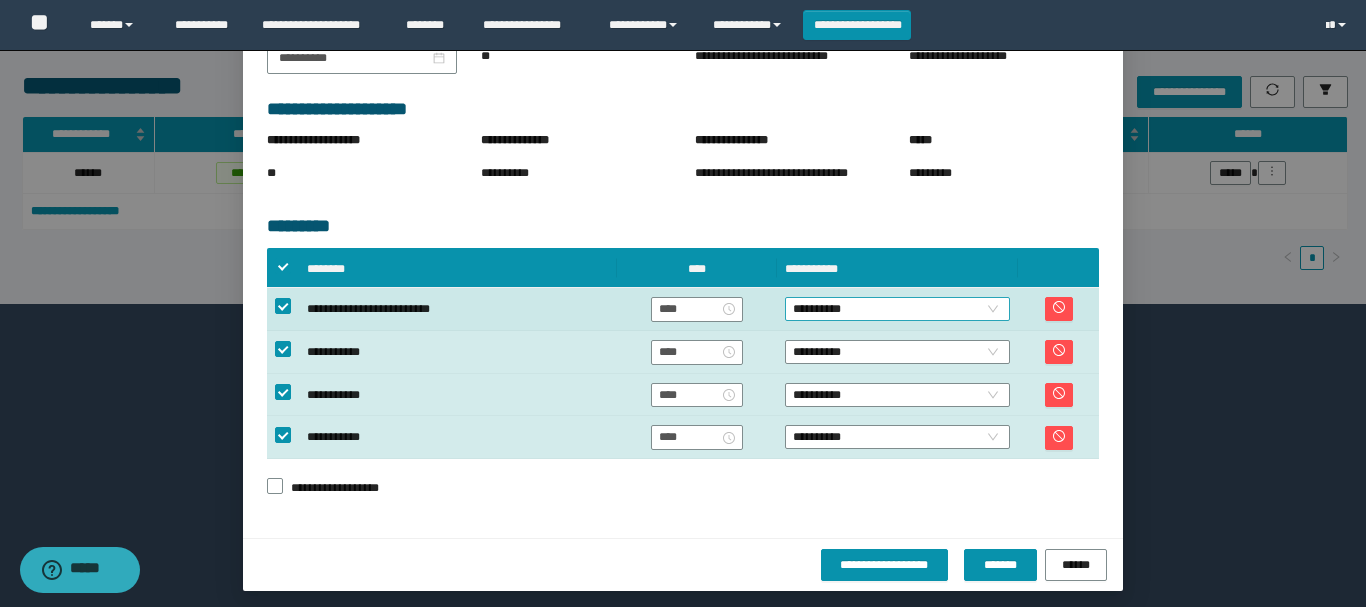 click on "**********" at bounding box center (897, 309) 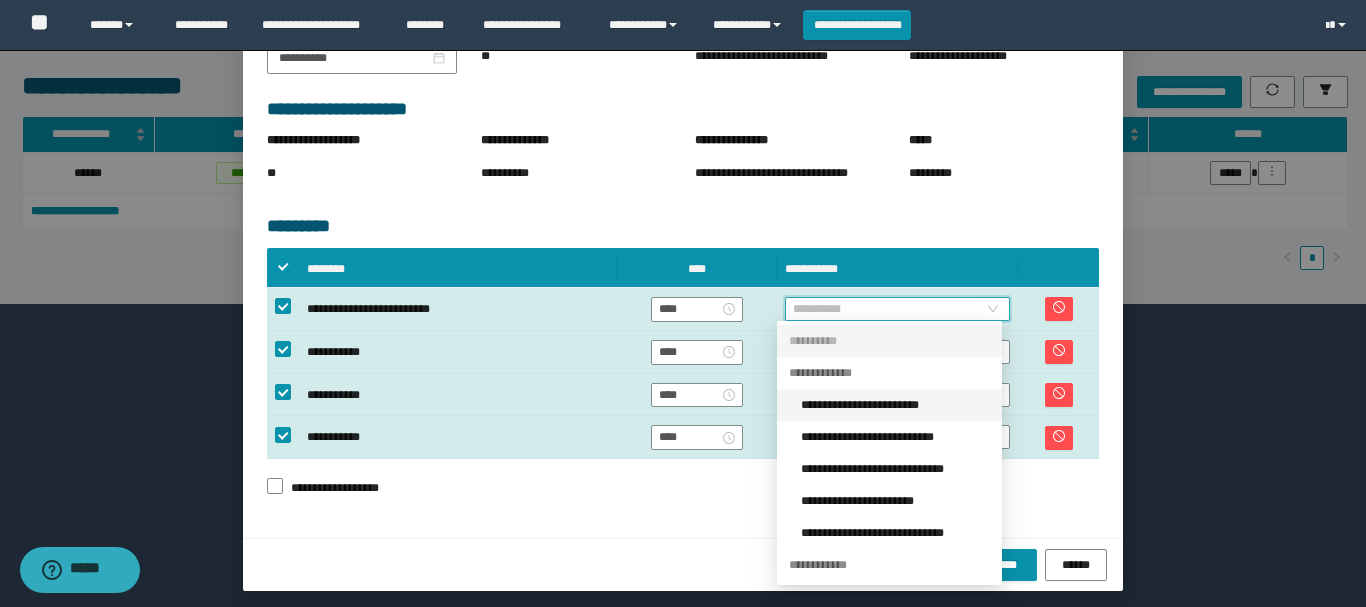 click on "**********" at bounding box center [895, 405] 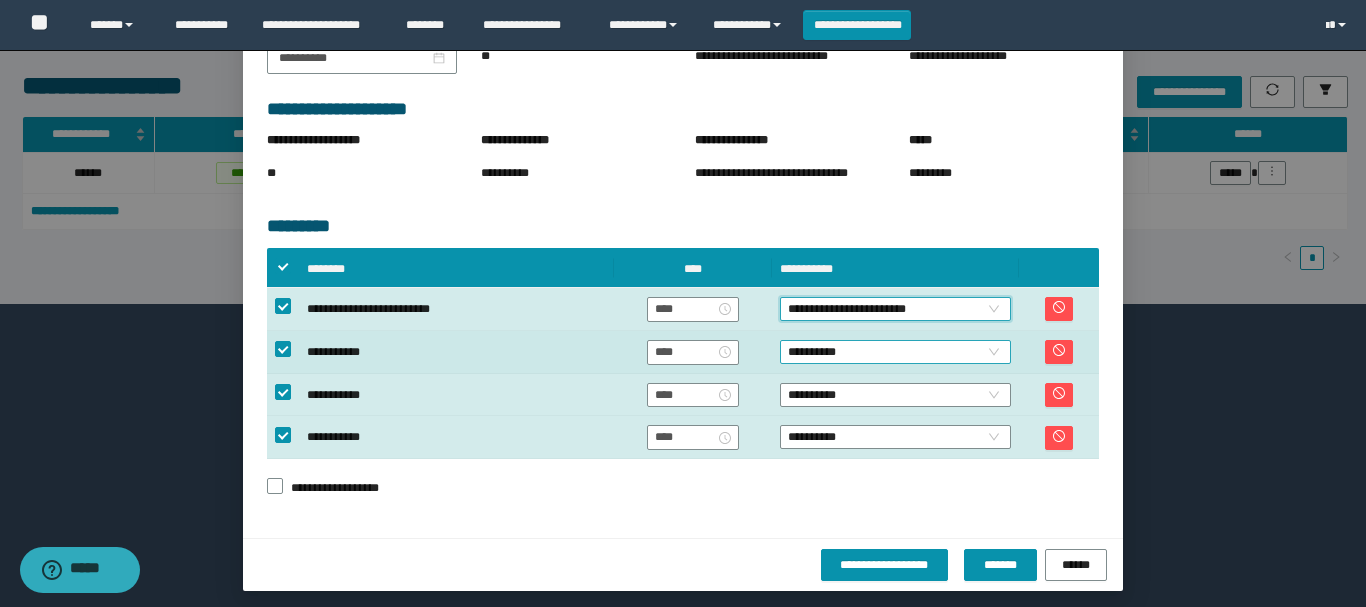 click on "**********" at bounding box center [895, 352] 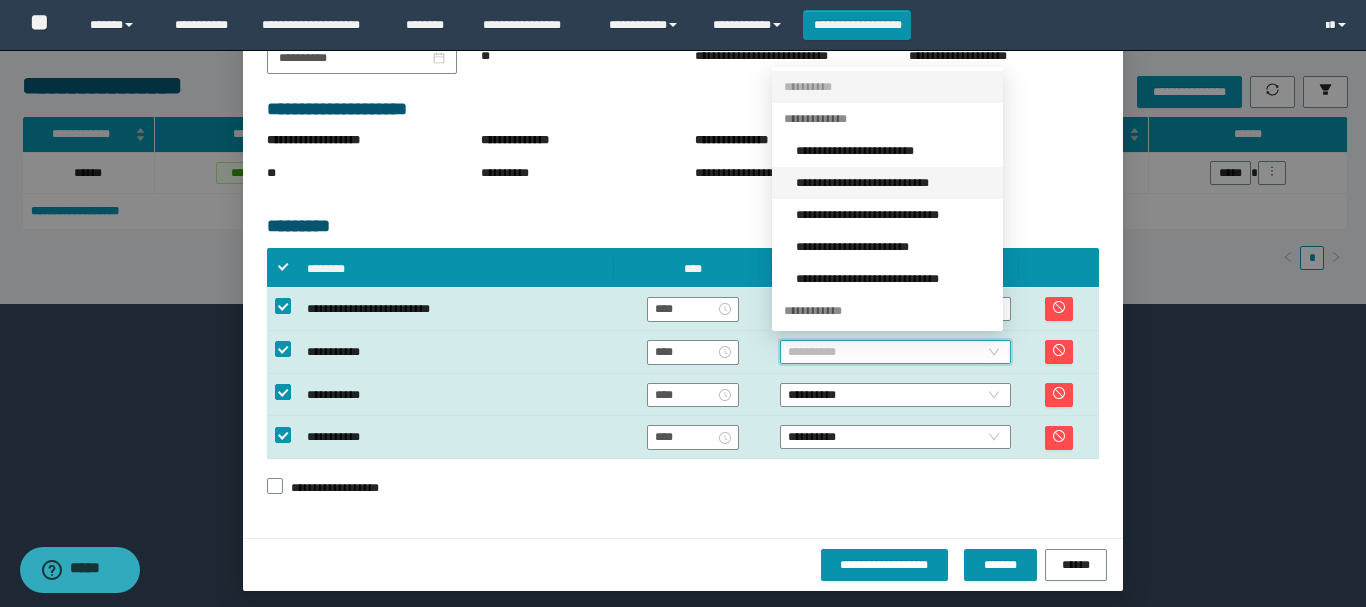 click on "**********" at bounding box center (893, 183) 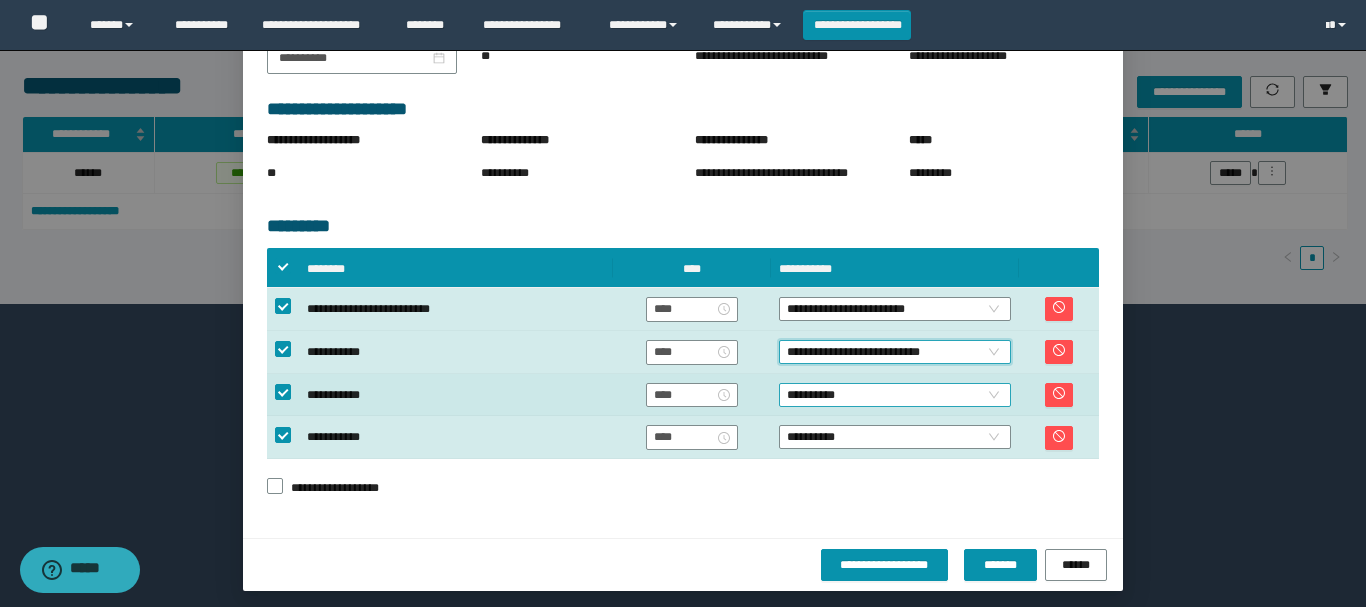 click on "**********" at bounding box center (895, 395) 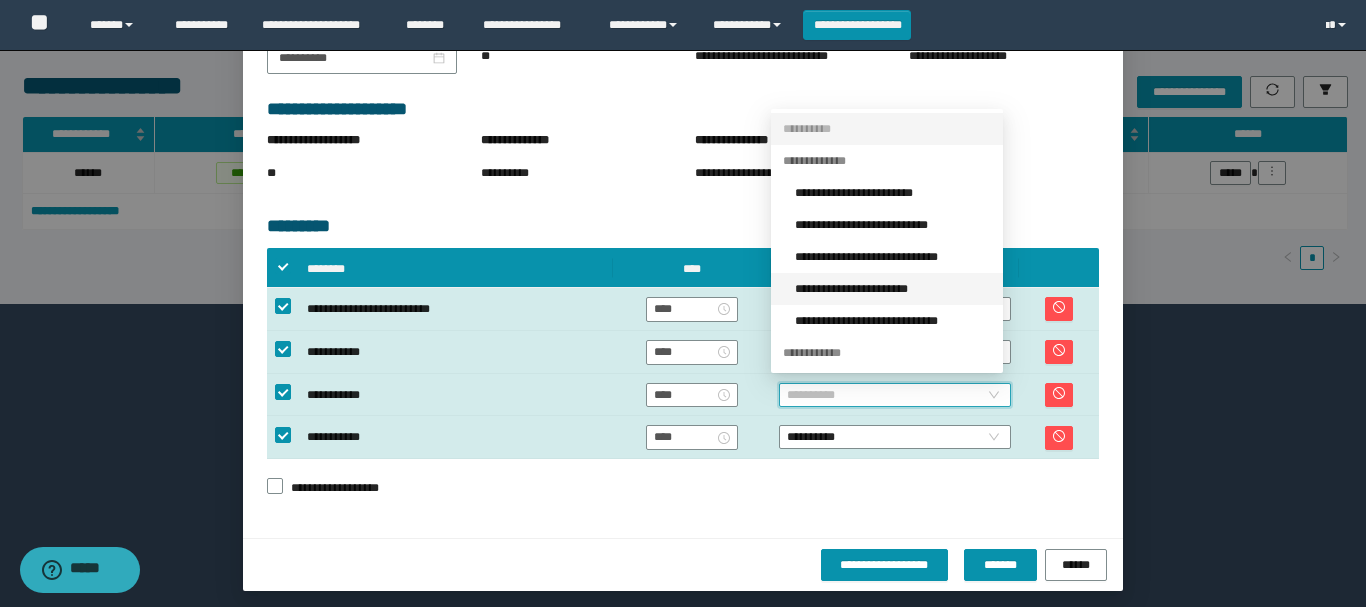 click on "**********" at bounding box center [893, 289] 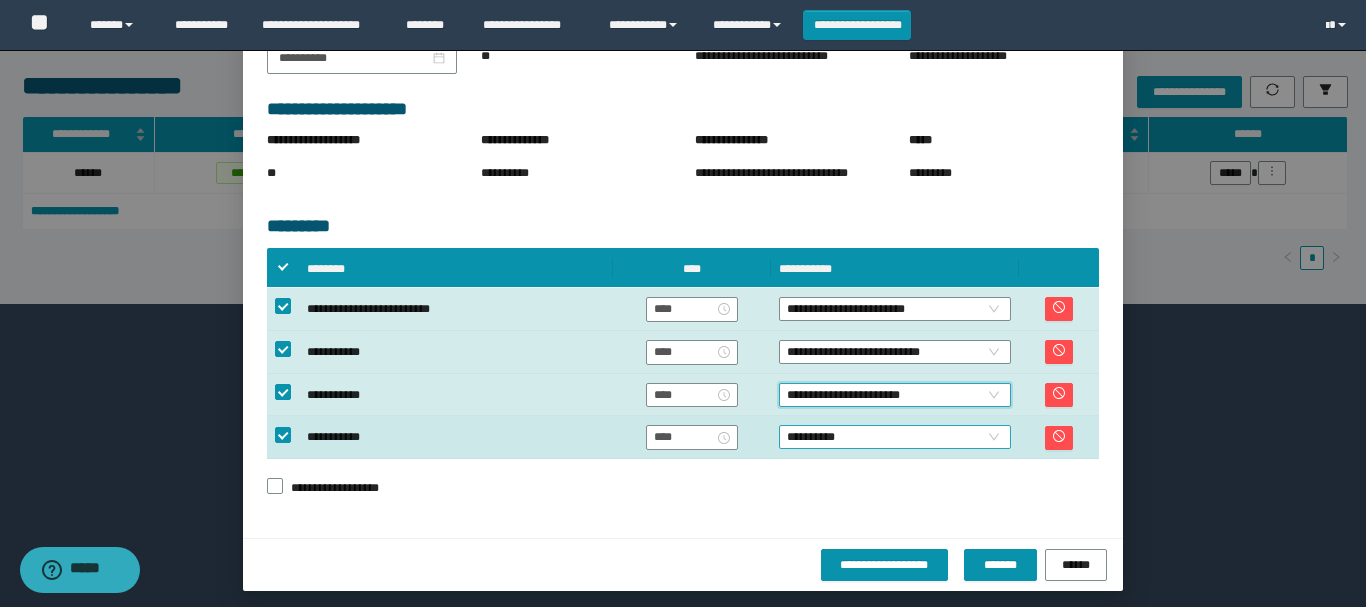 click on "**********" at bounding box center [895, 437] 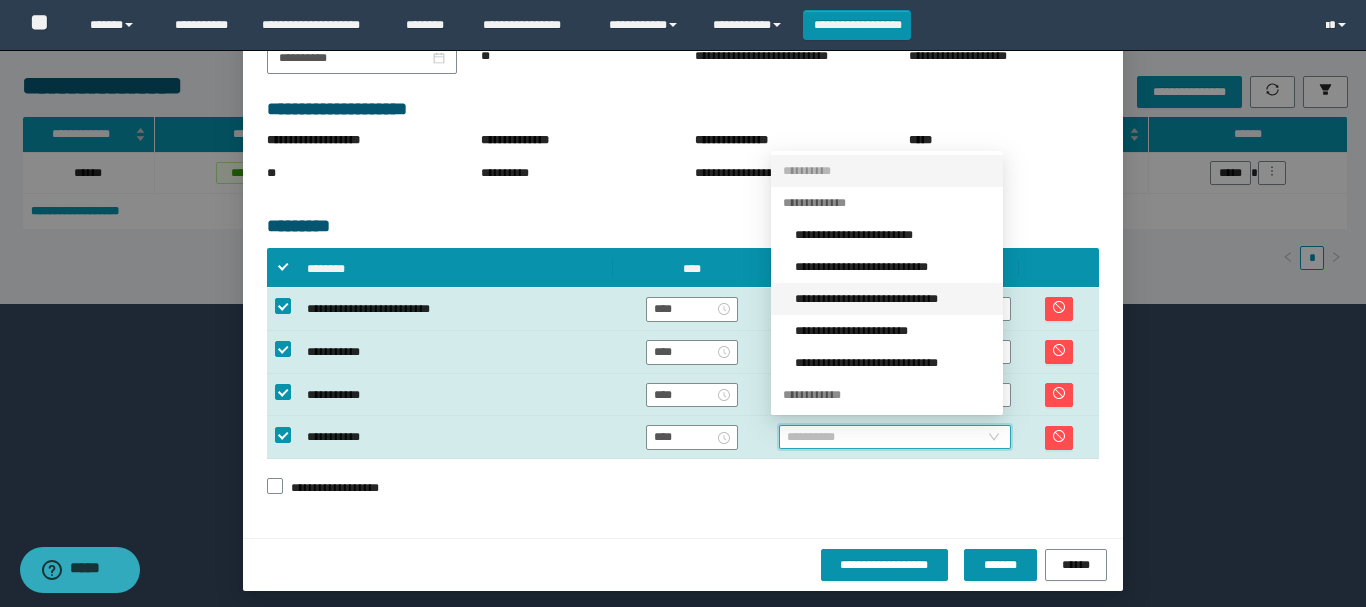 click on "**********" at bounding box center [893, 299] 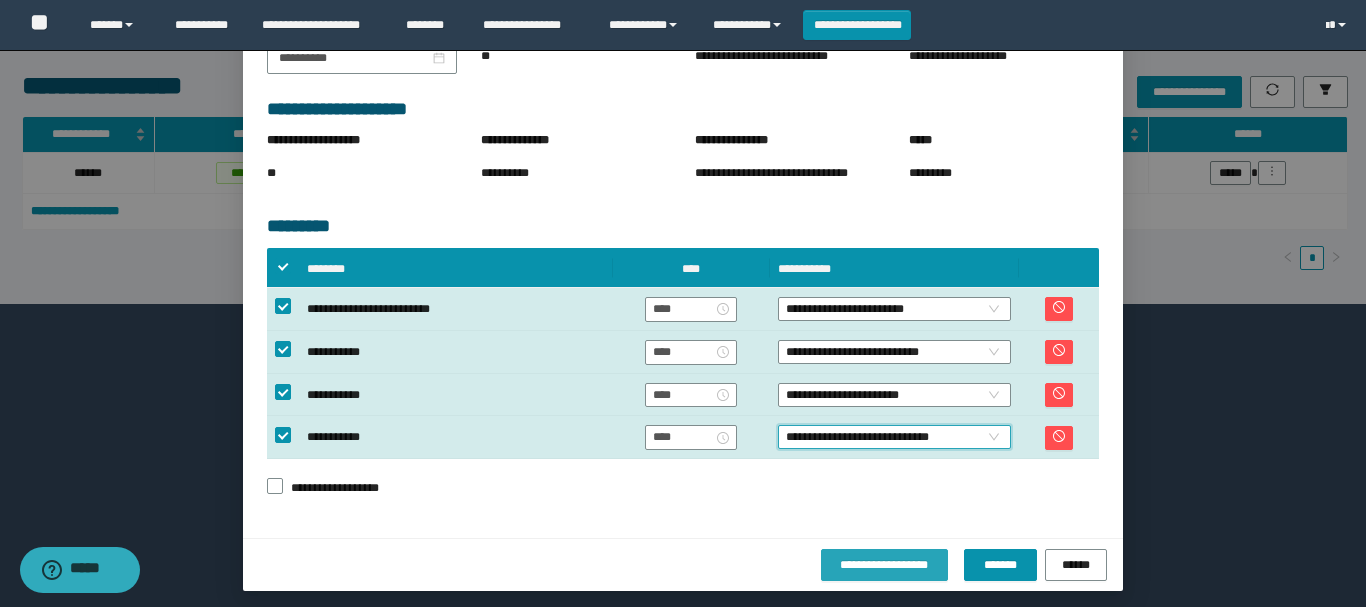 click on "**********" at bounding box center [884, 565] 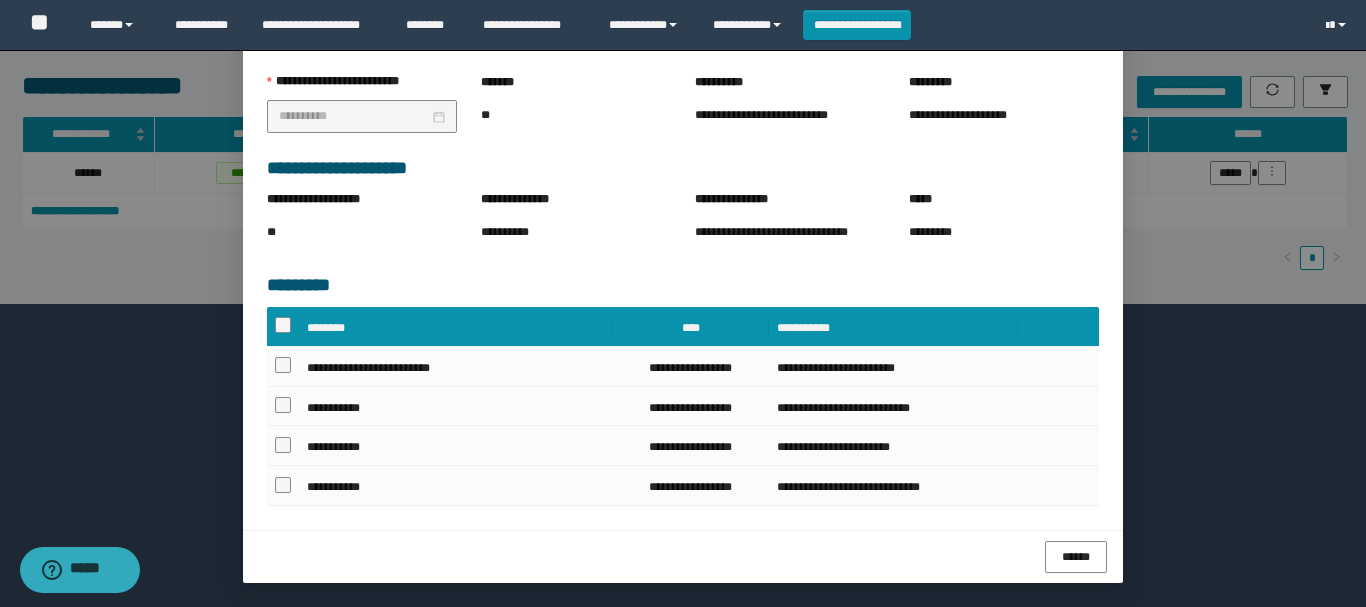 scroll, scrollTop: 281, scrollLeft: 0, axis: vertical 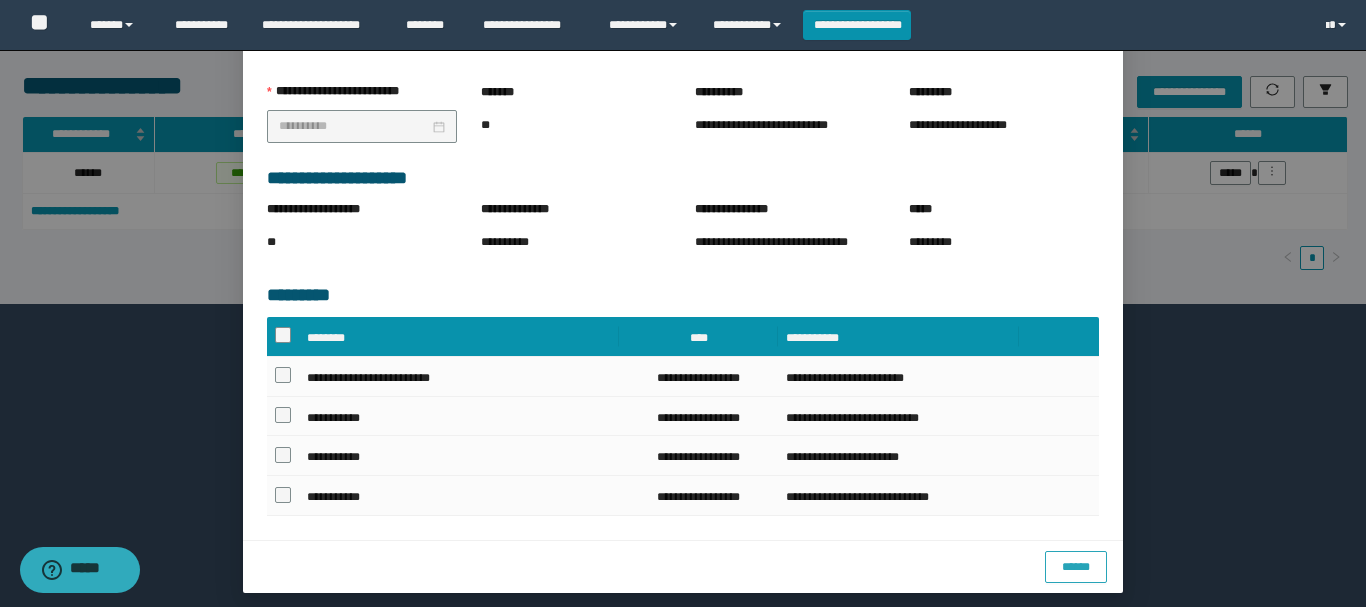 click on "******" at bounding box center [1076, 566] 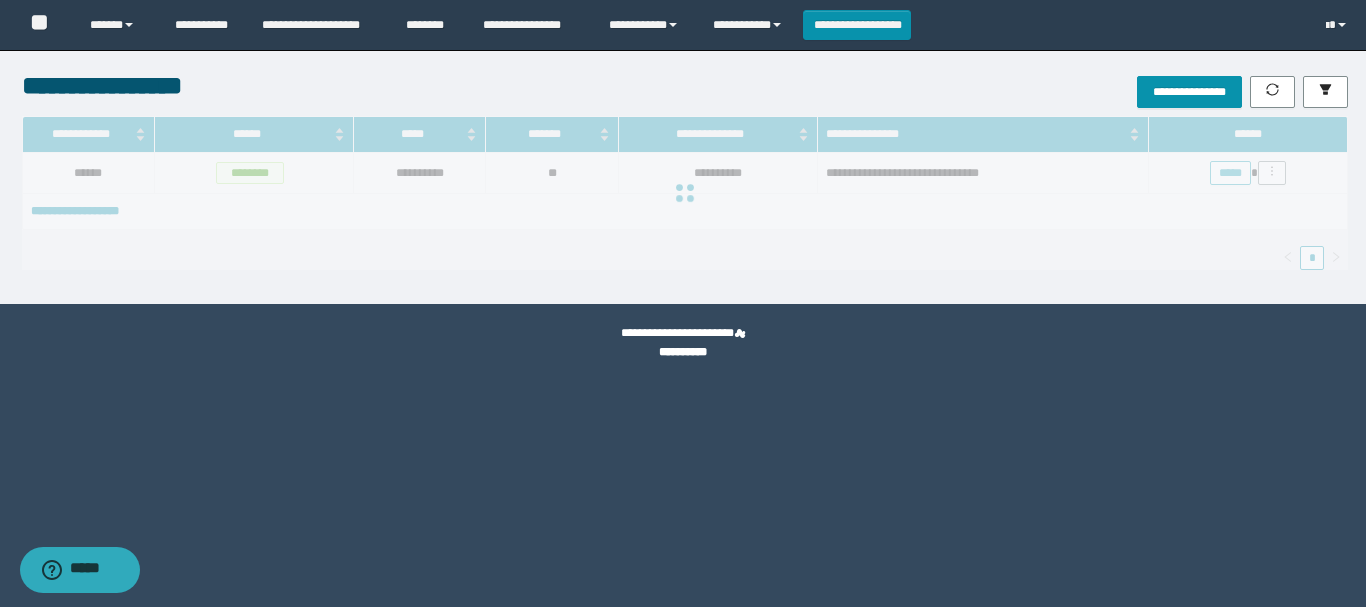 scroll, scrollTop: 0, scrollLeft: 0, axis: both 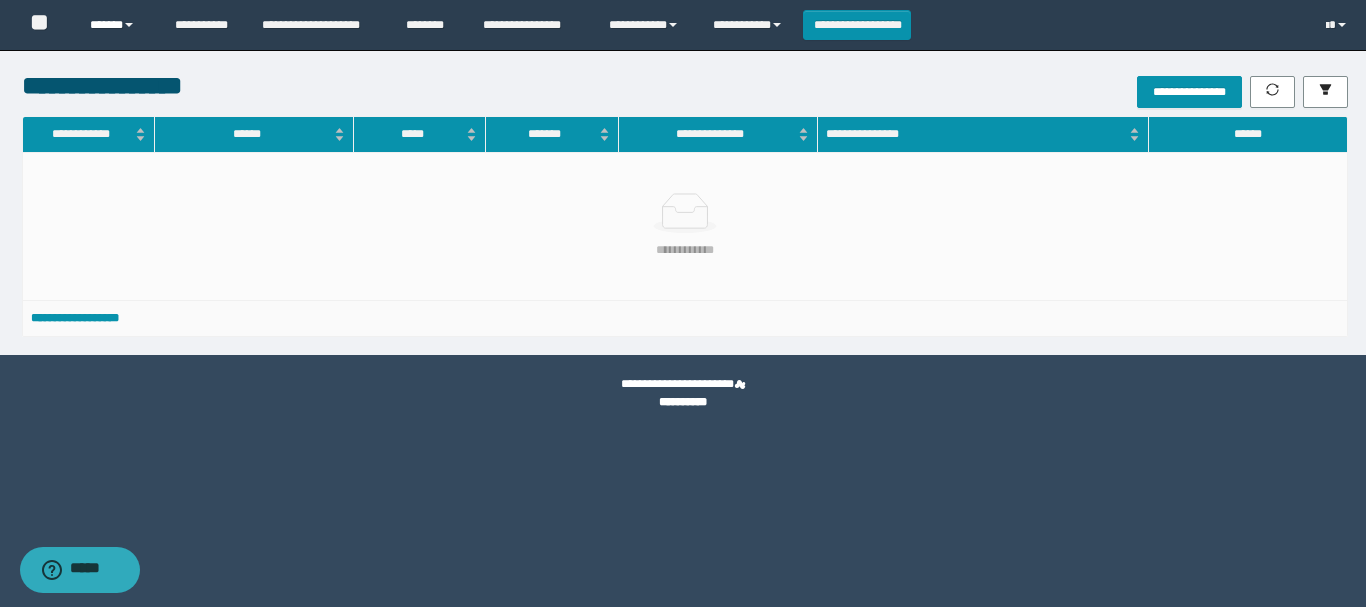 click on "******" at bounding box center [117, 25] 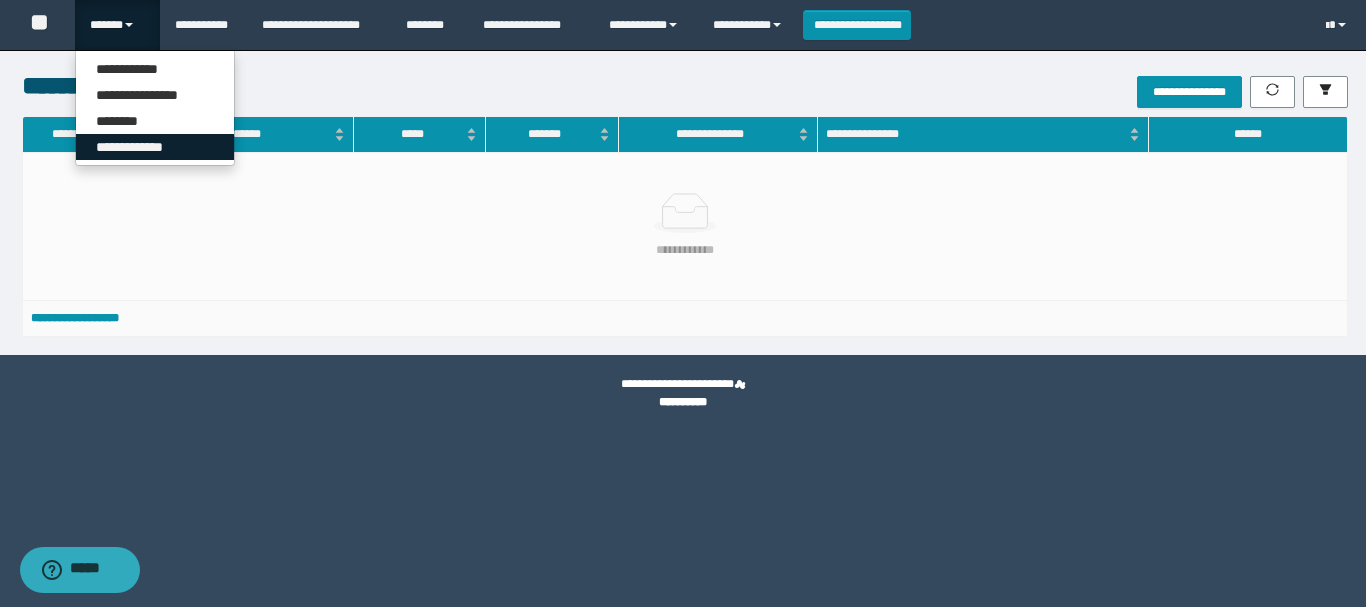 click on "**********" at bounding box center (155, 147) 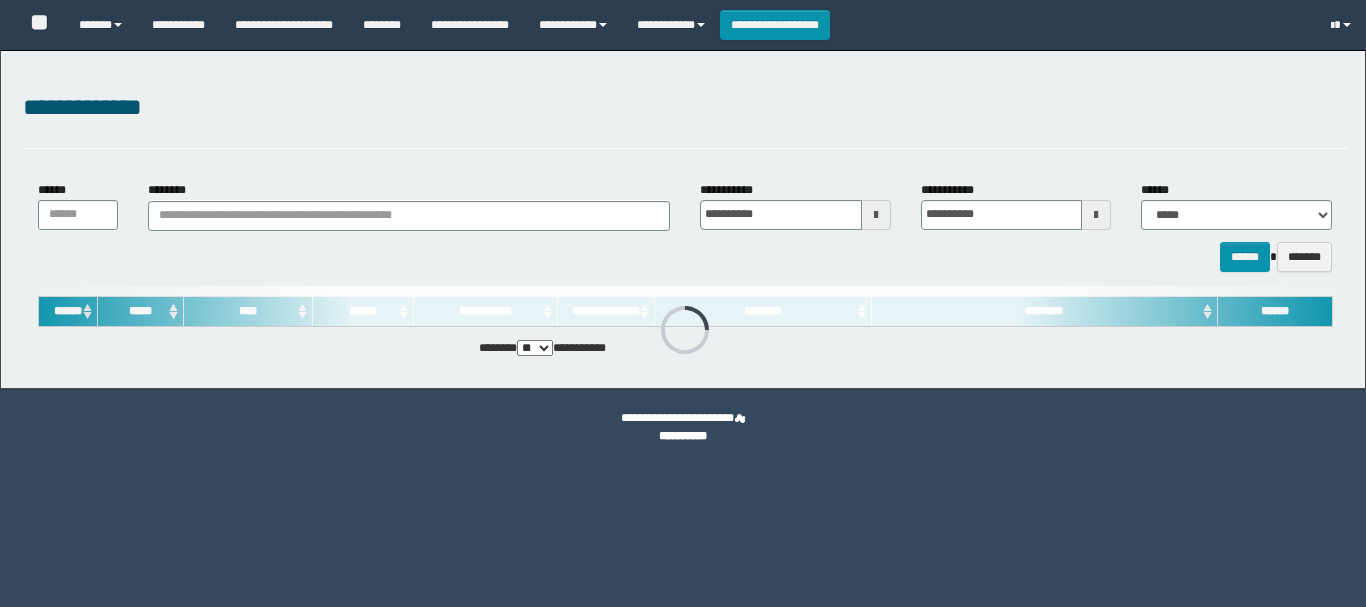scroll, scrollTop: 0, scrollLeft: 0, axis: both 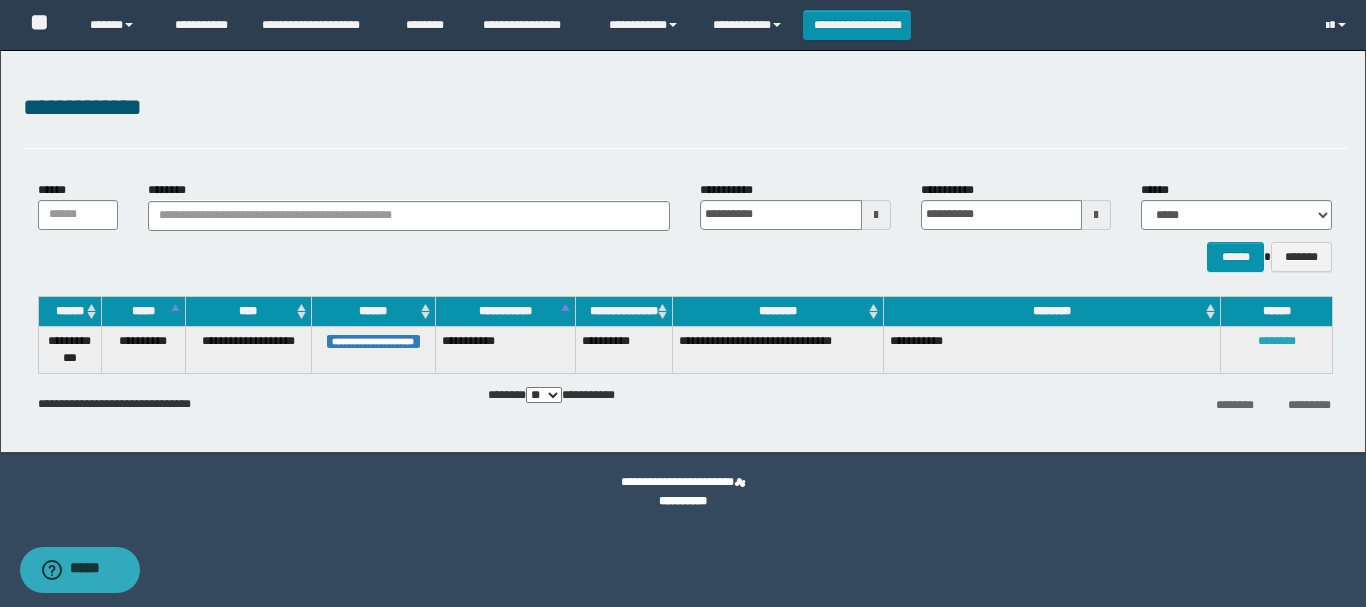 click on "********" at bounding box center [1277, 341] 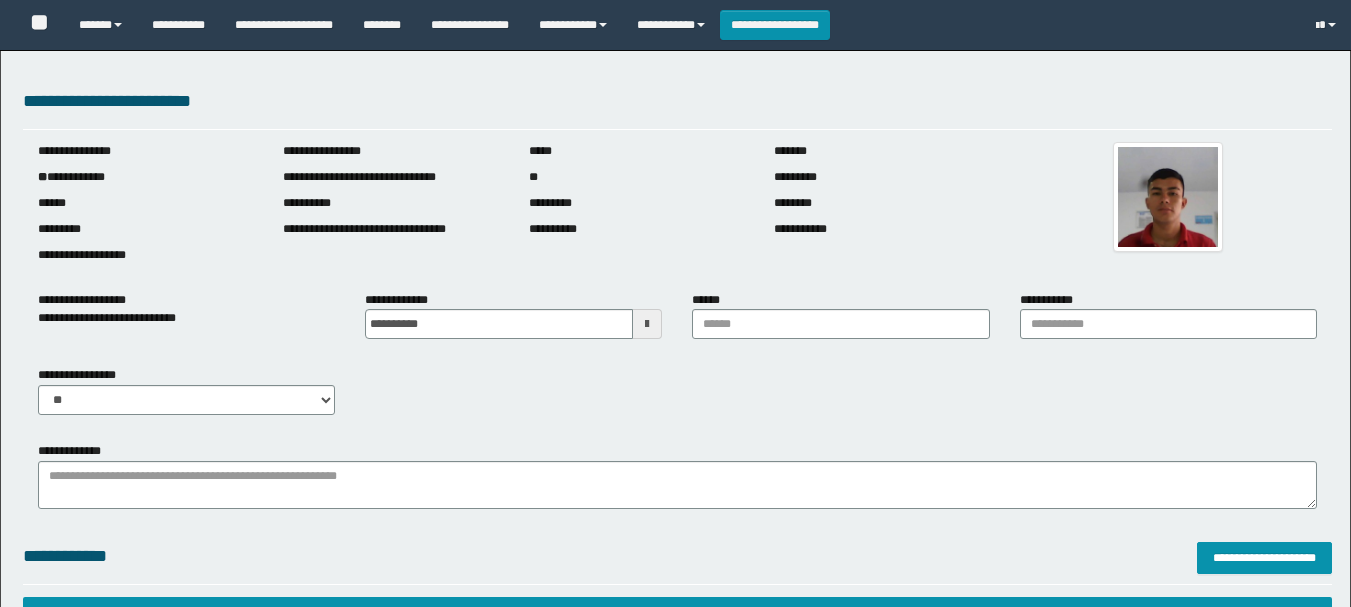 type on "**********" 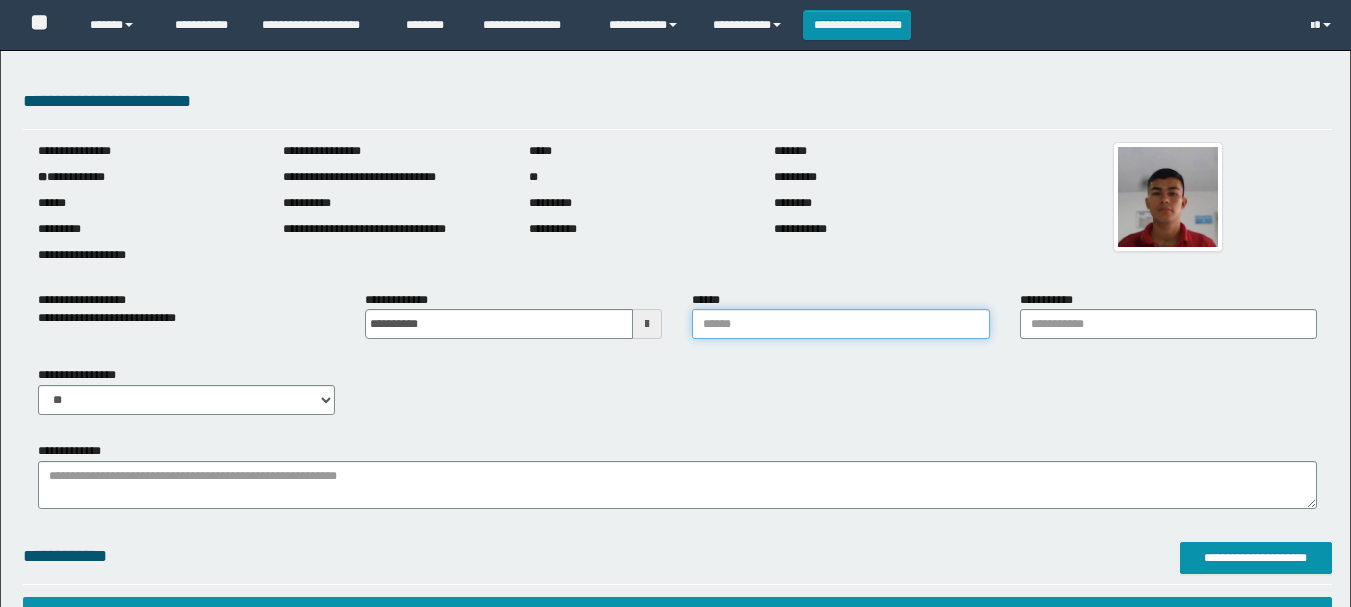 click on "******" at bounding box center (840, 324) 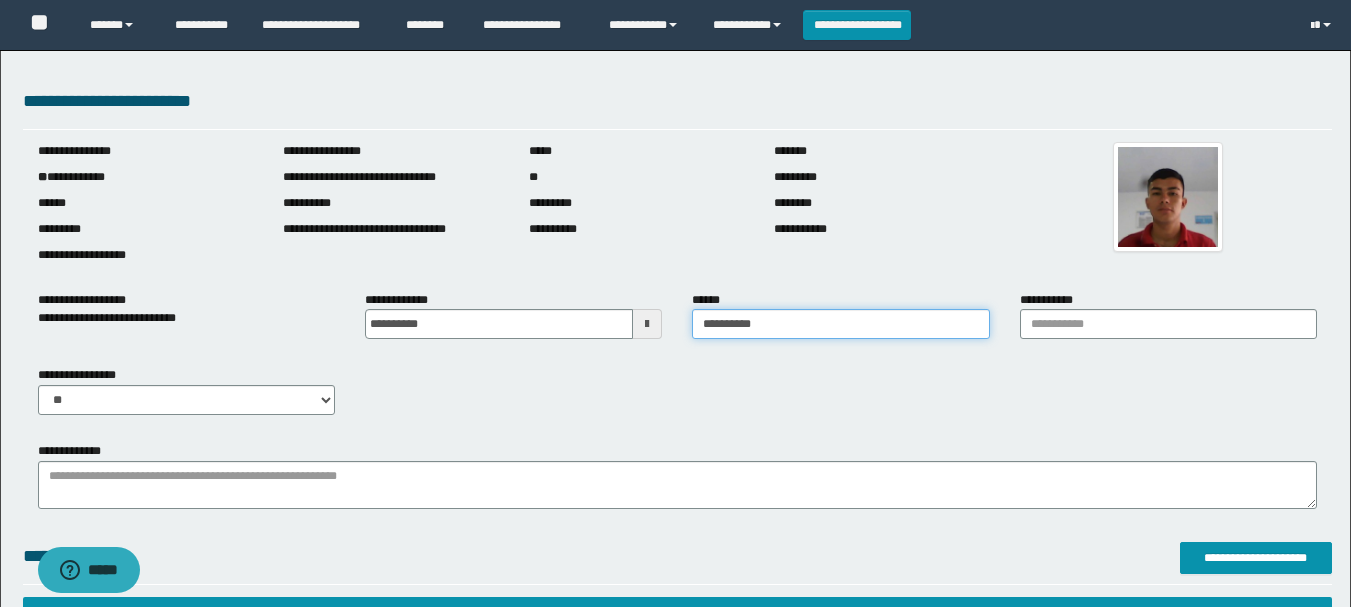 scroll, scrollTop: 0, scrollLeft: 0, axis: both 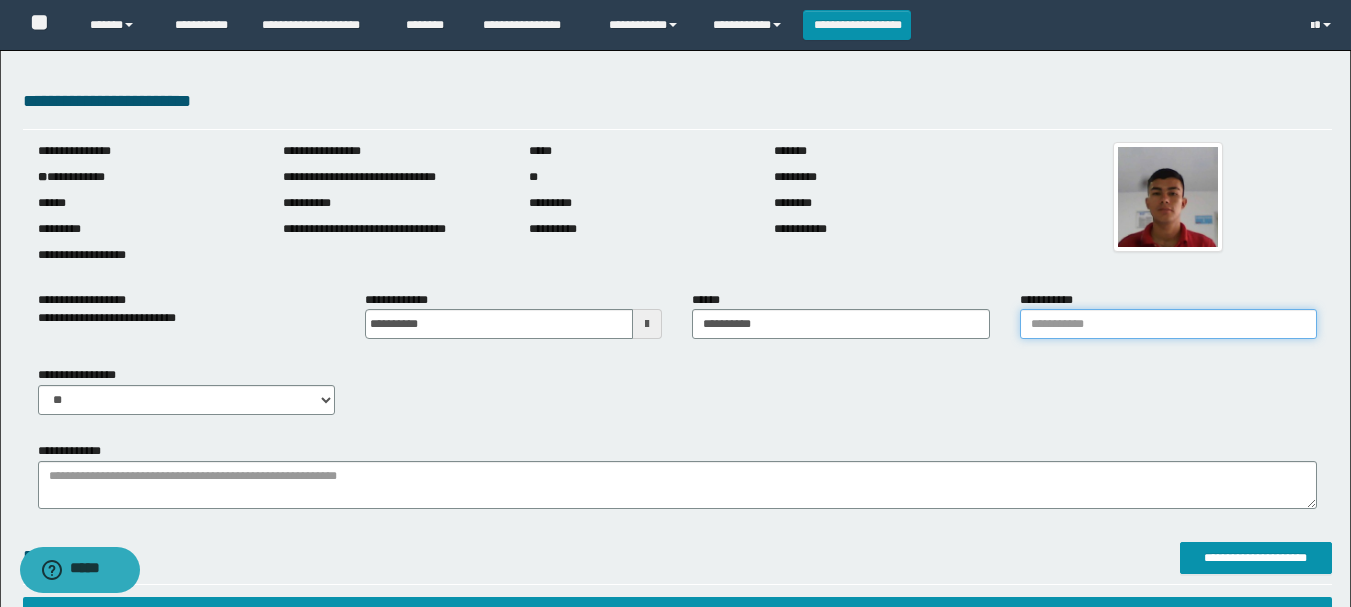 click on "**********" at bounding box center [1168, 324] 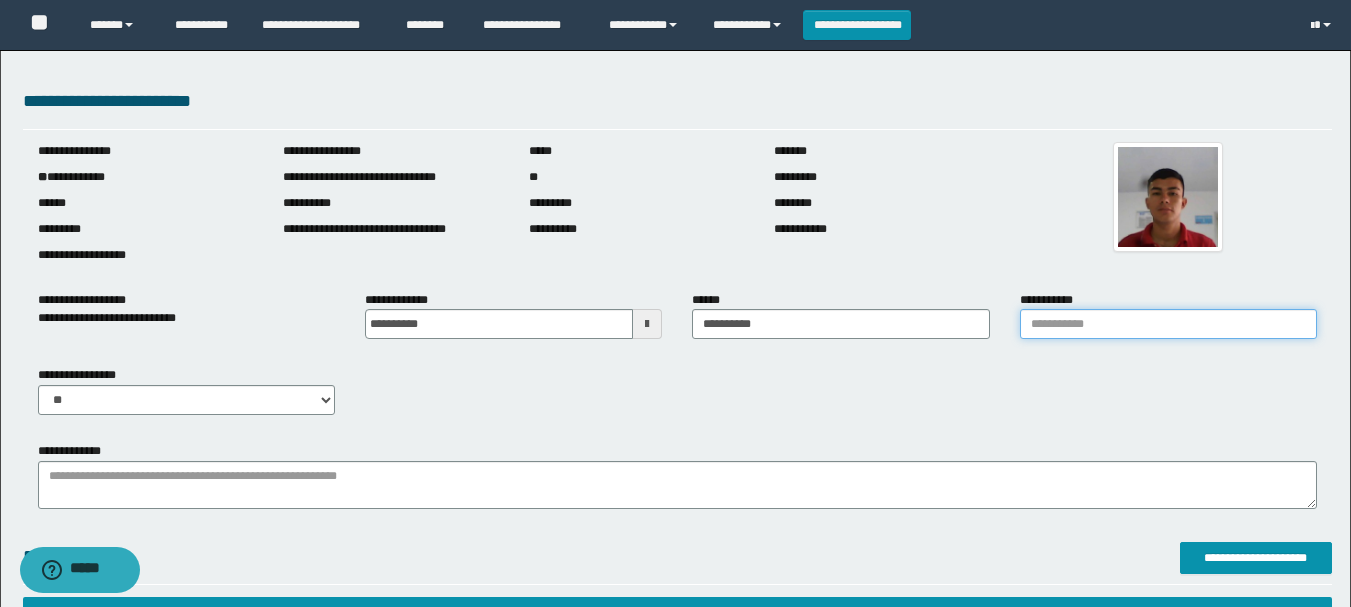 type on "**********" 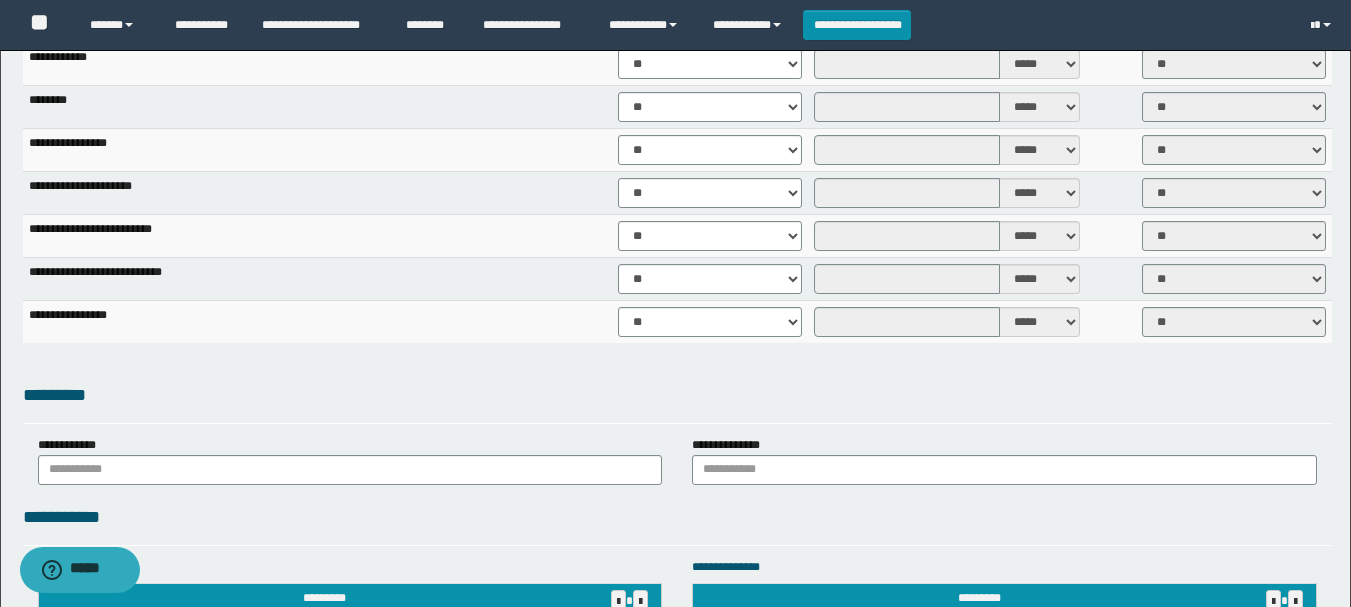 scroll, scrollTop: 1500, scrollLeft: 0, axis: vertical 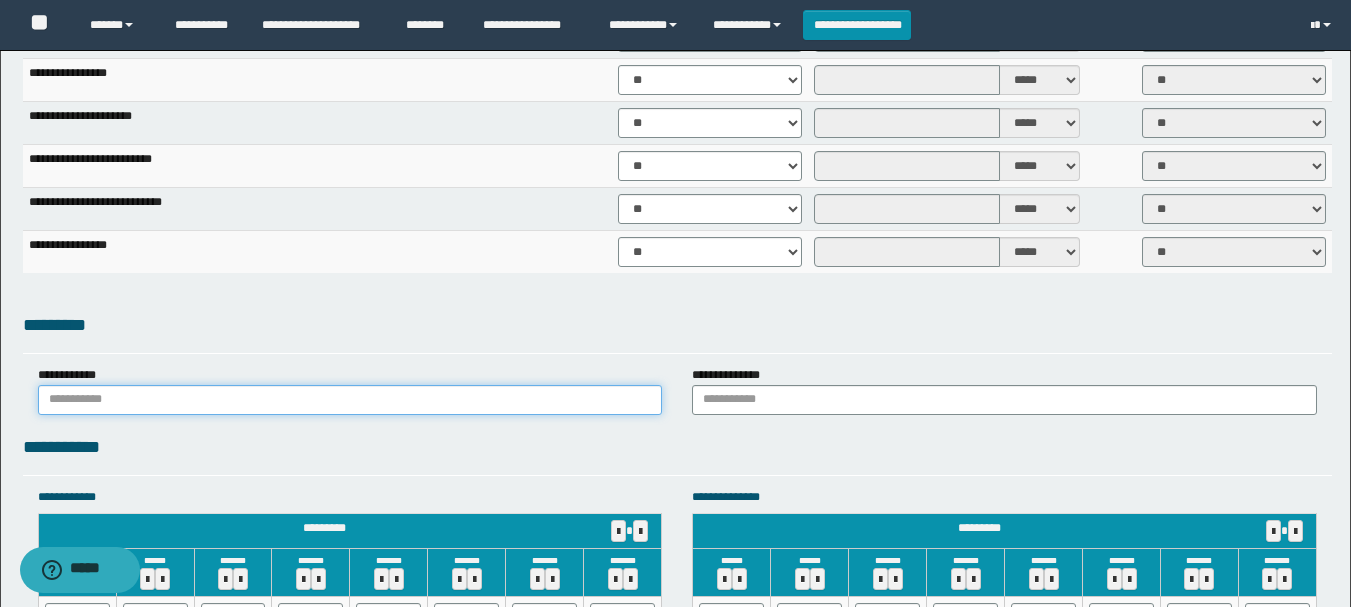 click at bounding box center (350, 400) 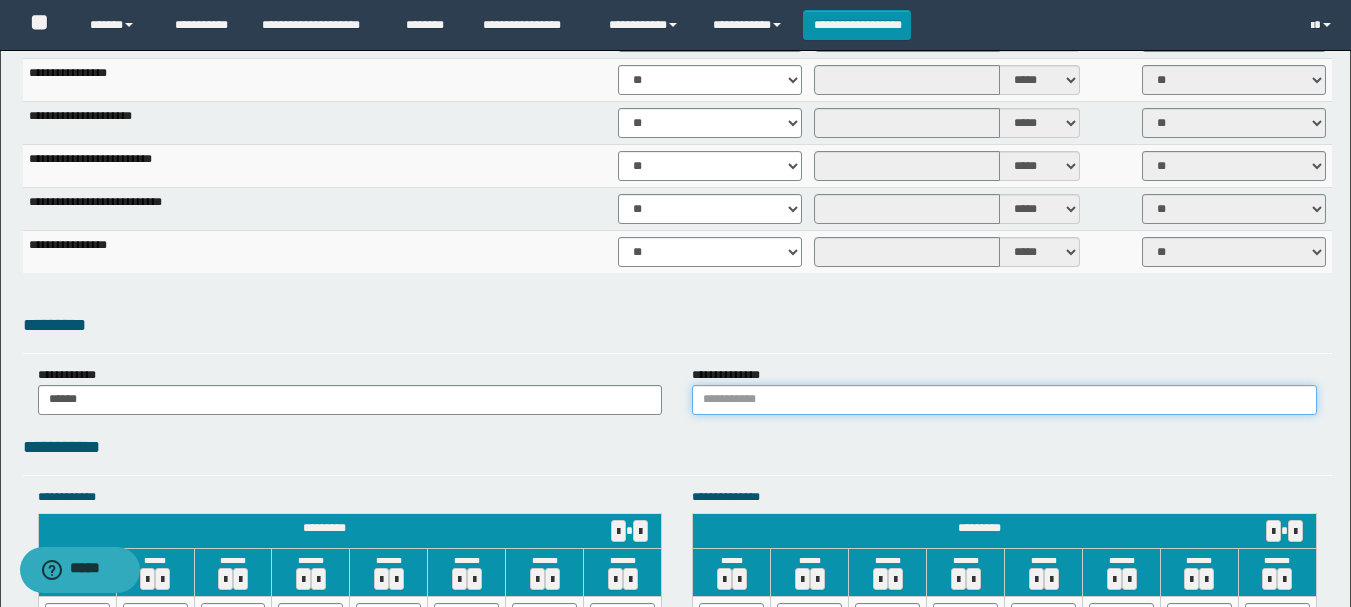 click at bounding box center (1004, 400) 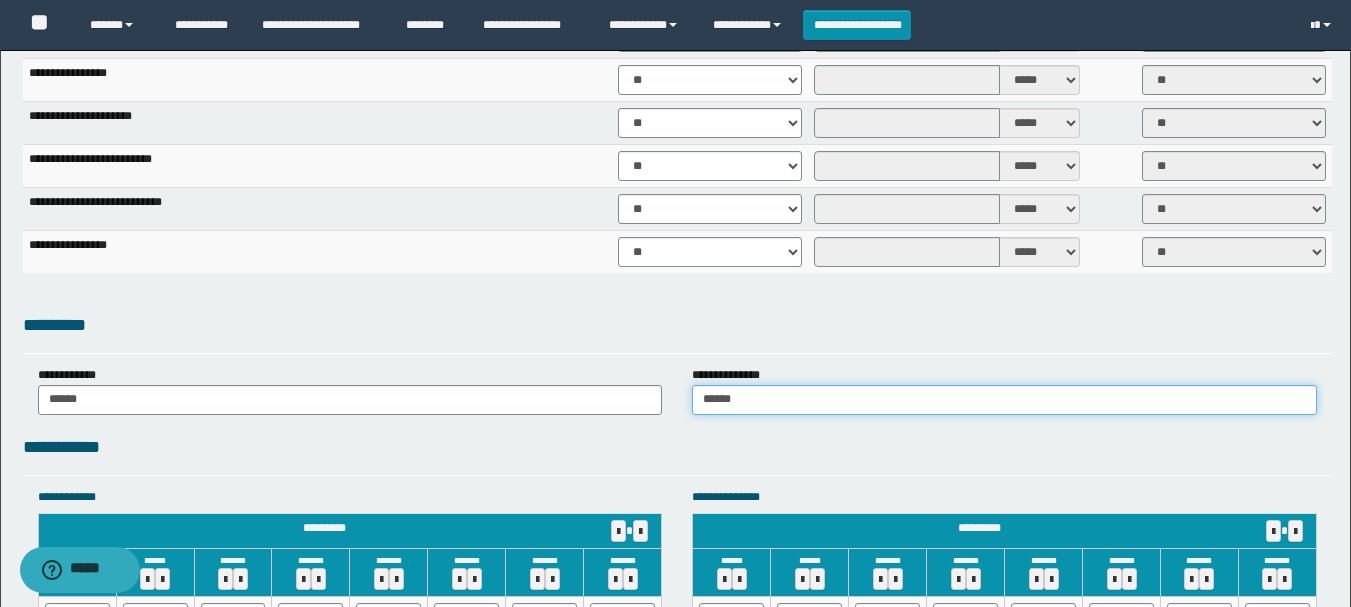 scroll, scrollTop: 1700, scrollLeft: 0, axis: vertical 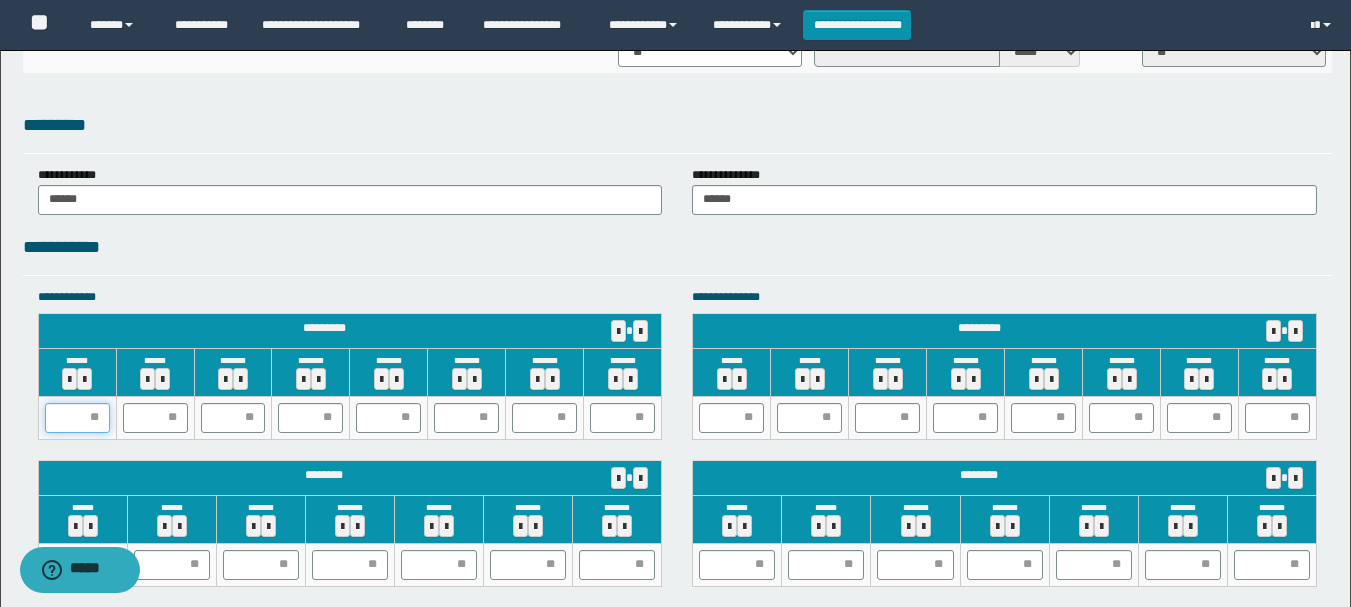 click at bounding box center (77, 418) 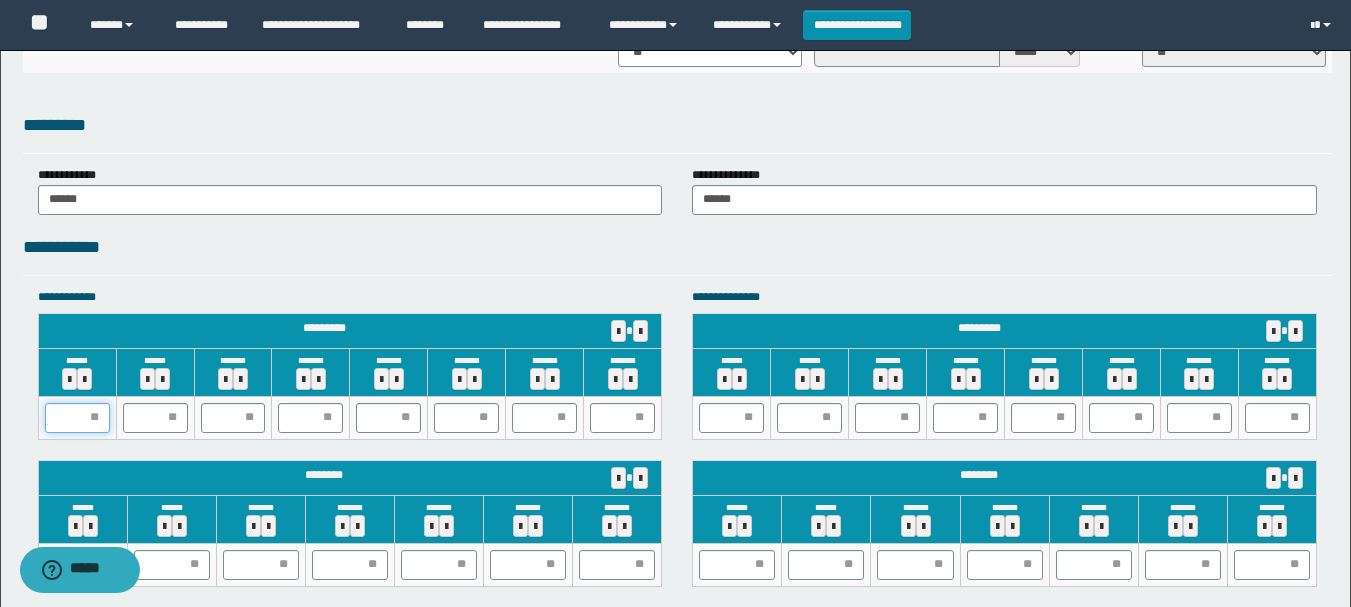 type on "*" 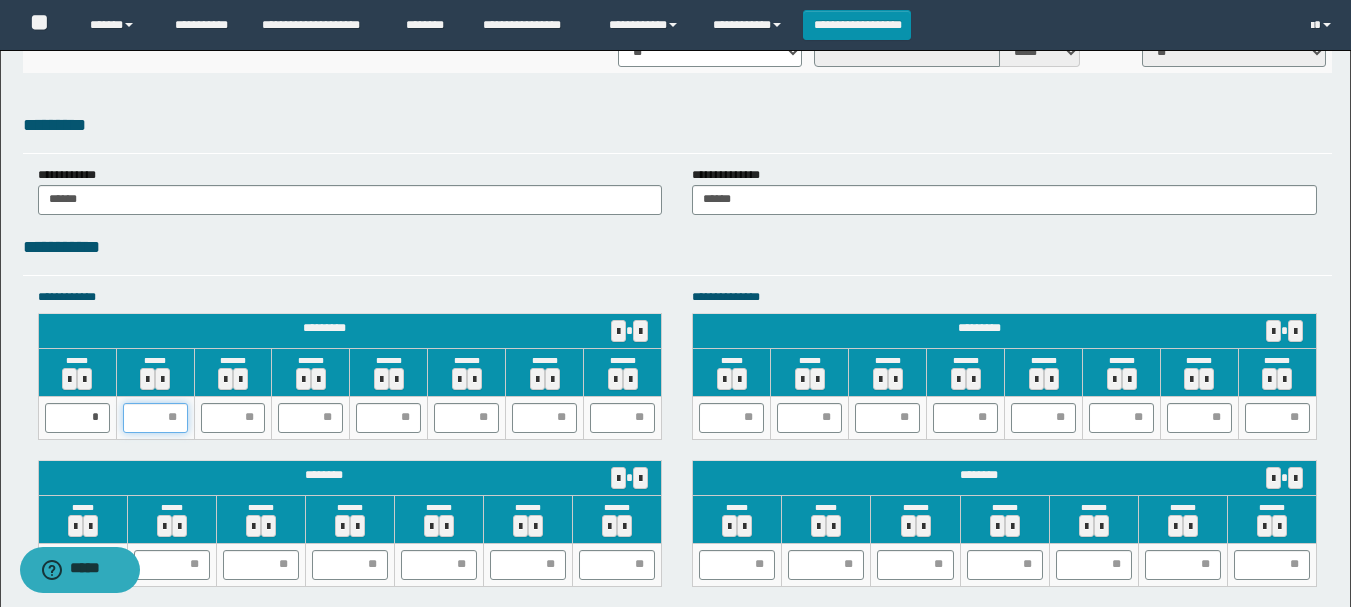 type on "*" 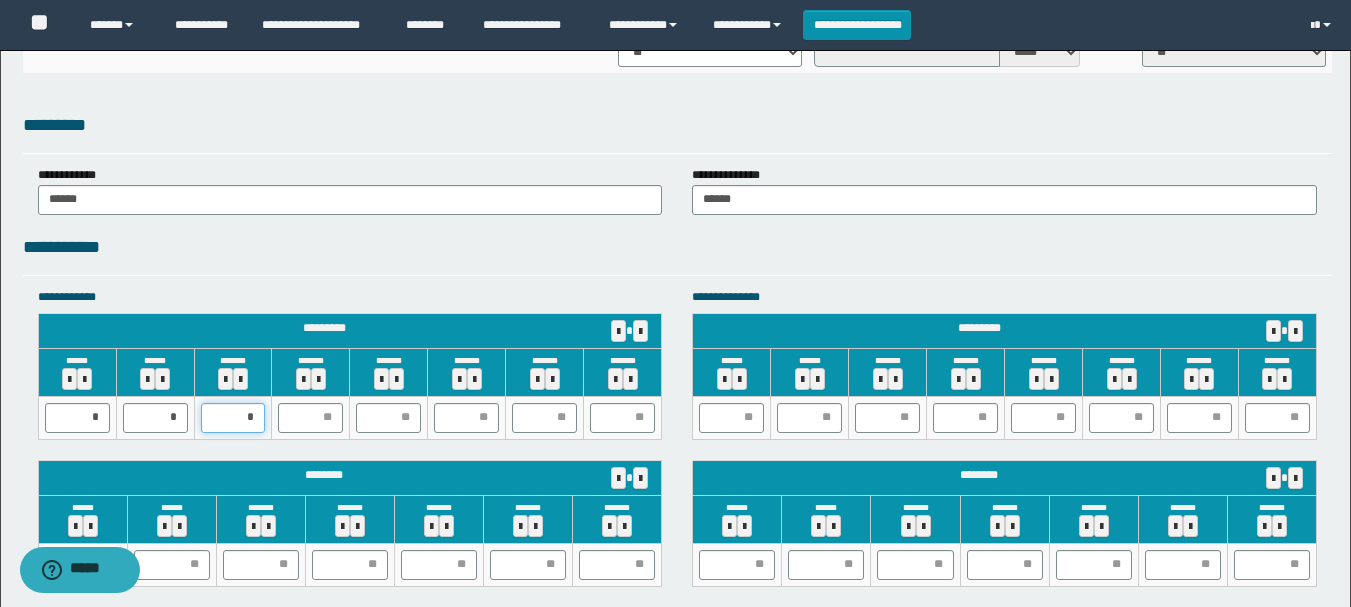 type on "**" 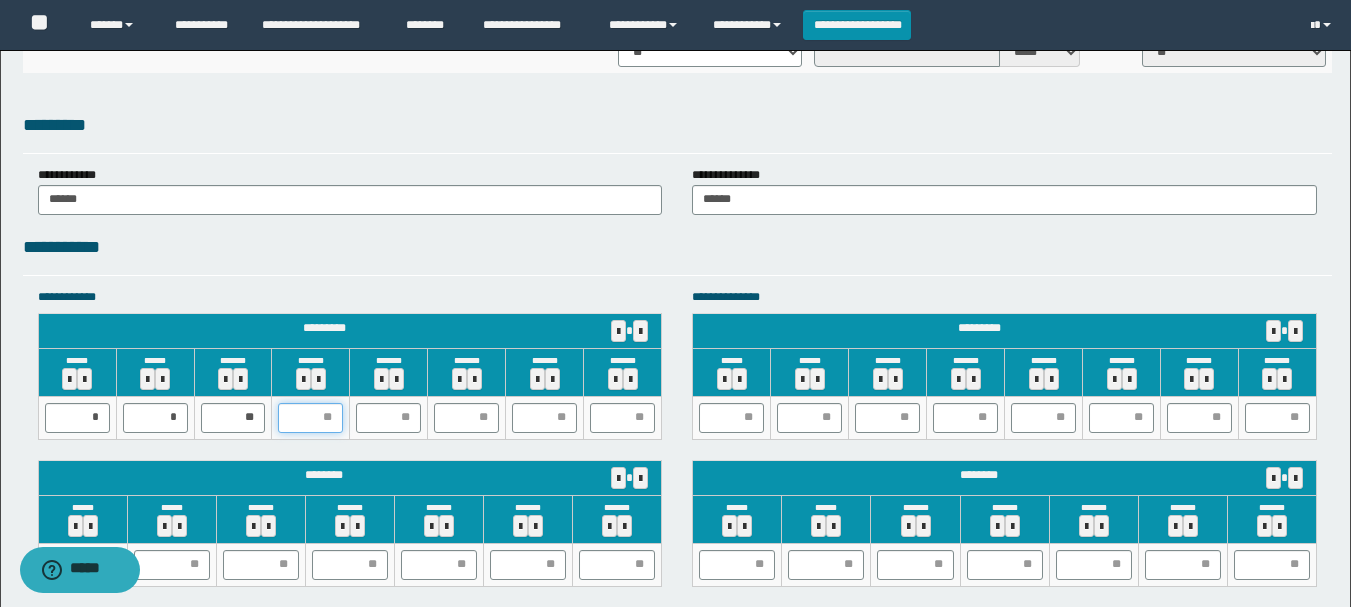 type on "*" 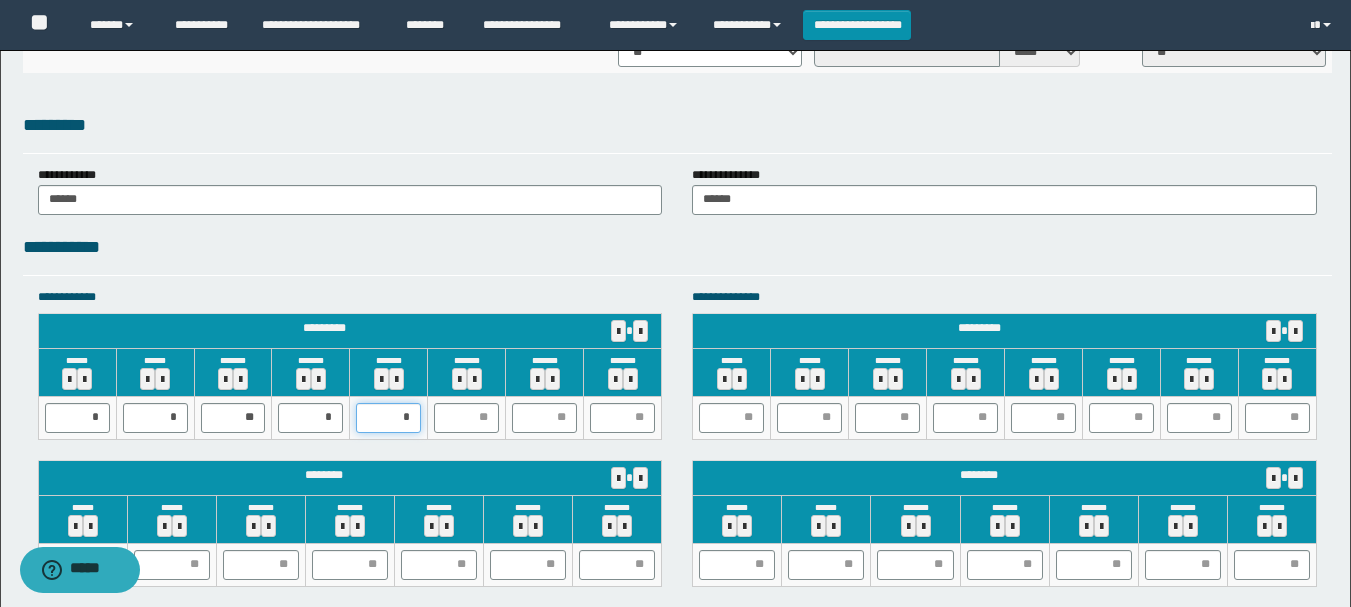 type on "**" 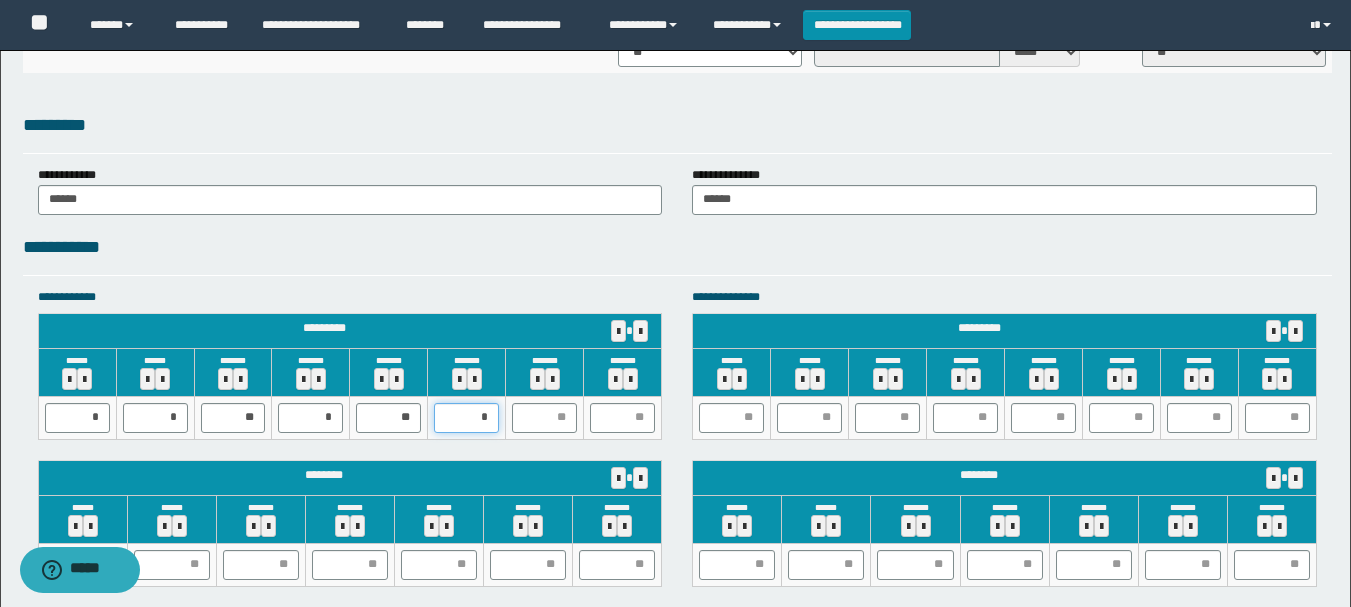 type on "**" 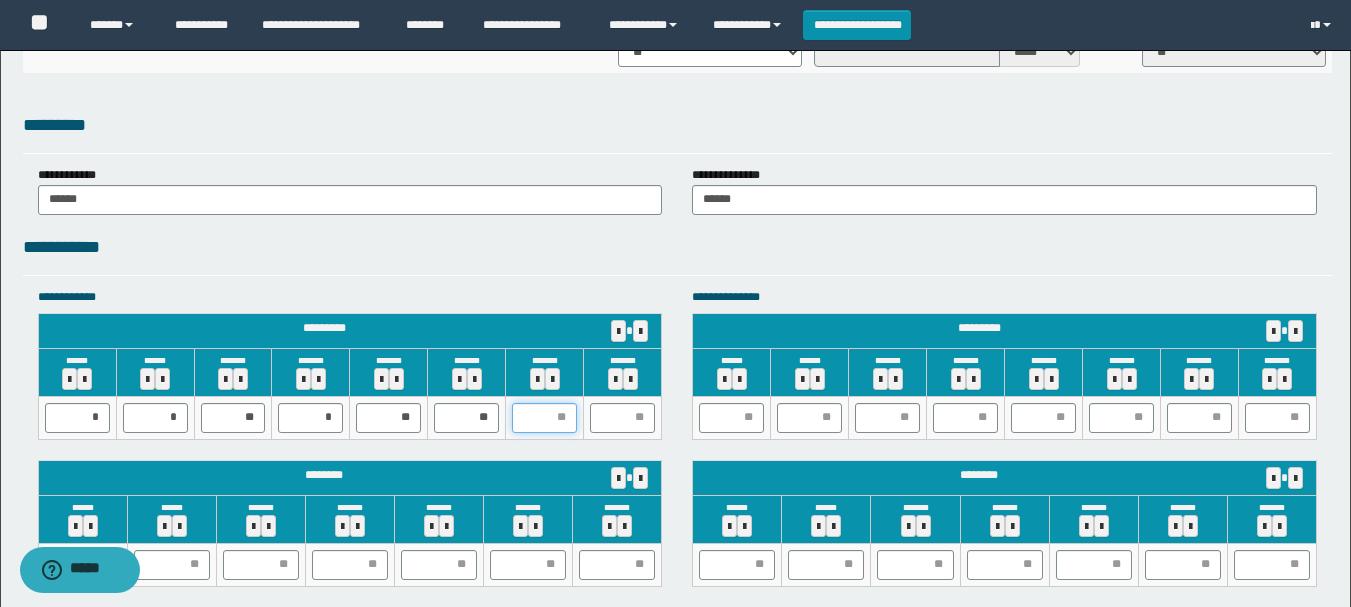 type on "*" 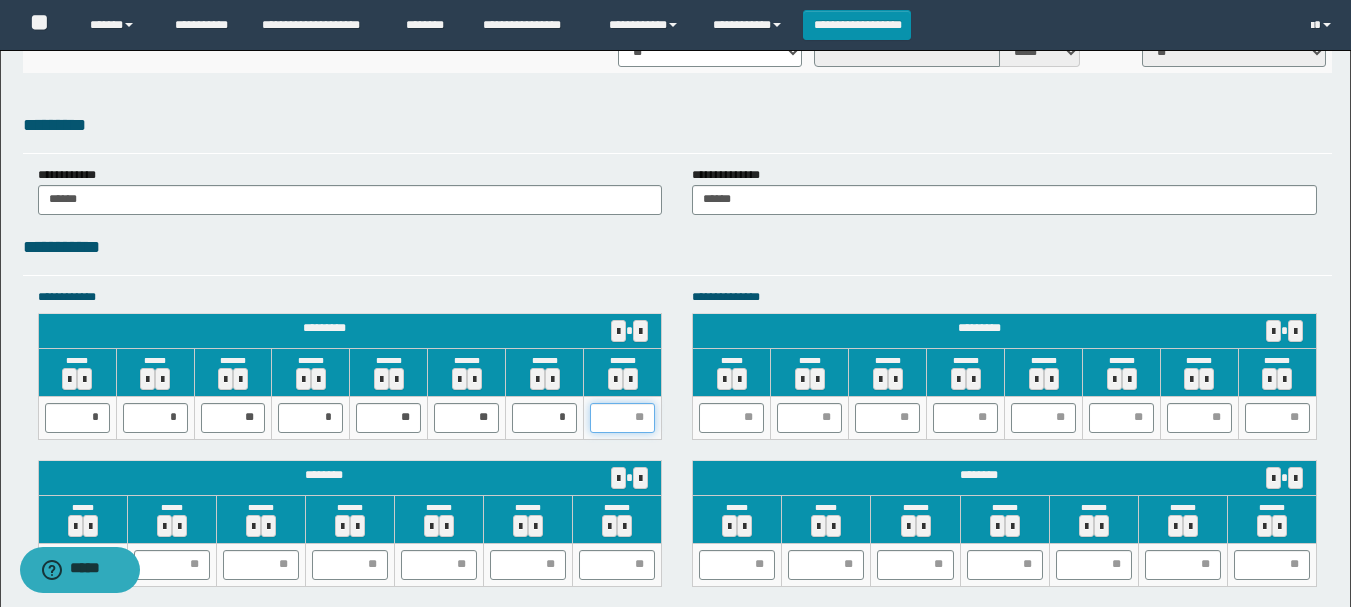 type on "*" 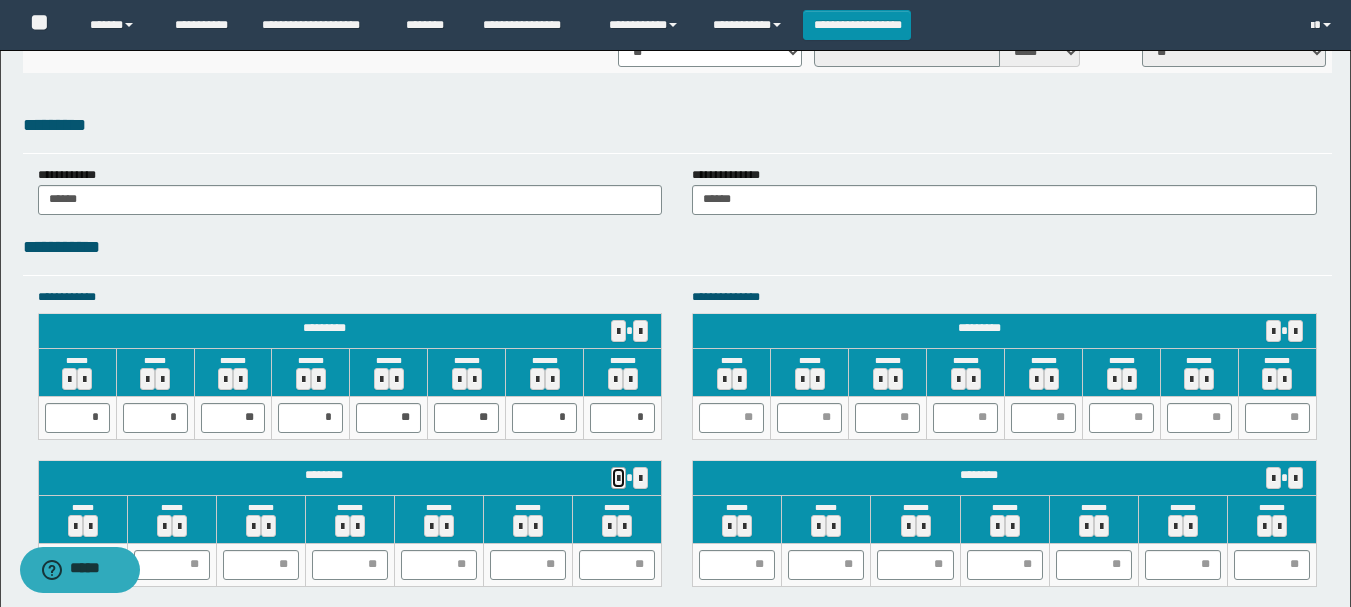 type 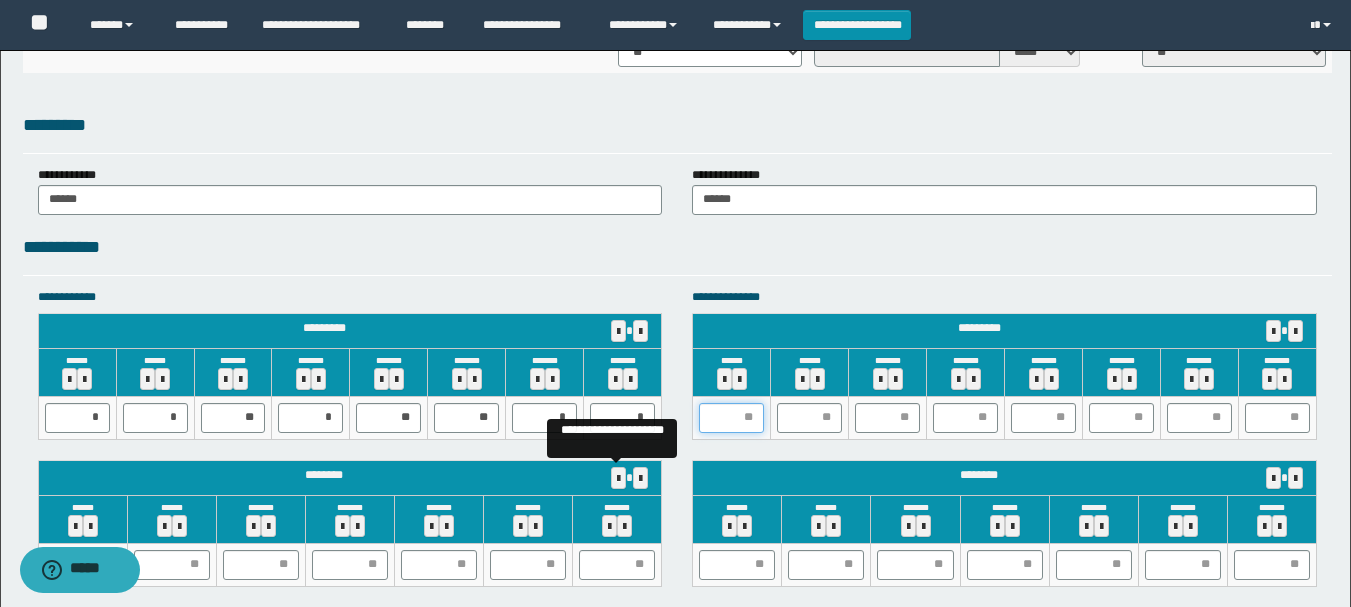 click at bounding box center (731, 418) 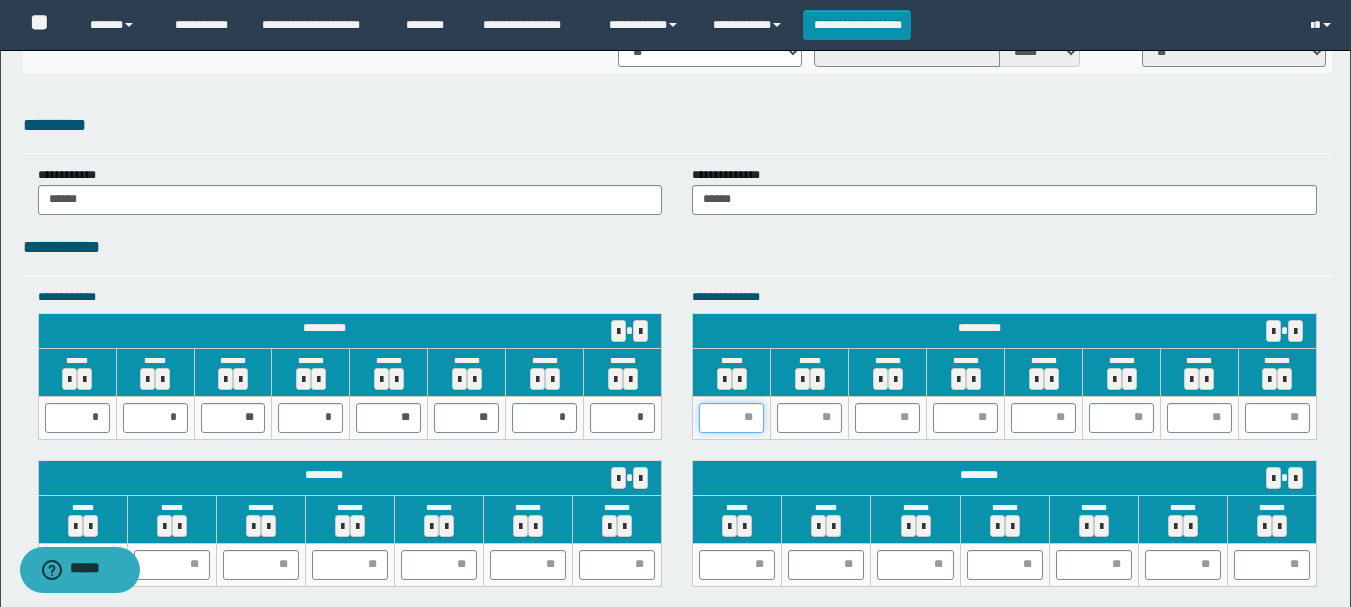 type on "*" 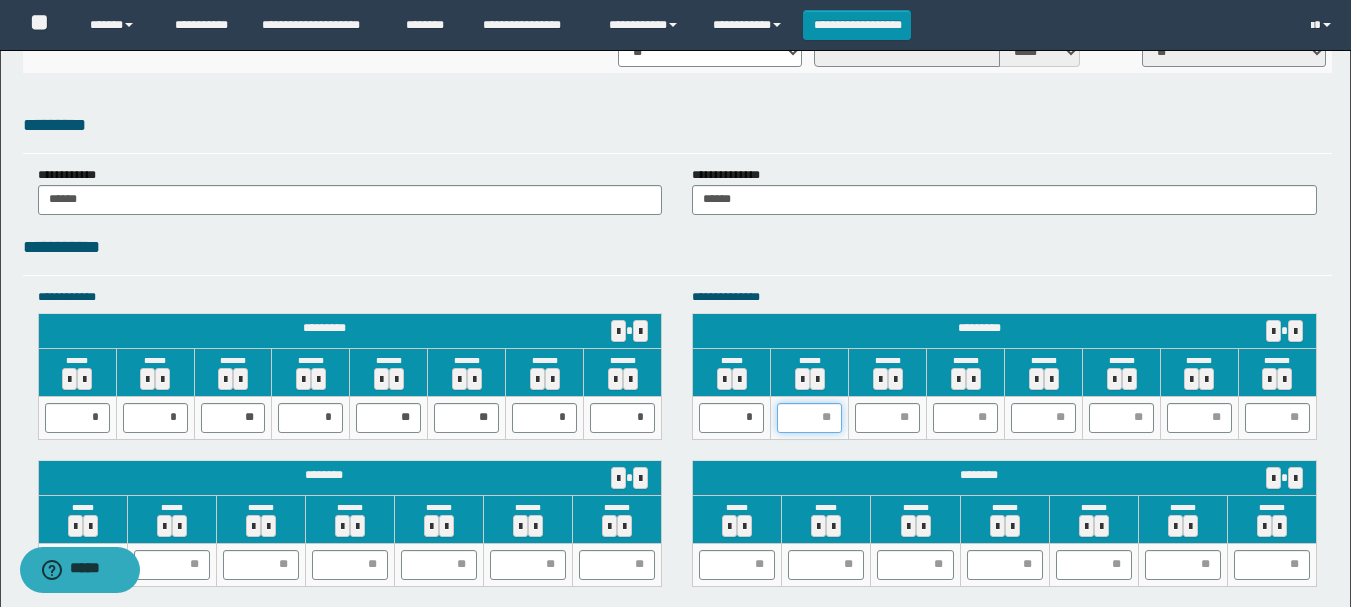 type on "*" 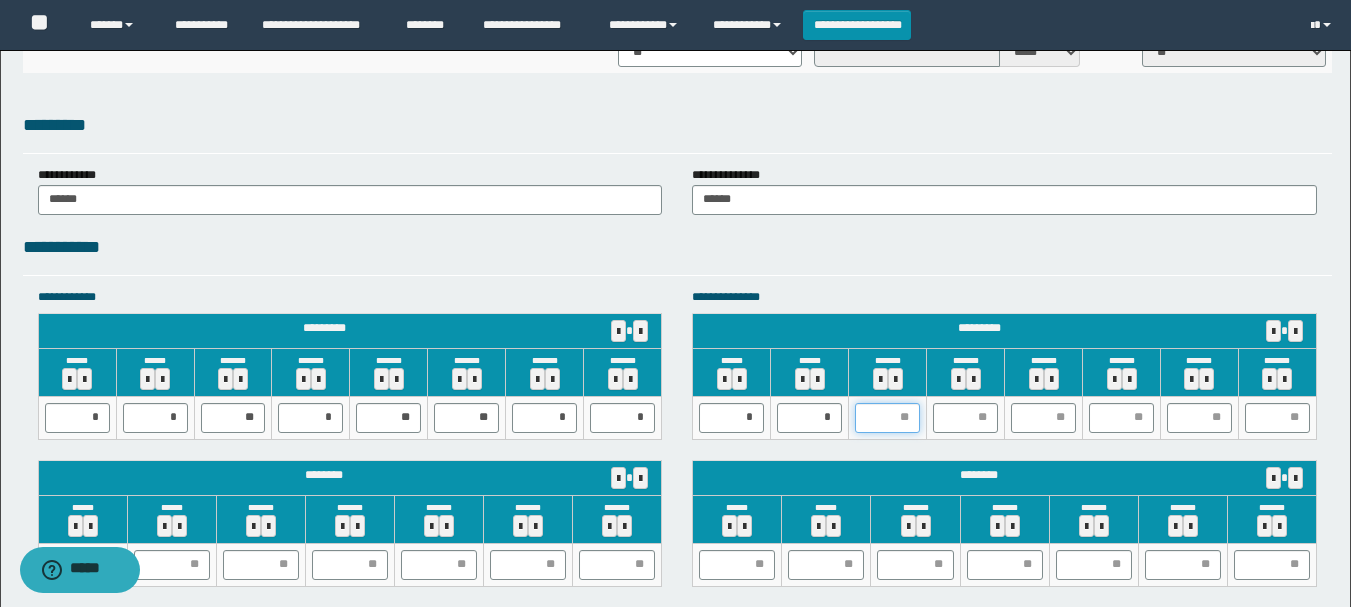 type on "*" 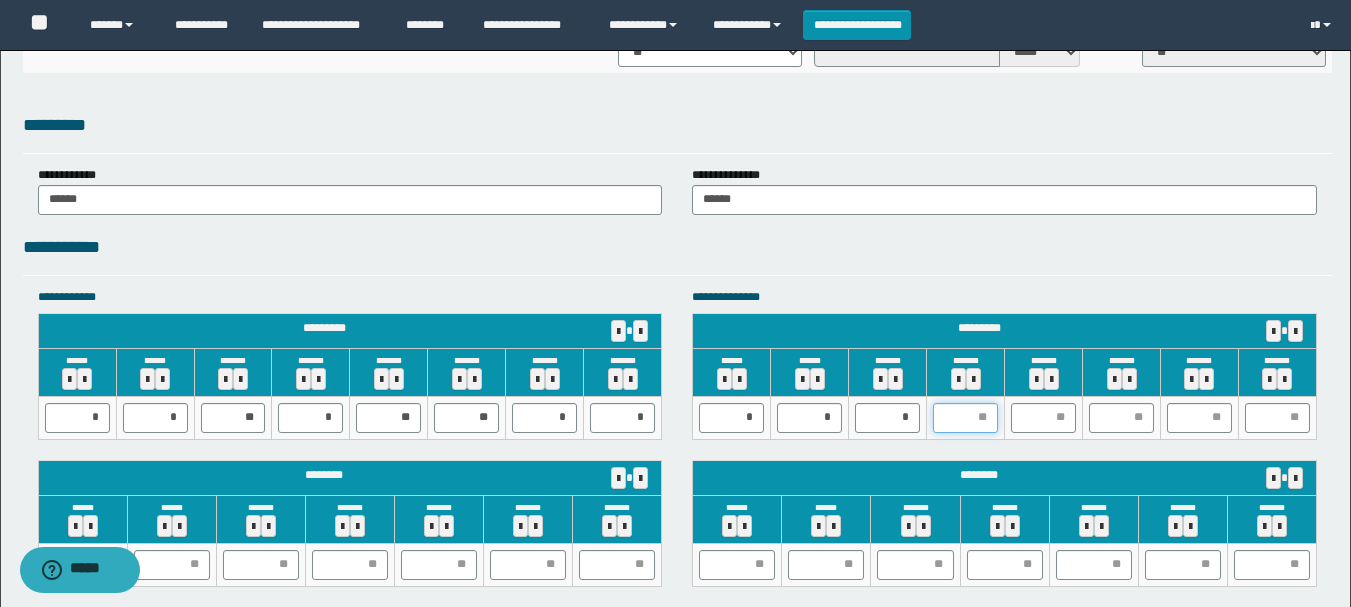 type on "*" 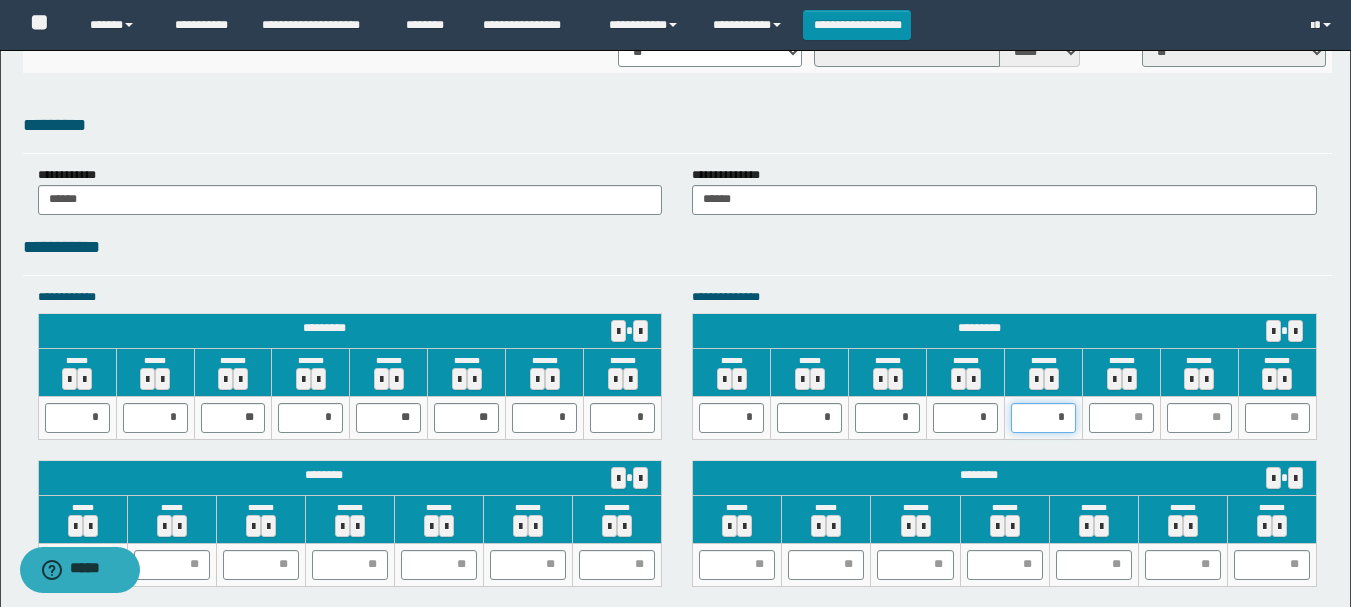 type on "**" 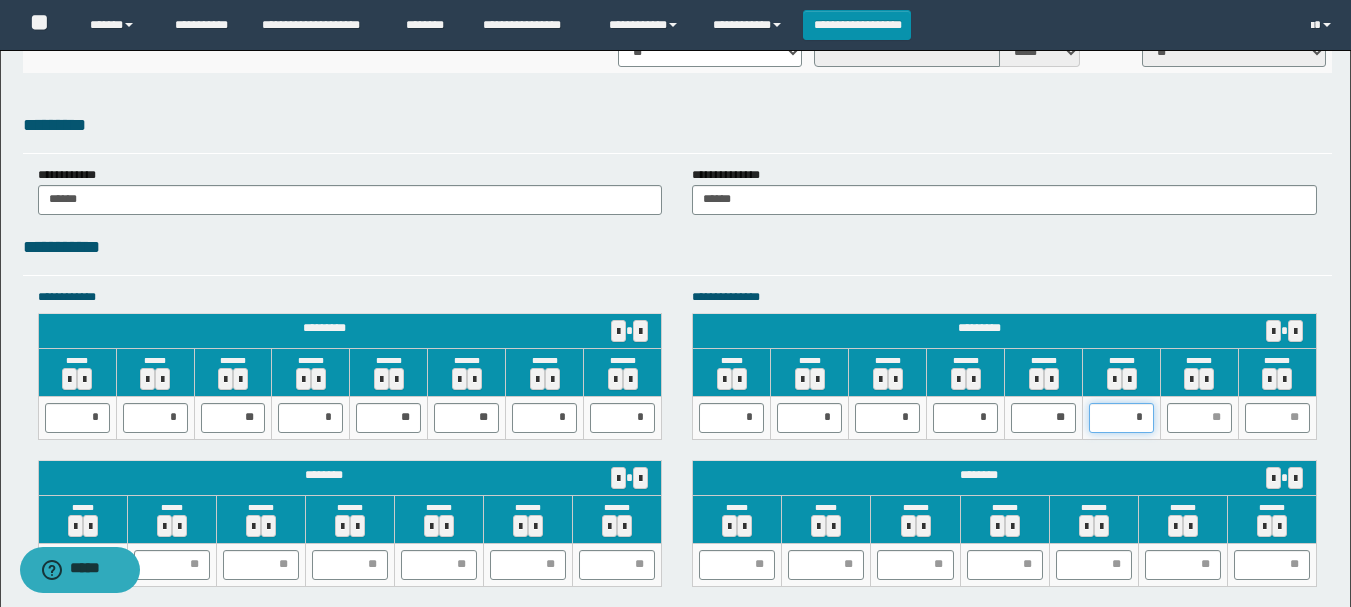 type on "**" 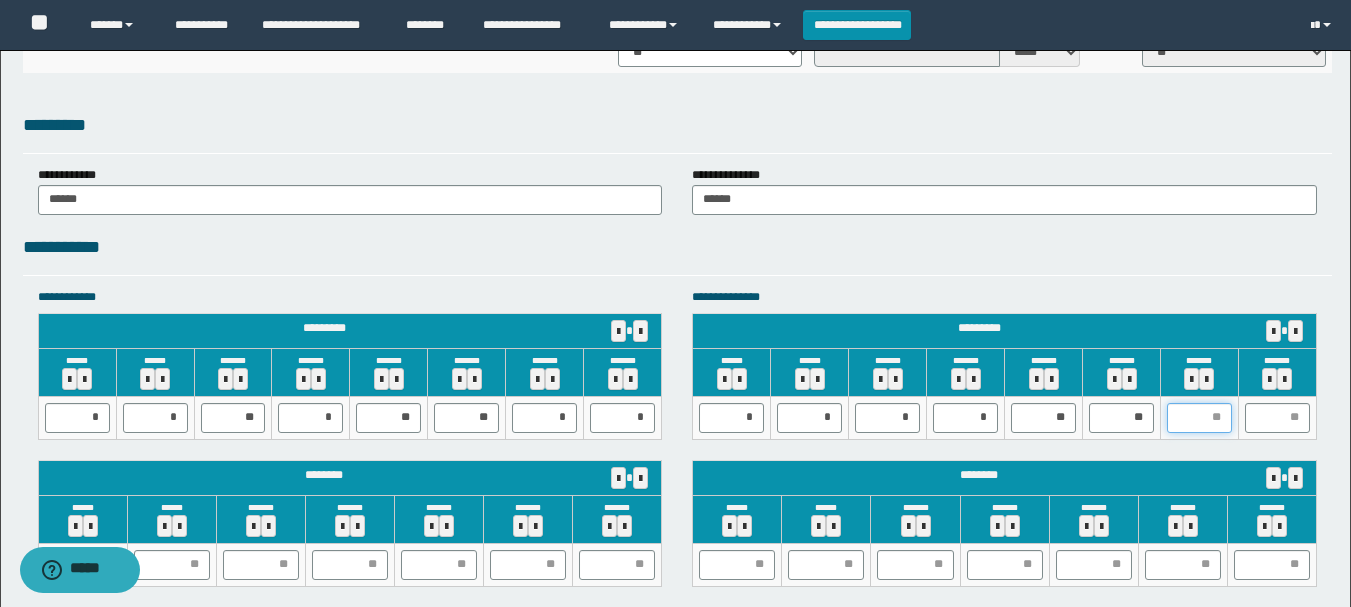 type on "*" 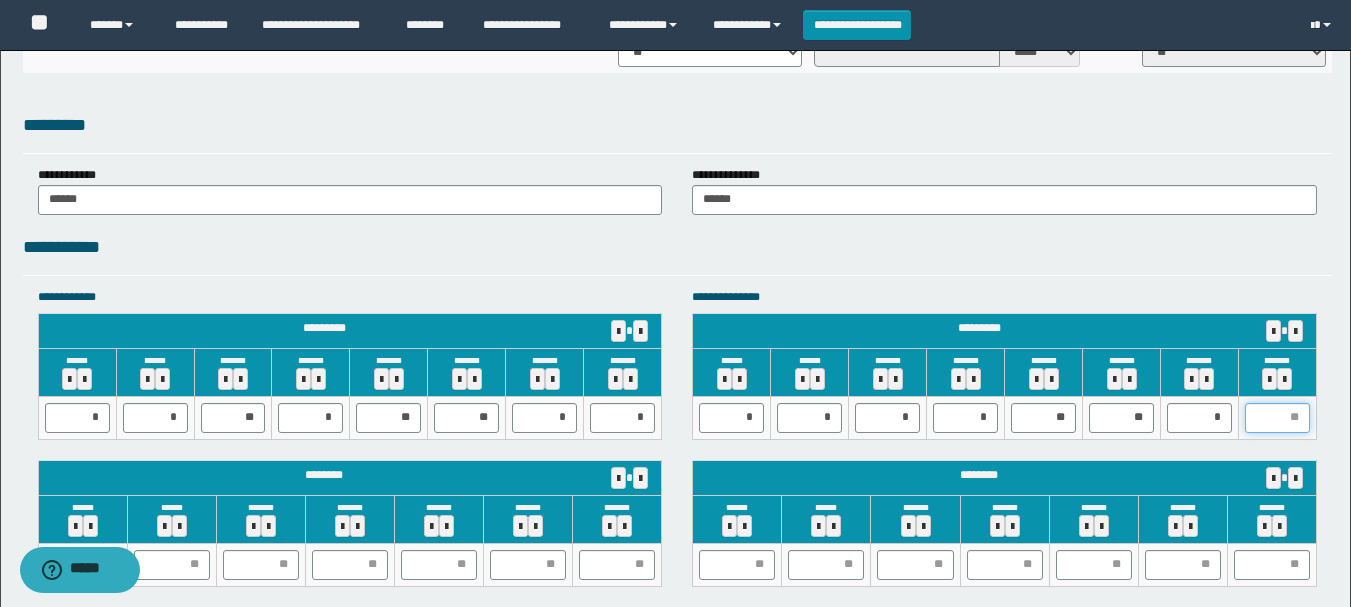type on "*" 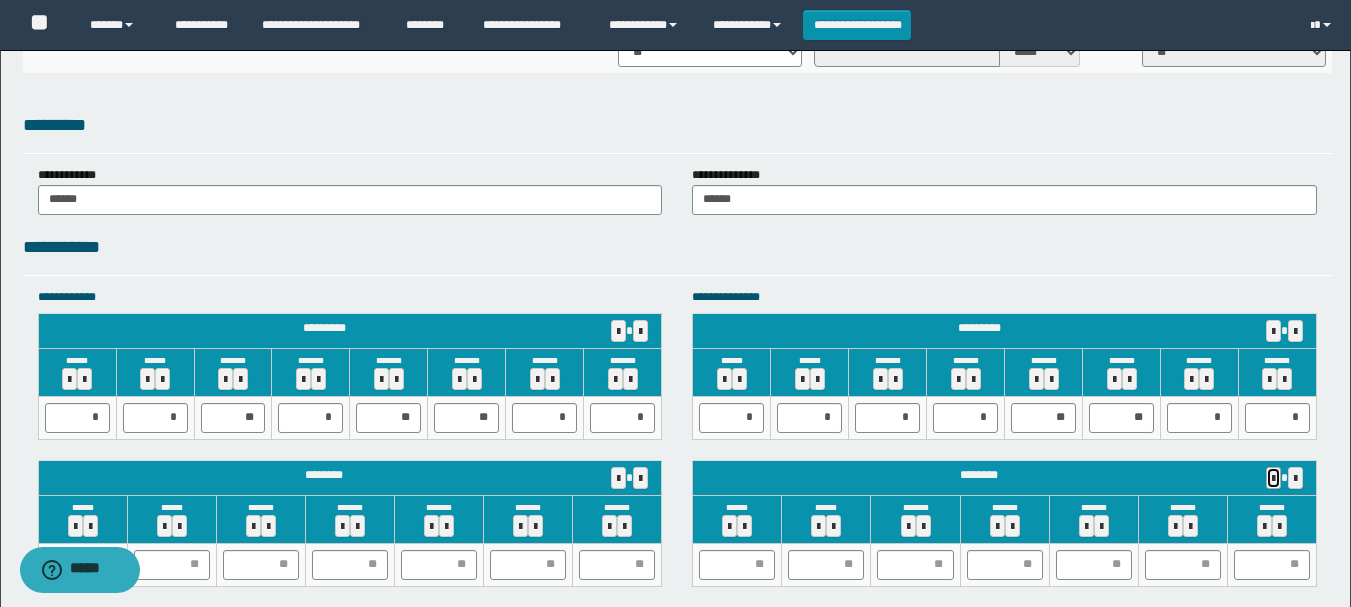 type 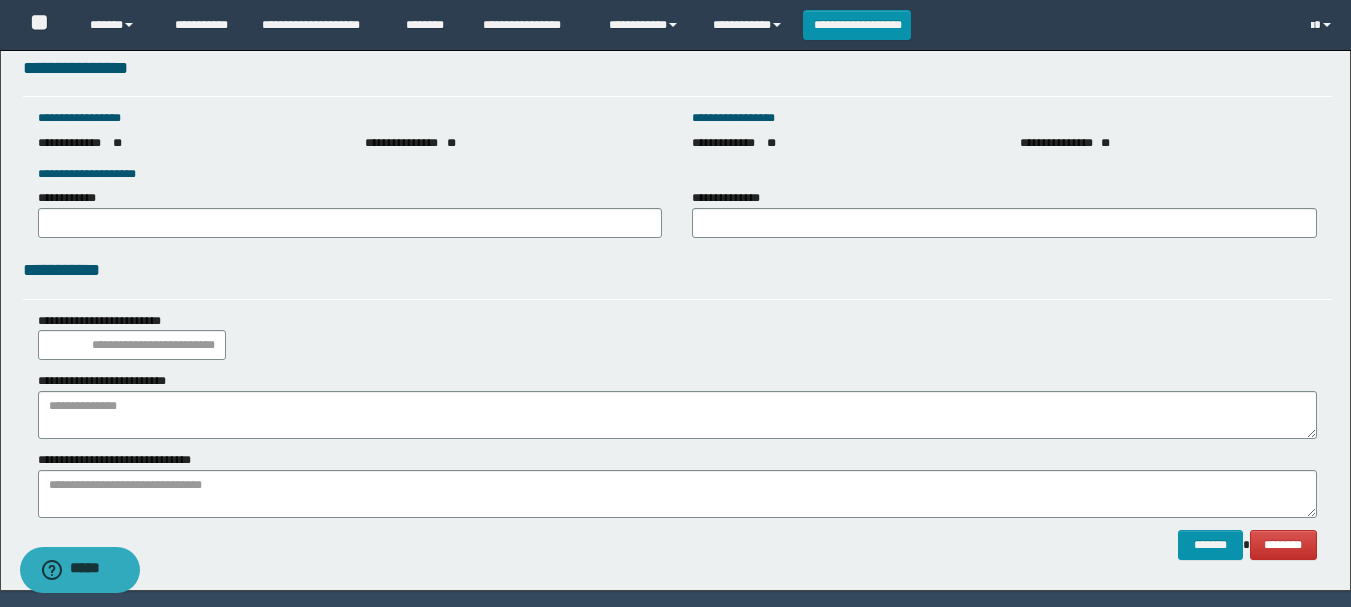 scroll, scrollTop: 2862, scrollLeft: 0, axis: vertical 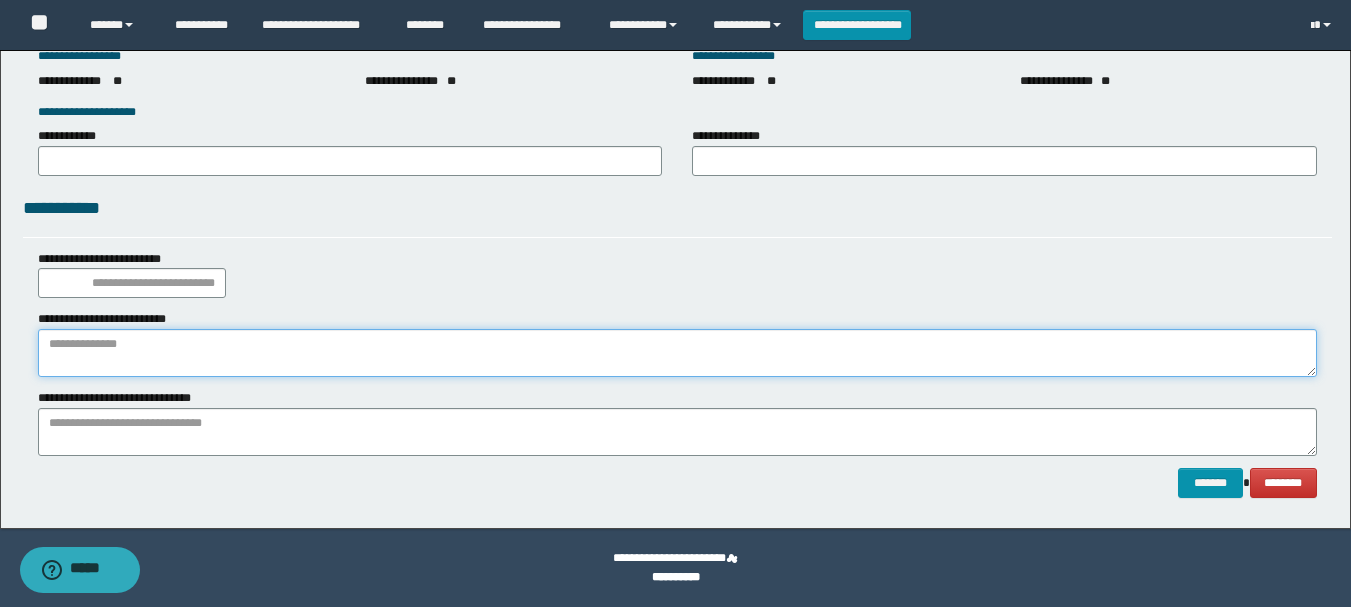 click at bounding box center [677, 353] 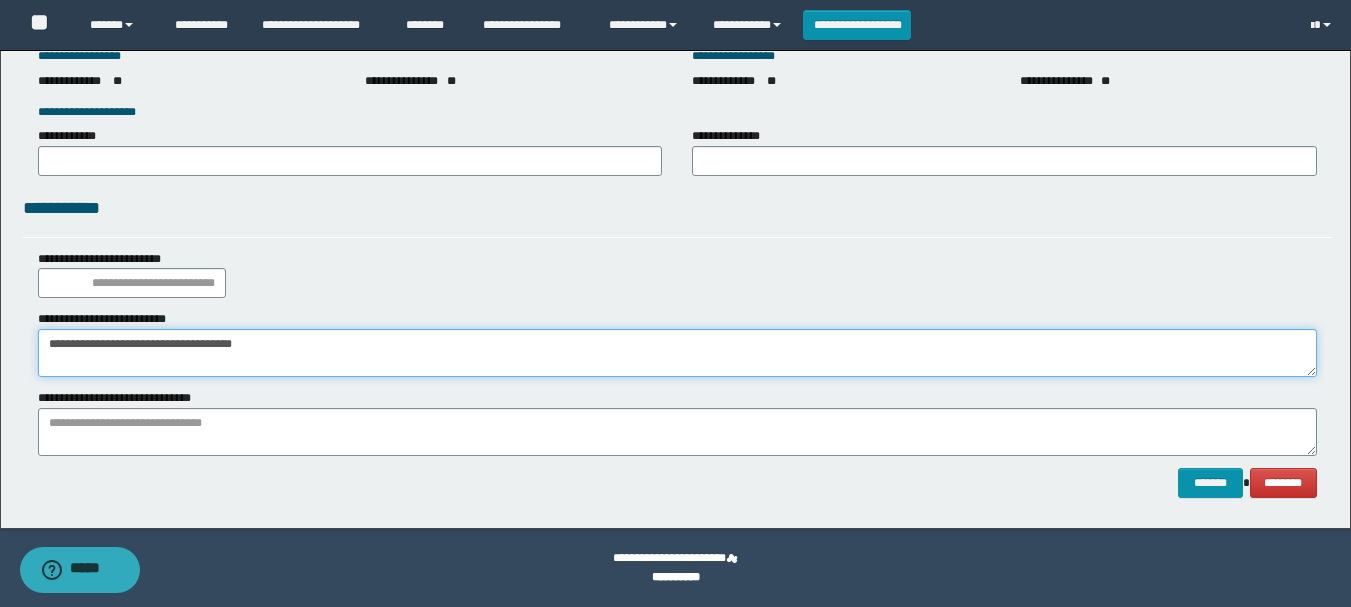 type on "**********" 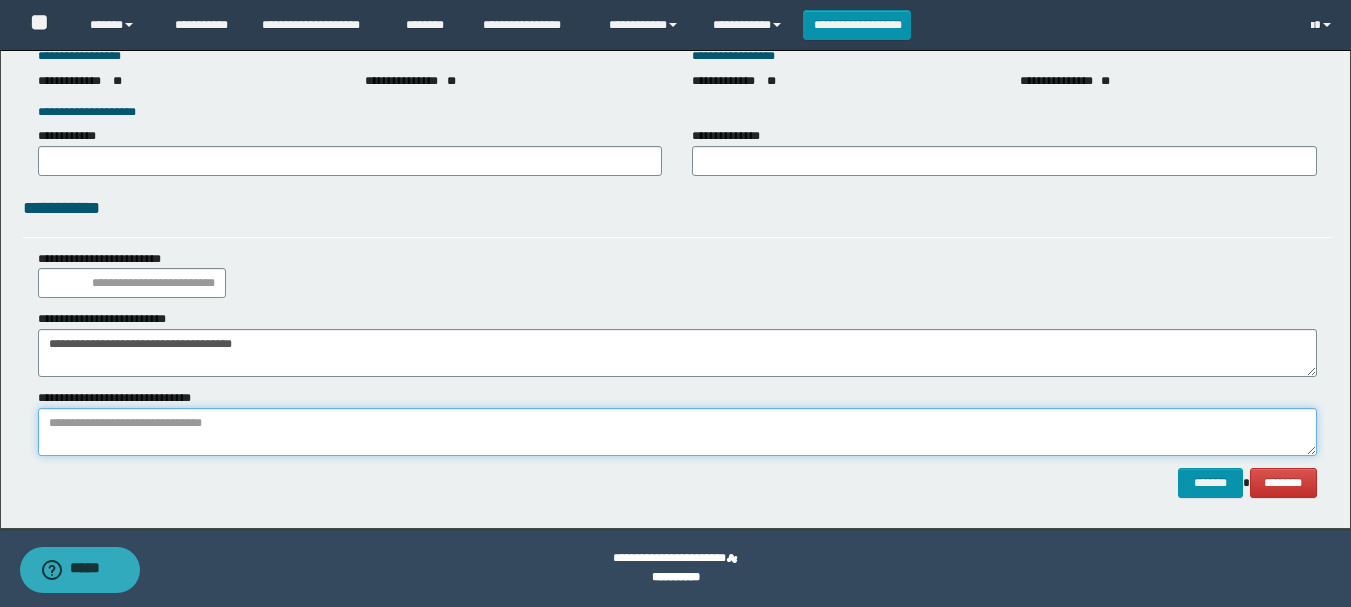 click at bounding box center [677, 432] 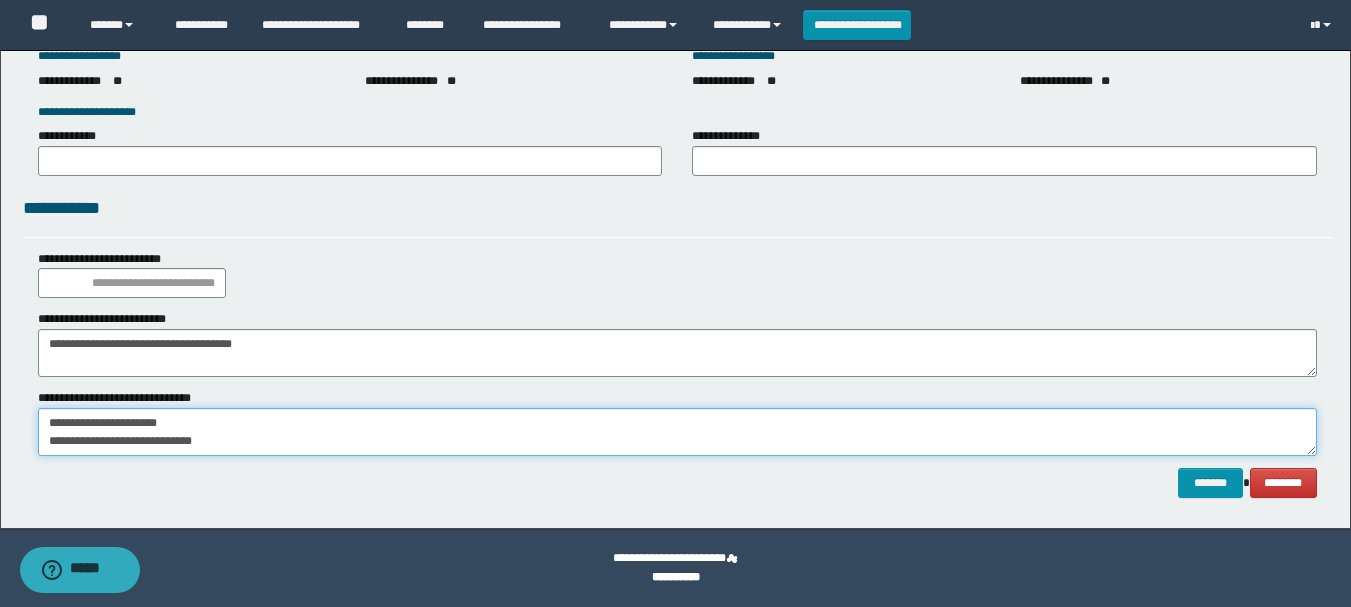 scroll, scrollTop: 13, scrollLeft: 0, axis: vertical 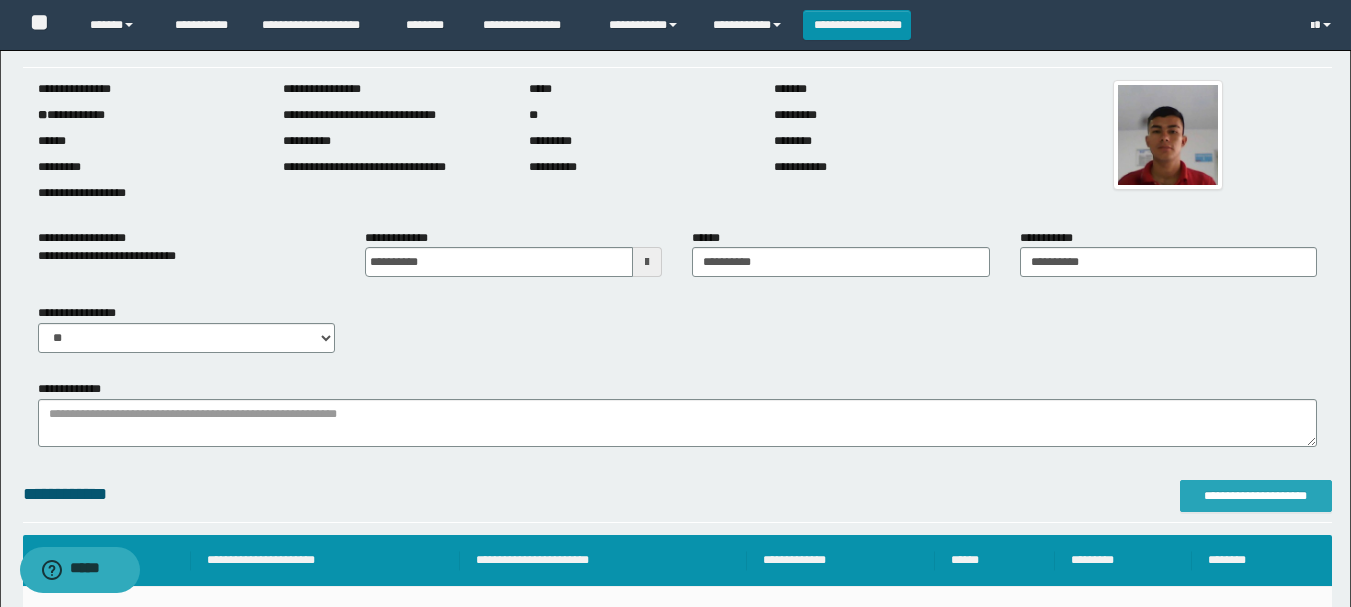 type on "**********" 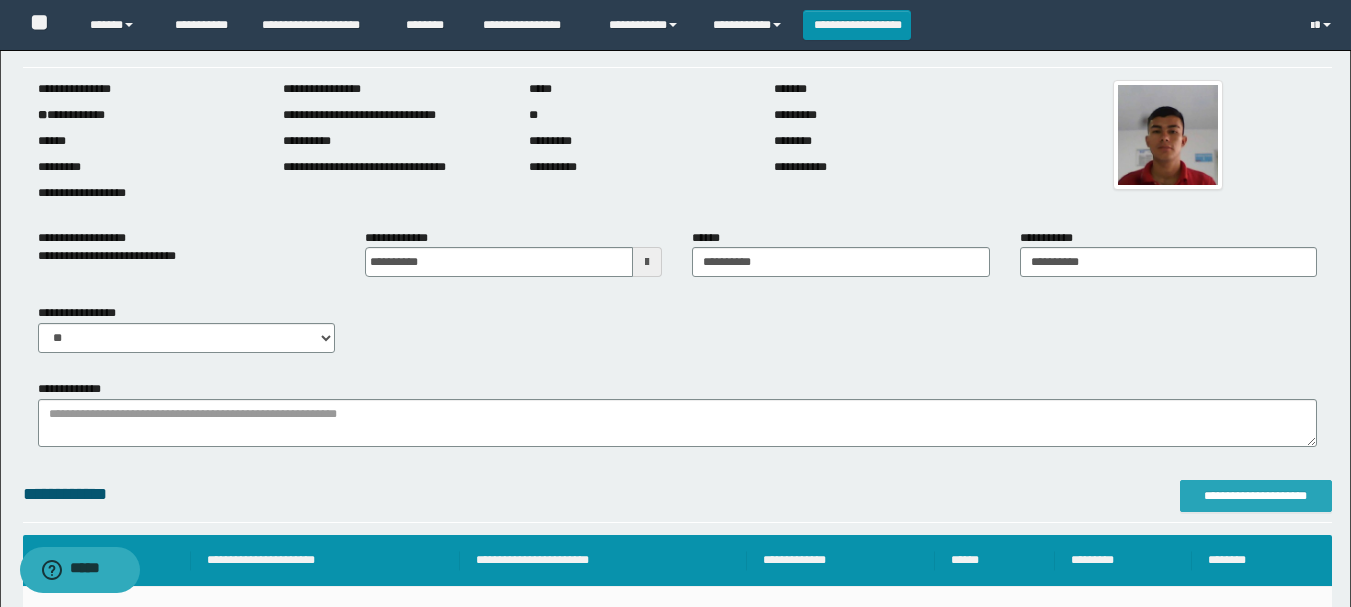 click on "**********" at bounding box center [1256, 496] 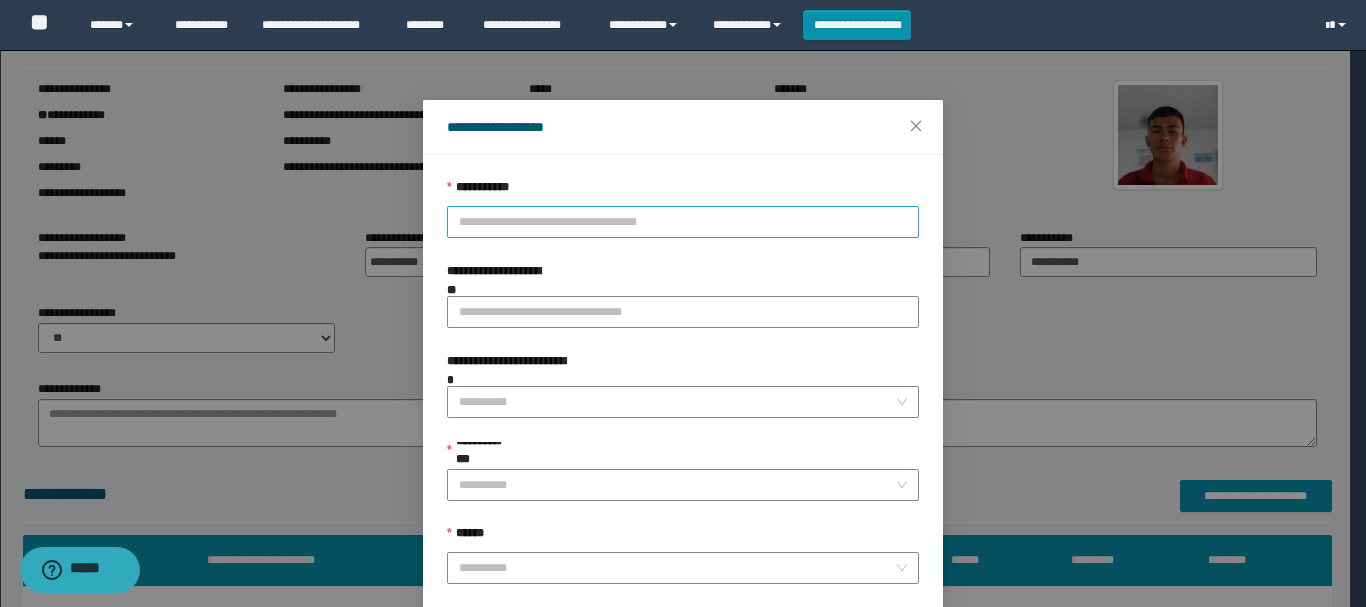 click on "**********" at bounding box center [683, 222] 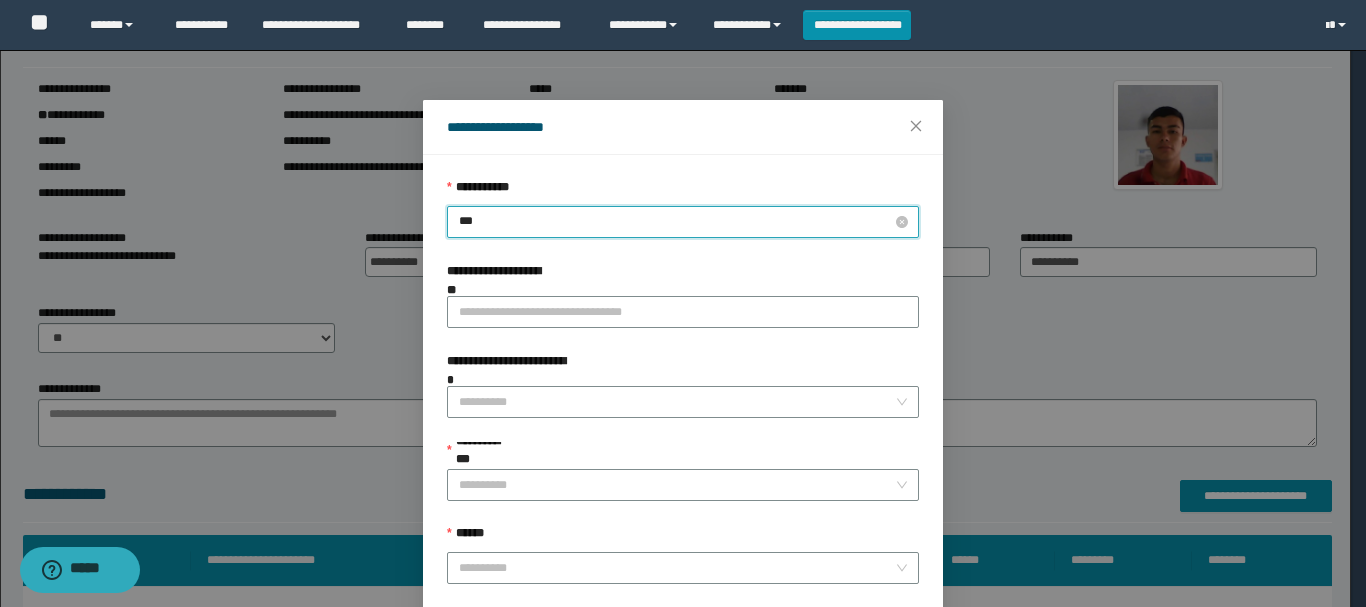 type on "****" 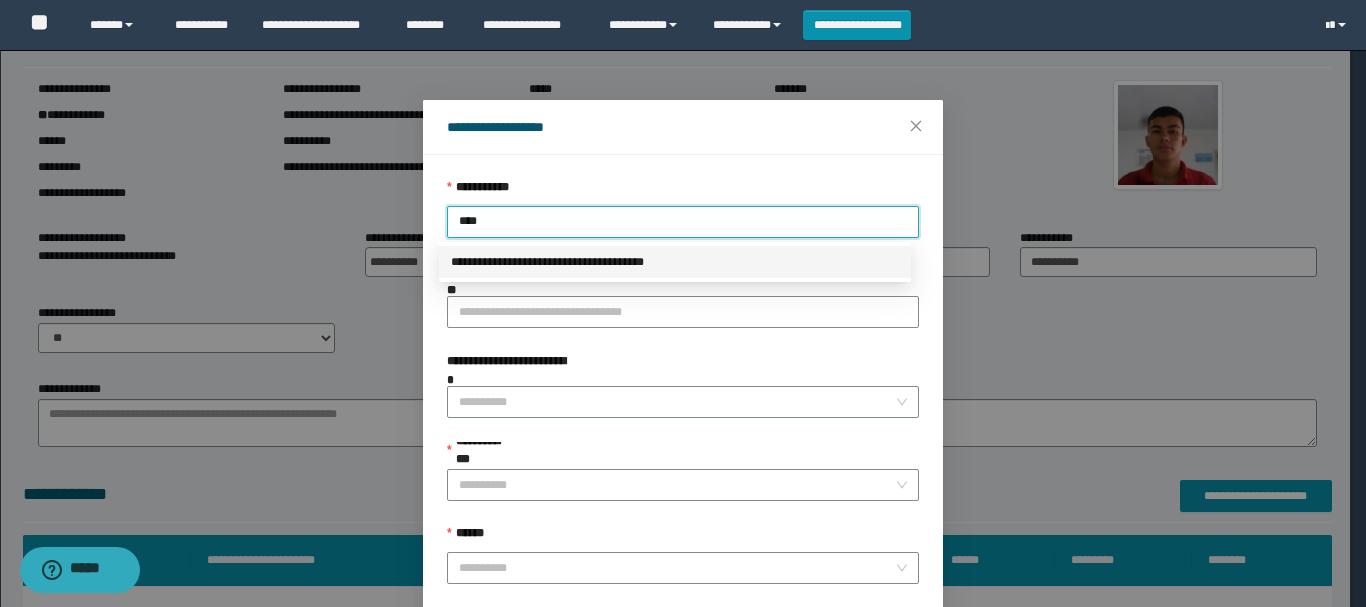 click on "**********" at bounding box center (675, 262) 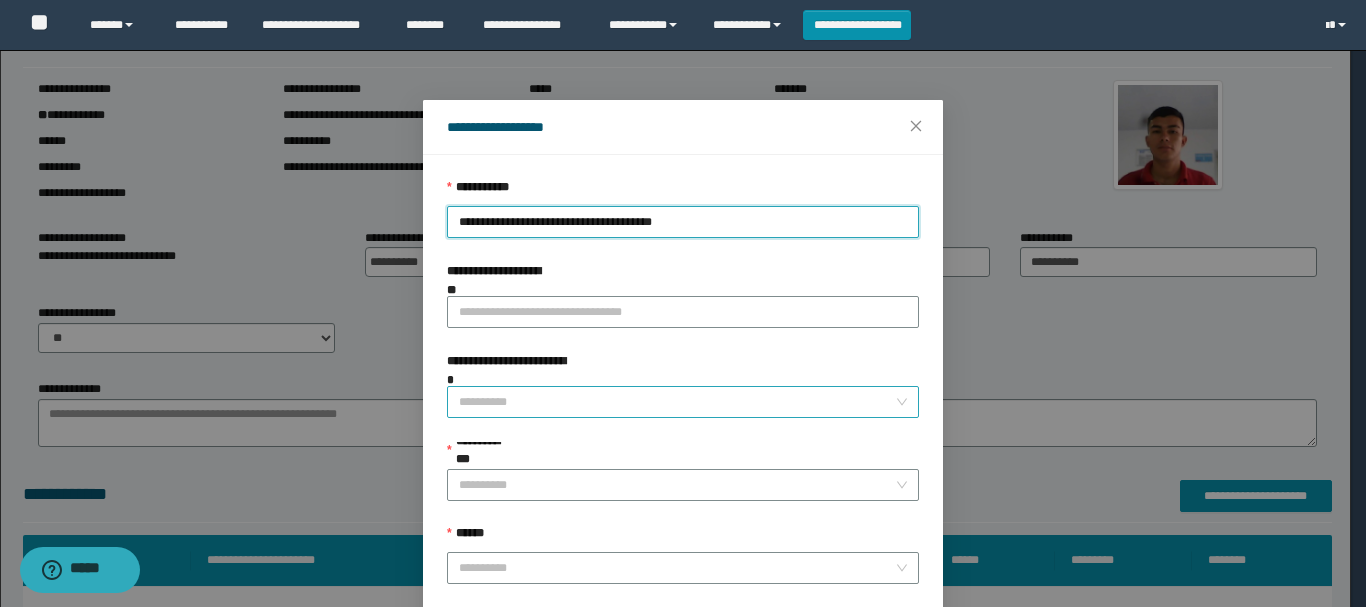 click on "**********" at bounding box center [677, 402] 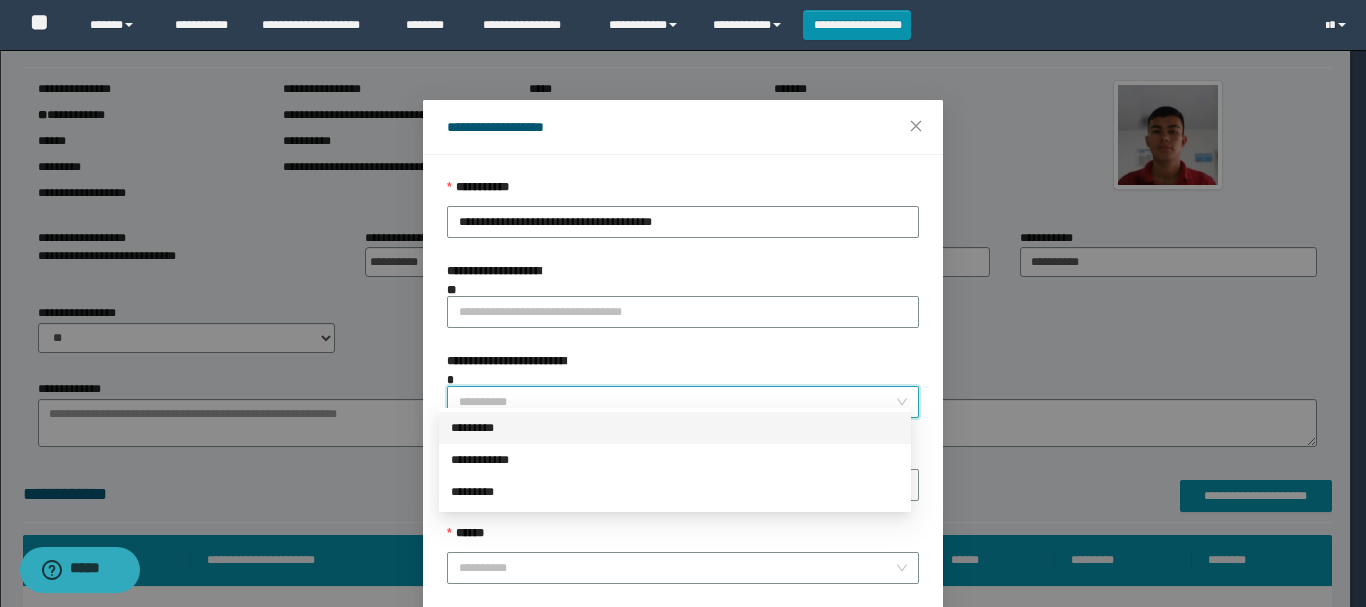 click on "*********" at bounding box center (675, 428) 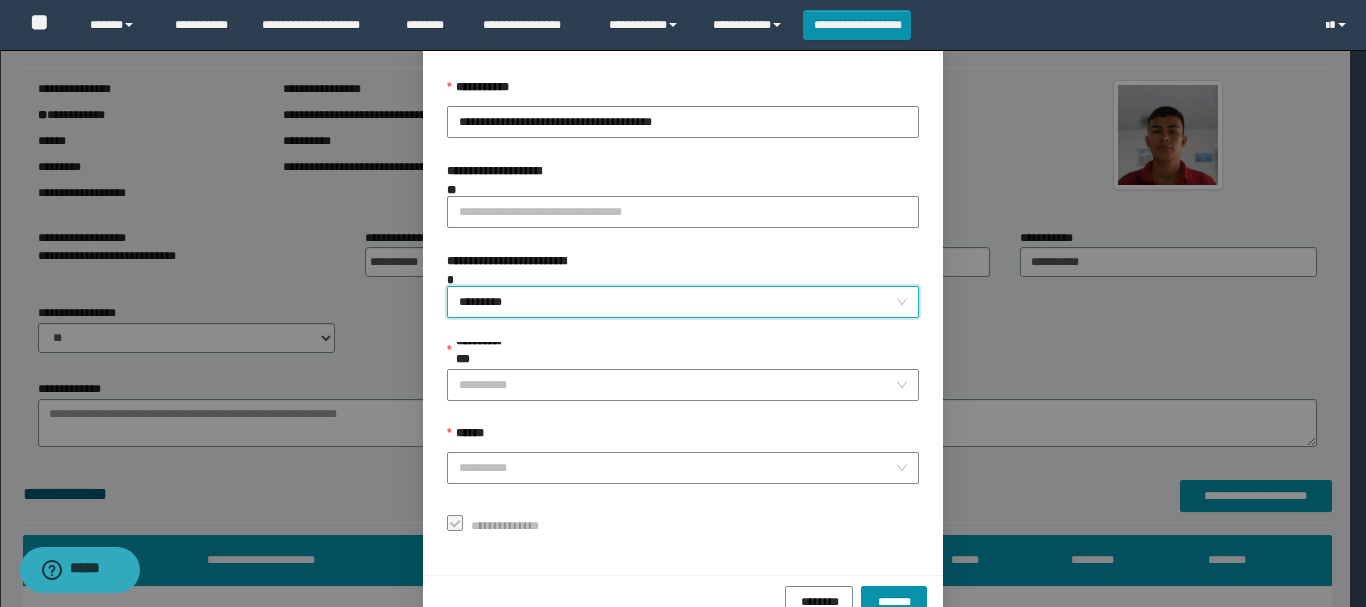 scroll, scrollTop: 145, scrollLeft: 0, axis: vertical 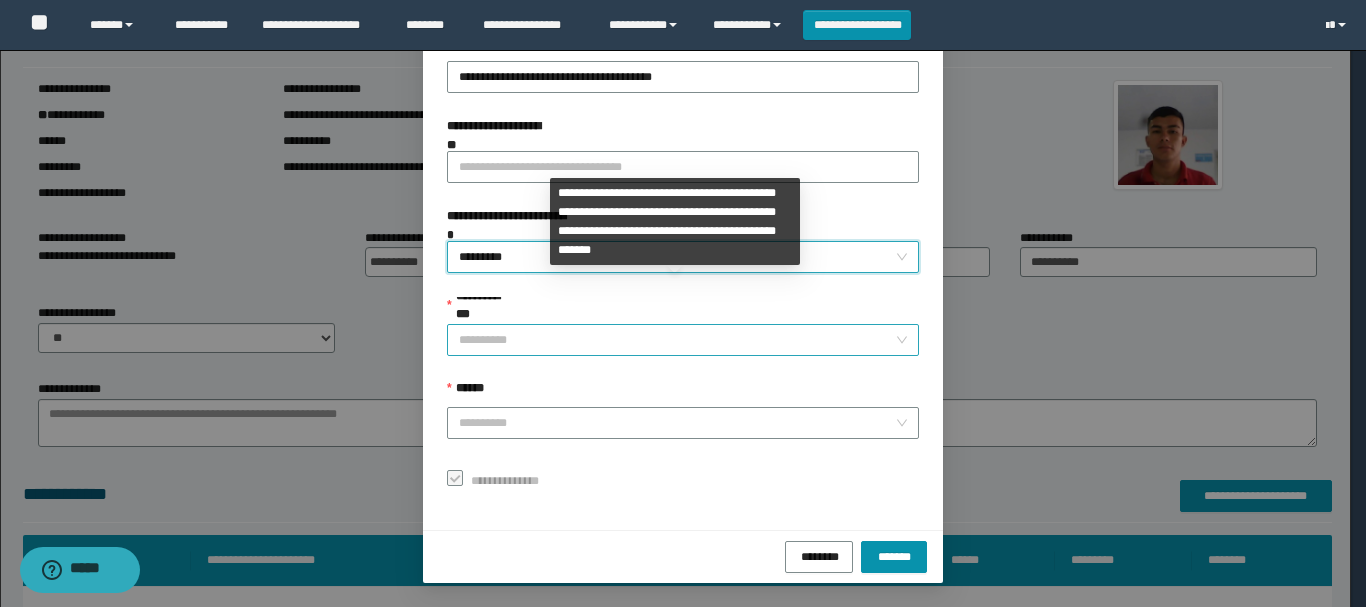 click on "**********" at bounding box center [677, 340] 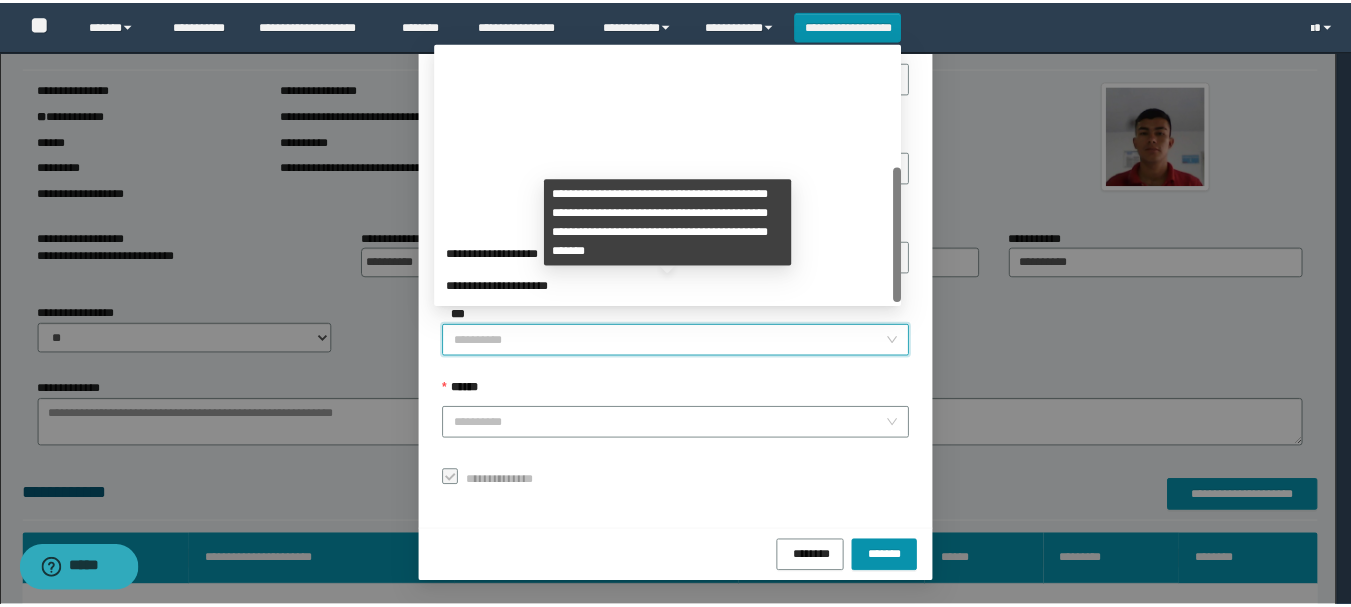 scroll, scrollTop: 224, scrollLeft: 0, axis: vertical 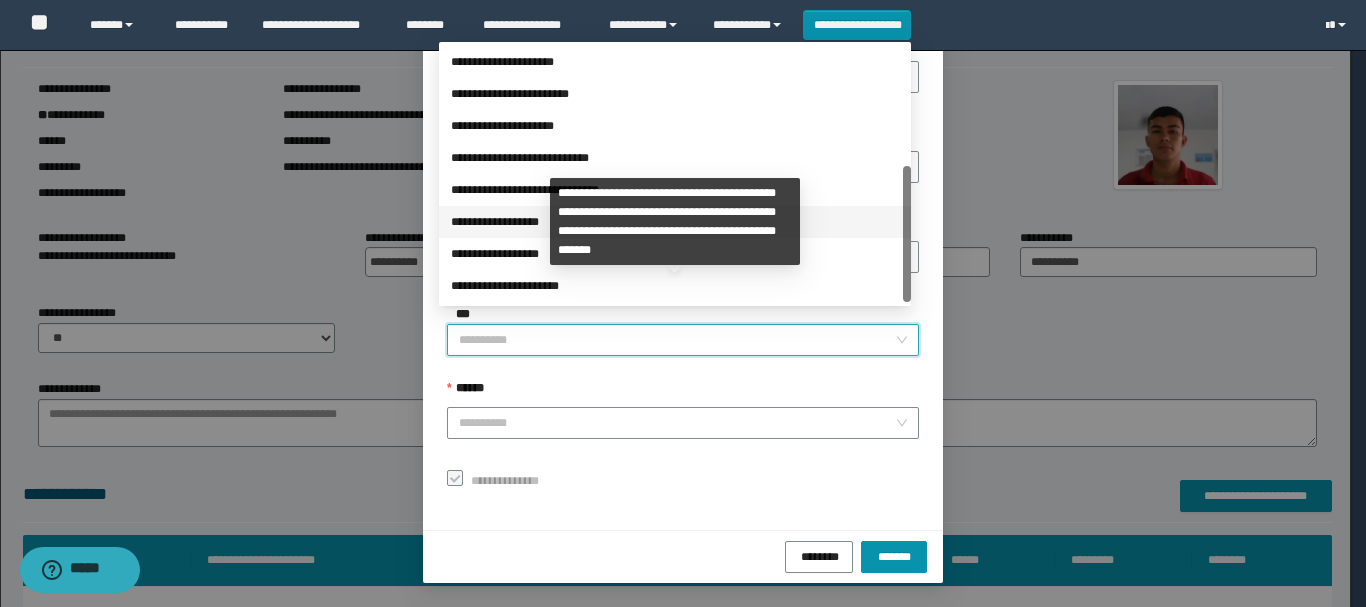 click on "**********" at bounding box center (675, 222) 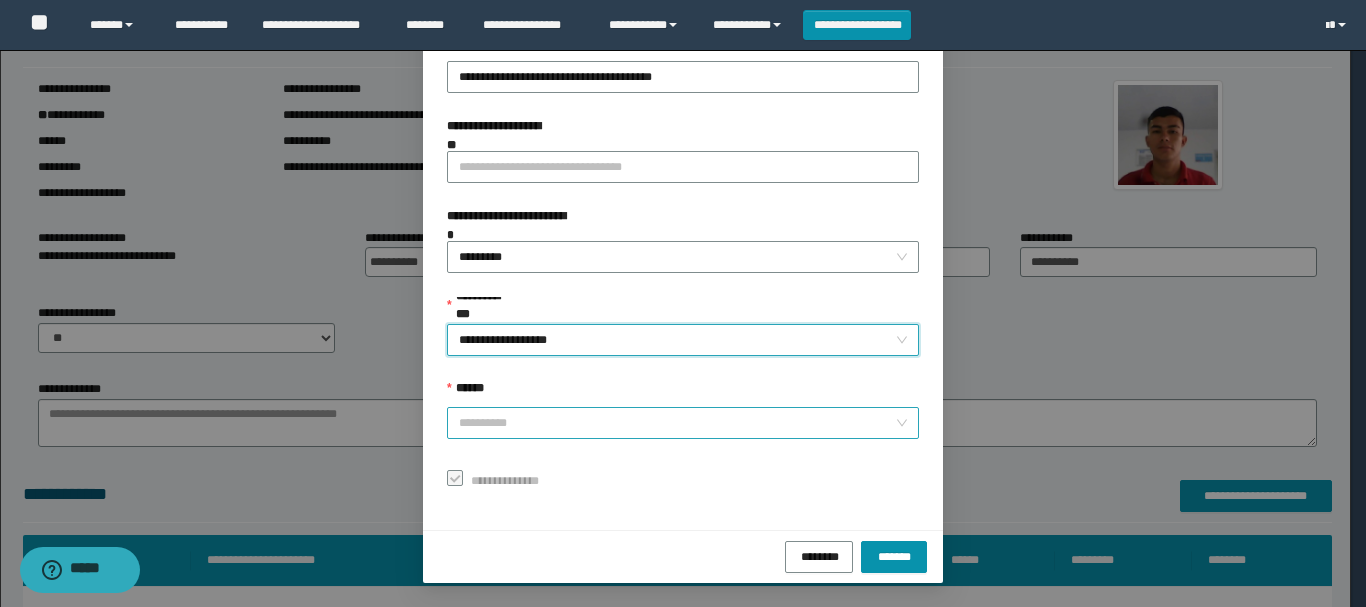 click on "******" at bounding box center (677, 423) 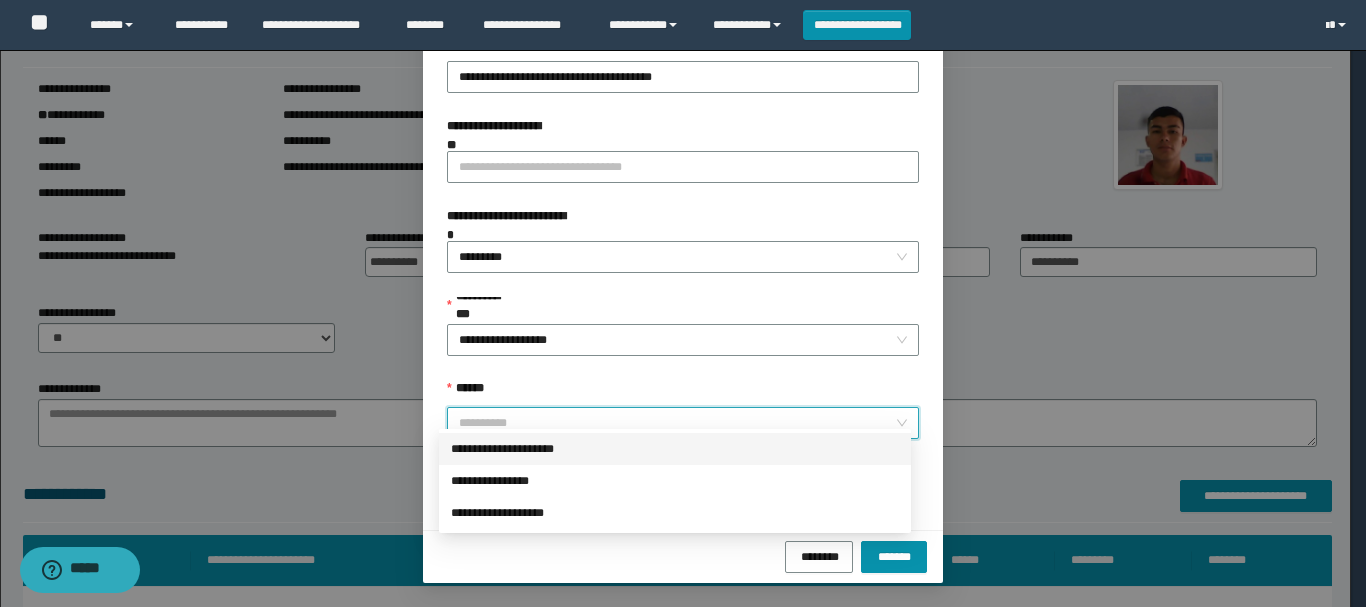 click on "**********" at bounding box center (675, 449) 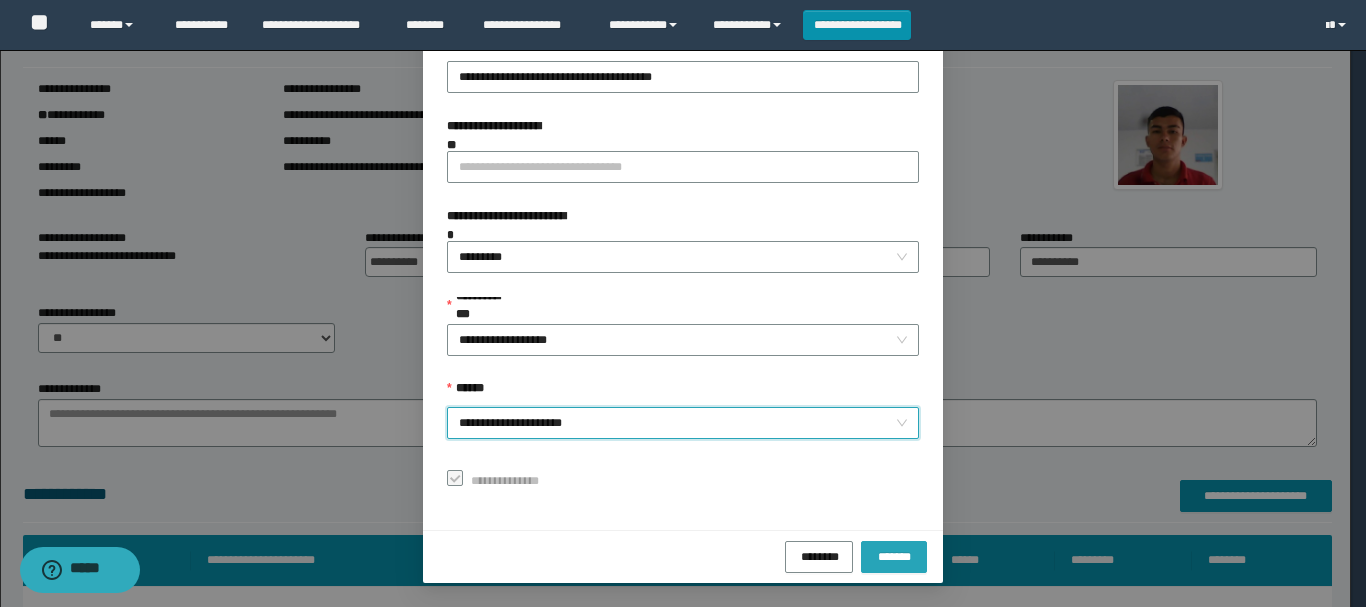 click on "*******" at bounding box center (894, 557) 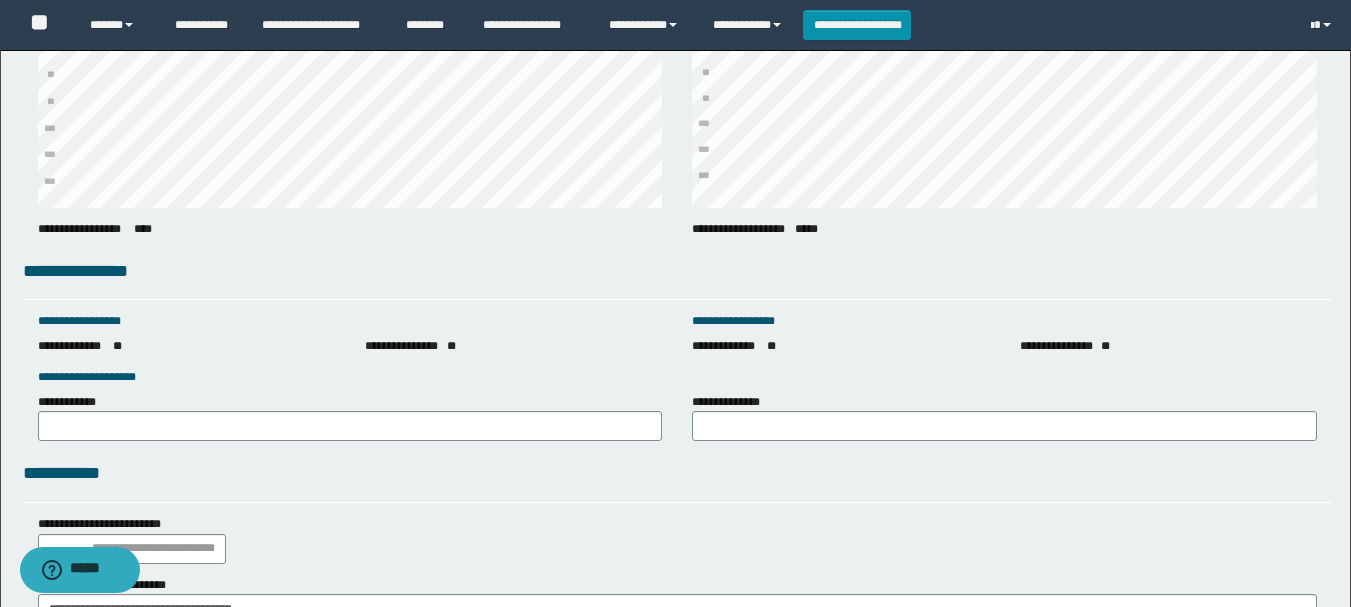 scroll, scrollTop: 2827, scrollLeft: 0, axis: vertical 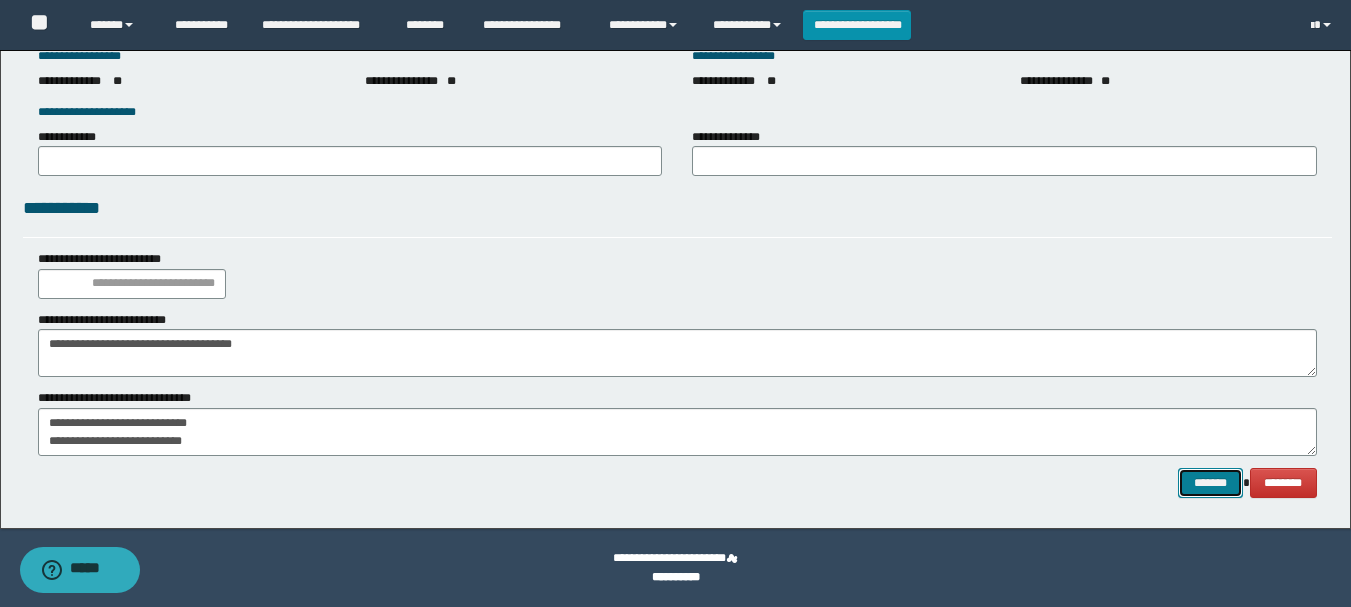 click on "*******" at bounding box center (1210, 483) 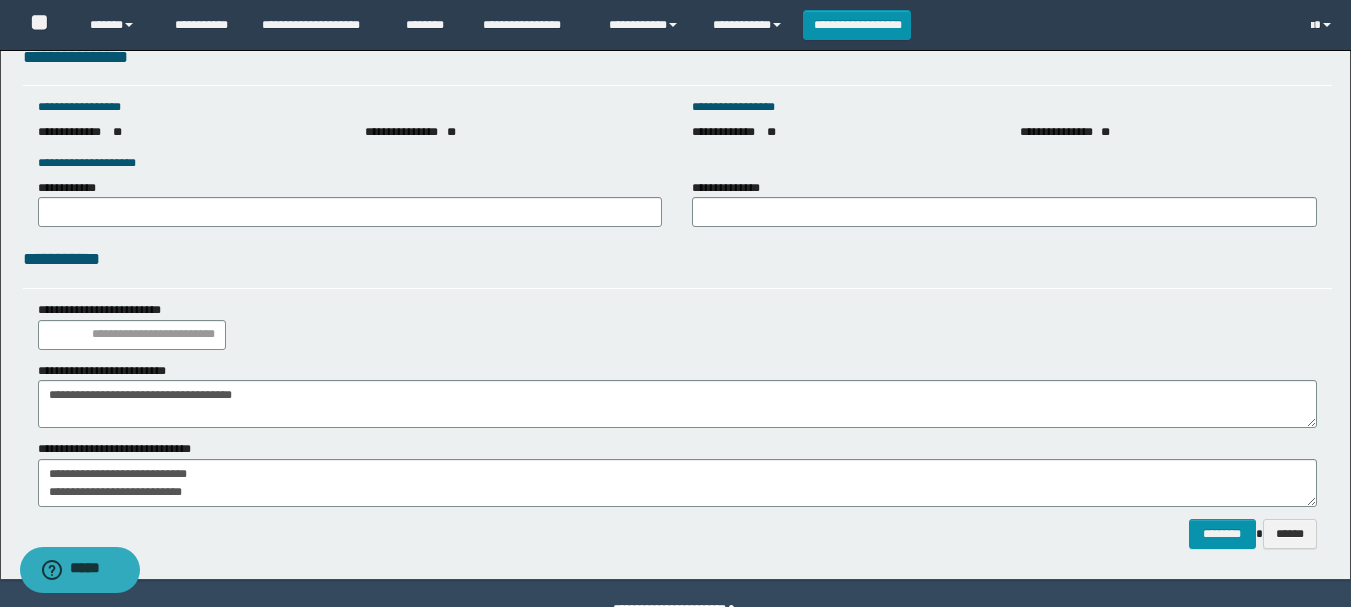 scroll, scrollTop: 2827, scrollLeft: 0, axis: vertical 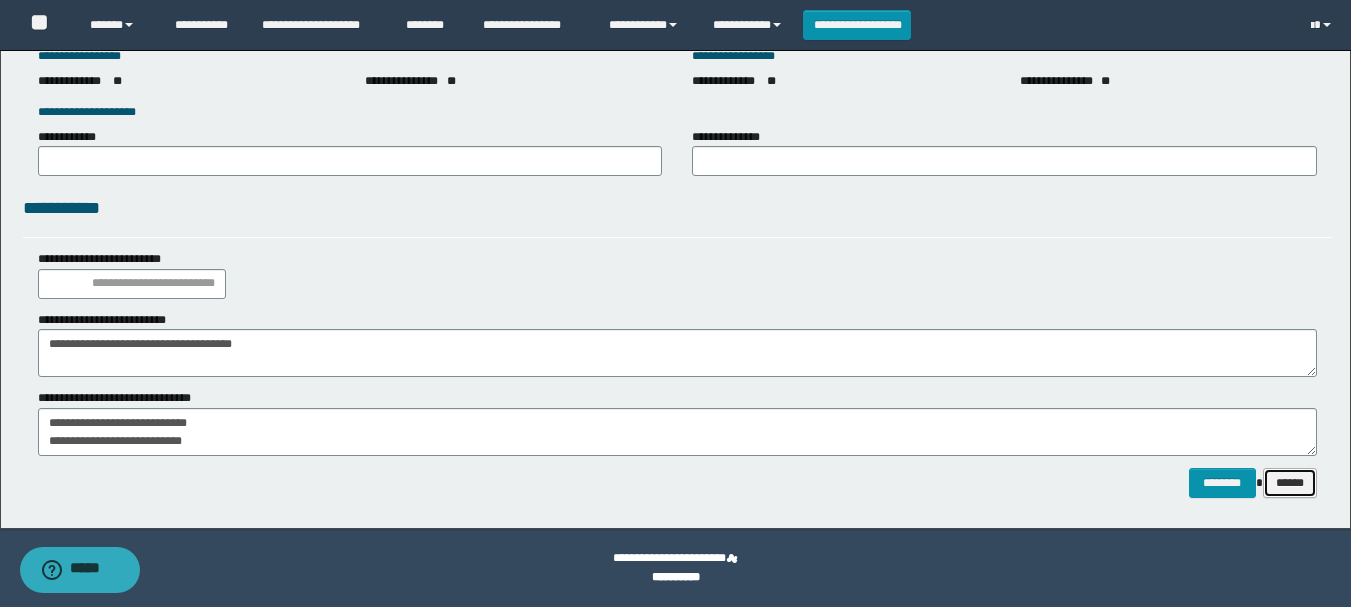 click on "******" at bounding box center (1290, 483) 